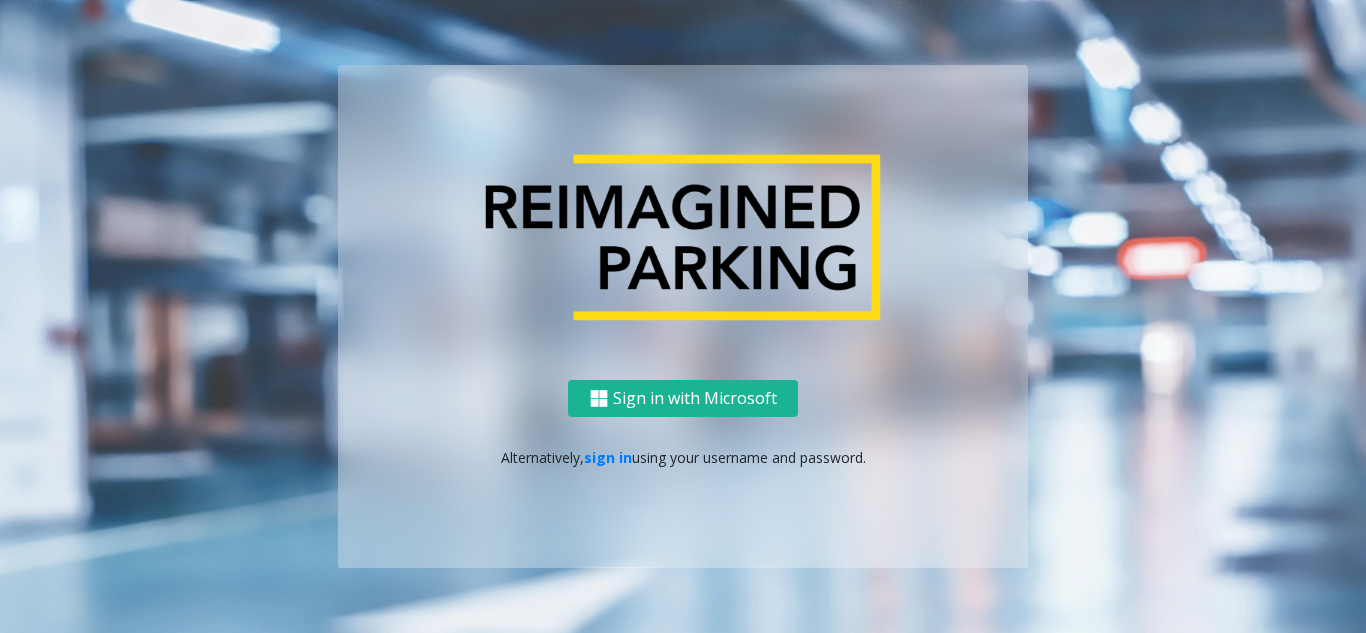 scroll, scrollTop: 0, scrollLeft: 0, axis: both 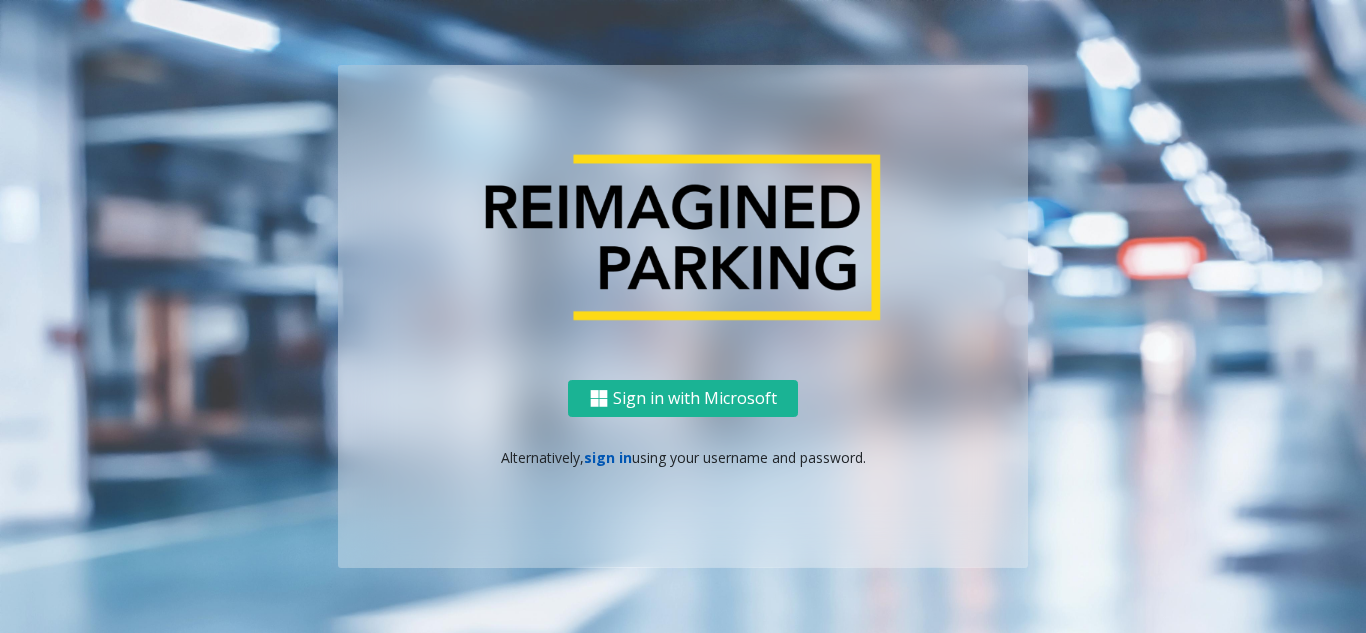 click on "sign in" 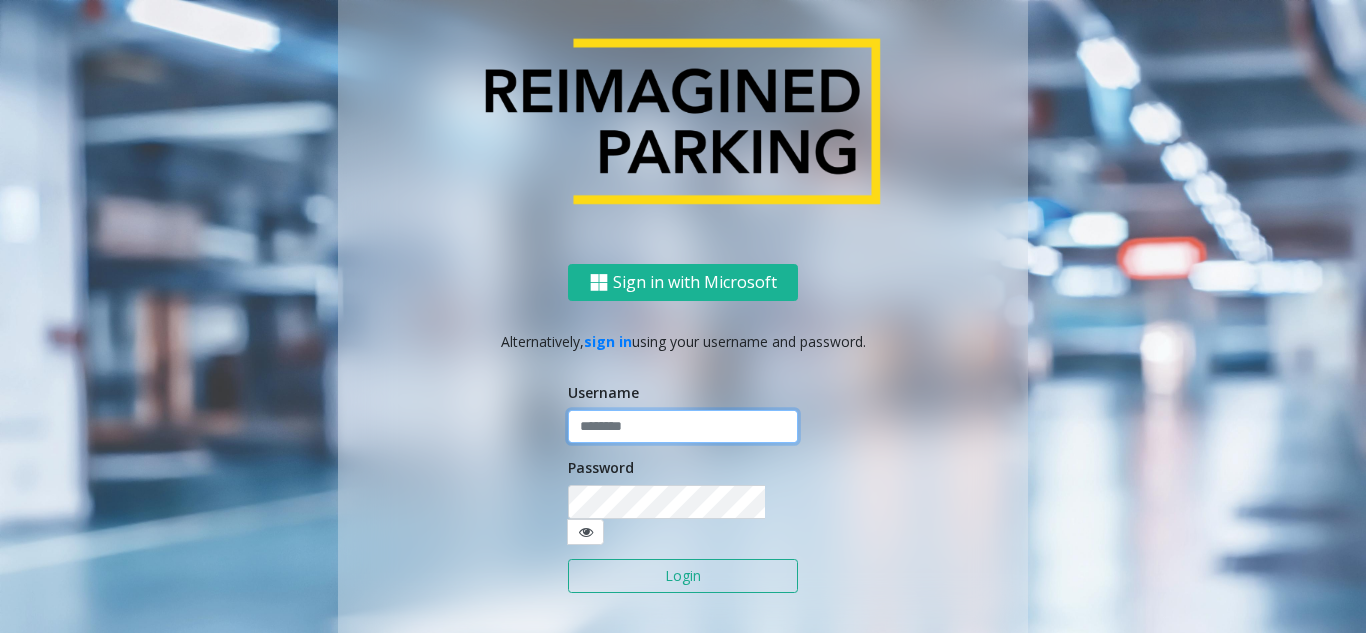 click 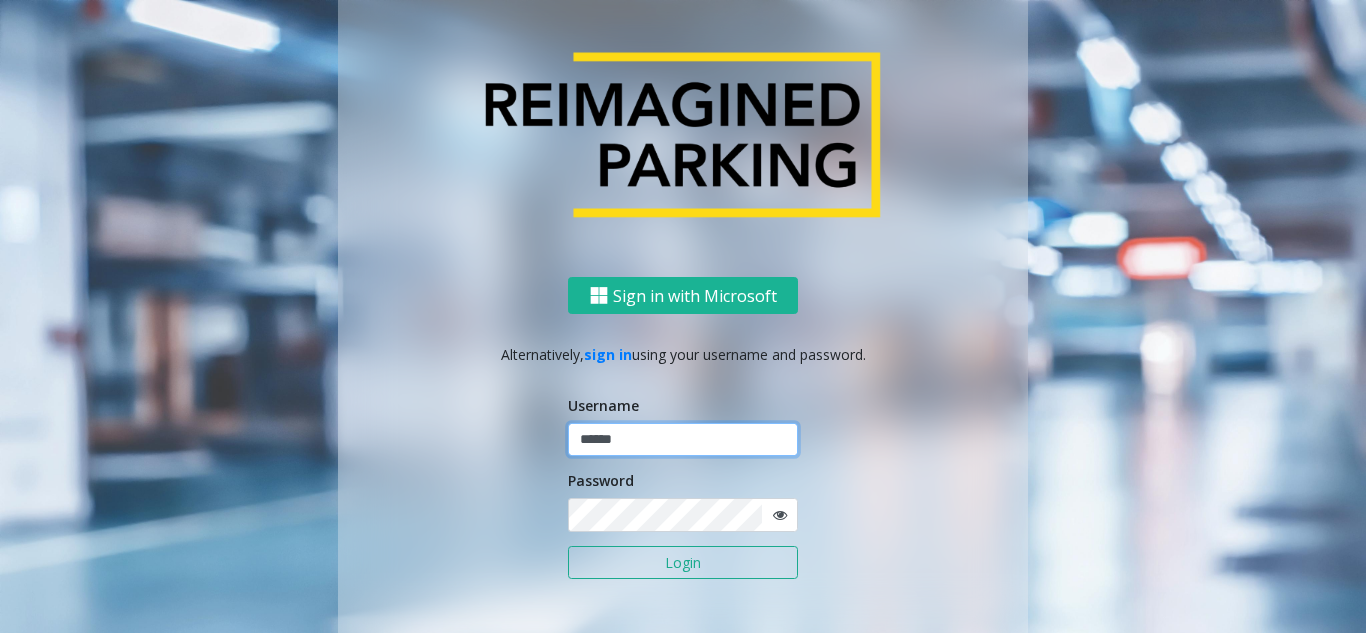 type on "******" 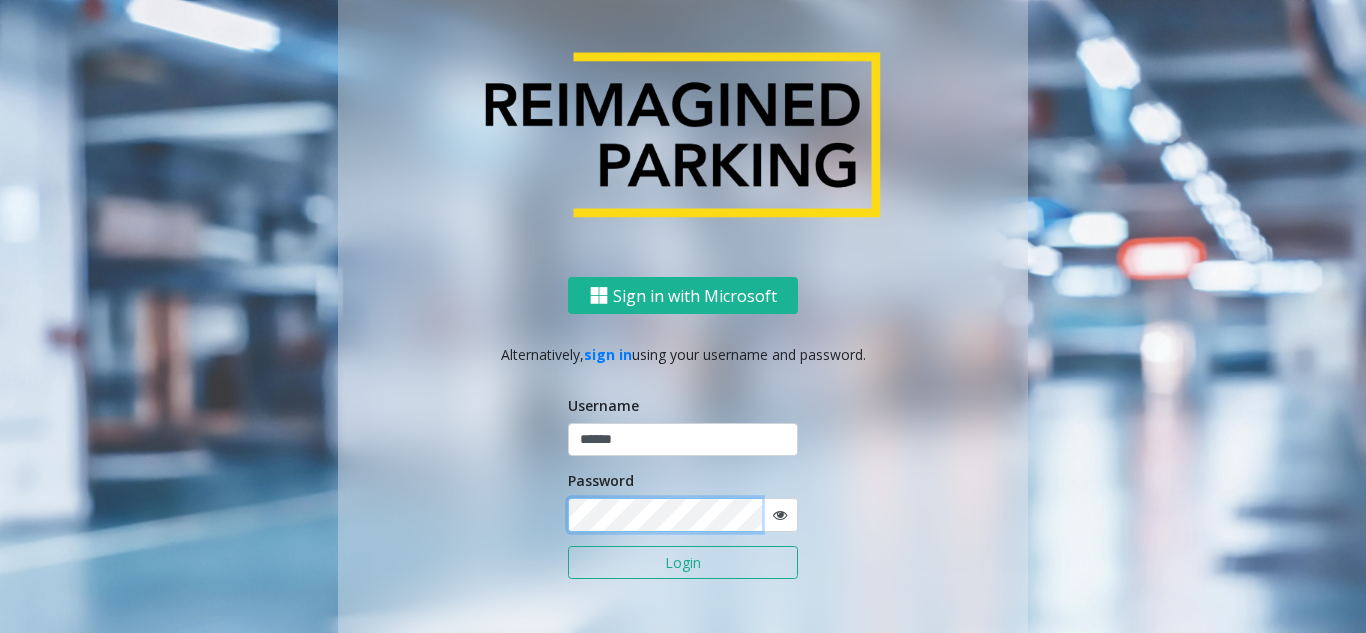 click on "Login" 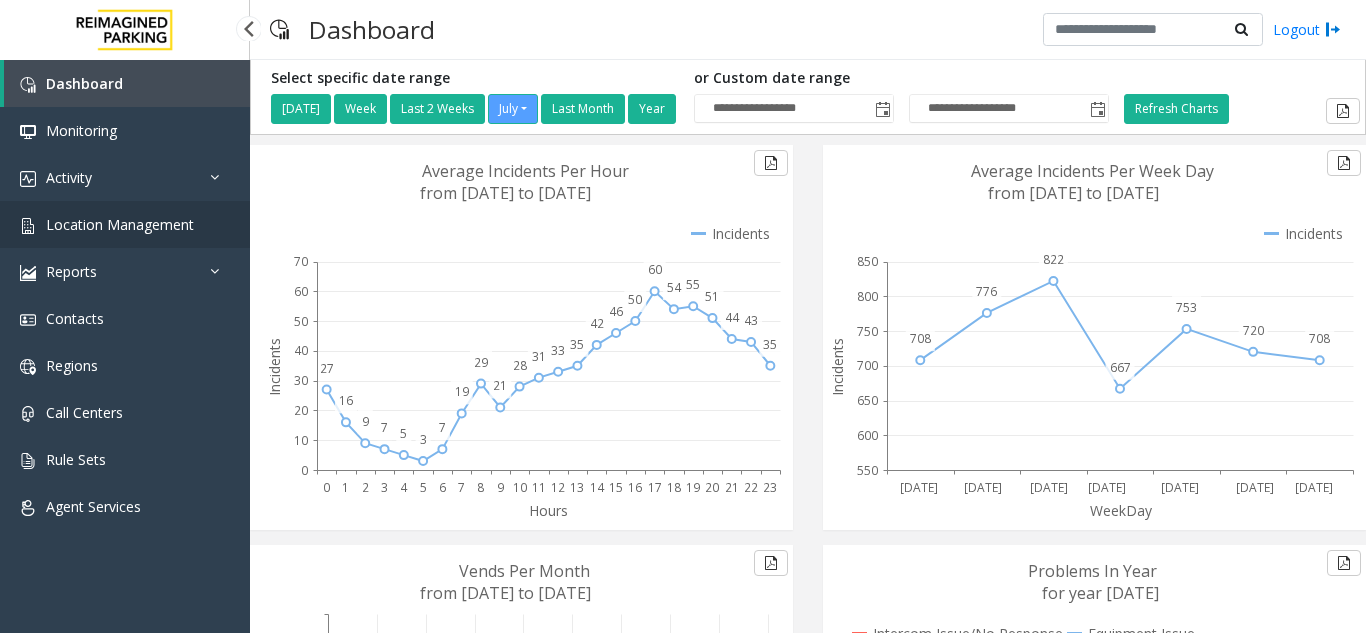 click on "Location Management" at bounding box center (125, 224) 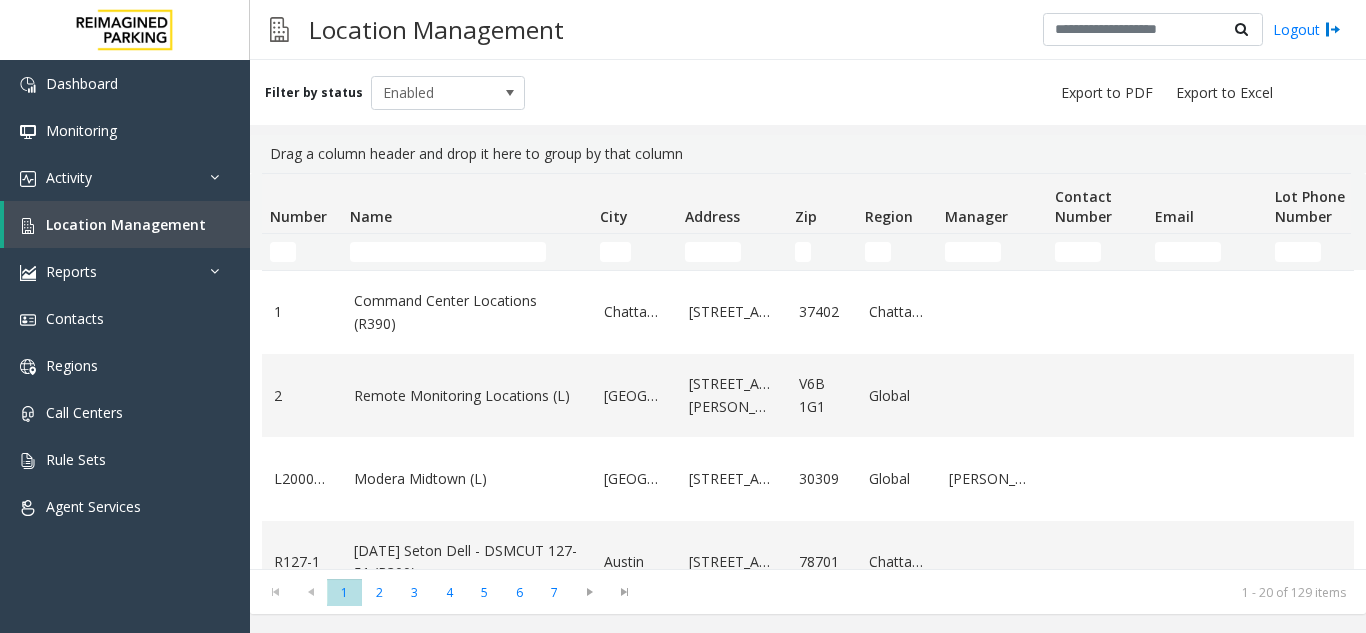 click 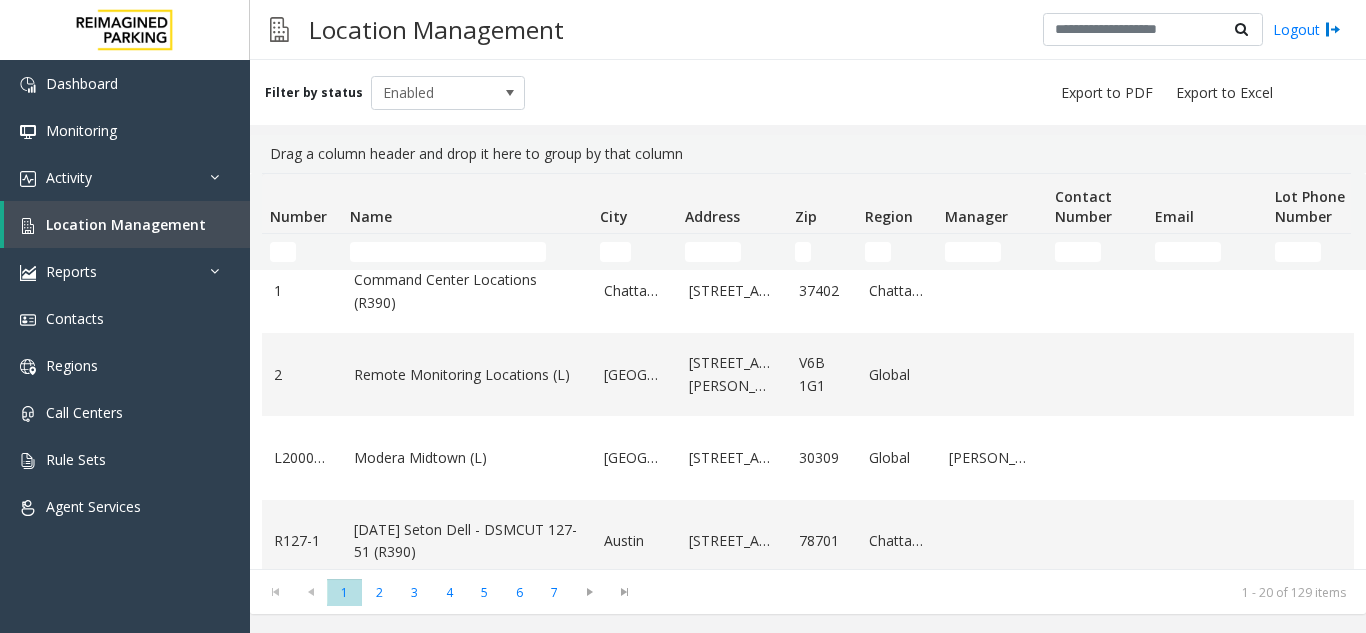 scroll, scrollTop: 0, scrollLeft: 0, axis: both 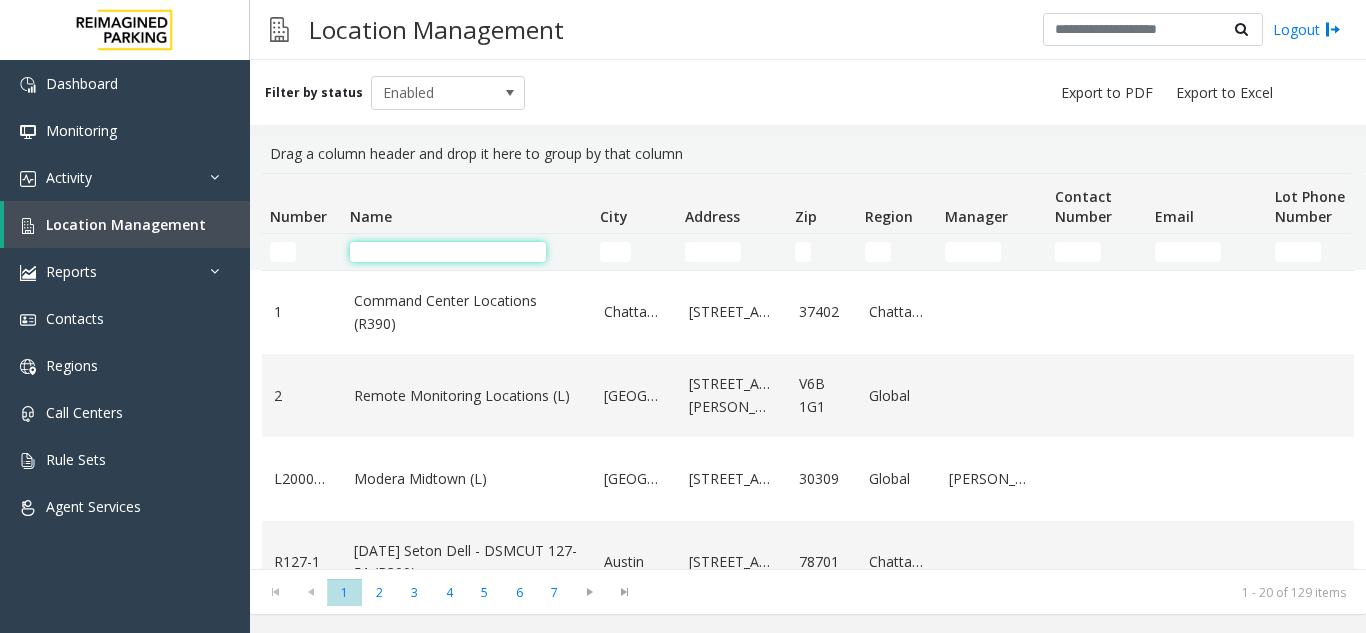click 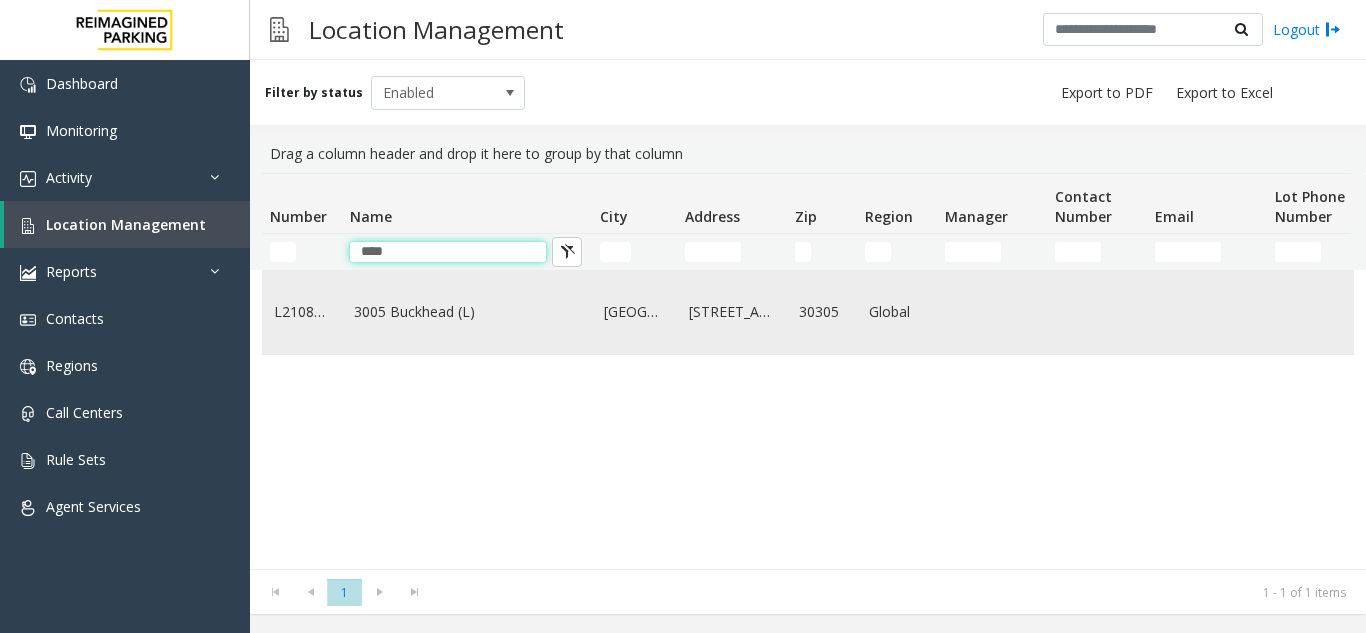 type on "****" 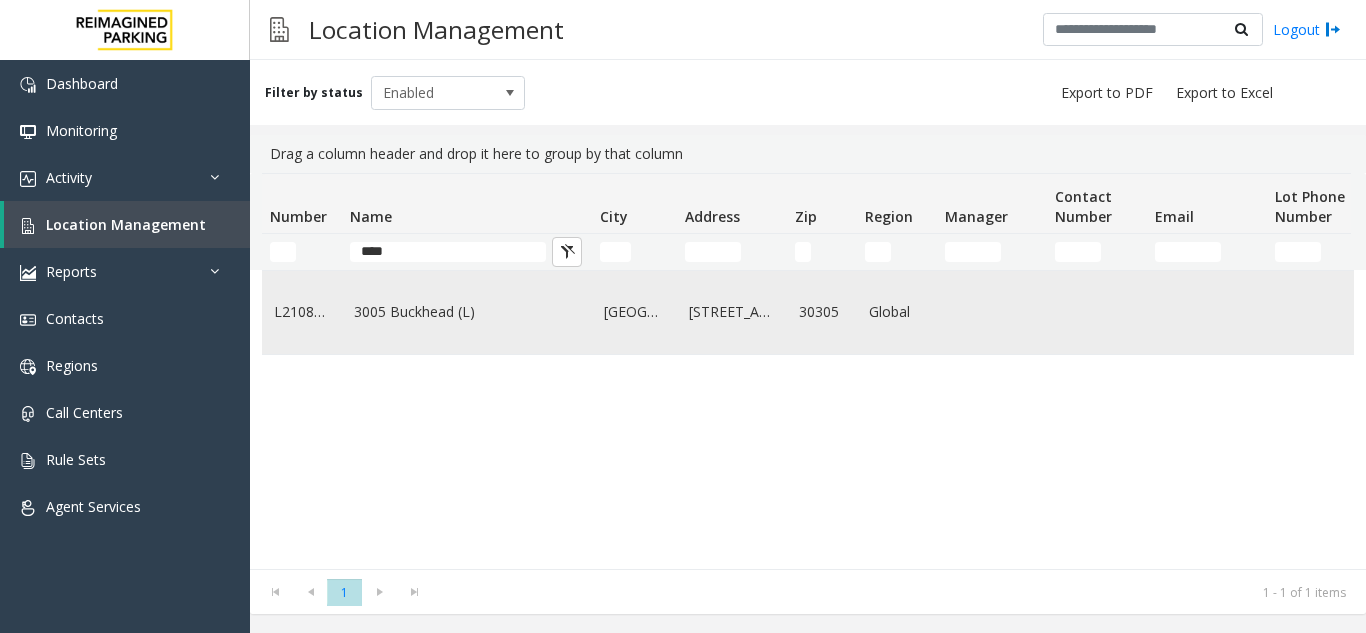 click on "3005 Buckhead (L)" 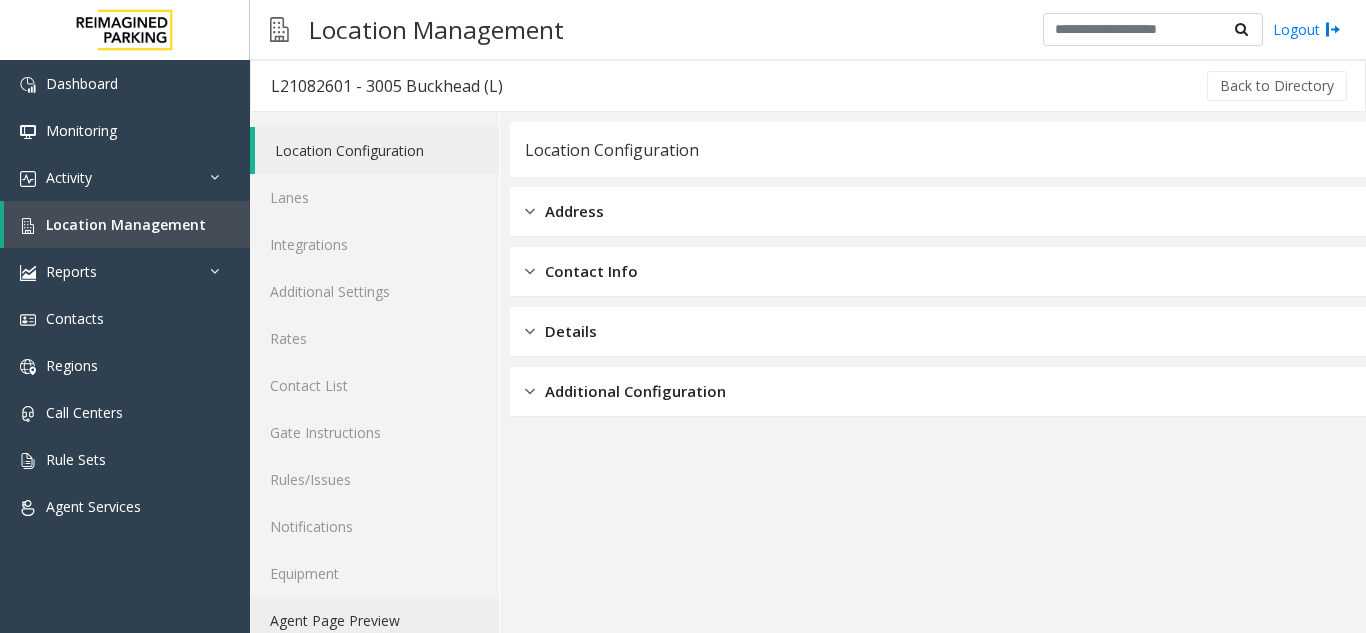 click on "Agent Page Preview" 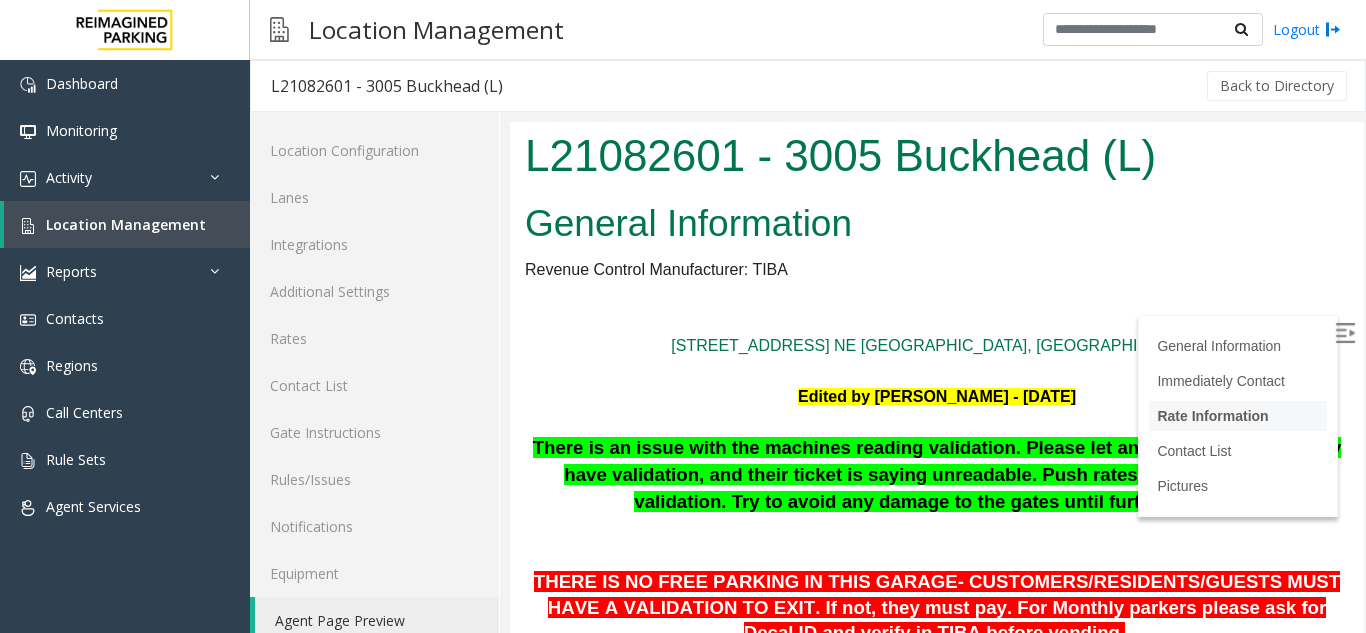 scroll, scrollTop: 0, scrollLeft: 0, axis: both 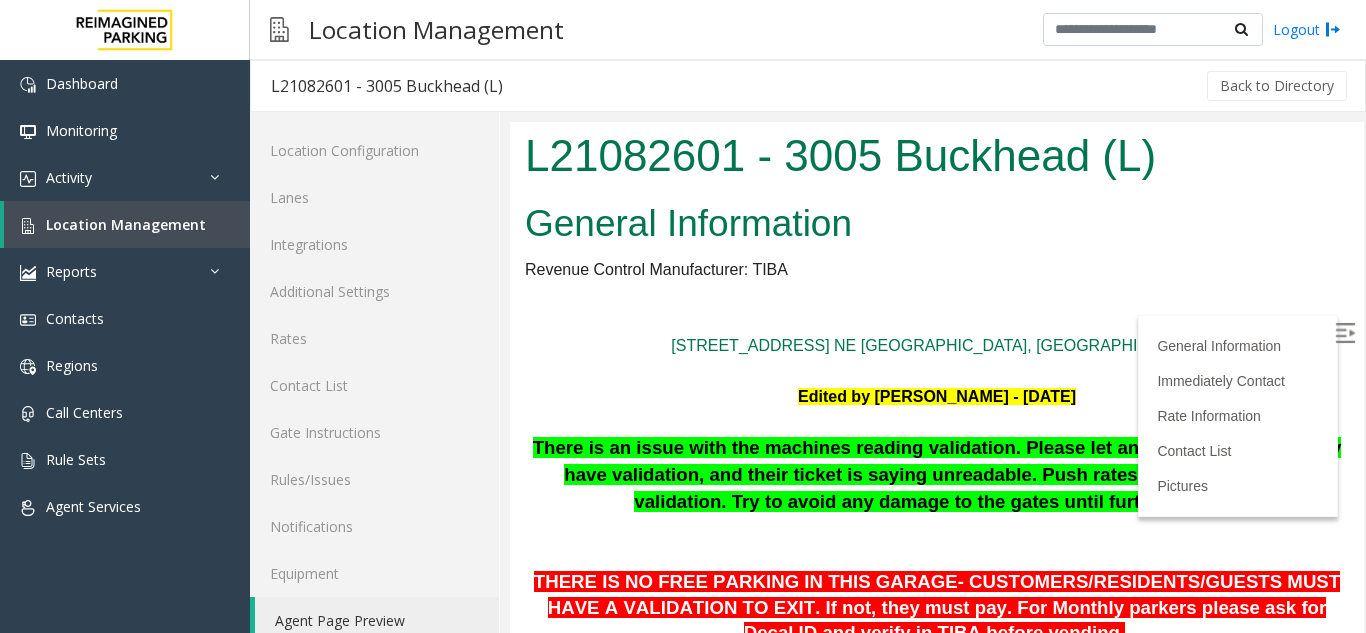 click at bounding box center (1345, 333) 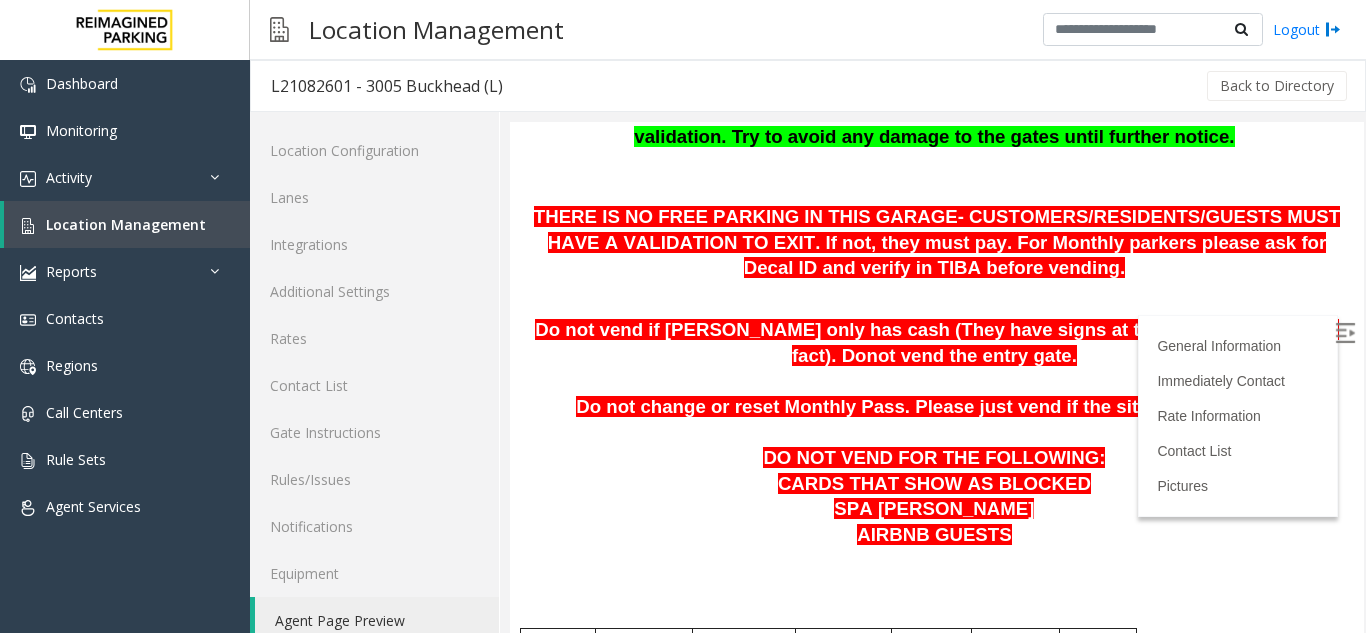 scroll, scrollTop: 400, scrollLeft: 0, axis: vertical 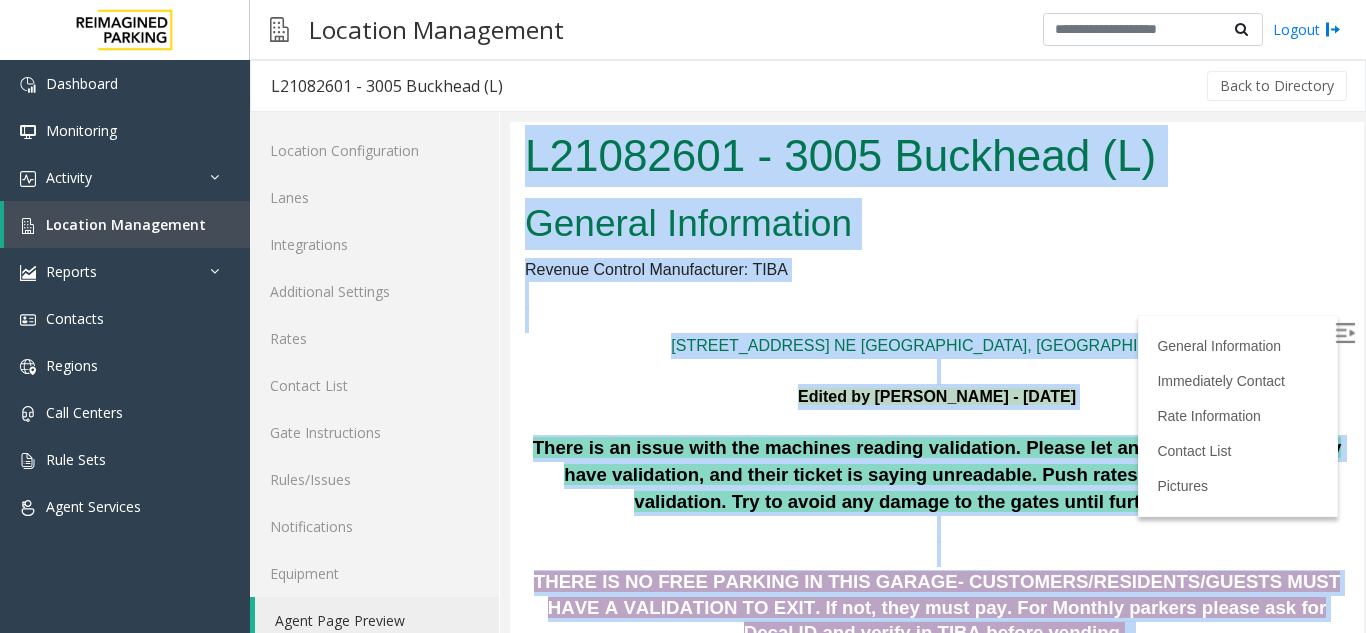 drag, startPoint x: 525, startPoint y: 499, endPoint x: 527, endPoint y: 165, distance: 334.00598 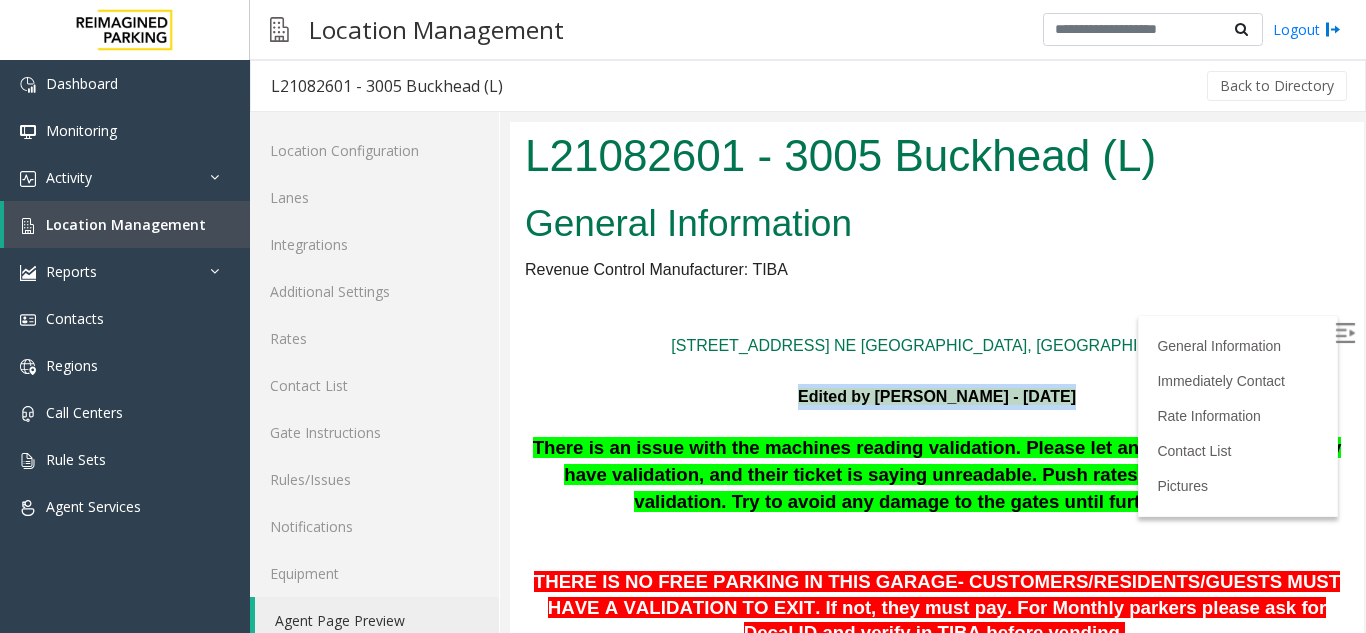 drag, startPoint x: 783, startPoint y: 398, endPoint x: 938, endPoint y: 410, distance: 155.46382 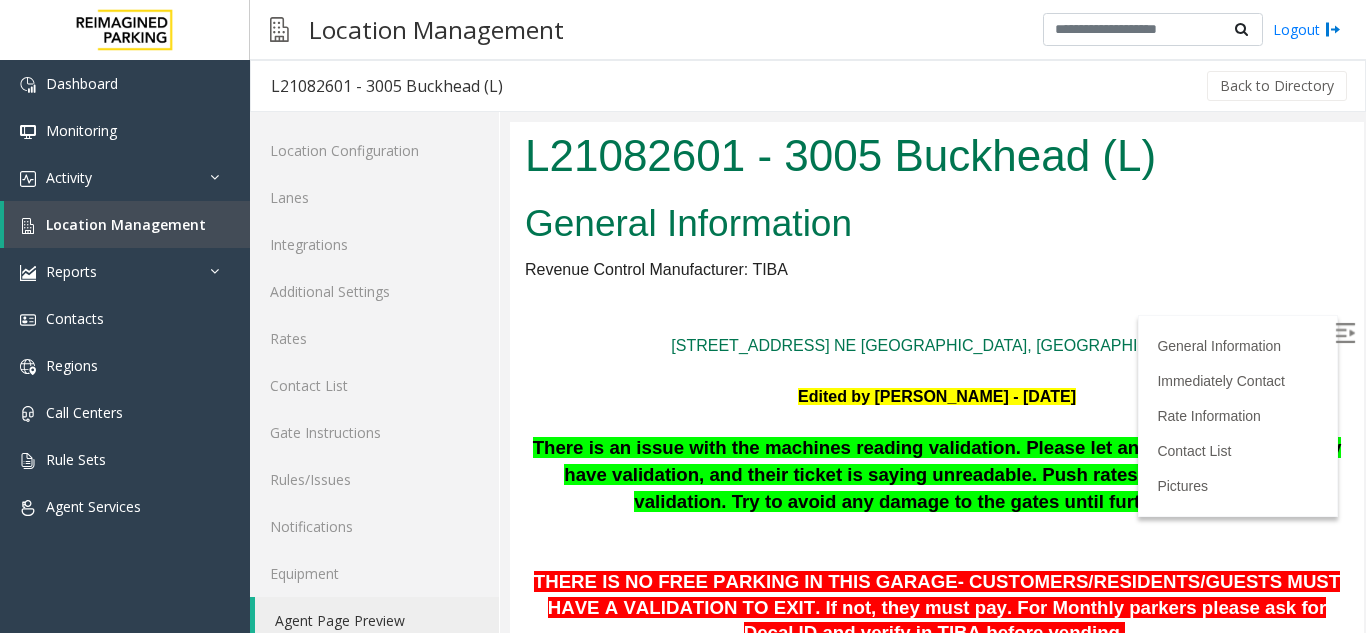 click at bounding box center [937, 372] 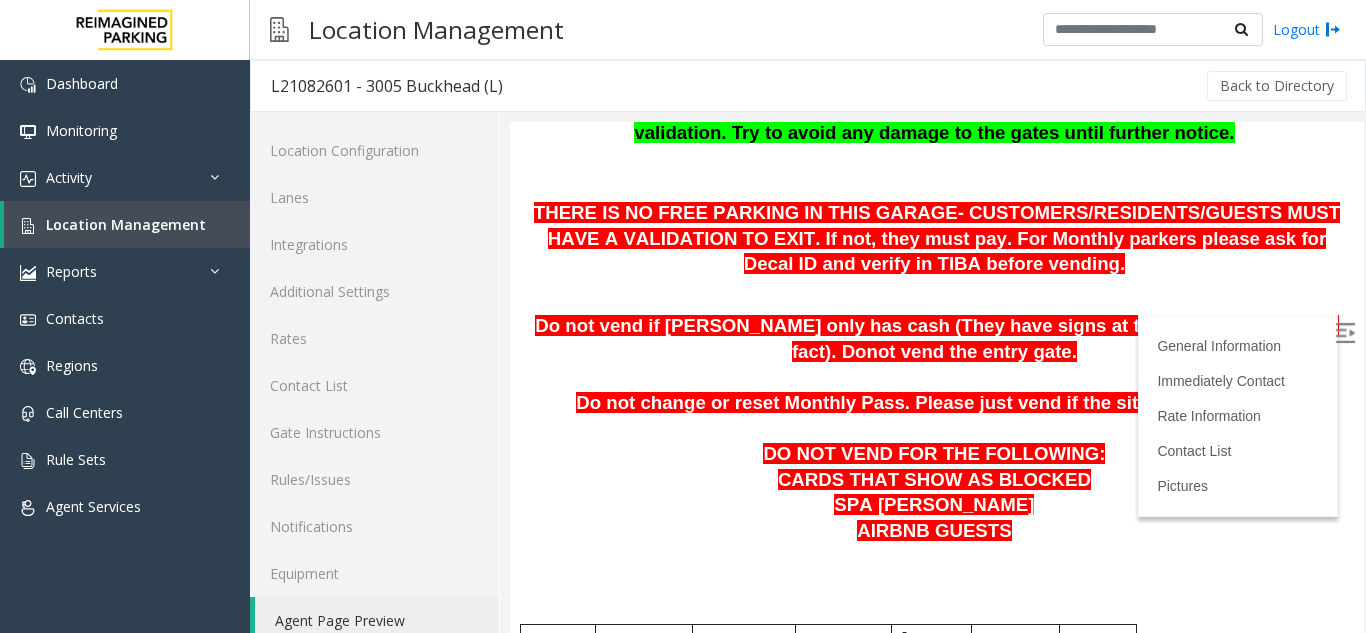 scroll, scrollTop: 500, scrollLeft: 0, axis: vertical 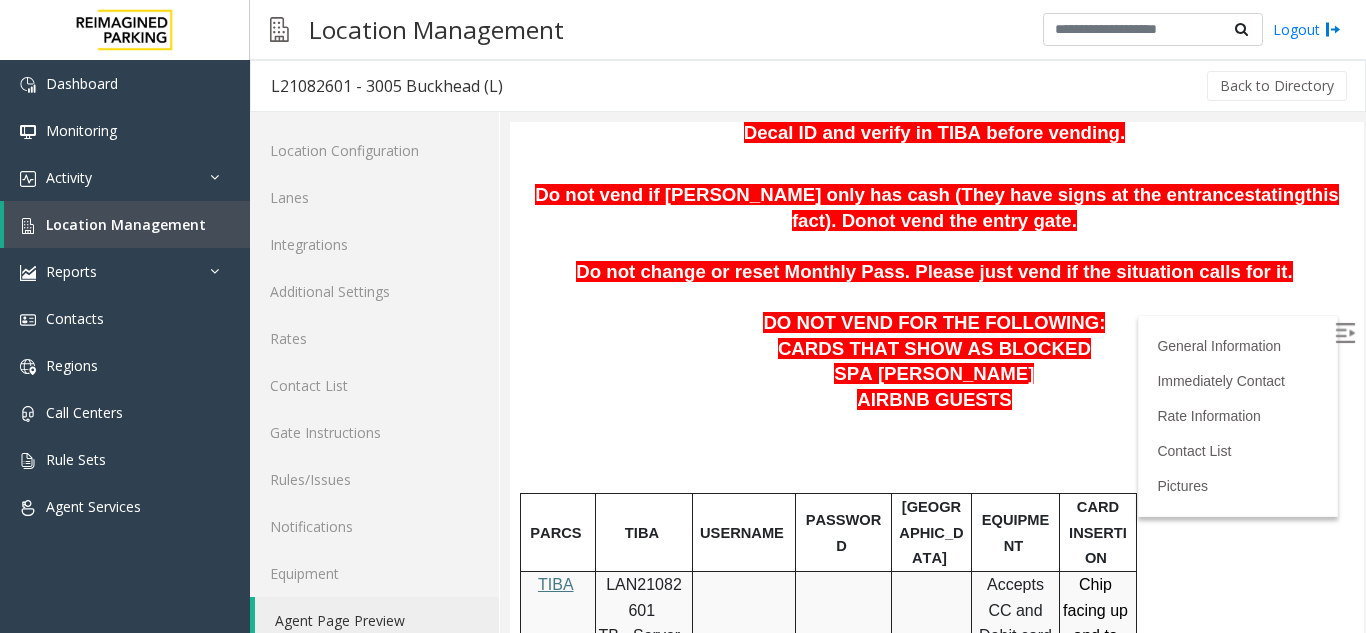 click on "LAN21082601" at bounding box center (644, 597) 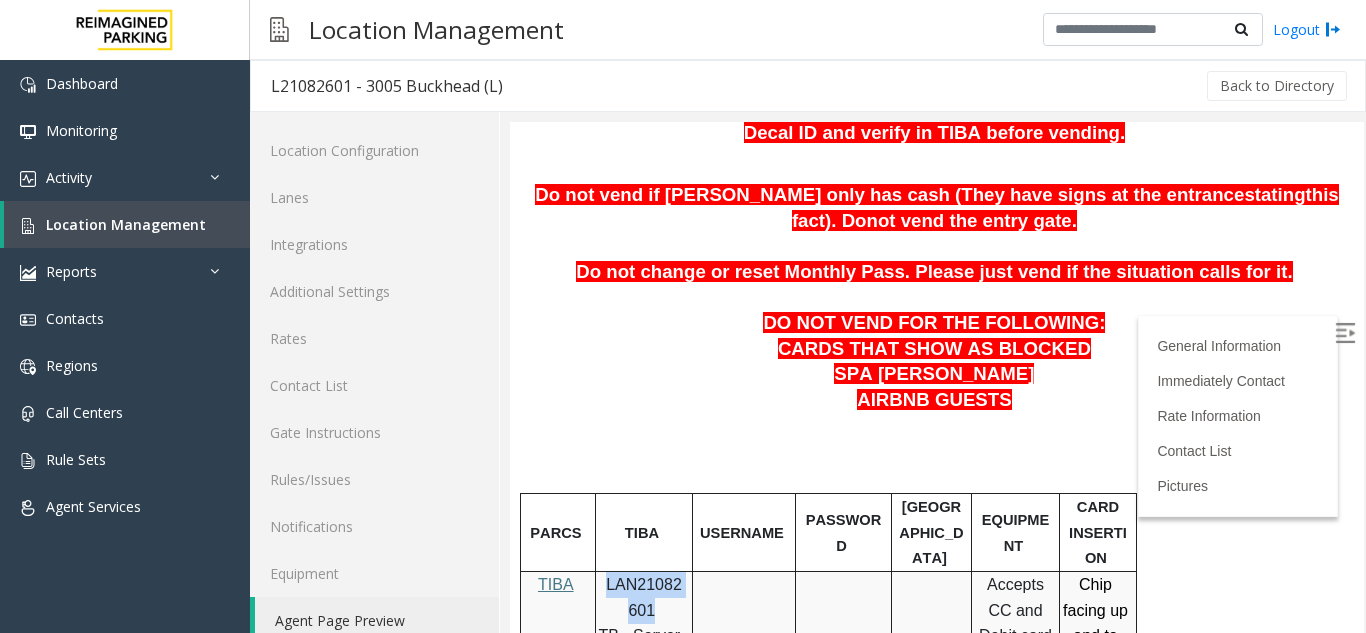 click on "LAN21082601" at bounding box center (644, 597) 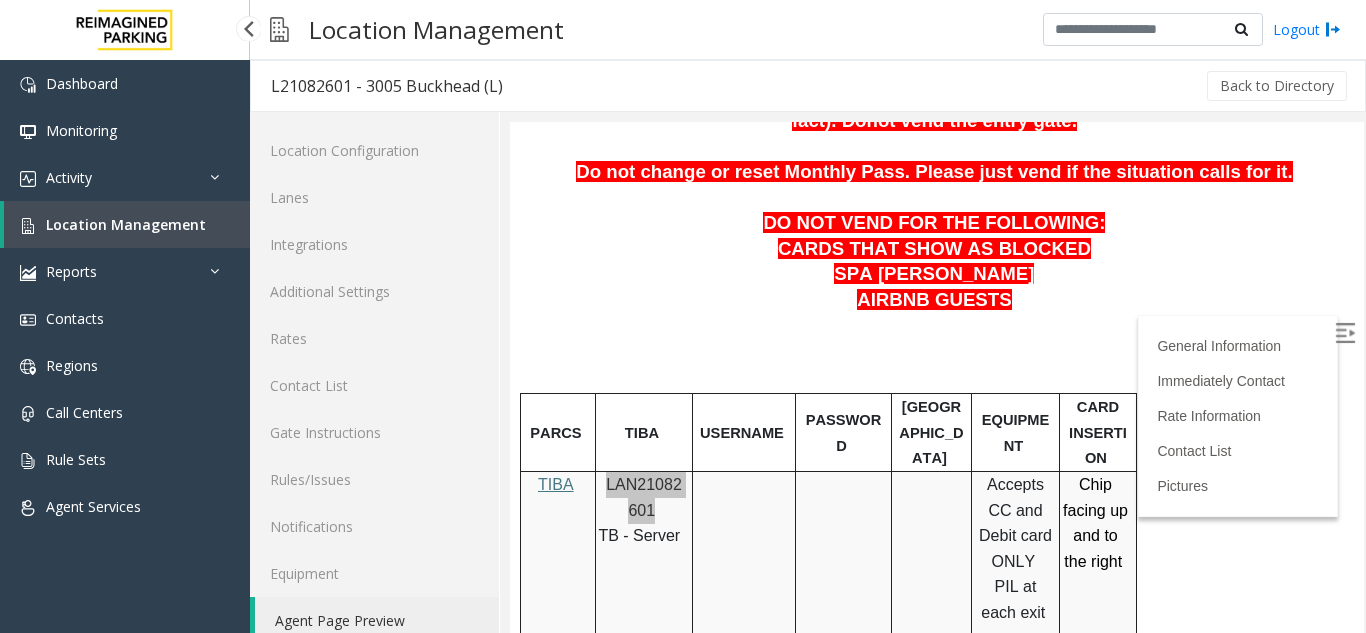 click on "Location Management" at bounding box center (127, 224) 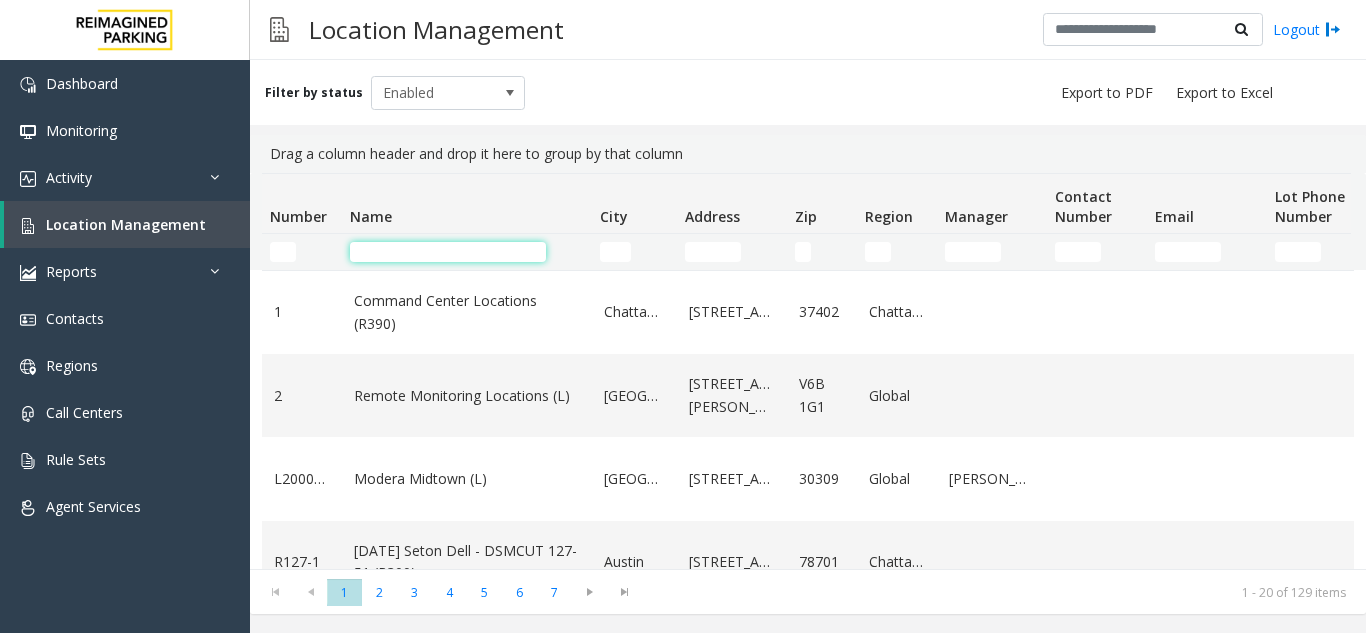 click 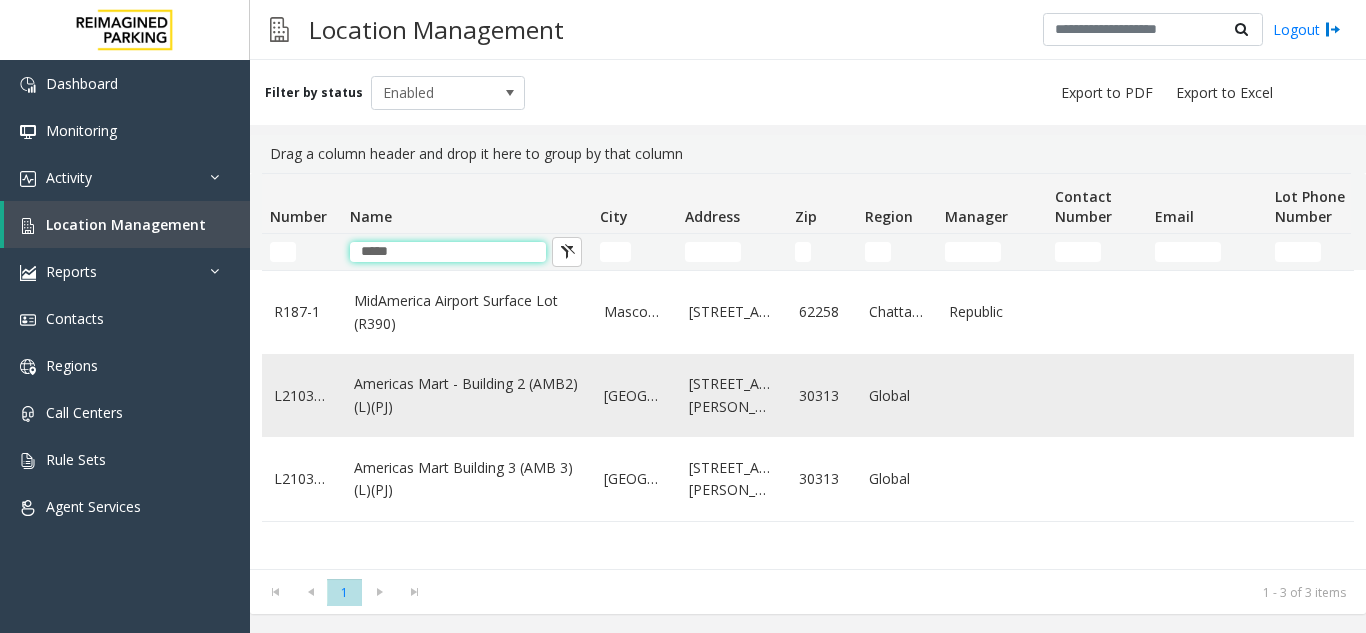 type on "*****" 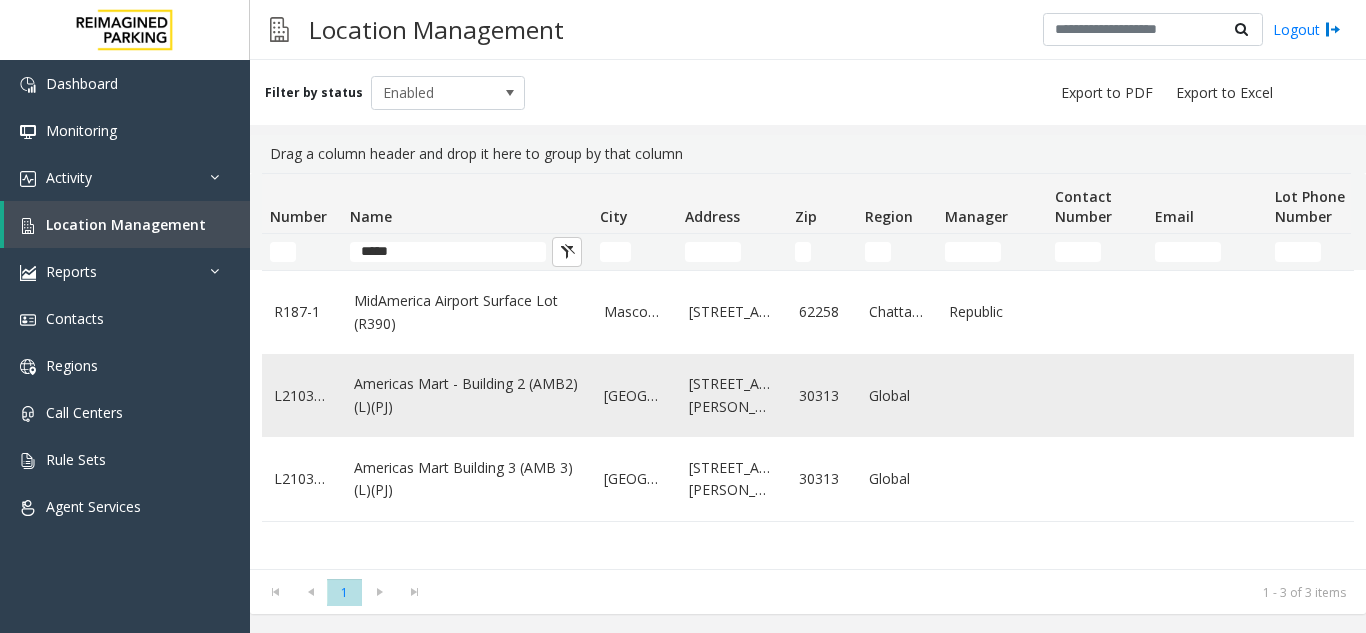 click on "Americas Mart - Building 2 (AMB2) (L)(PJ)" 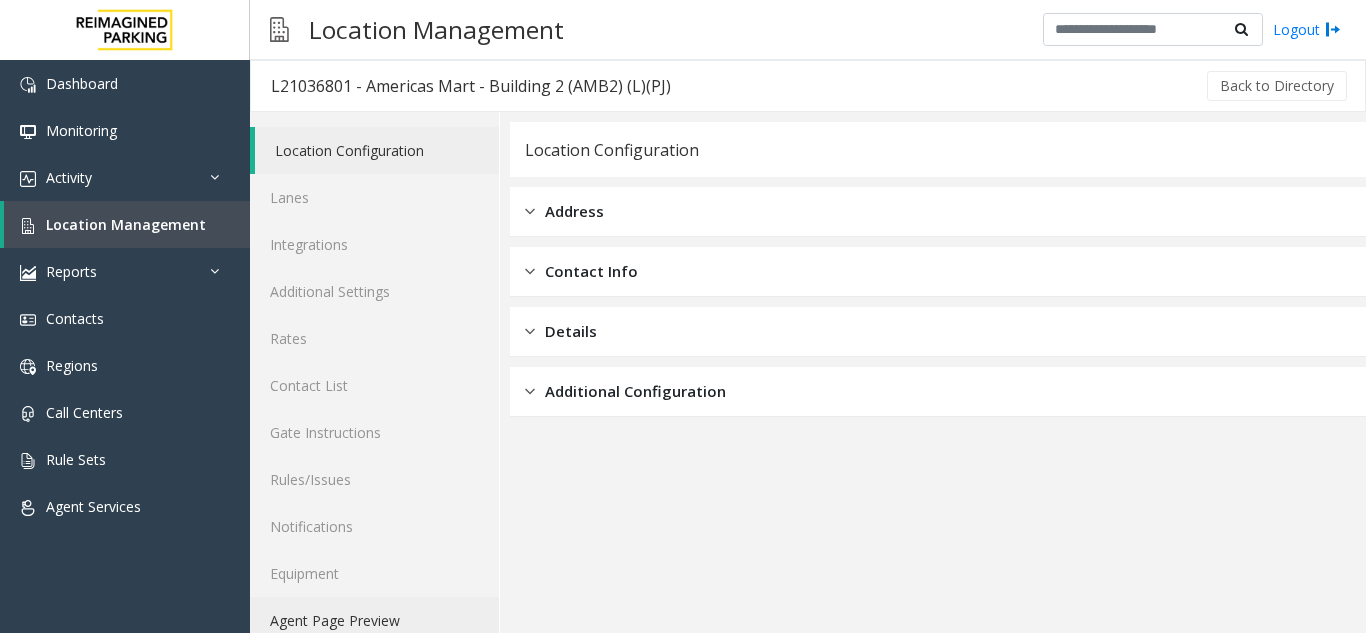 click on "Agent Page Preview" 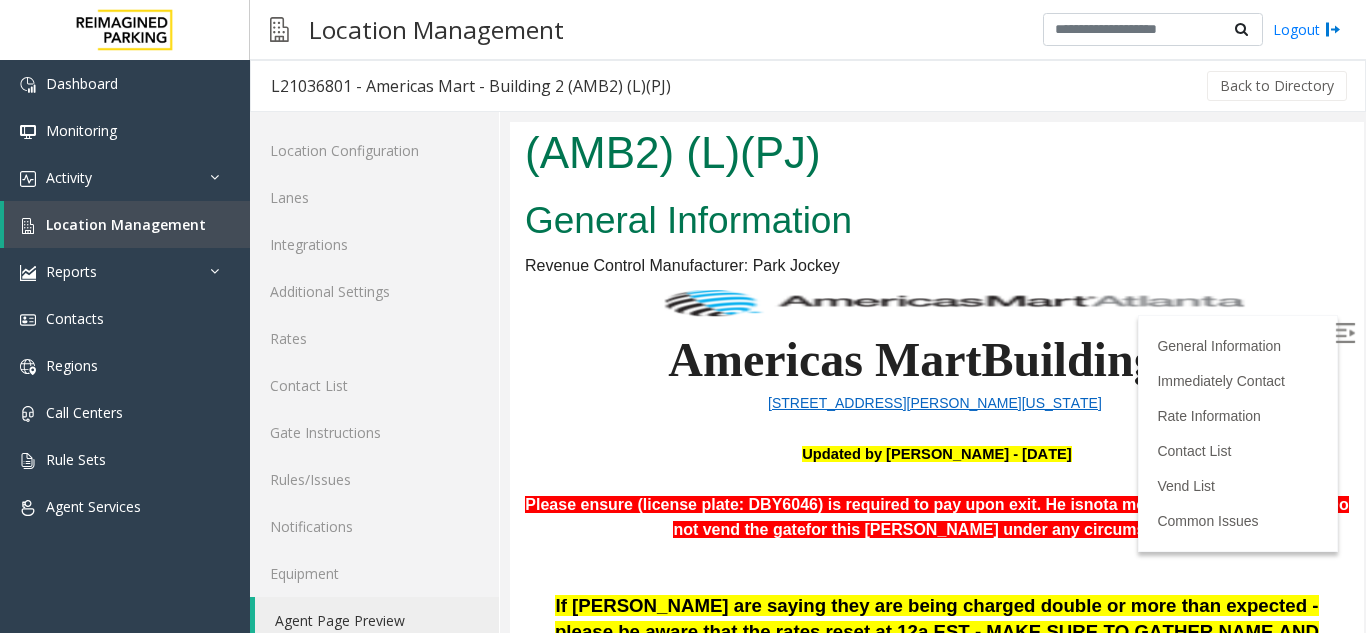 scroll, scrollTop: 100, scrollLeft: 0, axis: vertical 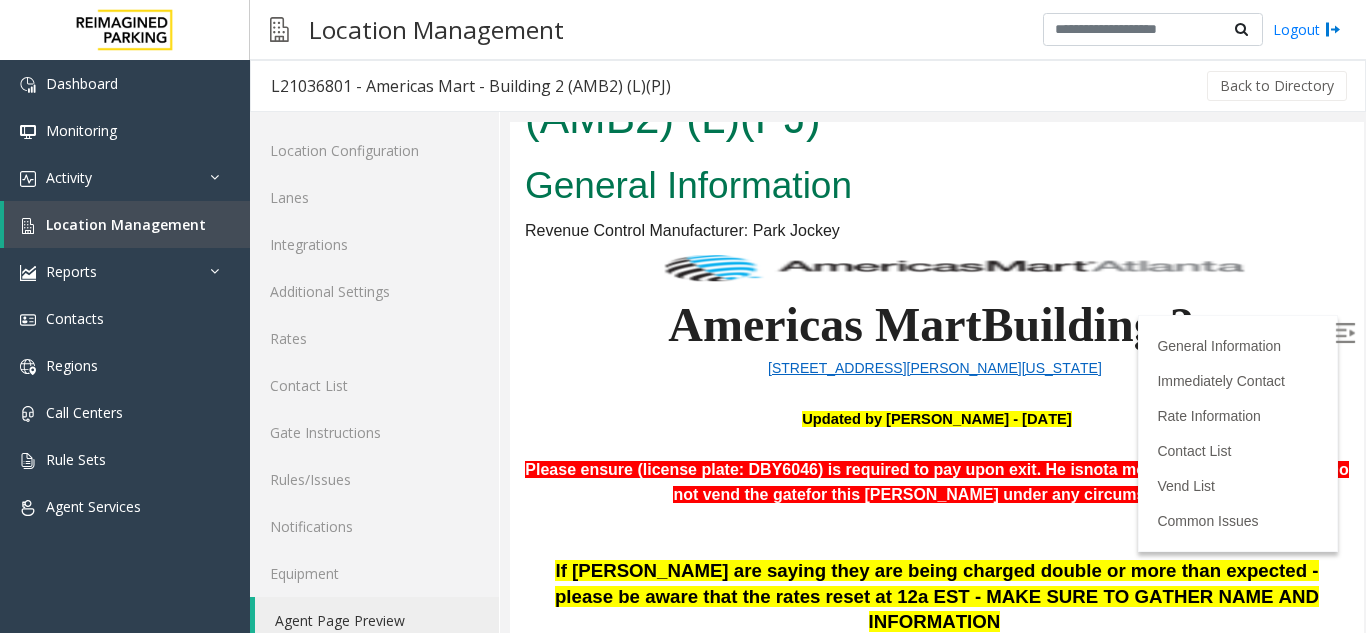 click at bounding box center (1345, 333) 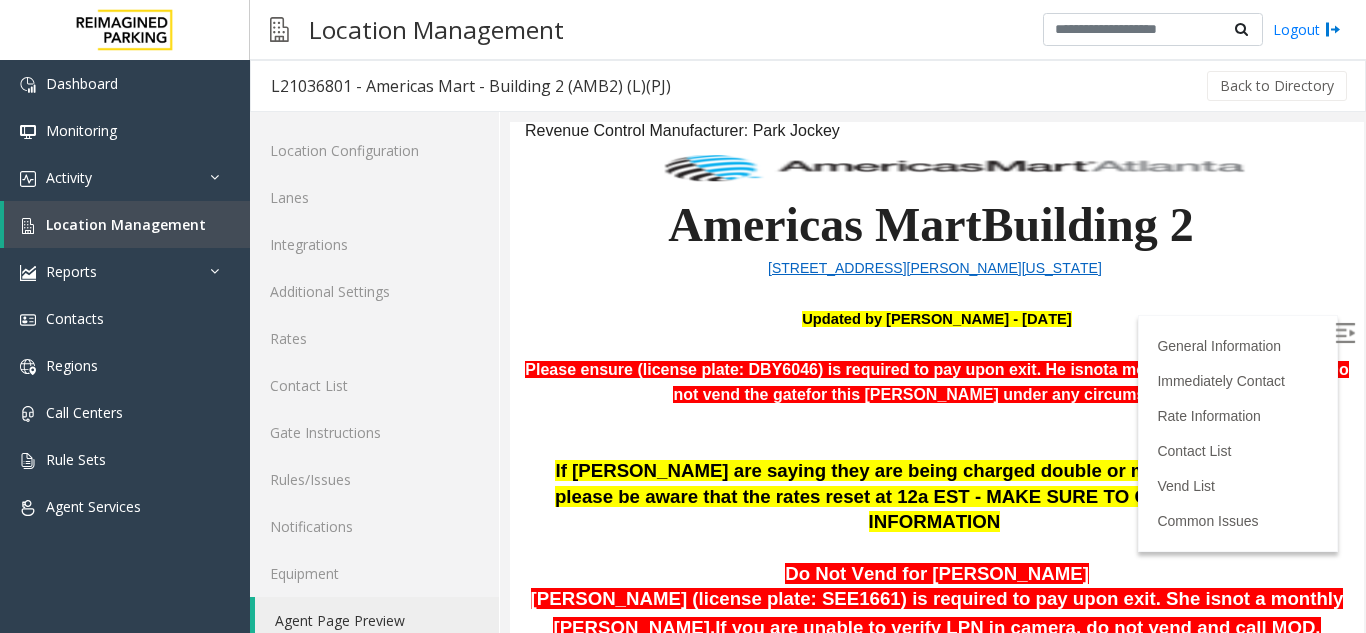 scroll, scrollTop: 300, scrollLeft: 0, axis: vertical 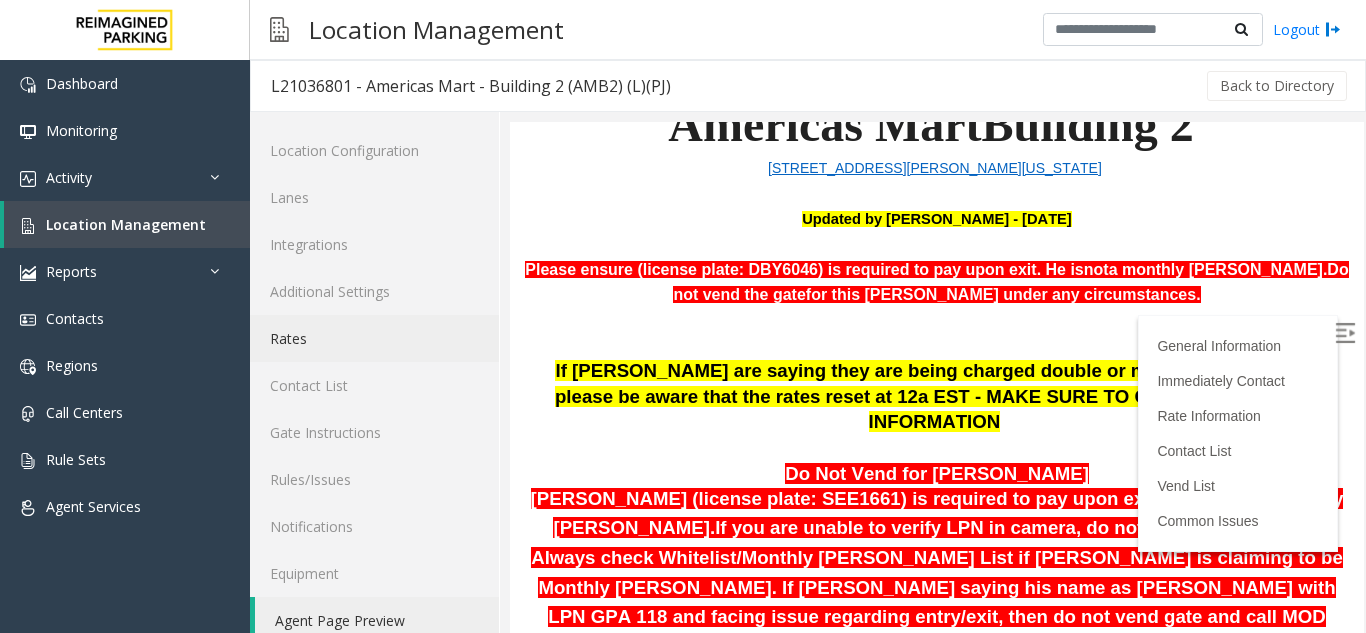 click on "Rates" 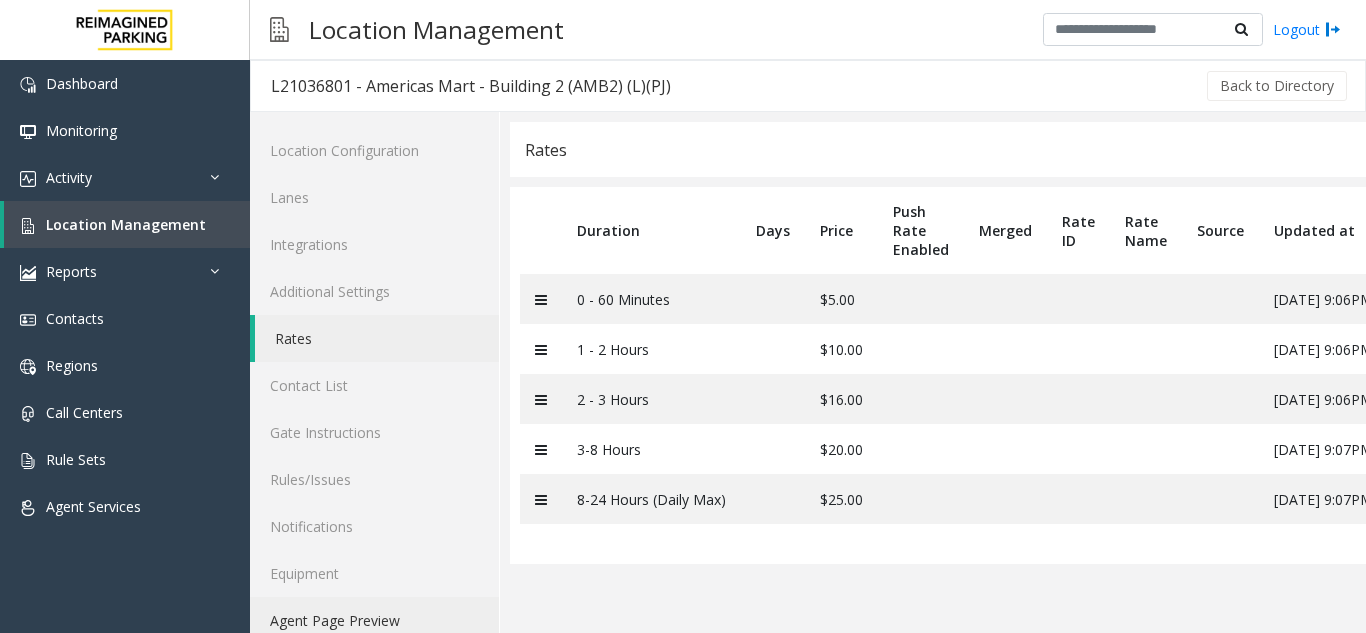 click on "Agent Page Preview" 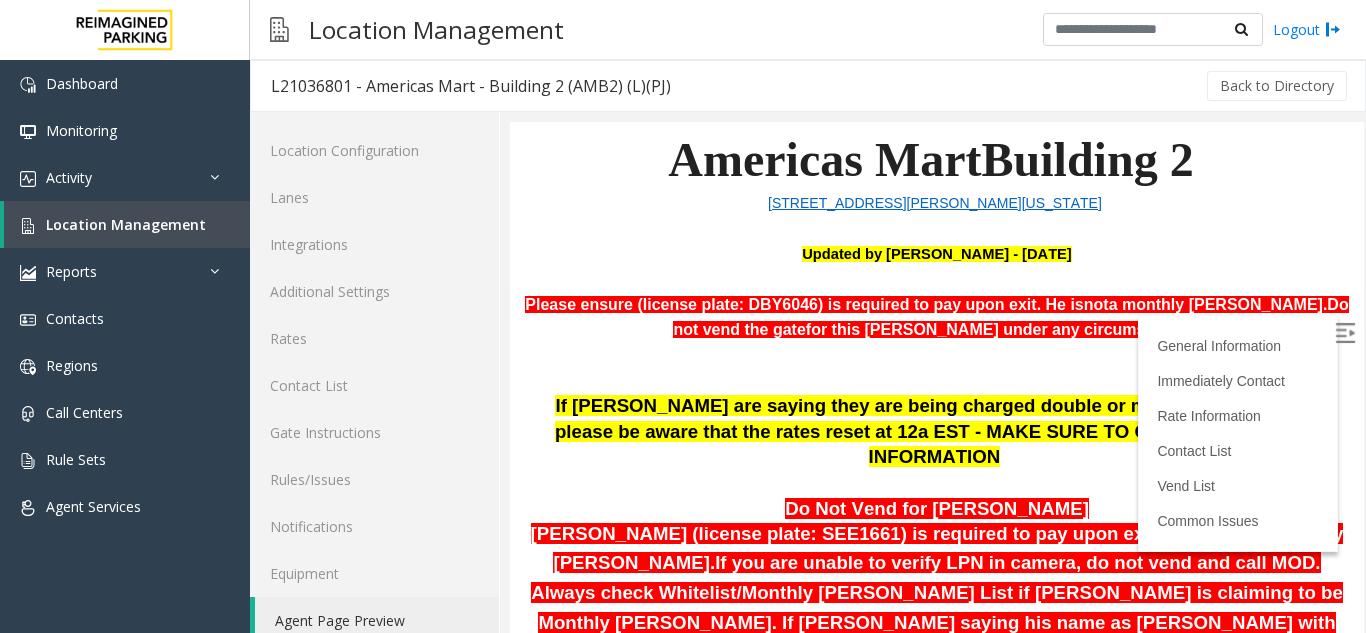 scroll, scrollTop: 300, scrollLeft: 0, axis: vertical 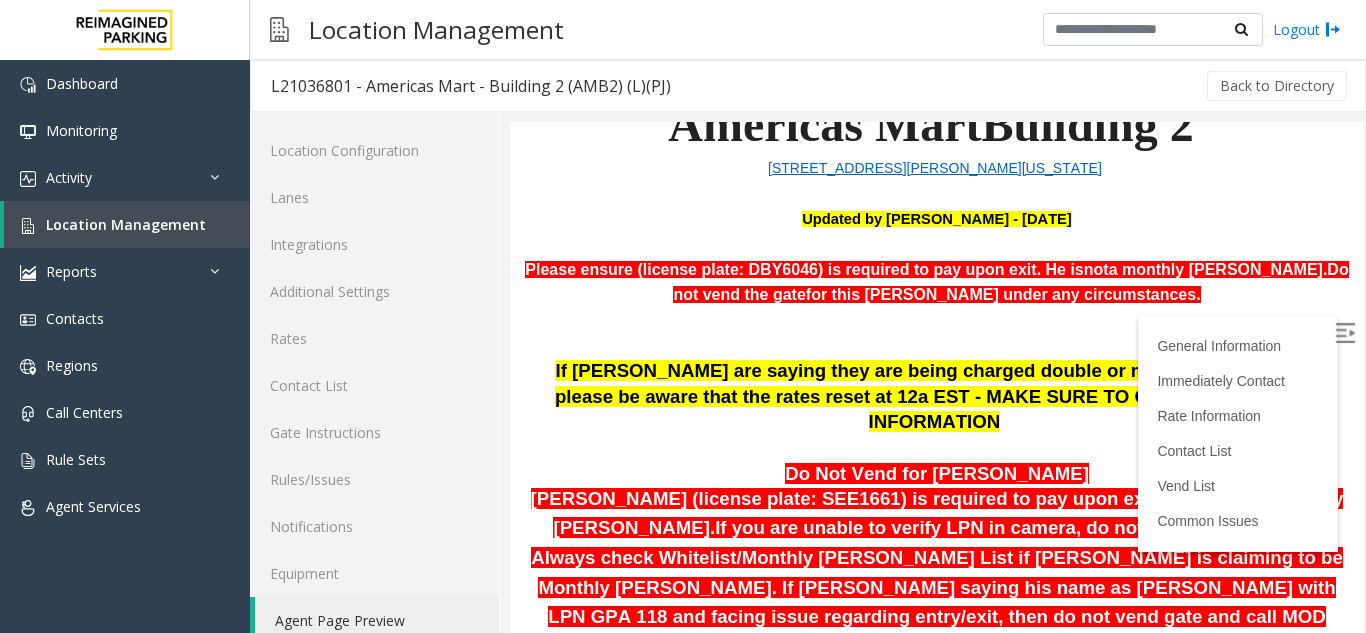 click at bounding box center (1347, 336) 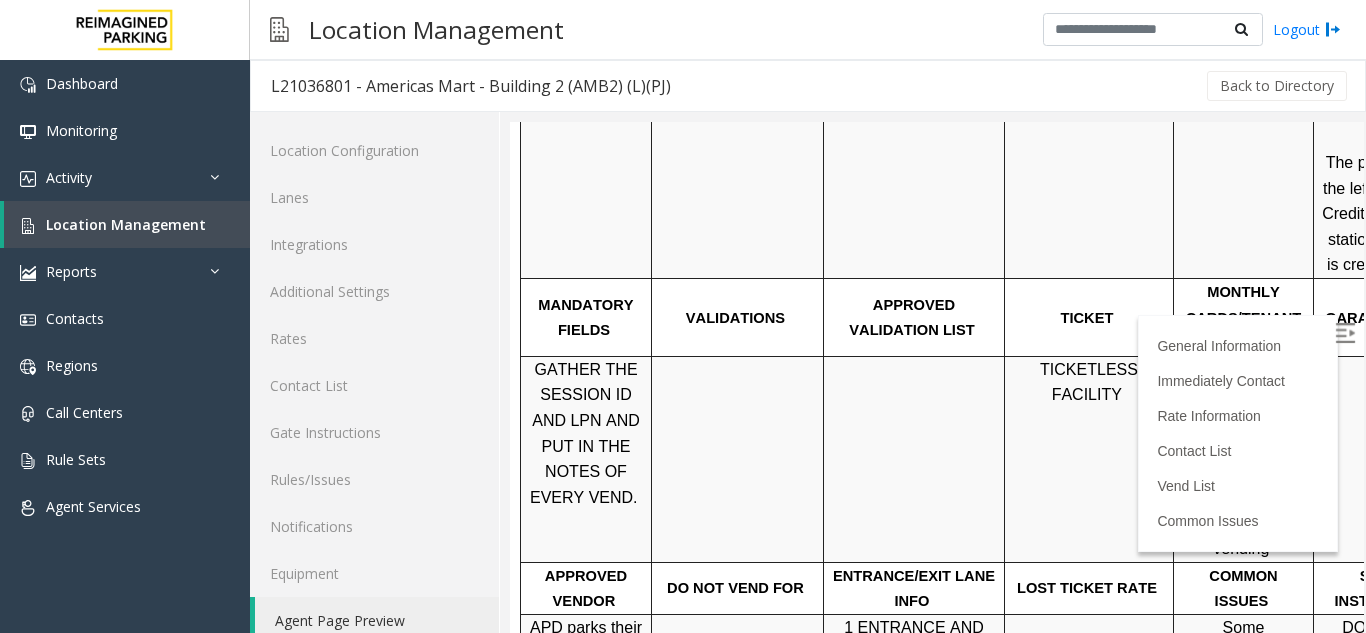 scroll, scrollTop: 1300, scrollLeft: 0, axis: vertical 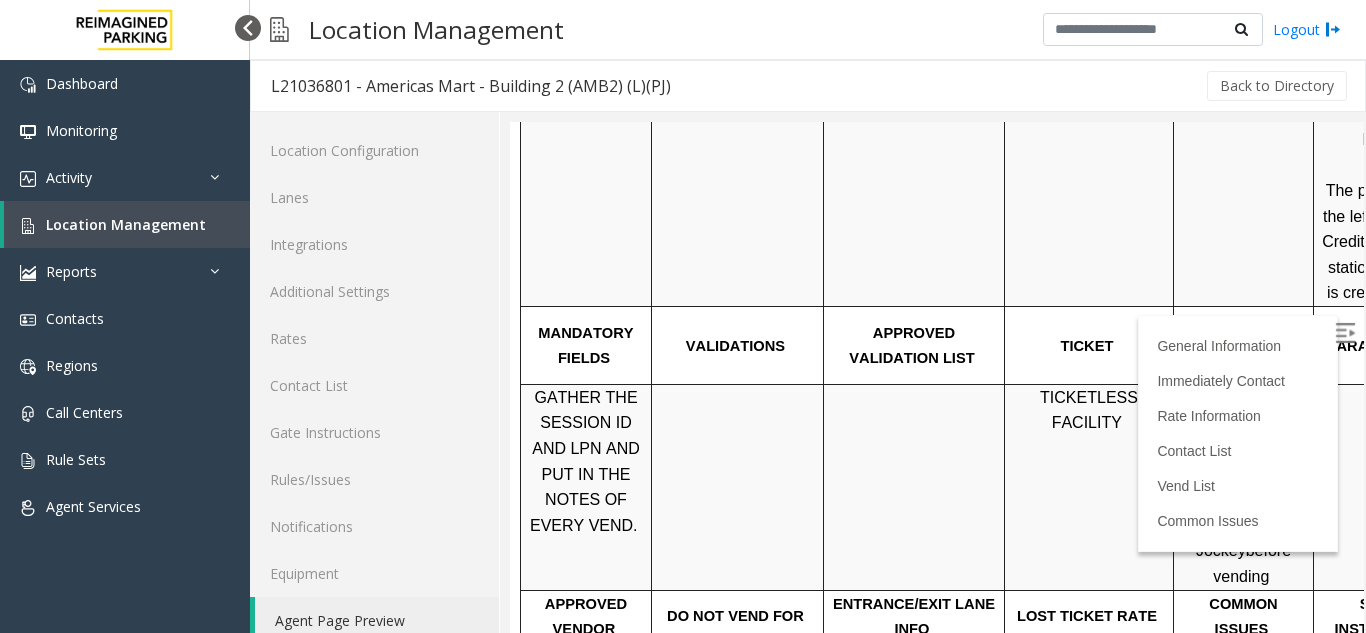 click at bounding box center [248, 28] 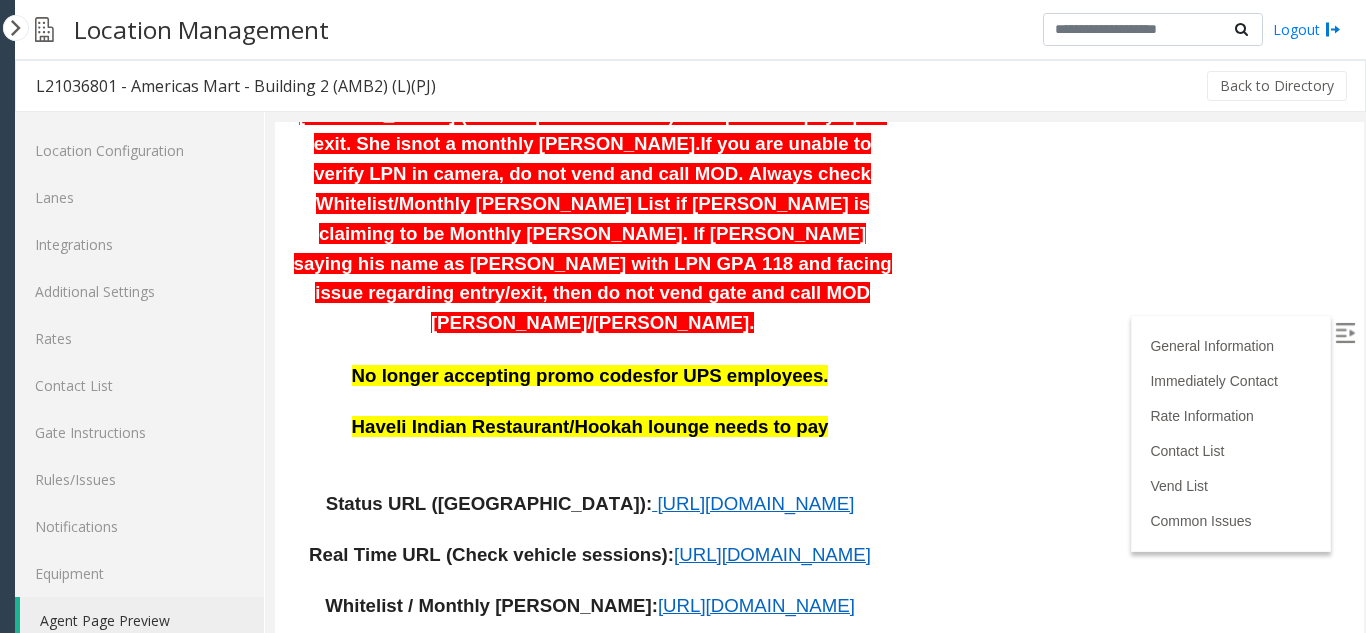 scroll, scrollTop: 770, scrollLeft: 0, axis: vertical 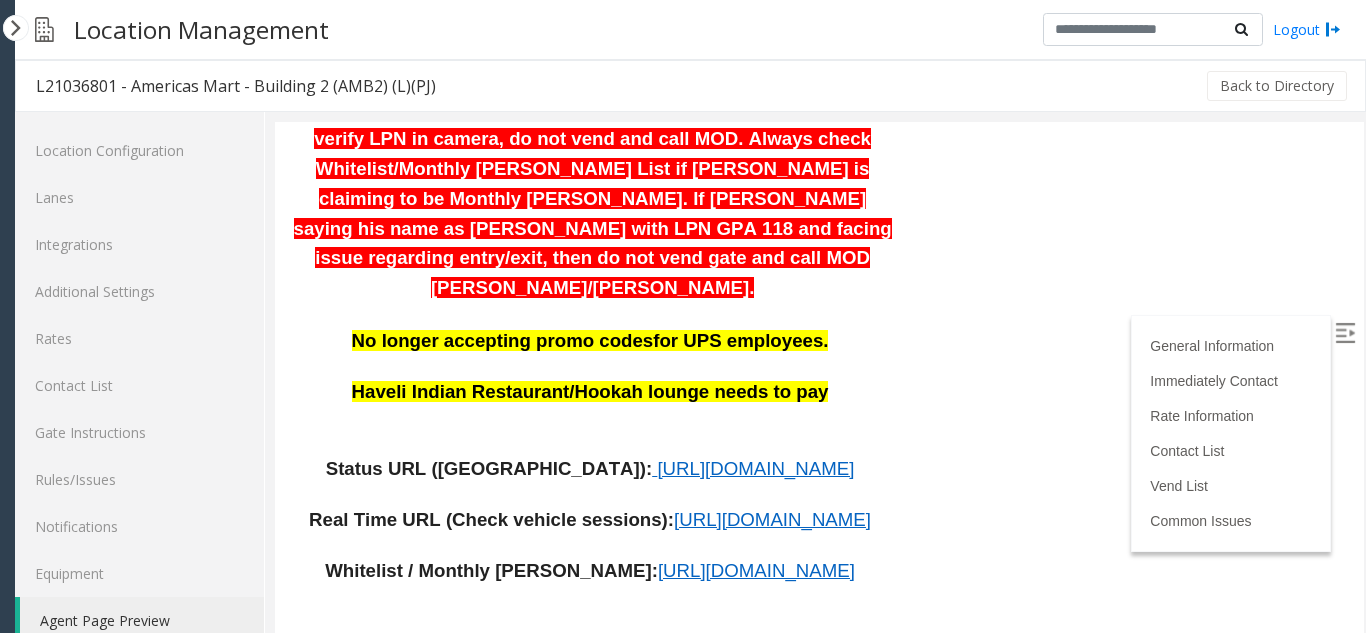 click on "https://www.parkjockey.com/en-us/manage/1633/status" at bounding box center (755, 468) 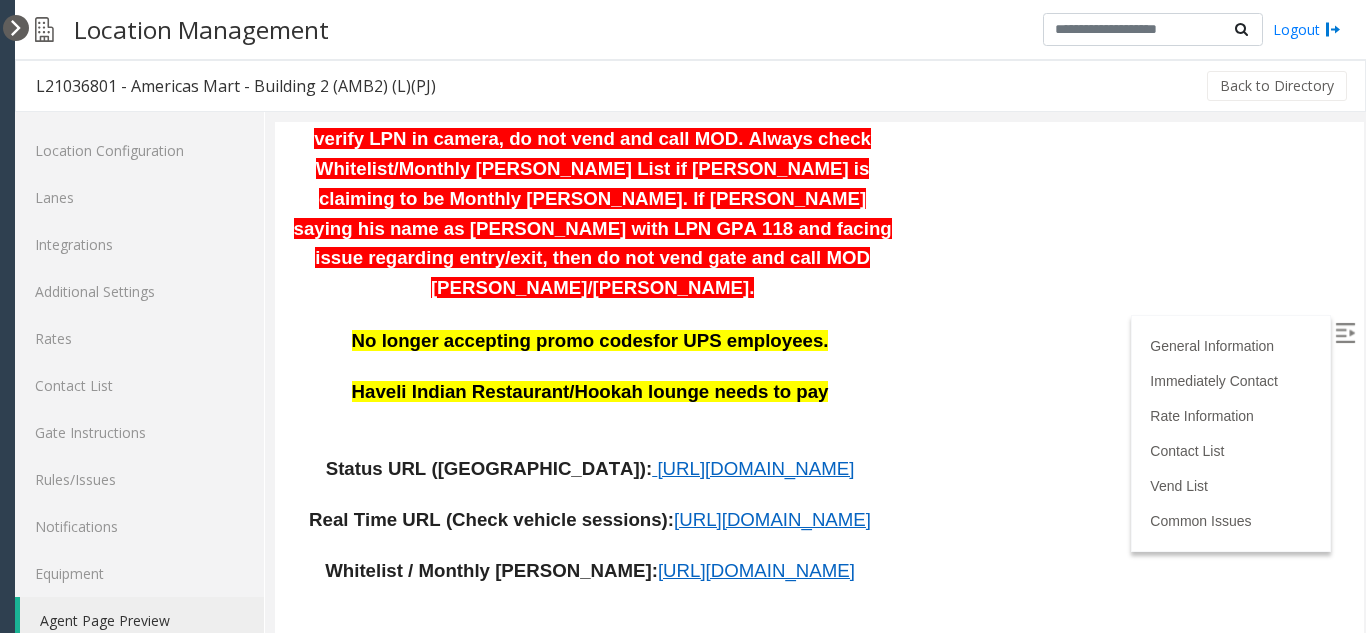 click at bounding box center (16, 28) 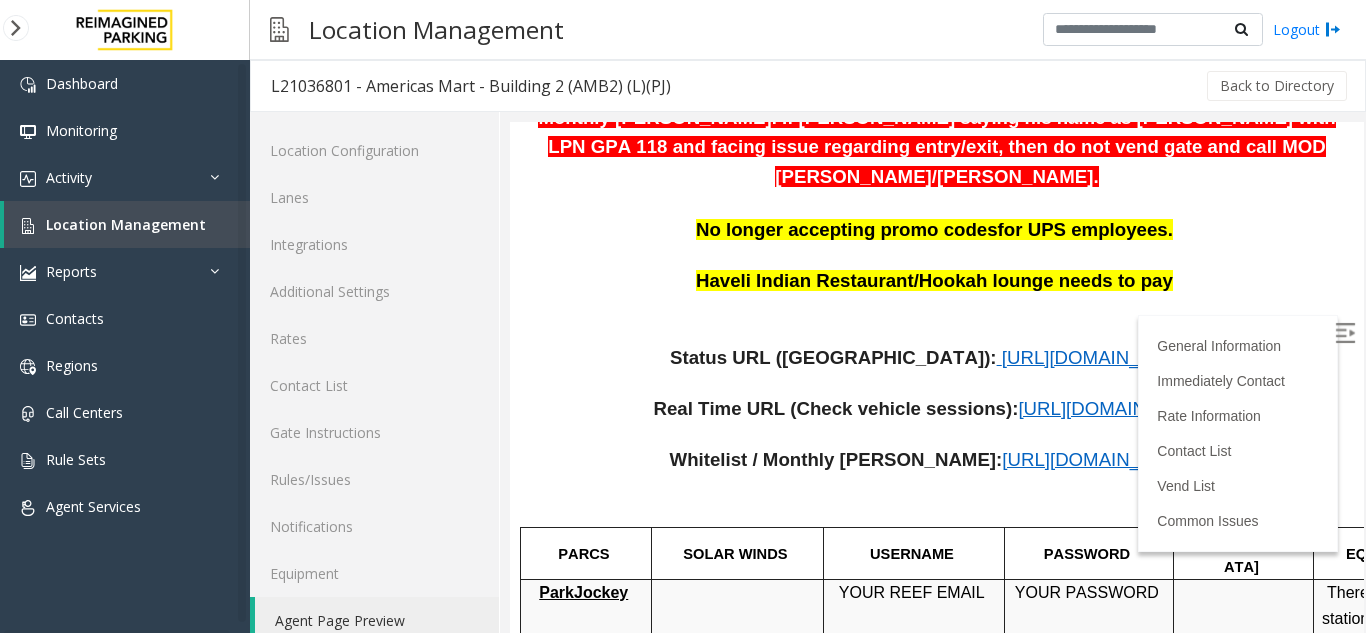 scroll, scrollTop: 800, scrollLeft: 0, axis: vertical 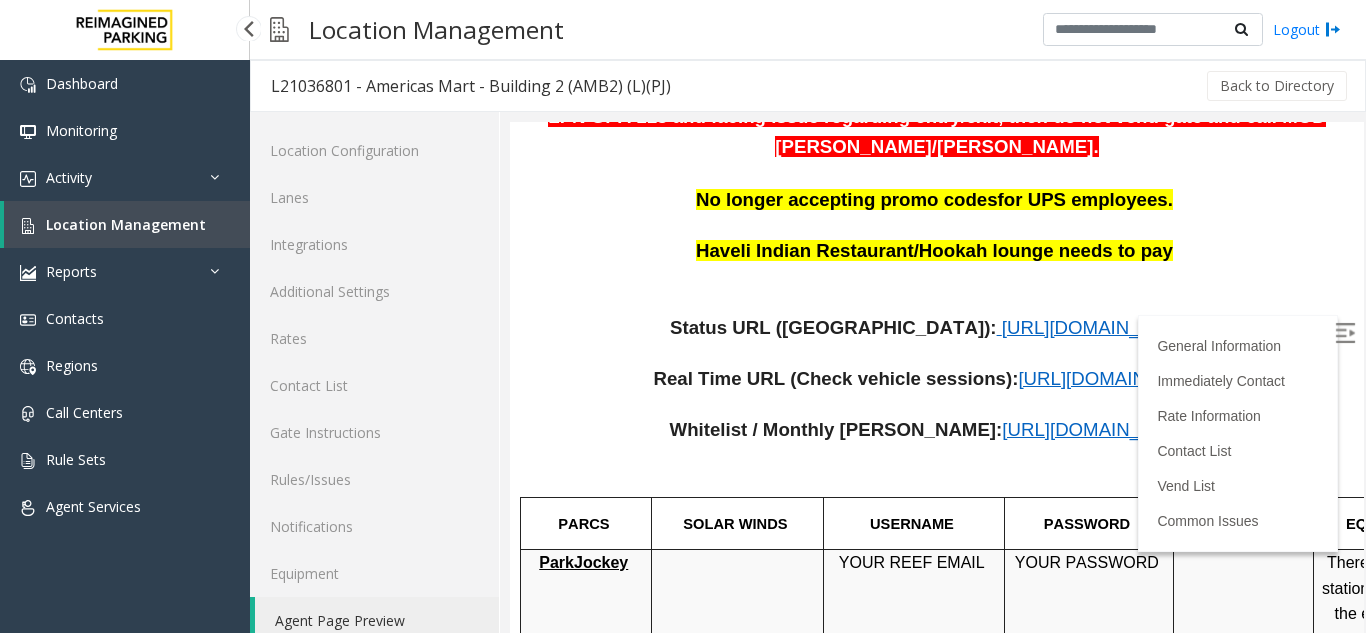 click on "Location Management" at bounding box center [127, 224] 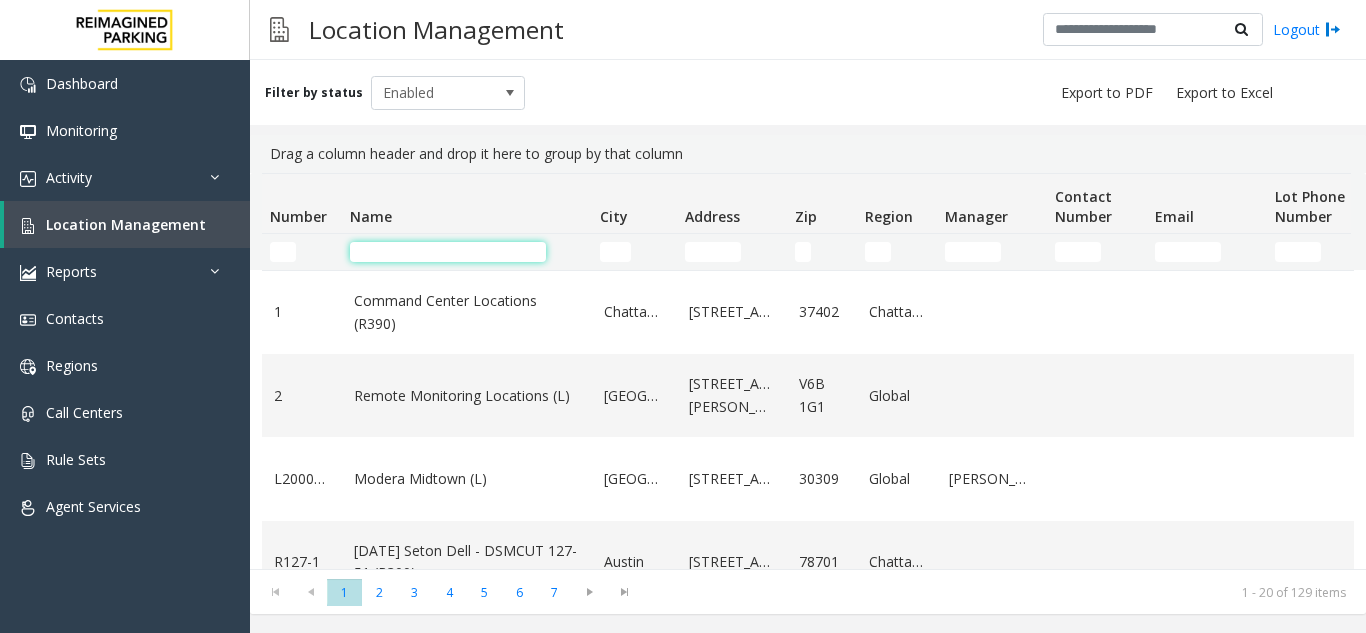 click 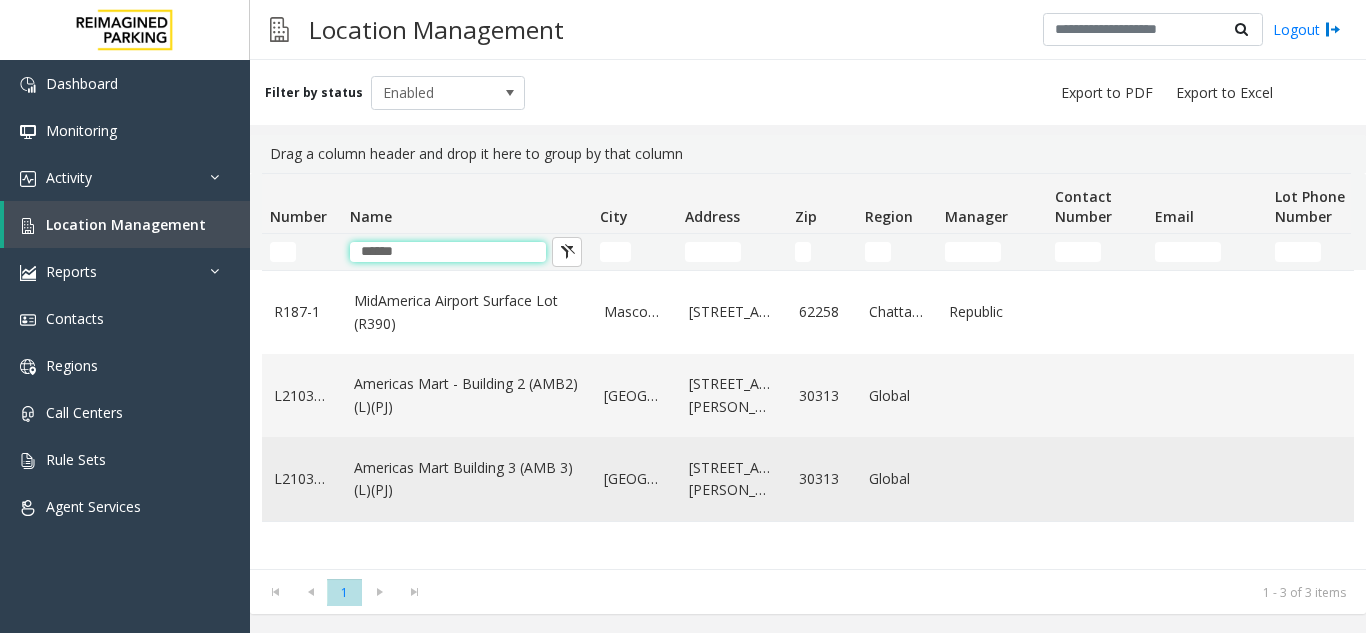 type on "******" 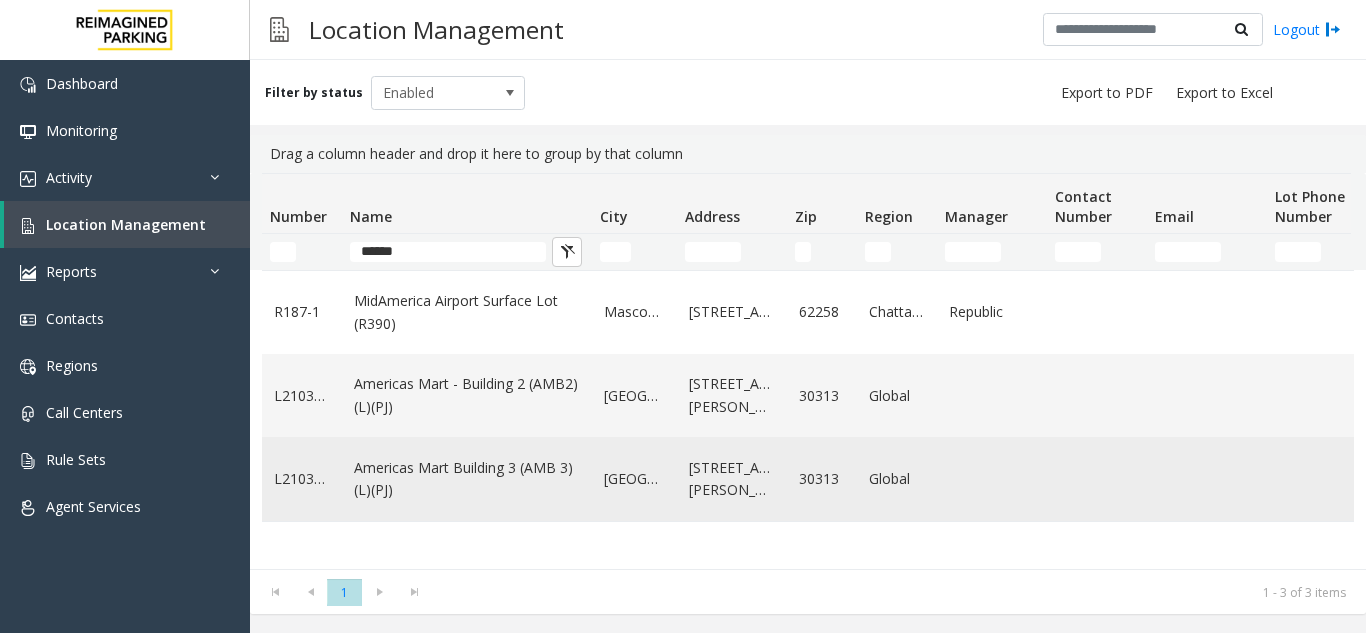 click on "Americas Mart Building  3 (AMB 3) (L)(PJ)" 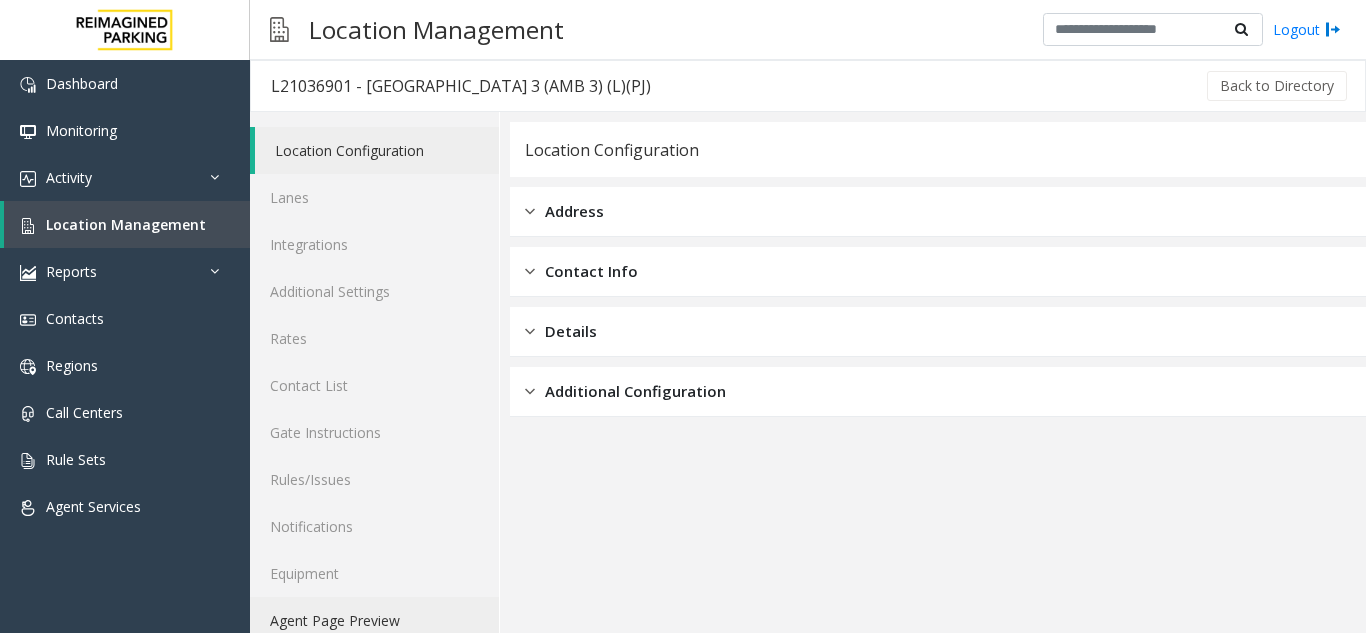 click on "Agent Page Preview" 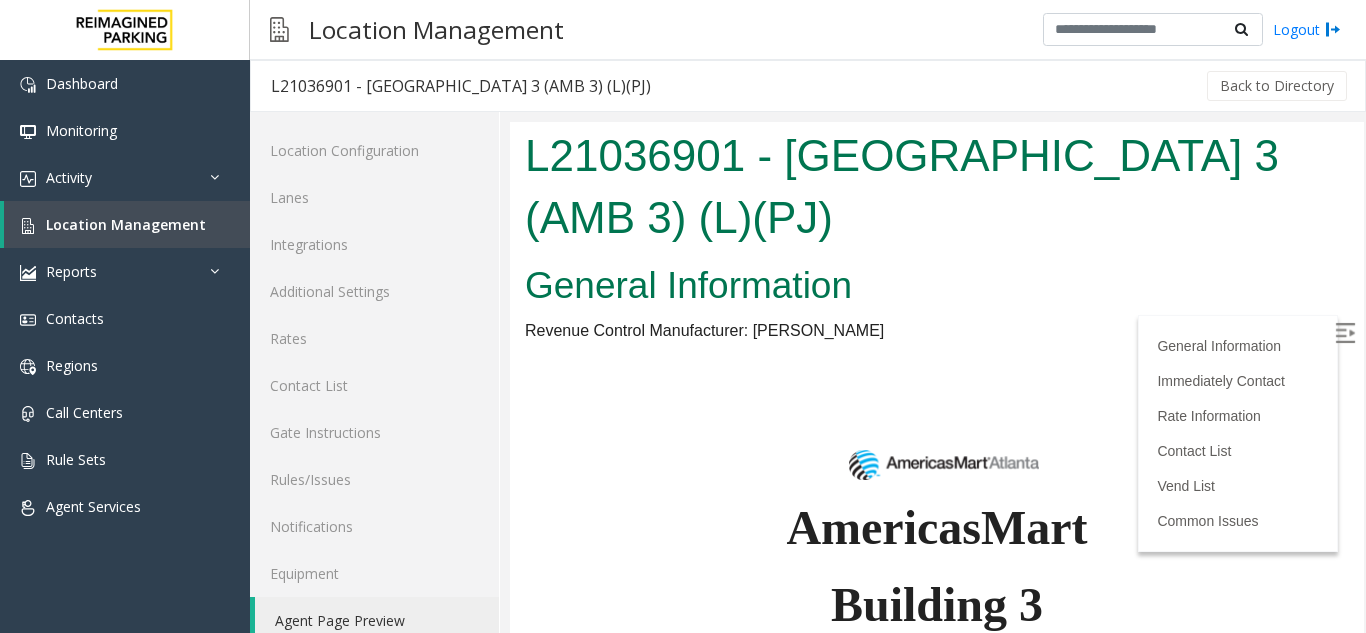 scroll, scrollTop: 0, scrollLeft: 0, axis: both 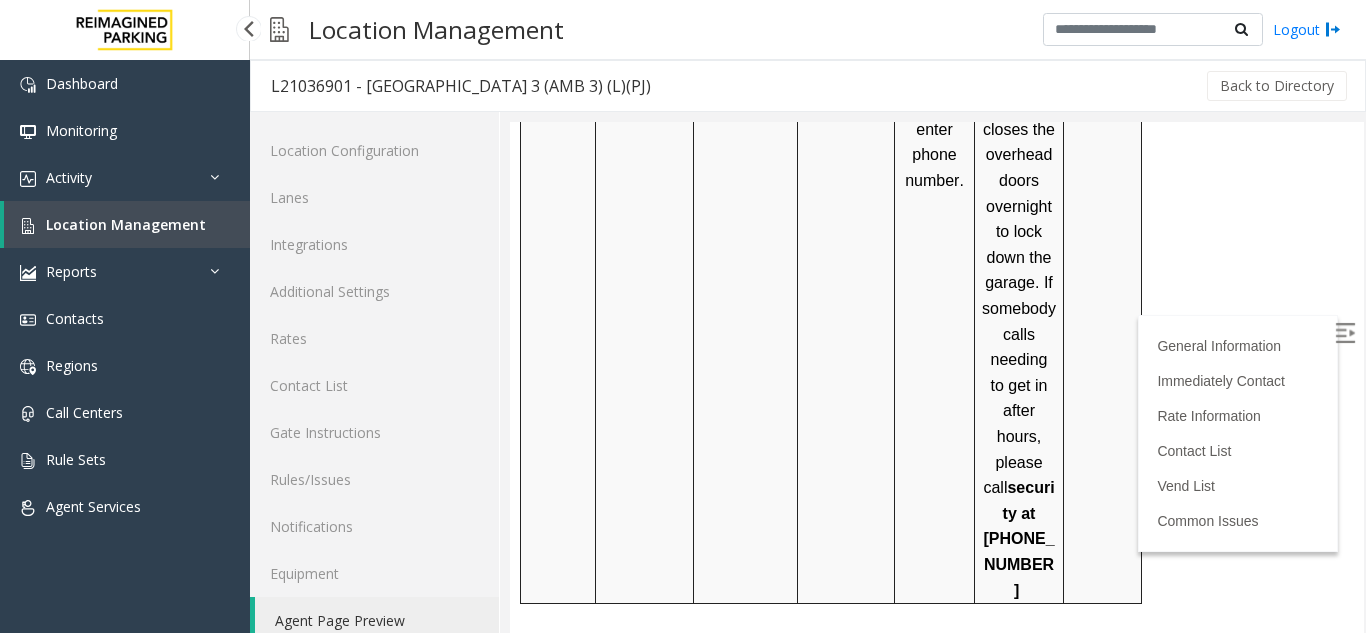 click on "Location Management" at bounding box center (127, 224) 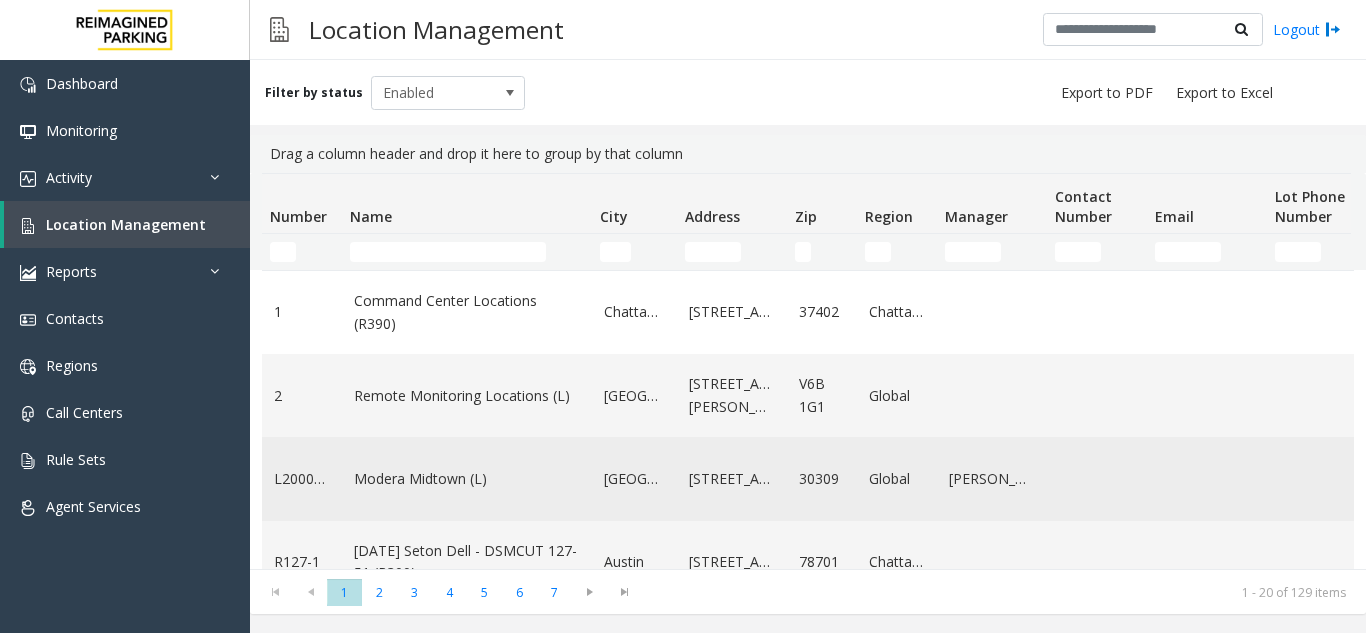 click on "Modera Midtown	(L)" 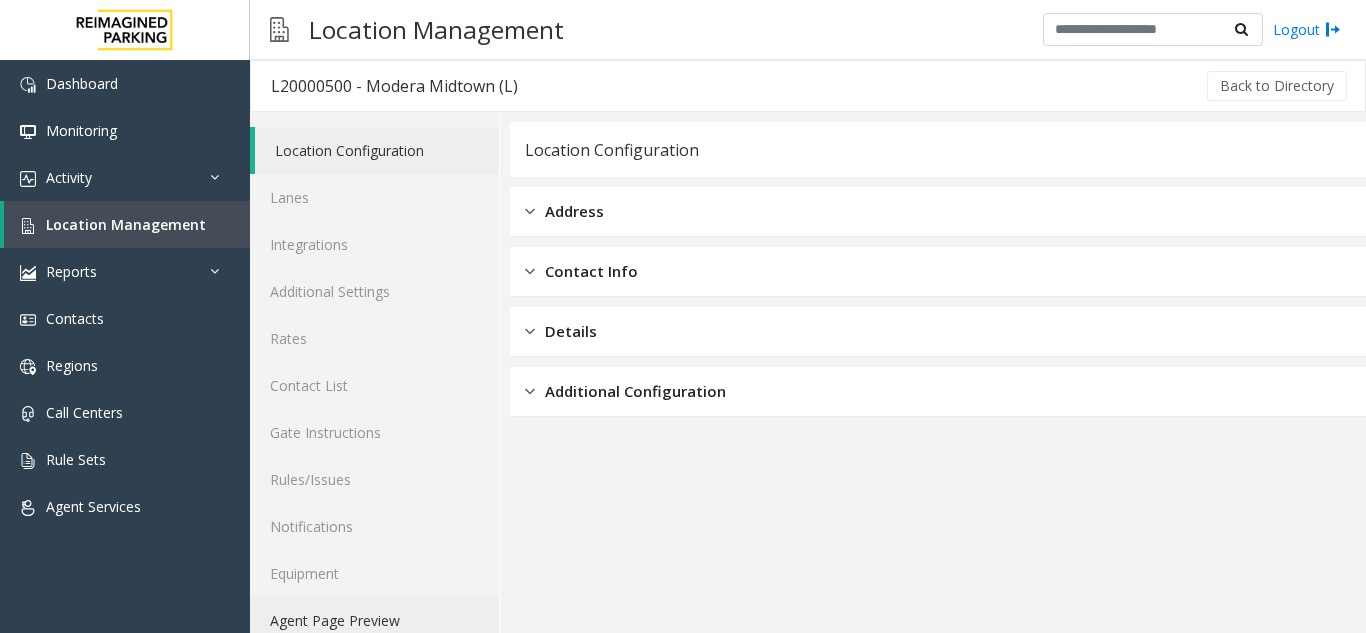 click on "Agent Page Preview" 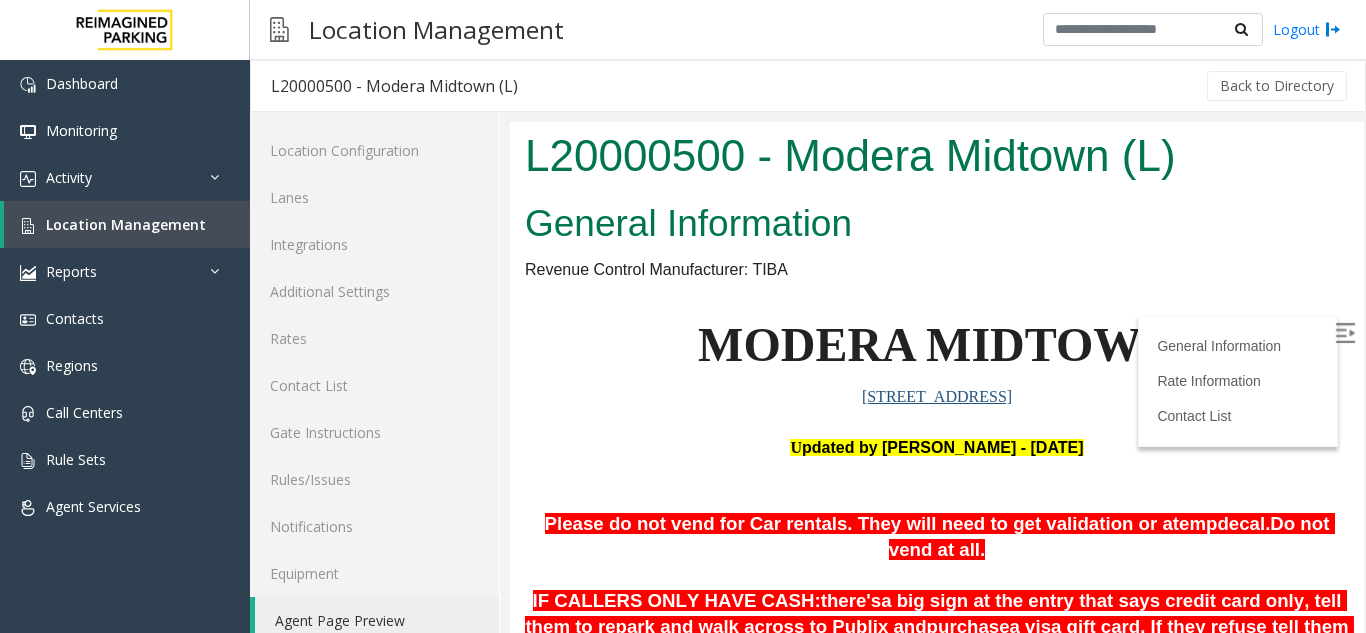scroll, scrollTop: 0, scrollLeft: 0, axis: both 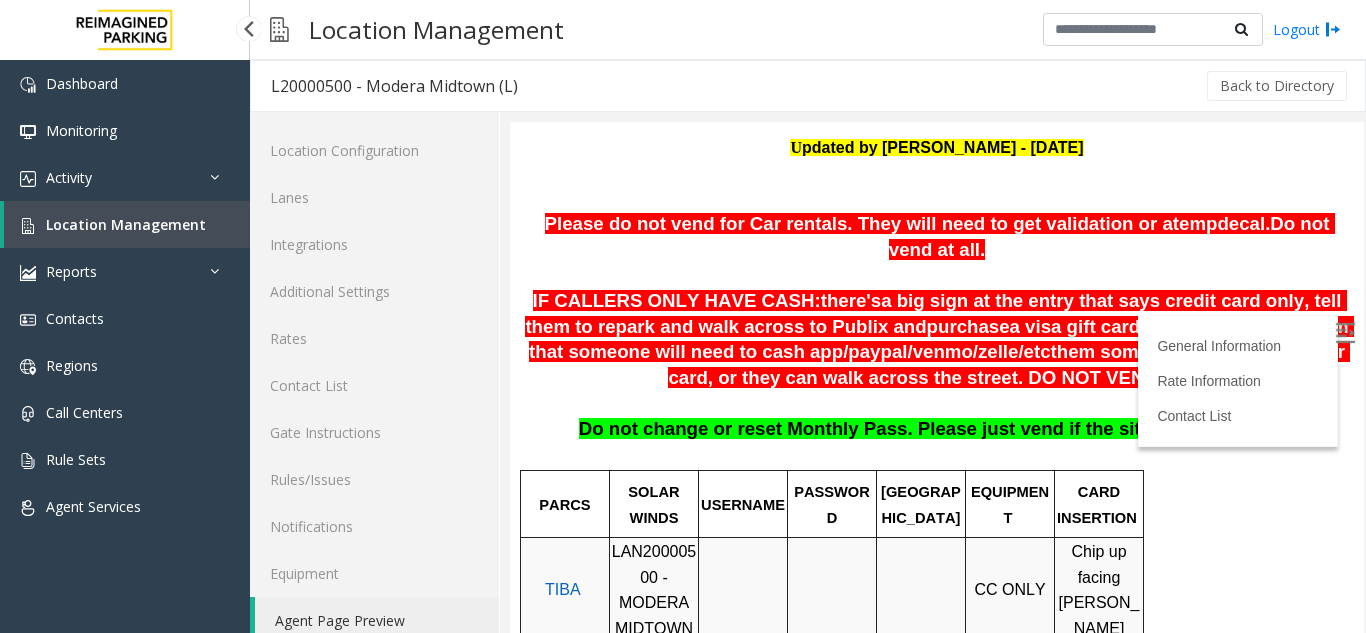 click on "Location Management" at bounding box center [126, 224] 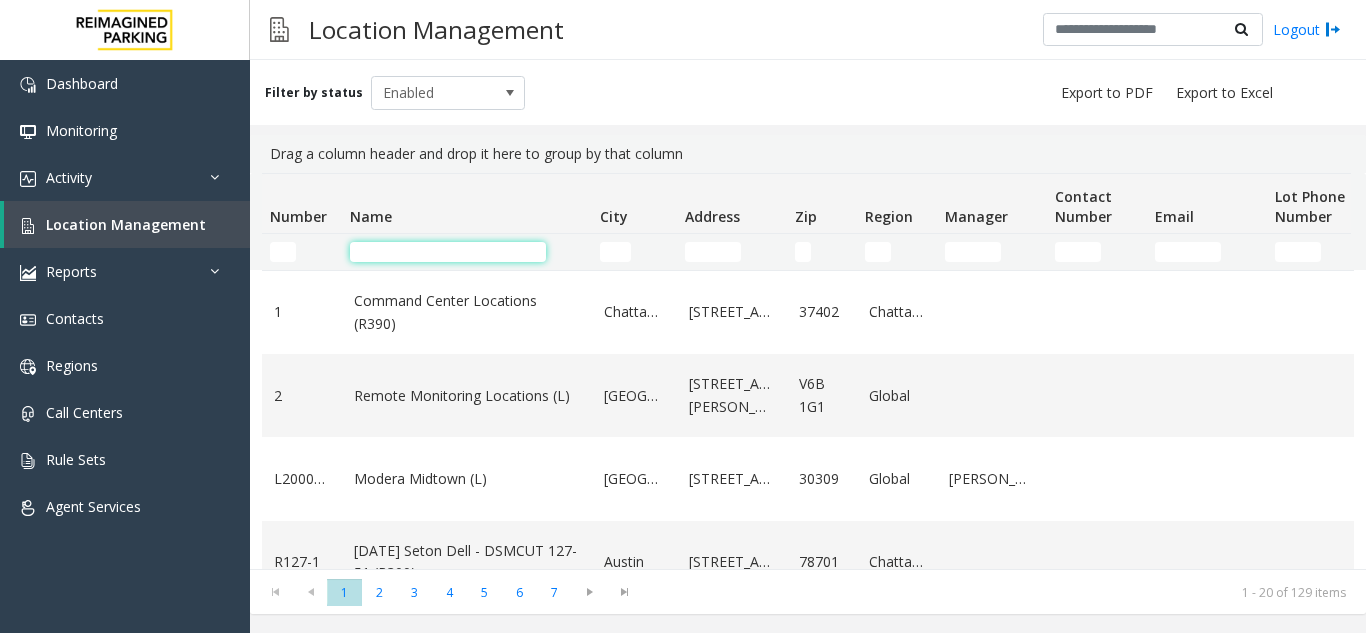 click 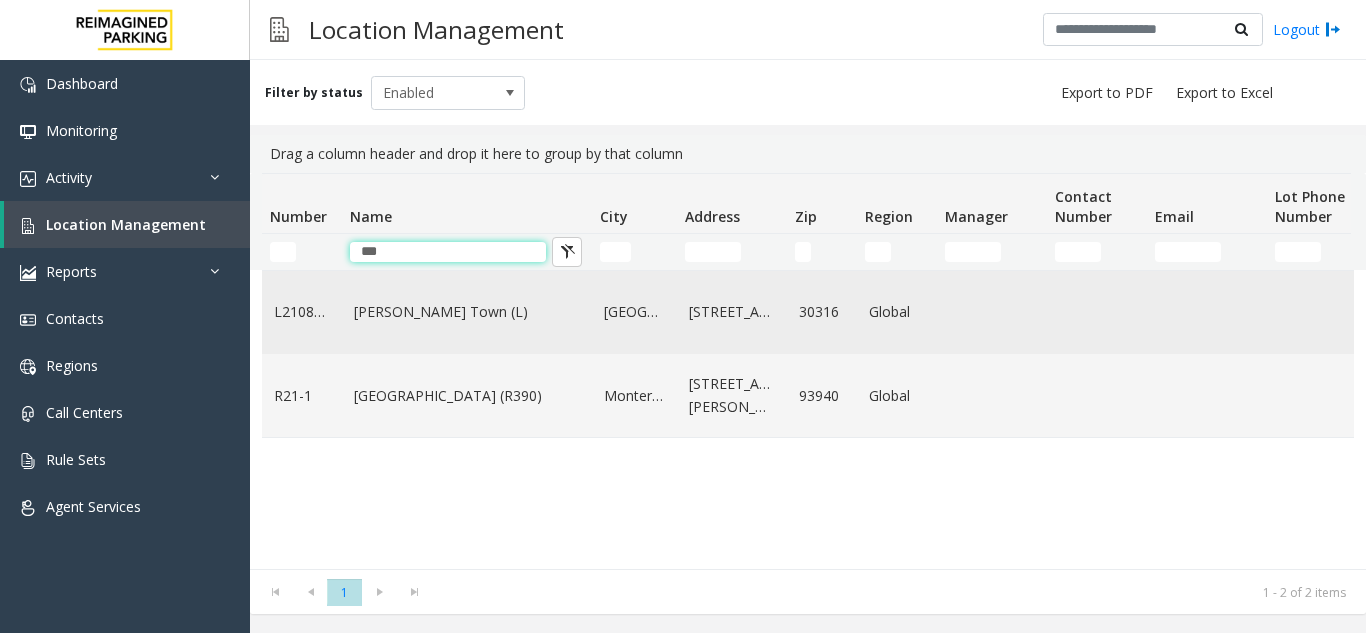 type on "***" 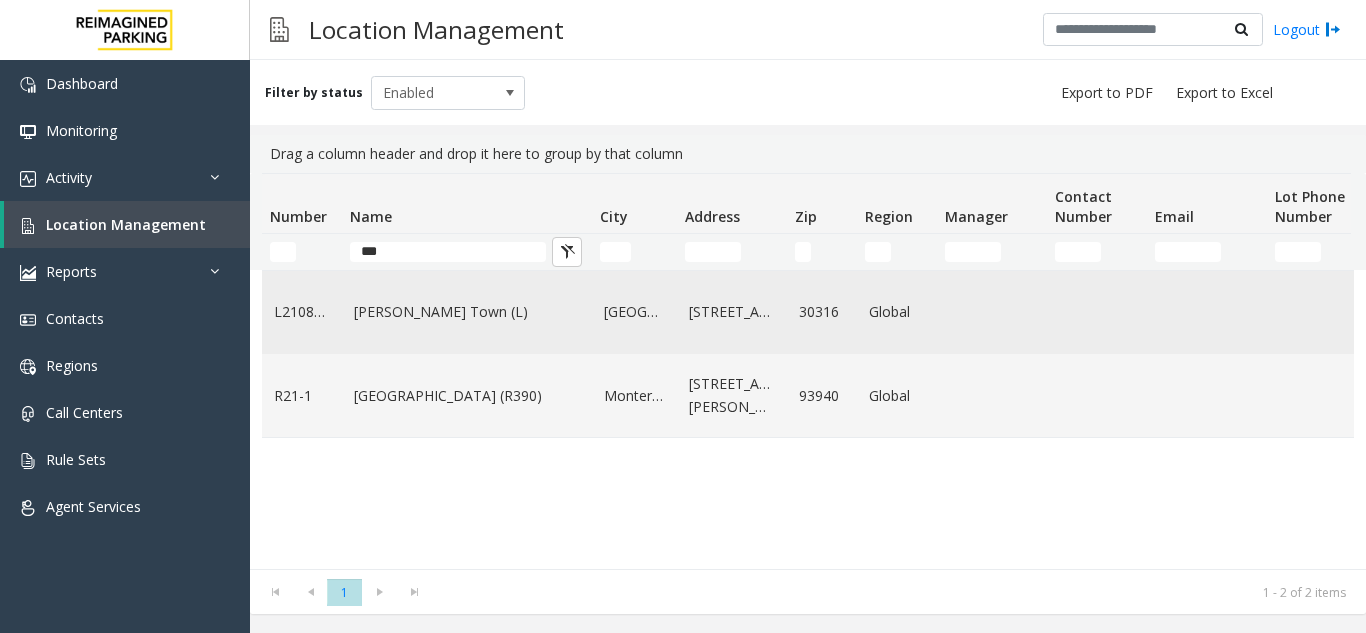 click on "[PERSON_NAME] Town (L)" 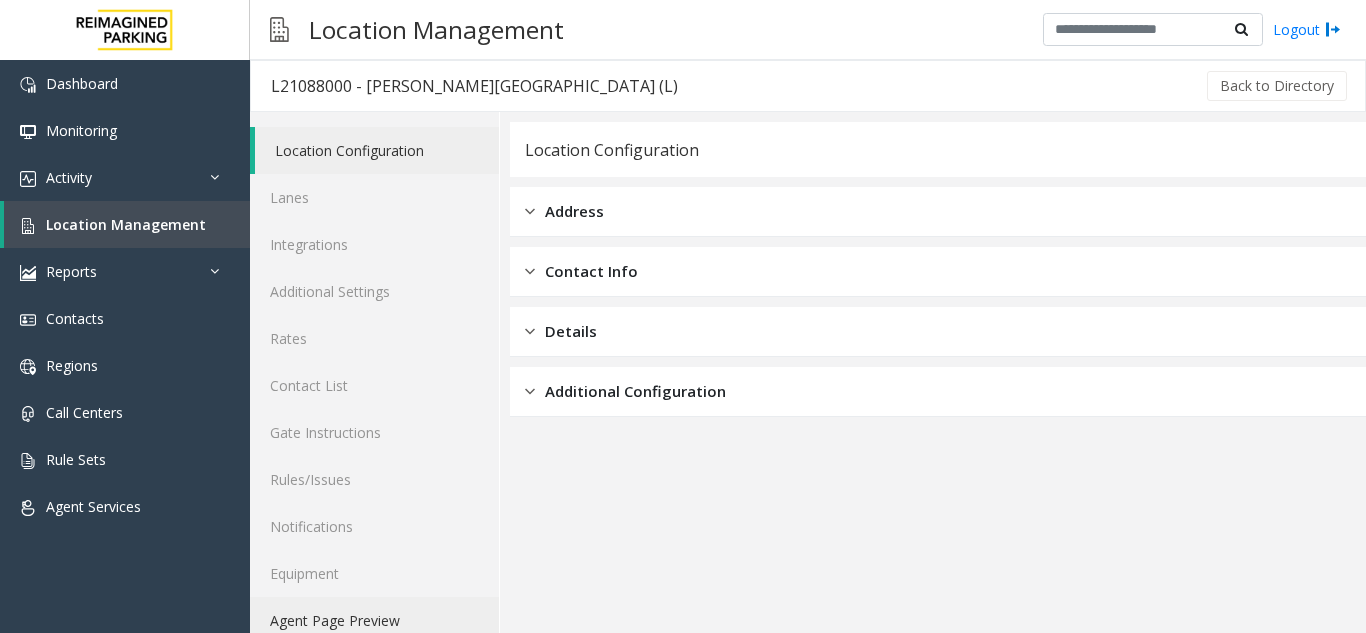click on "Agent Page Preview" 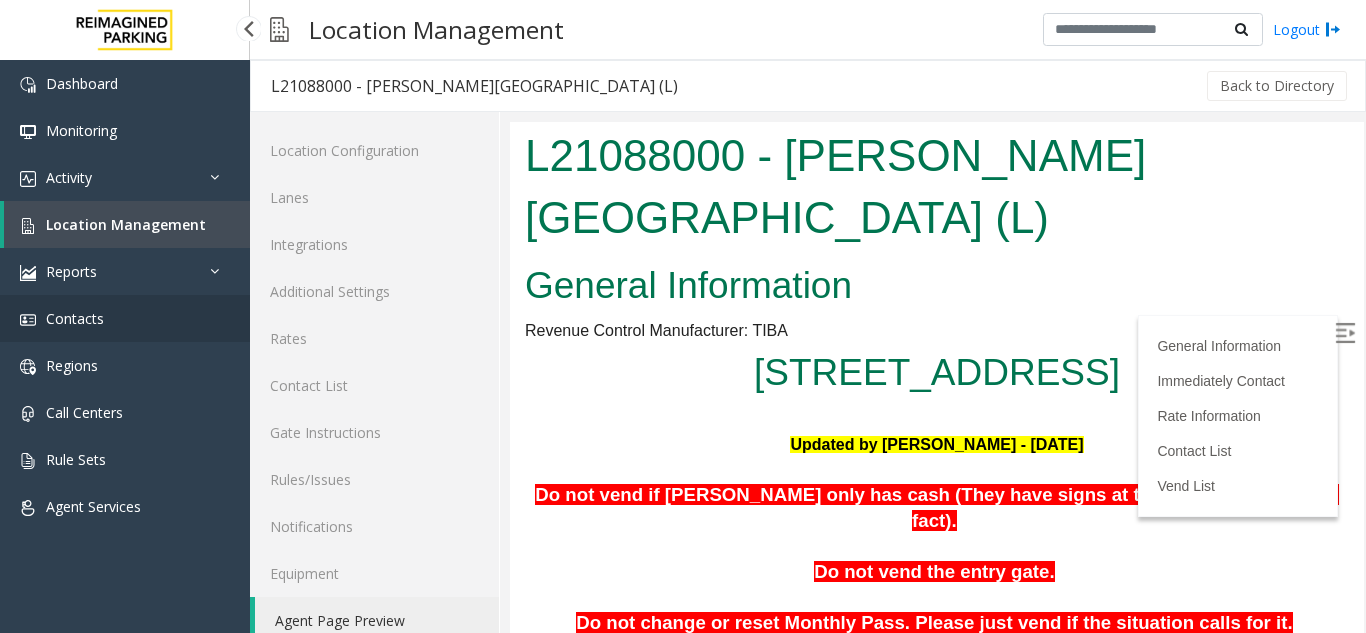 scroll, scrollTop: 0, scrollLeft: 0, axis: both 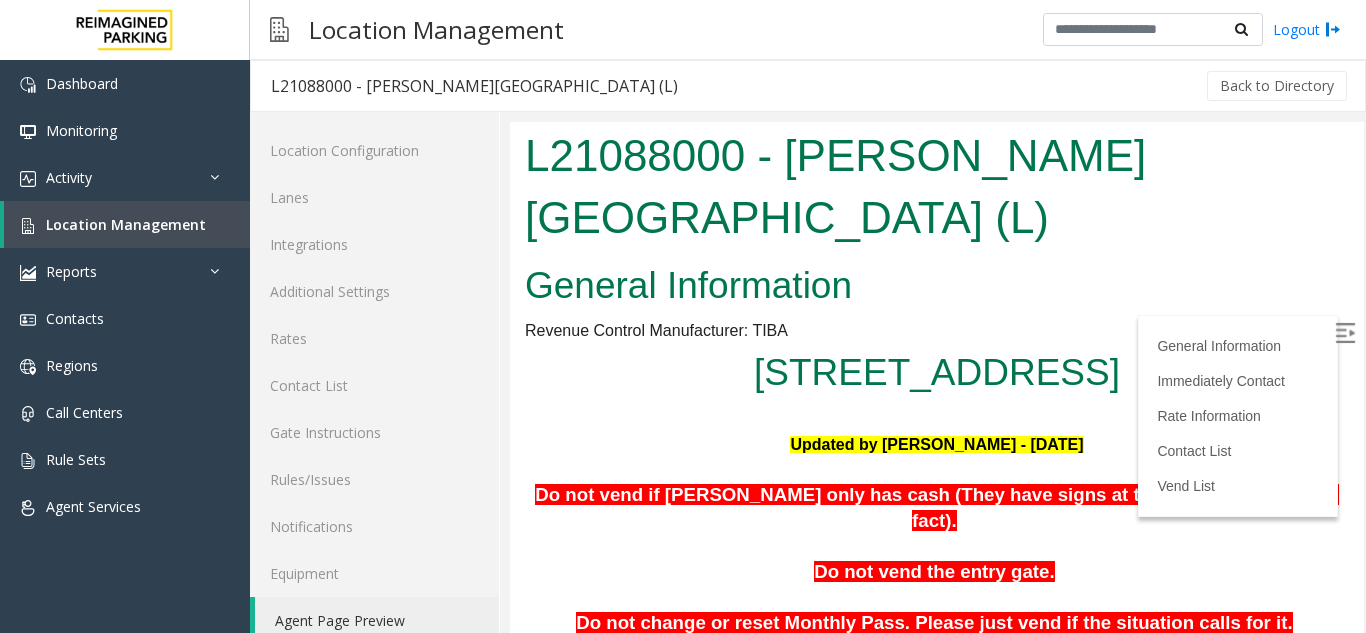 click at bounding box center [1347, 336] 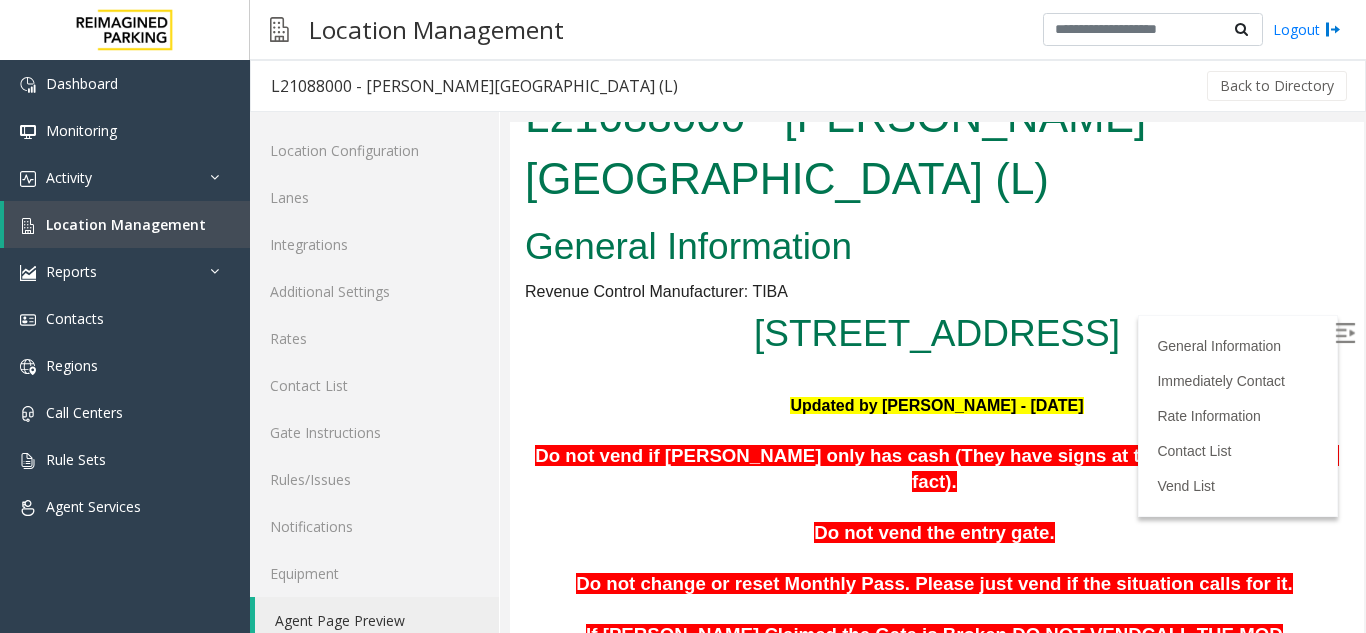 scroll, scrollTop: 0, scrollLeft: 0, axis: both 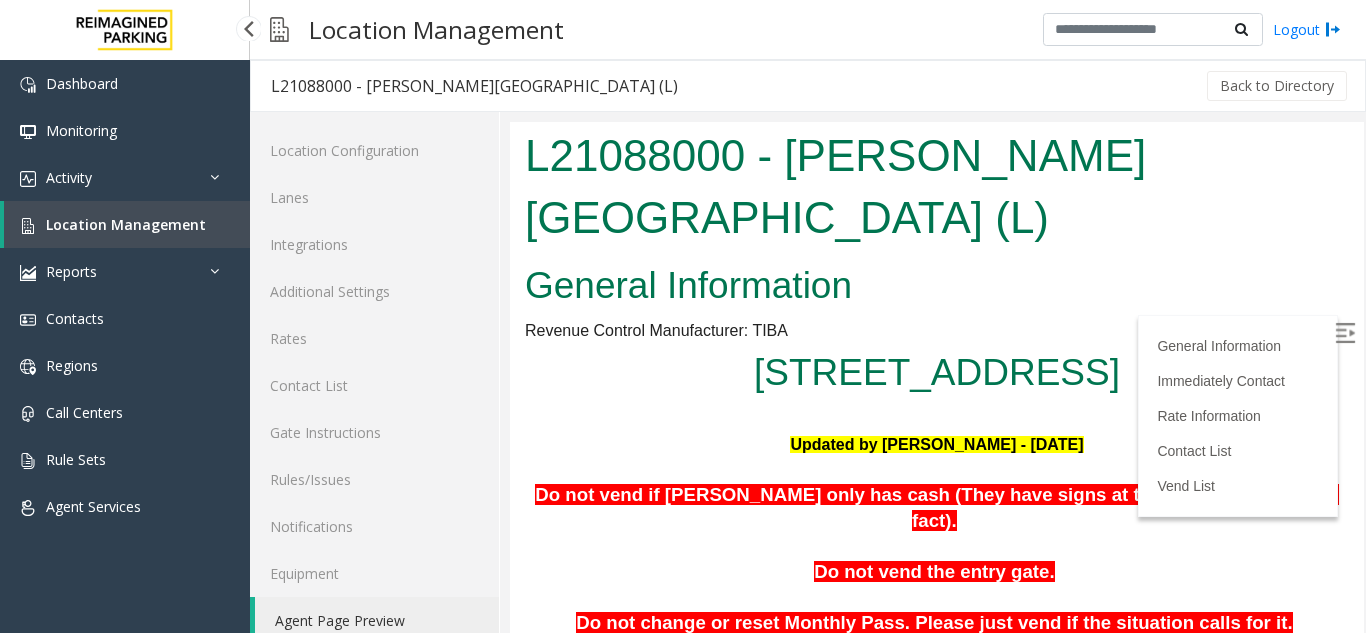 click on "Location Management" at bounding box center [126, 224] 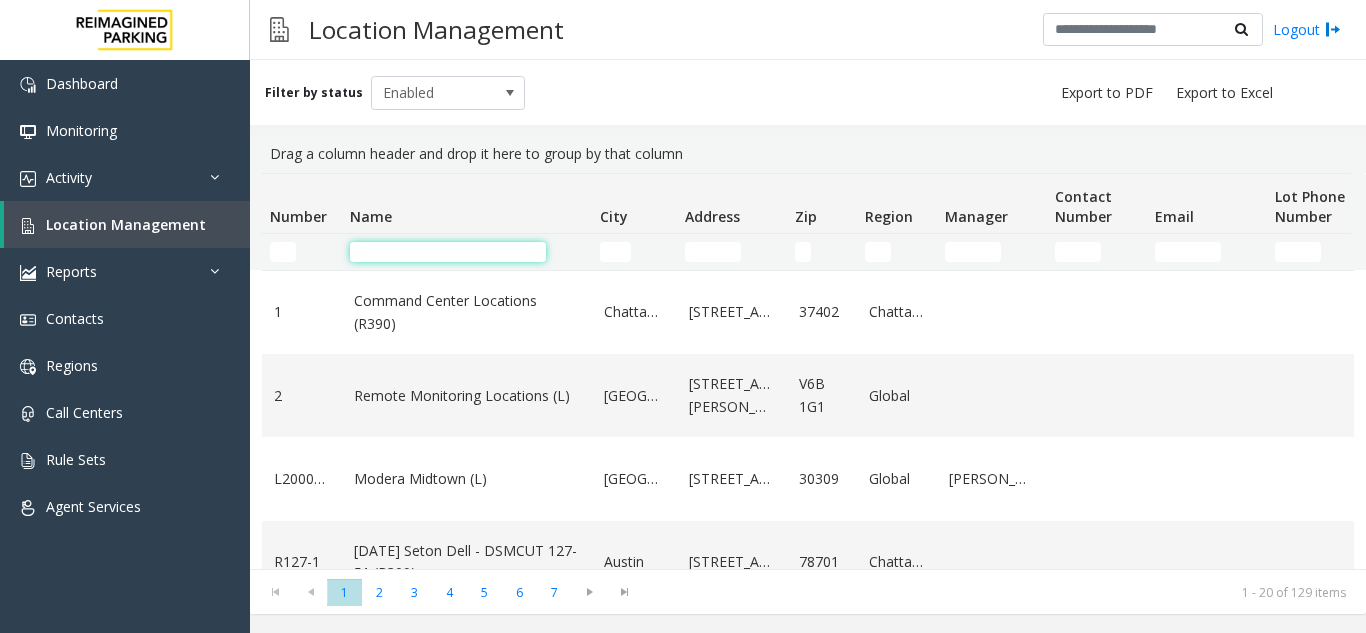 click 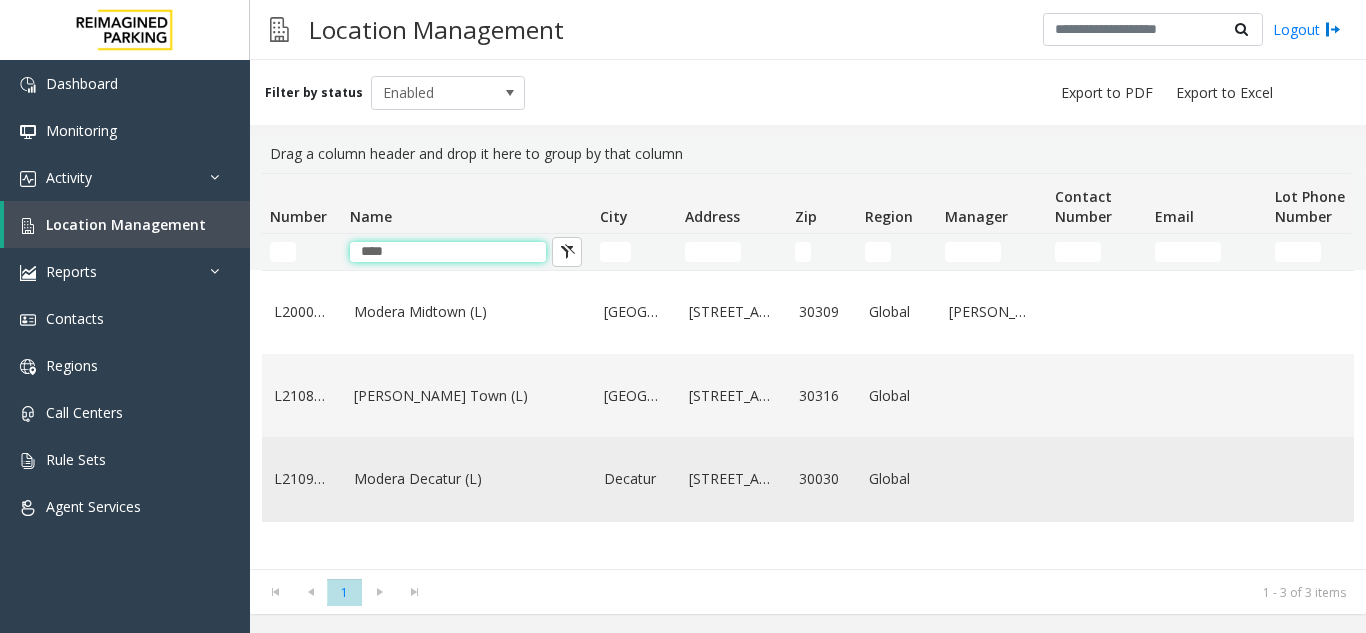 type on "****" 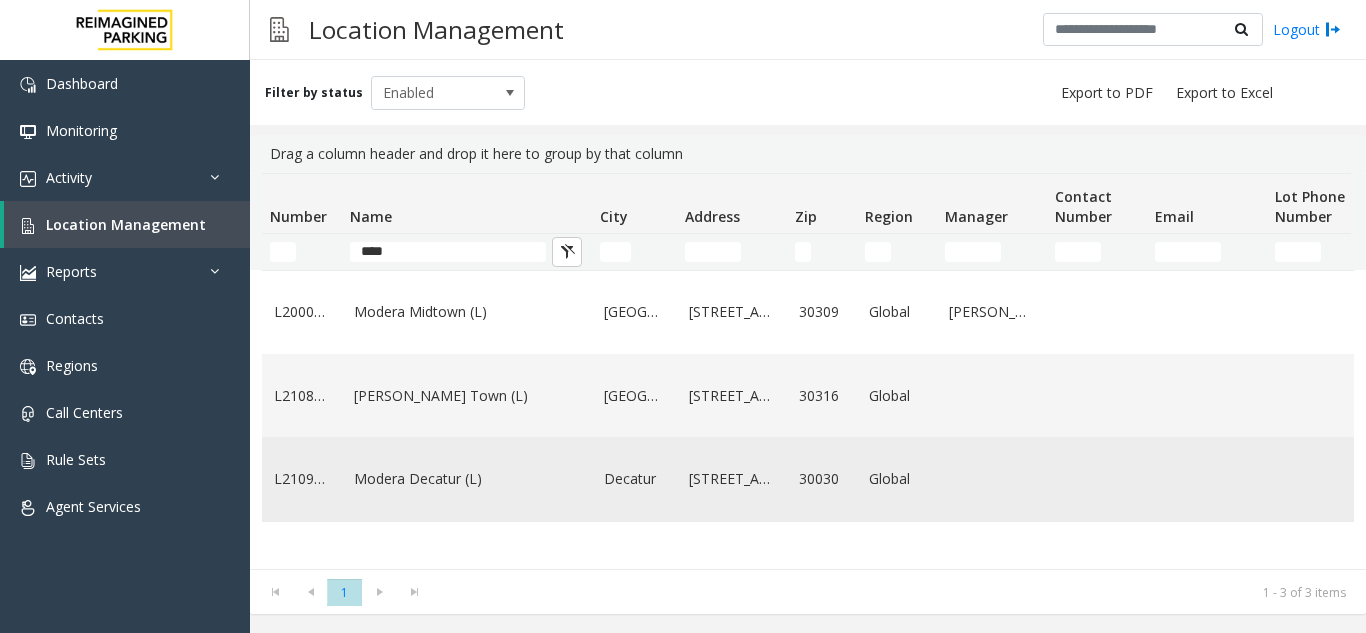 click on "Modera Decatur (L)" 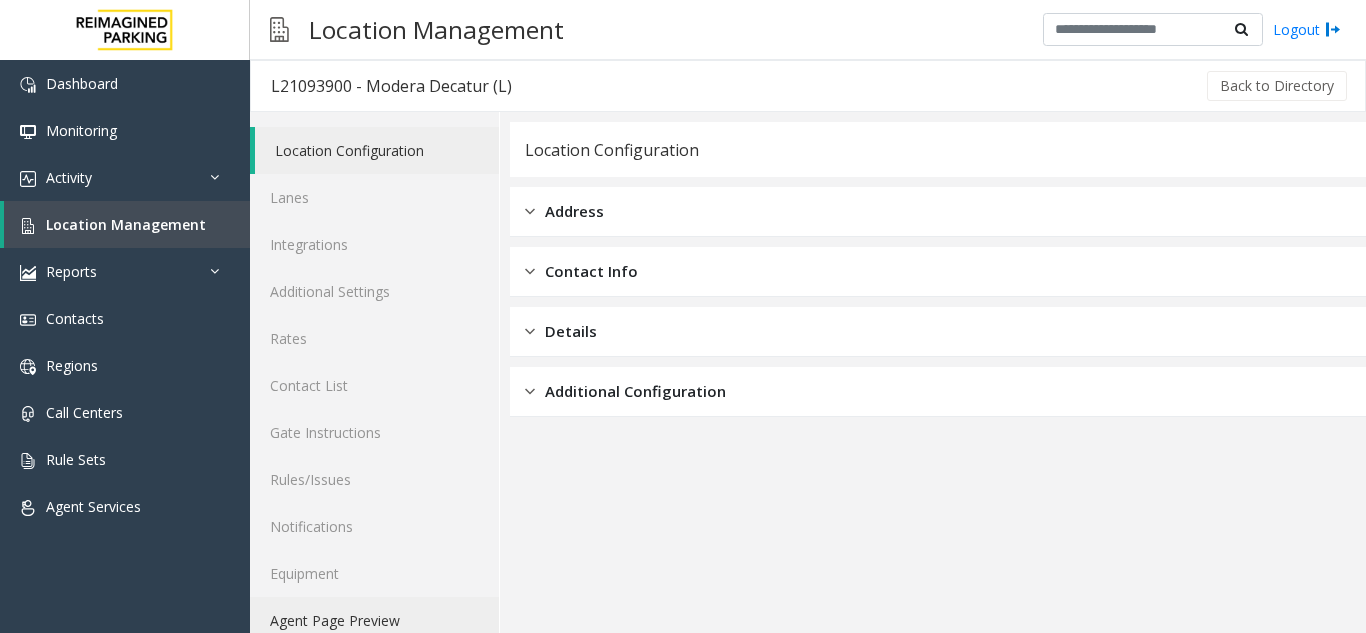 click on "Agent Page Preview" 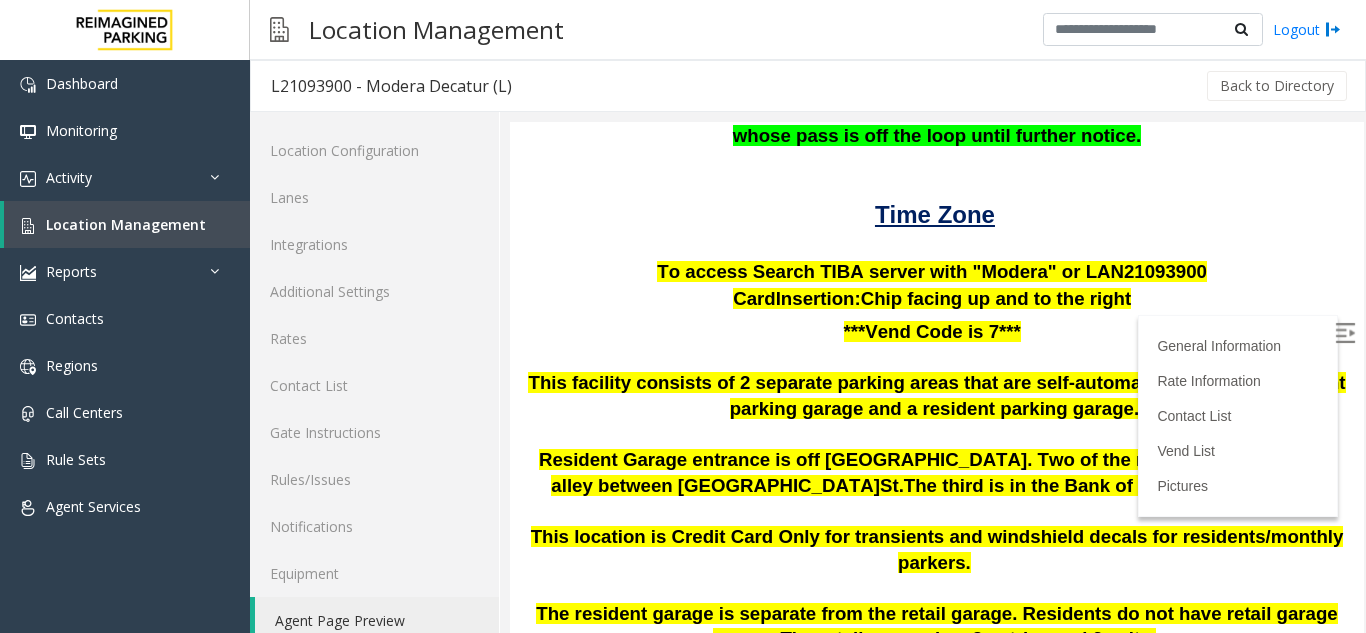 scroll, scrollTop: 210, scrollLeft: 0, axis: vertical 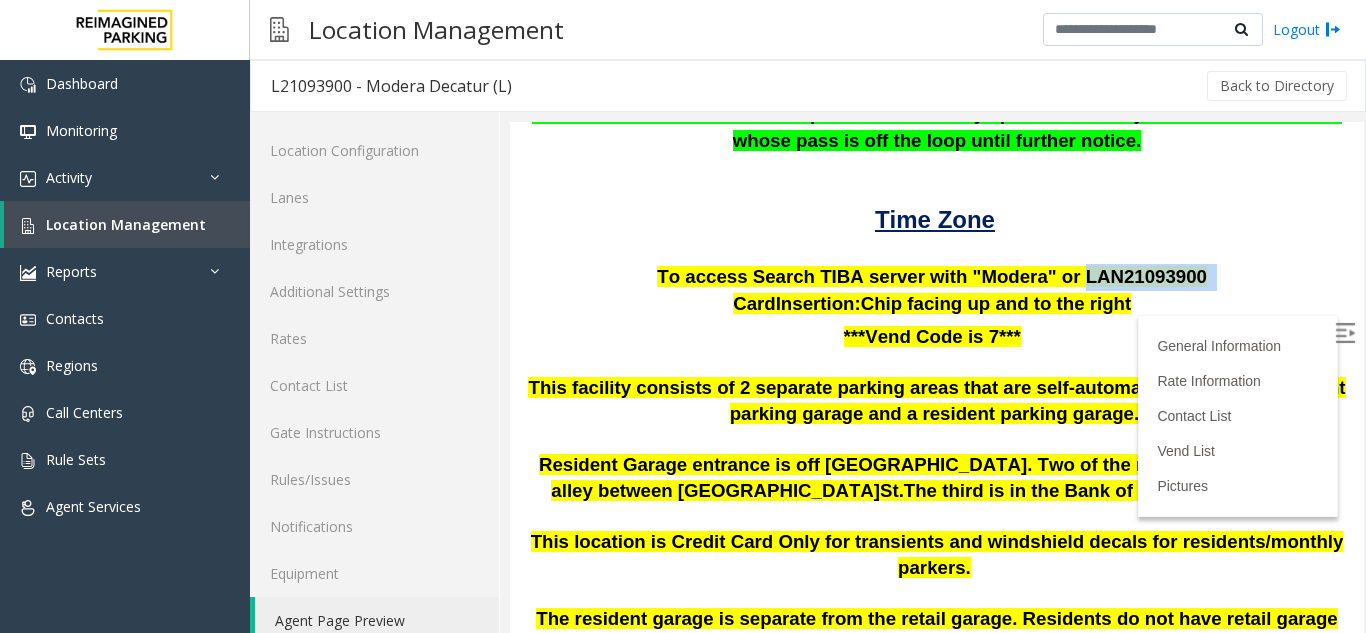 drag, startPoint x: 1047, startPoint y: 277, endPoint x: 1166, endPoint y: 285, distance: 119.26861 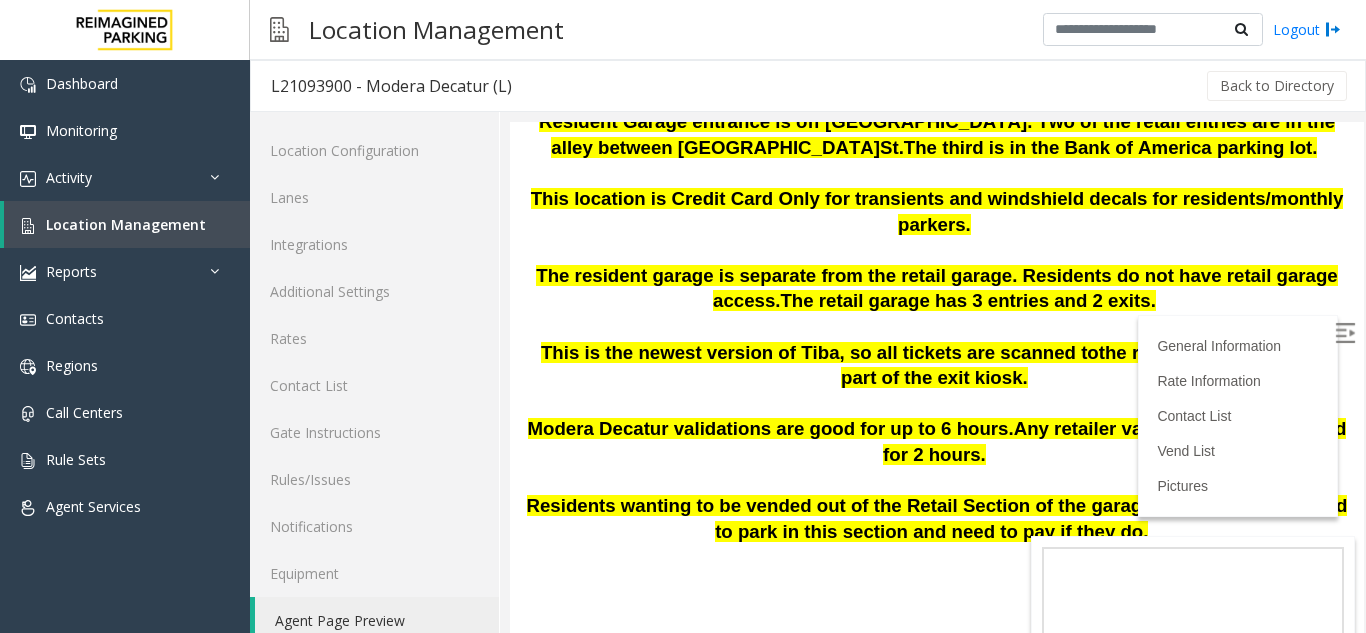 scroll, scrollTop: 610, scrollLeft: 0, axis: vertical 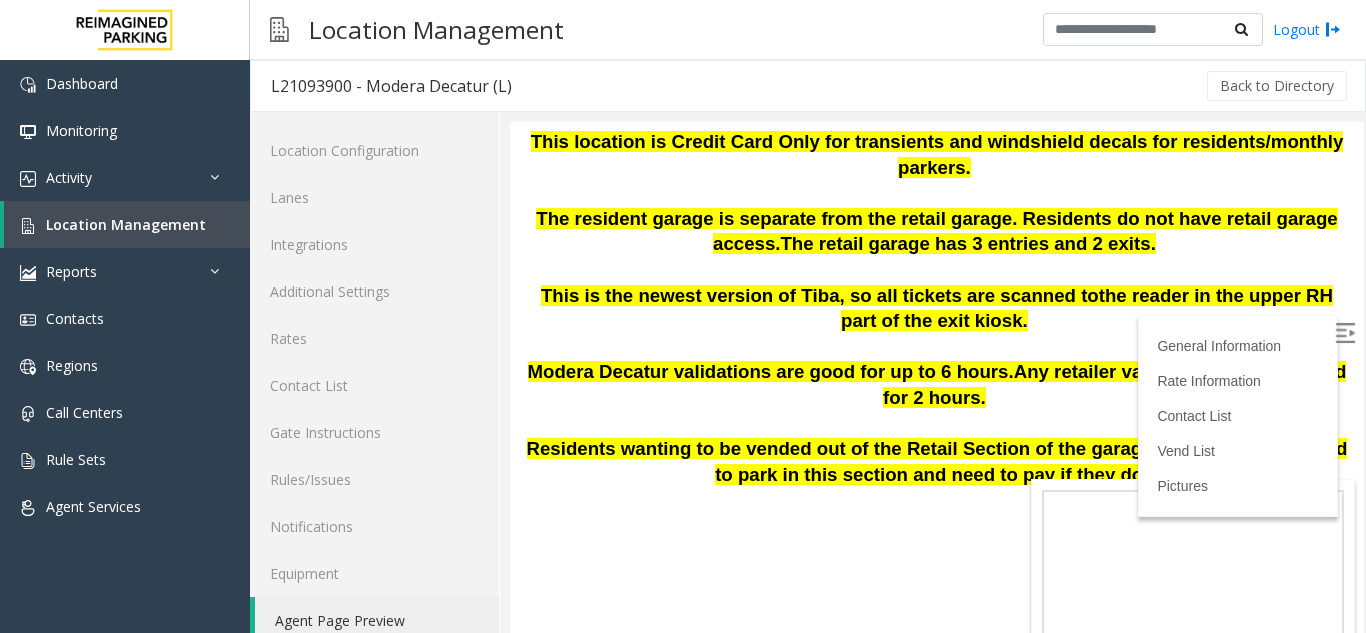 click on "L21093900 - Modera Decatur (L)
General Information
Updated by Kunal Singh – 5th June 2025 This location has been without power for a few days please vend anyone without a ticket or whose pass is off the loop until further notice.    Time Zone     To access Search TIBA server with "Modera" or LAN21093 900     Card  Insertion:  Chip facing up and to the right     ***Vend Code is 7***     This facility consists of 2 separate parking areas that are self-automated .  There is a transient parking garage and a resident parking garage.       Resident Garage entrance is off Clairemont Ave. Two of the retail entries are in the alley between Clairemont Ave and Church  St.  The third is in the Bank of America parking lot.     This location is Credit Card Only for transients and windshield decals for residents/monthly parkers.       The resident garage is separate from the retail garage. Residents do not have retail garage access ." at bounding box center (937, -220) 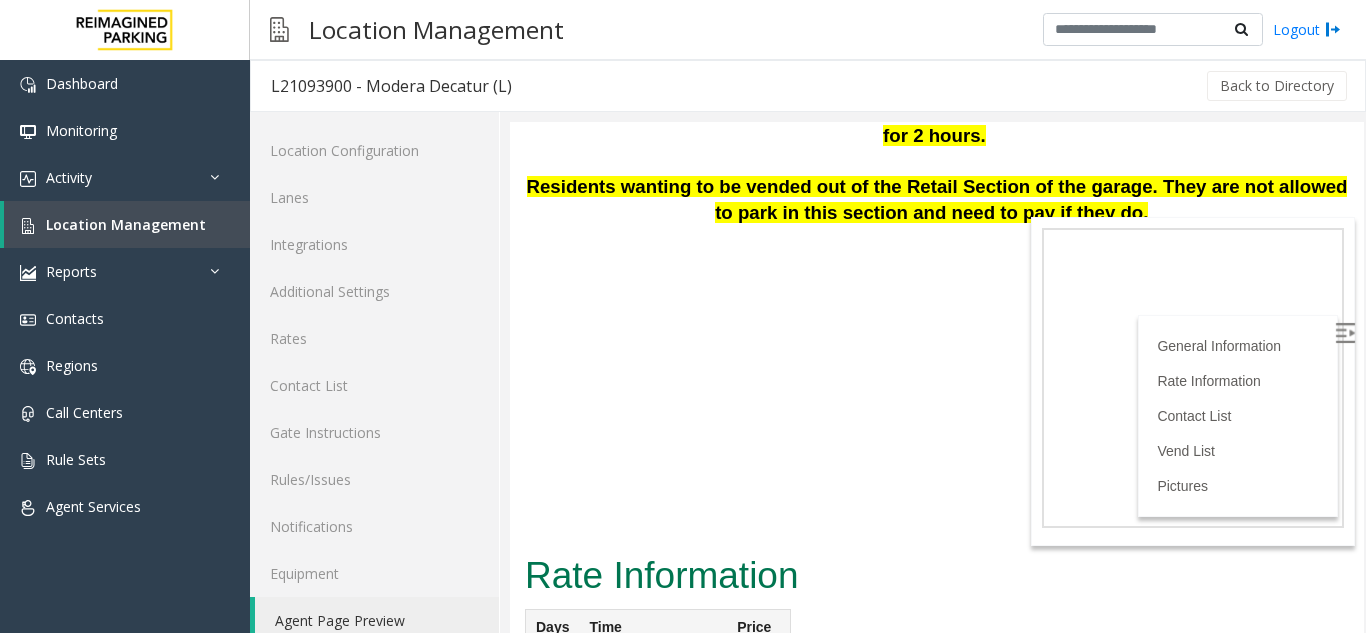 scroll, scrollTop: 572, scrollLeft: 0, axis: vertical 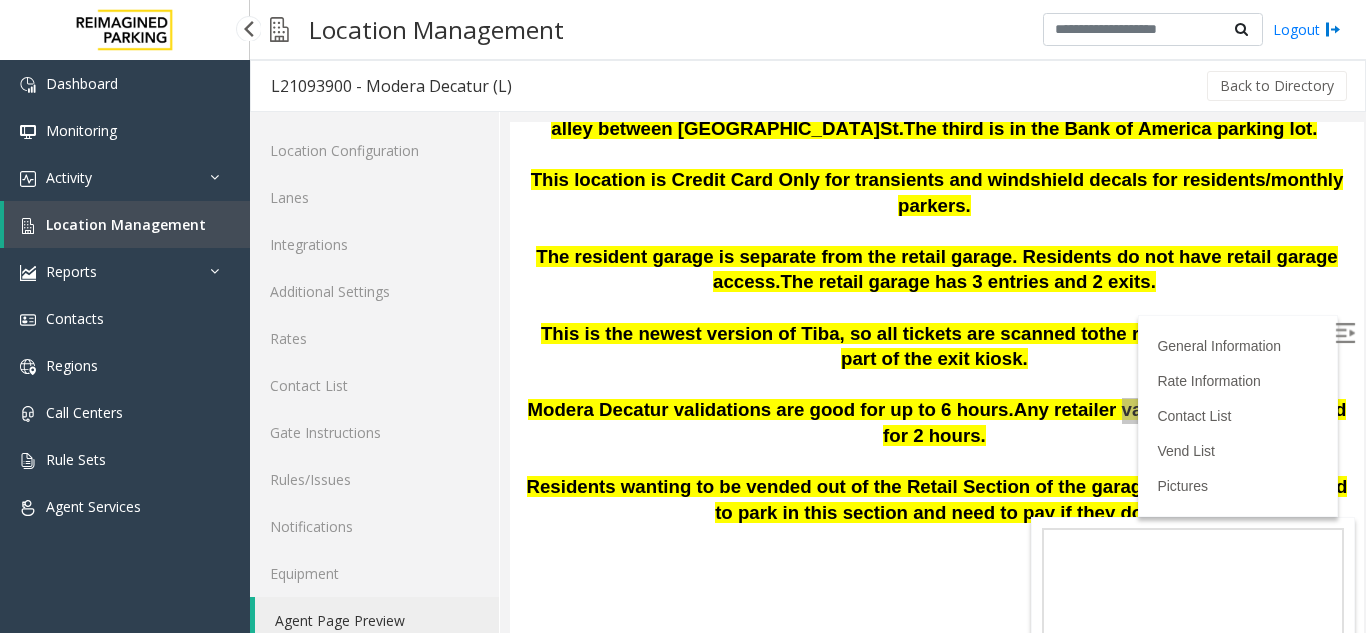 click on "Location Management" at bounding box center [126, 224] 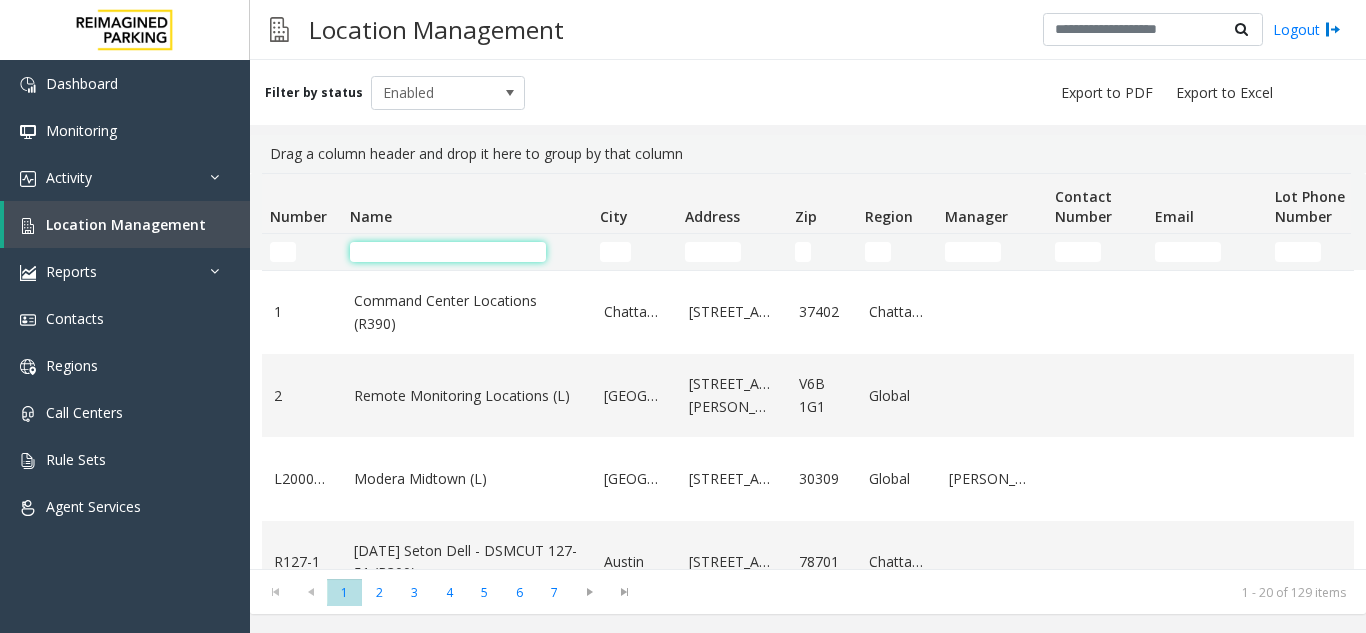 click 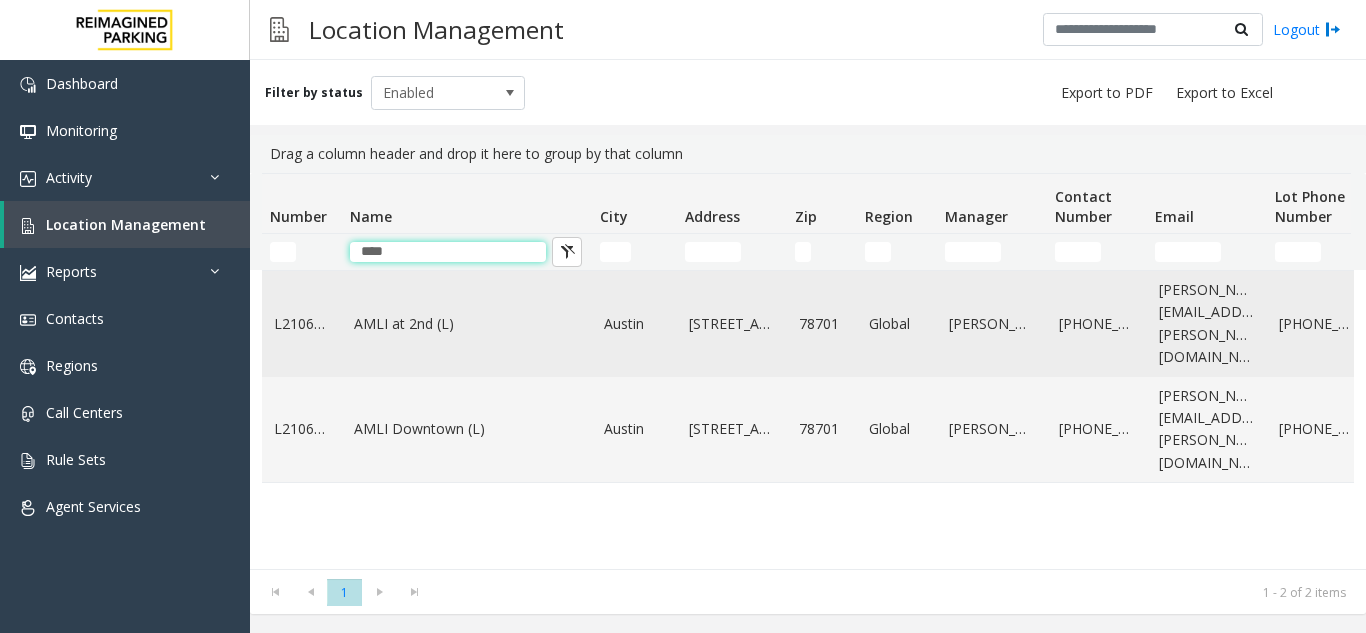type on "****" 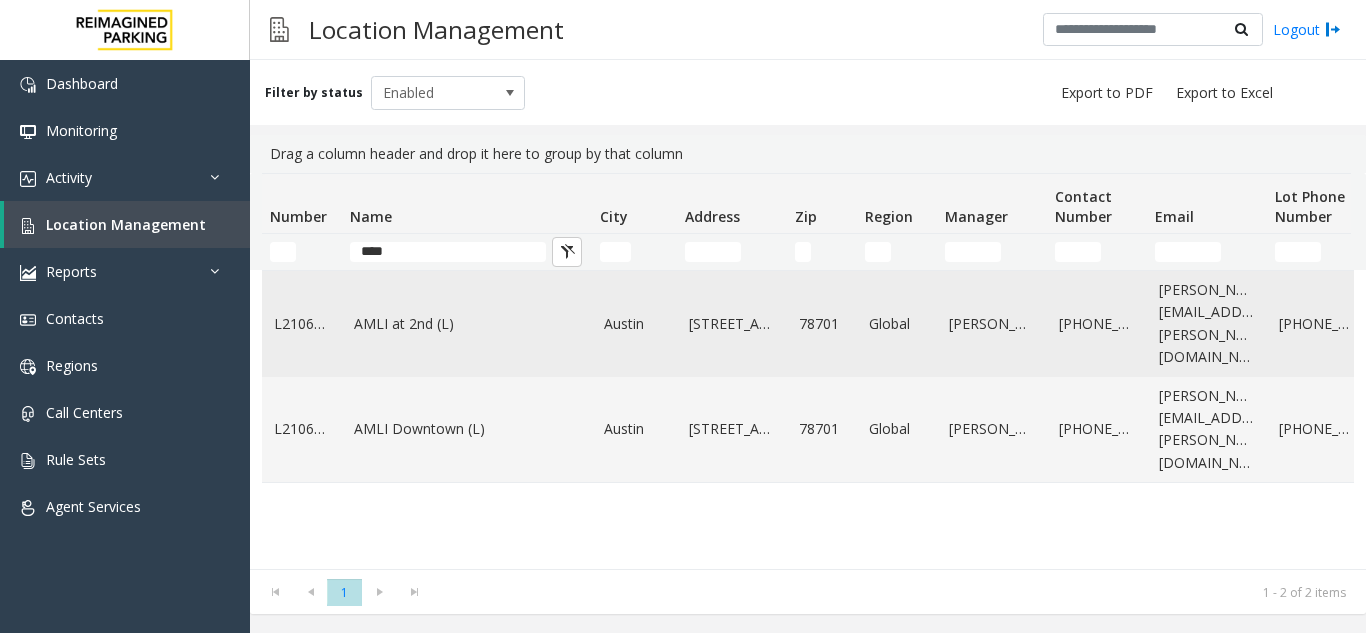 click on "AMLI at 2nd (L)" 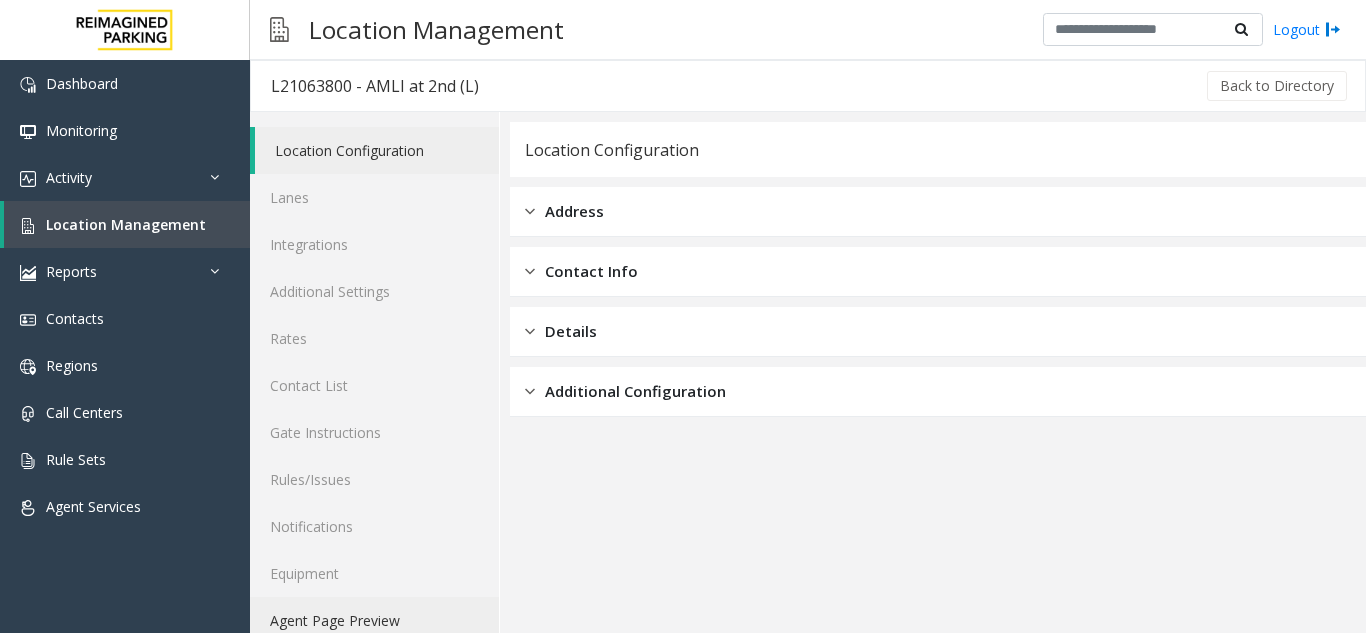 click on "Agent Page Preview" 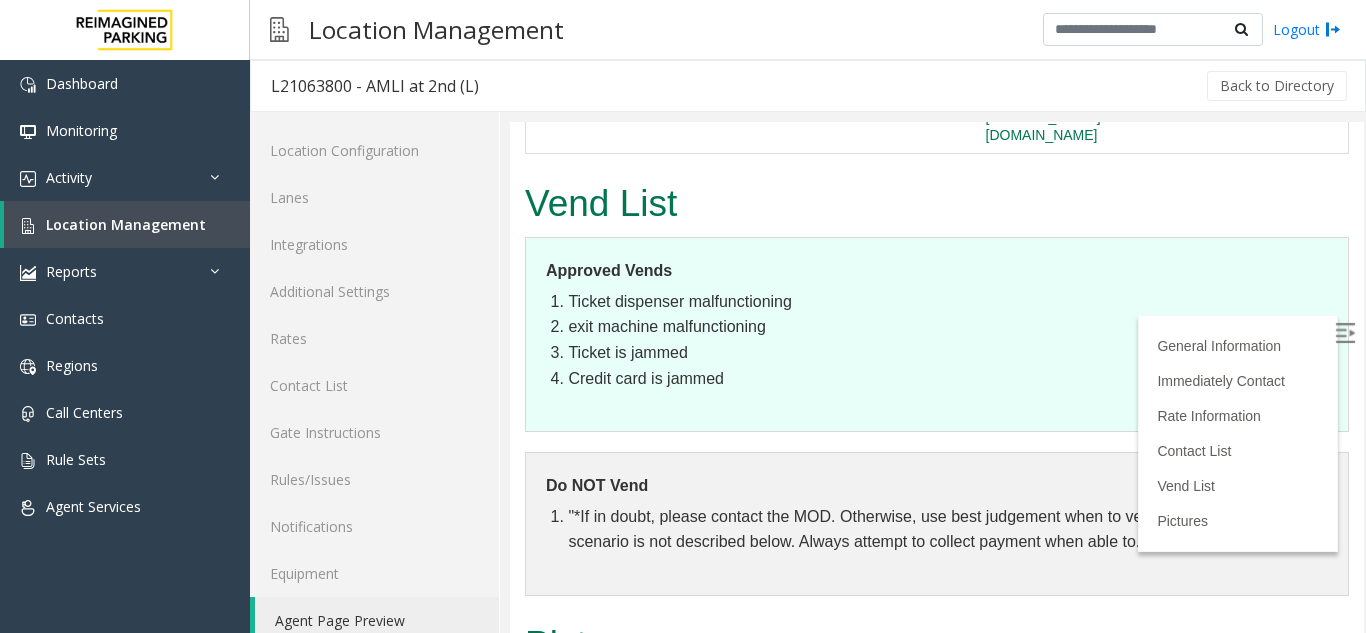 scroll, scrollTop: 5152, scrollLeft: 0, axis: vertical 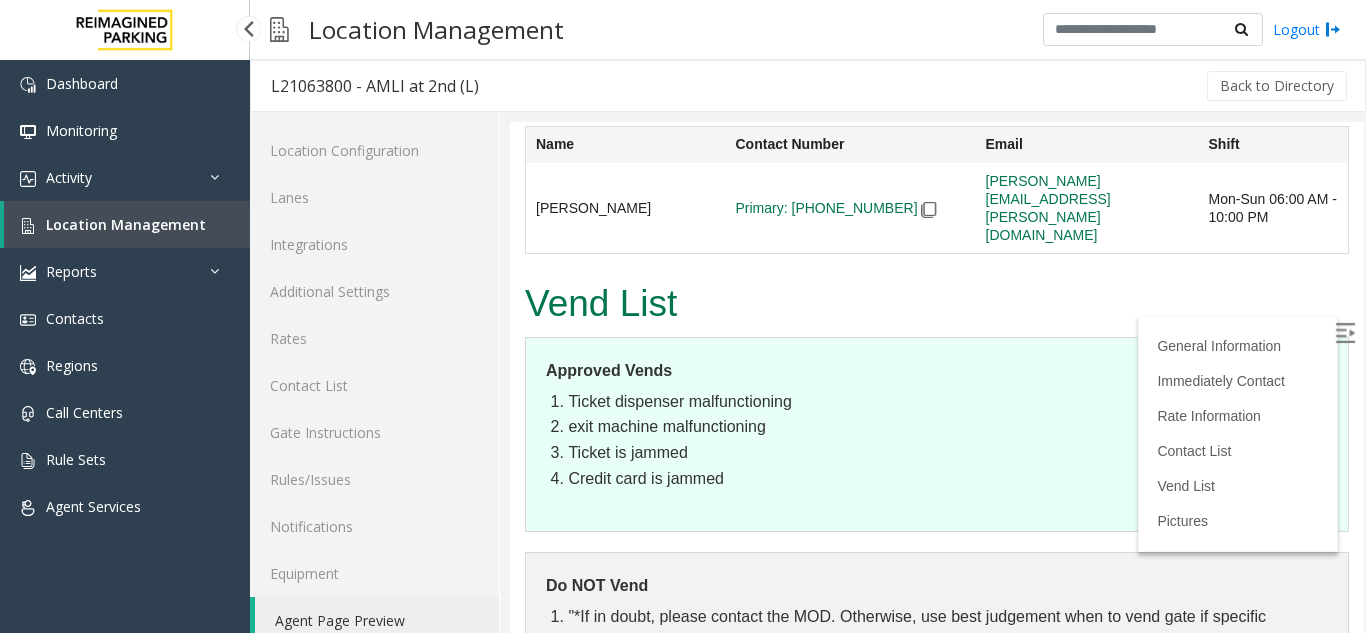 click on "Location Management" at bounding box center (126, 224) 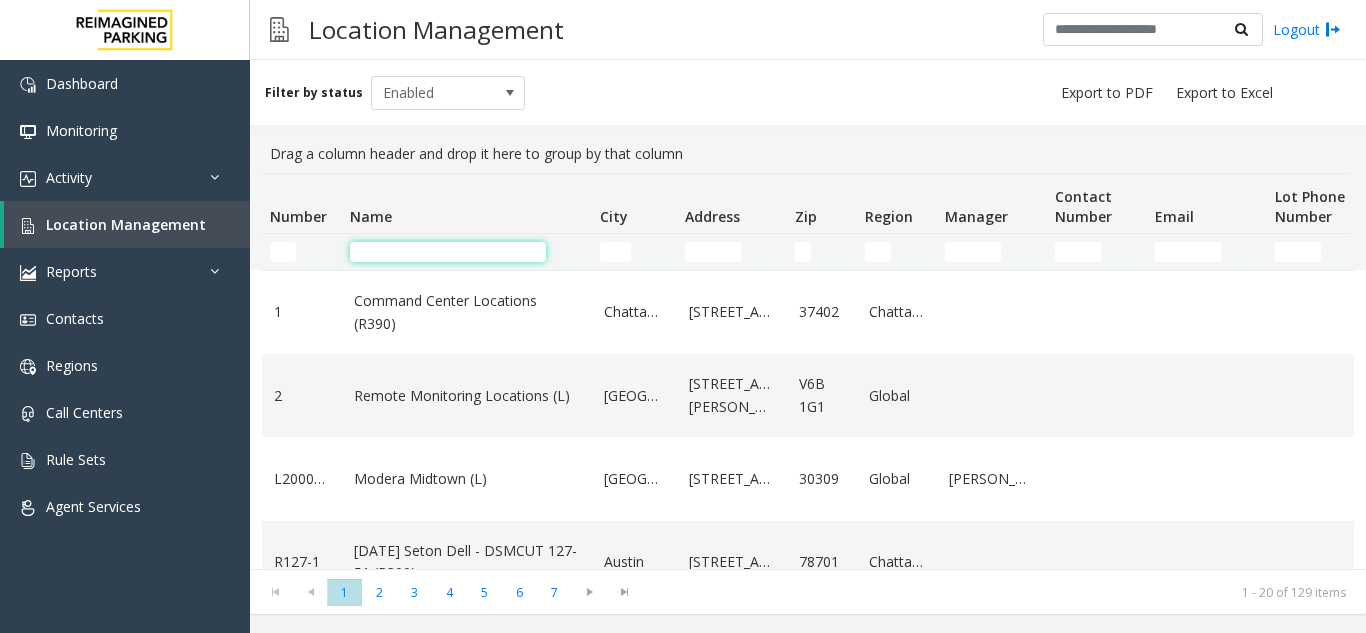 click 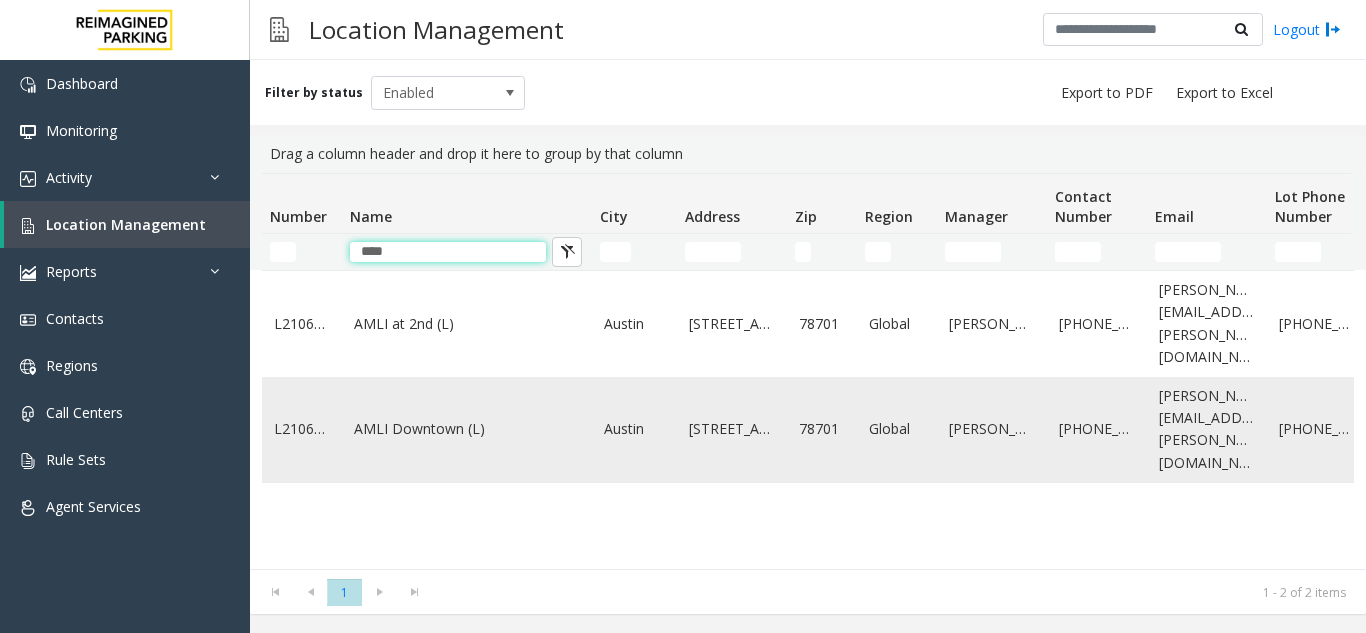 type on "****" 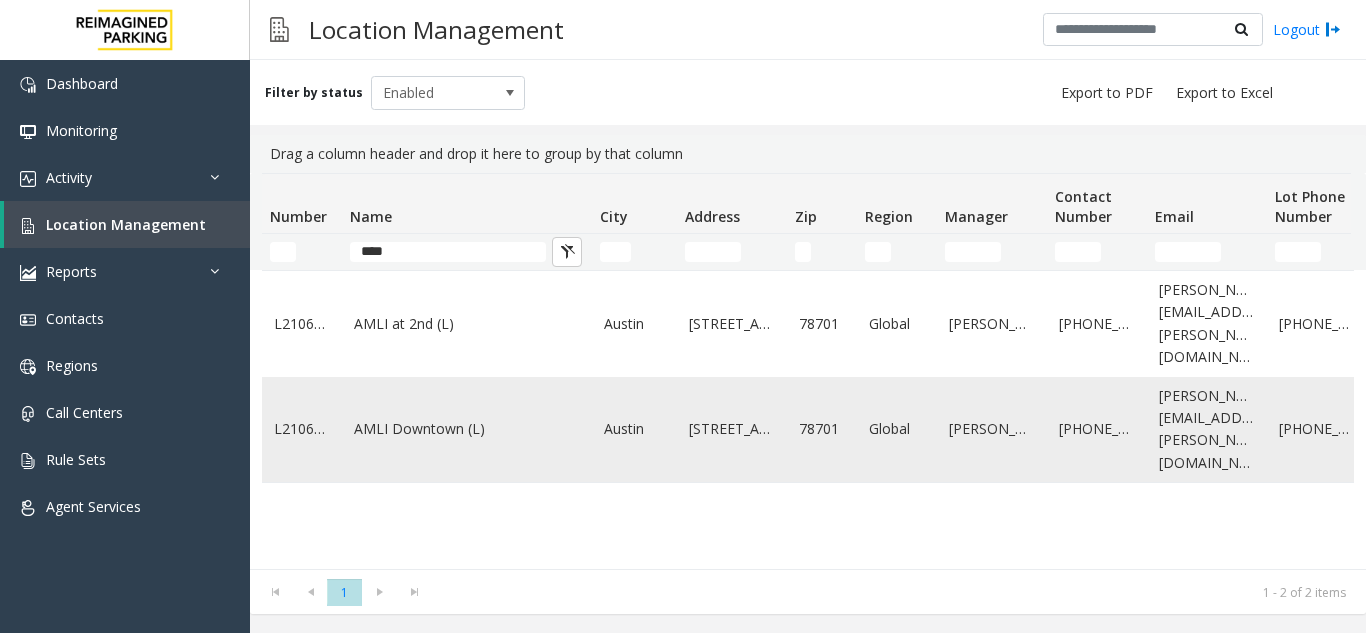 click on "AMLI Downtown (L)" 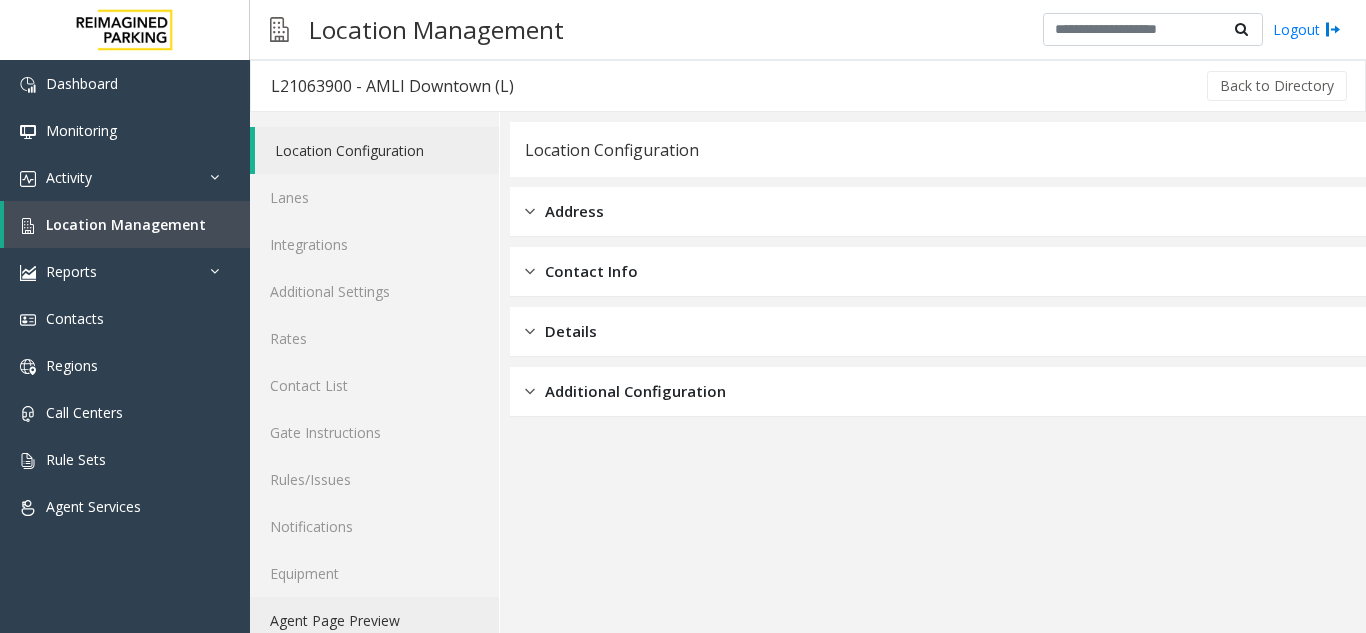 click on "Agent Page Preview" 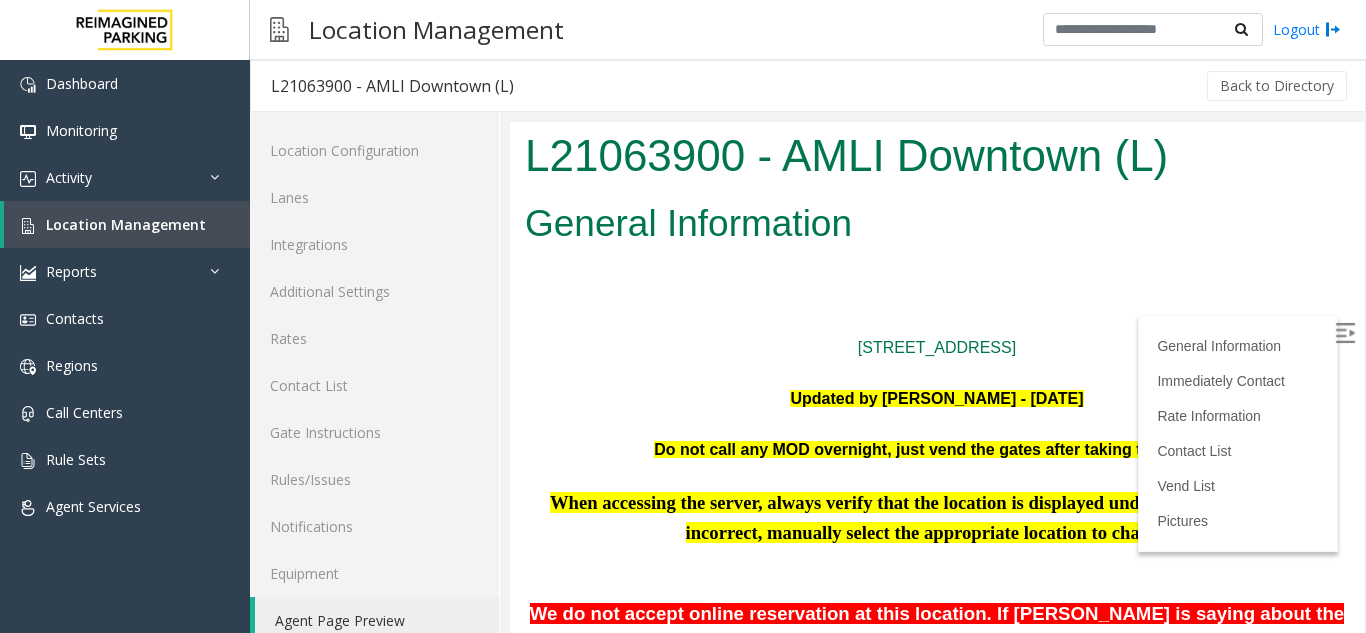 scroll, scrollTop: 0, scrollLeft: 0, axis: both 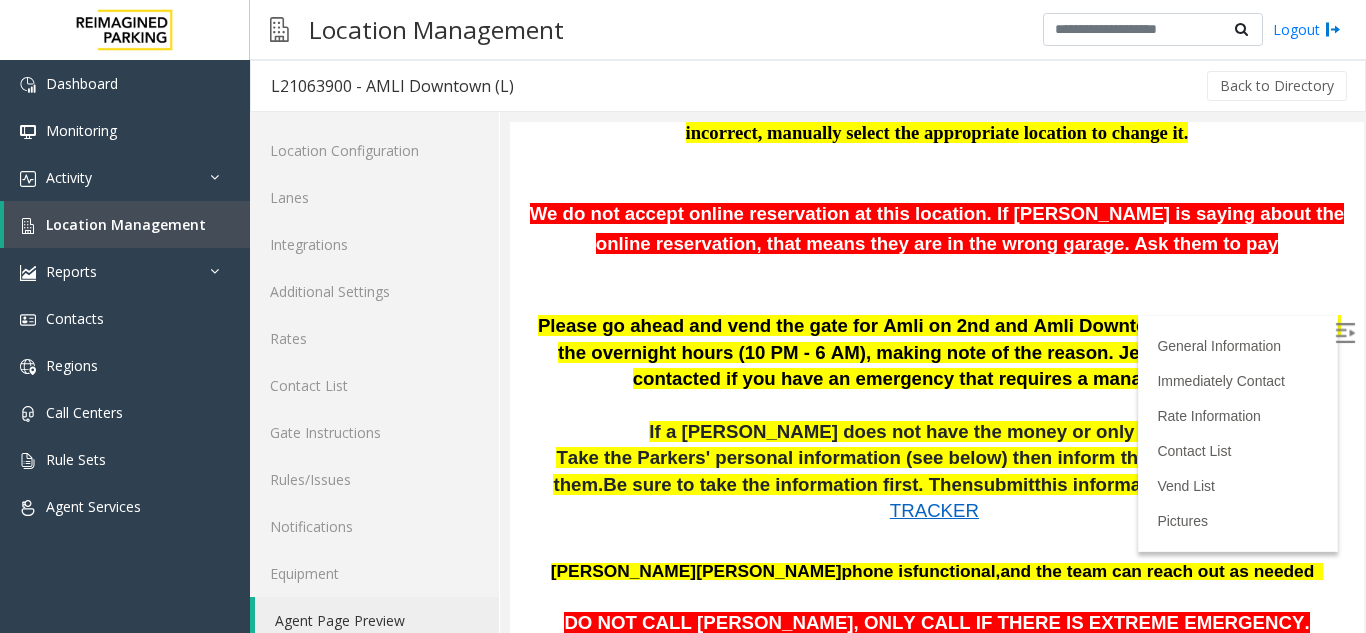 click on "PAYMENT TRACKER" at bounding box center (1108, 498) 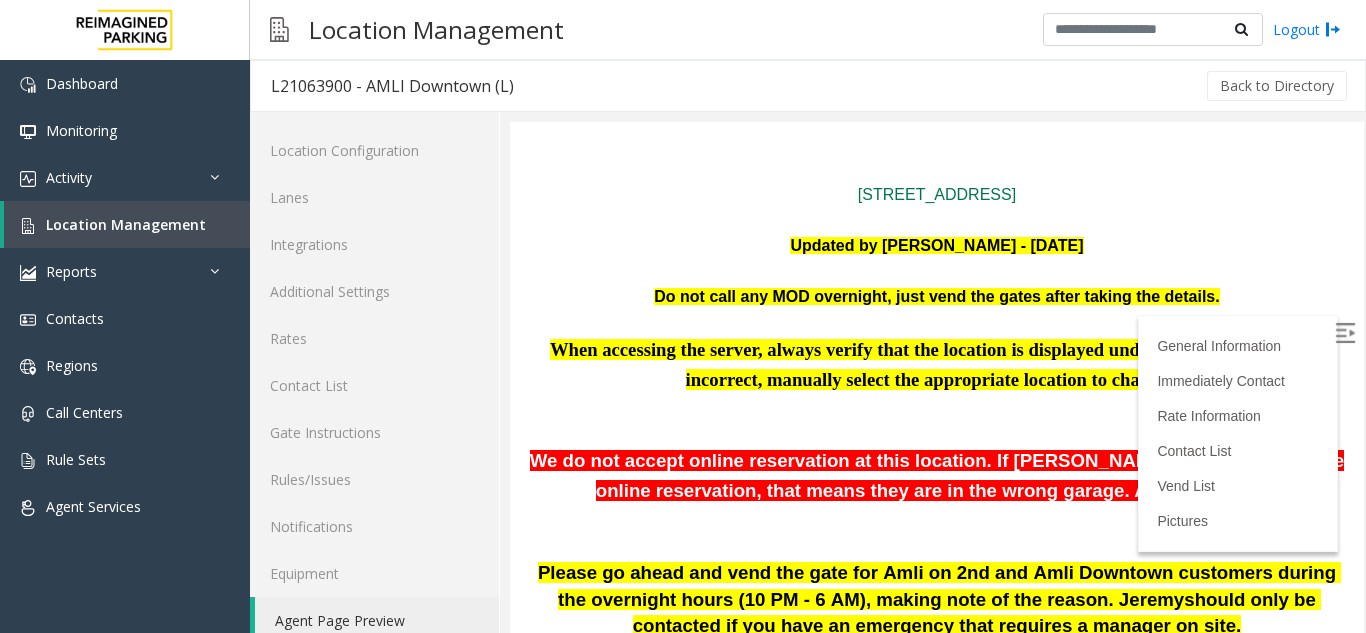 scroll, scrollTop: 200, scrollLeft: 0, axis: vertical 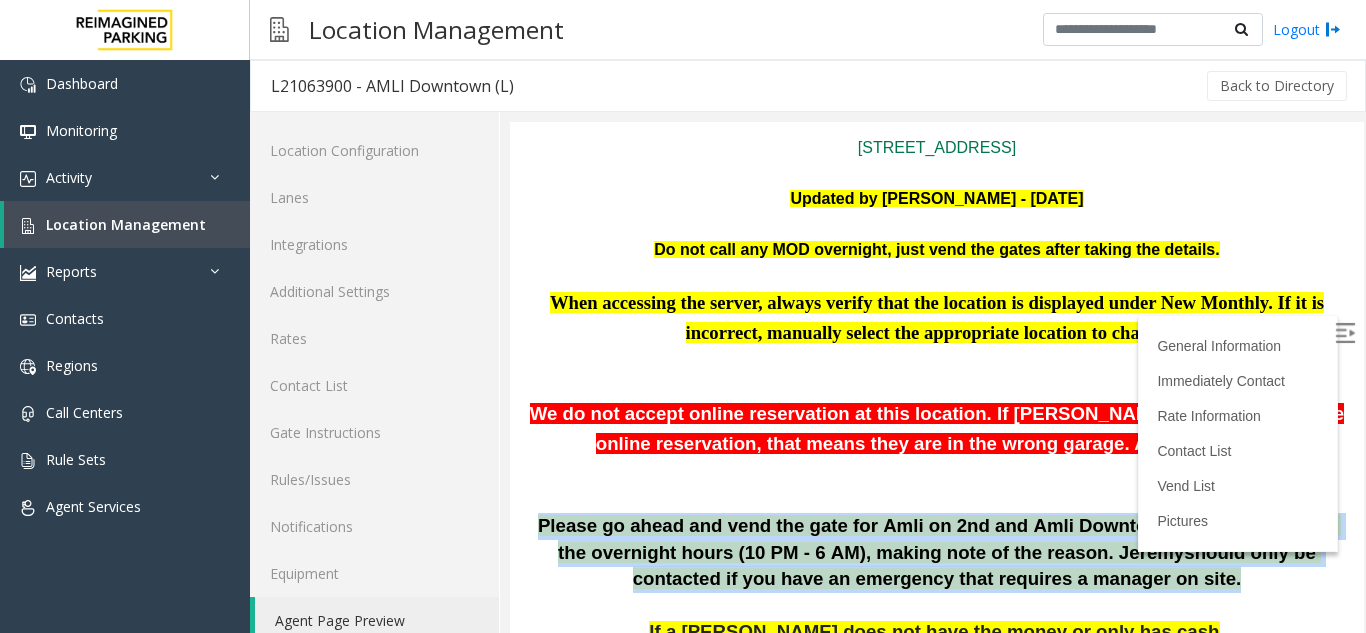 drag, startPoint x: 1125, startPoint y: 589, endPoint x: 545, endPoint y: 530, distance: 582.99316 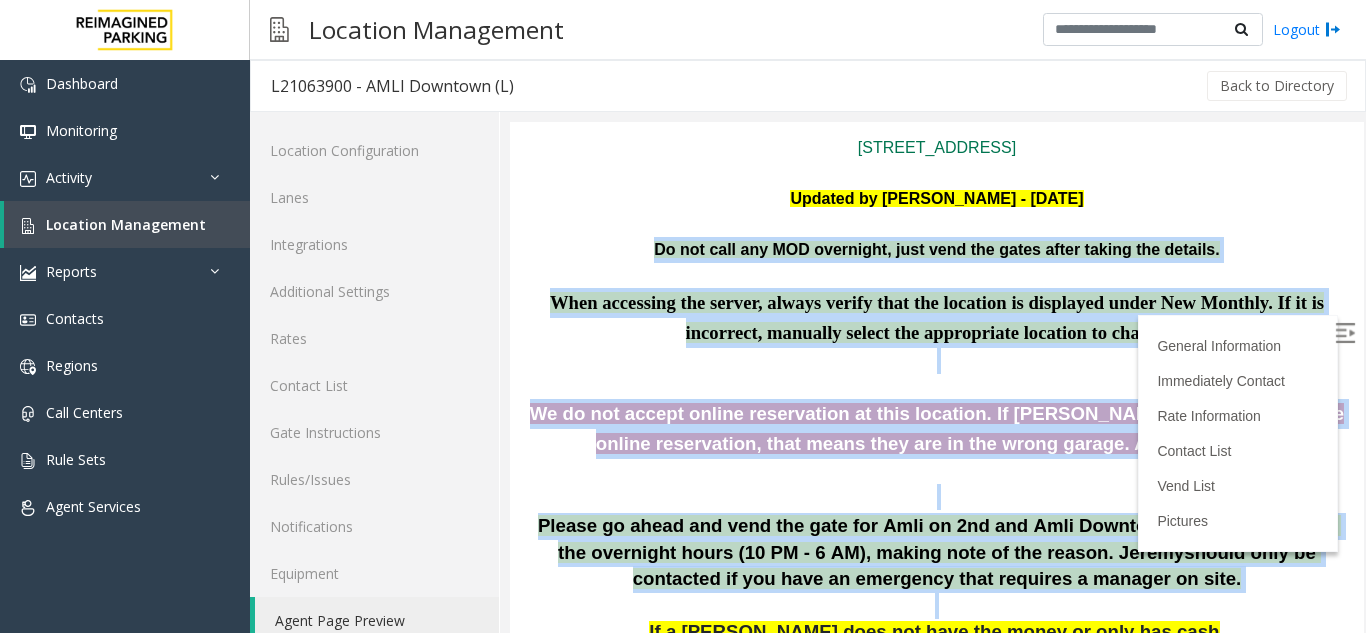 scroll, scrollTop: 325, scrollLeft: 0, axis: vertical 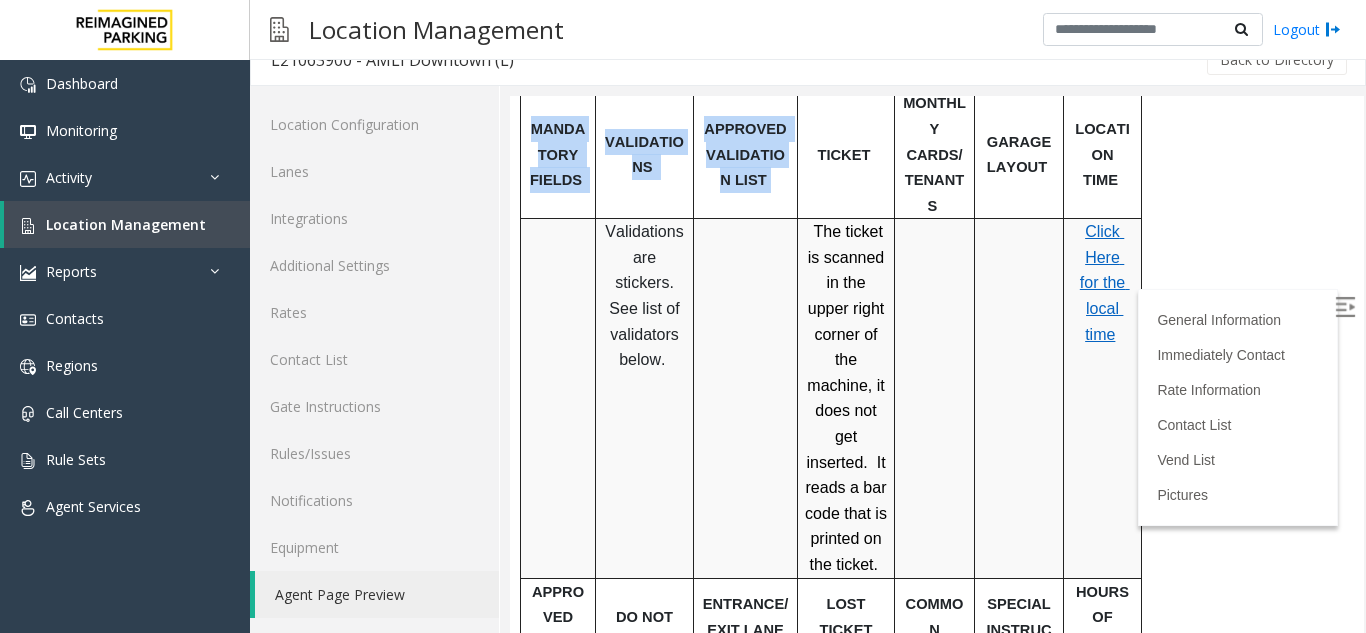 drag, startPoint x: 638, startPoint y: 221, endPoint x: 816, endPoint y: 117, distance: 206.15529 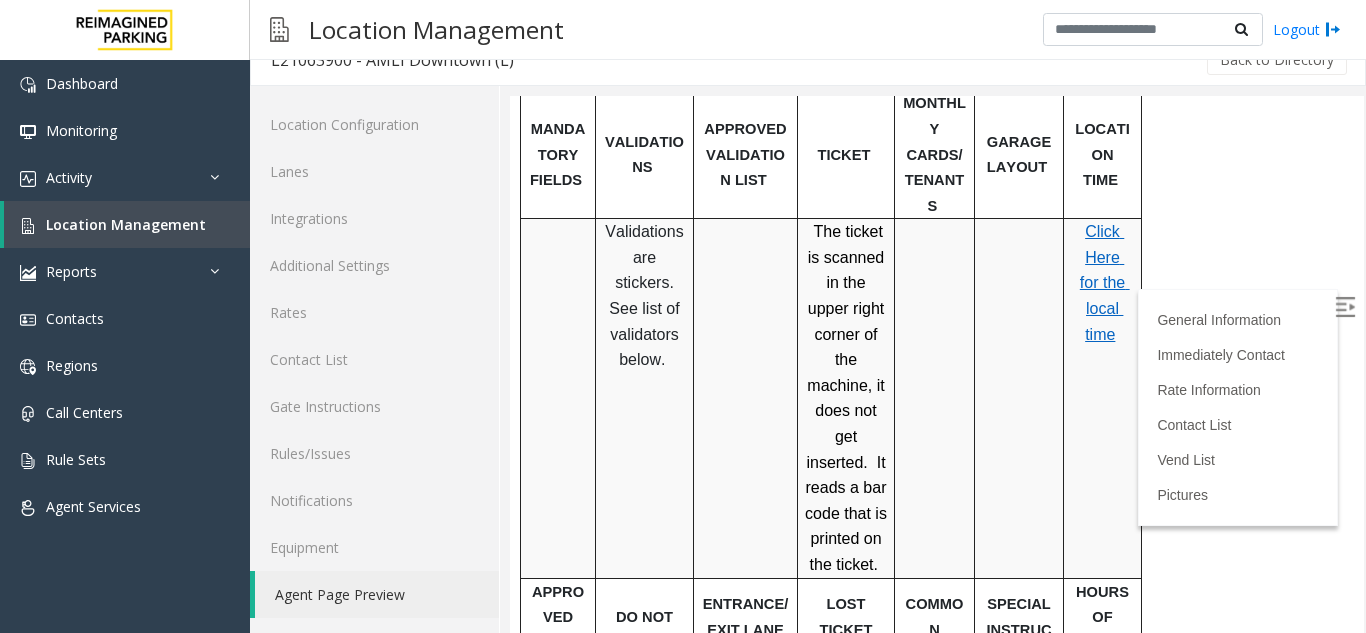 click at bounding box center (935, 398) 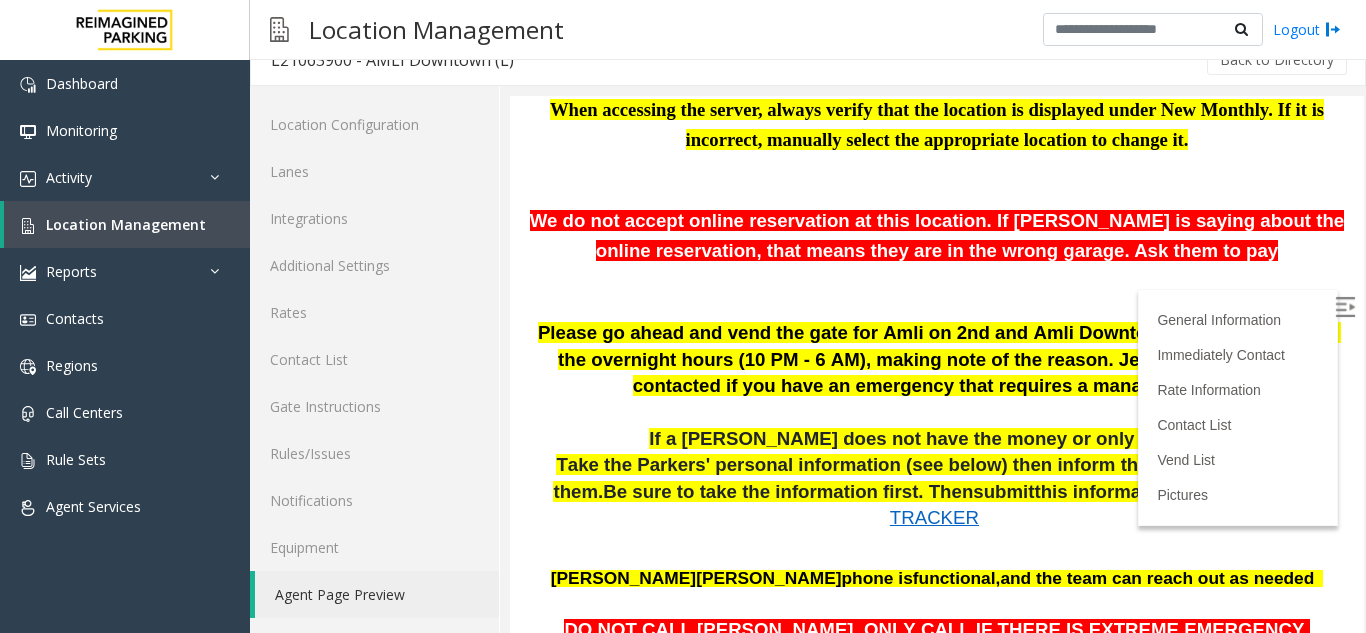 scroll, scrollTop: 416, scrollLeft: 0, axis: vertical 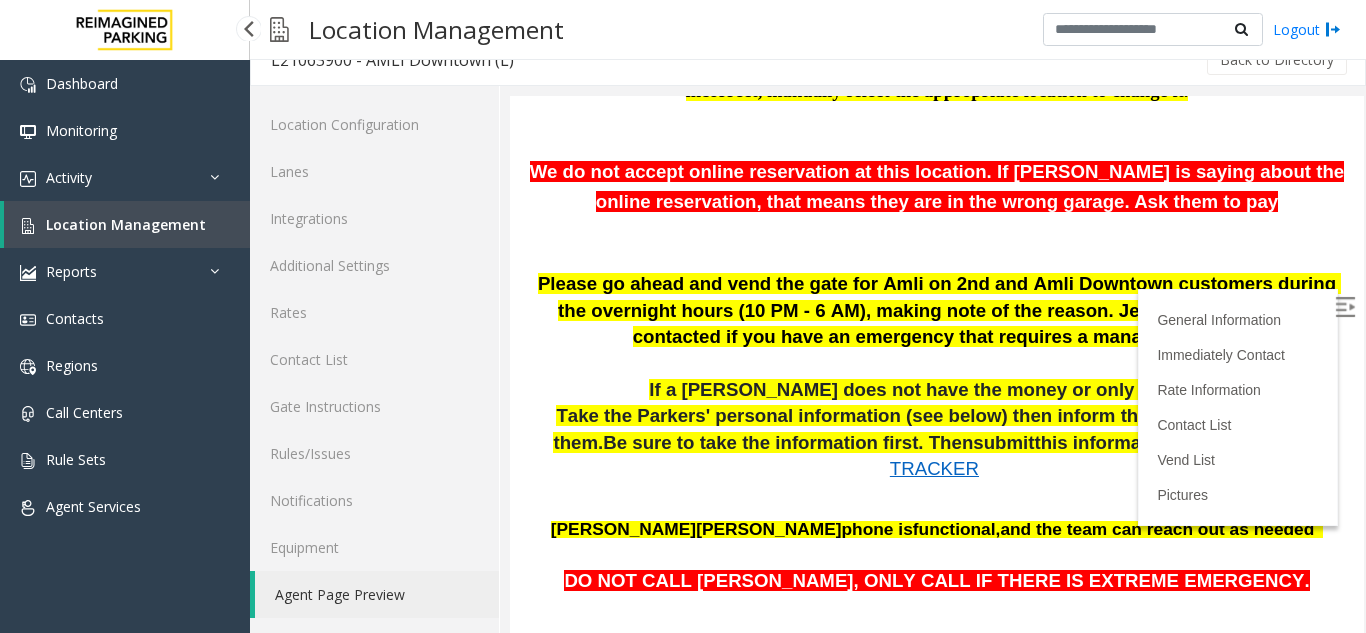 click on "Location Management" at bounding box center (126, 224) 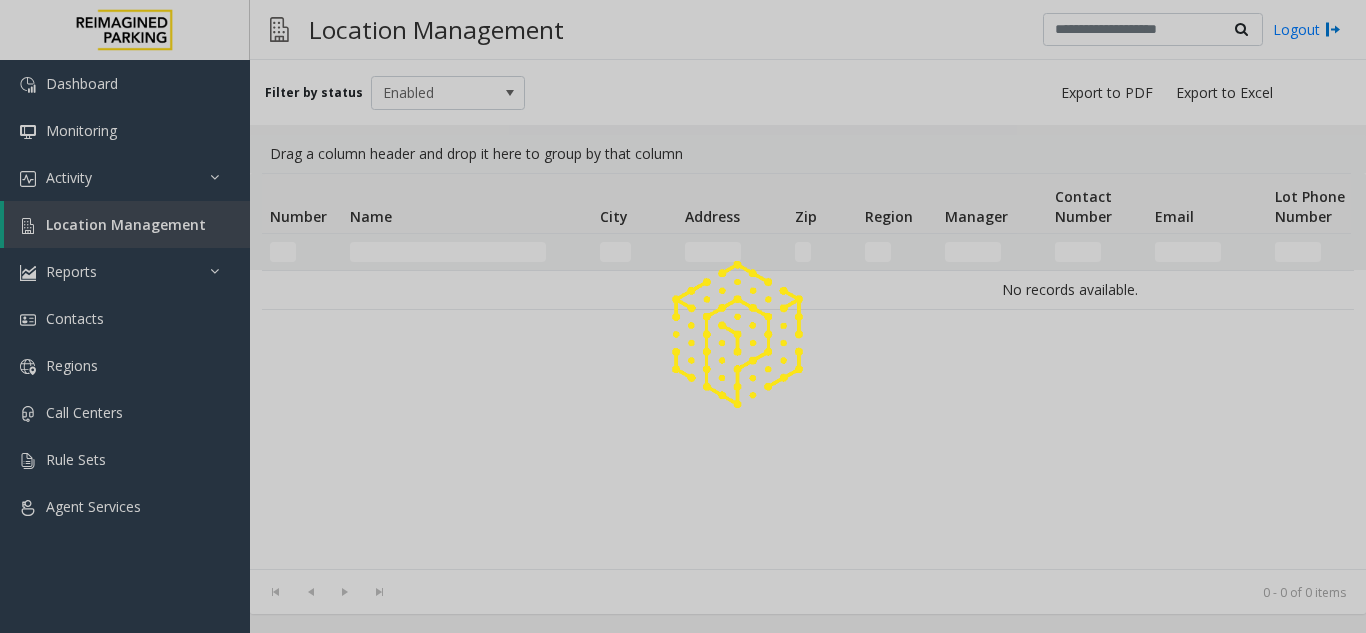 scroll, scrollTop: 0, scrollLeft: 0, axis: both 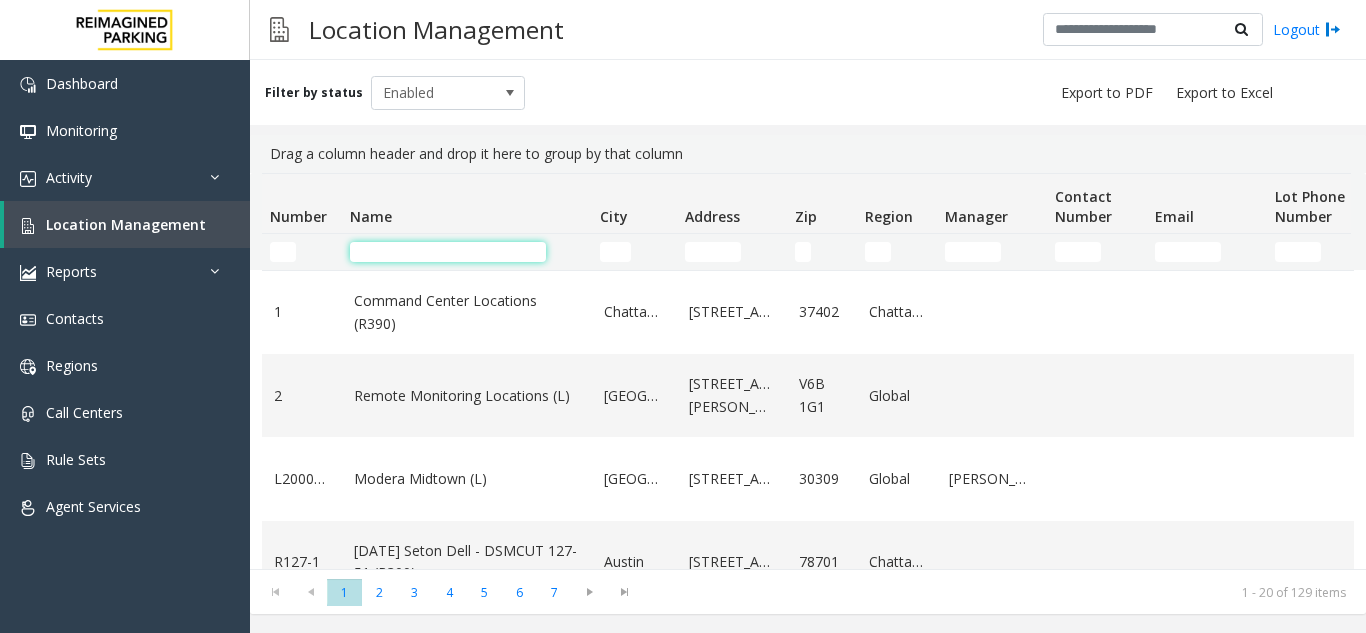 click 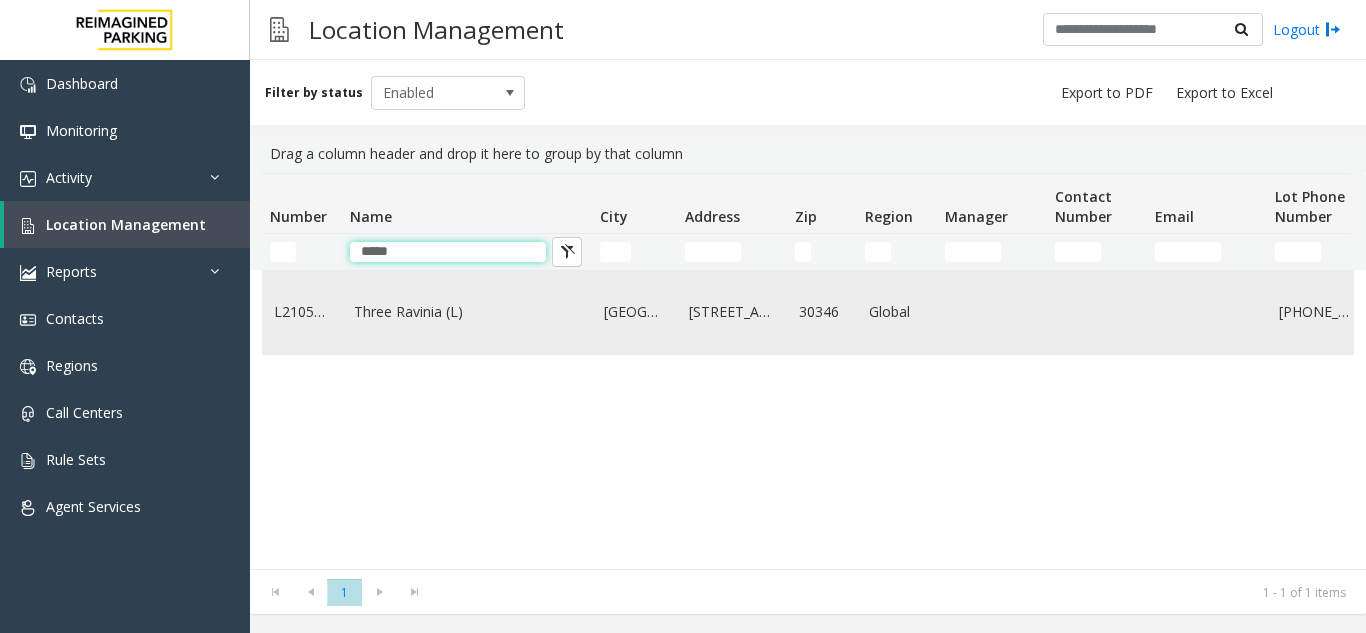 type on "*****" 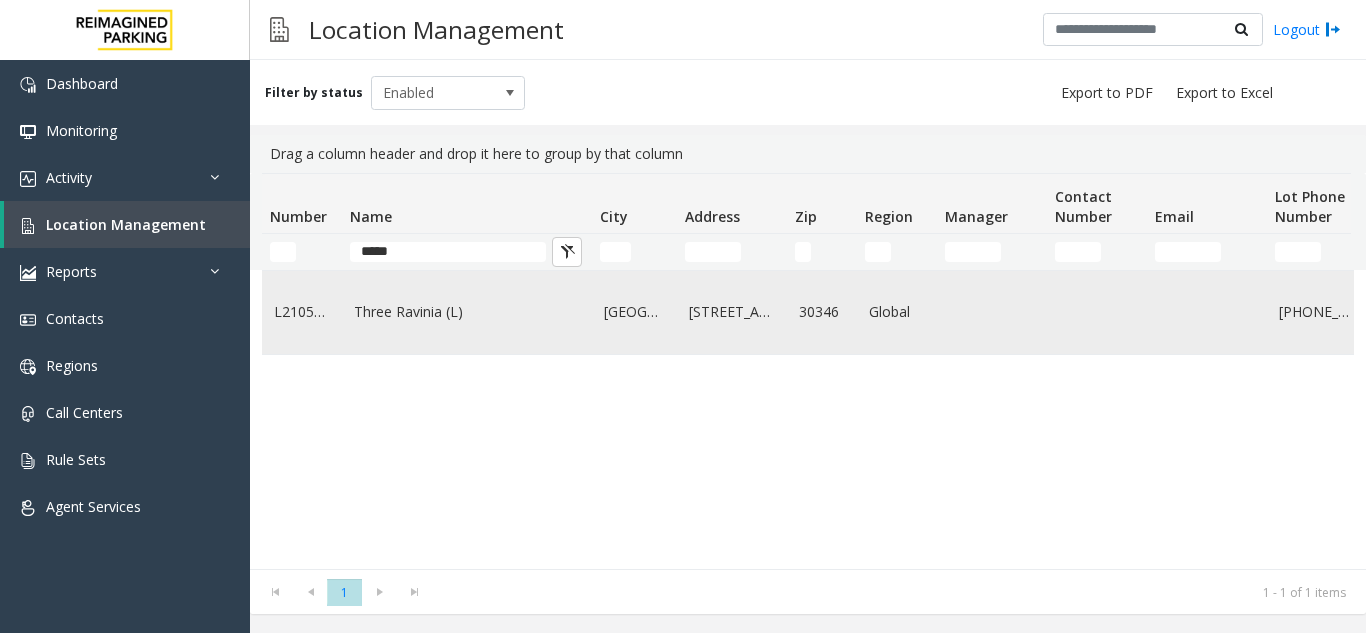 click on "Three Ravinia (L)" 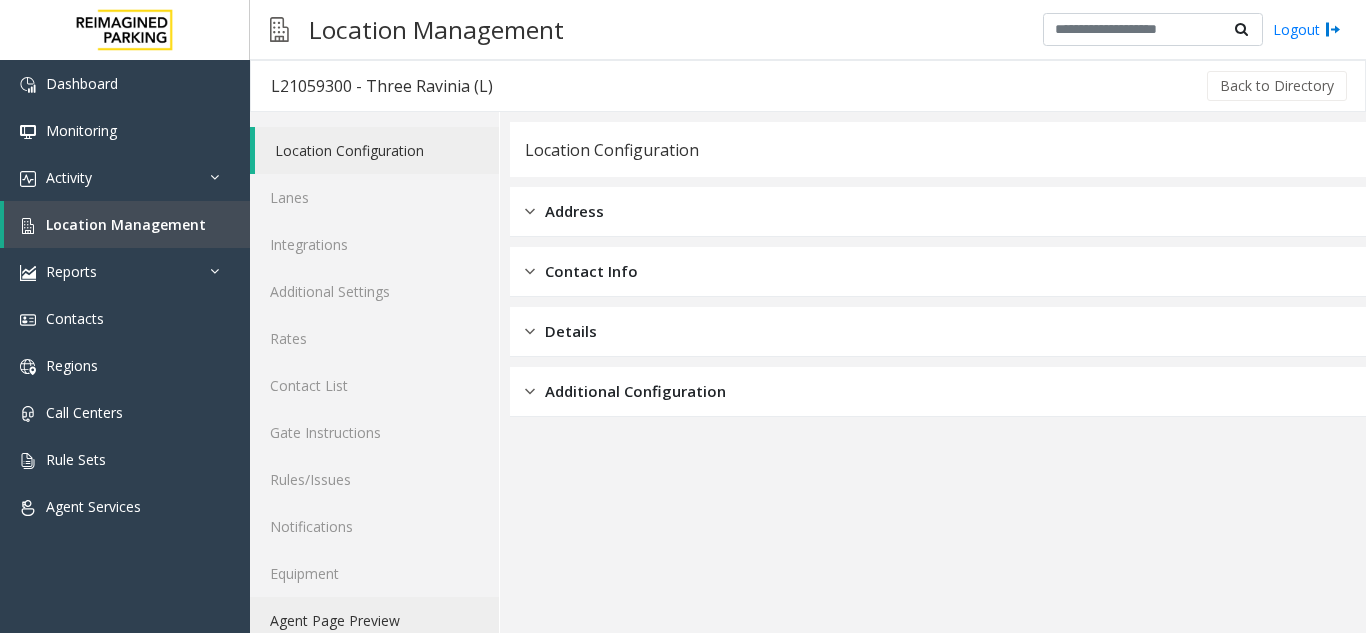 click on "Agent Page Preview" 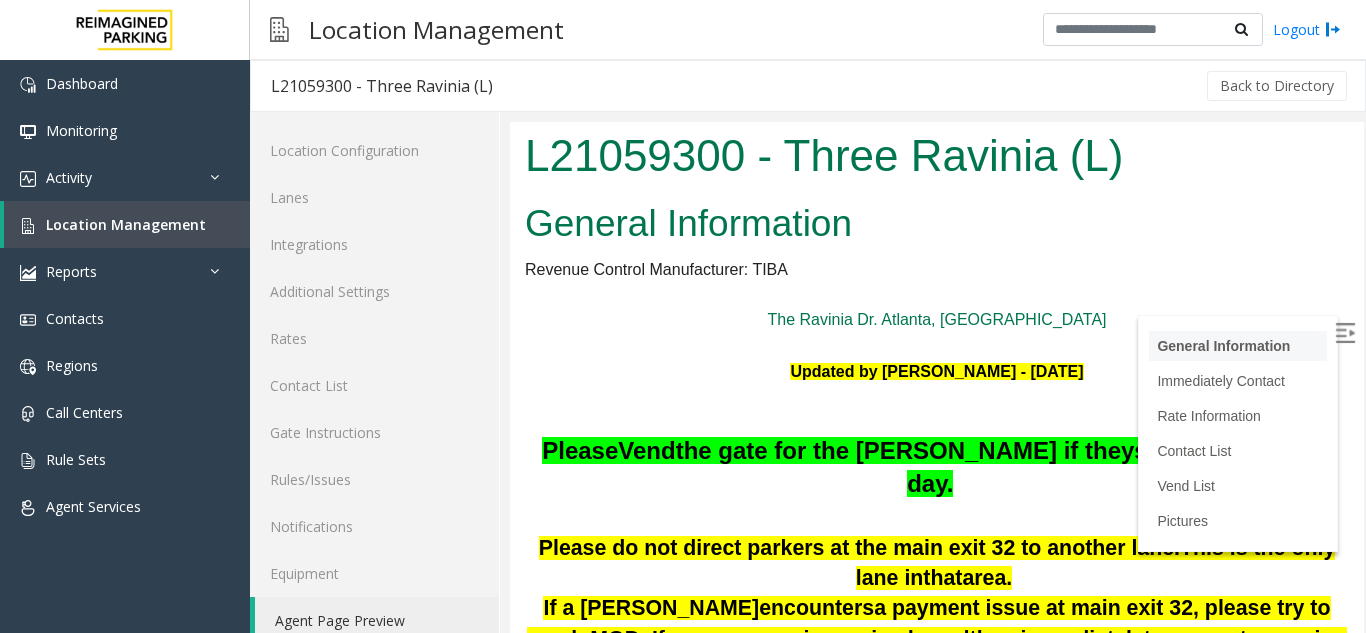 scroll, scrollTop: 0, scrollLeft: 0, axis: both 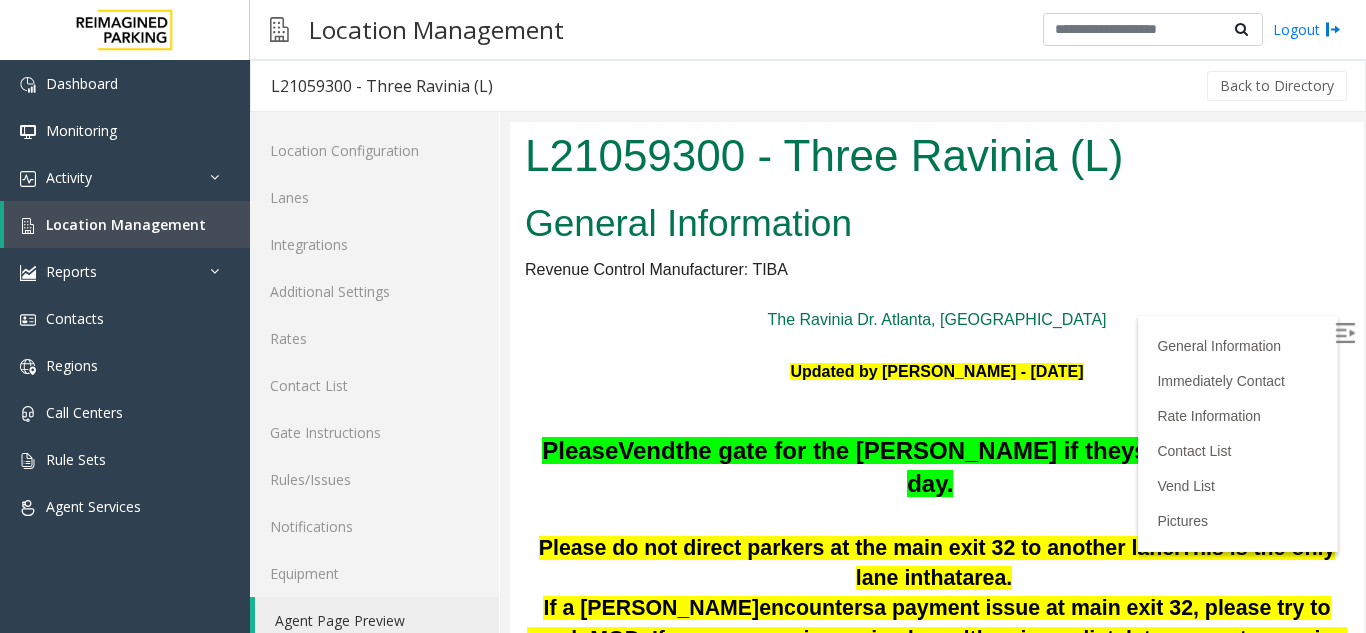 click at bounding box center (1347, 336) 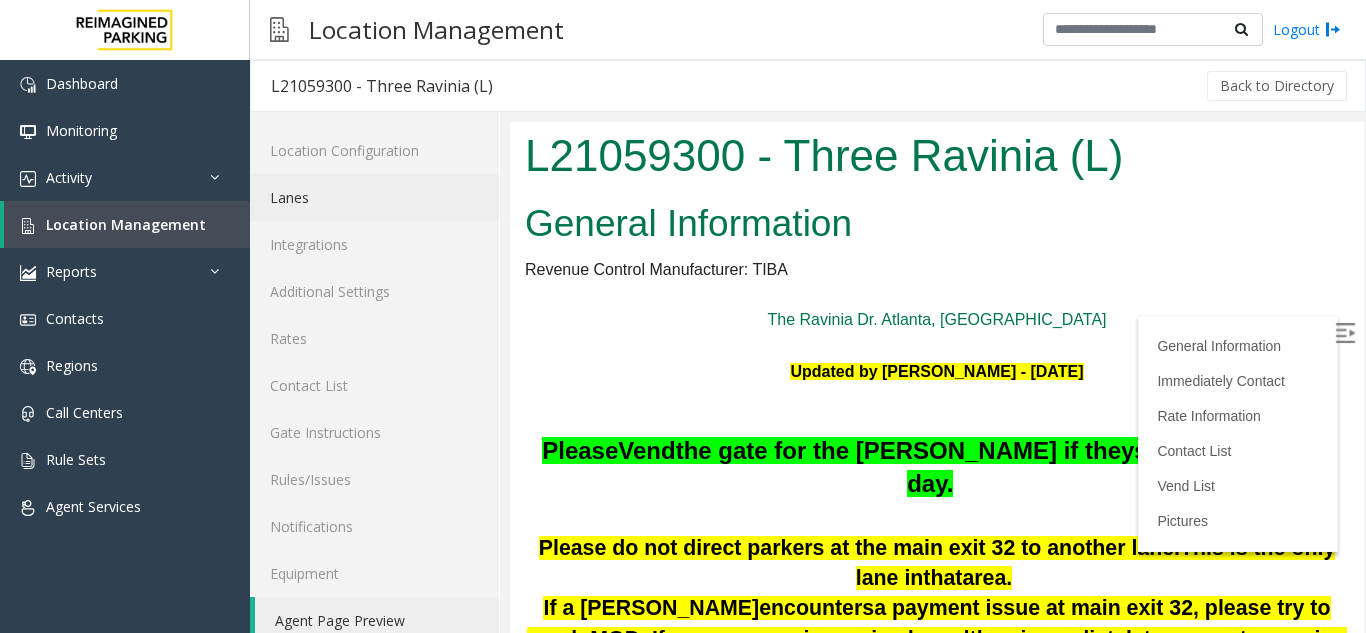 click on "Lanes" 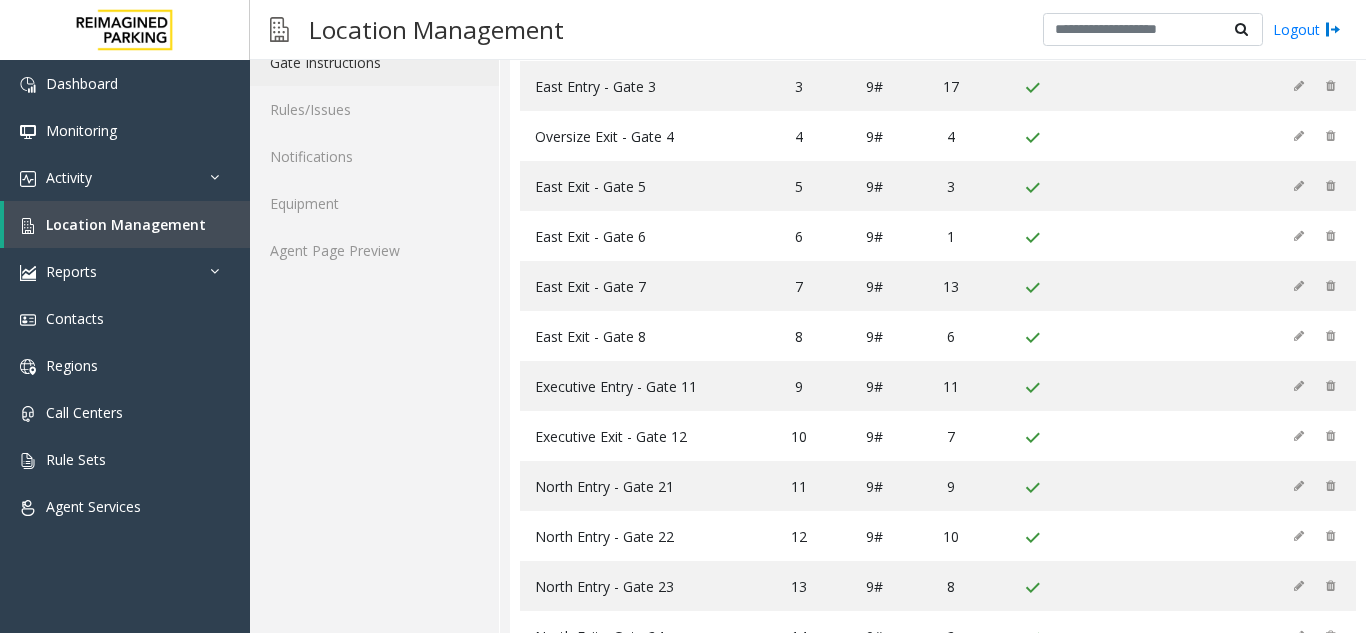 scroll, scrollTop: 369, scrollLeft: 0, axis: vertical 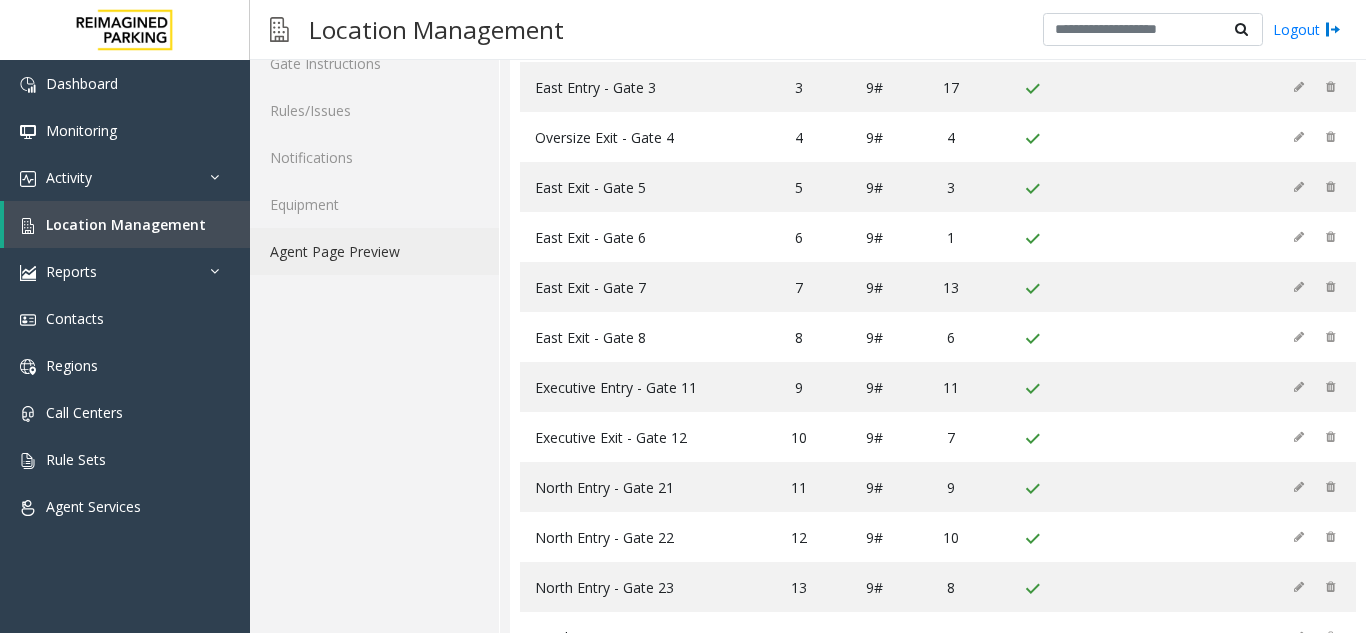 click on "Agent Page Preview" 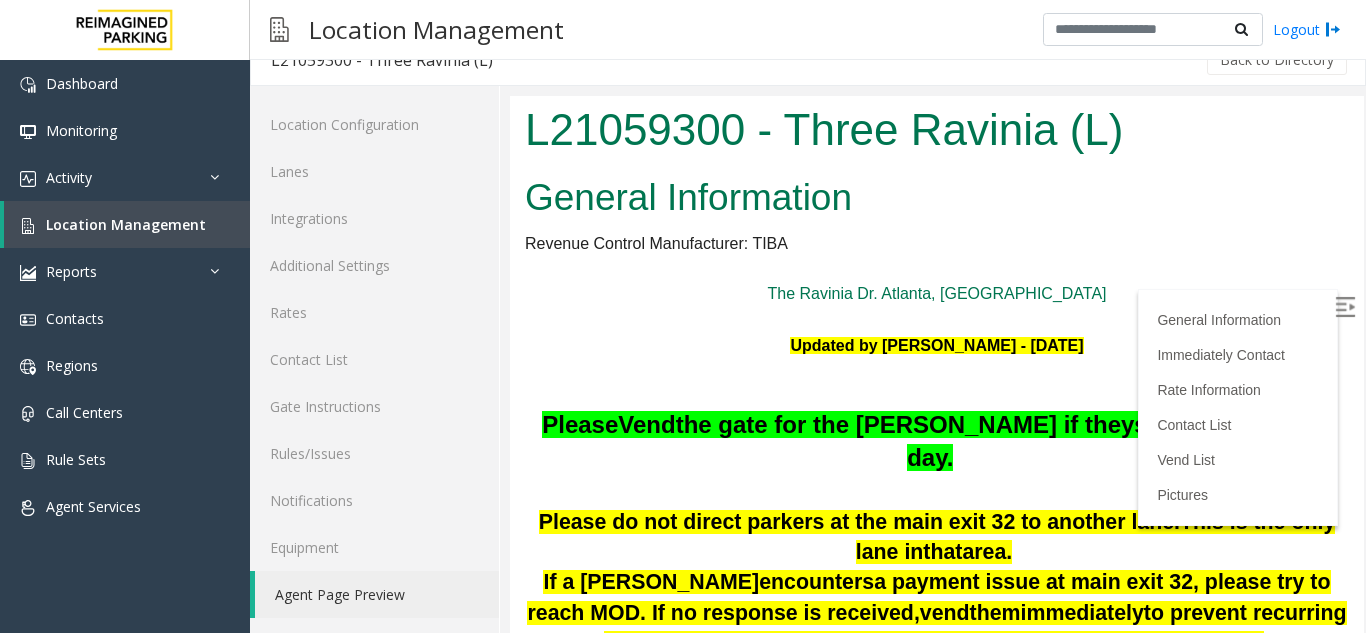 scroll, scrollTop: 0, scrollLeft: 0, axis: both 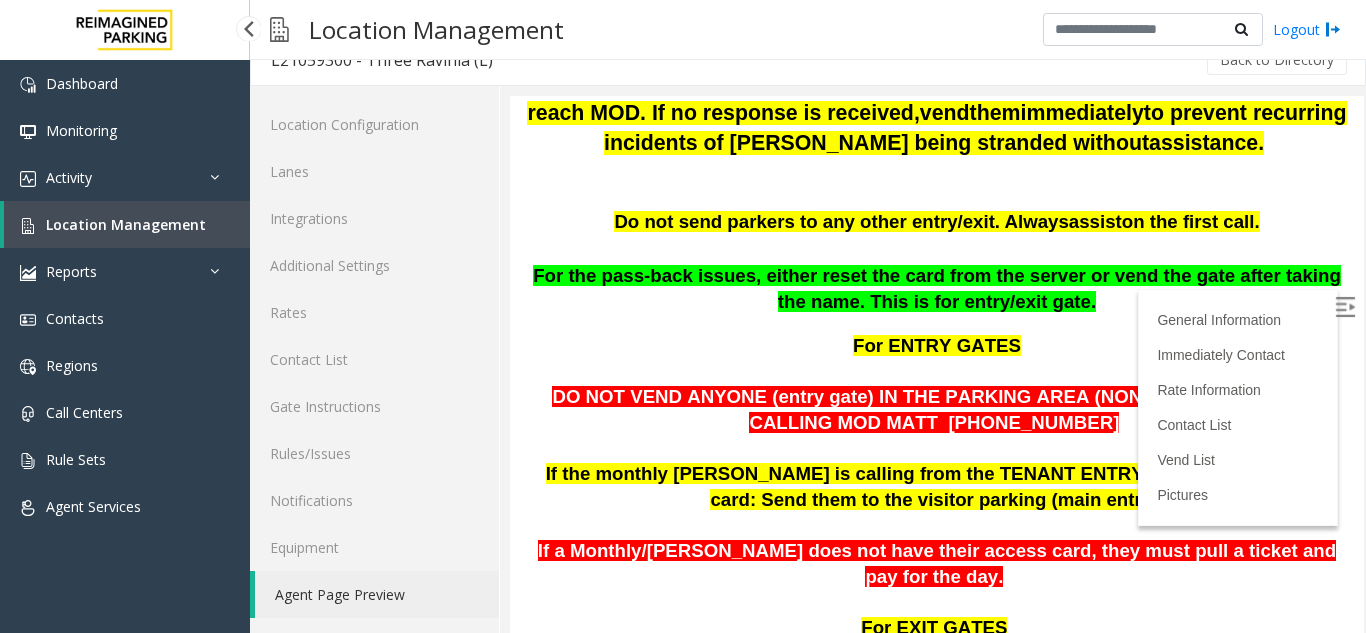 click on "Location Management" at bounding box center (127, 224) 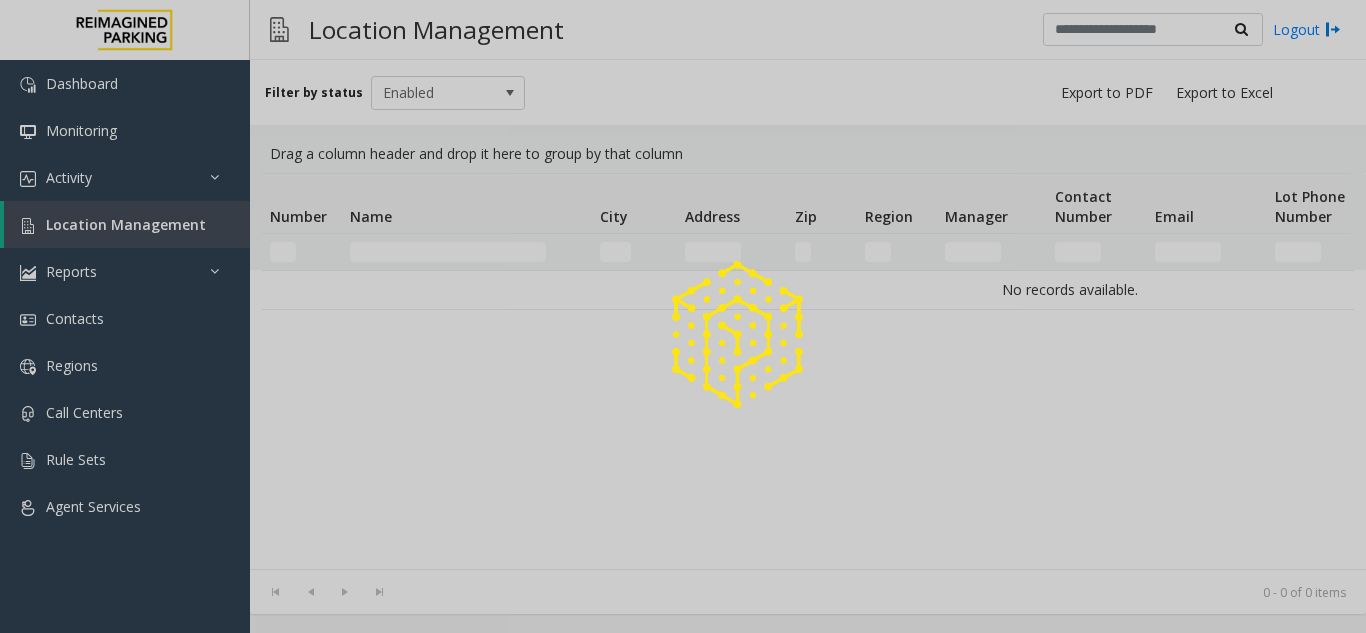 scroll, scrollTop: 0, scrollLeft: 0, axis: both 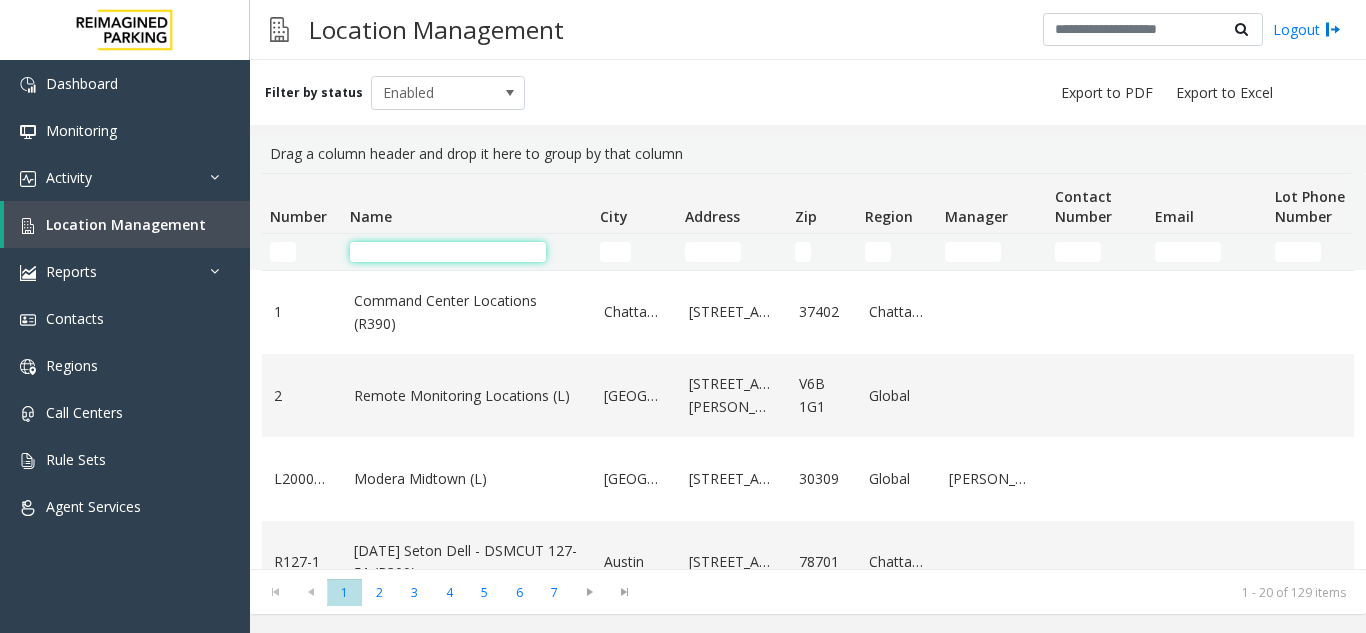 click 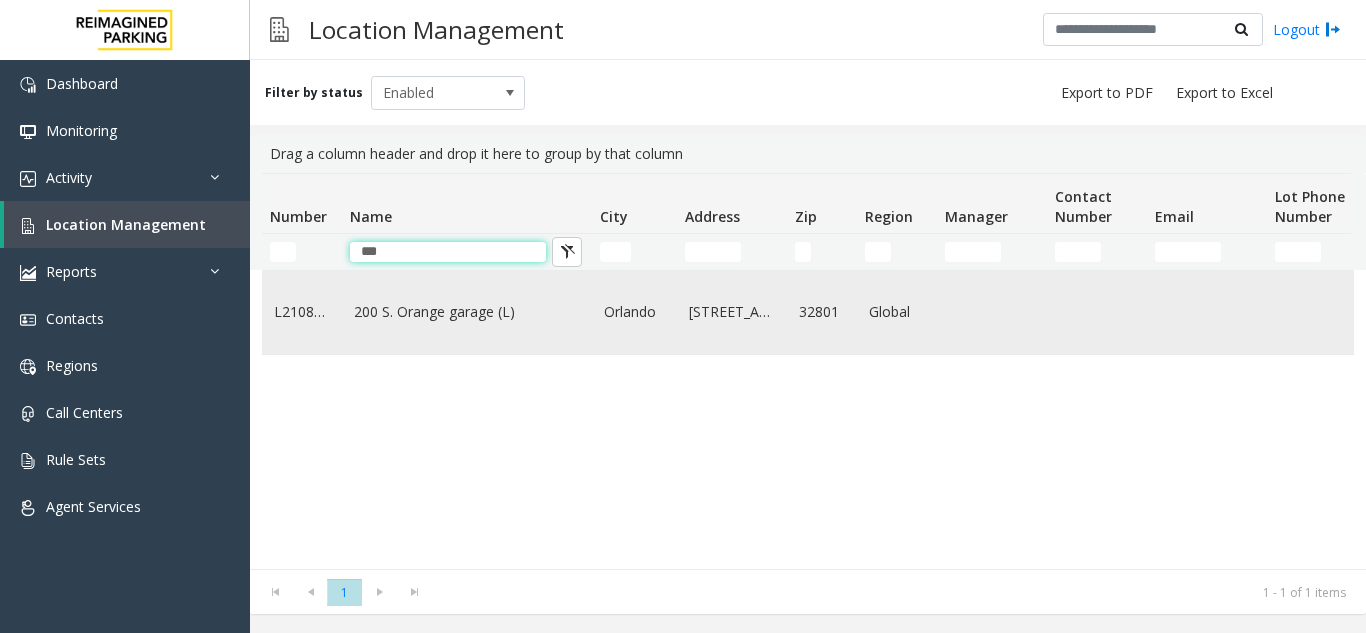 type on "***" 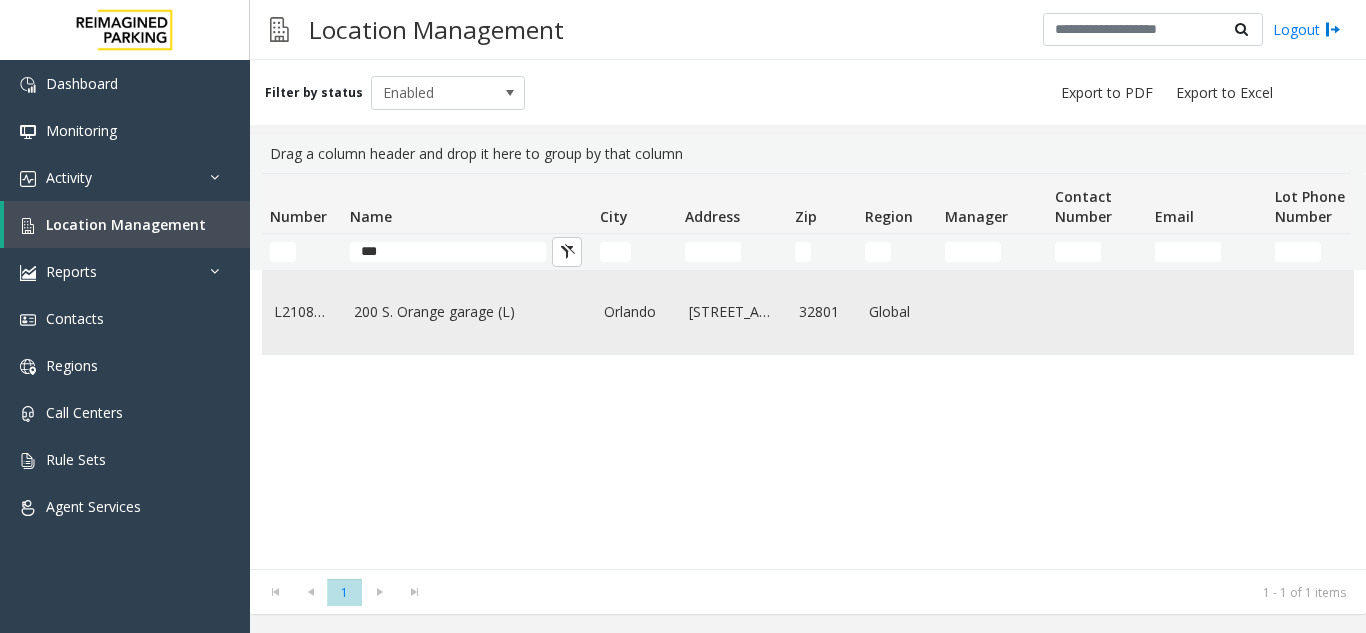 click on "200 S. Orange garage (L)" 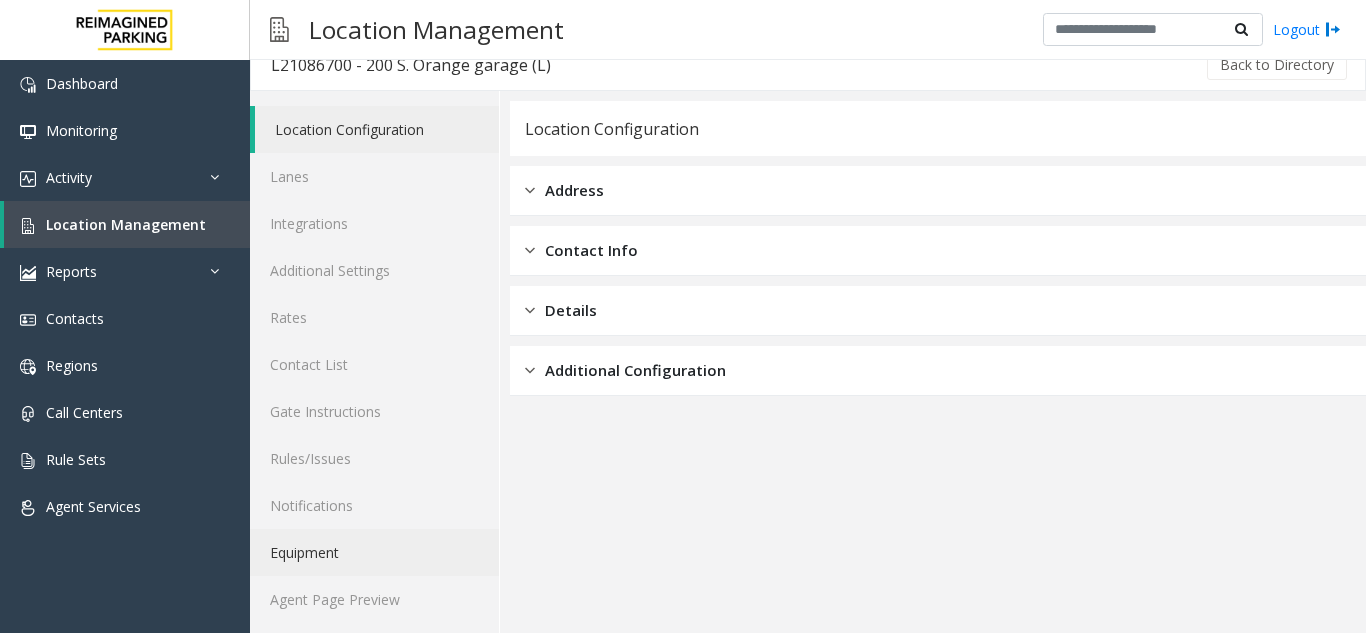 scroll, scrollTop: 26, scrollLeft: 0, axis: vertical 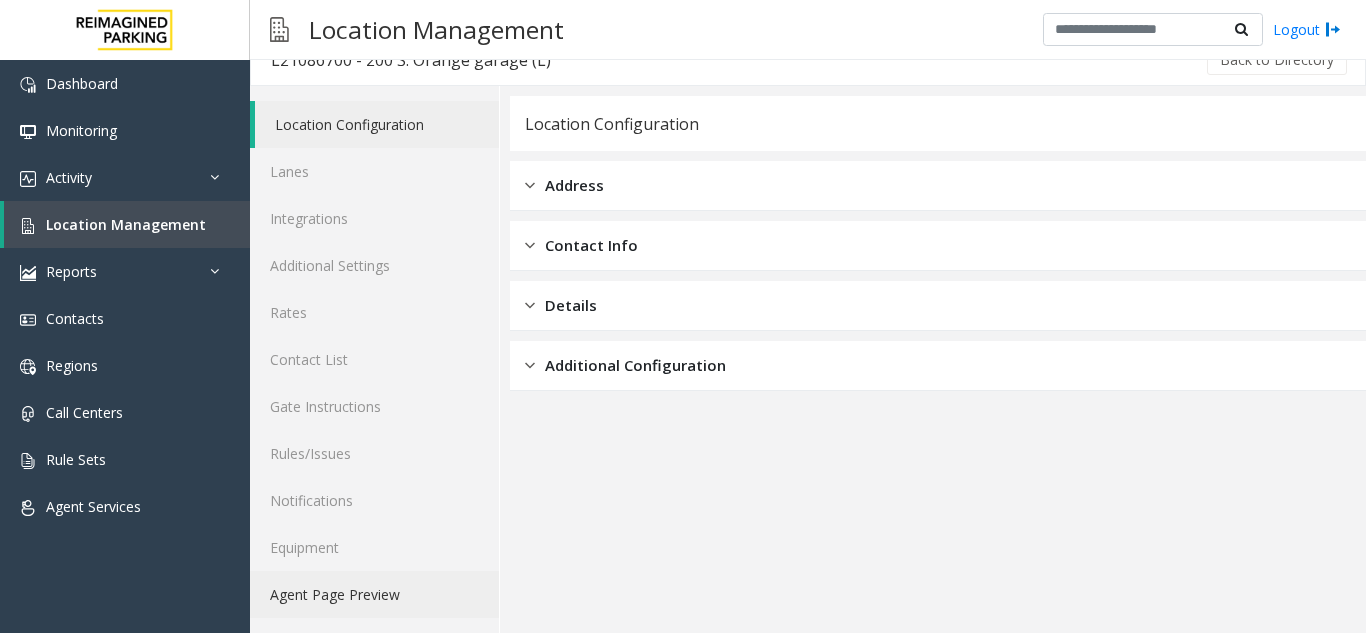 drag, startPoint x: 386, startPoint y: 583, endPoint x: 377, endPoint y: 595, distance: 15 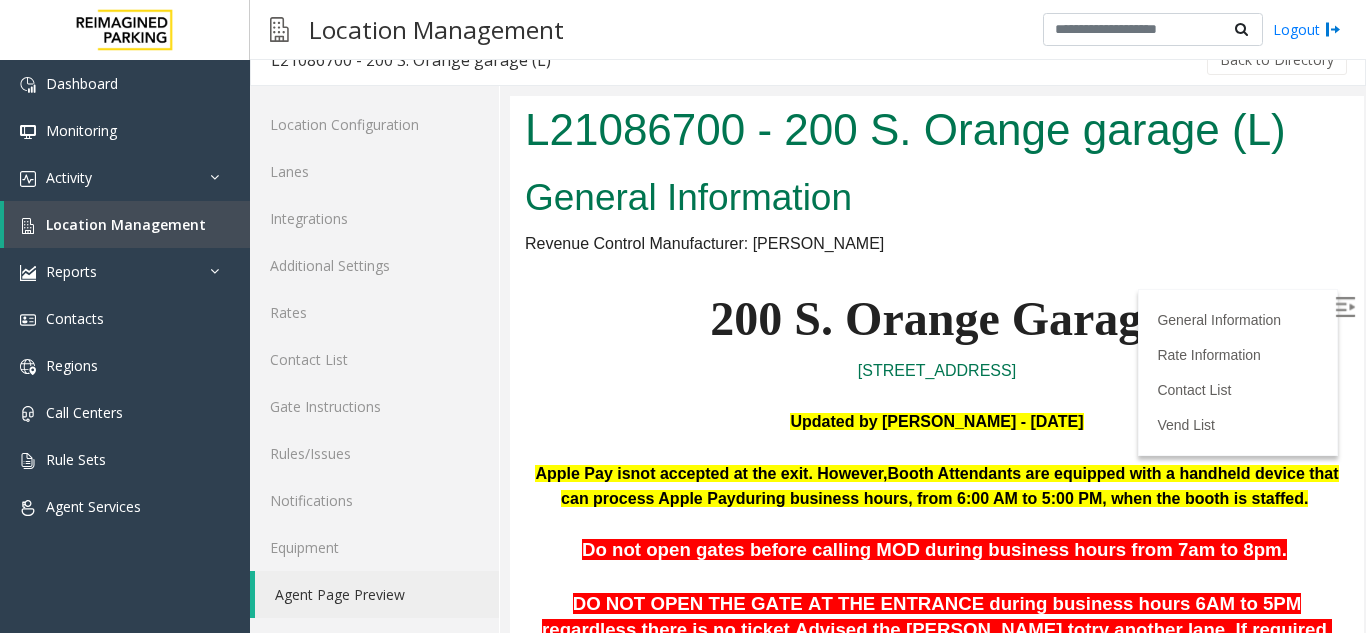 scroll, scrollTop: 0, scrollLeft: 0, axis: both 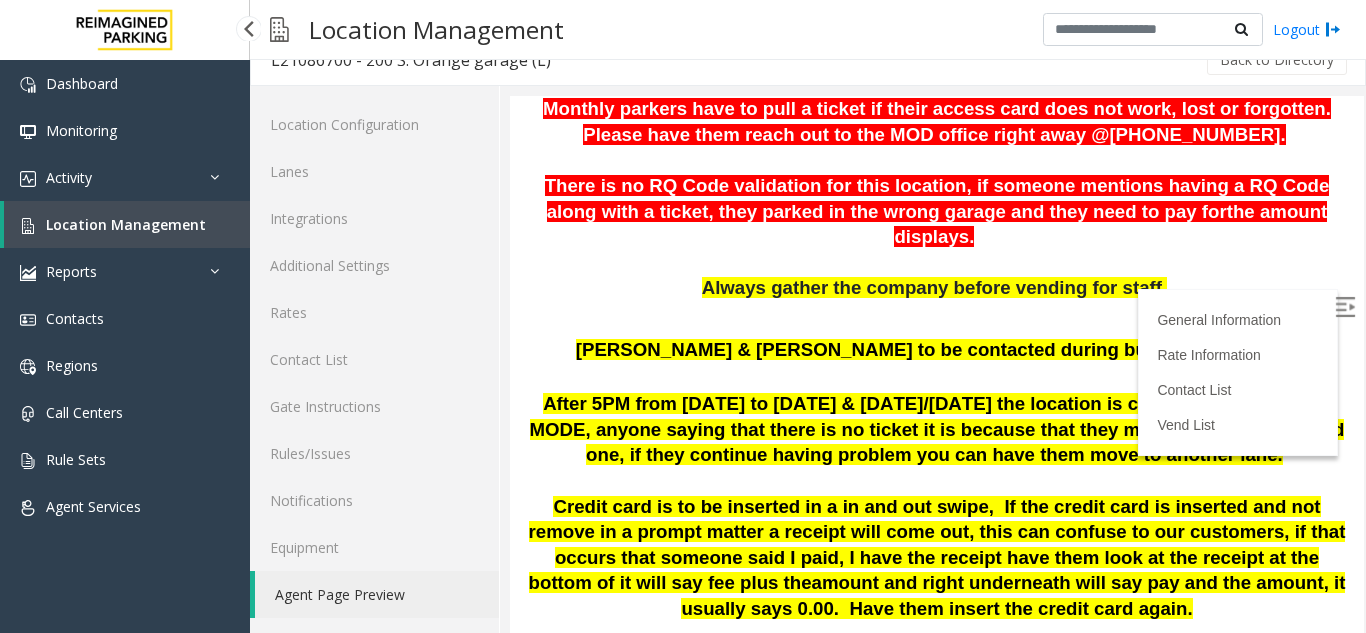 click on "Location Management" at bounding box center [127, 224] 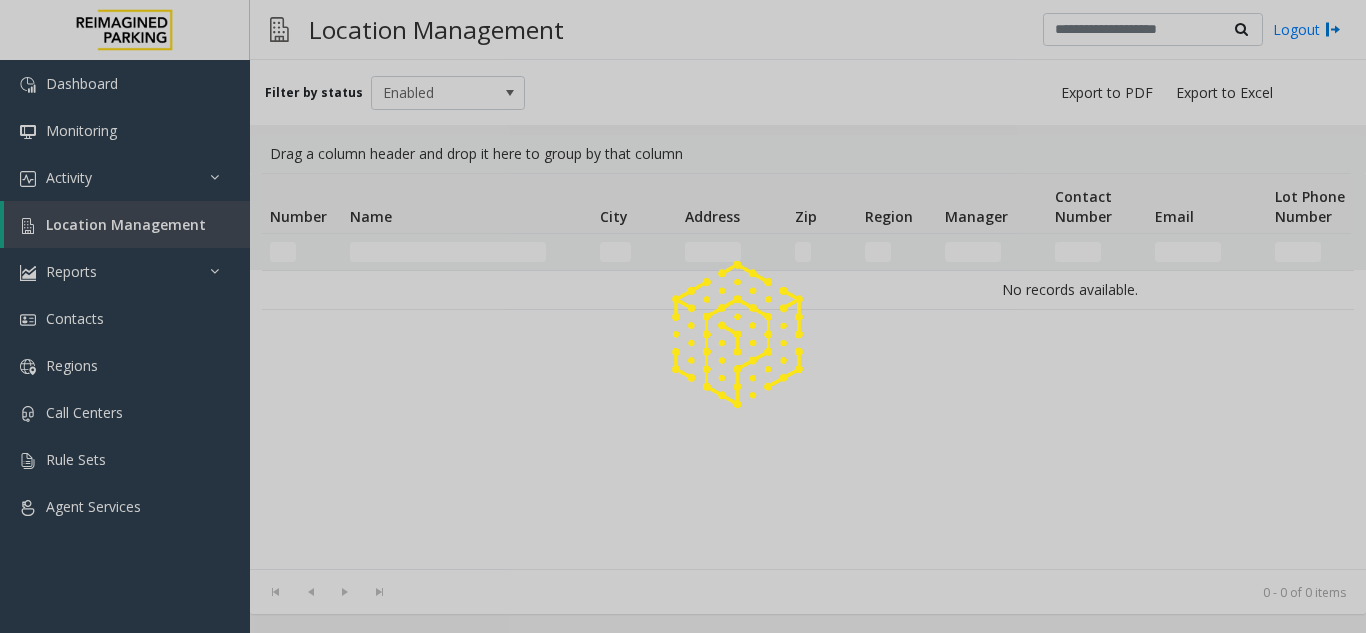 scroll, scrollTop: 0, scrollLeft: 0, axis: both 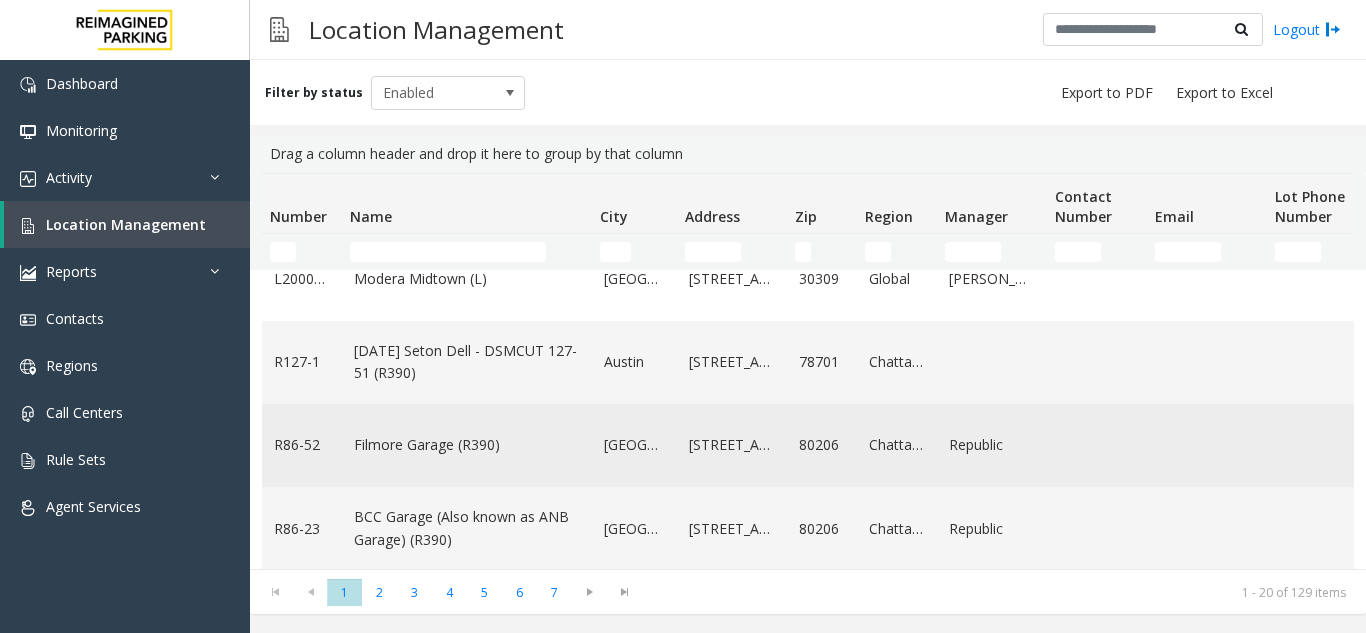 click on "Filmore Garage (R390)" 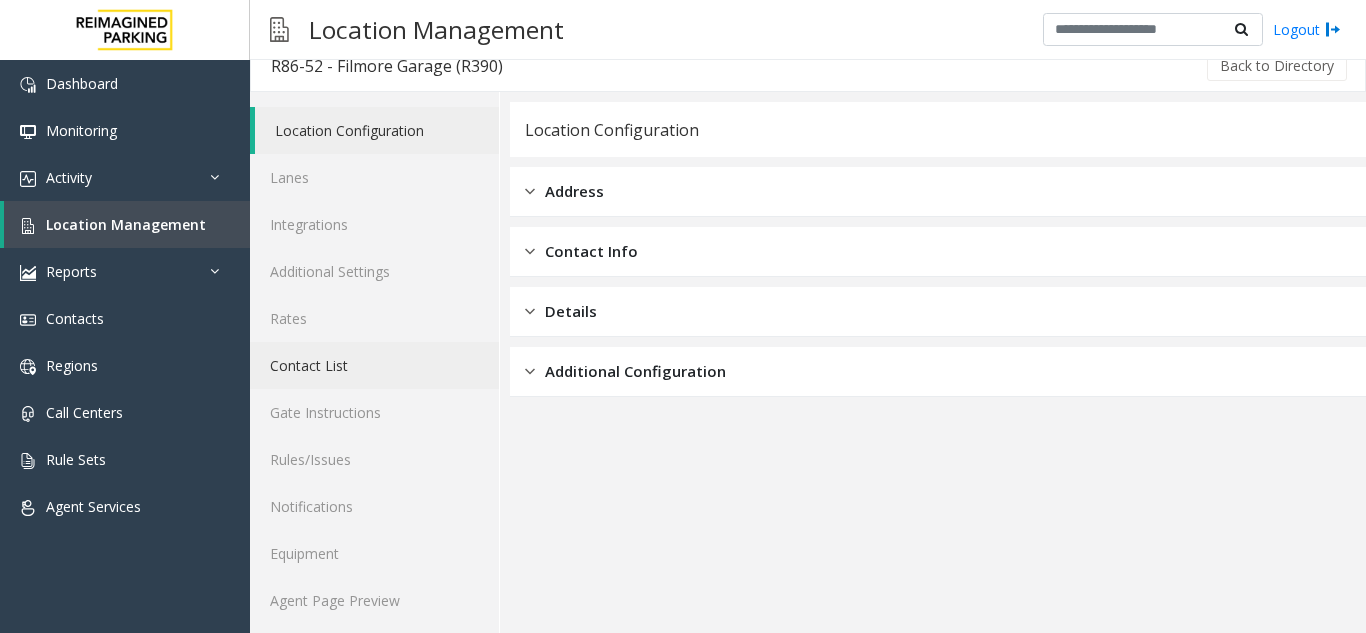scroll, scrollTop: 26, scrollLeft: 0, axis: vertical 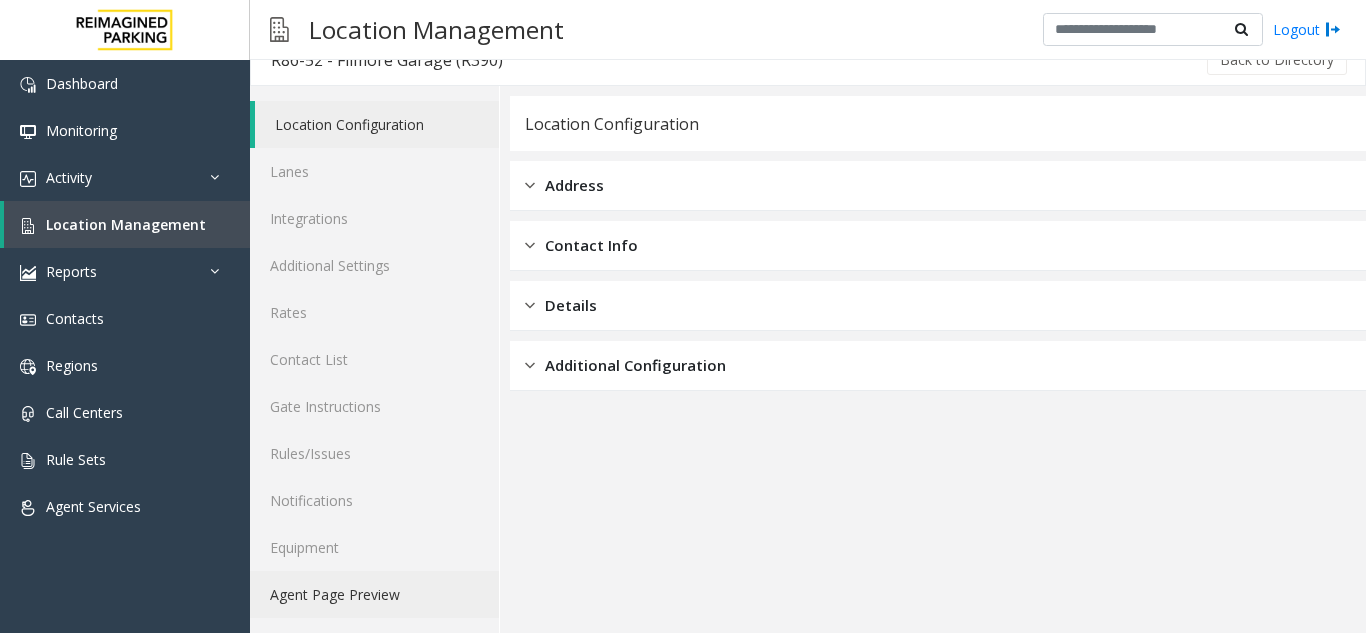 click on "Agent Page Preview" 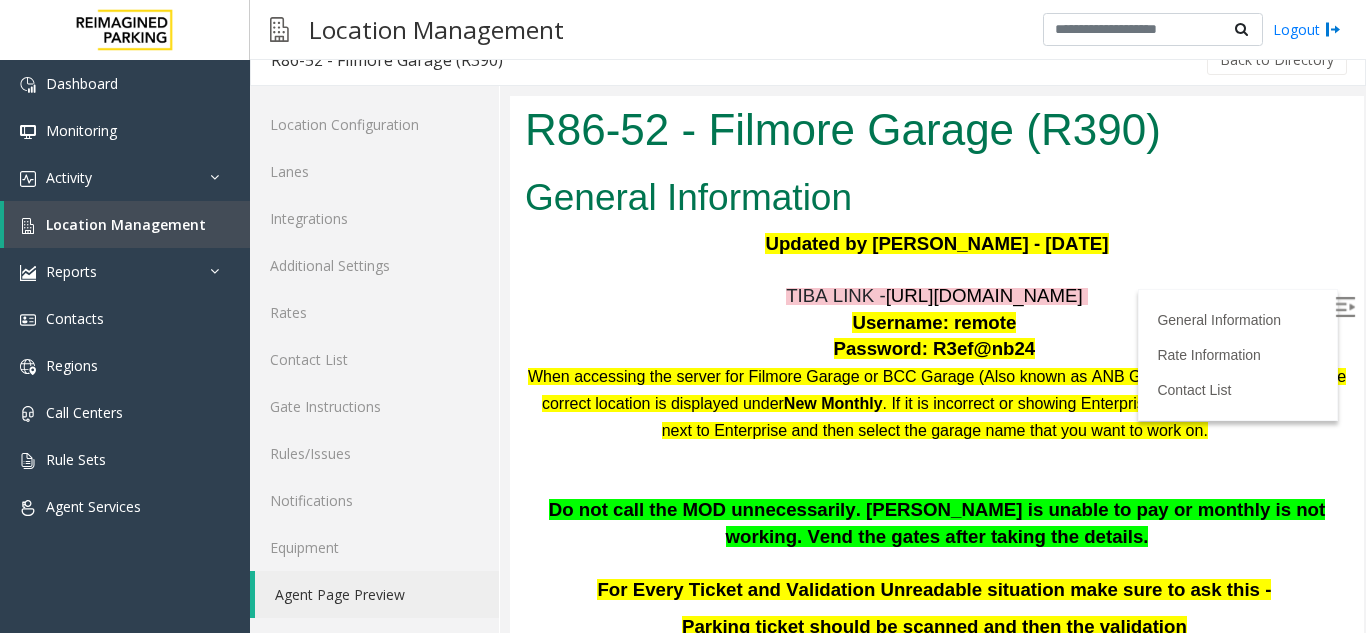 scroll, scrollTop: 0, scrollLeft: 0, axis: both 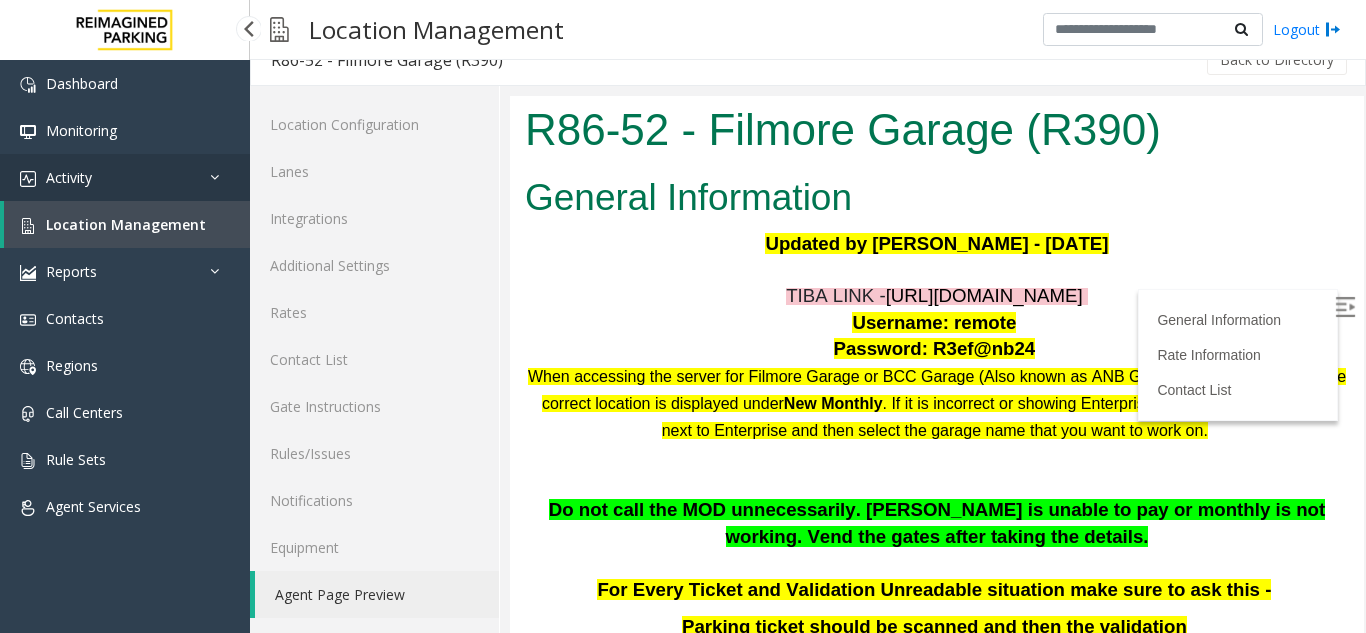 click on "Activity" at bounding box center [125, 177] 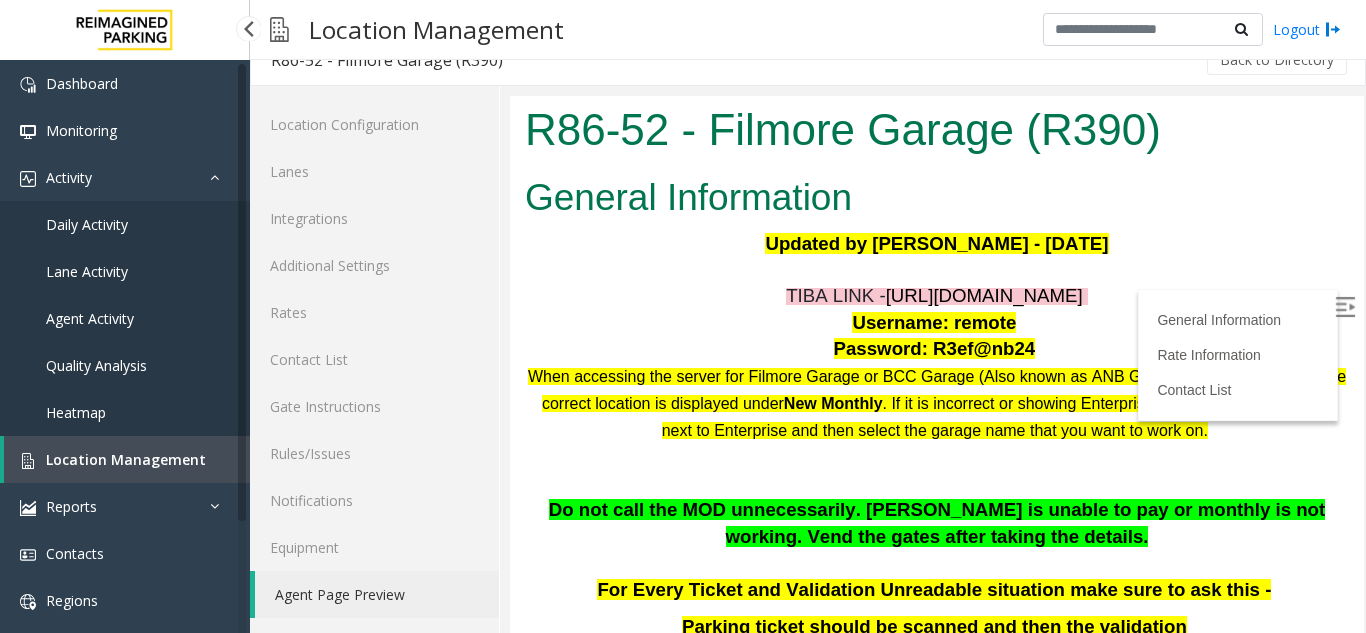 click on "Daily Activity" at bounding box center [125, 224] 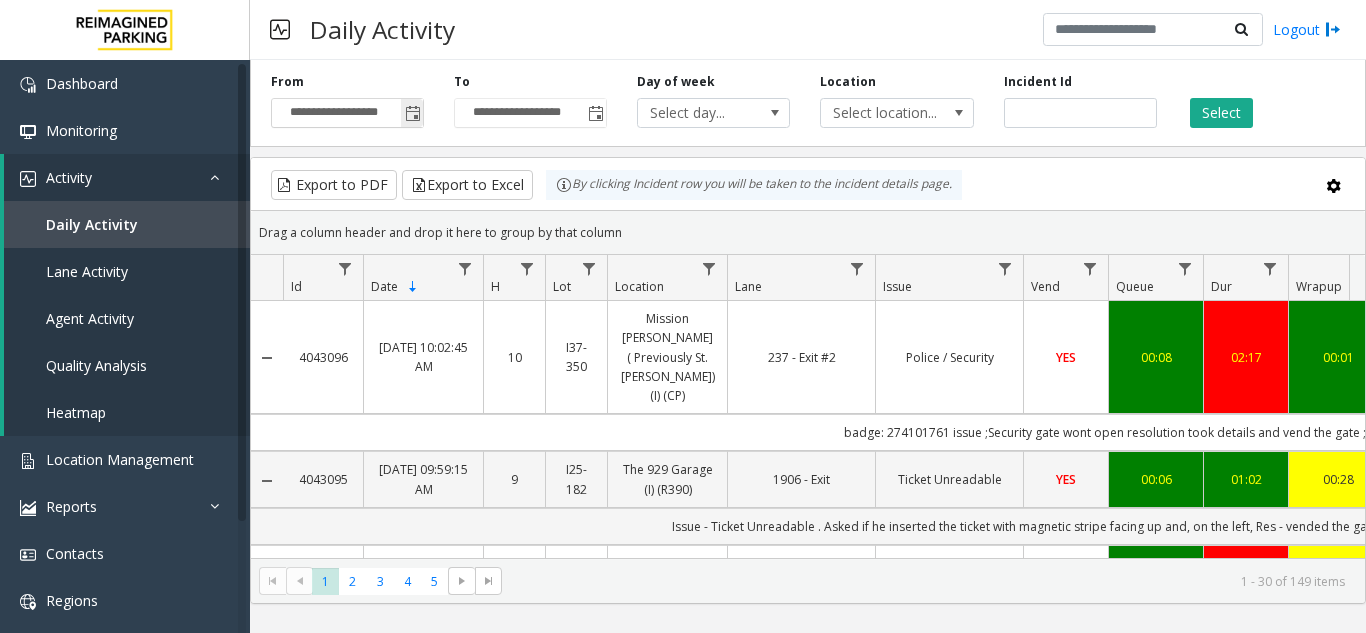 click 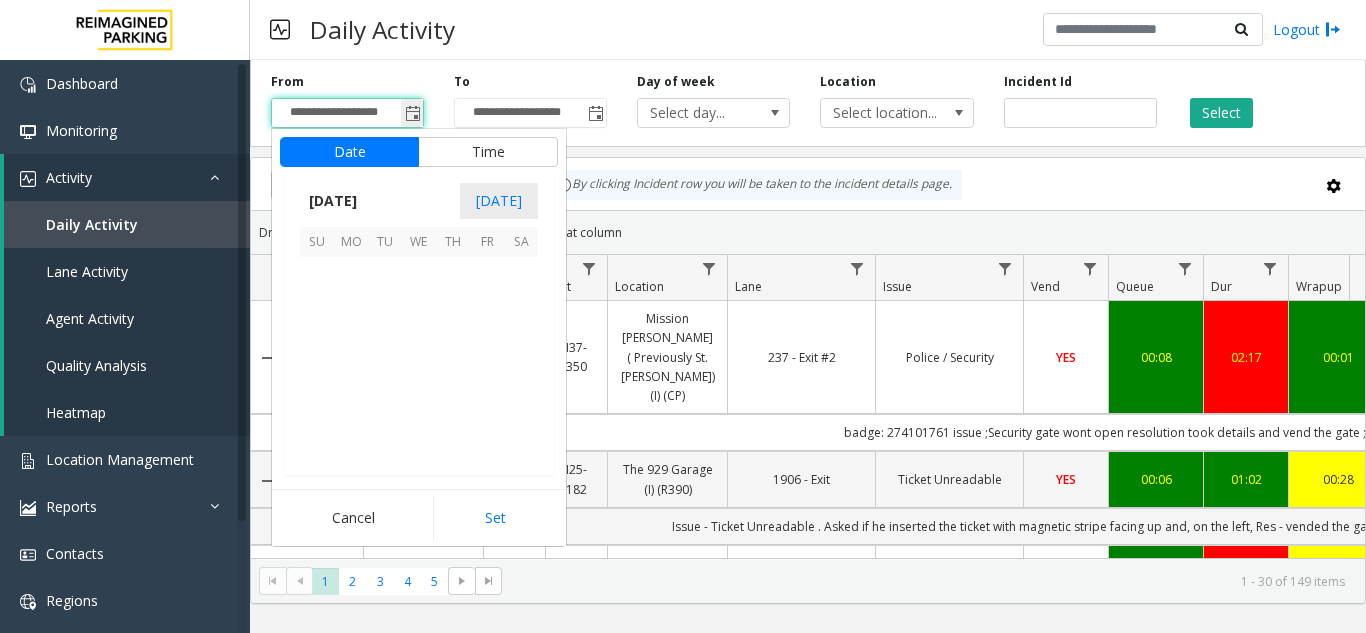 scroll, scrollTop: 358428, scrollLeft: 0, axis: vertical 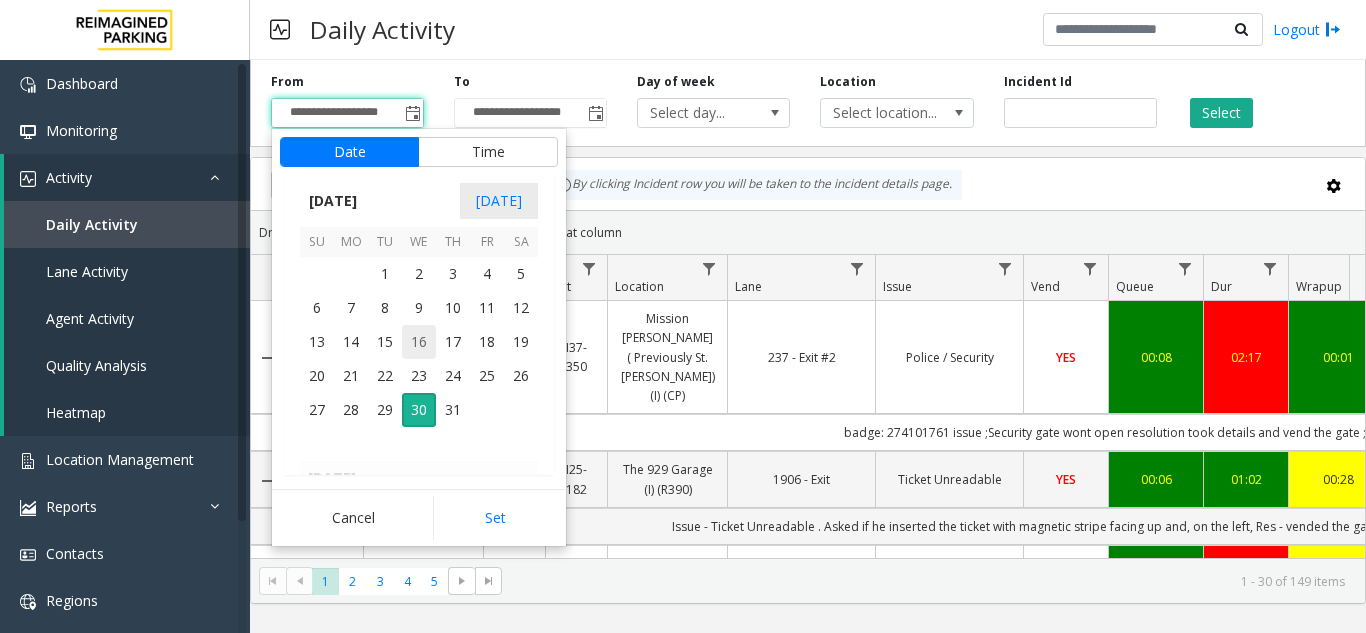 click on "16" at bounding box center (419, 342) 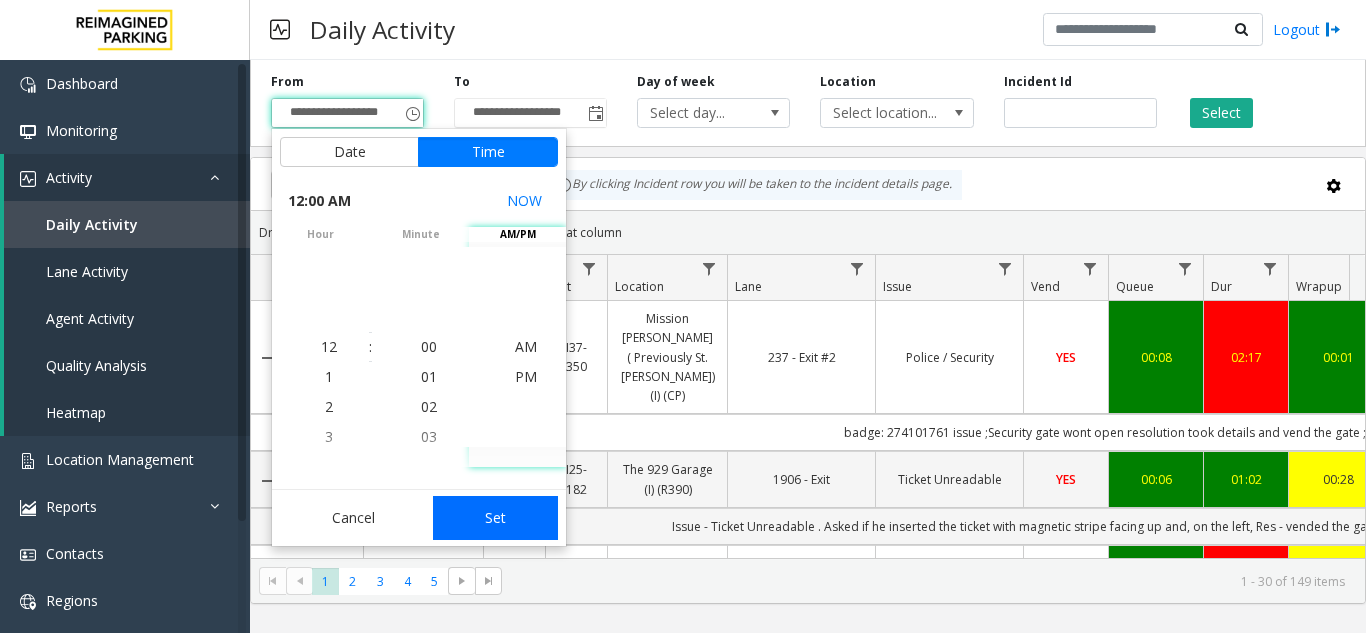 click on "Set" 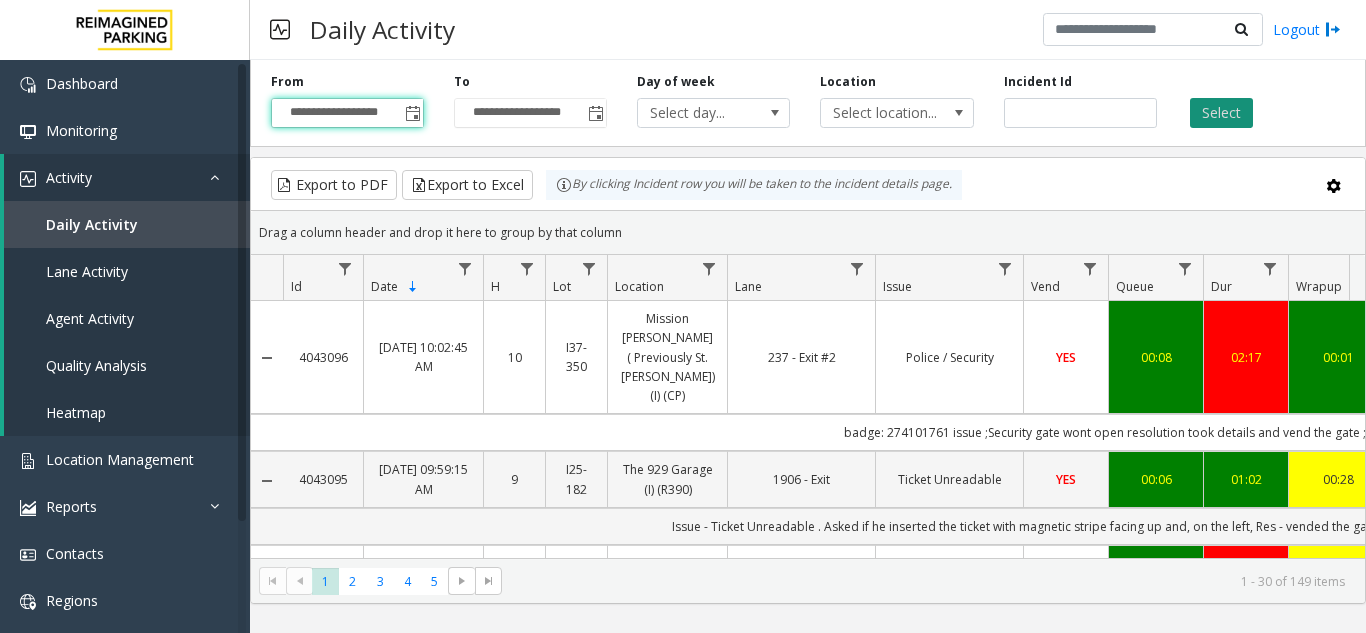 click on "Select" 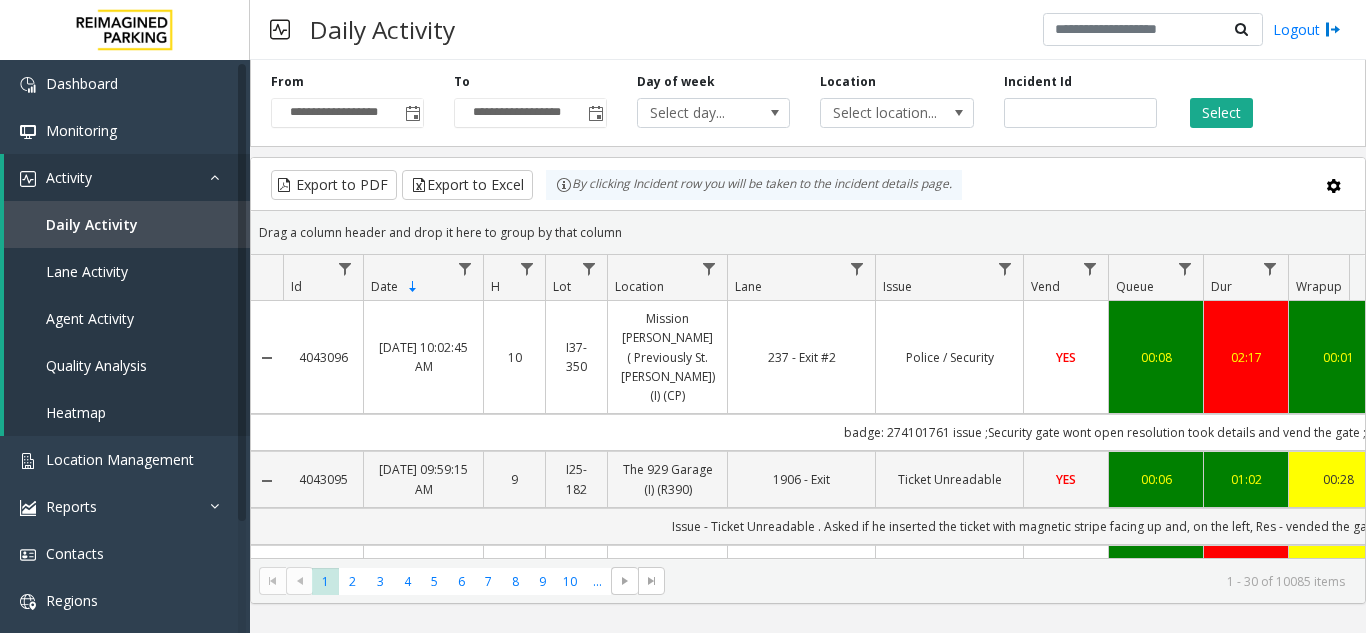 scroll, scrollTop: 0, scrollLeft: 21, axis: horizontal 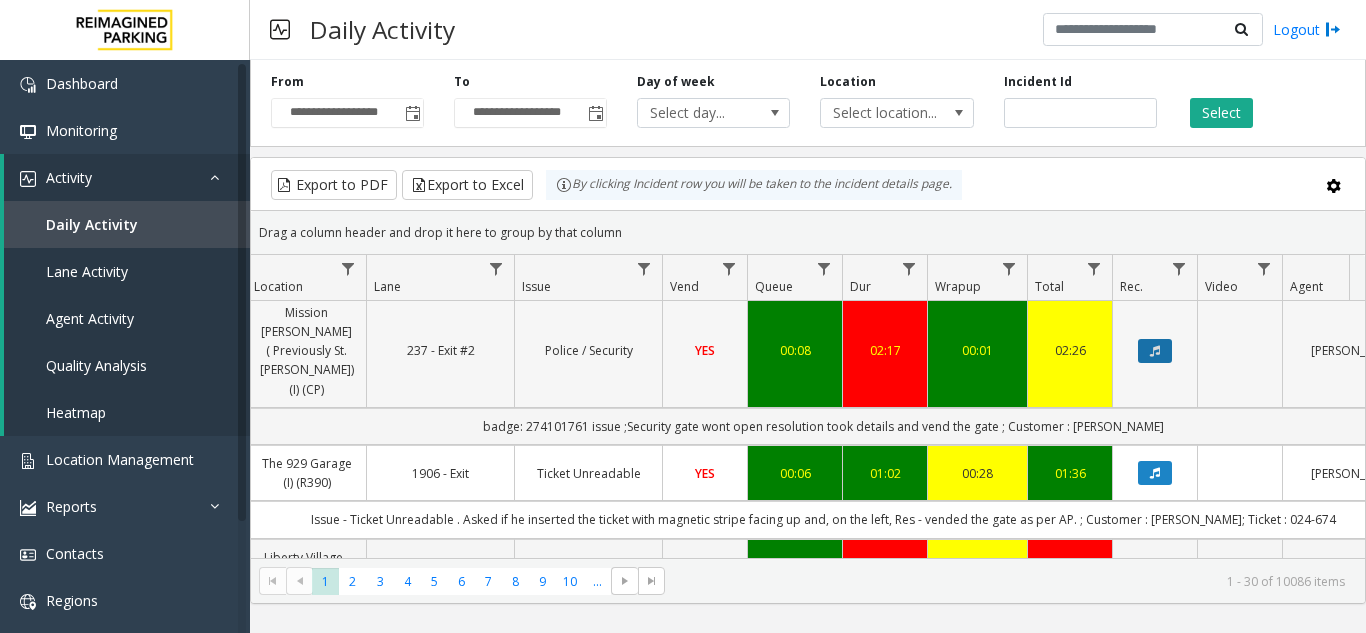 click 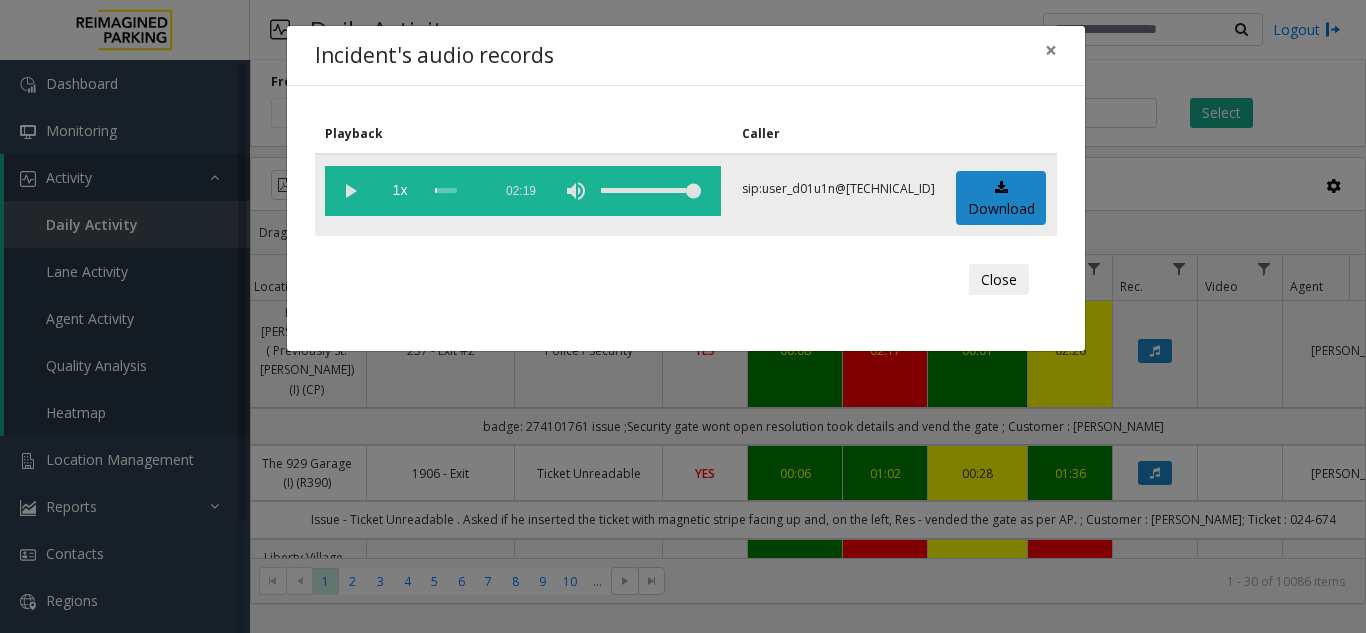 click 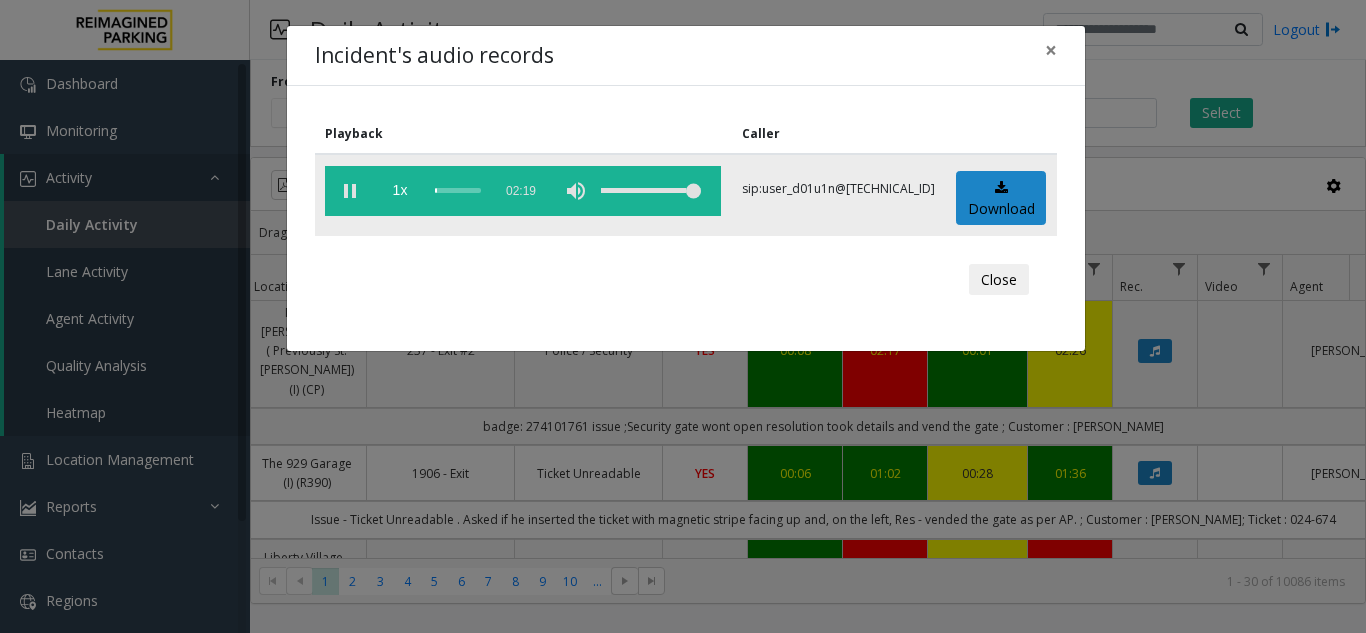 click 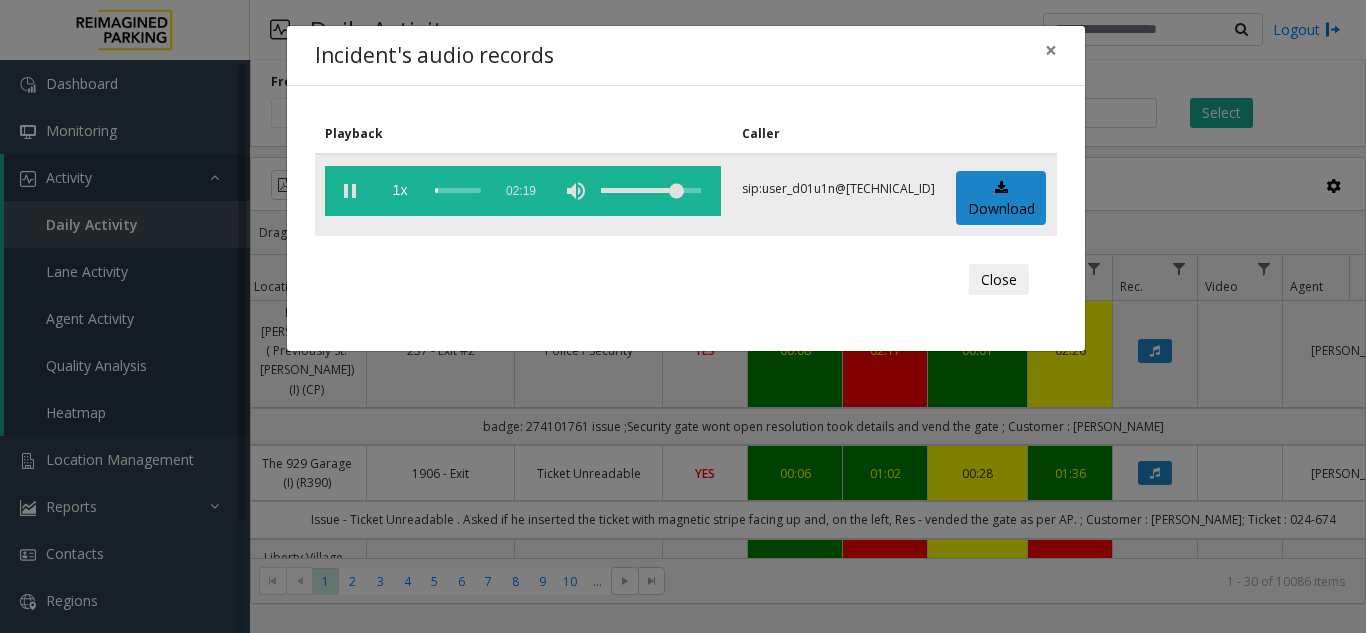 click 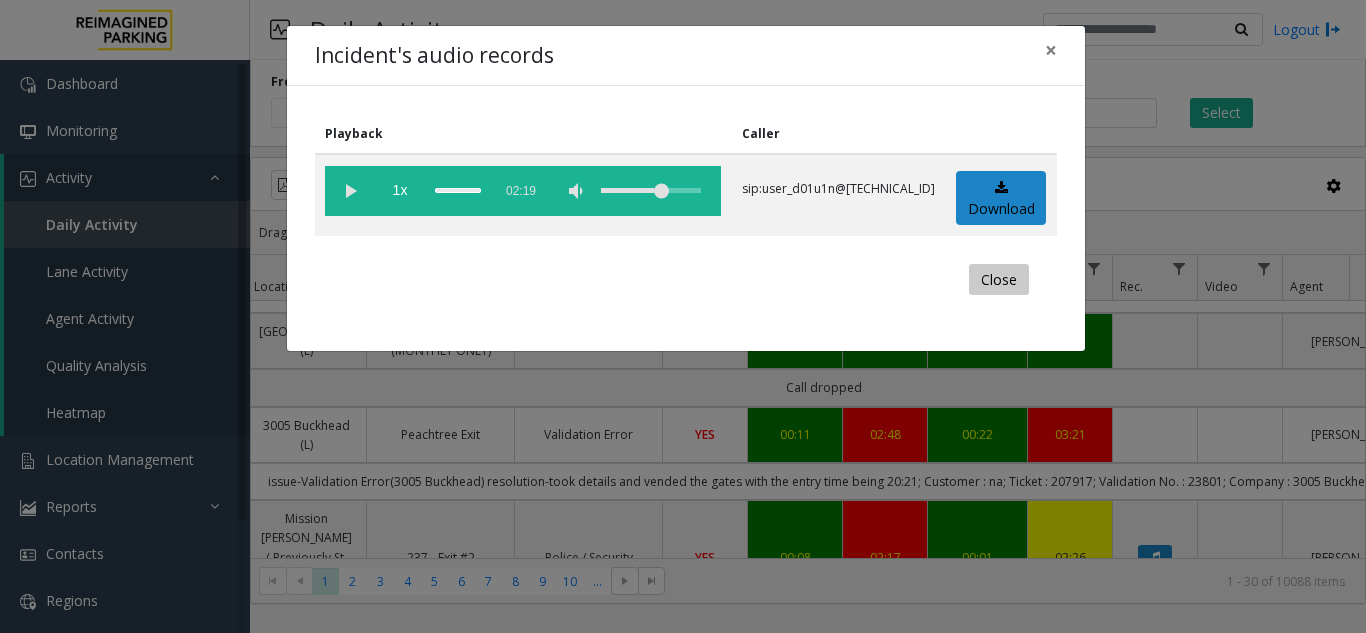 click on "Close" 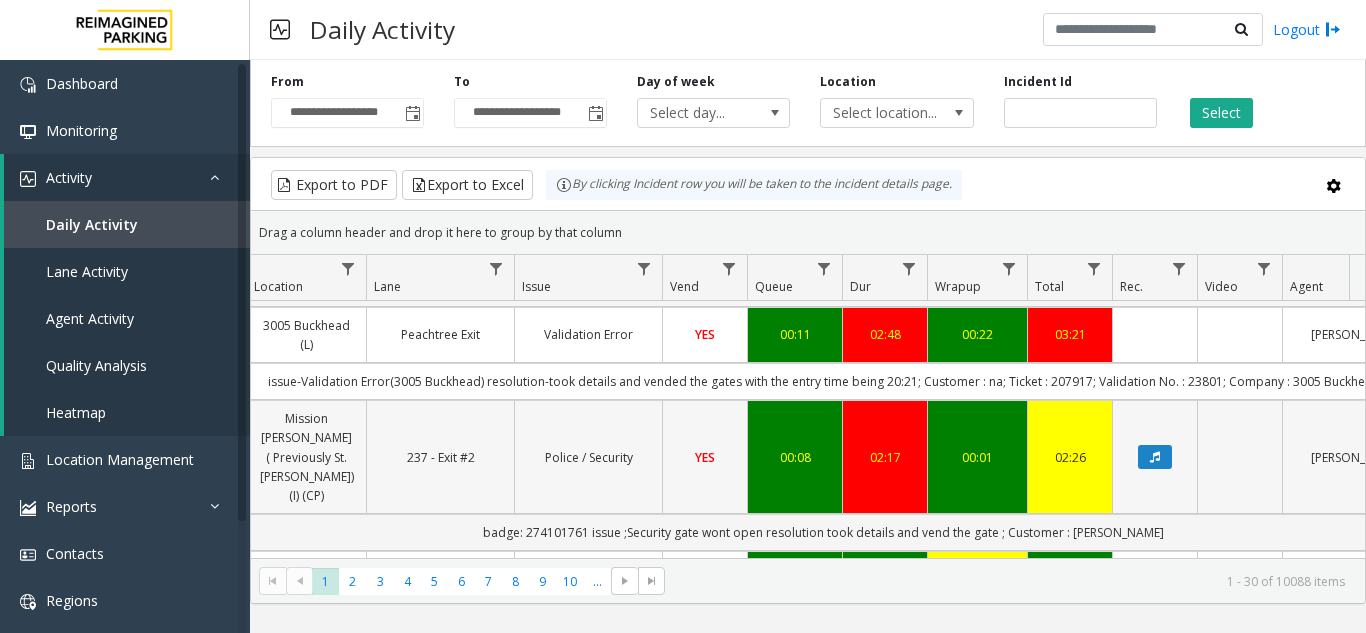 scroll, scrollTop: 300, scrollLeft: 361, axis: both 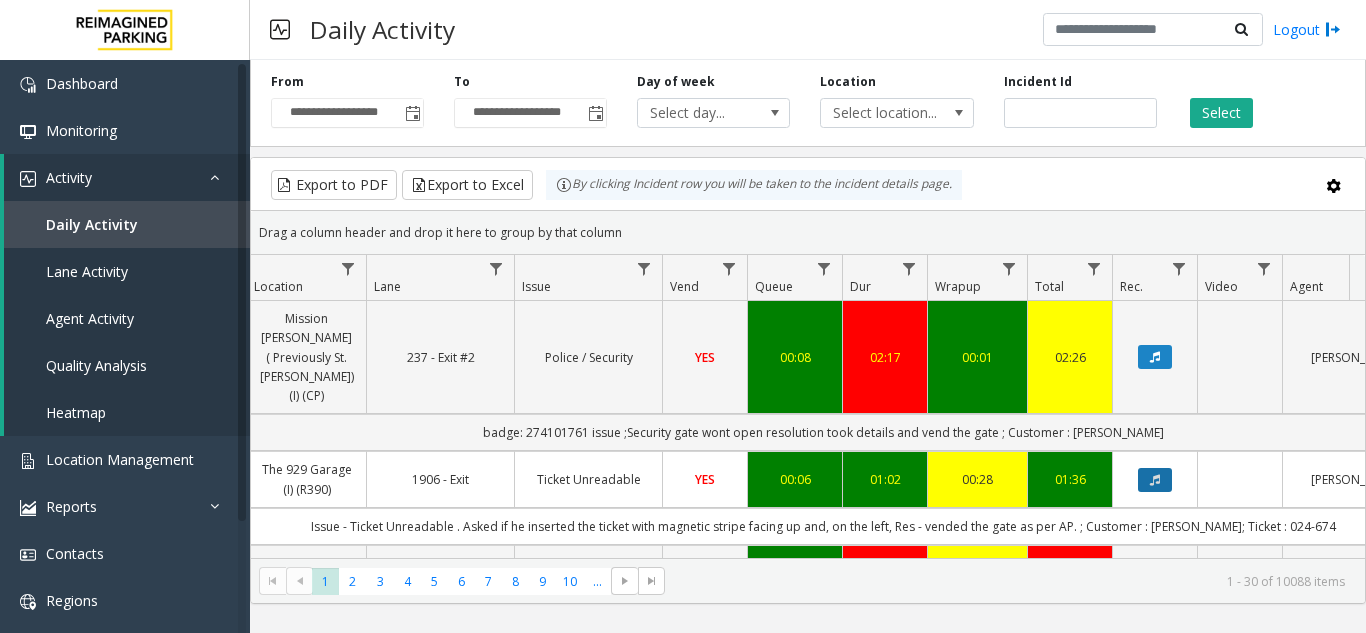 click 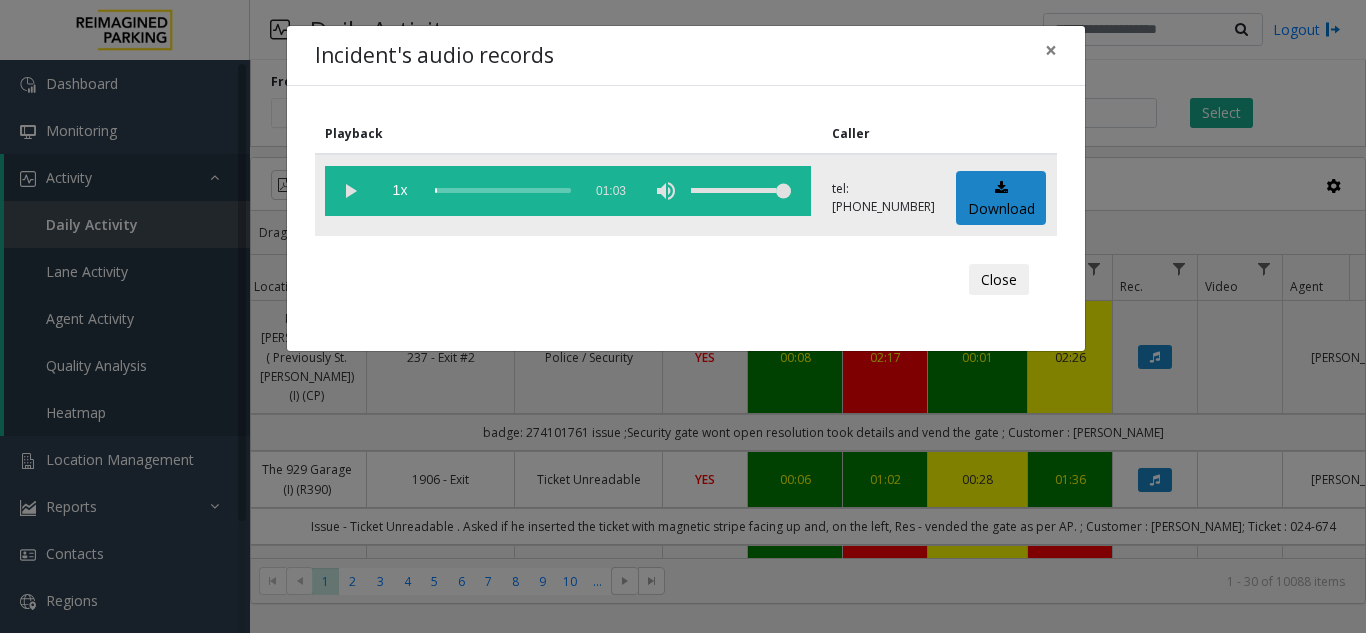 click 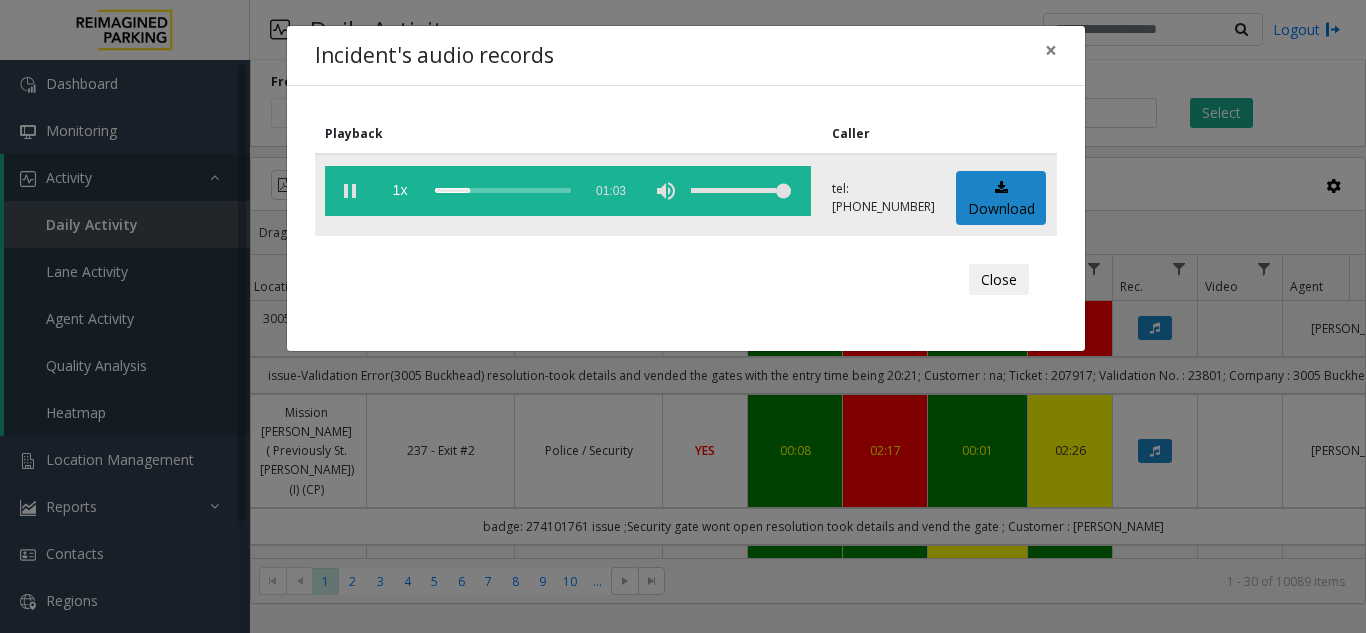 click 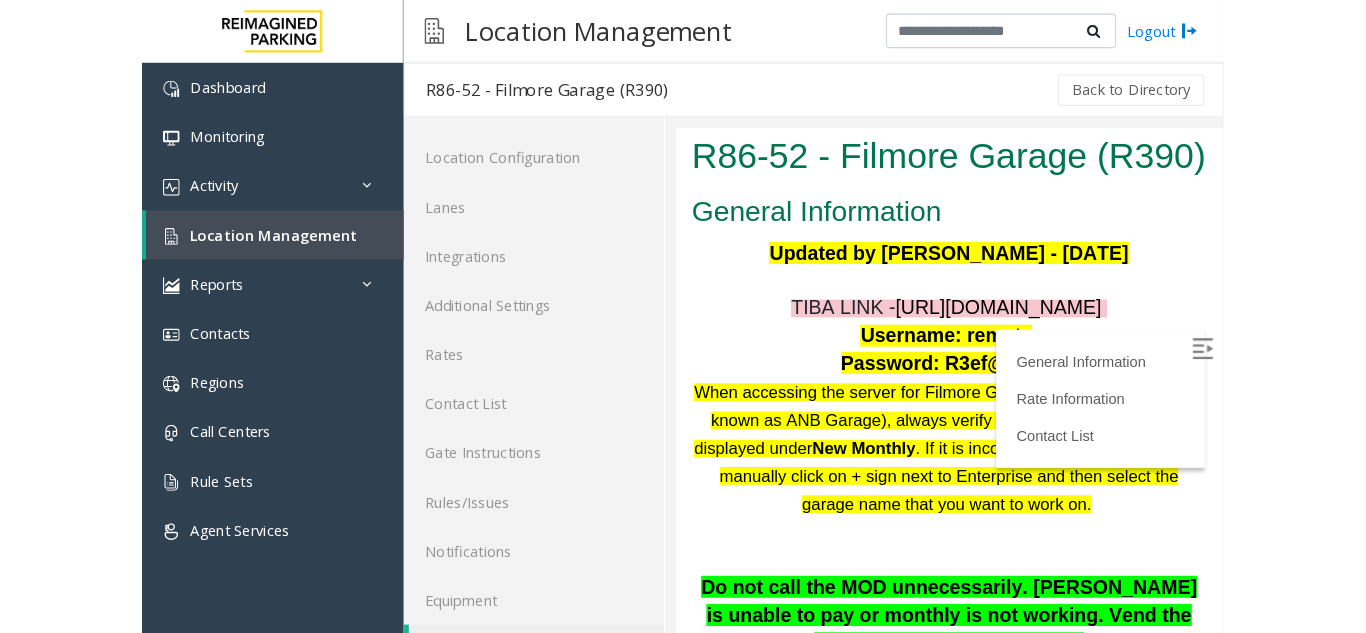 scroll, scrollTop: 0, scrollLeft: 0, axis: both 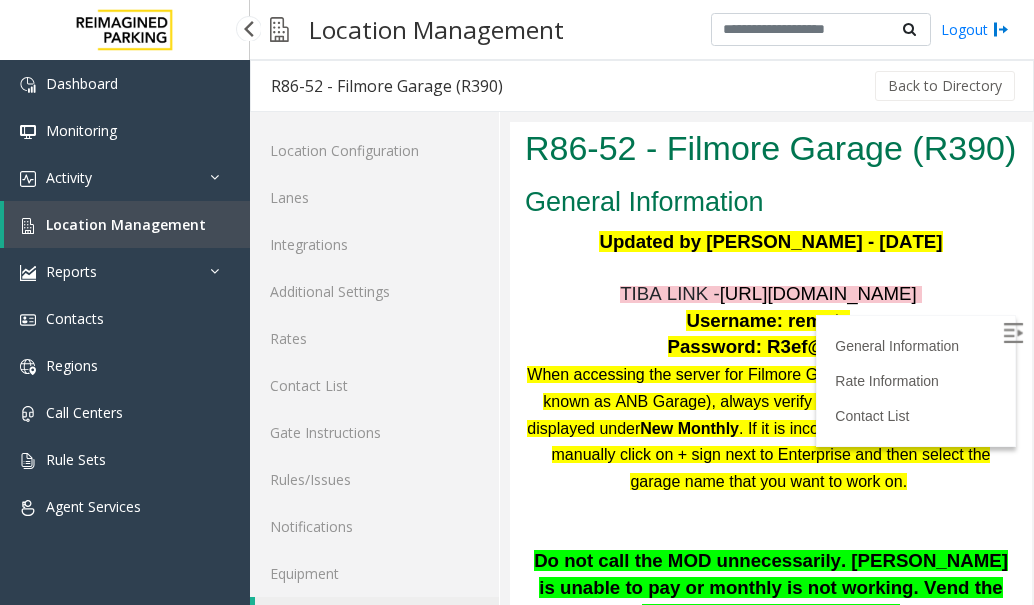 click on "Location Management" at bounding box center [126, 224] 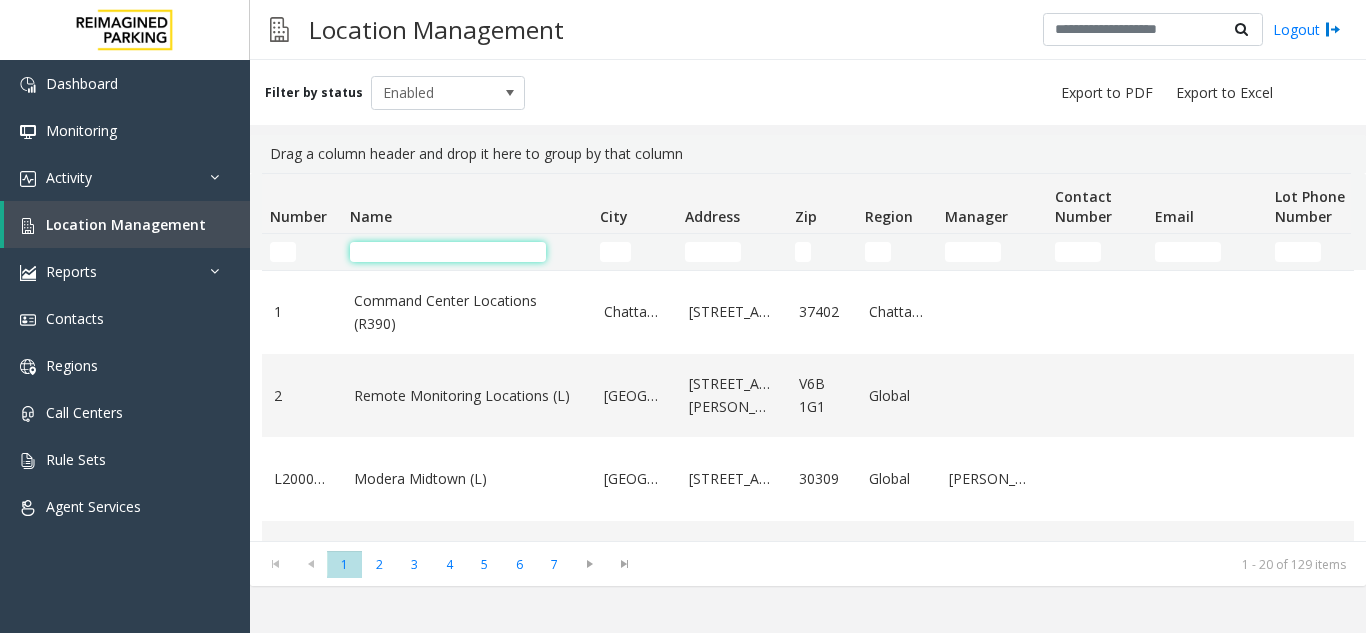 click 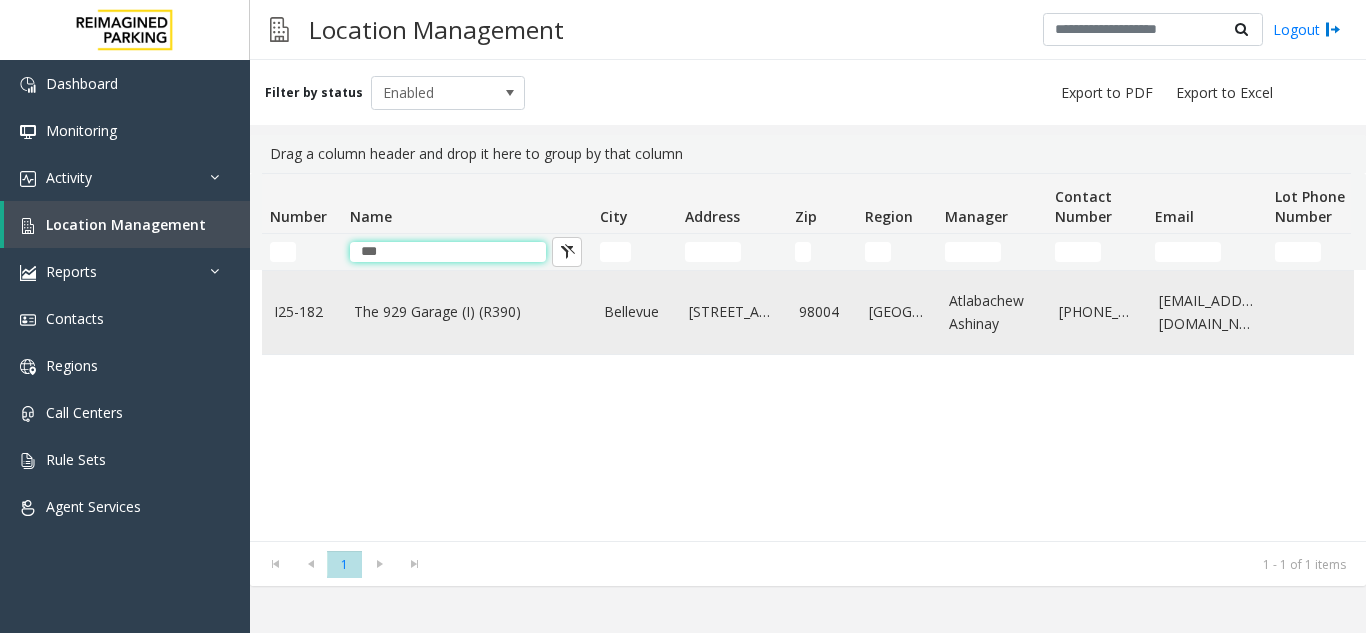 type on "***" 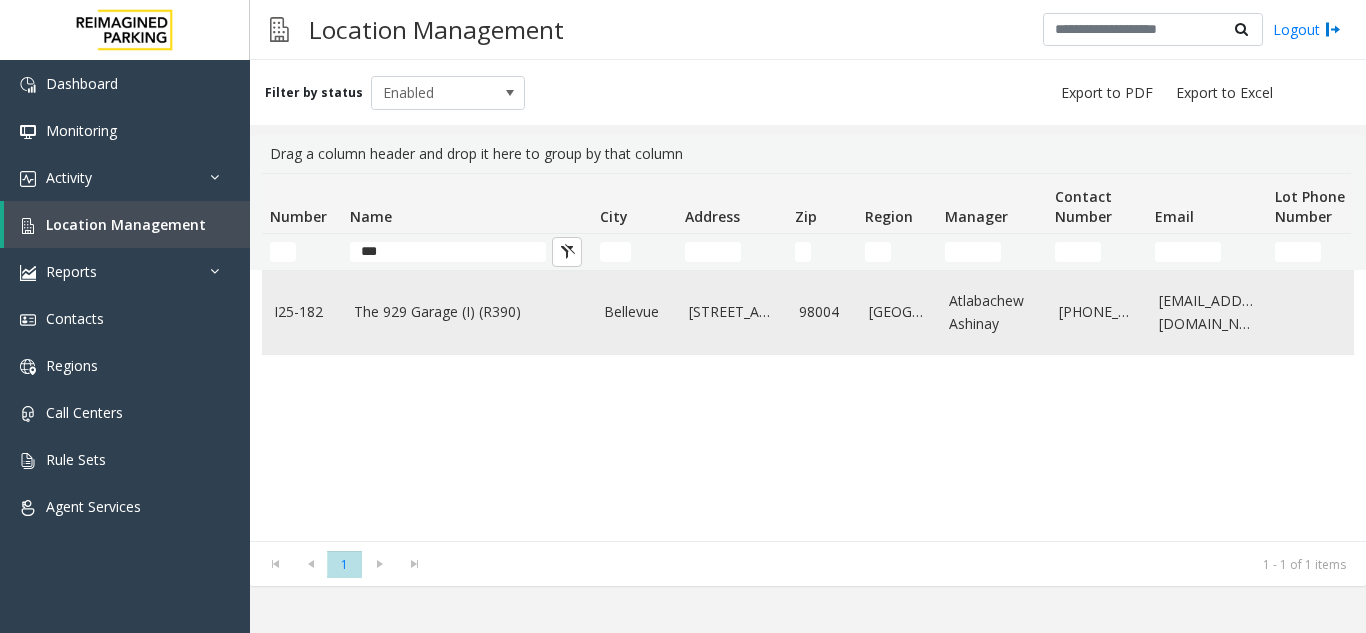 click on "The 929 Garage (I) (R390)" 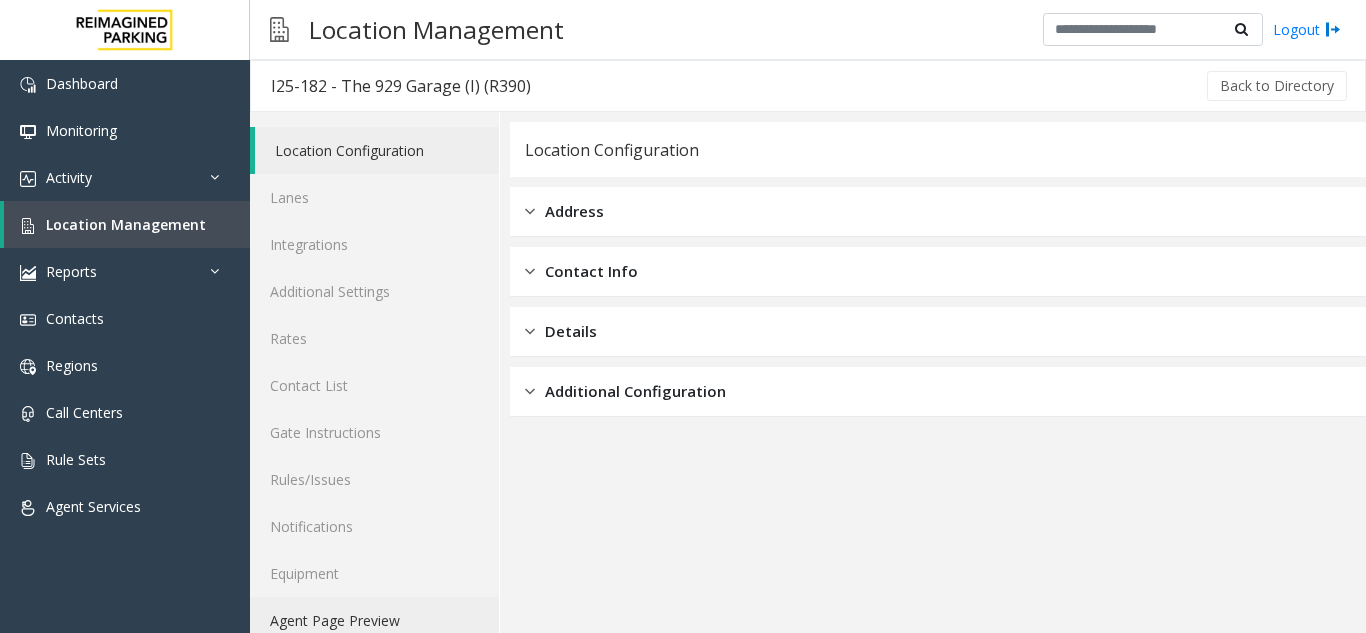 click on "Agent Page Preview" 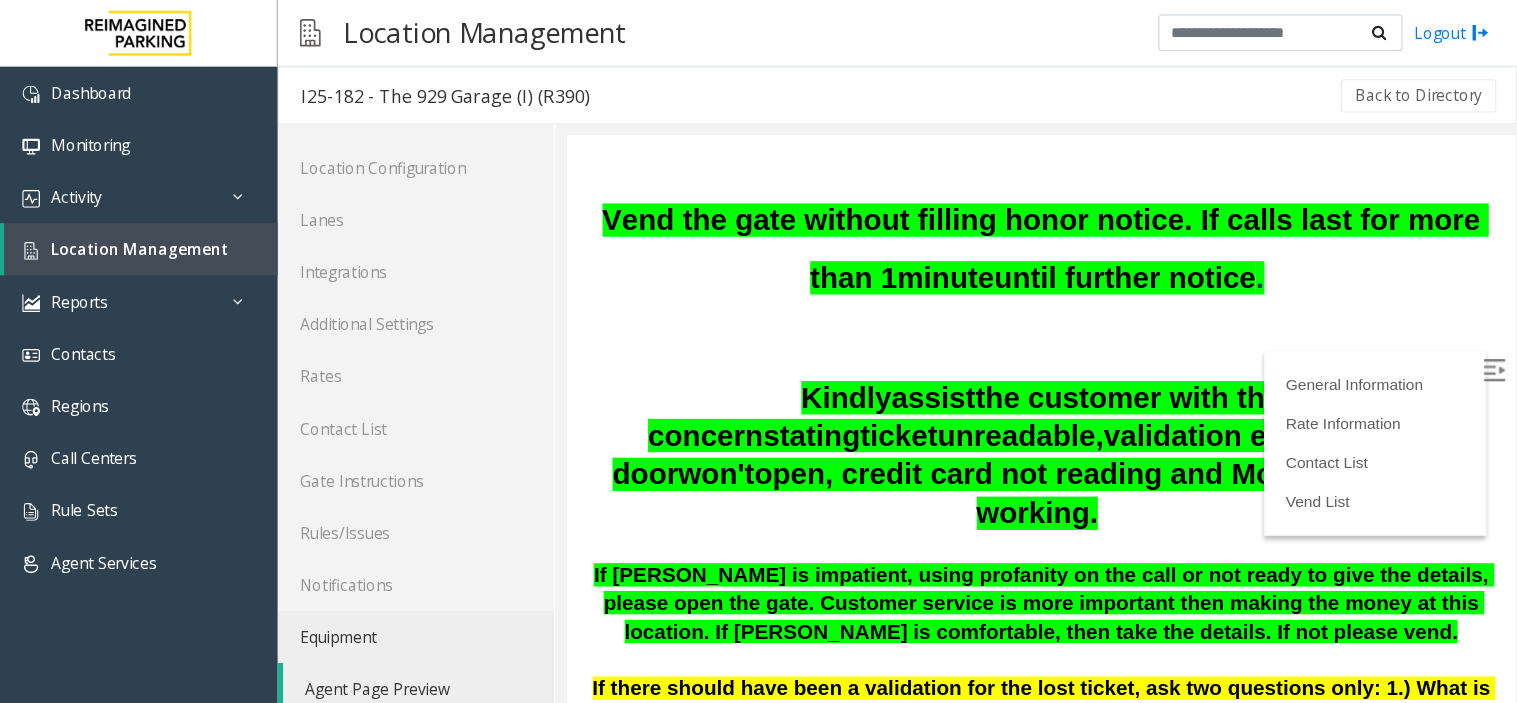 scroll, scrollTop: 400, scrollLeft: 0, axis: vertical 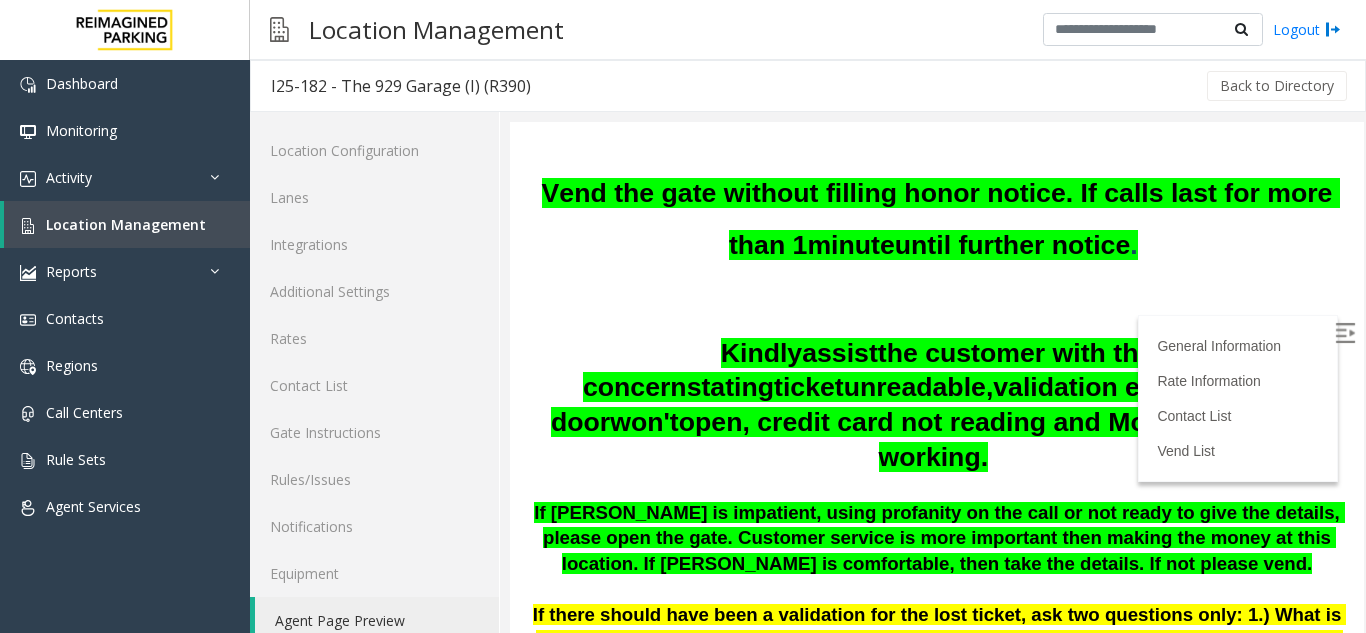 click at bounding box center (1345, 333) 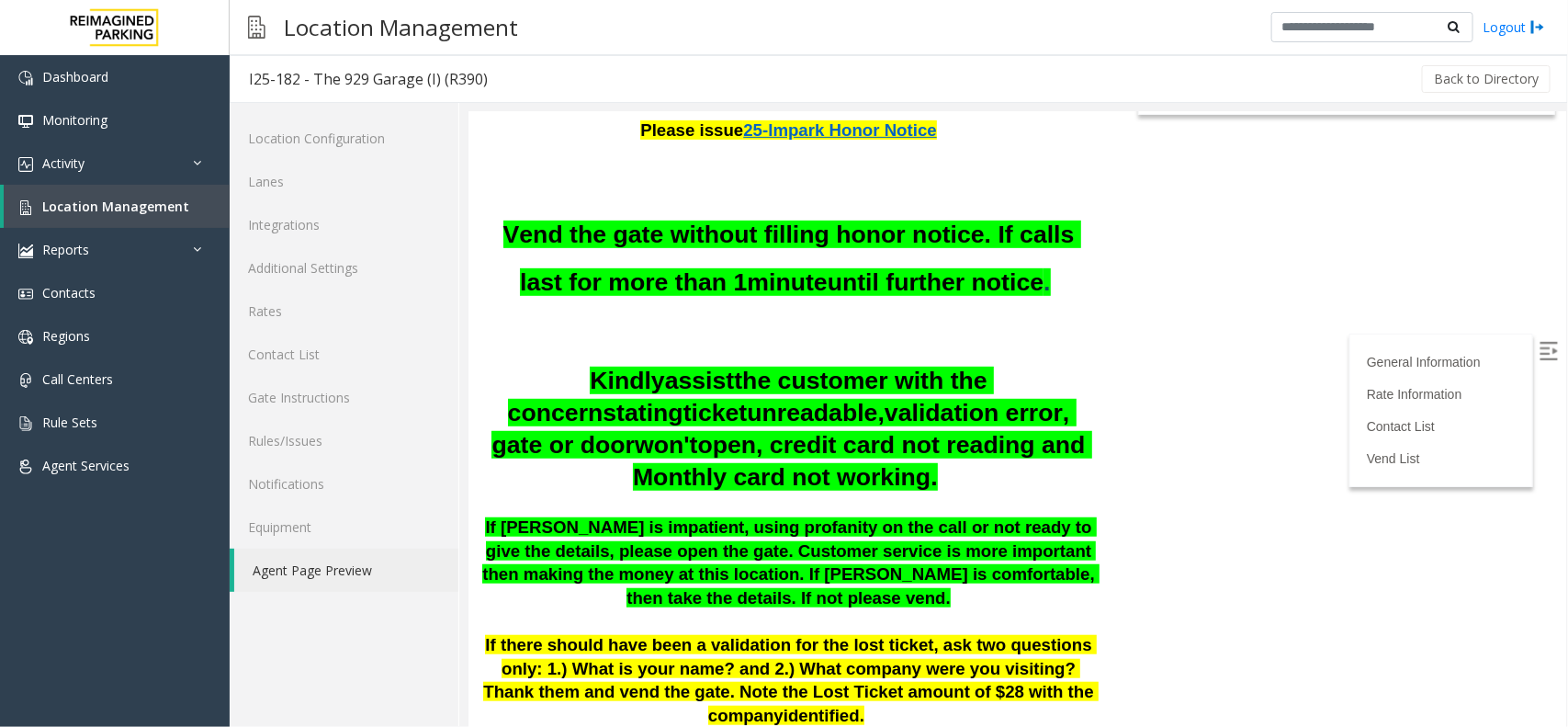 click on "I25-182 - The 929 Garage (I) (R390)
General Information
929 108th Ave. NE Bellevue, WA Updated by Jyoti Teotia  - 8th March, 2025 Please issue  25-Impark Honor Notice   Vend the gate without filling honor notice. If calls last for more than 1  minute  until further notice .   Kindly  assist  the customer with the concern  stating  ticket  unreadable,  validation error, gate or door  won't  open, credit card not reading and Monthly card not working.    If parker is impatient, using profanity on the call or not ready to give the details, please open the gate. Customer service is more important then making the money at this location. If parker is comfortable, then take the details. If not please vend. If there should have been a validation for the lost ticket, ask two questions only: 1.) What is your name? and 2.) What company were you visiting? Thank them and vend the gate. Note the Lost Ticket amount of $28 with the company  identified .       PARCS" at bounding box center [1016, 51] 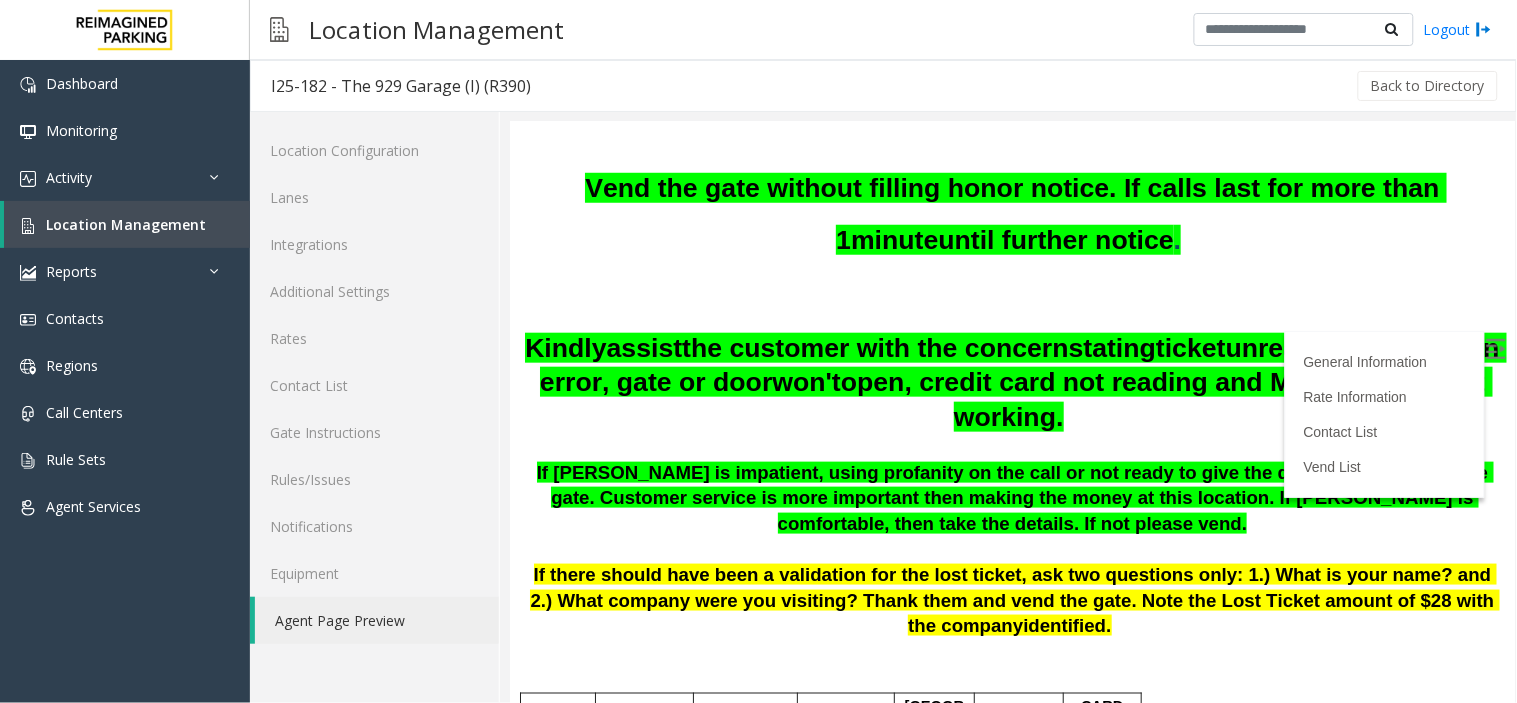 scroll, scrollTop: 400, scrollLeft: 0, axis: vertical 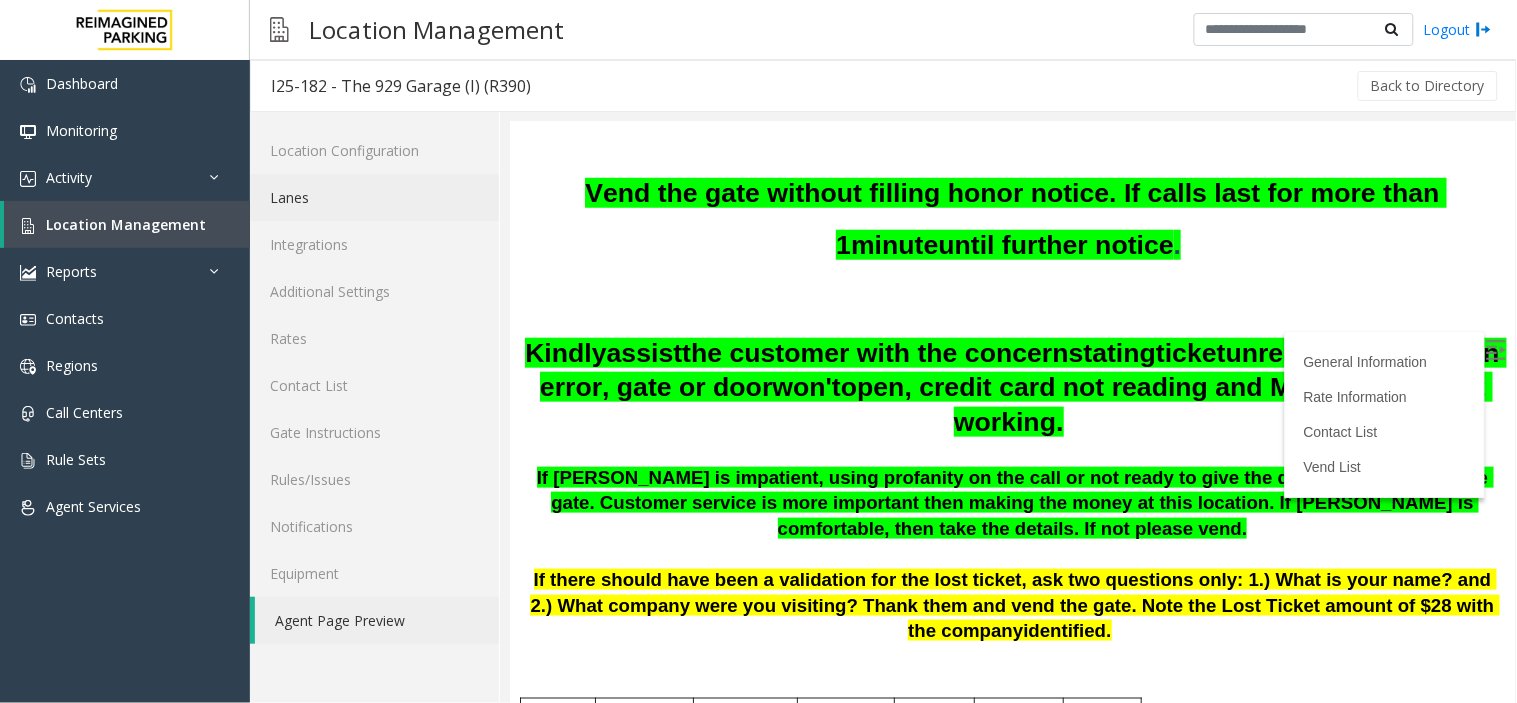 click on "Lanes" 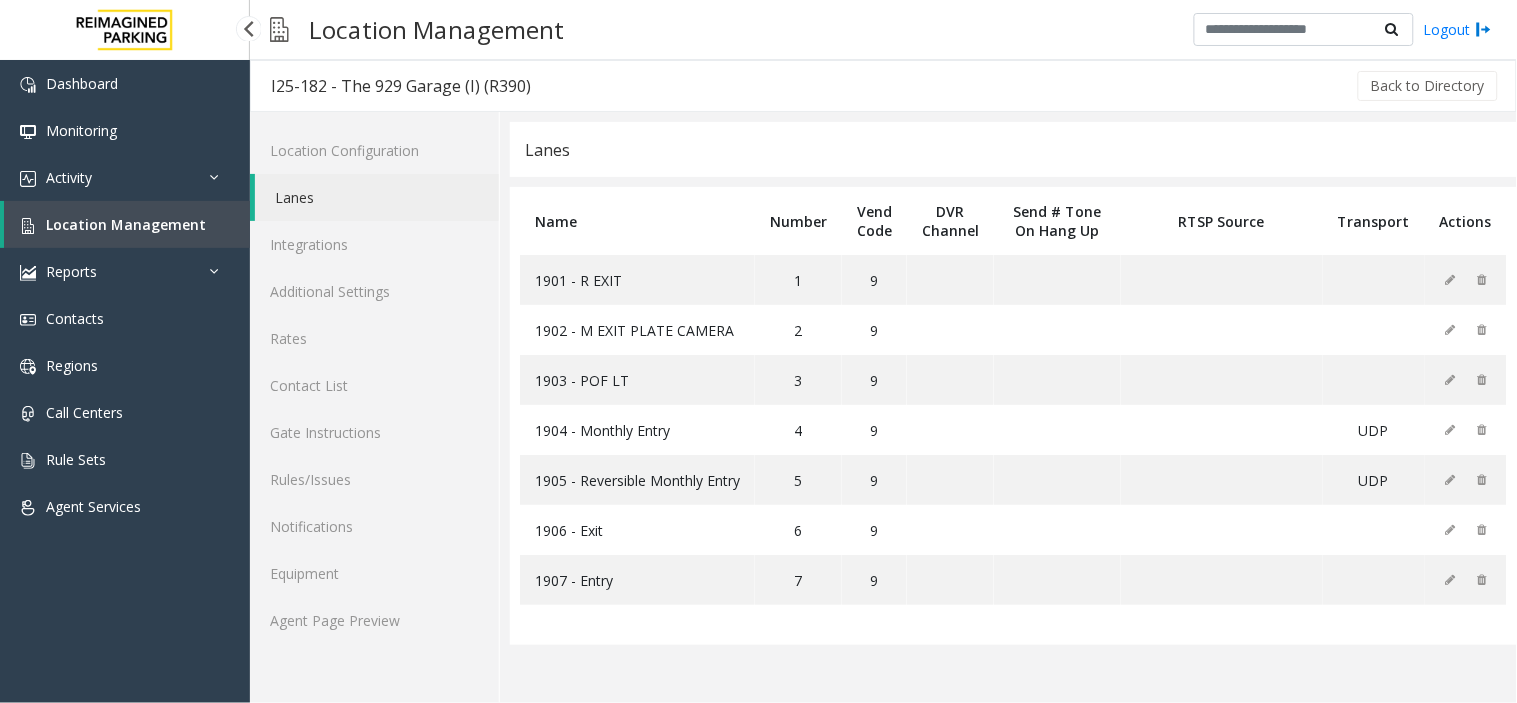 click on "Location Management" at bounding box center (126, 224) 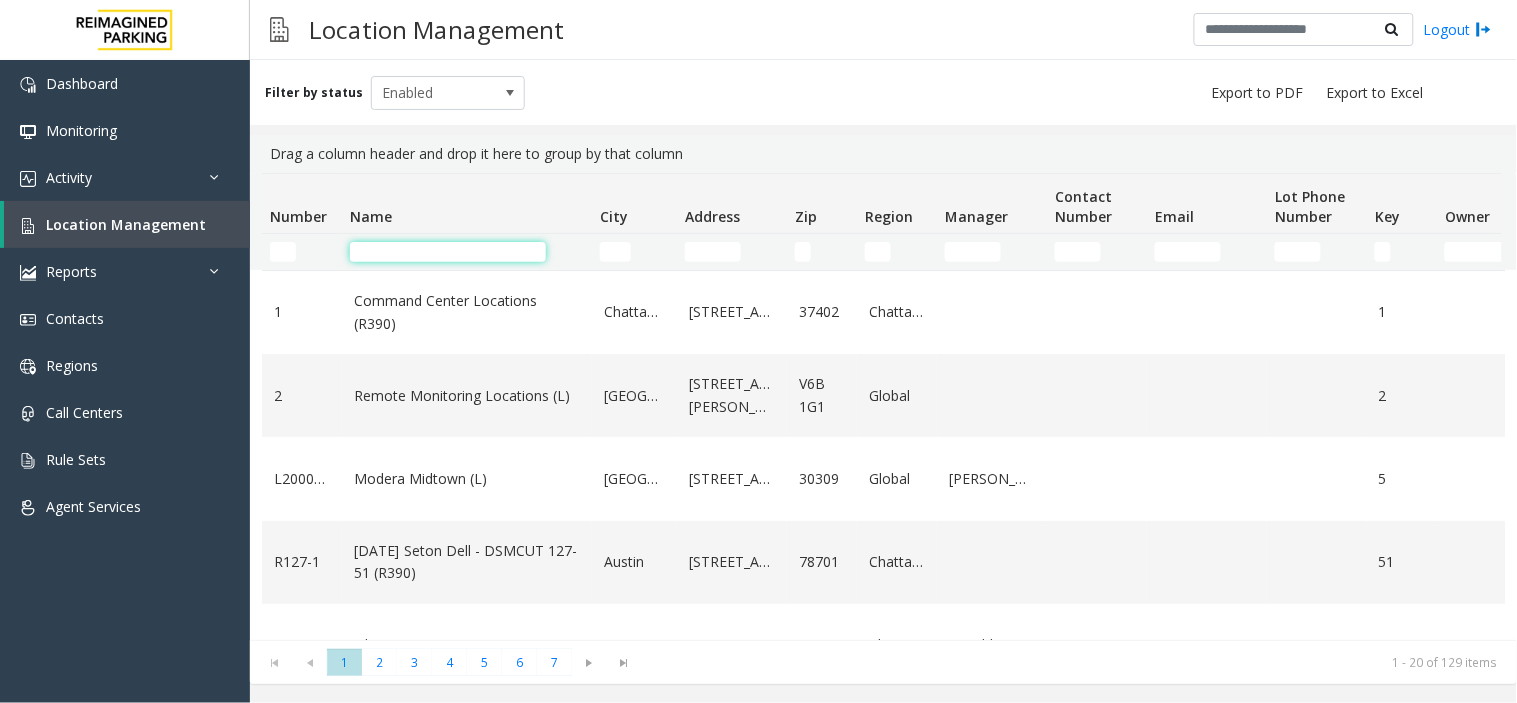 click 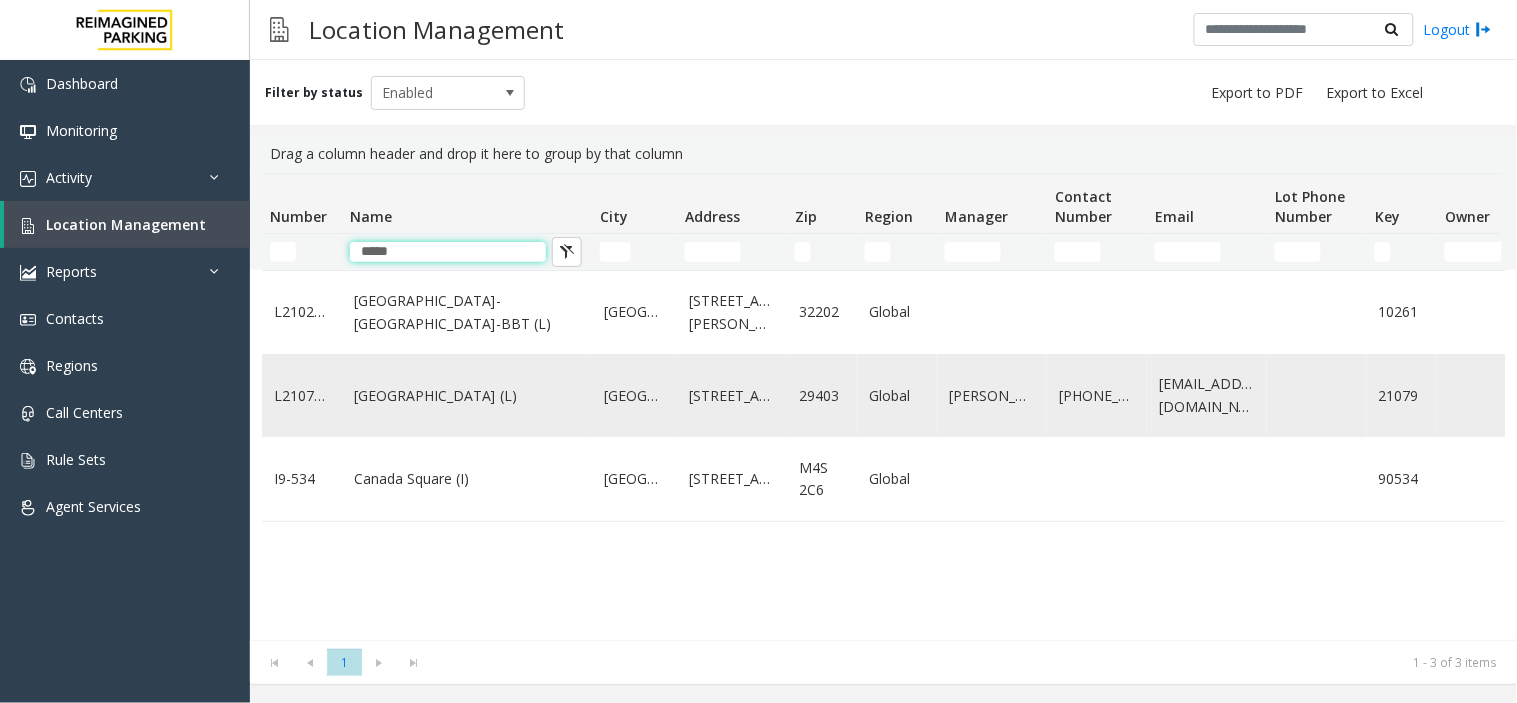 type on "*****" 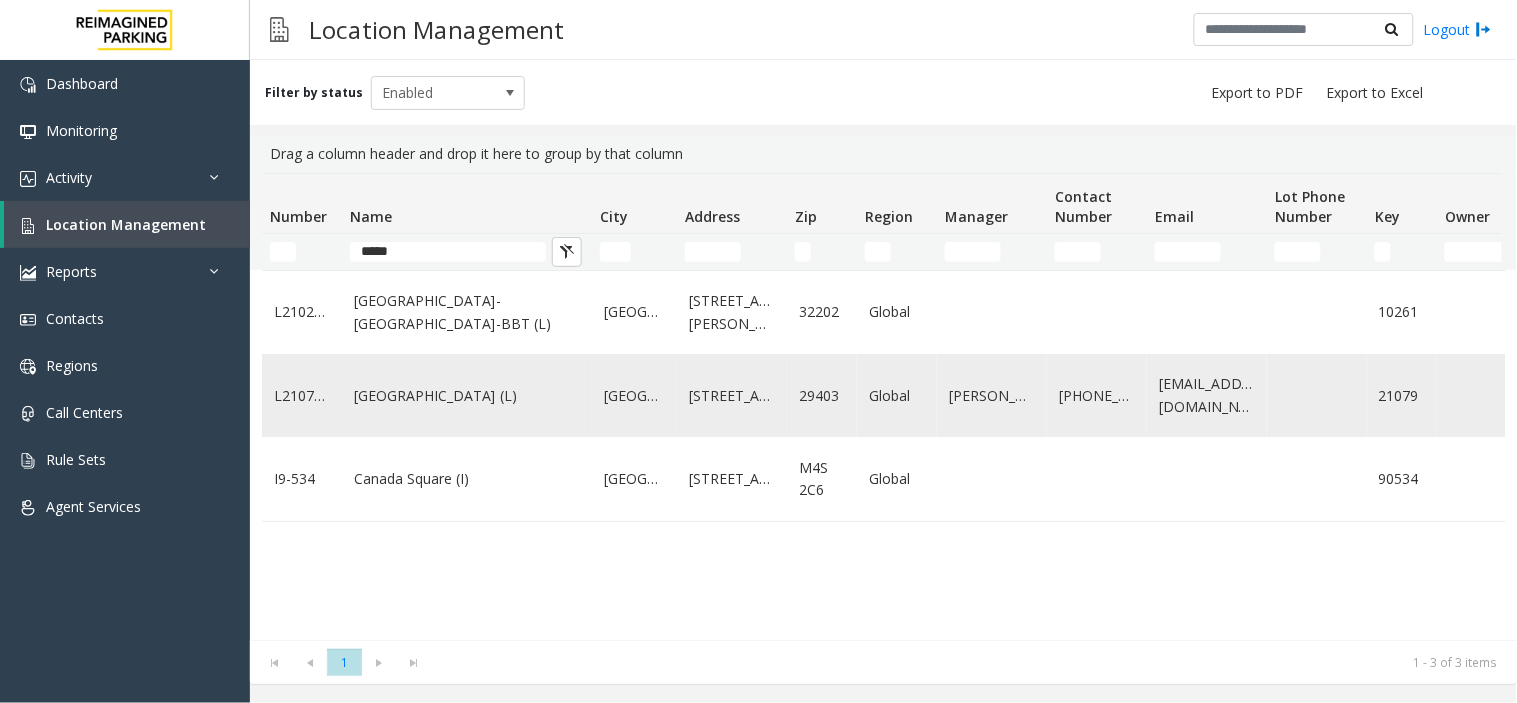 click on "[GEOGRAPHIC_DATA] (L)" 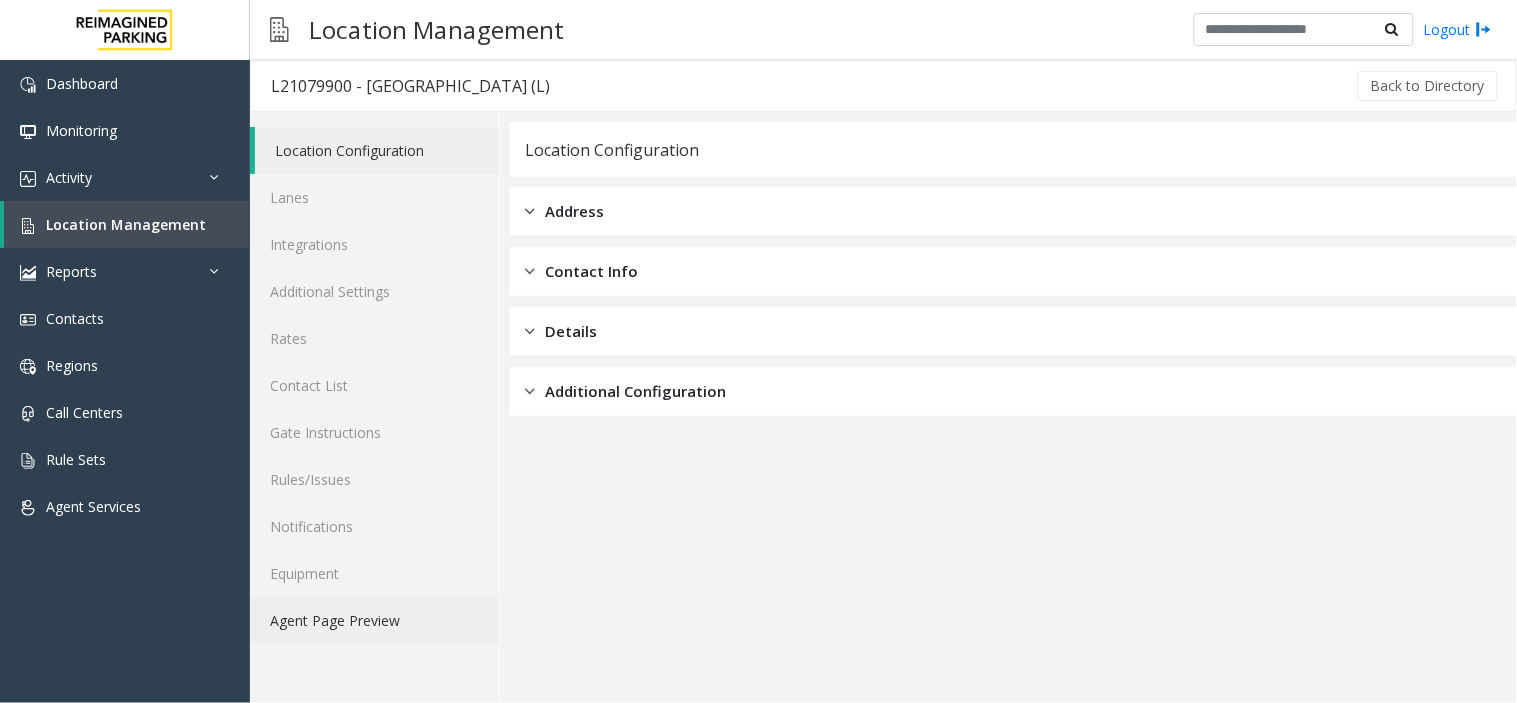 click on "Agent Page Preview" 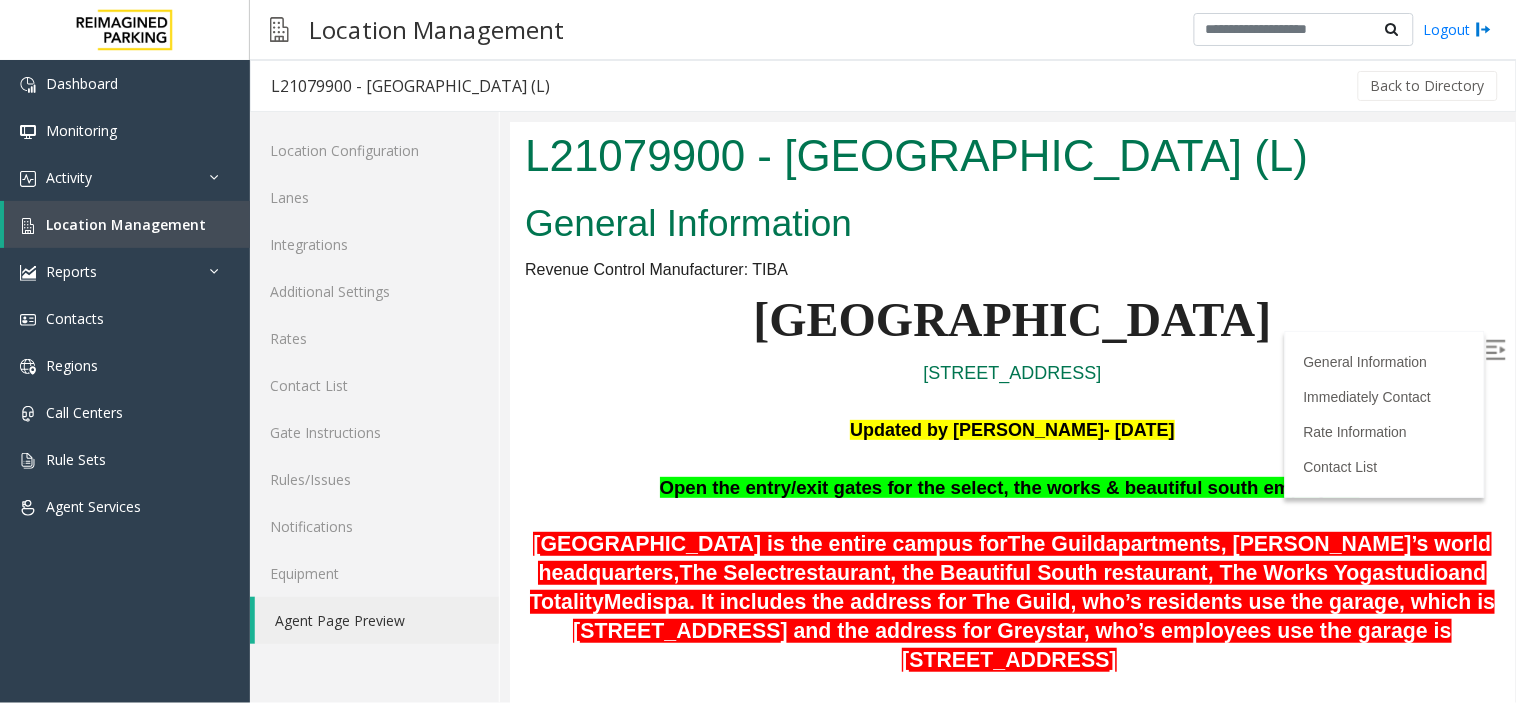 scroll, scrollTop: 111, scrollLeft: 0, axis: vertical 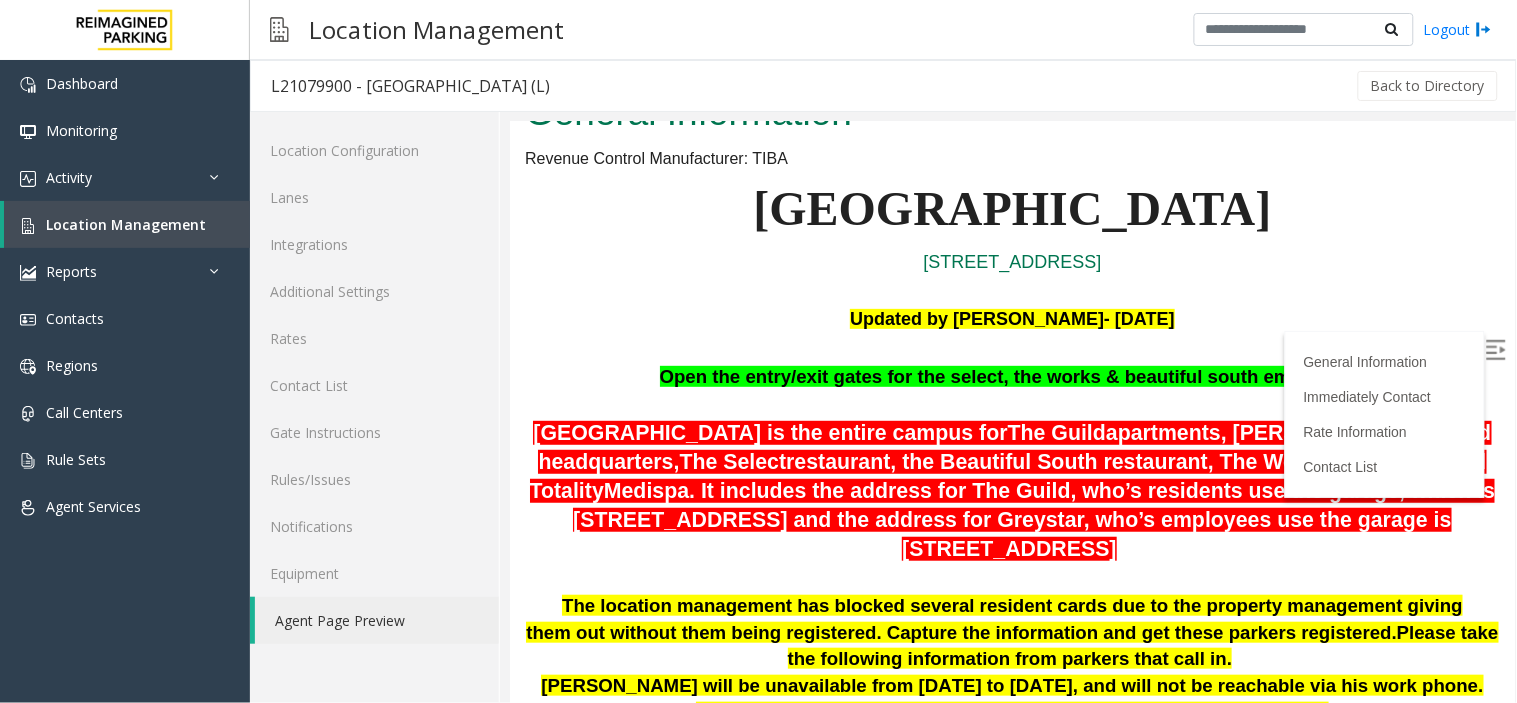 click at bounding box center (1495, 349) 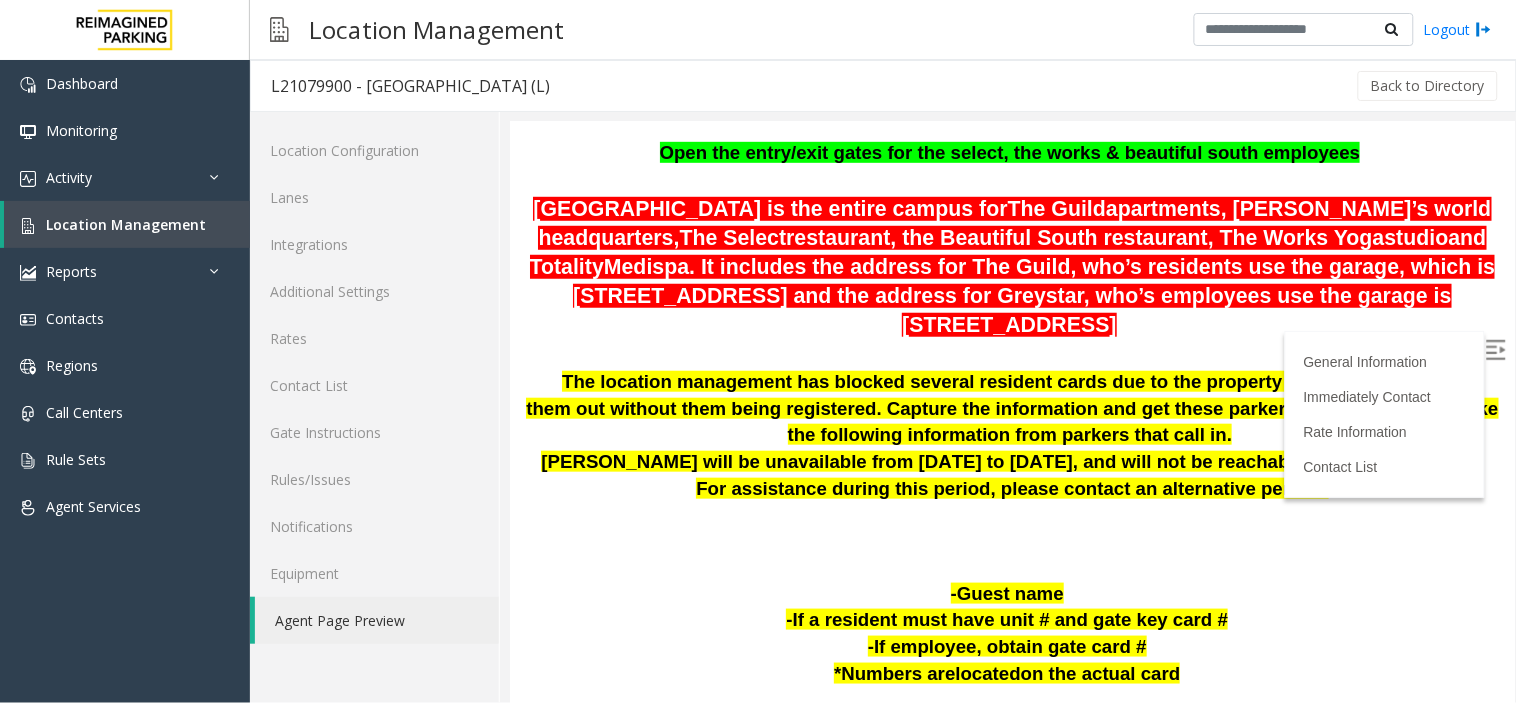 scroll, scrollTop: 332, scrollLeft: 0, axis: vertical 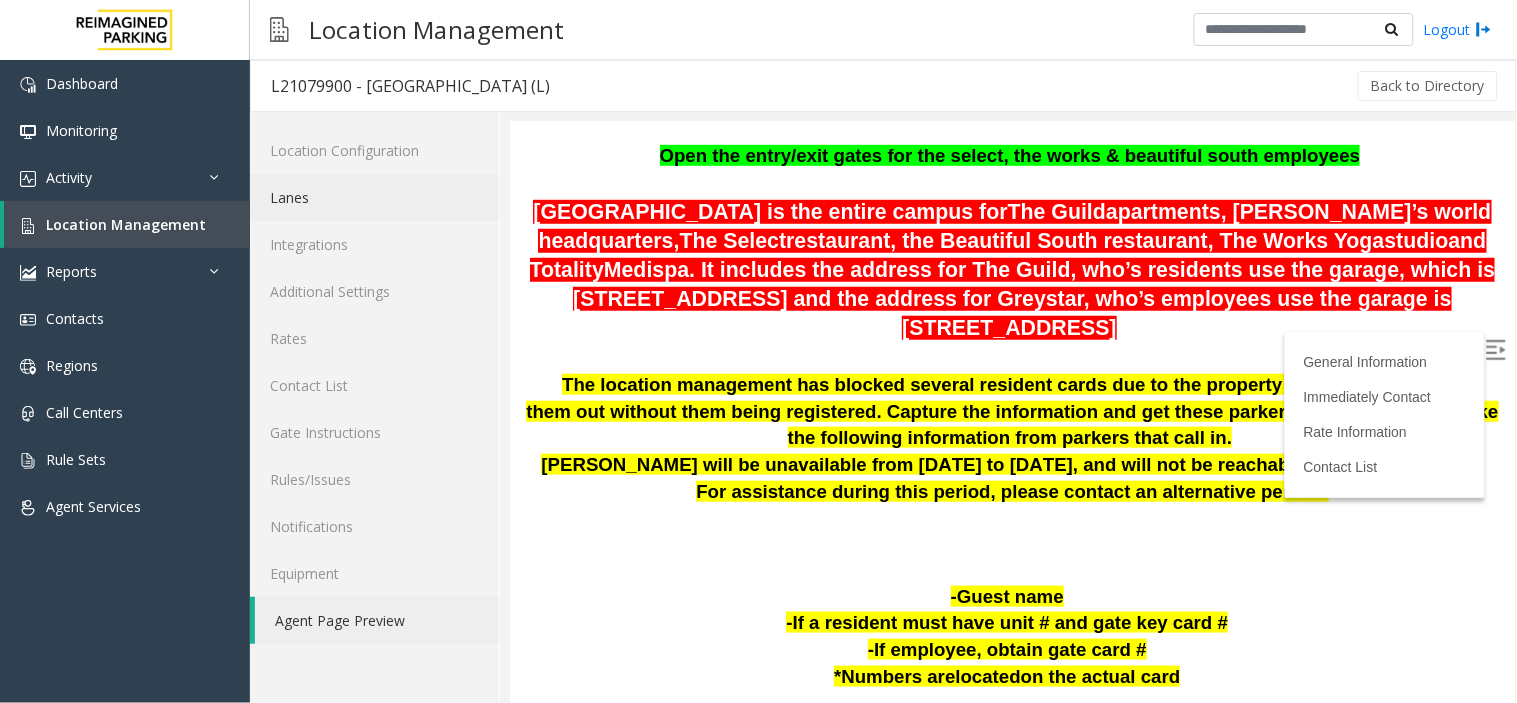 click on "Lanes" 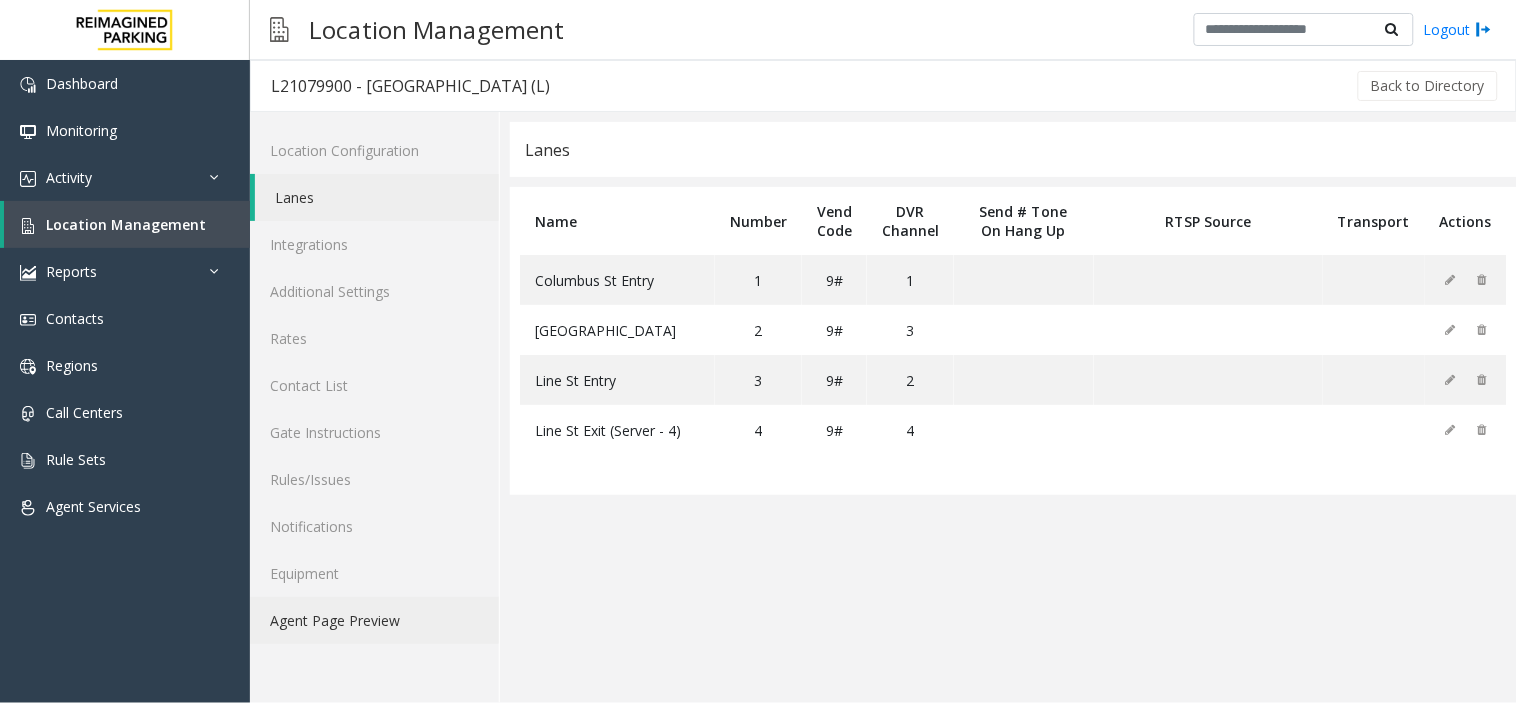 click on "Agent Page Preview" 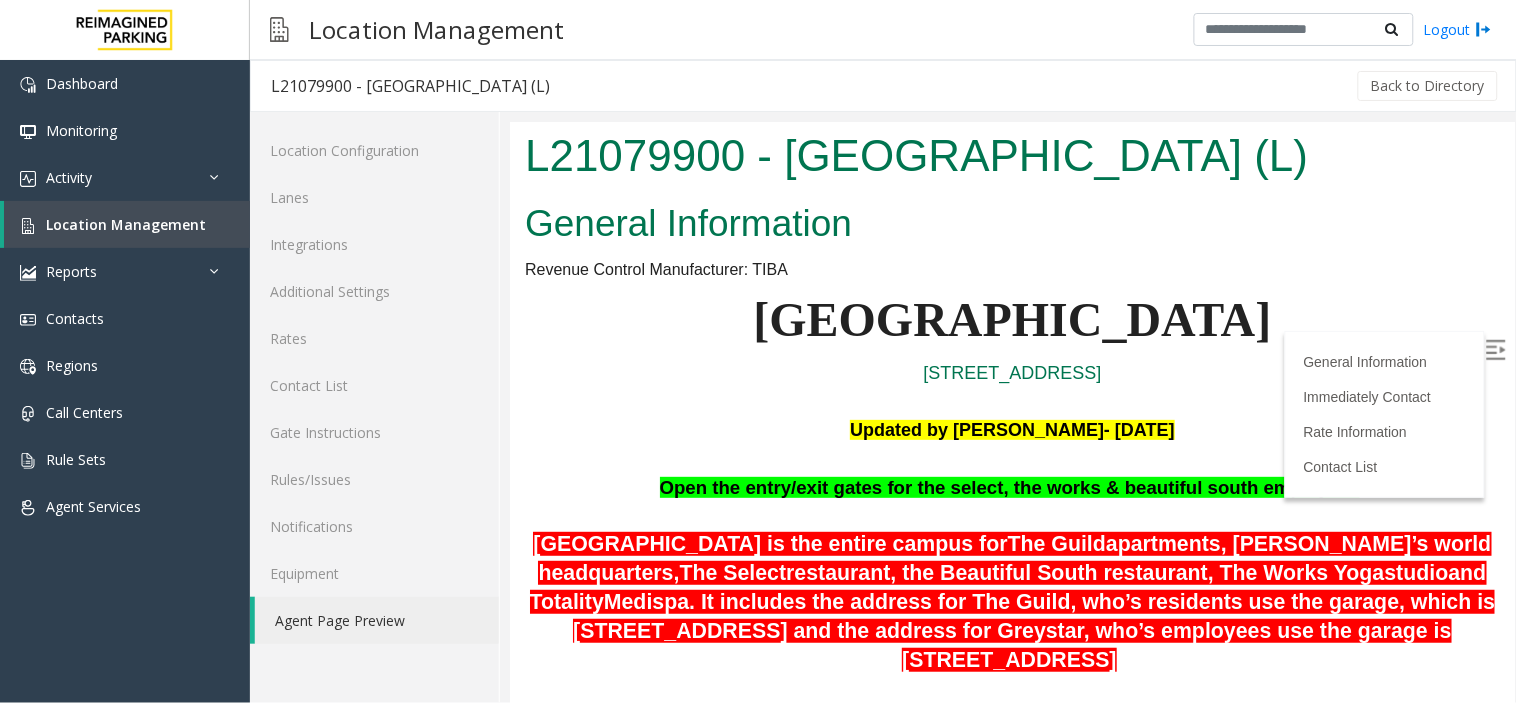 scroll, scrollTop: 0, scrollLeft: 0, axis: both 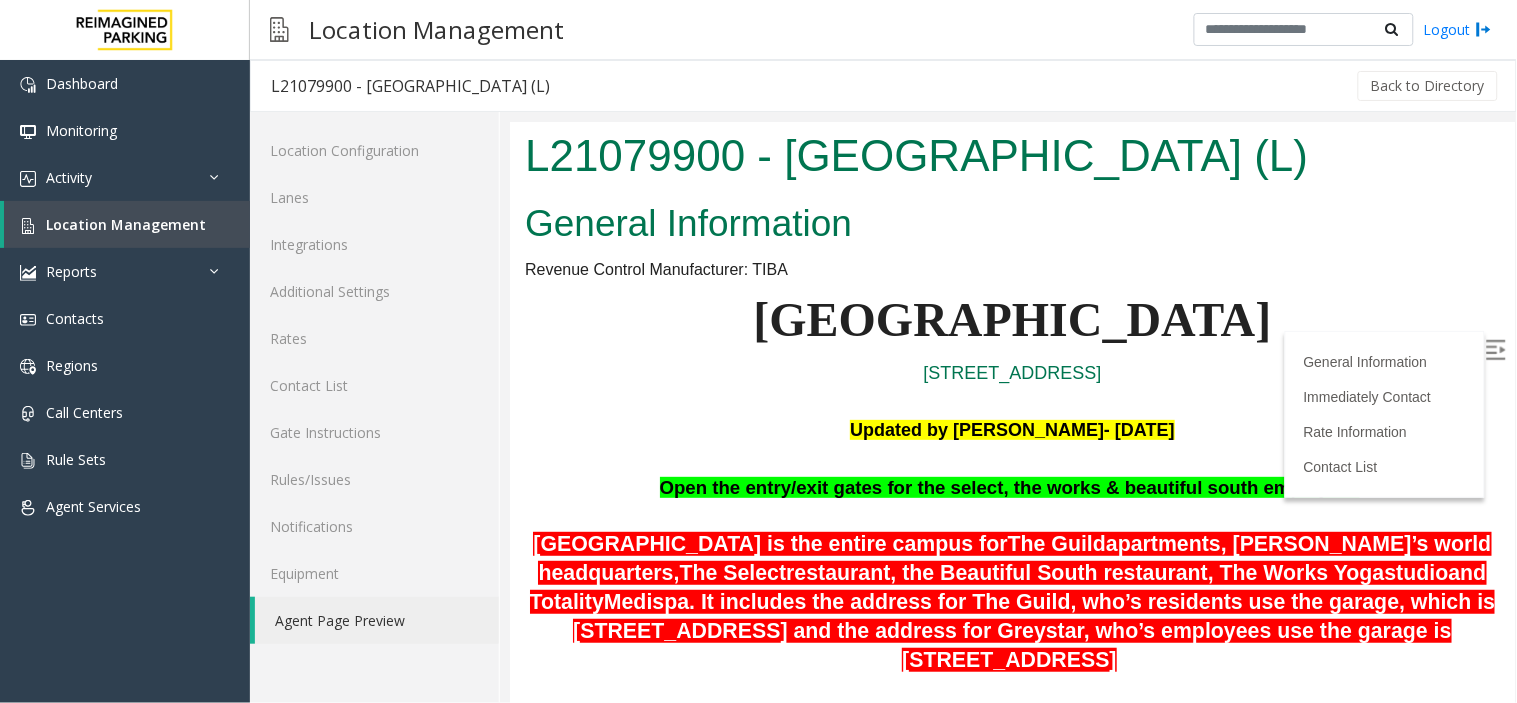 click at bounding box center [1495, 349] 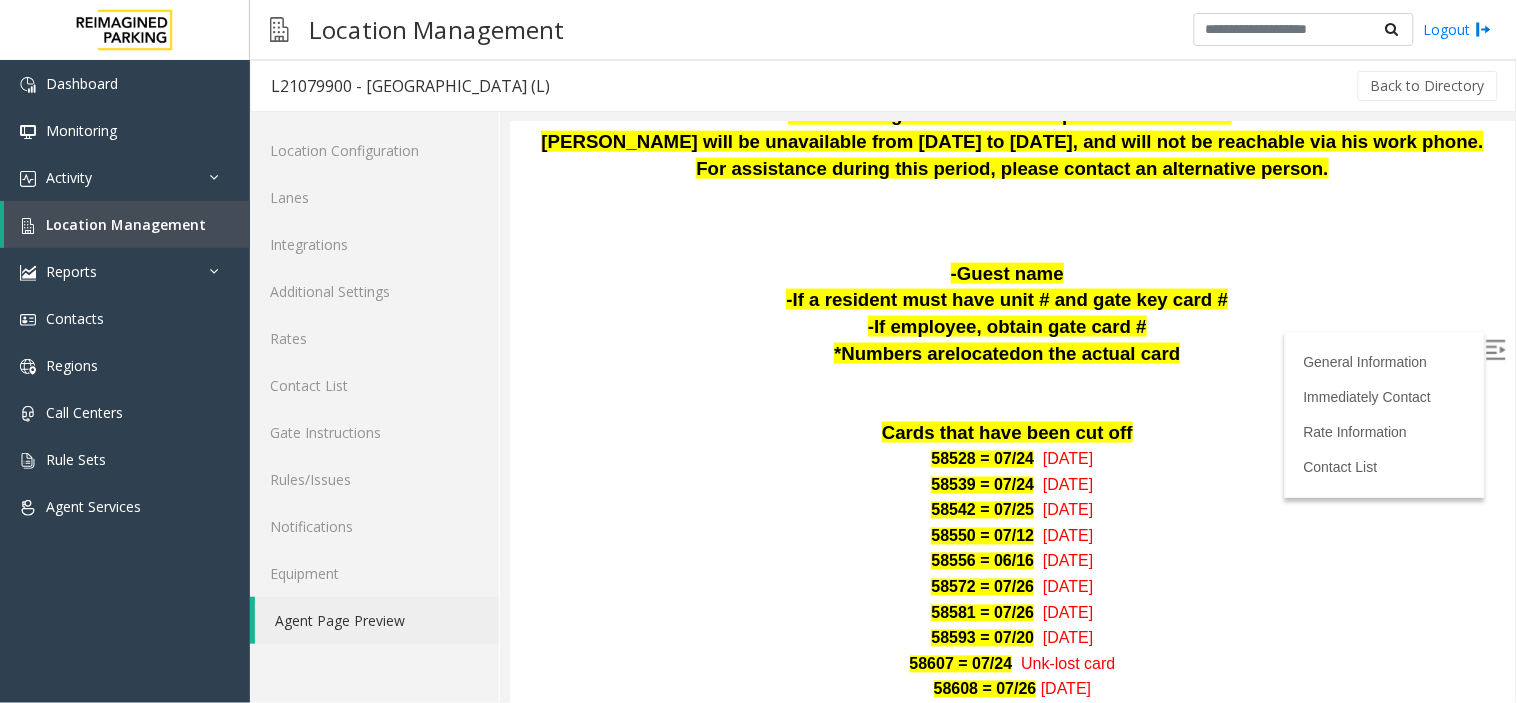 scroll, scrollTop: 555, scrollLeft: 0, axis: vertical 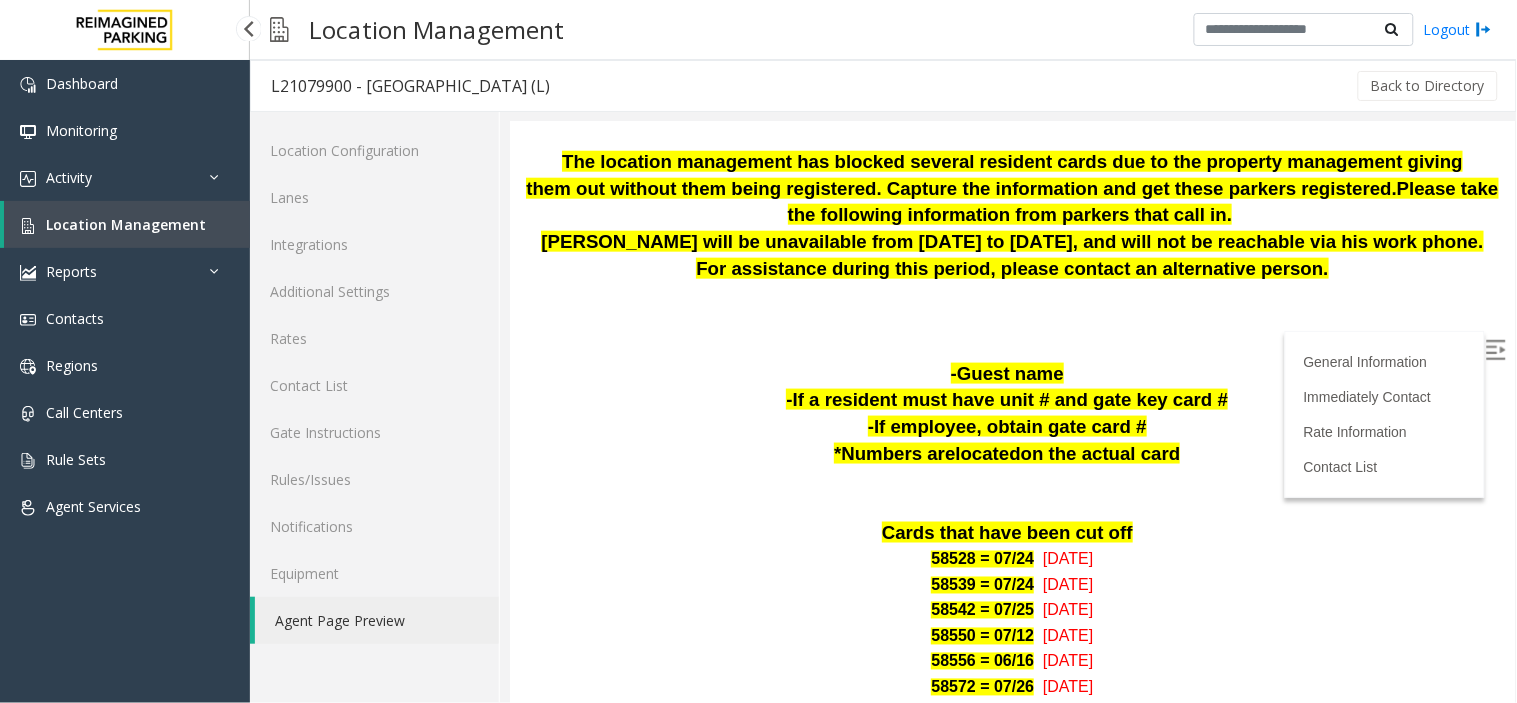 click on "Location Management" at bounding box center [127, 224] 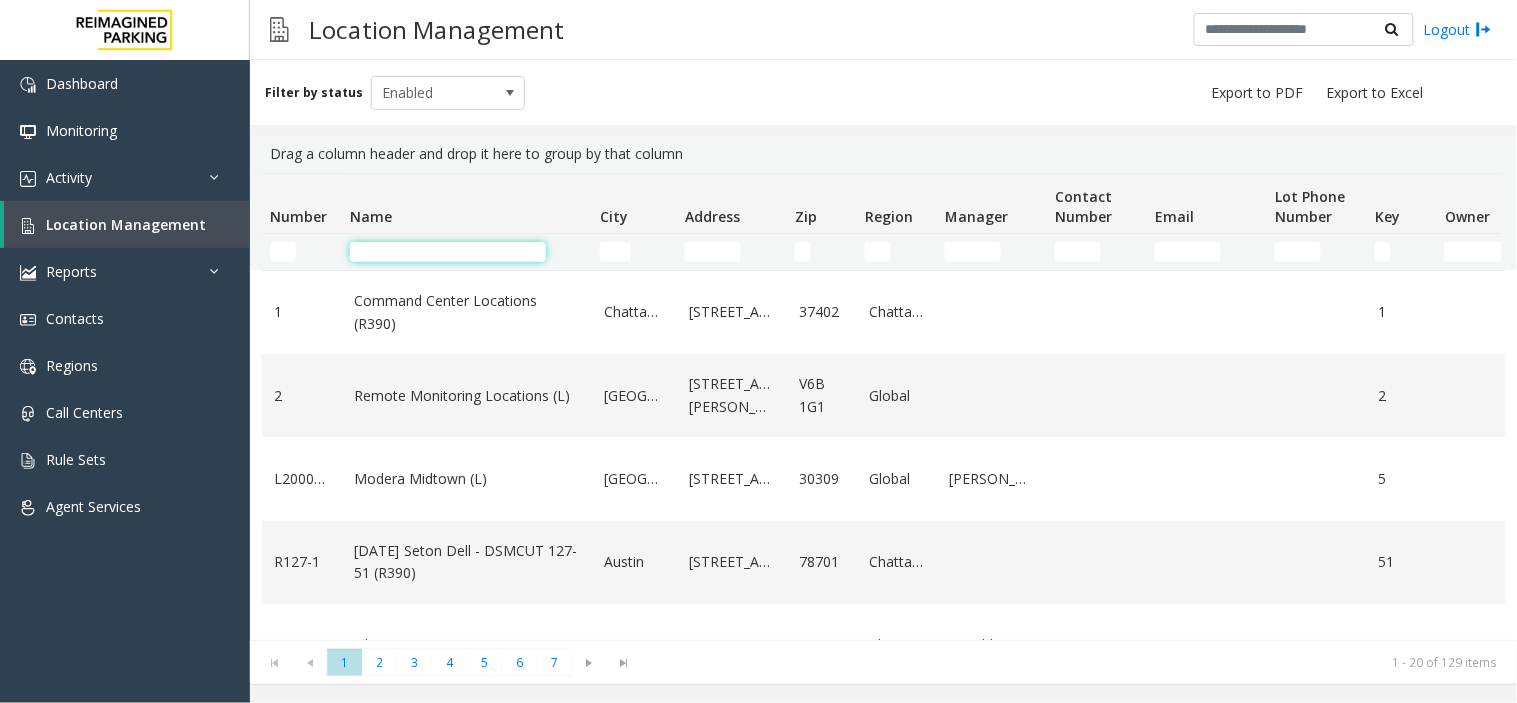 click 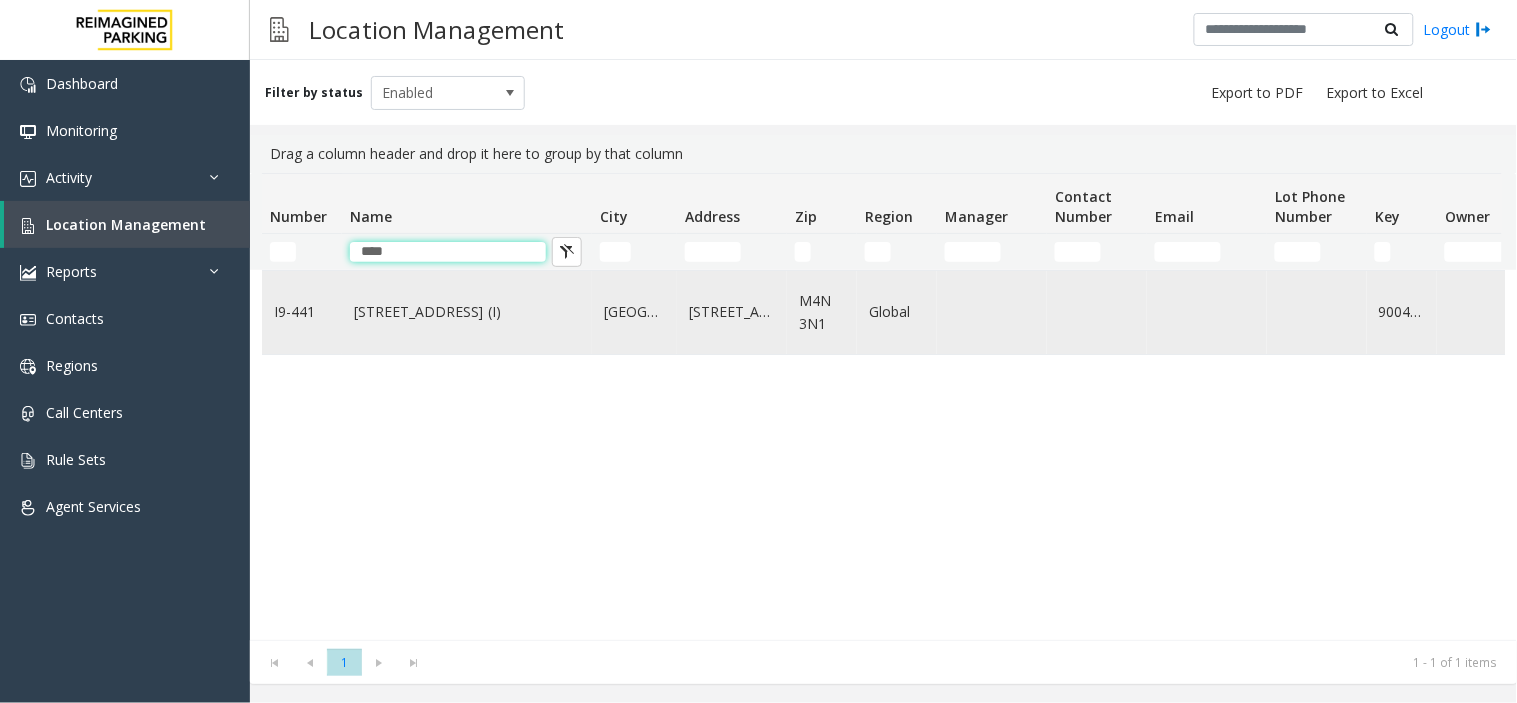type on "****" 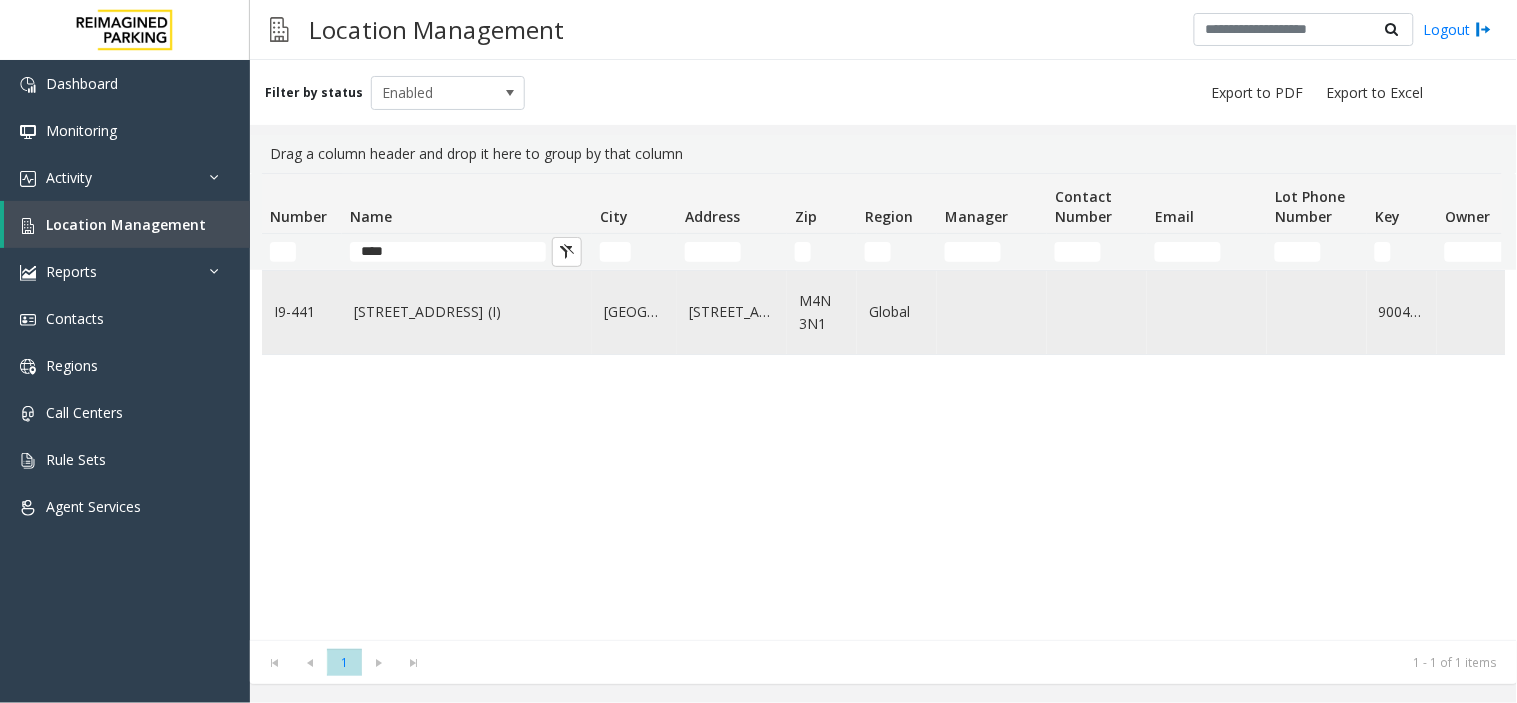 click on "[STREET_ADDRESS] (I)" 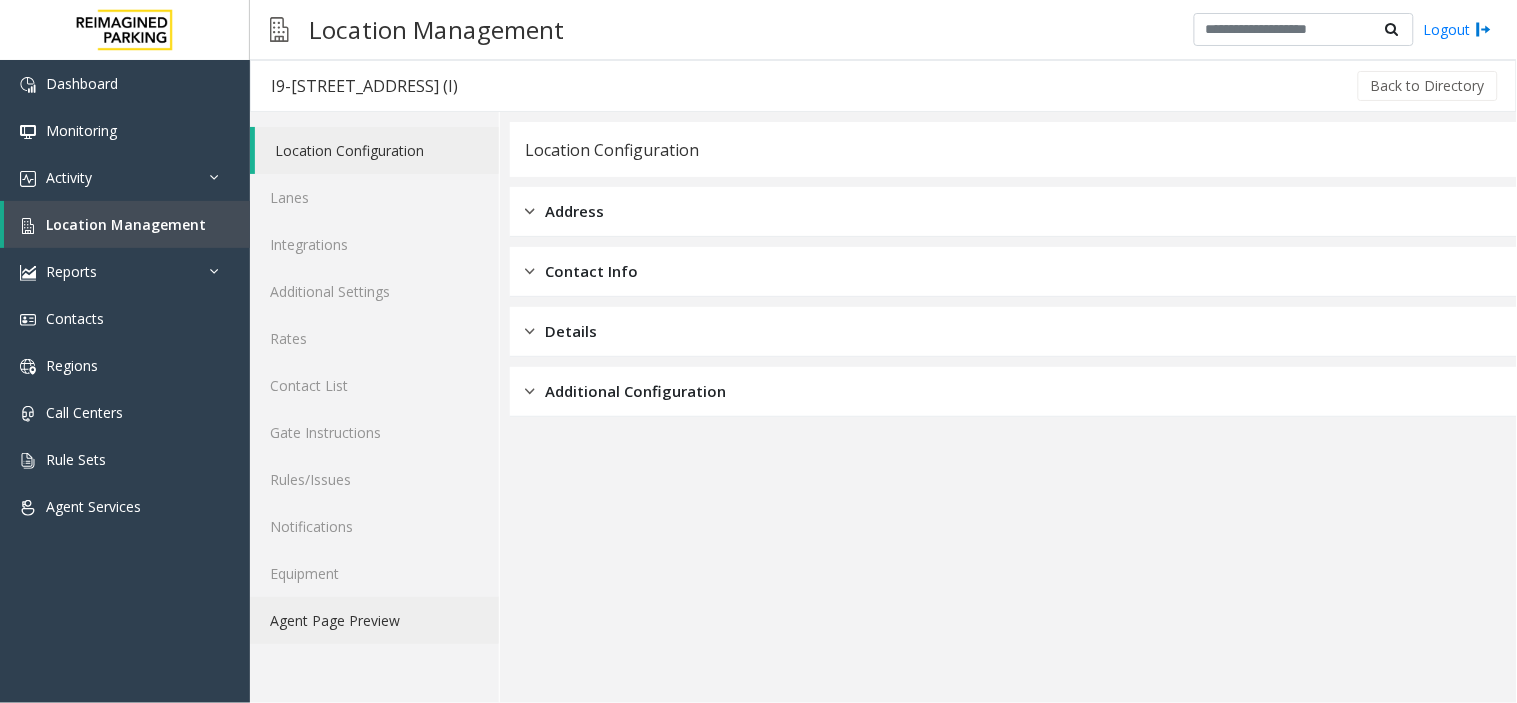 click on "Agent Page Preview" 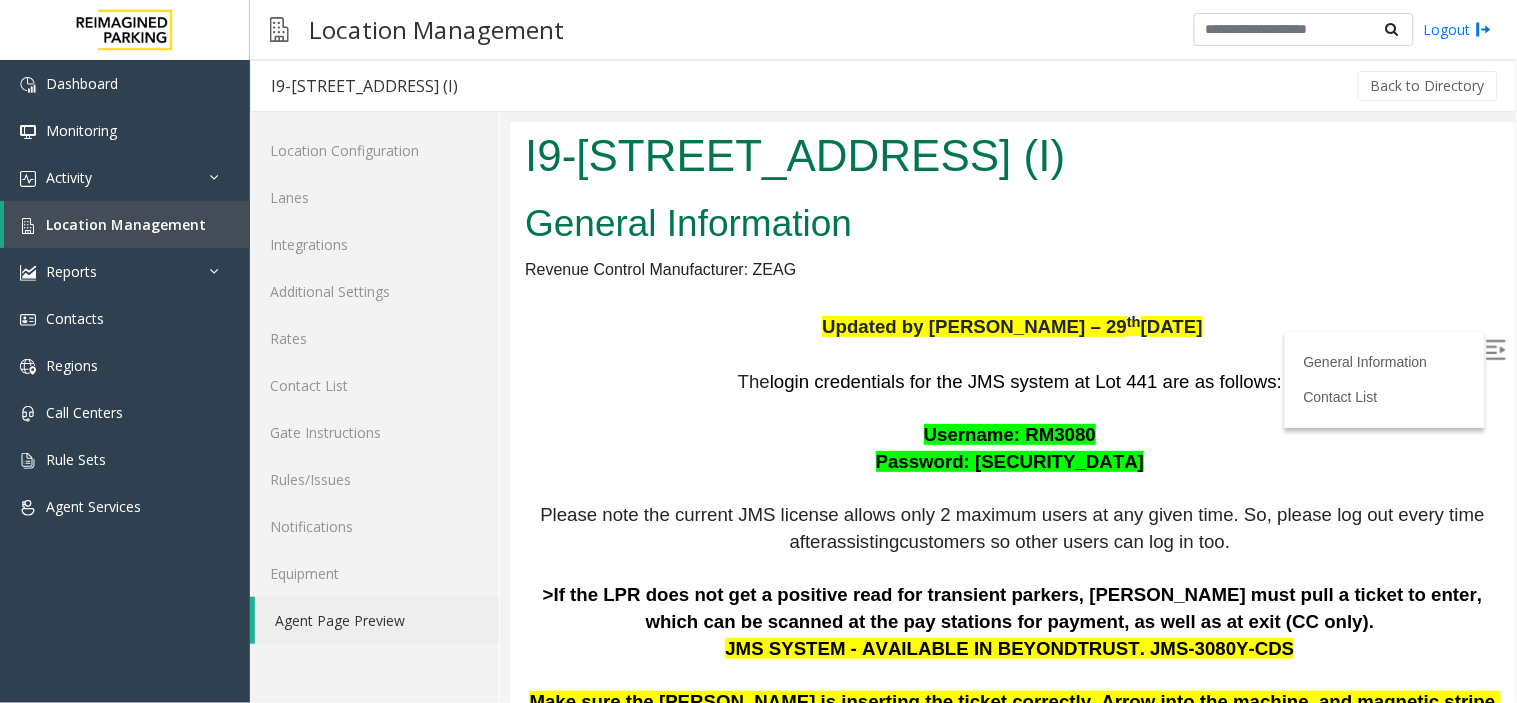 scroll, scrollTop: 0, scrollLeft: 0, axis: both 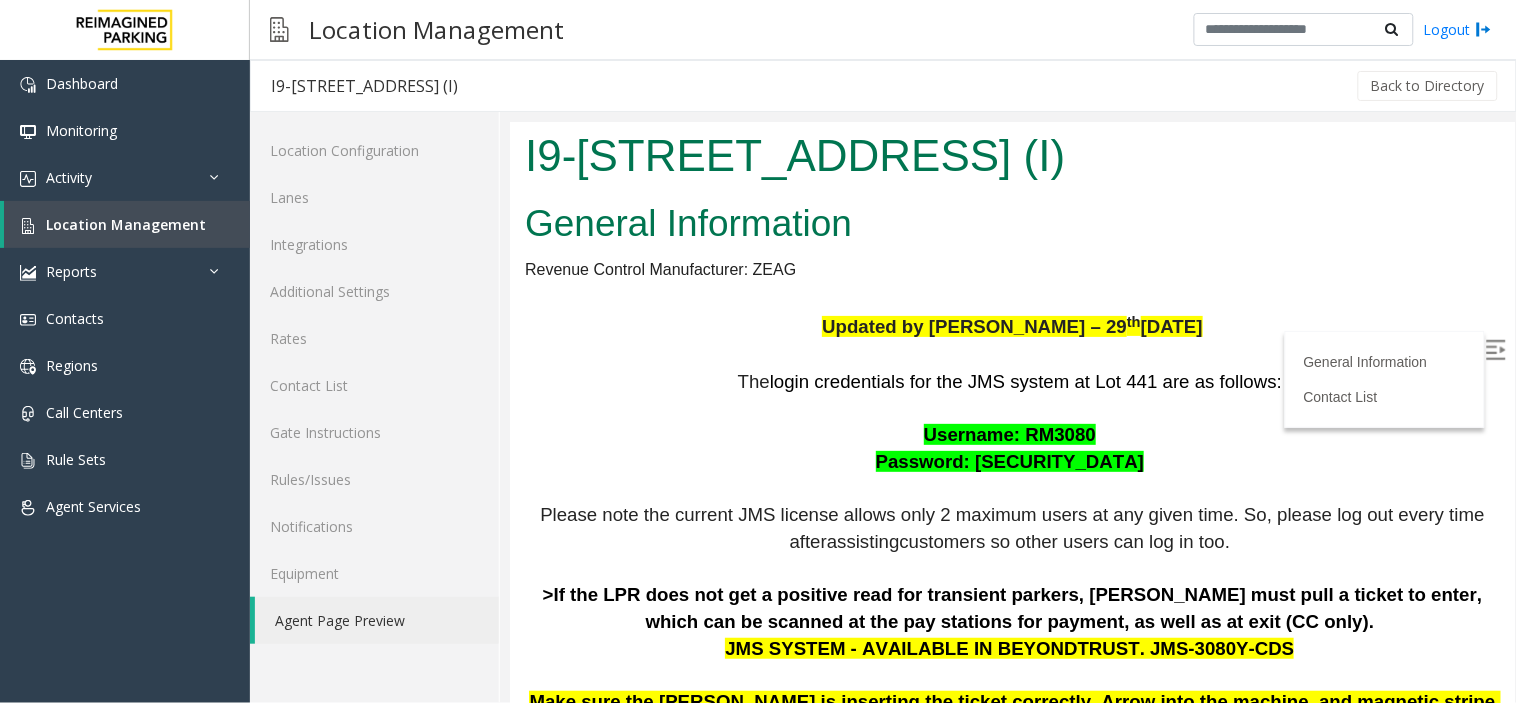click at bounding box center (1495, 349) 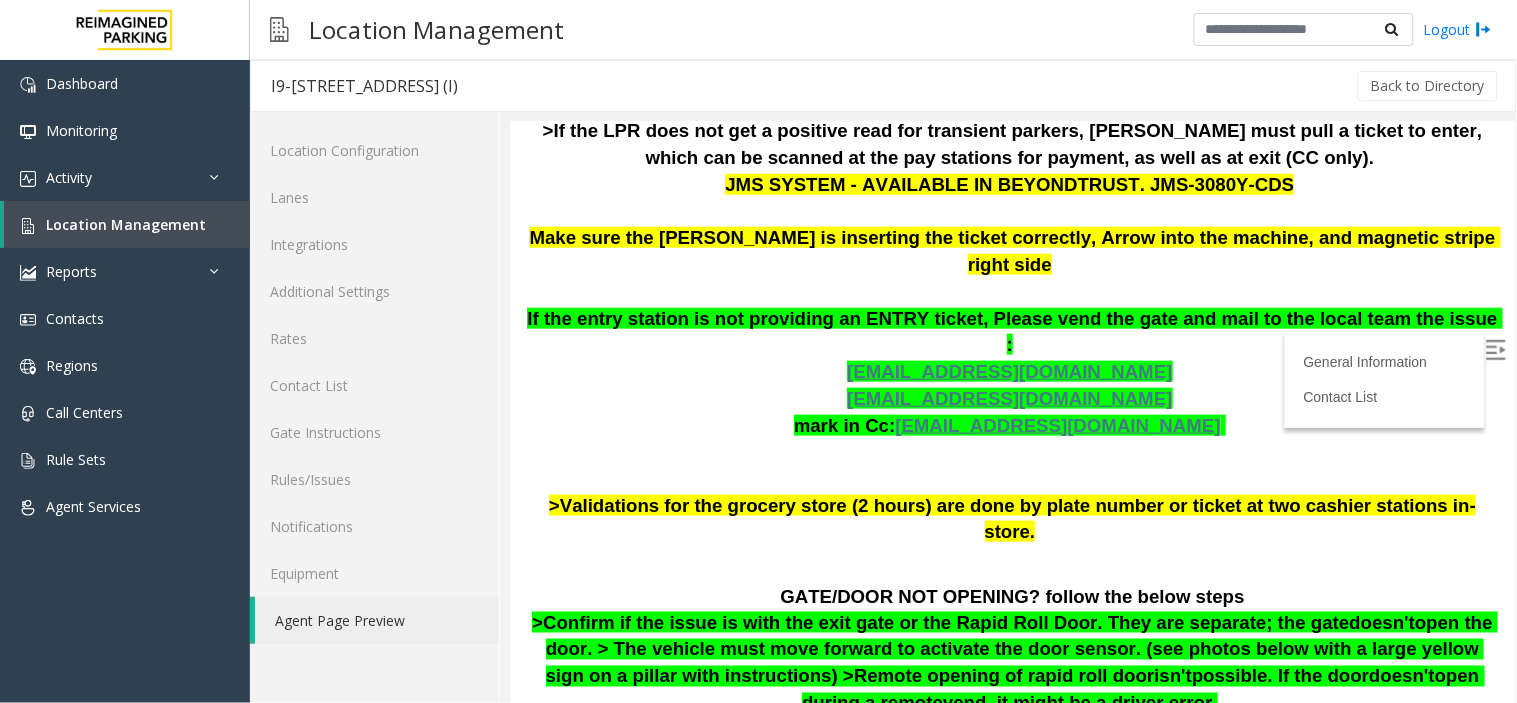 scroll, scrollTop: 516, scrollLeft: 0, axis: vertical 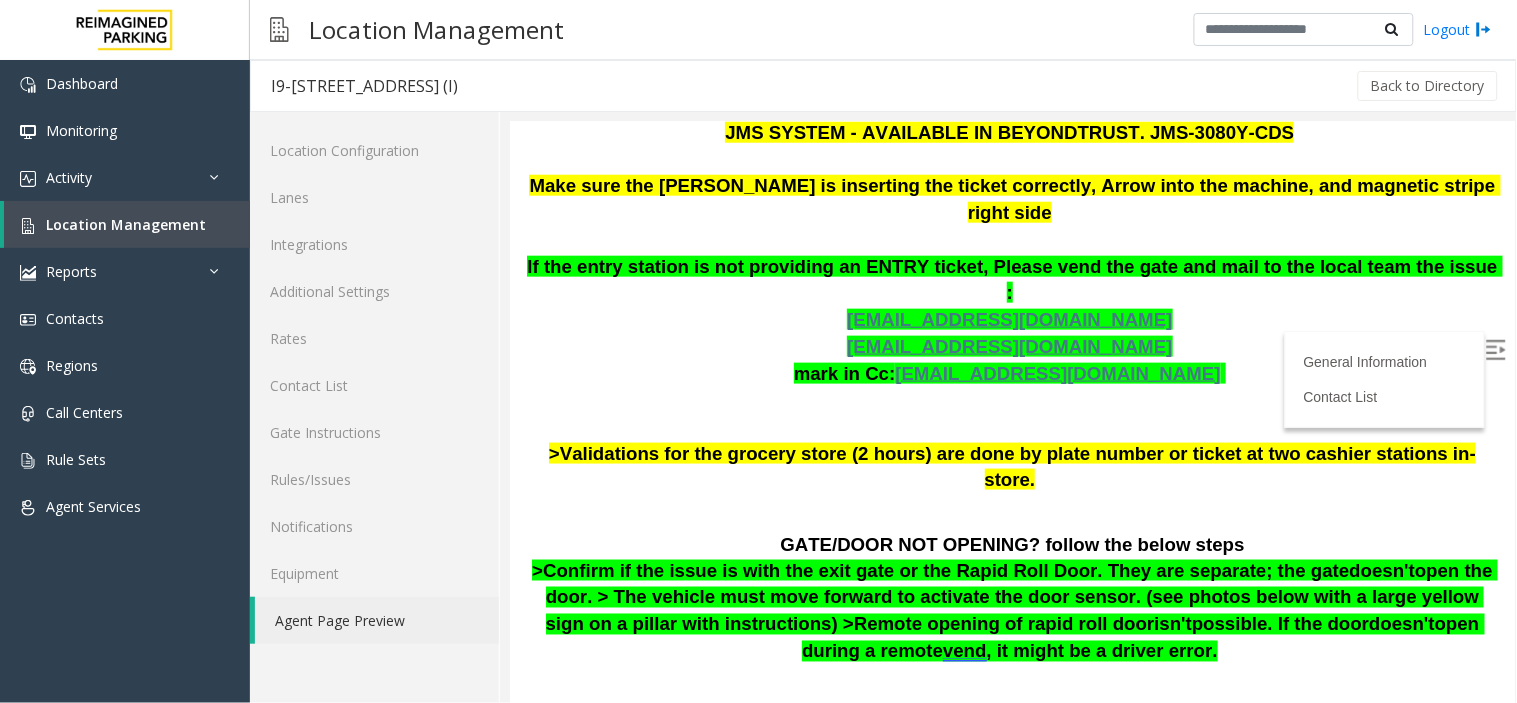 click on "The  login credentials for the JMS system at Lot 441 are as follows:       Username: RM3080   Password: Remote@3080!     Please note the current JMS license allows only 2 maximum users at any given time. So, please log out every time after  assisting  customers so other users can log in too.     >If the LPR does not get a positive read for transient parkers, Parker must pull a ticket to enter, which can be scanned at the pay stations for payment, as well as at exit (CC only).   JMS SYSTEM - AVAILABLE IN BEYONDTRUST. JMS-3080Y-CDS      Make sure the Parker is inserting the ticket correctly, Arrow into the machine, and magnetic stripe right side     If the entry station is not providing an ENTRY ticket, Please vend the gate and mail to the local team the issue :    toronto.metersupport@impark.com   toronto.operationssupport@impark.com   mark in Cc:  ptieken@impark.com         >Validations for the grocery store (2 hours) are done by plate number or ticket at two cashier stations in-store." at bounding box center (1011, 173) 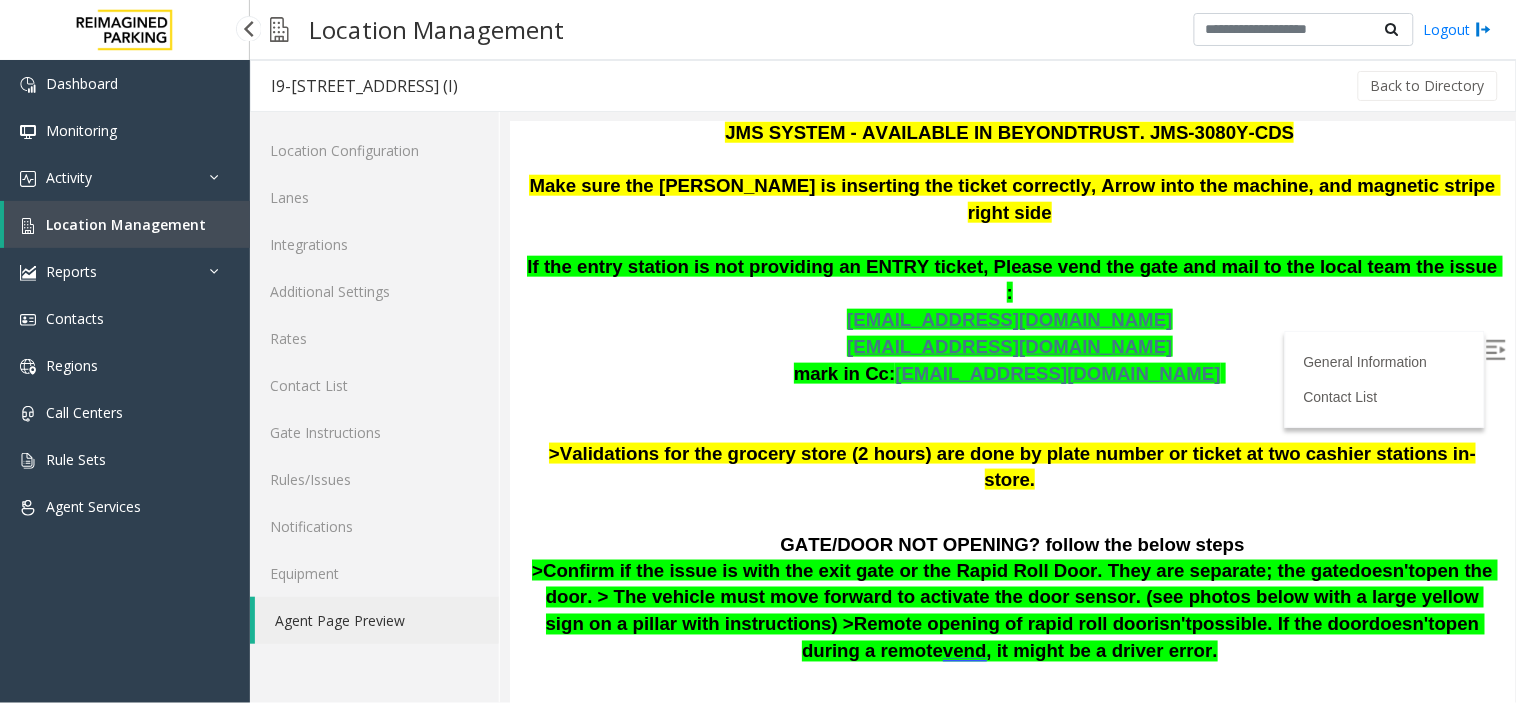 click on "Location Management" at bounding box center (126, 224) 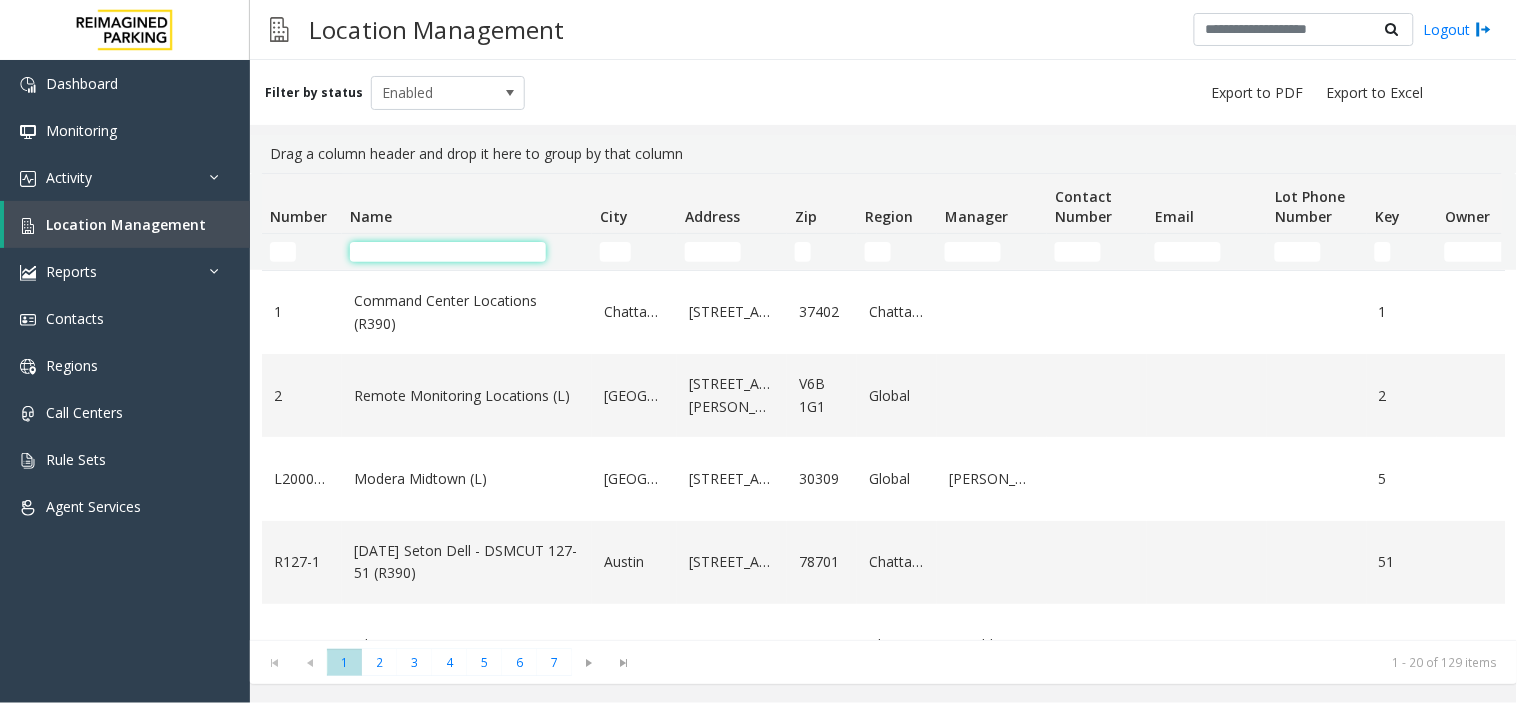 click 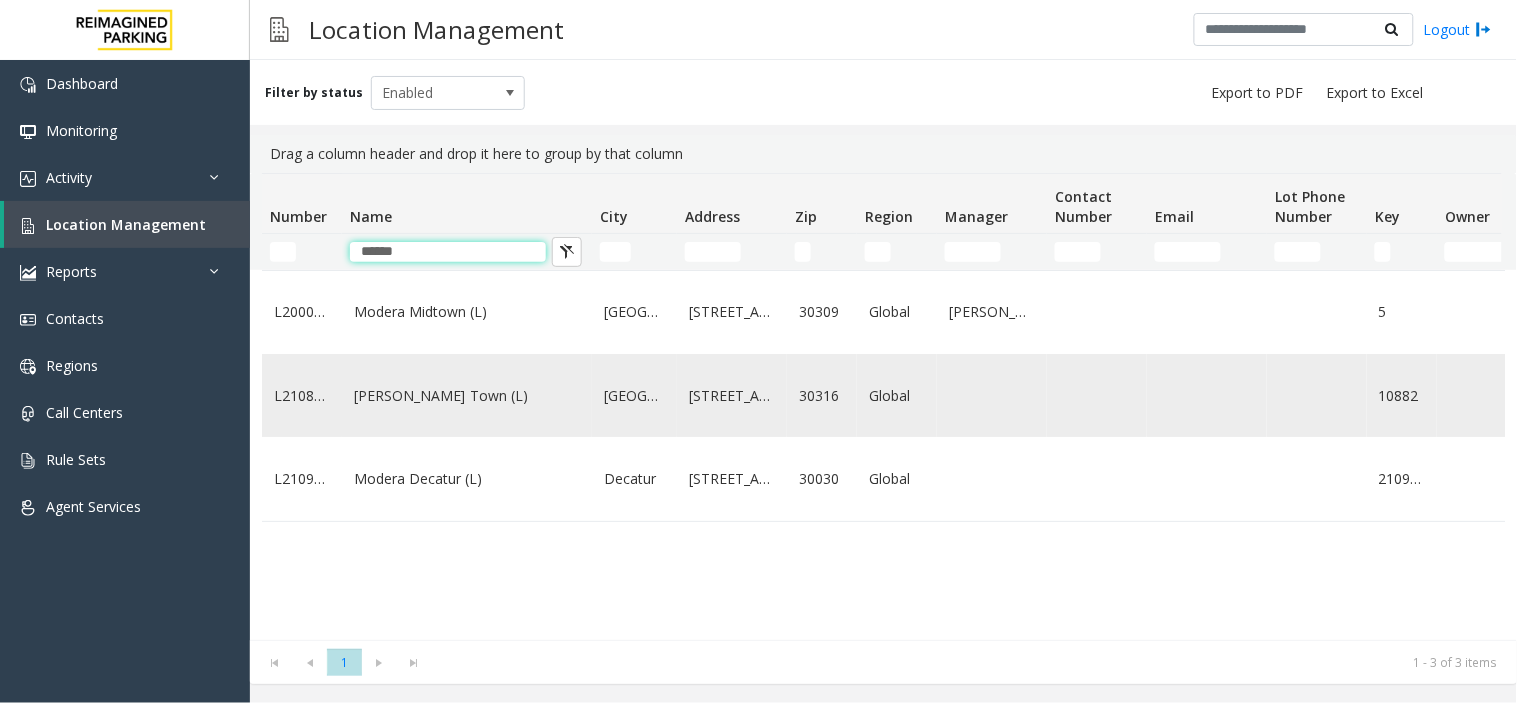 type on "******" 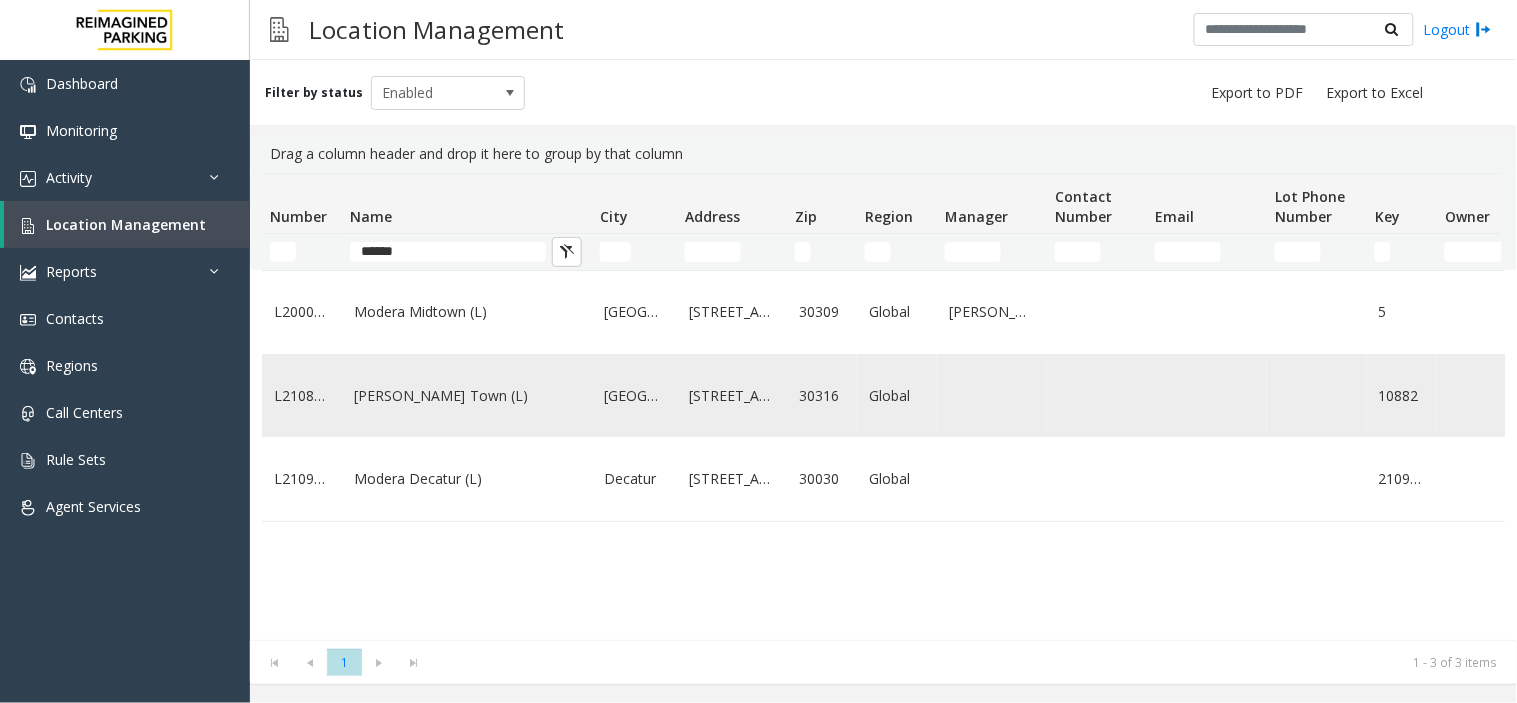 click on "Modera - Reynolds Town (L)" 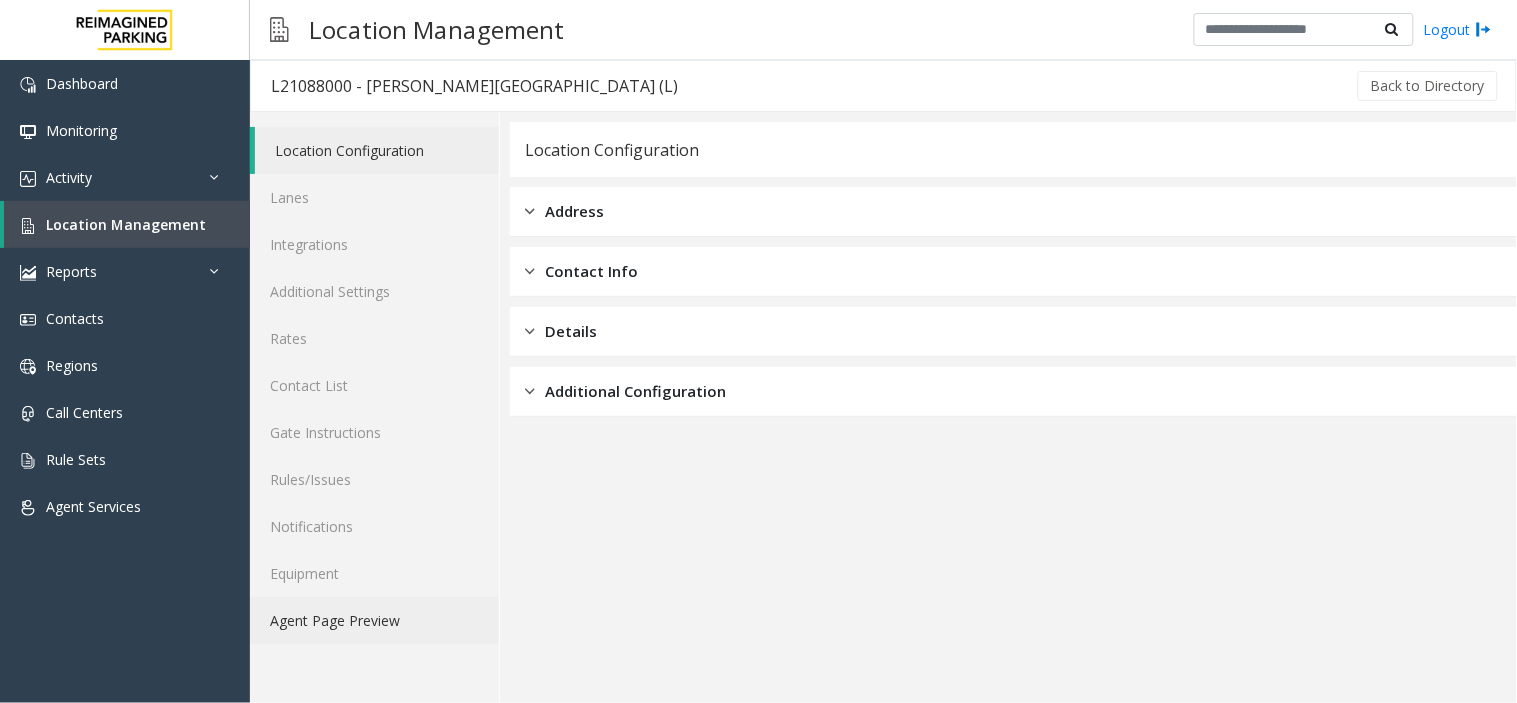 click on "Agent Page Preview" 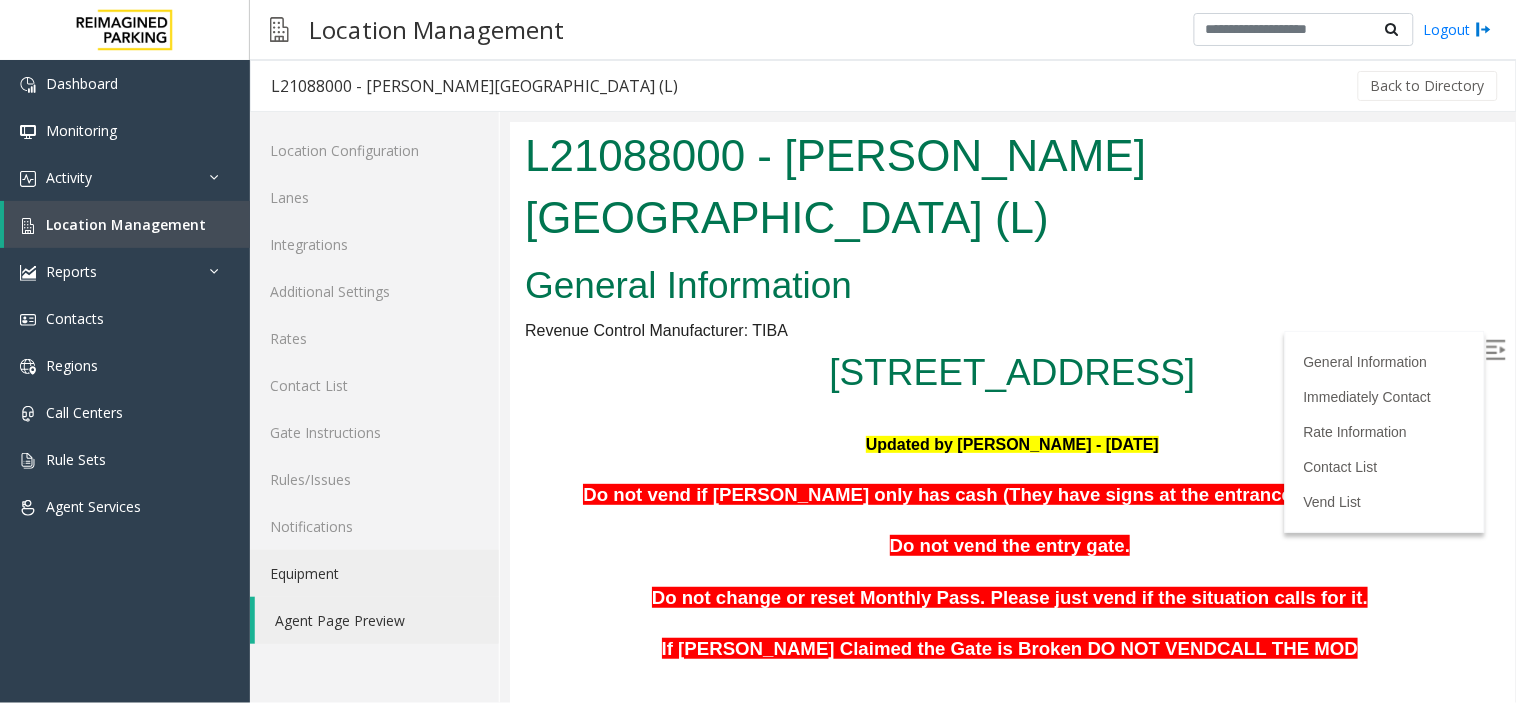 scroll, scrollTop: 0, scrollLeft: 0, axis: both 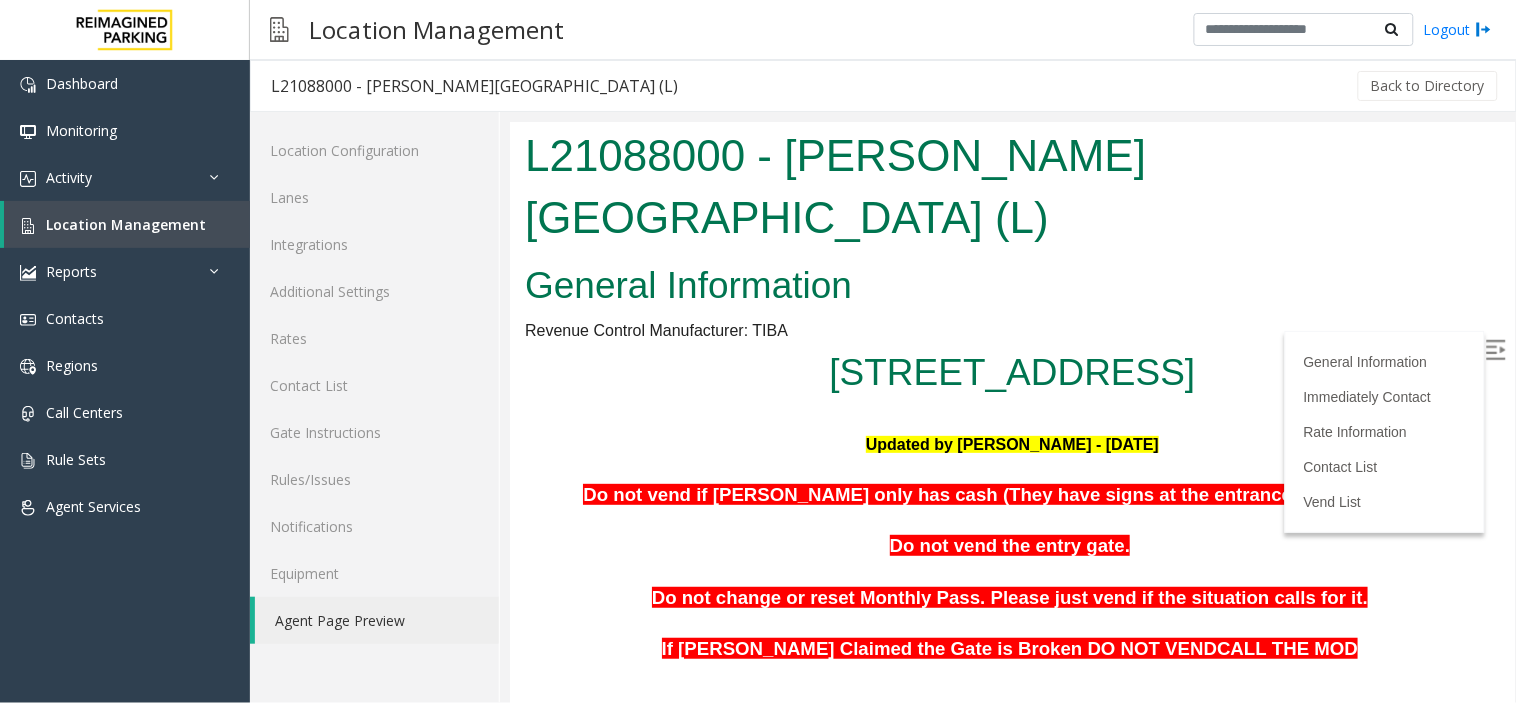 drag, startPoint x: 984, startPoint y: 711, endPoint x: 1485, endPoint y: 349, distance: 618.0979 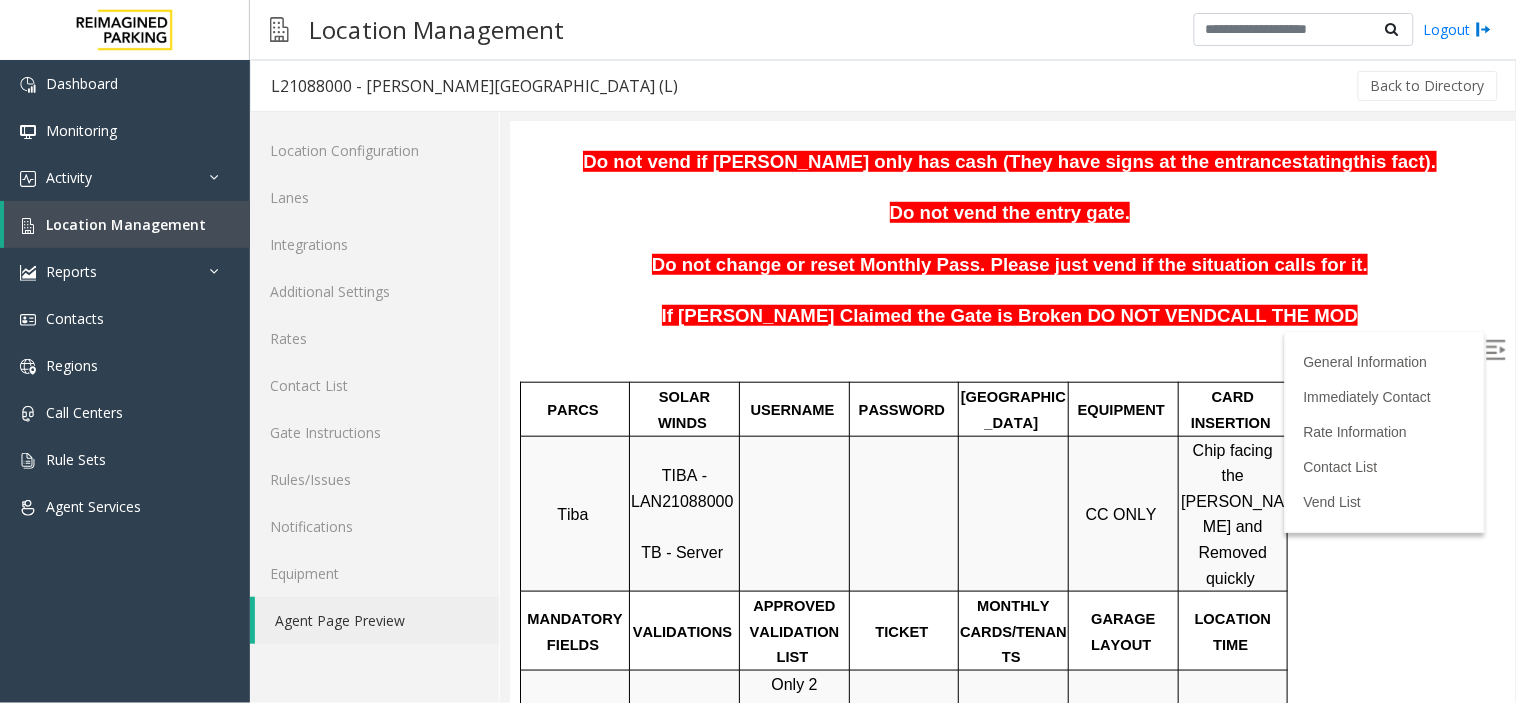 scroll, scrollTop: 444, scrollLeft: 0, axis: vertical 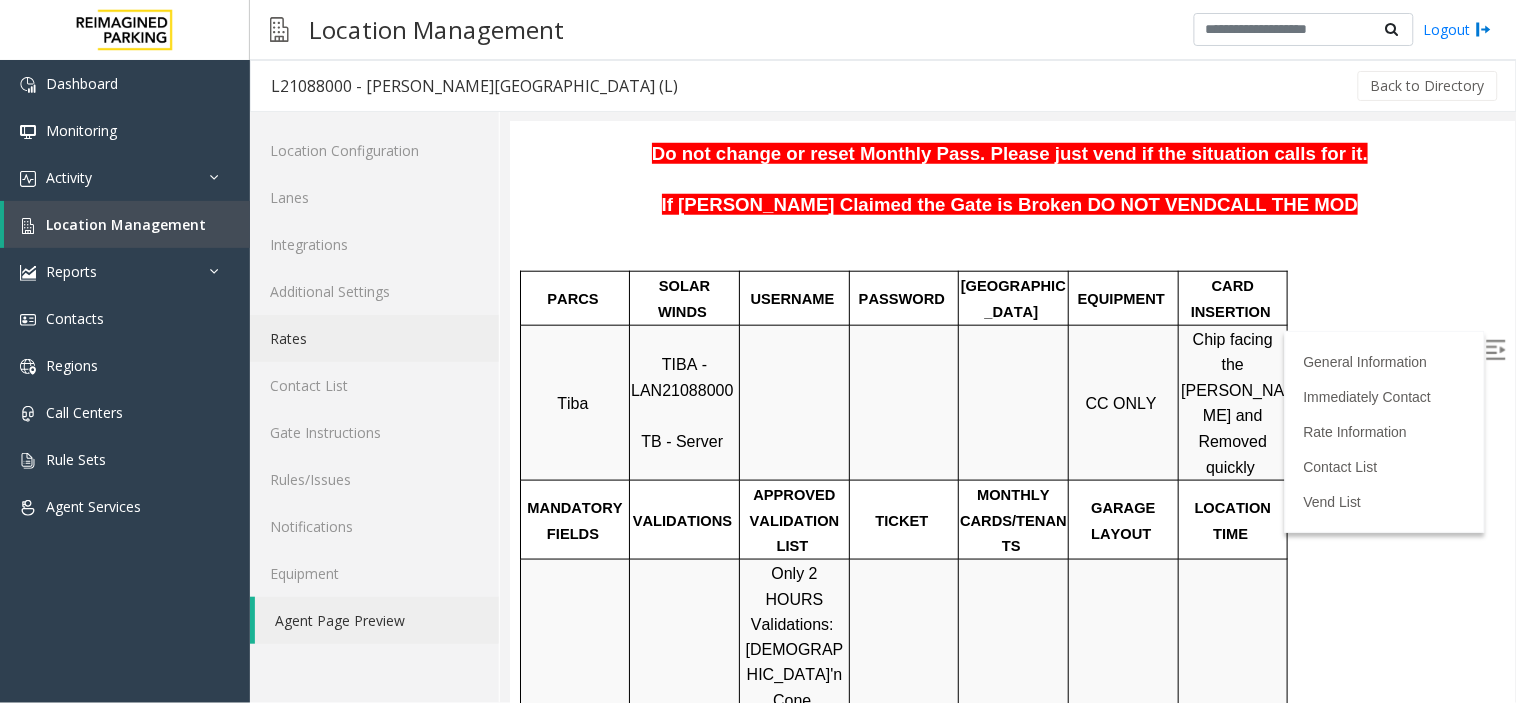 click on "Rates" 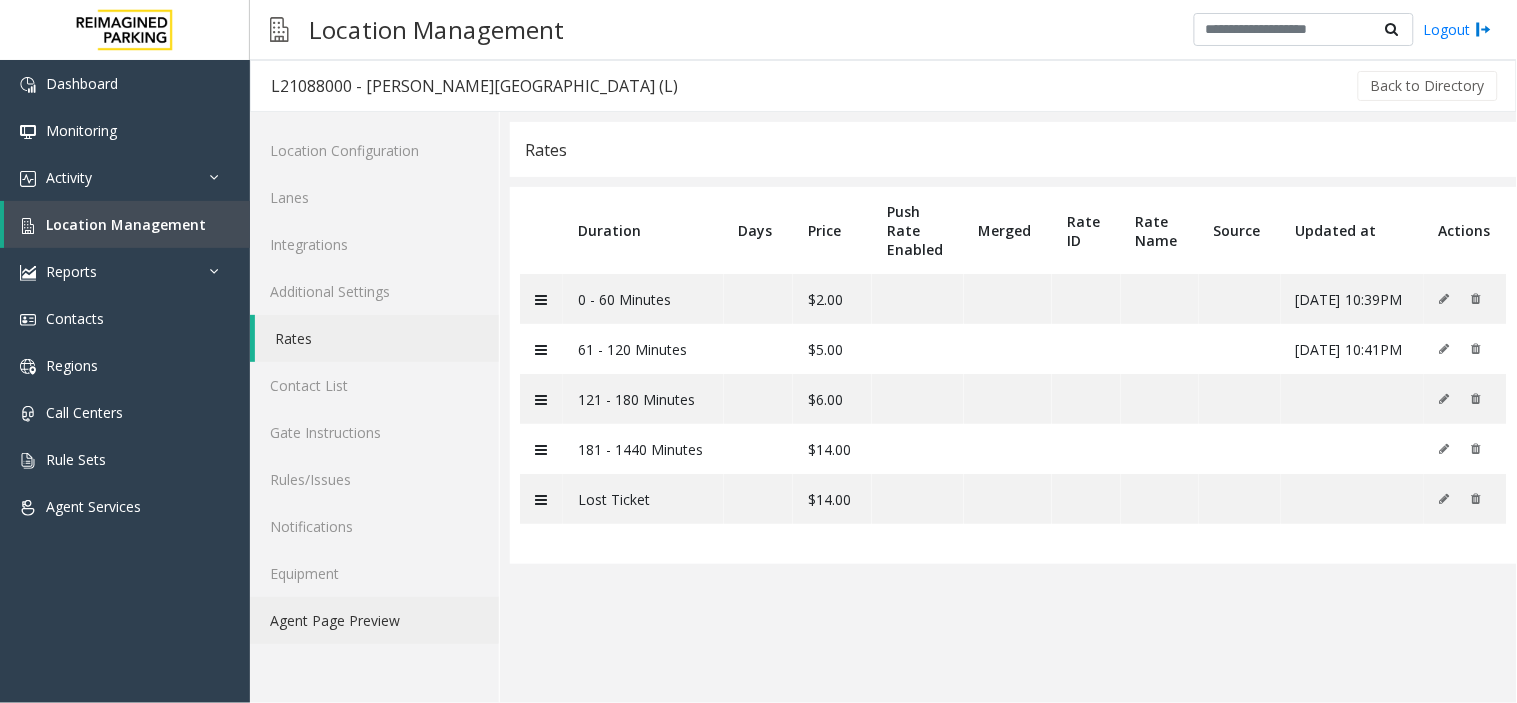 click on "Agent Page Preview" 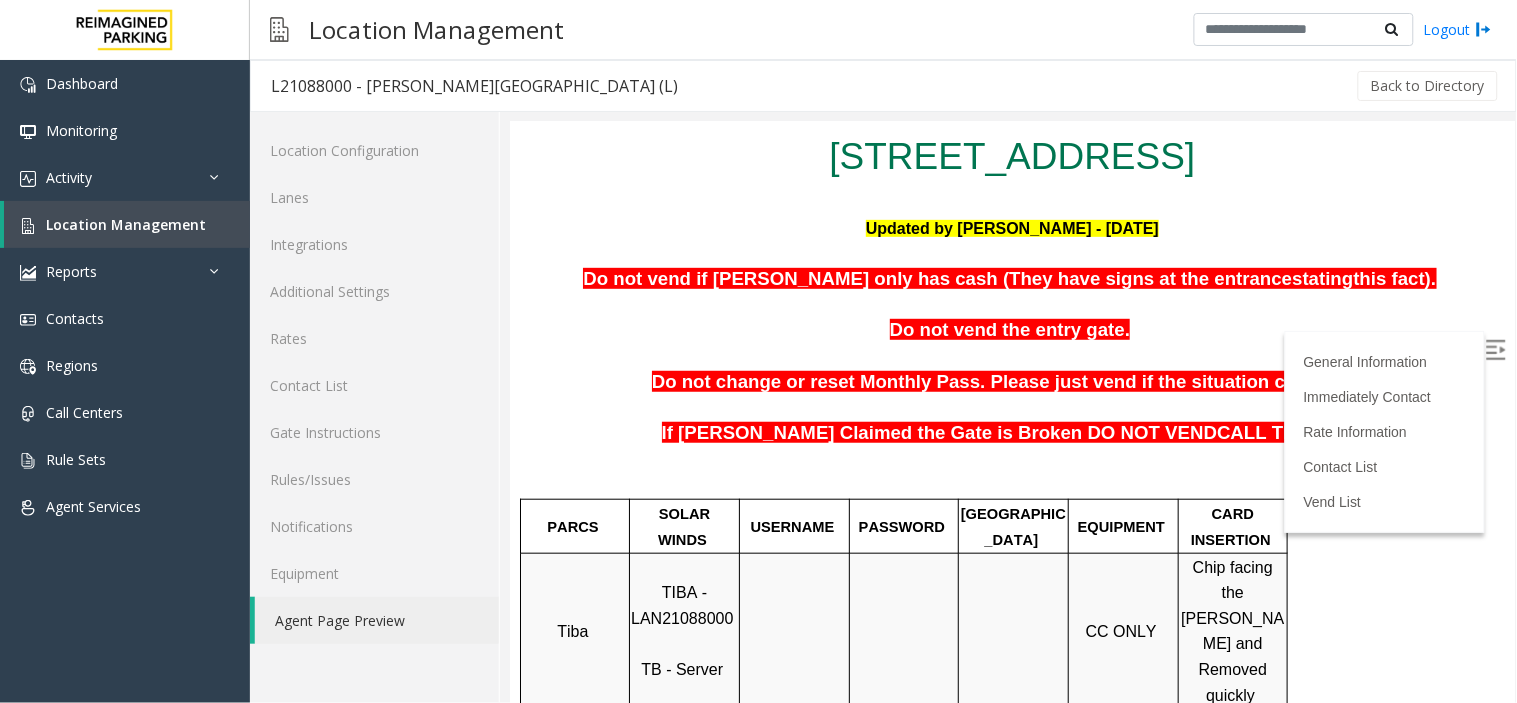 scroll, scrollTop: 222, scrollLeft: 0, axis: vertical 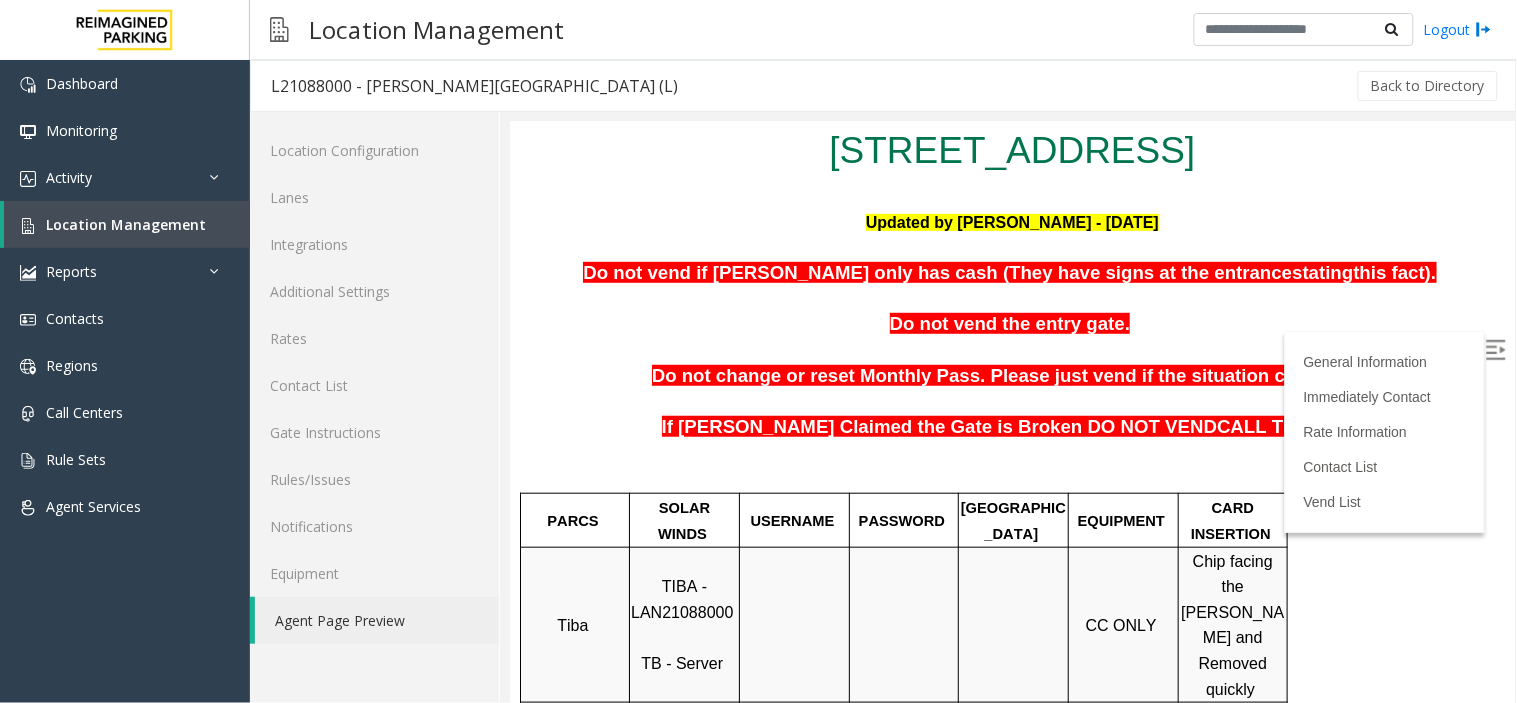 click on "TIBA - LAN21088000" at bounding box center [681, 598] 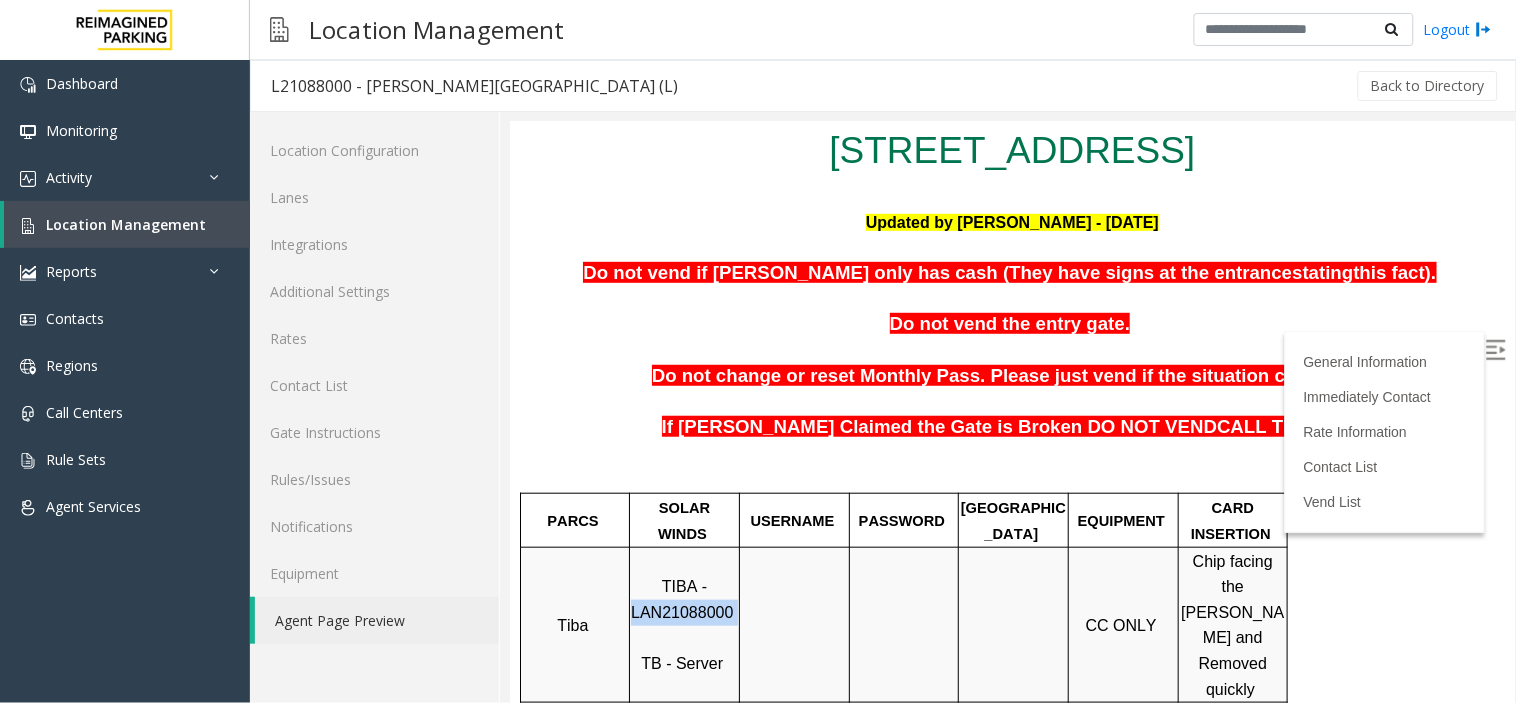 click on "TIBA - LAN21088000" at bounding box center (681, 598) 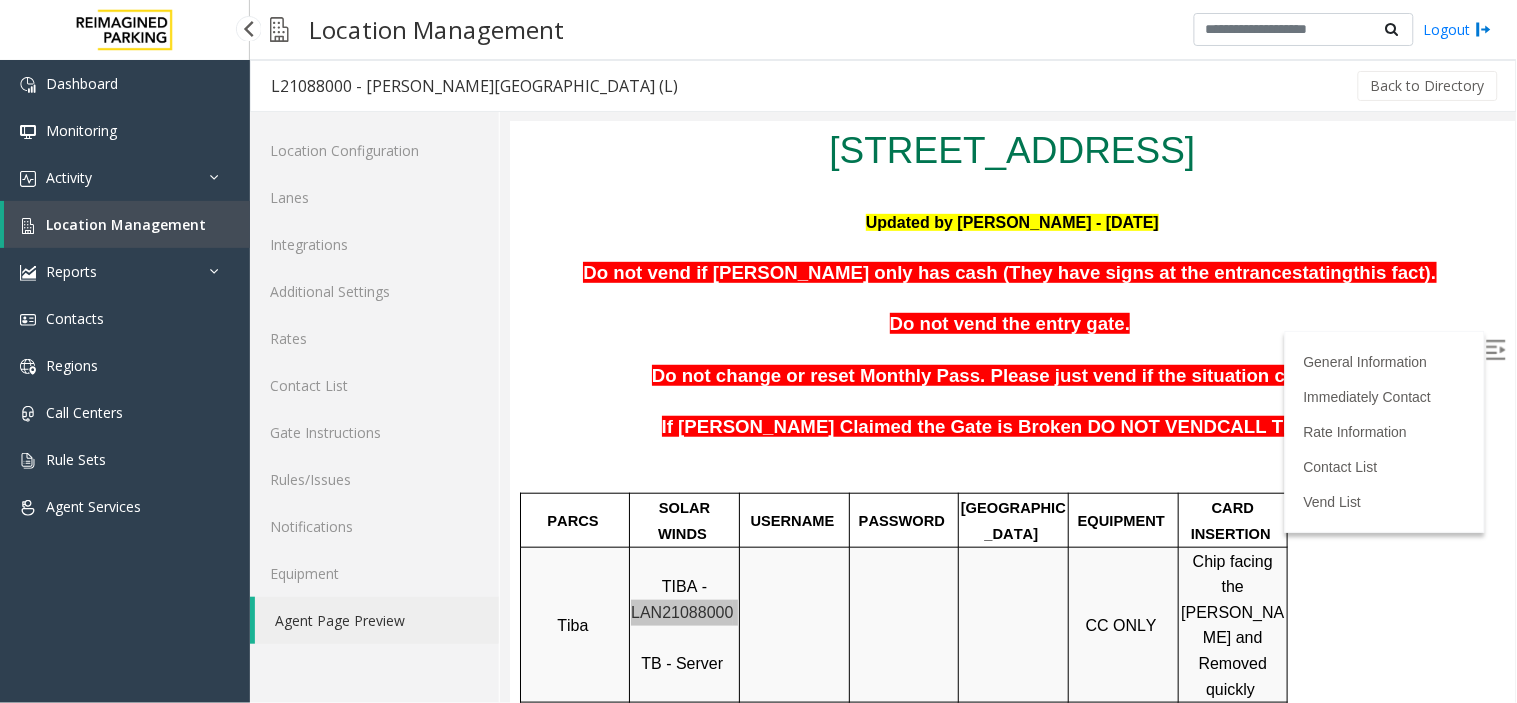 click on "Location Management" at bounding box center (127, 224) 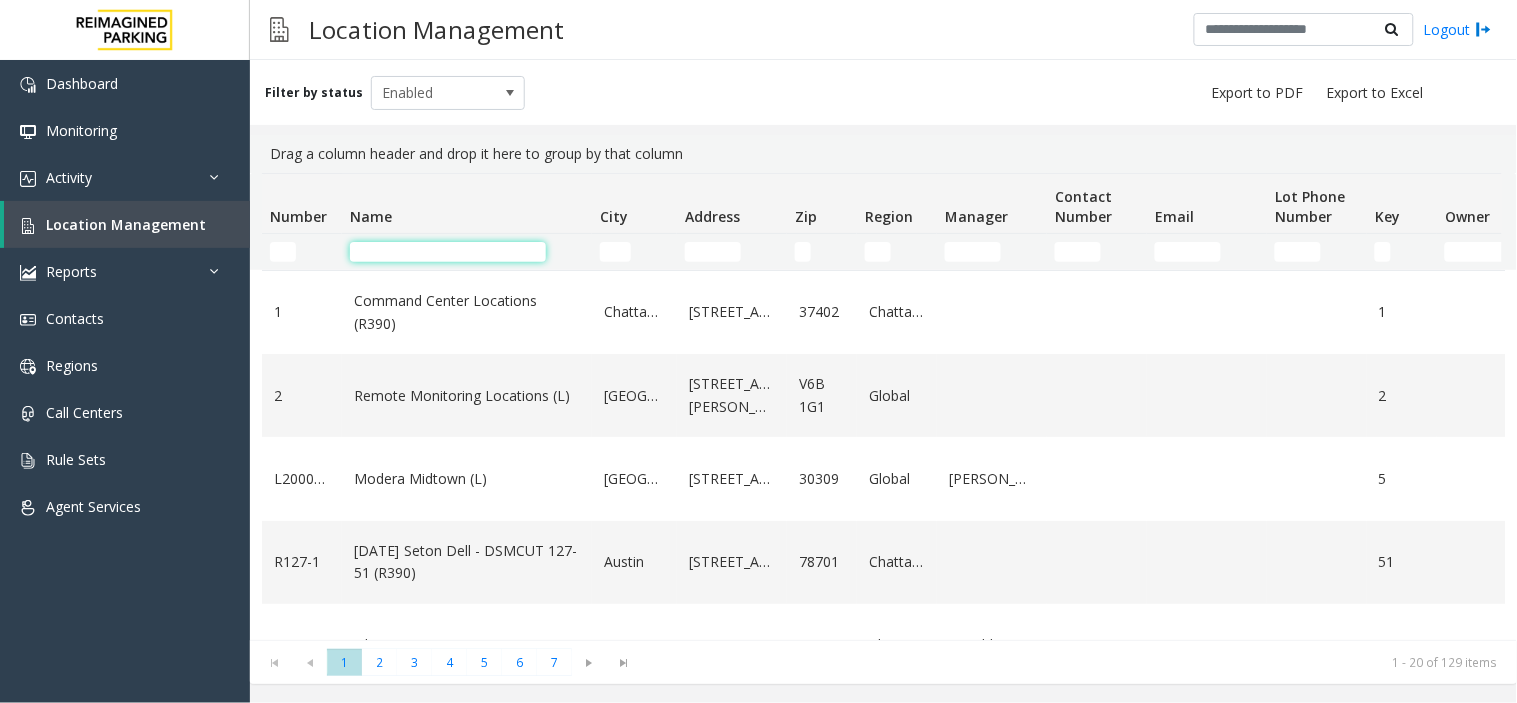 click 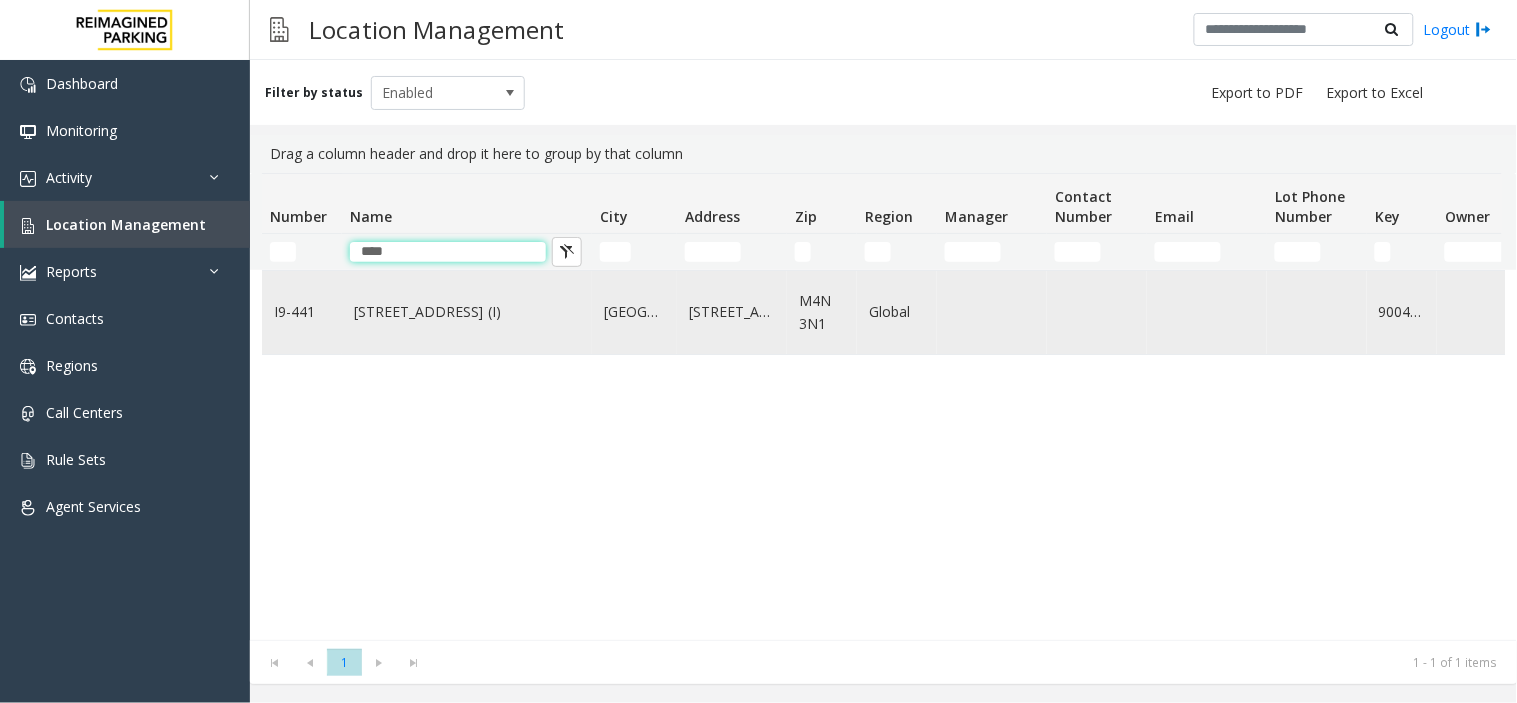 type on "****" 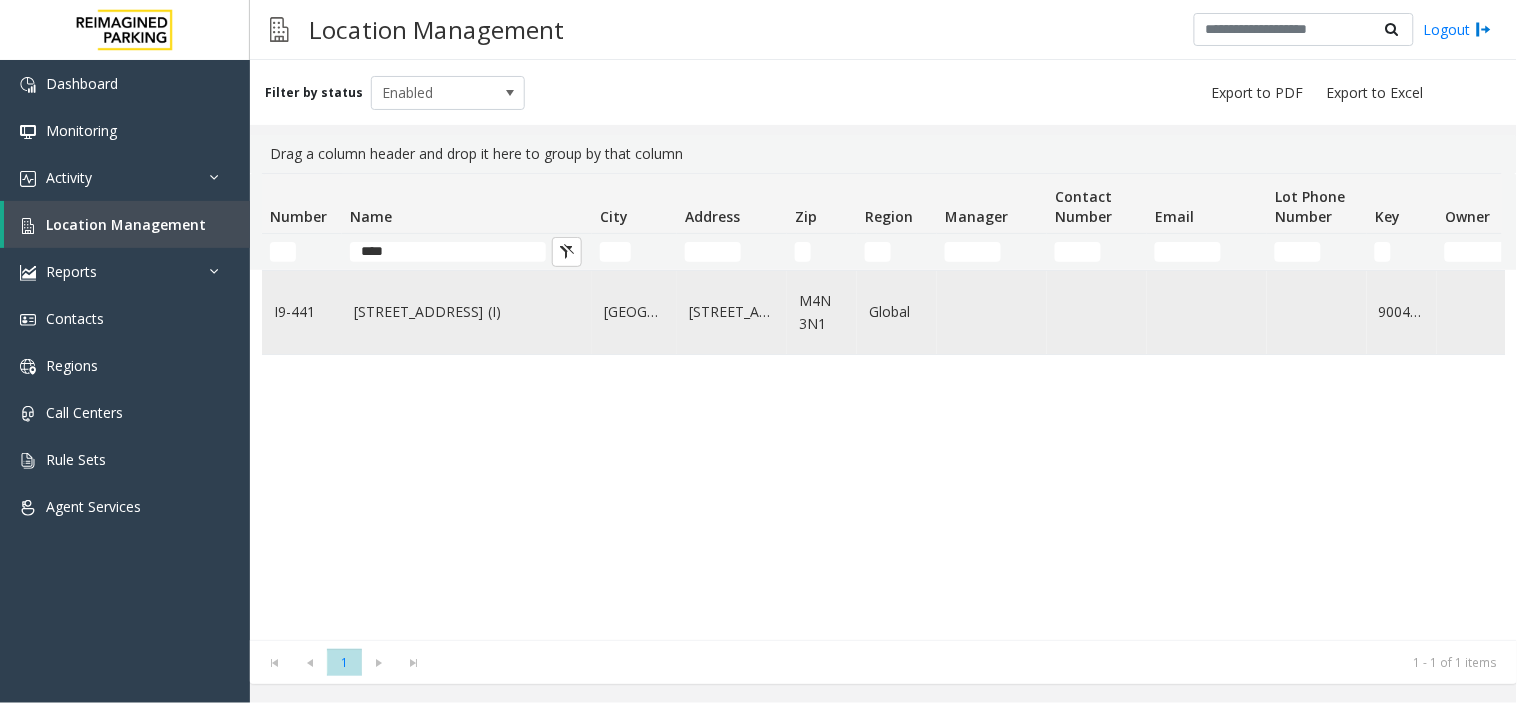 click on "[STREET_ADDRESS] (I)" 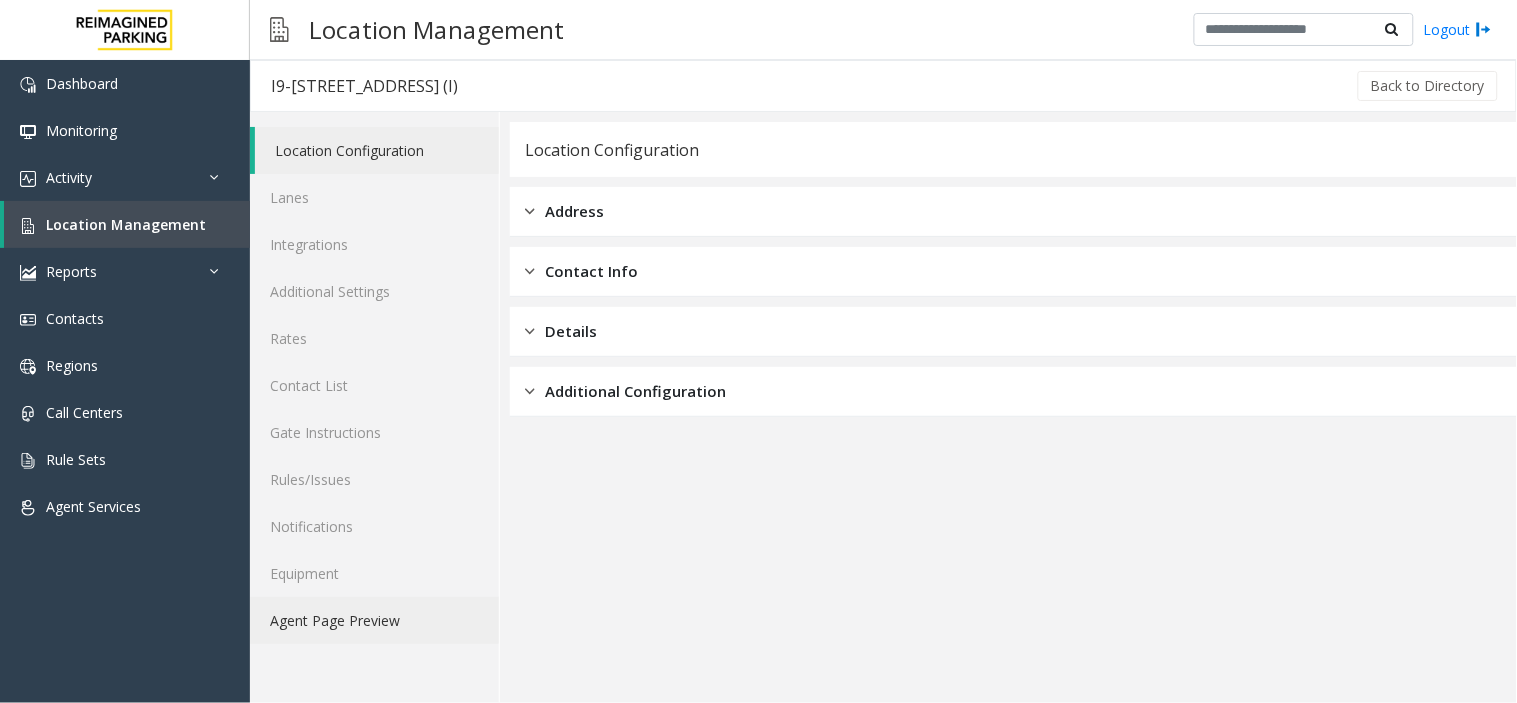 click on "Agent Page Preview" 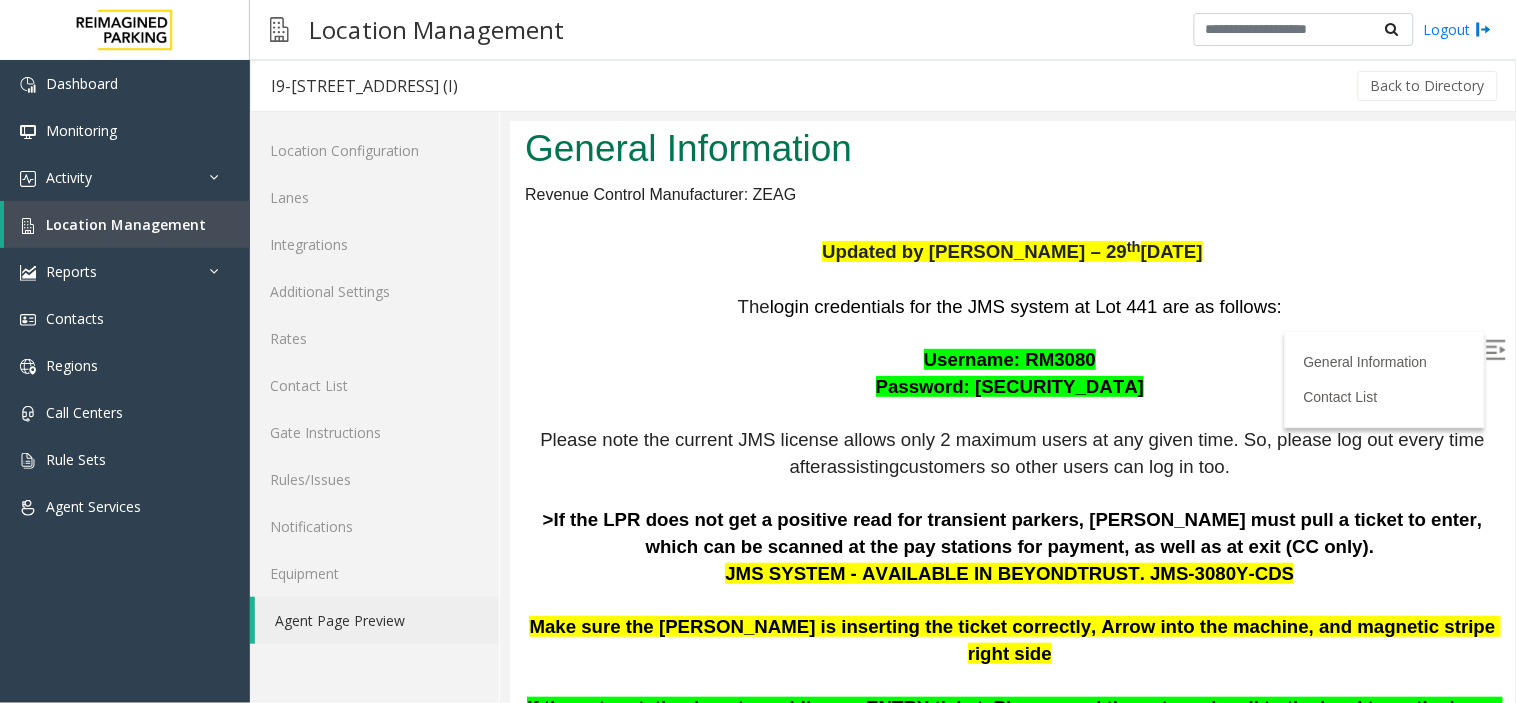scroll, scrollTop: 111, scrollLeft: 0, axis: vertical 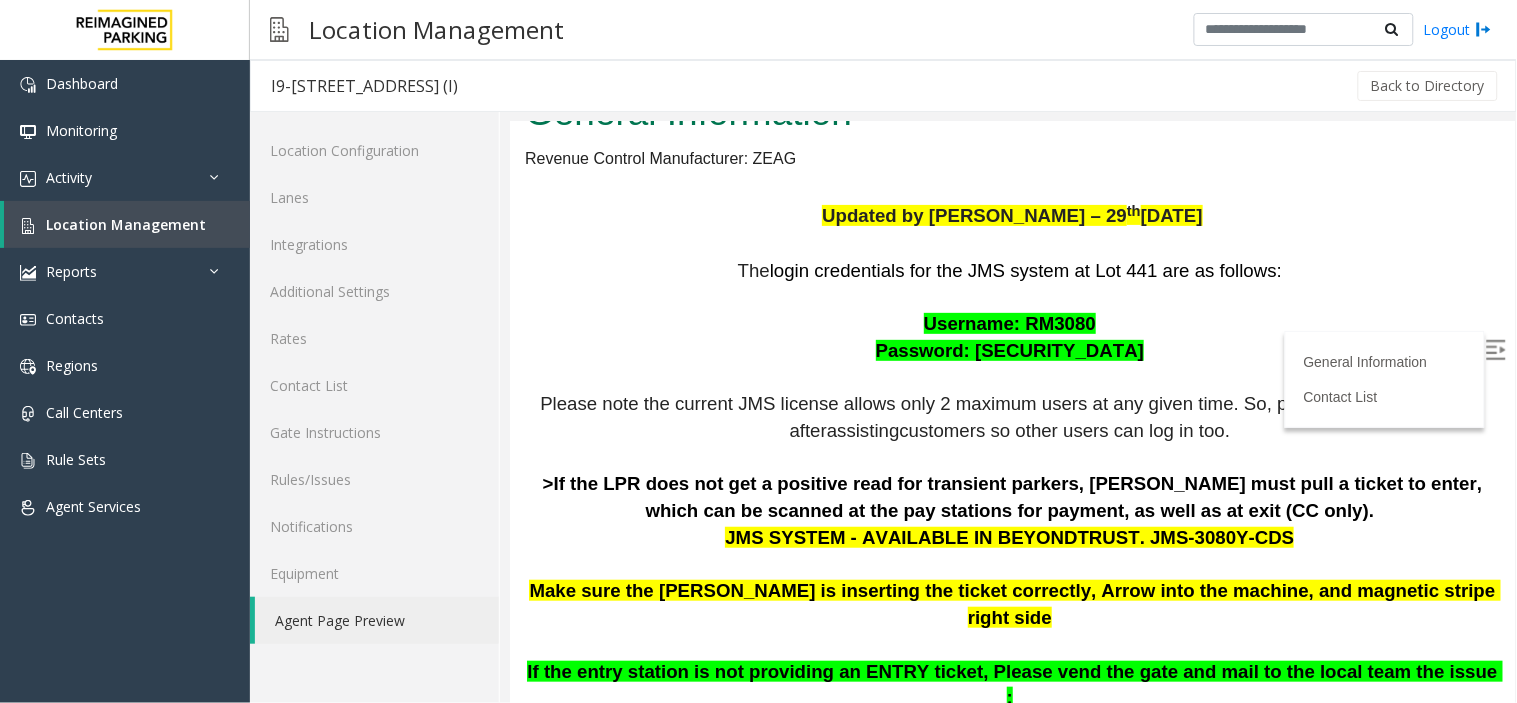 click at bounding box center [1495, 349] 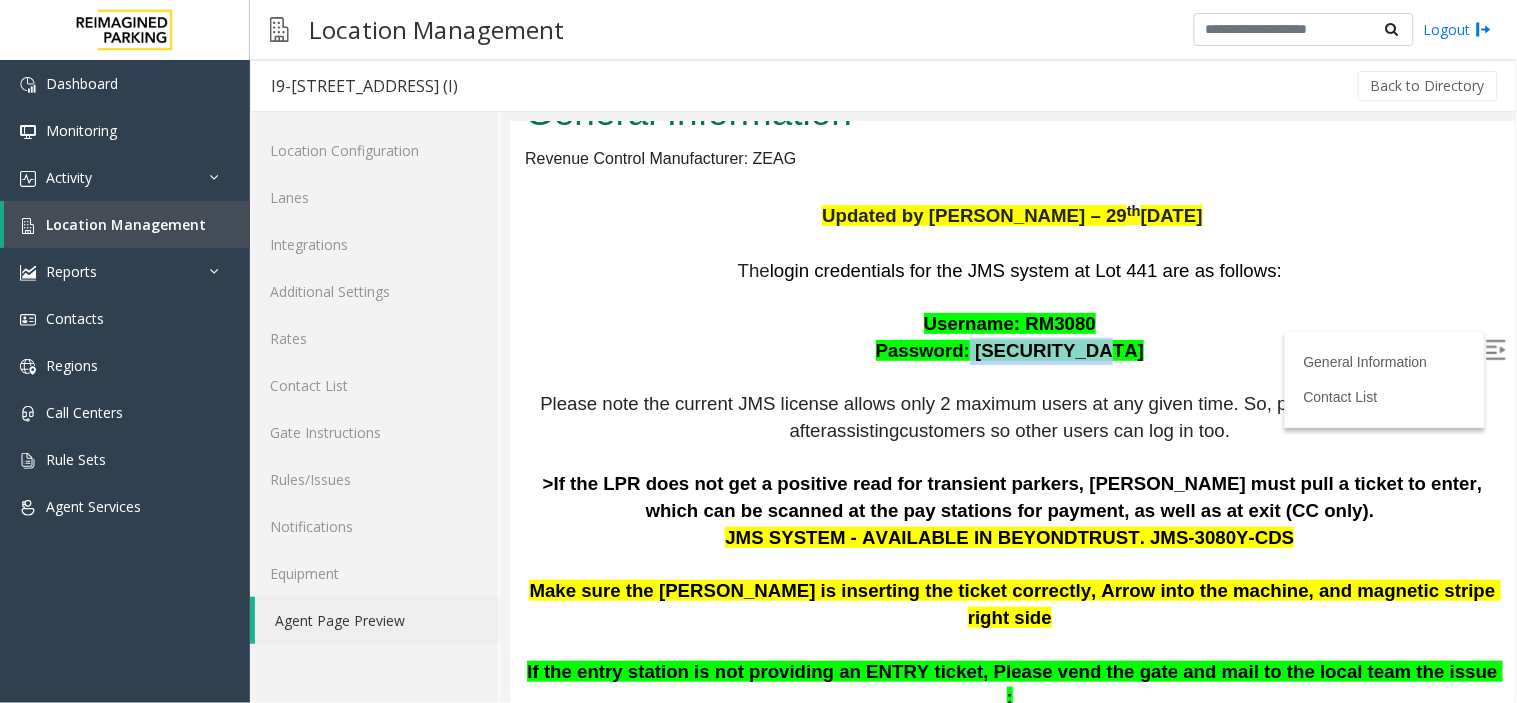 drag, startPoint x: 977, startPoint y: 347, endPoint x: 1103, endPoint y: 344, distance: 126.035706 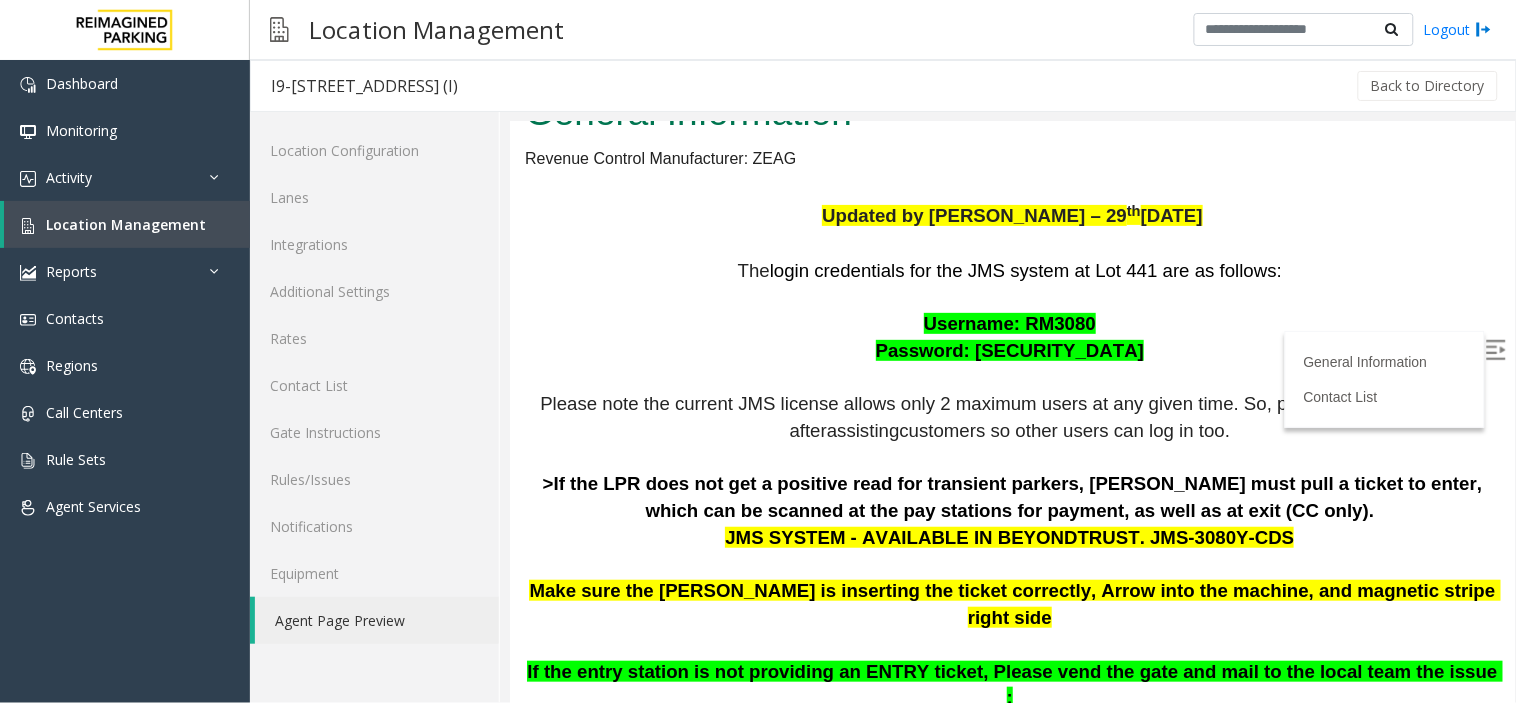 click on "The  login credentials for the JMS system at Lot 441 are as follows:       Username: RM3080   Password: Remote@3080!     Please note the current JMS license allows only 2 maximum users at any given time. So, please log out every time after  assisting  customers so other users can log in too.     >If the LPR does not get a positive read for transient parkers, Parker must pull a ticket to enter, which can be scanned at the pay stations for payment, as well as at exit (CC only).   JMS SYSTEM - AVAILABLE IN BEYONDTRUST. JMS-3080Y-CDS      Make sure the Parker is inserting the ticket correctly, Arrow into the machine, and magnetic stripe right side     If the entry station is not providing an ENTRY ticket, Please vend the gate and mail to the local team the issue :    toronto.metersupport@impark.com   toronto.operationssupport@impark.com   mark in Cc:  ptieken@impark.com         >Validations for the grocery store (2 hours) are done by plate number or ticket at two cashier stations in-store." at bounding box center [1011, 578] 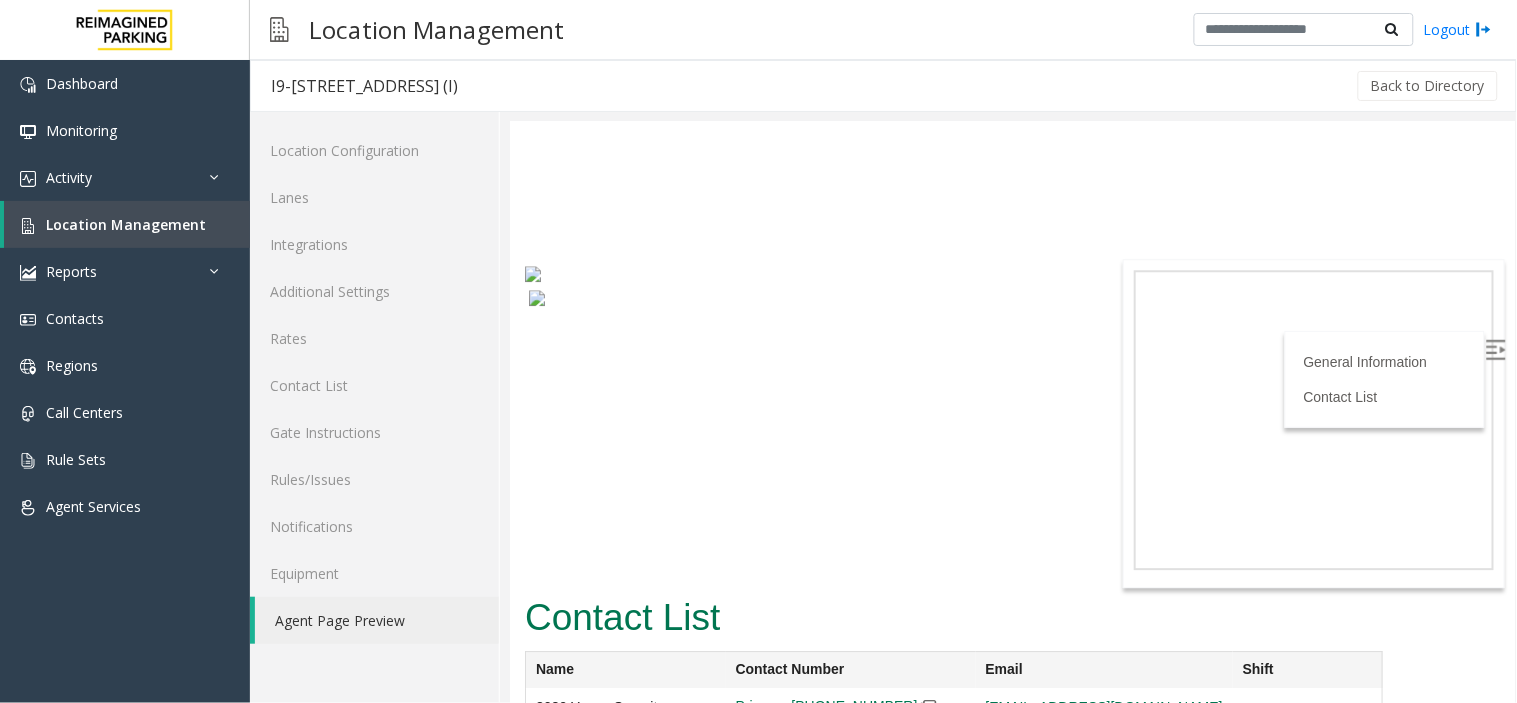 scroll, scrollTop: 1314, scrollLeft: 0, axis: vertical 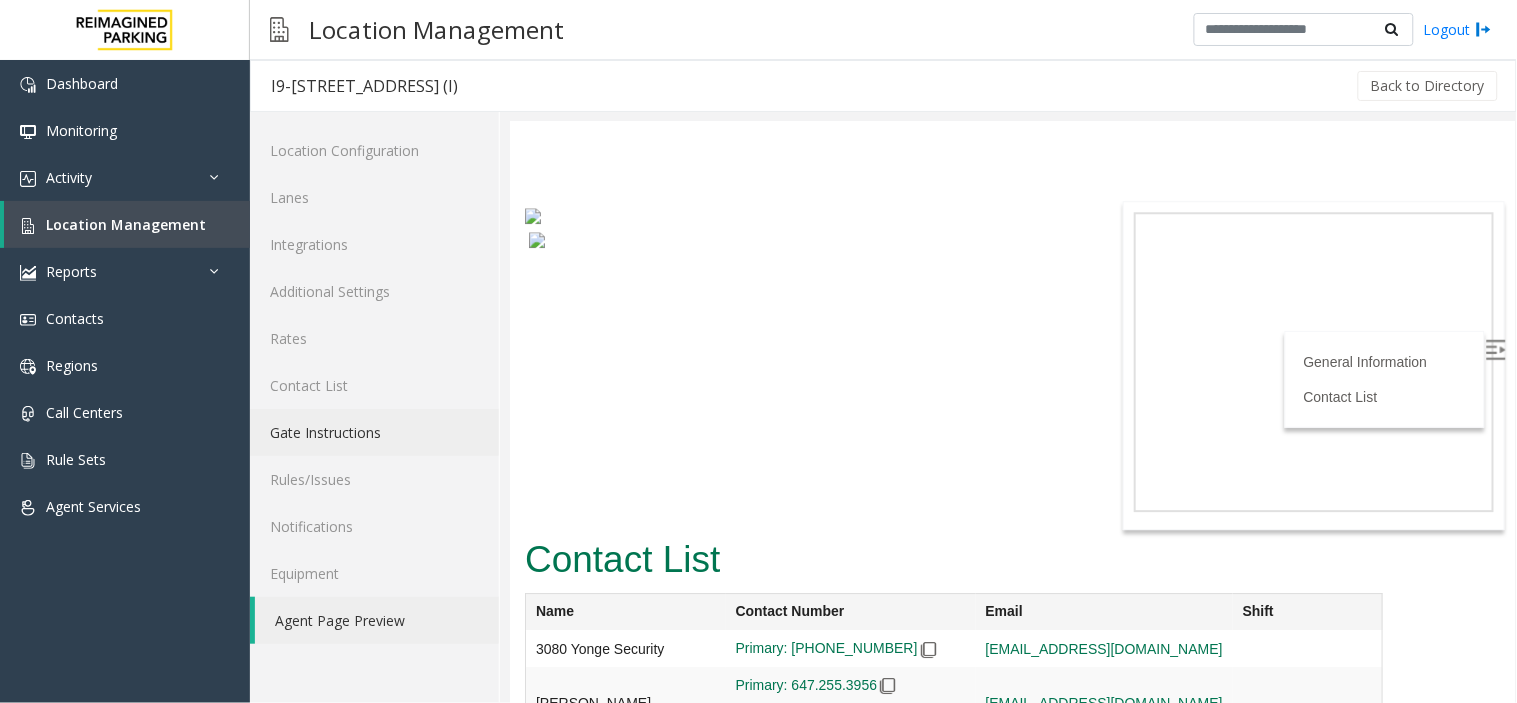 click on "Gate Instructions" 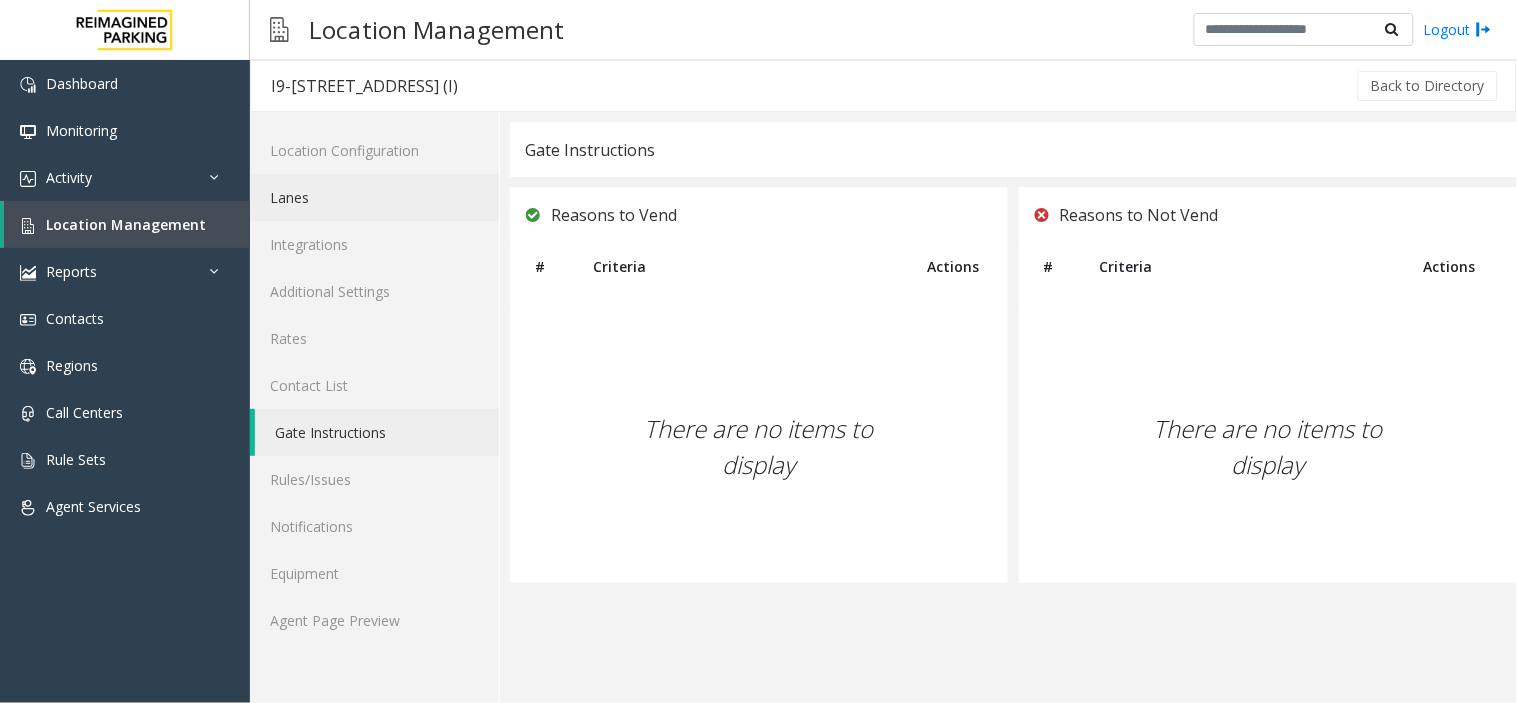 click on "Lanes" 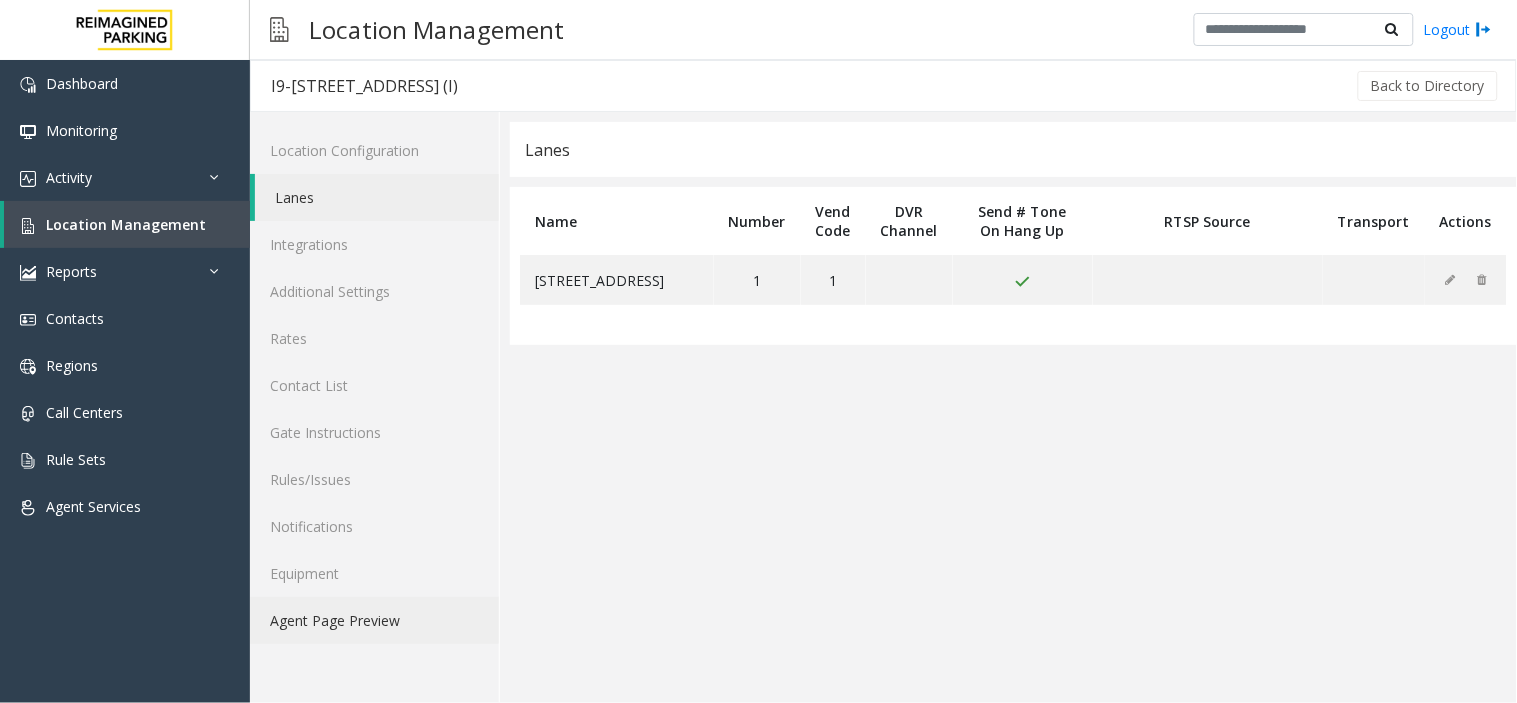 click on "Agent Page Preview" 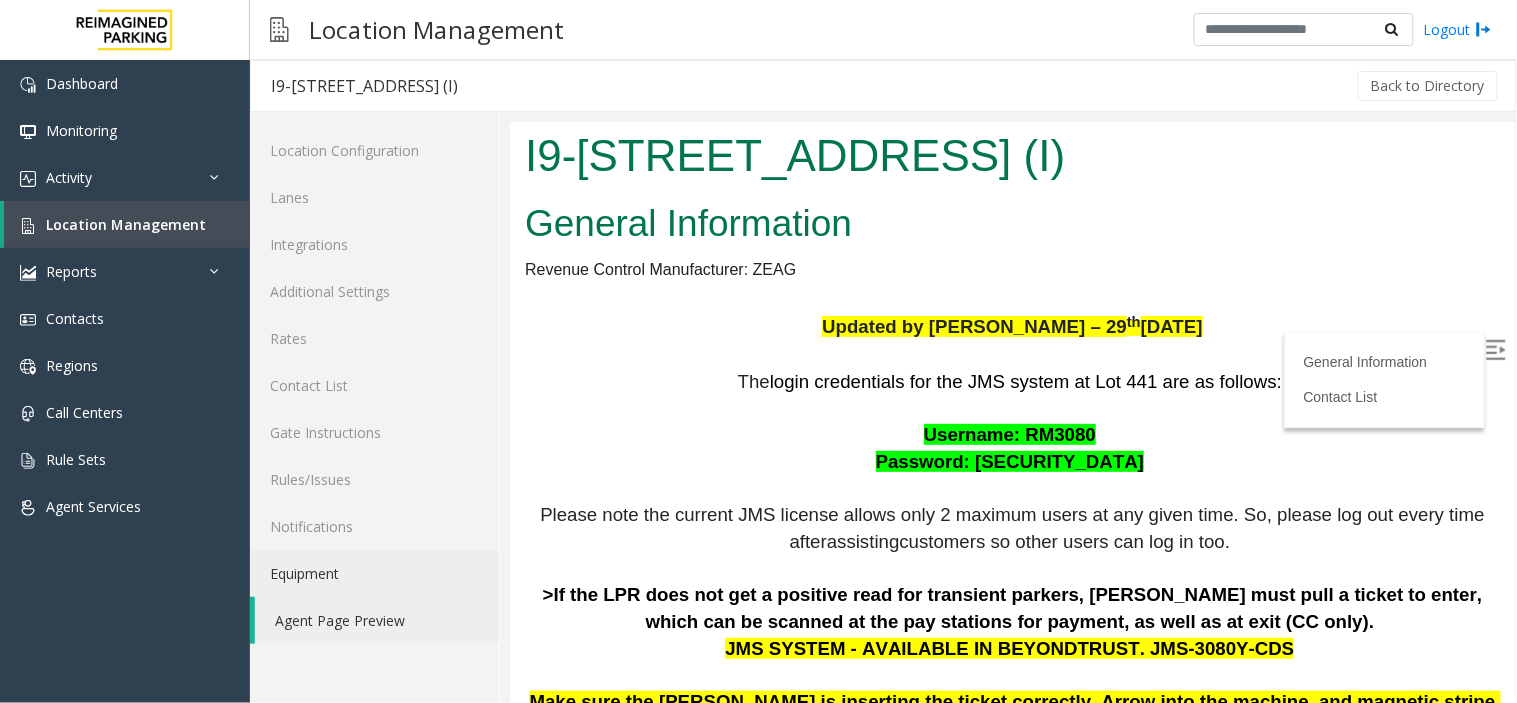scroll, scrollTop: 0, scrollLeft: 0, axis: both 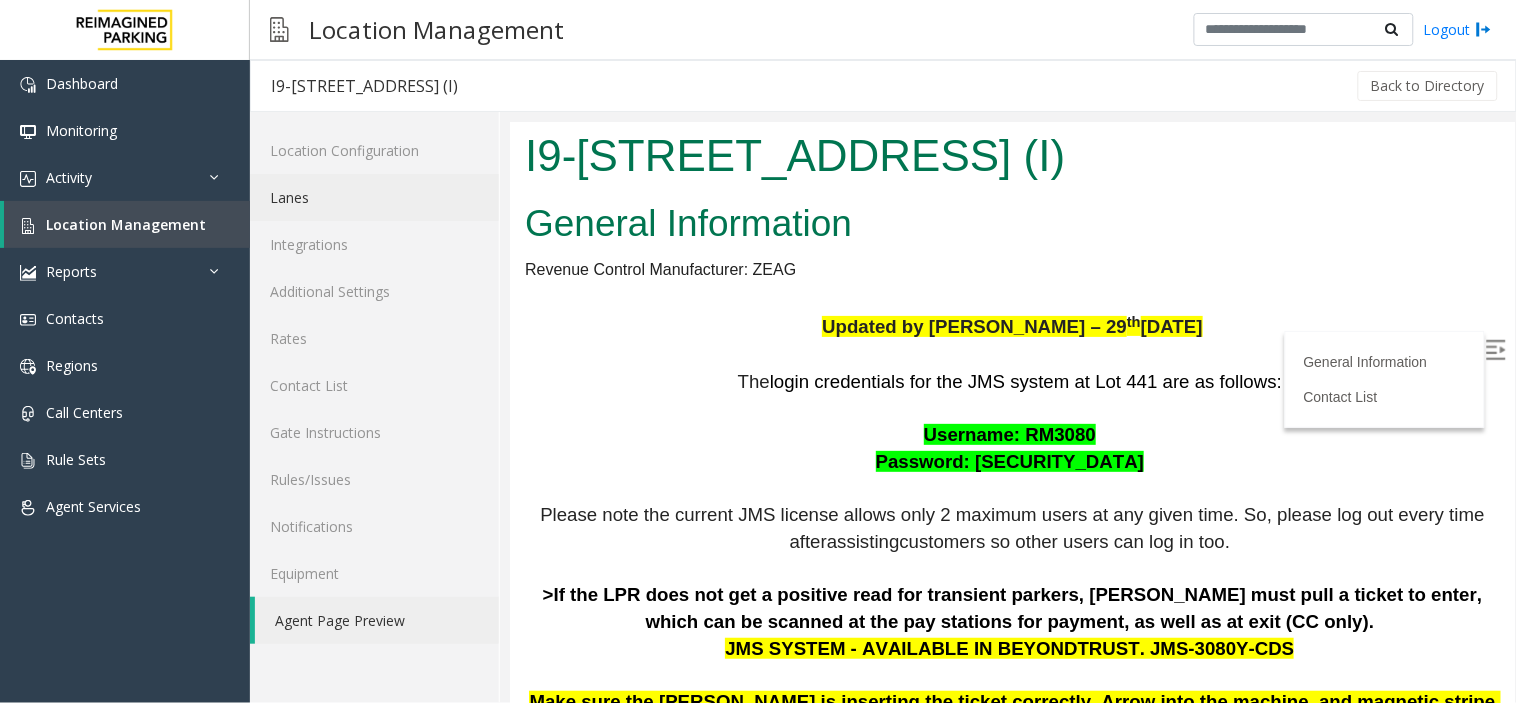 click on "Lanes" 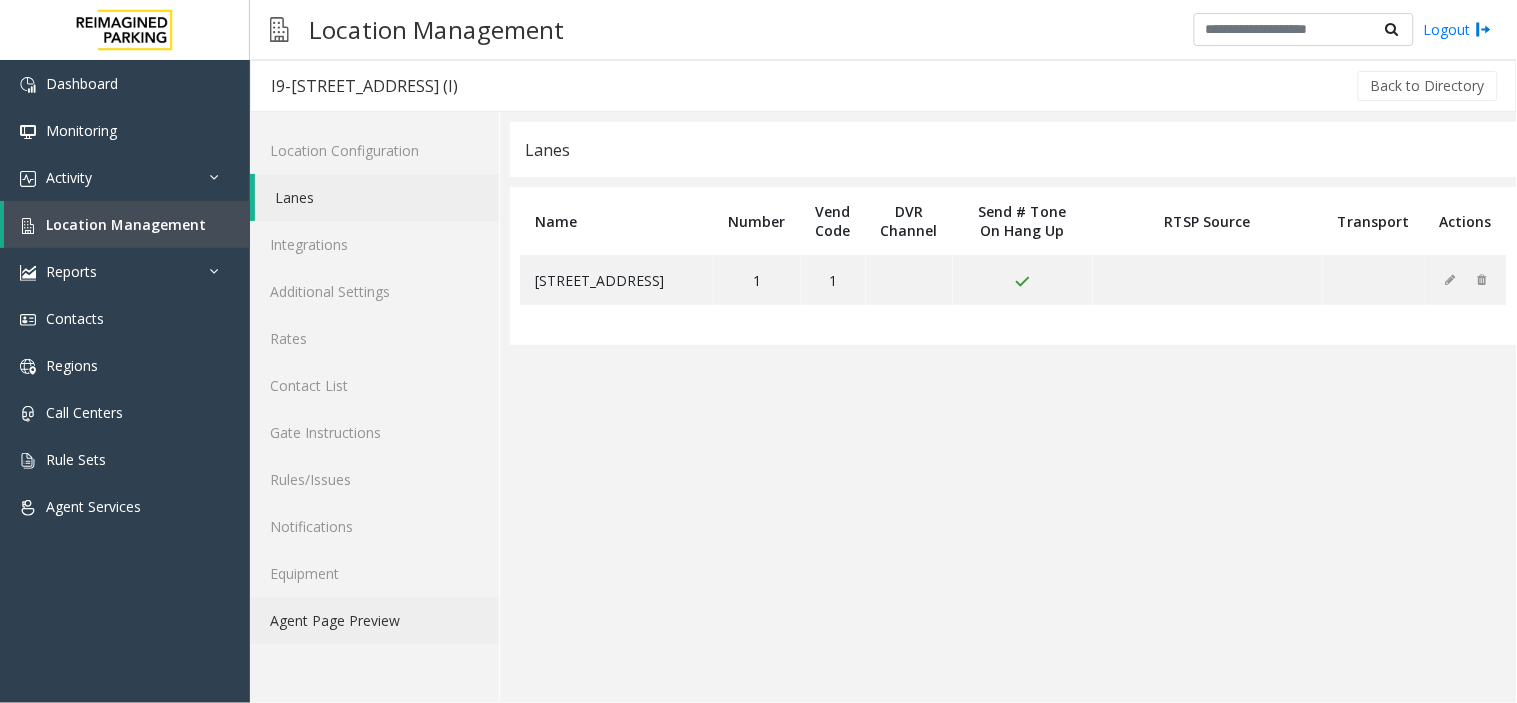 click on "Agent Page Preview" 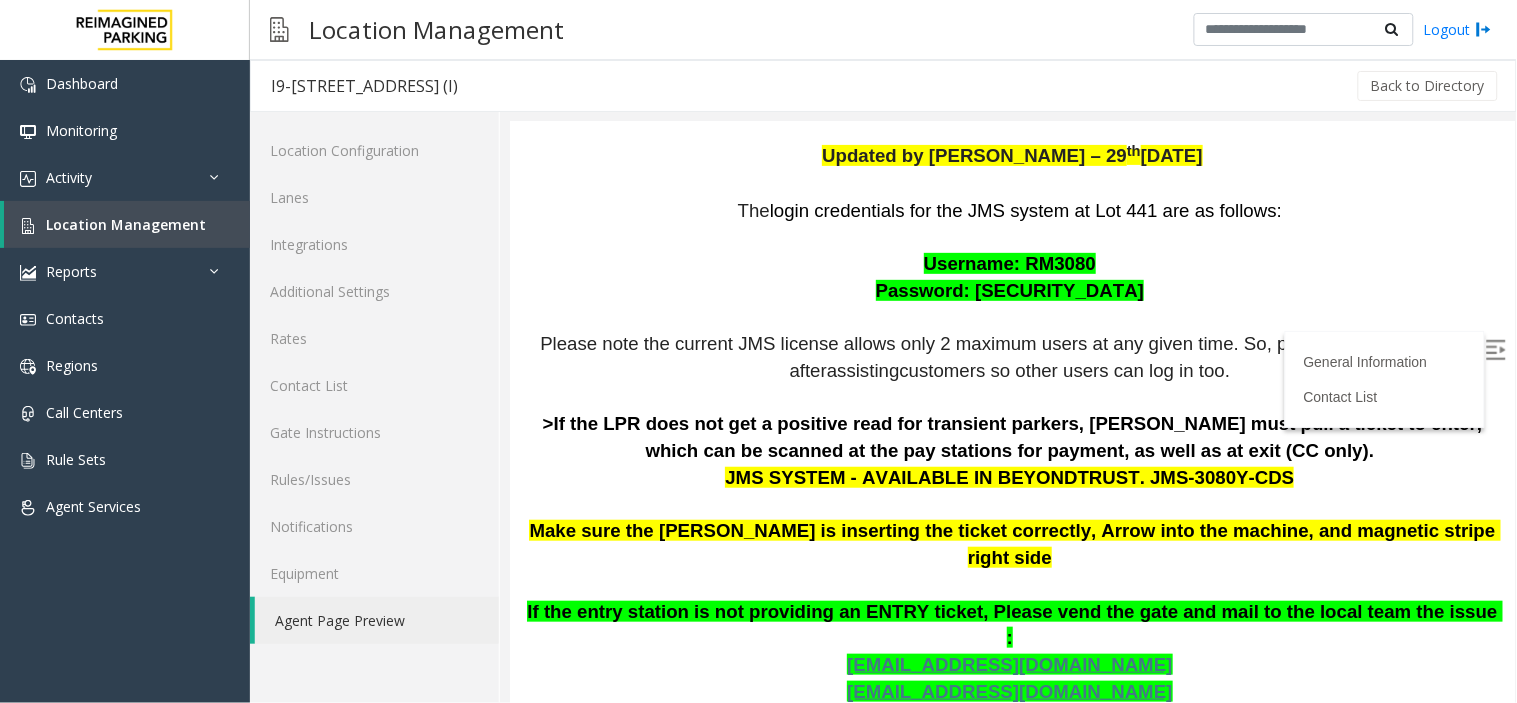 scroll, scrollTop: 222, scrollLeft: 0, axis: vertical 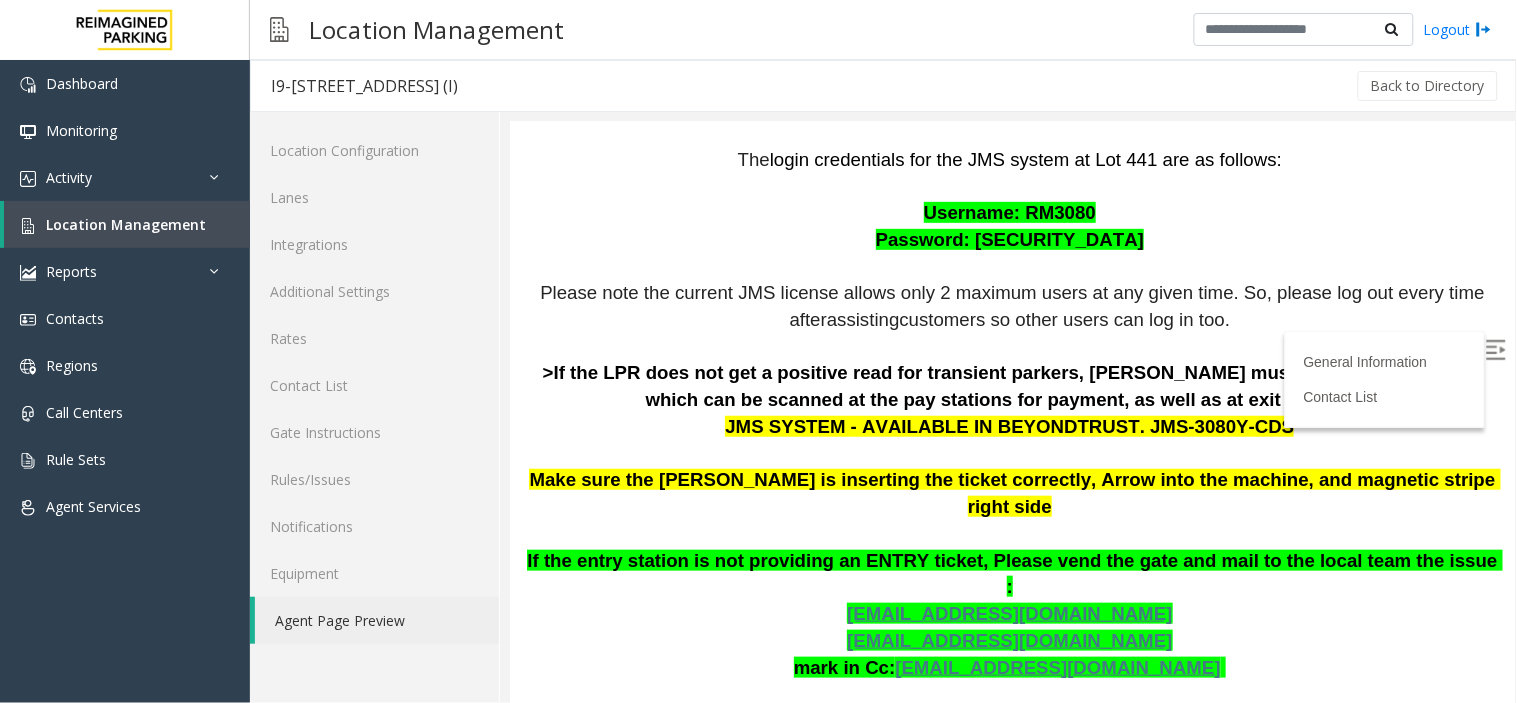 click on "The  login credentials for the JMS system at Lot 441 are as follows:       Username: RM3080   Password: Remote@3080!     Please note the current JMS license allows only 2 maximum users at any given time. So, please log out every time after  assisting  customers so other users can log in too.     >If the LPR does not get a positive read for transient parkers, Parker must pull a ticket to enter, which can be scanned at the pay stations for payment, as well as at exit (CC only).   JMS SYSTEM - AVAILABLE IN BEYONDTRUST. JMS-3080Y-CDS      Make sure the Parker is inserting the ticket correctly, Arrow into the machine, and magnetic stripe right side     If the entry station is not providing an ENTRY ticket, Please vend the gate and mail to the local team the issue :    toronto.metersupport@impark.com   toronto.operationssupport@impark.com   mark in Cc:  ptieken@impark.com         >Validations for the grocery store (2 hours) are done by plate number or ticket at two cashier stations in-store." at bounding box center (1011, 467) 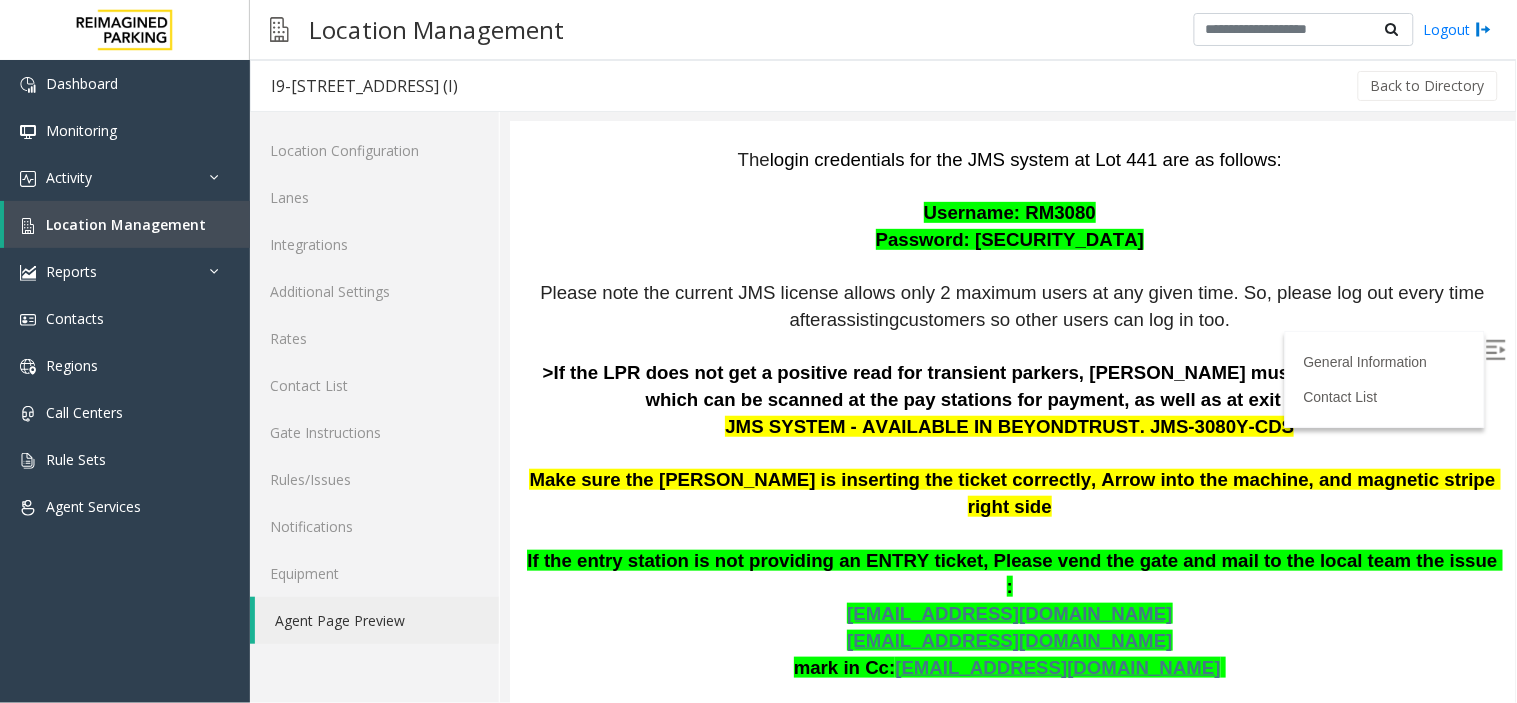 click at bounding box center [1495, 349] 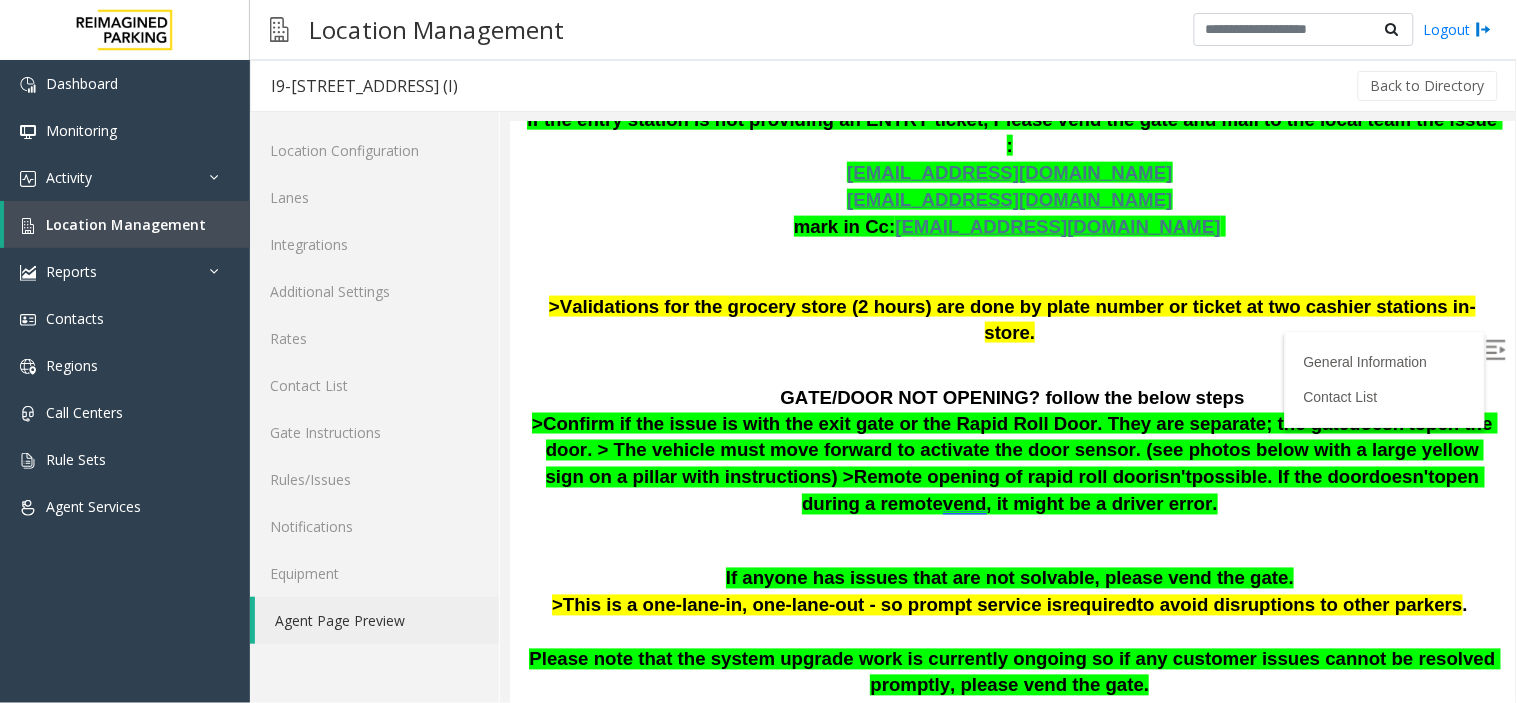 scroll, scrollTop: 666, scrollLeft: 0, axis: vertical 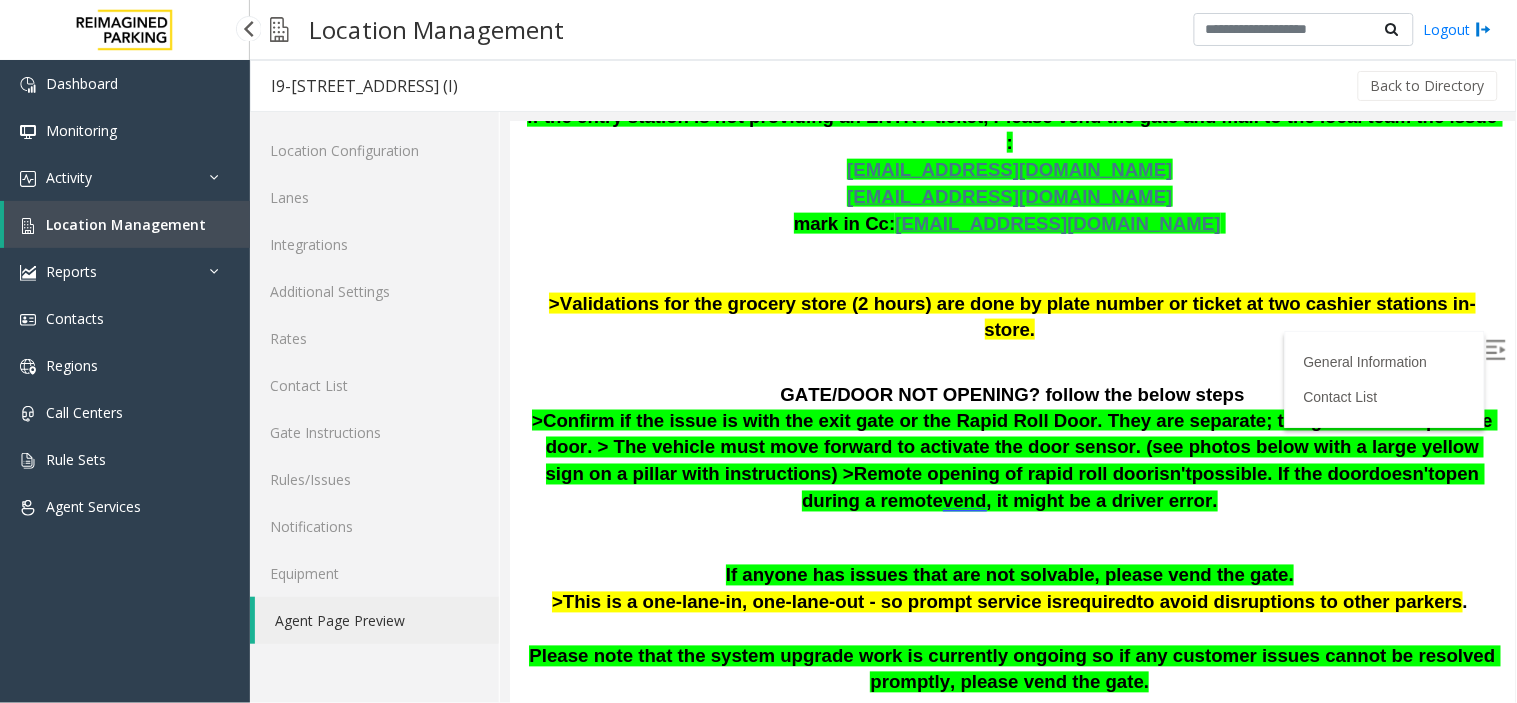 click on "Location Management" at bounding box center [127, 224] 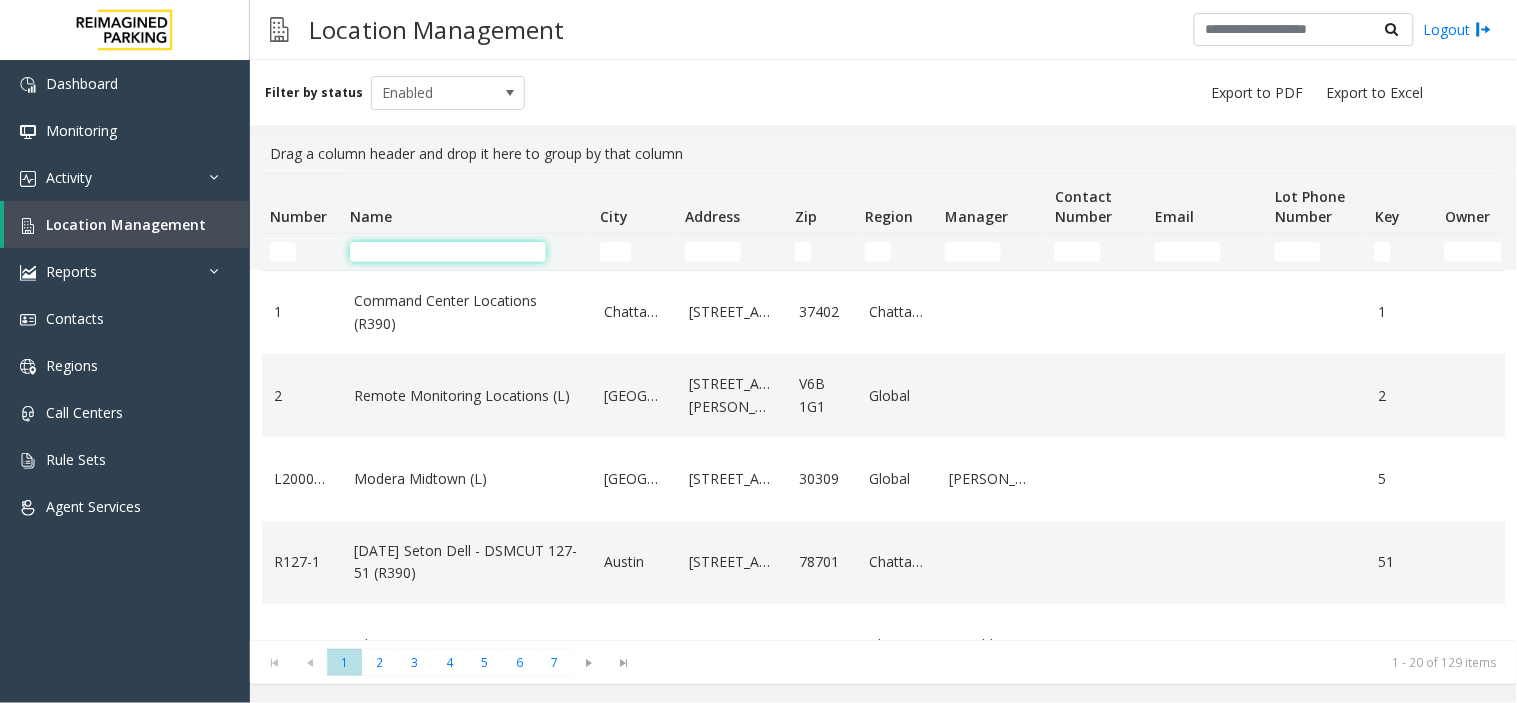 click 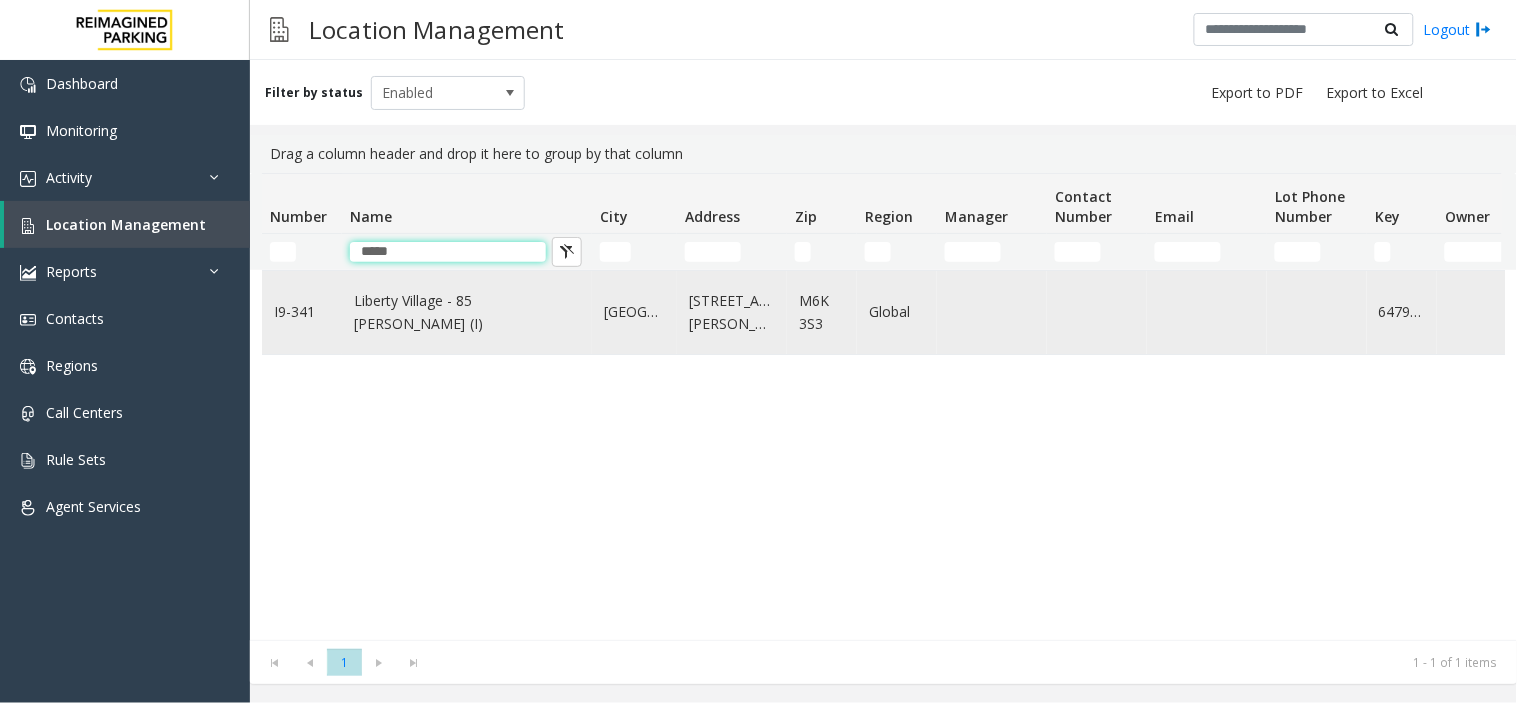 type on "*****" 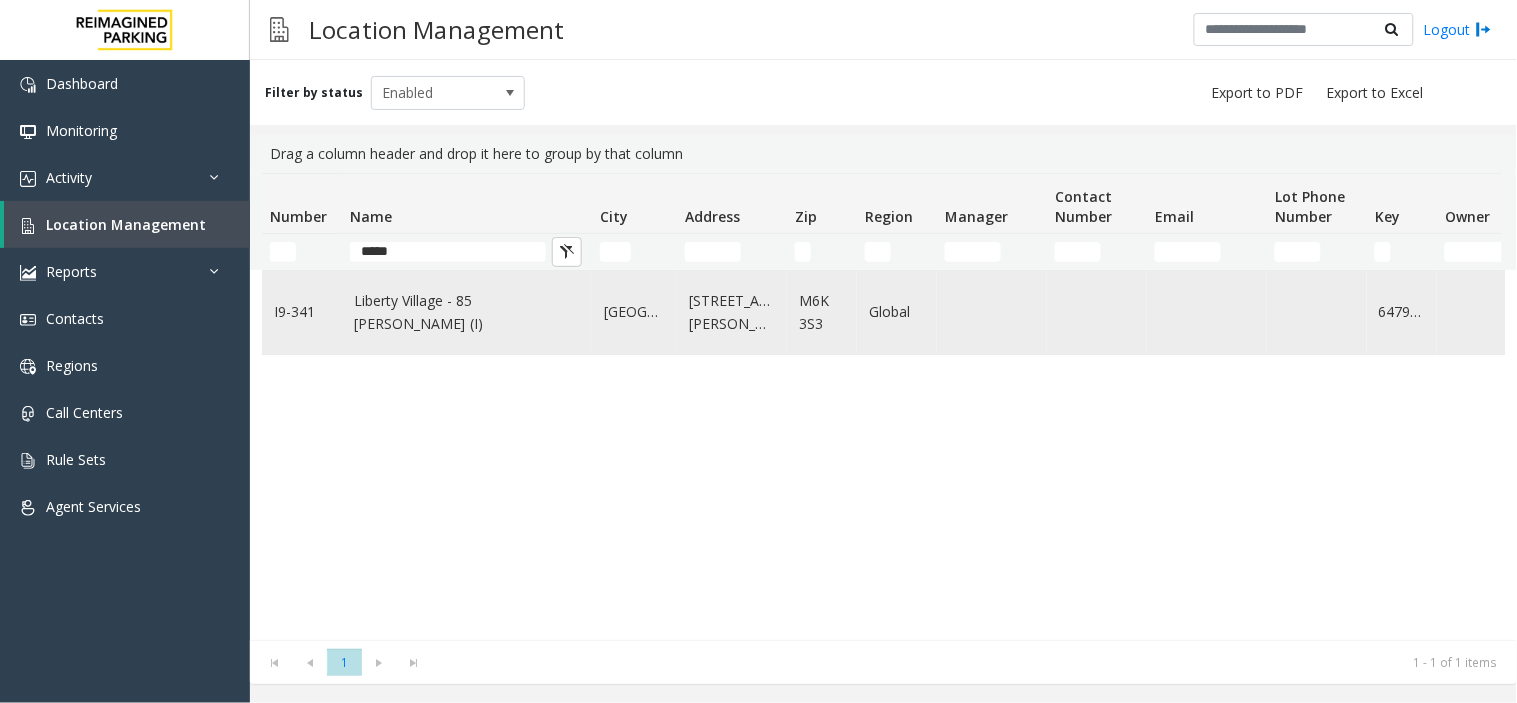 click on "Liberty Village - 85 [PERSON_NAME] (I)" 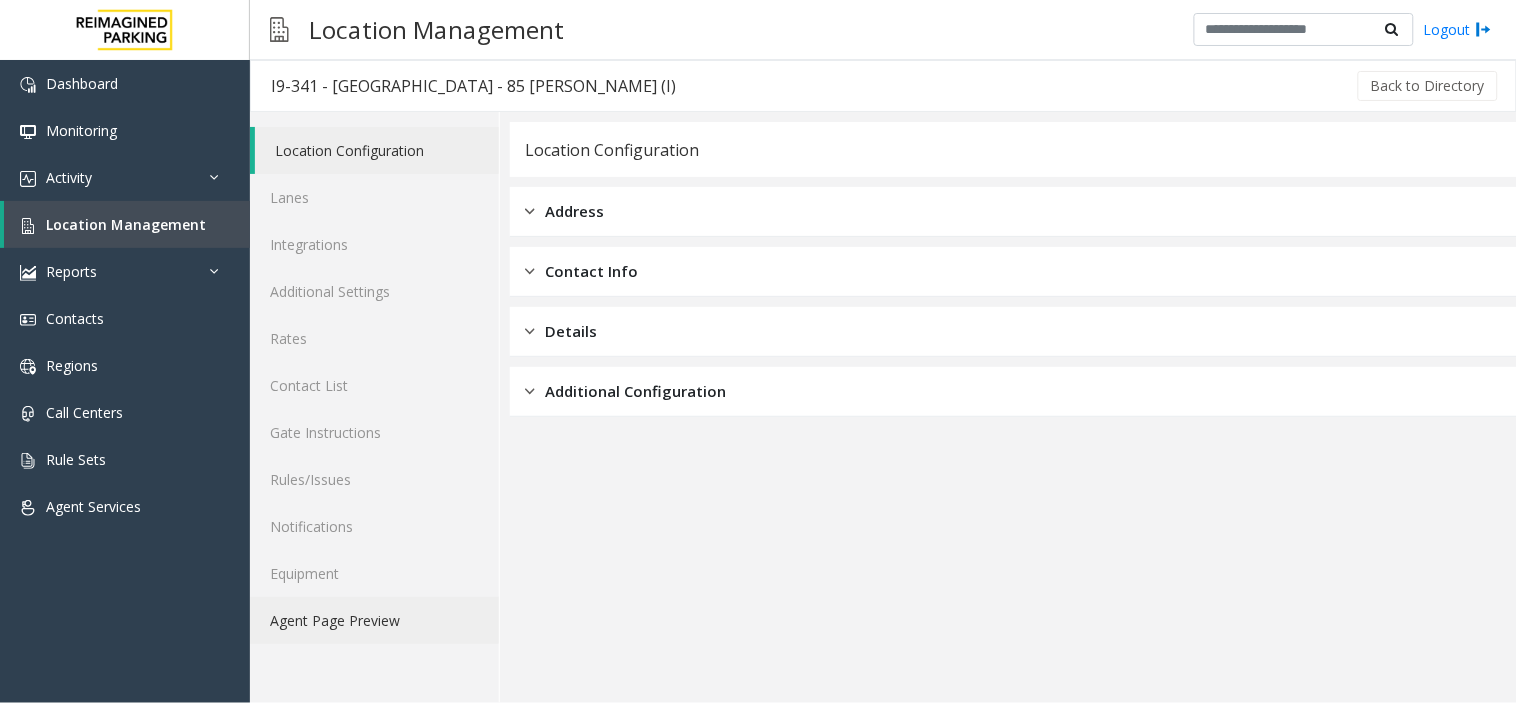 click on "Agent Page Preview" 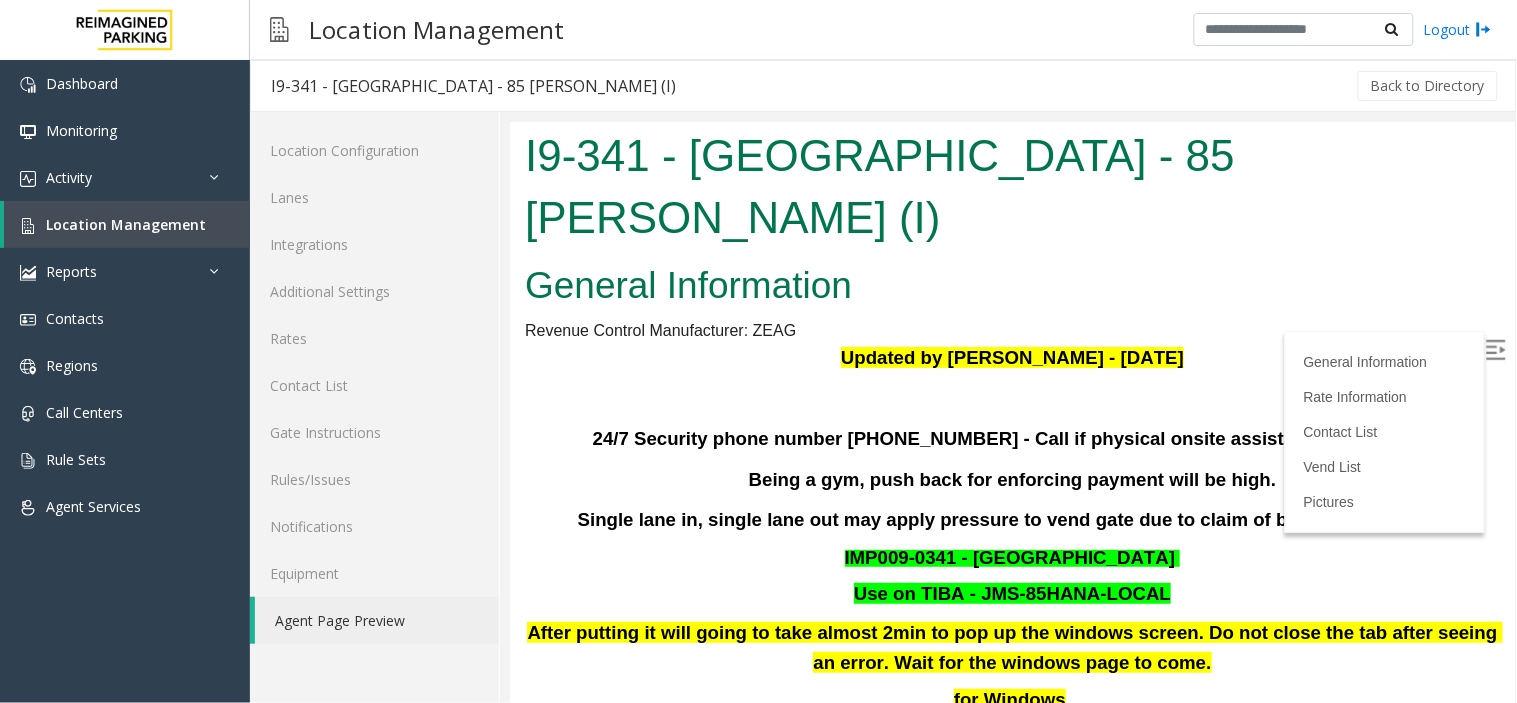 scroll, scrollTop: 0, scrollLeft: 0, axis: both 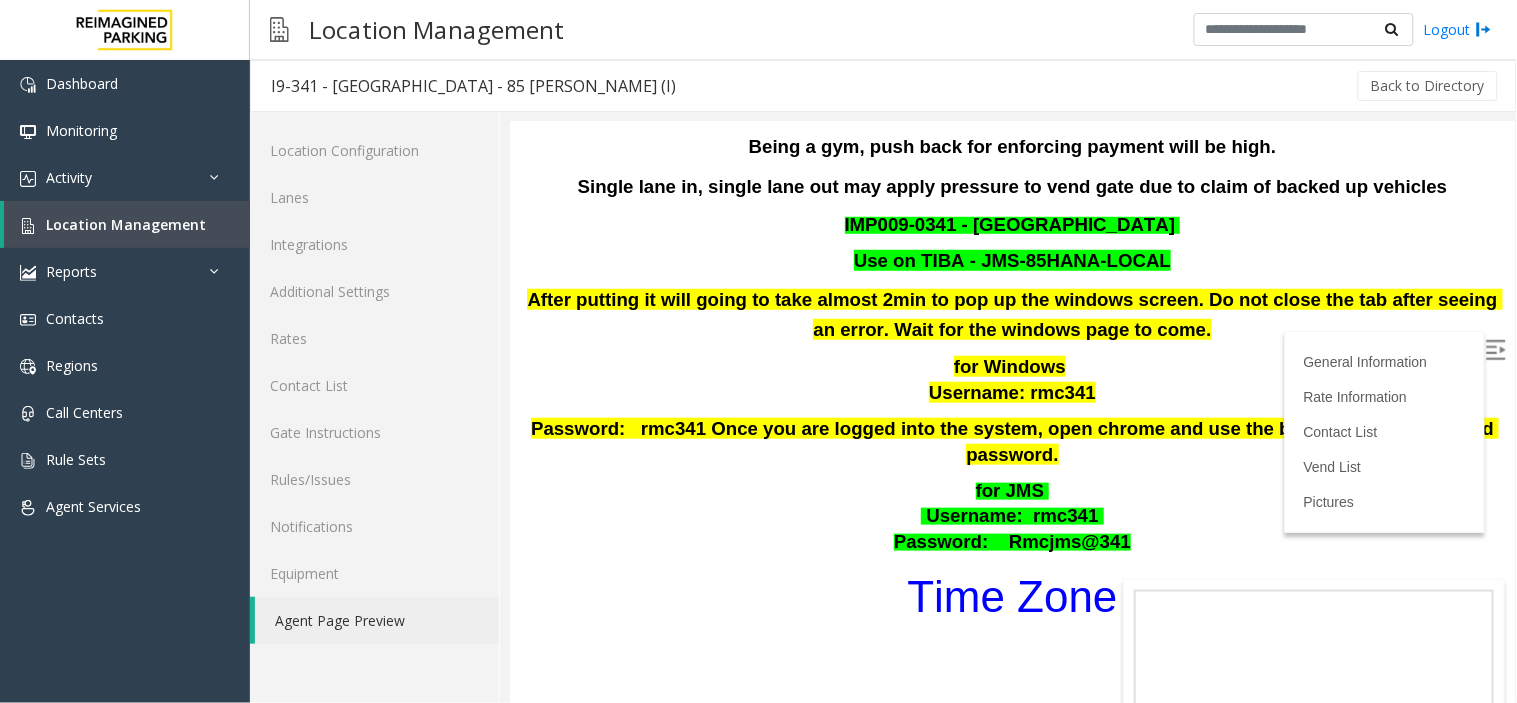 click on "Time Zone" at bounding box center [1011, 595] 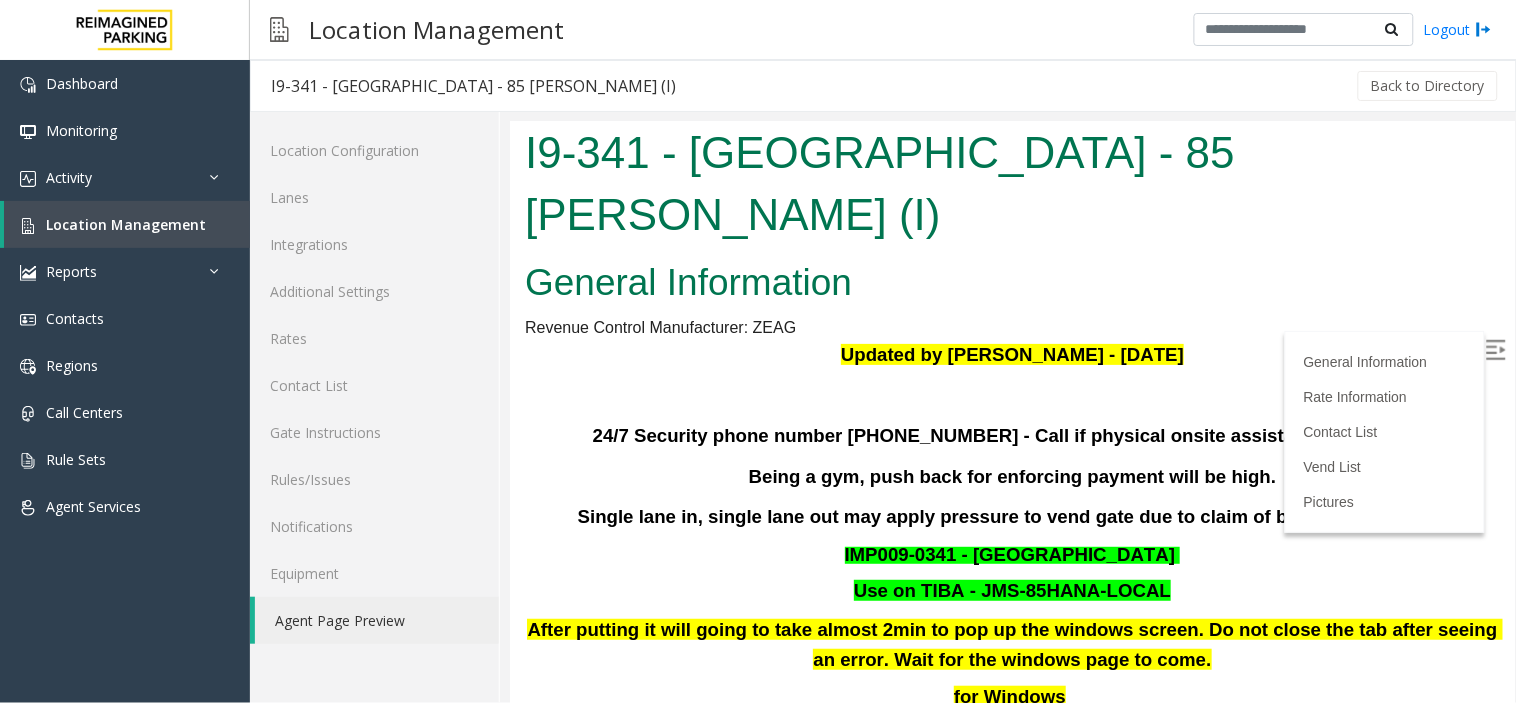 scroll, scrollTop: 0, scrollLeft: 0, axis: both 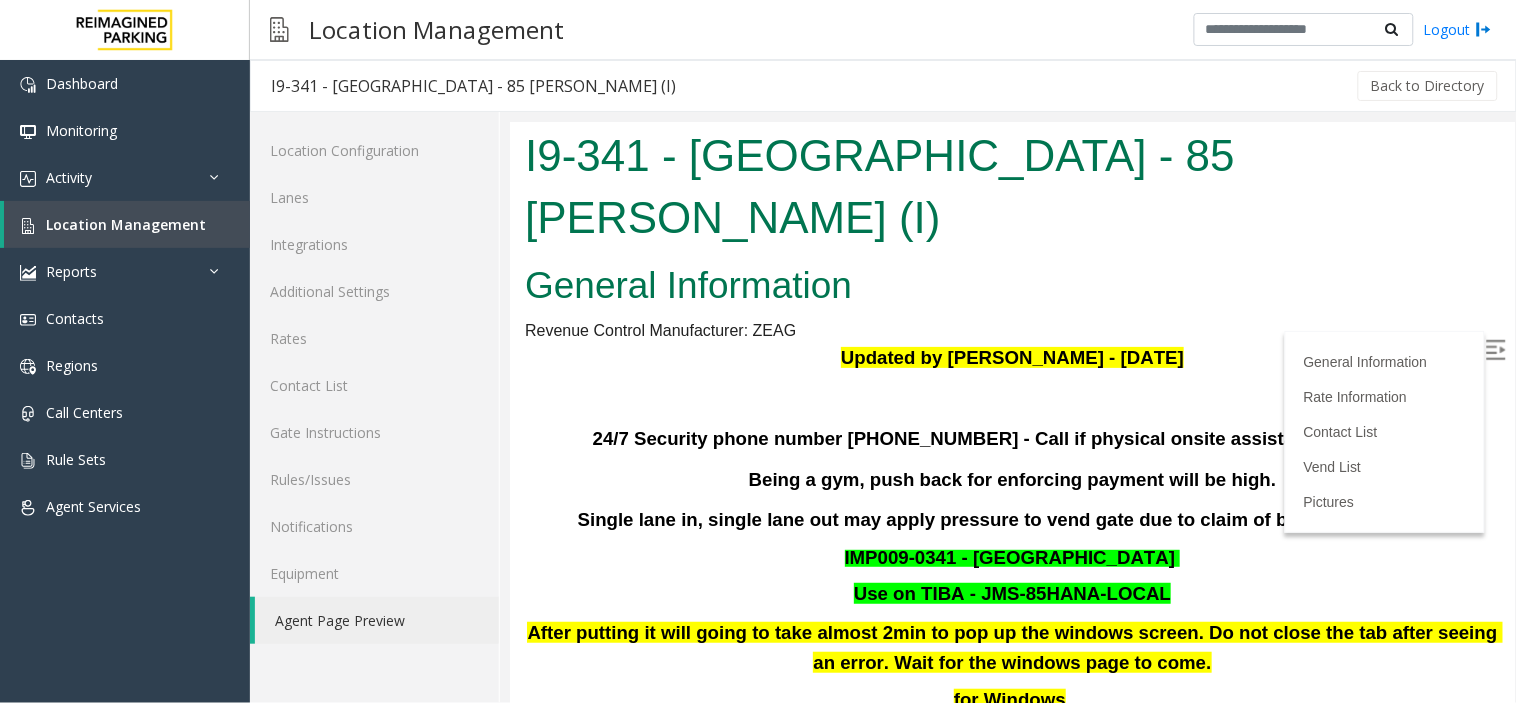 drag, startPoint x: 826, startPoint y: 155, endPoint x: 831, endPoint y: 174, distance: 19.646883 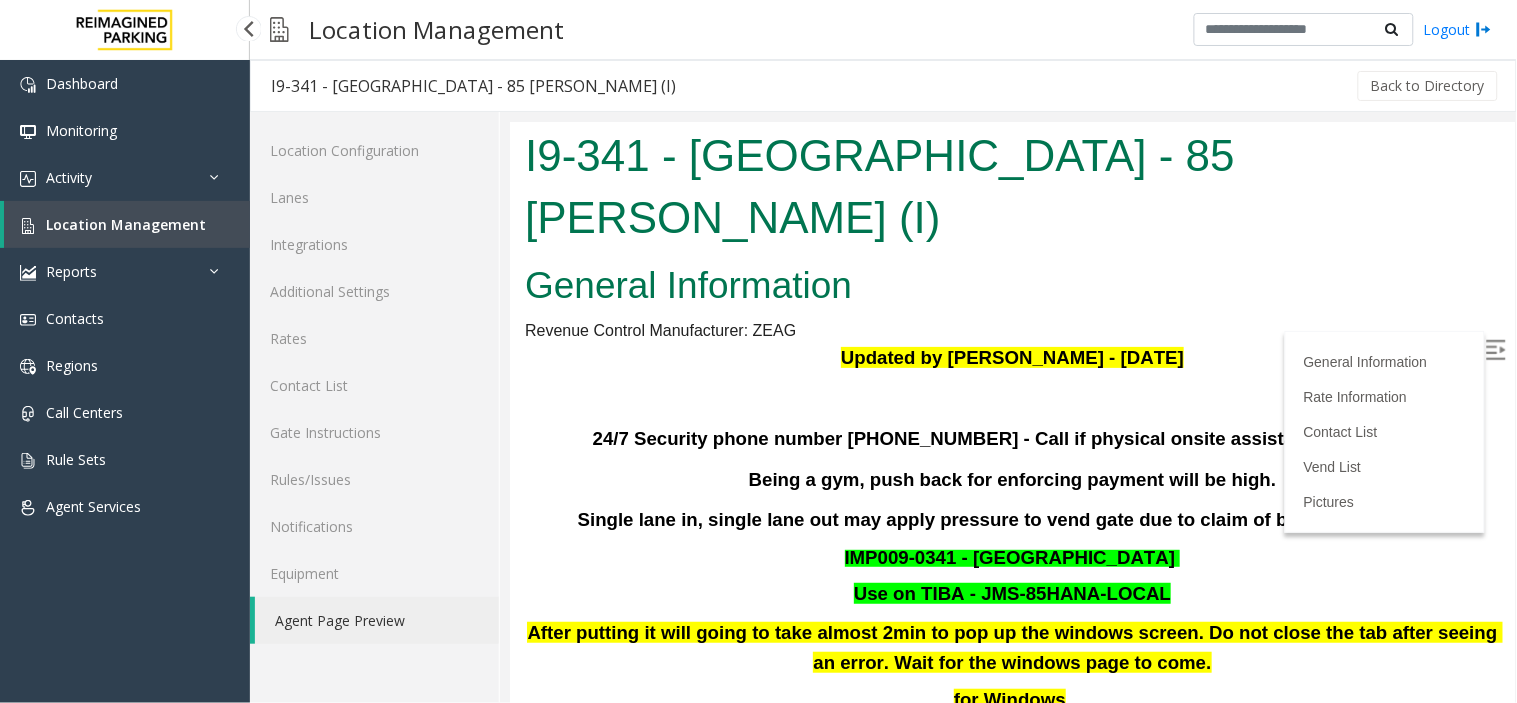 click on "Location Management" at bounding box center (127, 224) 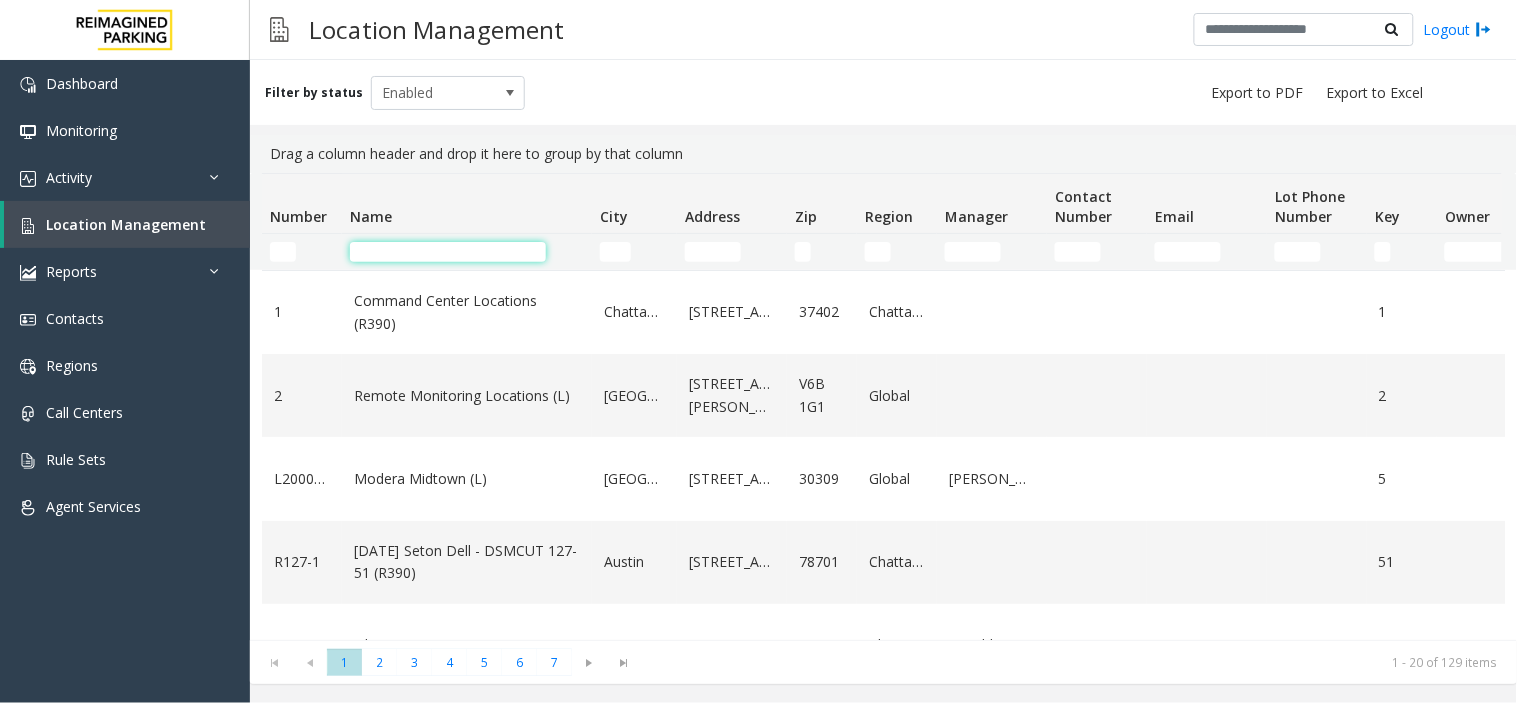 click 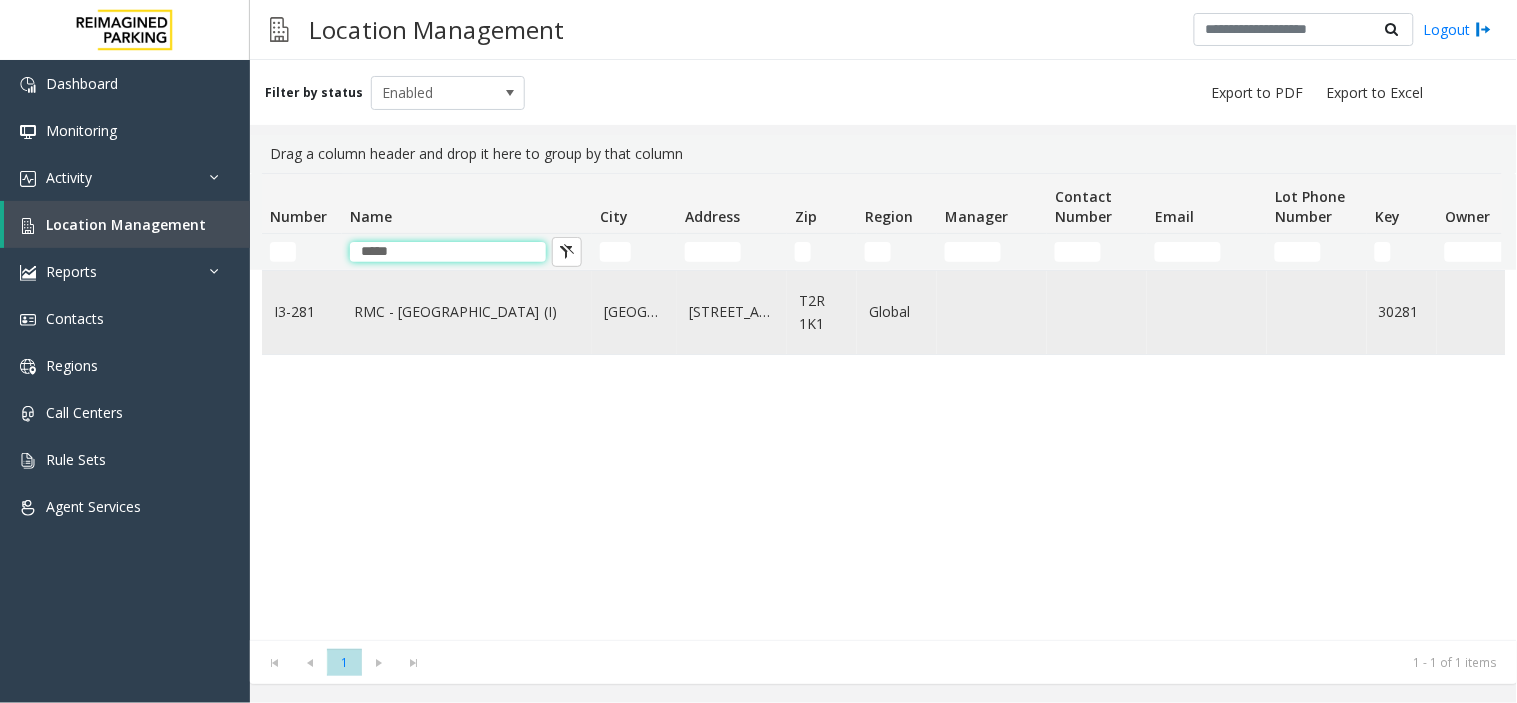 type on "*****" 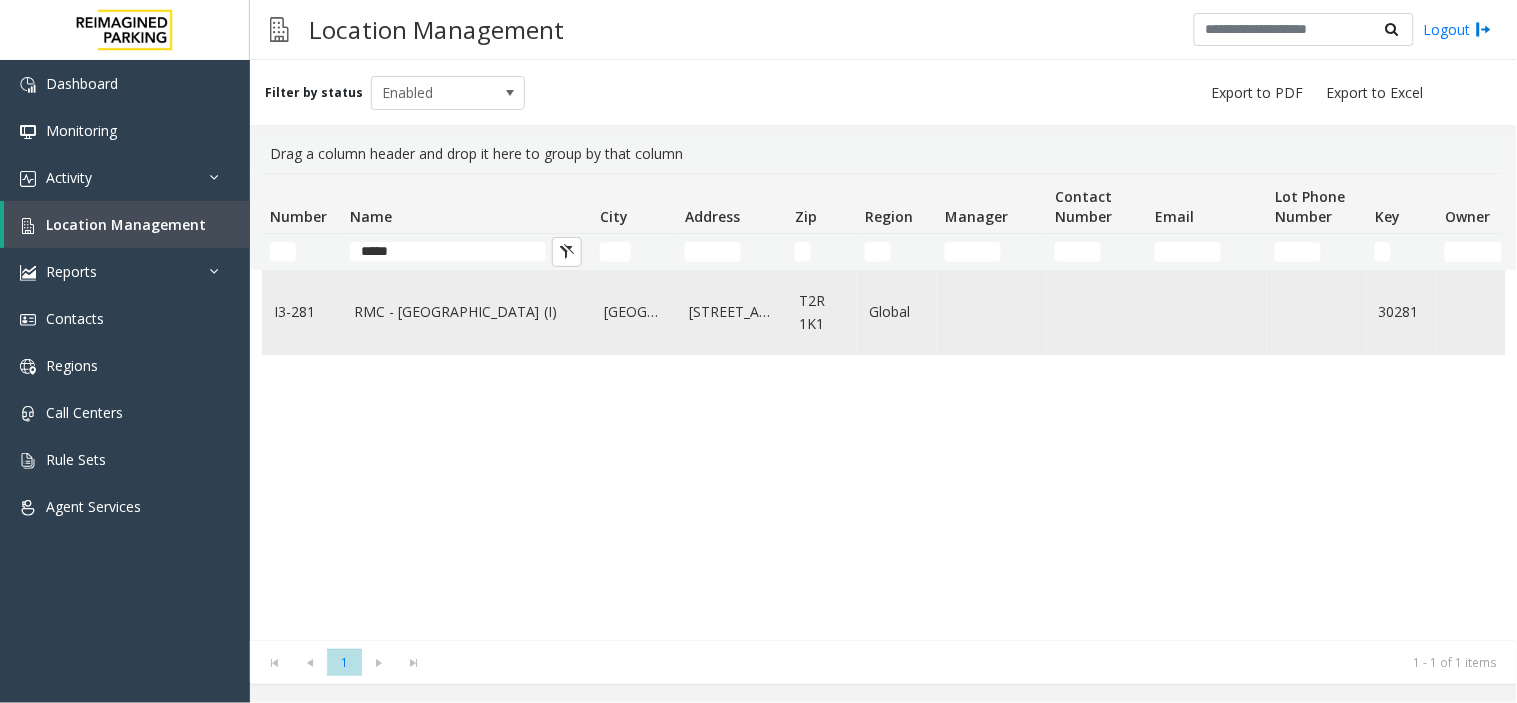 click on "RMC - Mount Royal Village (I)" 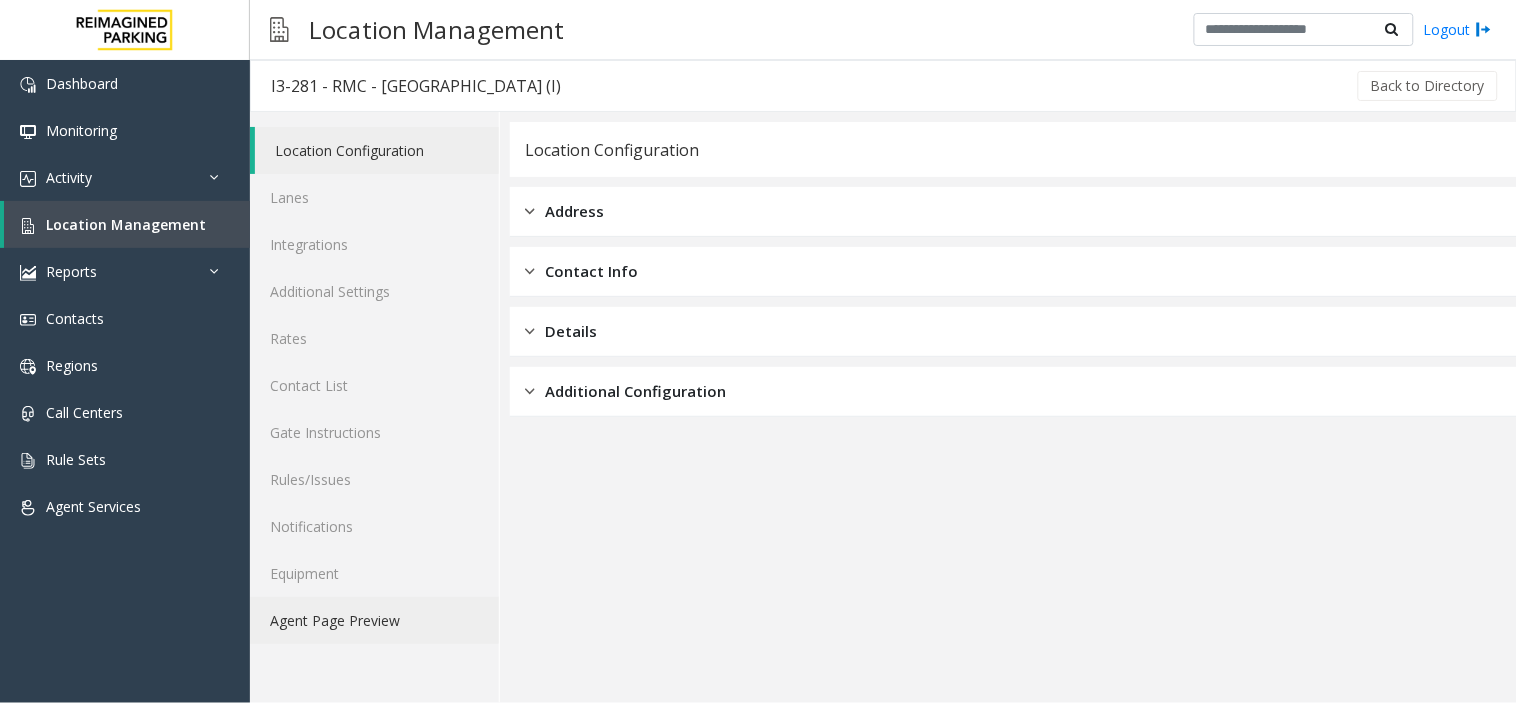 click on "Agent Page Preview" 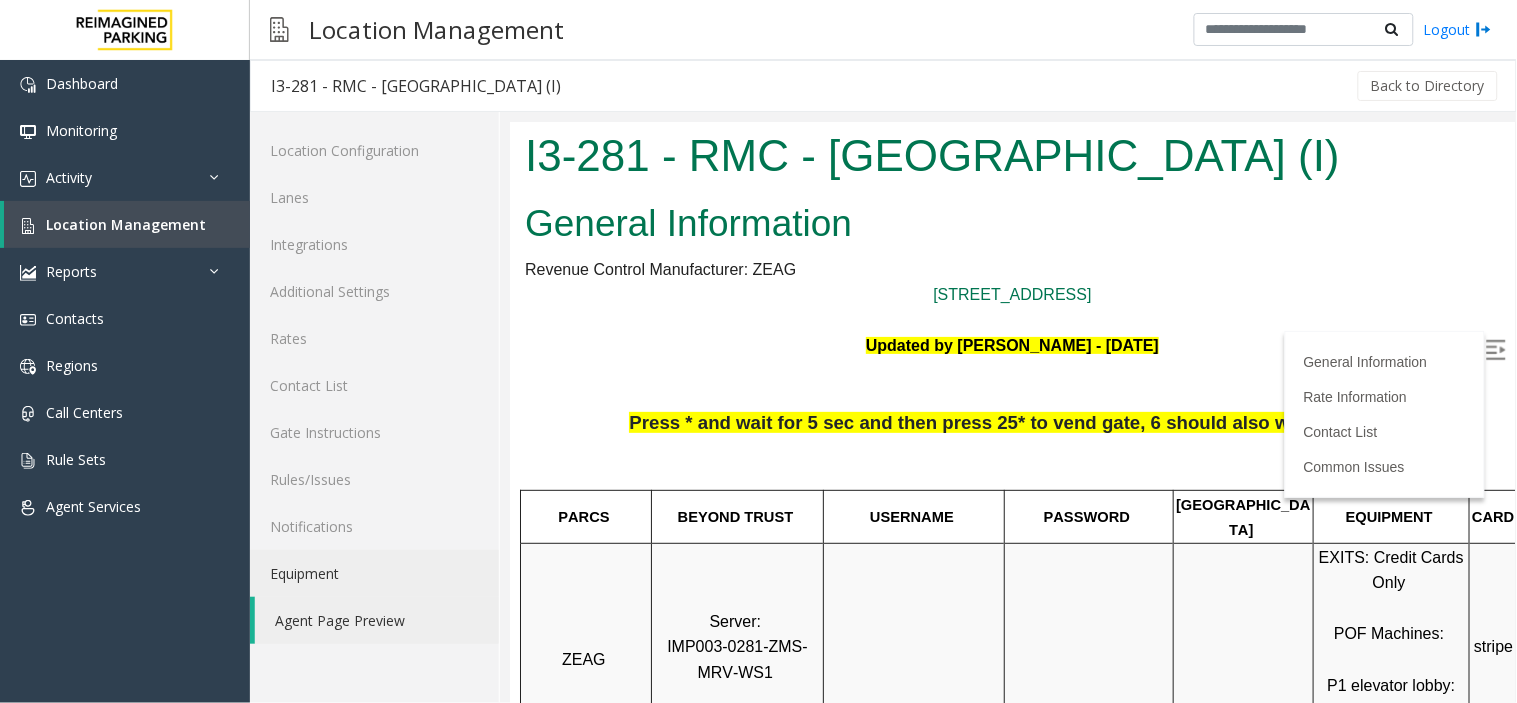 scroll, scrollTop: 0, scrollLeft: 0, axis: both 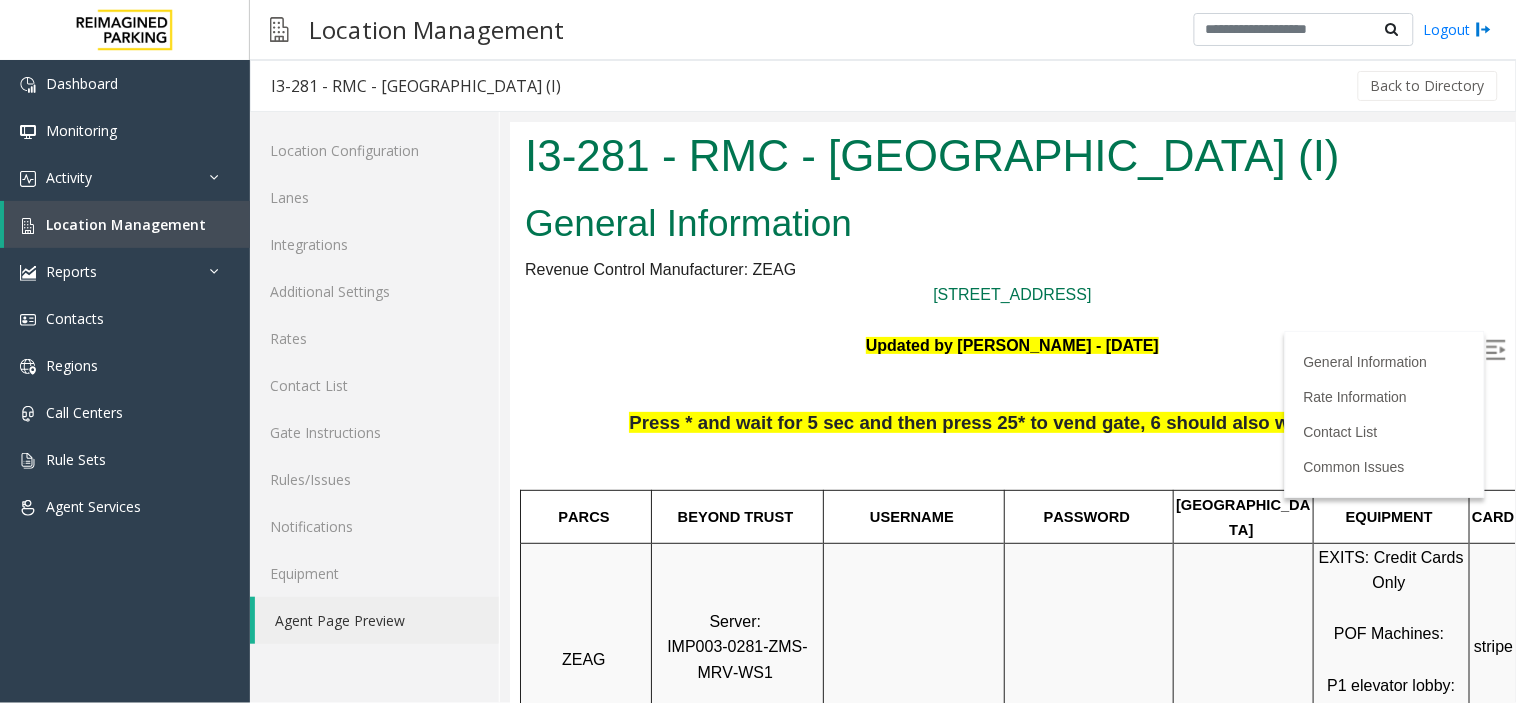 click at bounding box center (1495, 349) 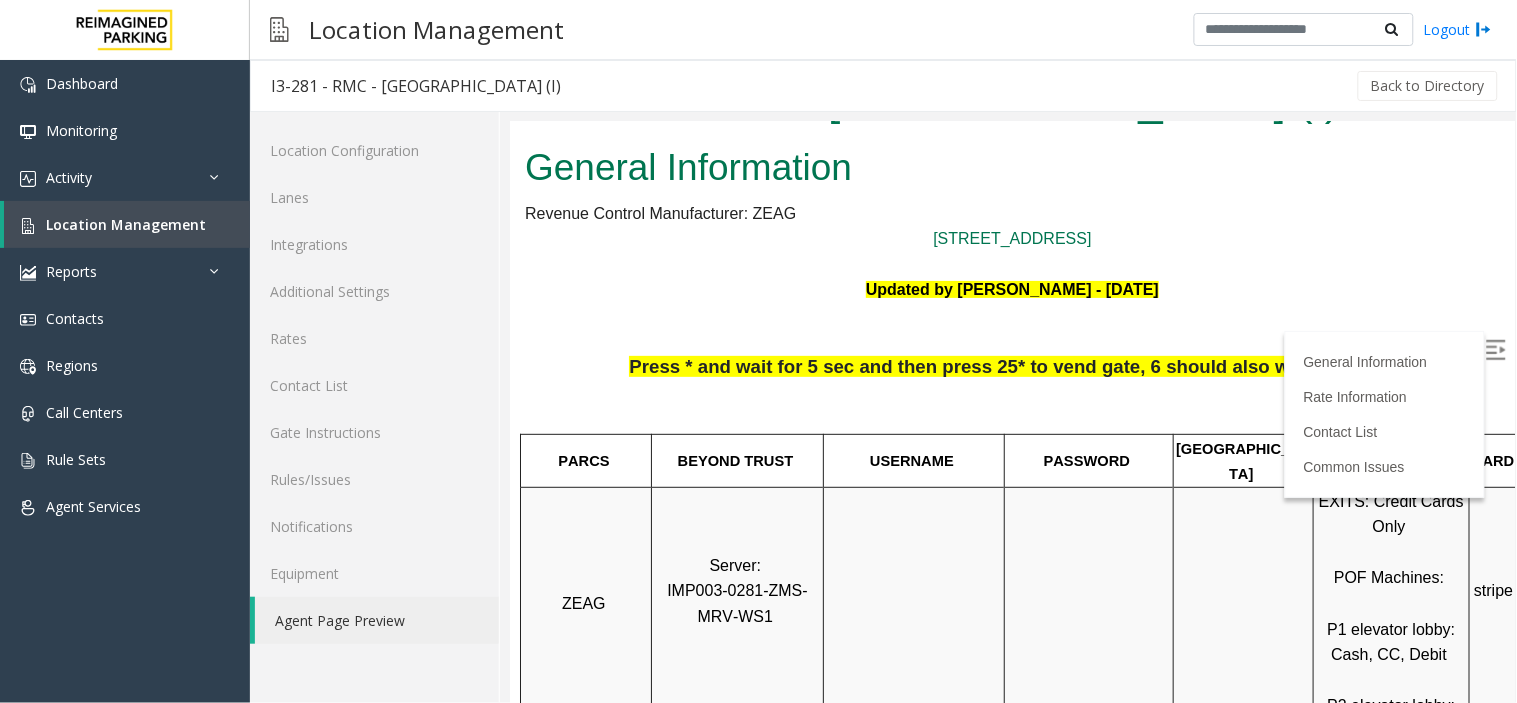 scroll, scrollTop: 111, scrollLeft: 0, axis: vertical 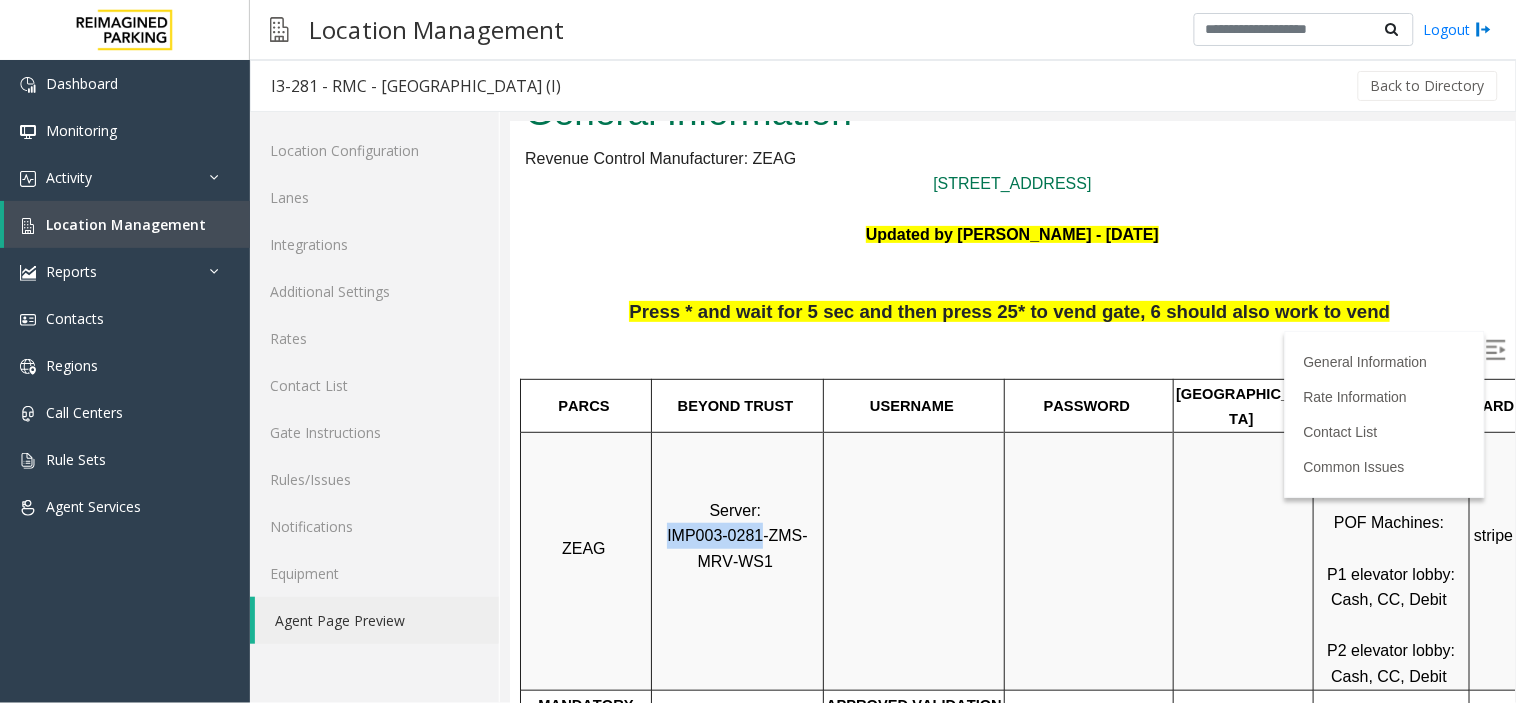 drag, startPoint x: 741, startPoint y: 509, endPoint x: 655, endPoint y: 517, distance: 86.37129 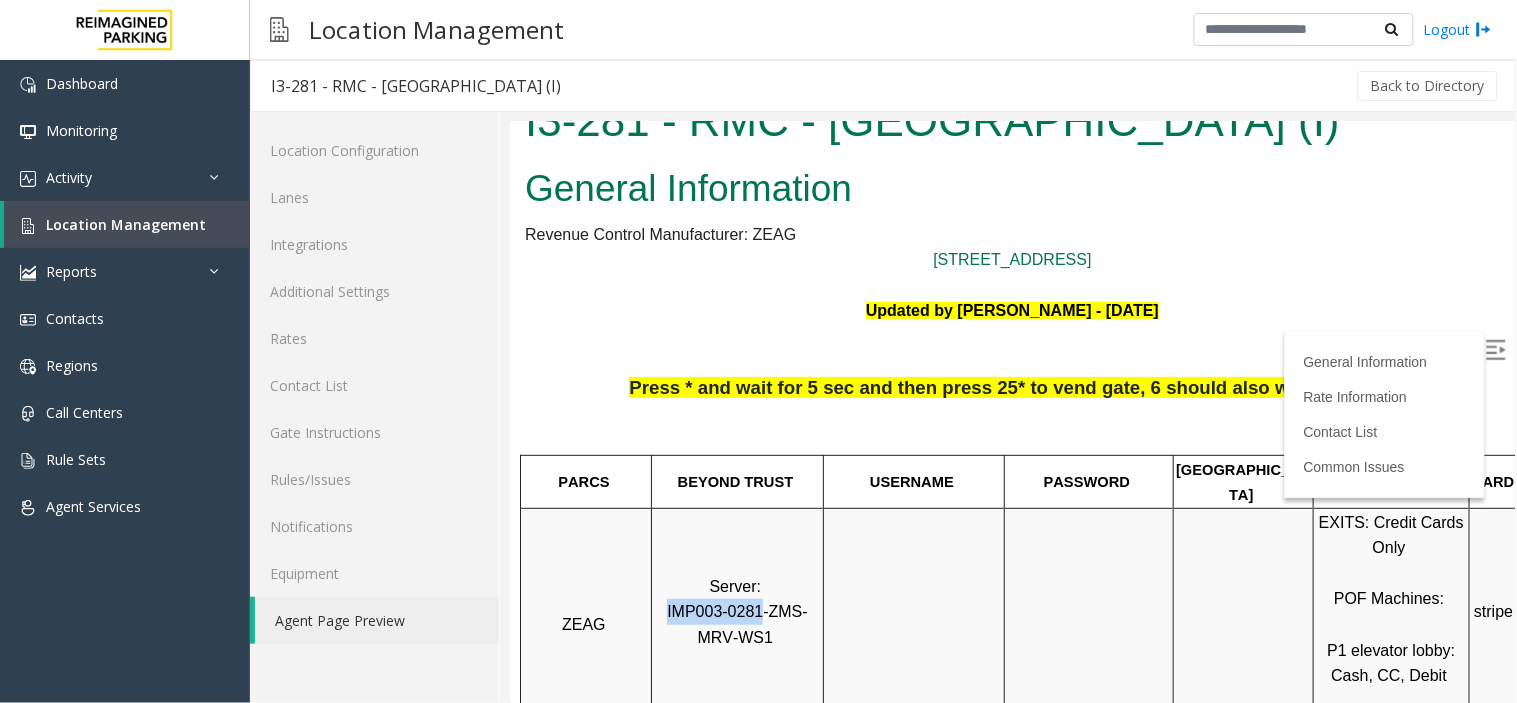 scroll, scrollTop: 0, scrollLeft: 0, axis: both 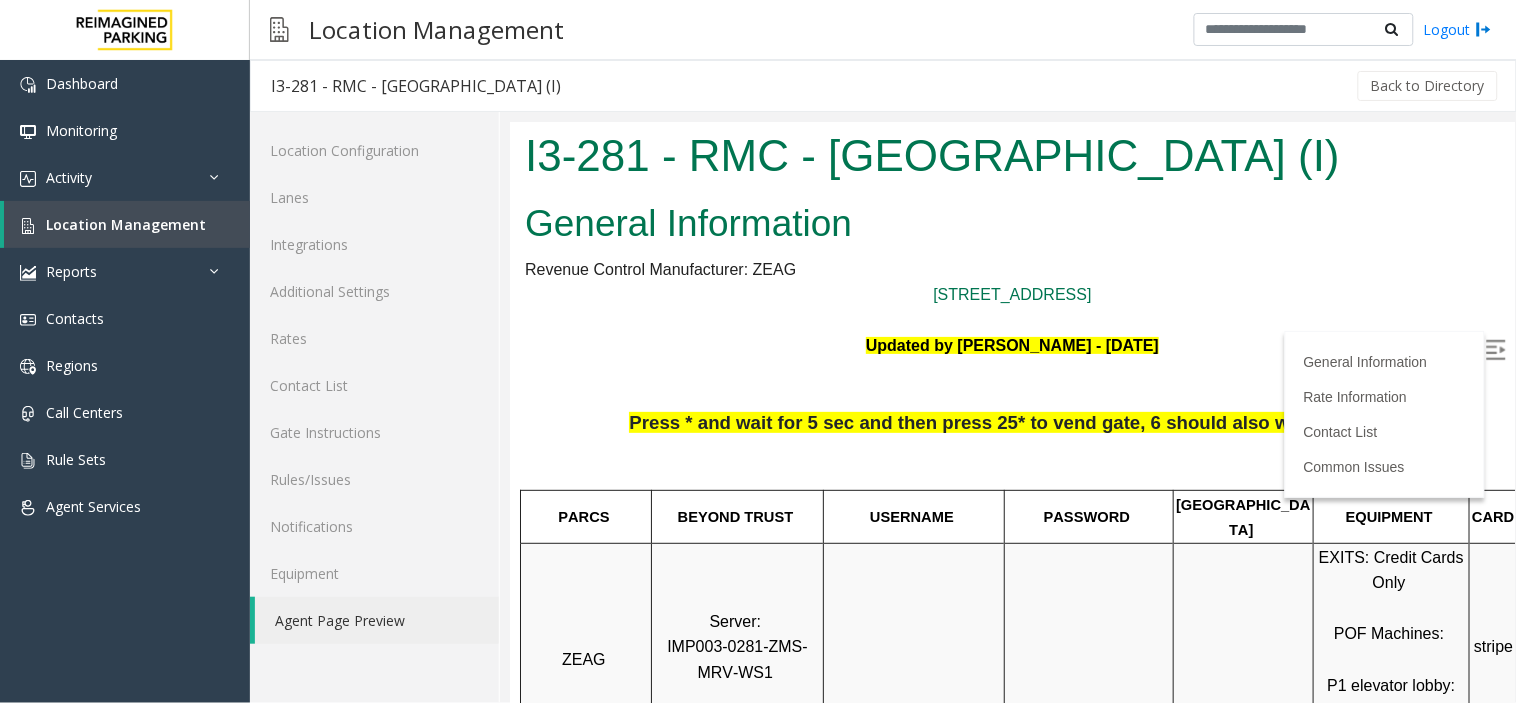 click at bounding box center (1011, 383) 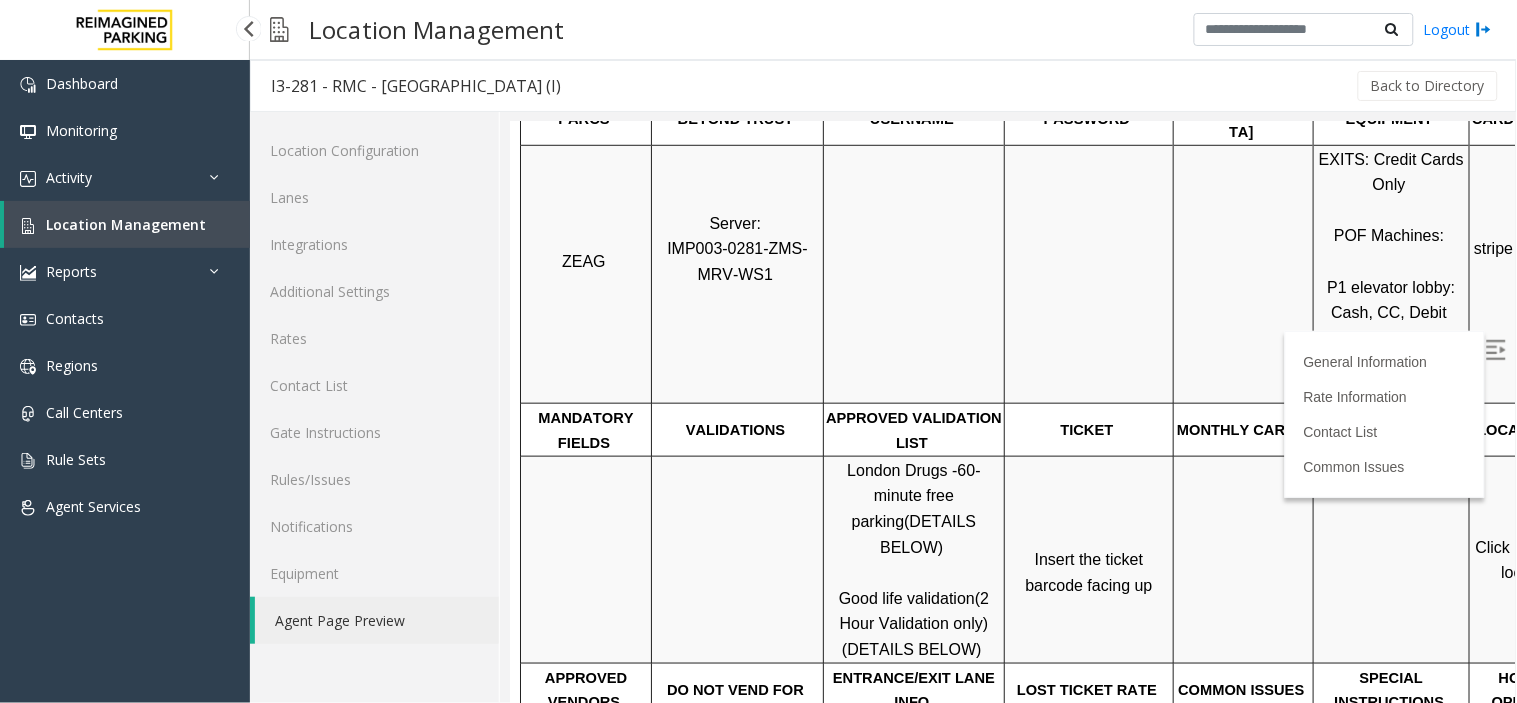 click on "Location Management" at bounding box center (126, 224) 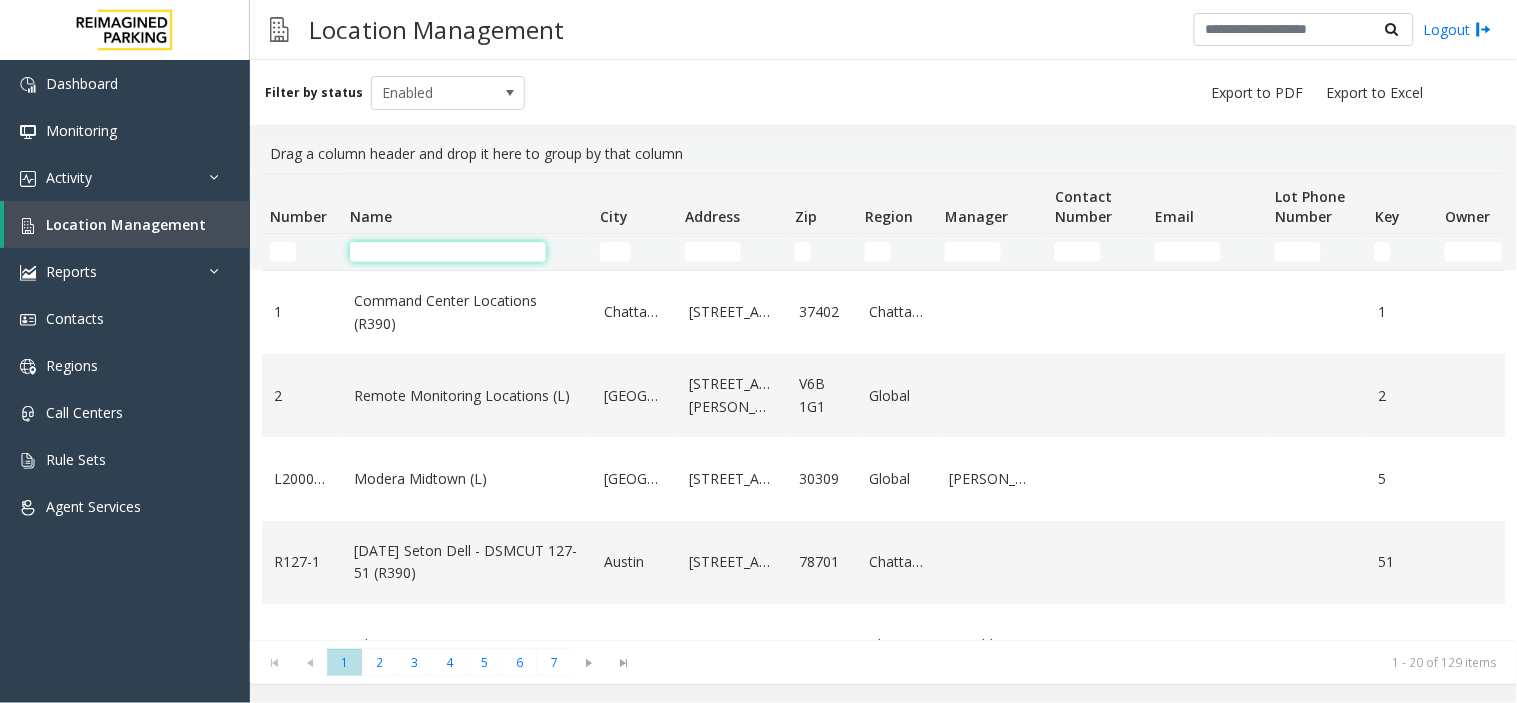 click 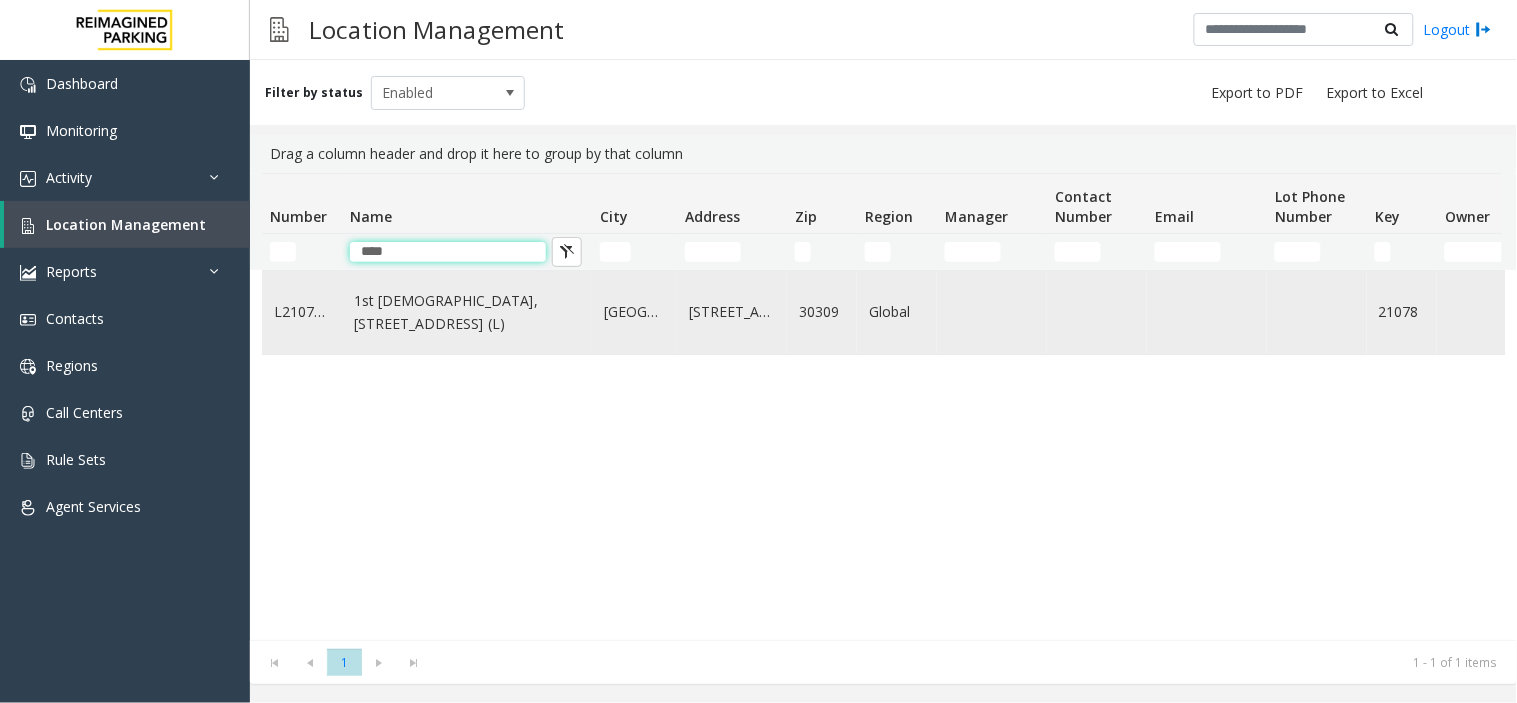 type on "****" 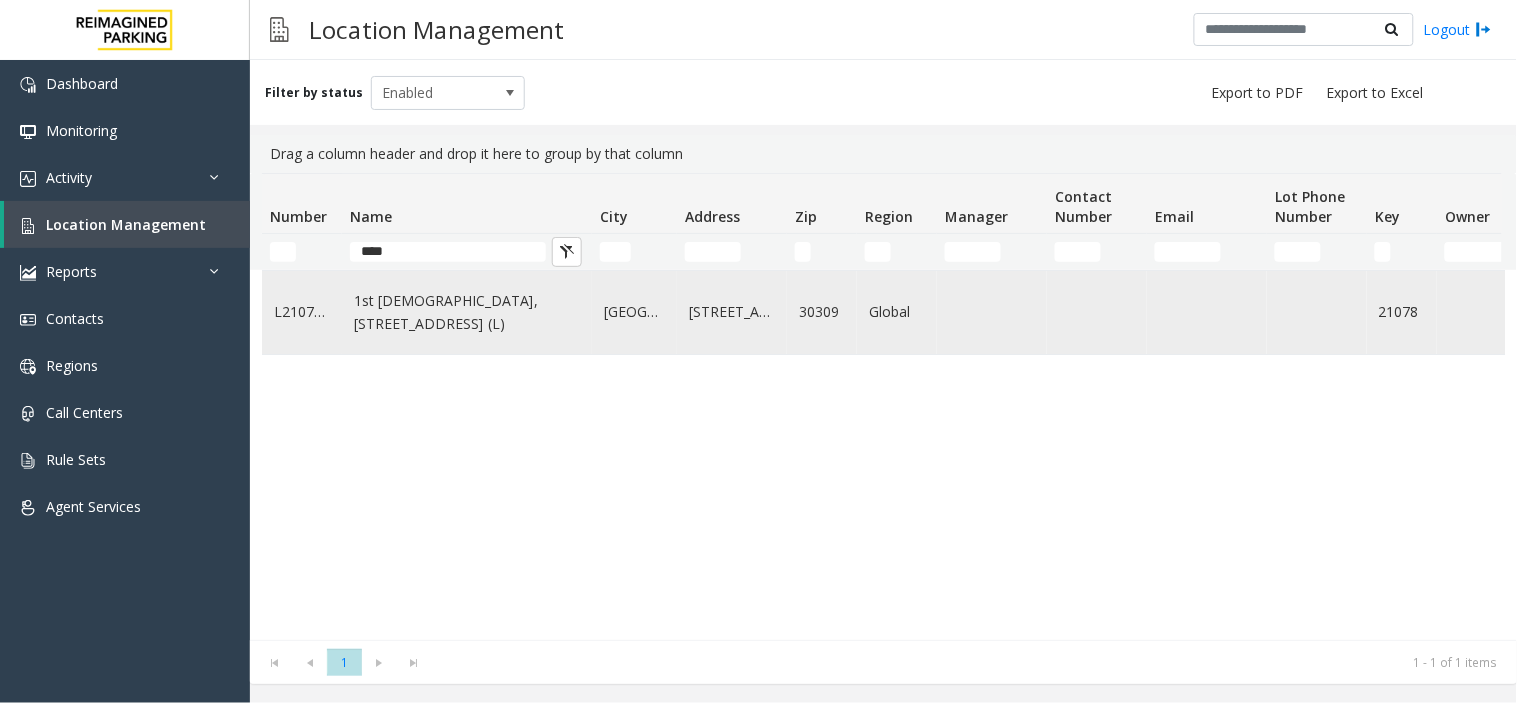 click on "1st [DEMOGRAPHIC_DATA], [STREET_ADDRESS] (L)" 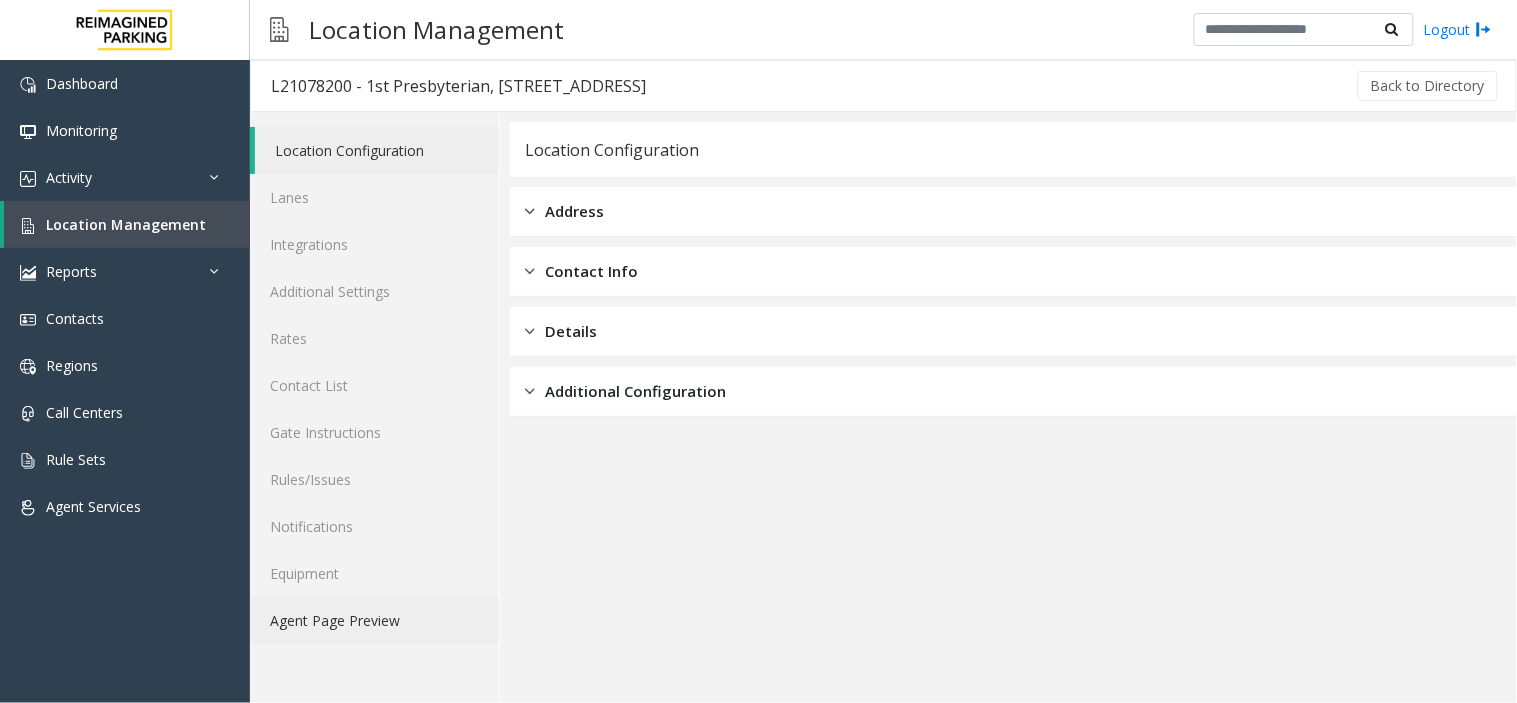 click on "Agent Page Preview" 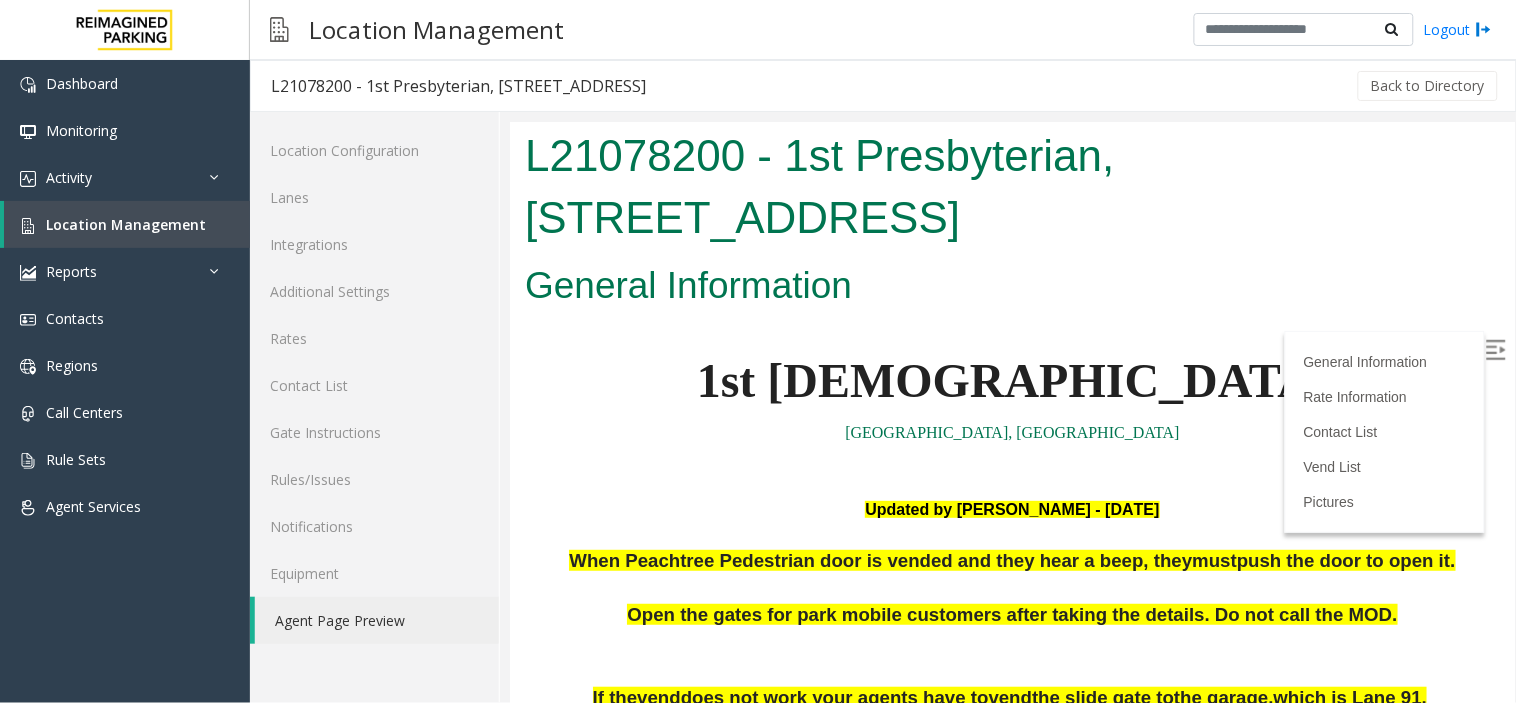 scroll, scrollTop: 0, scrollLeft: 0, axis: both 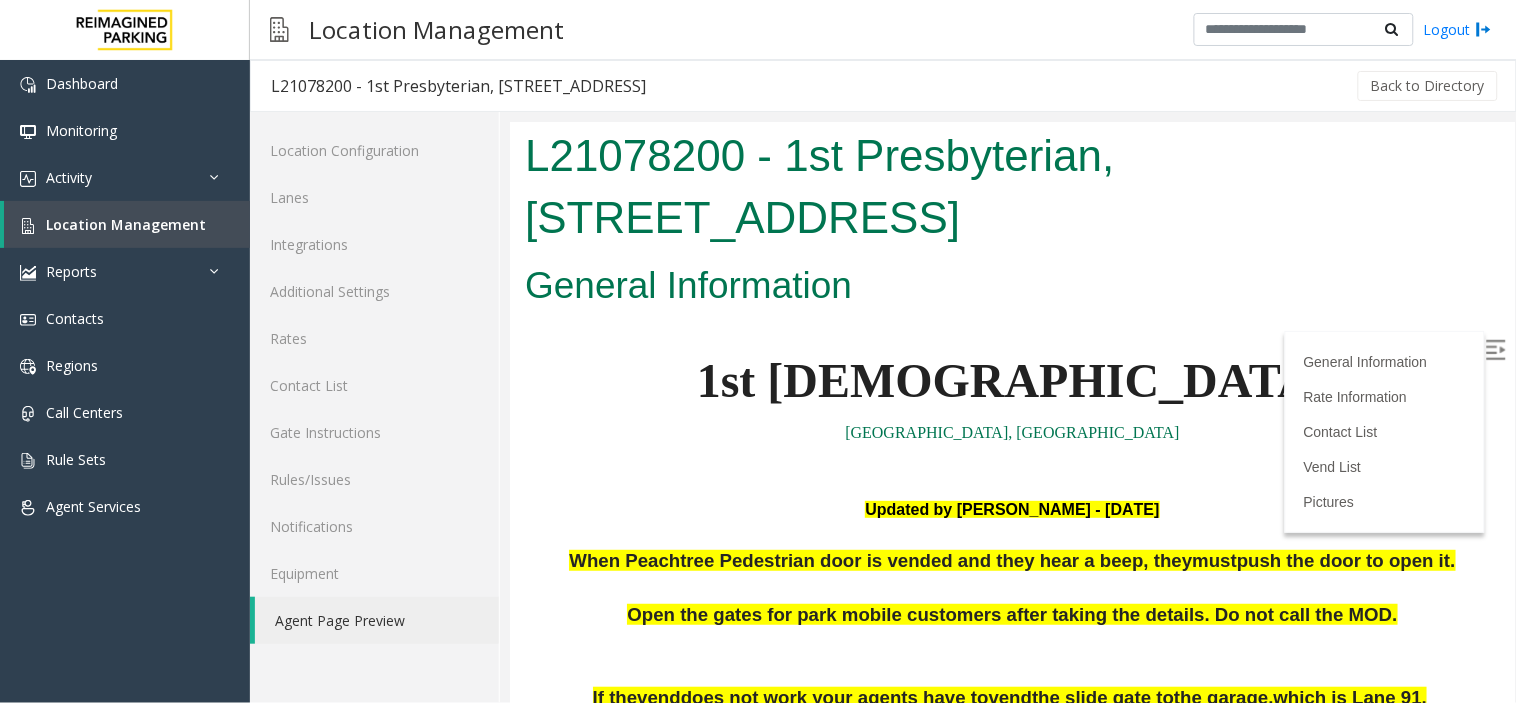 click at bounding box center [1495, 349] 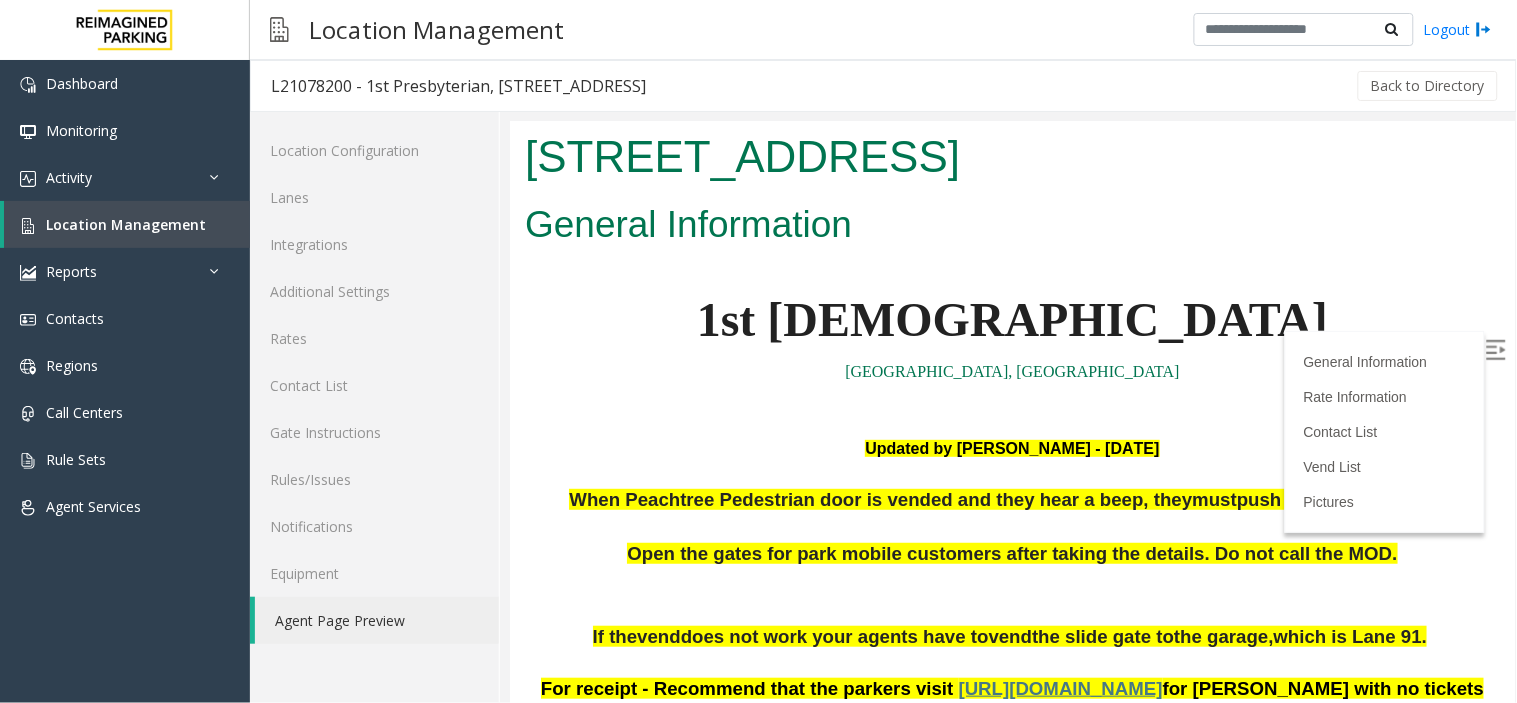 scroll, scrollTop: 111, scrollLeft: 0, axis: vertical 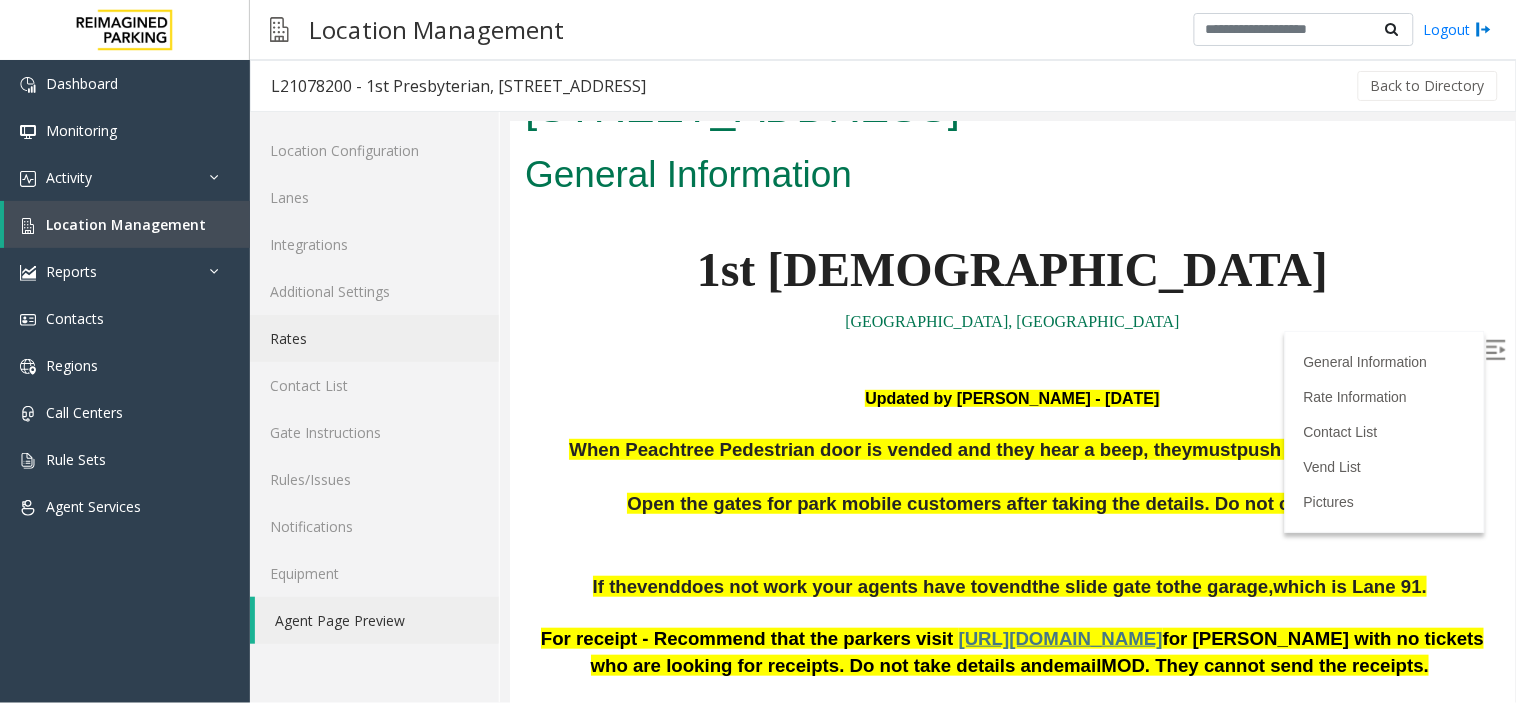 click on "Rates" 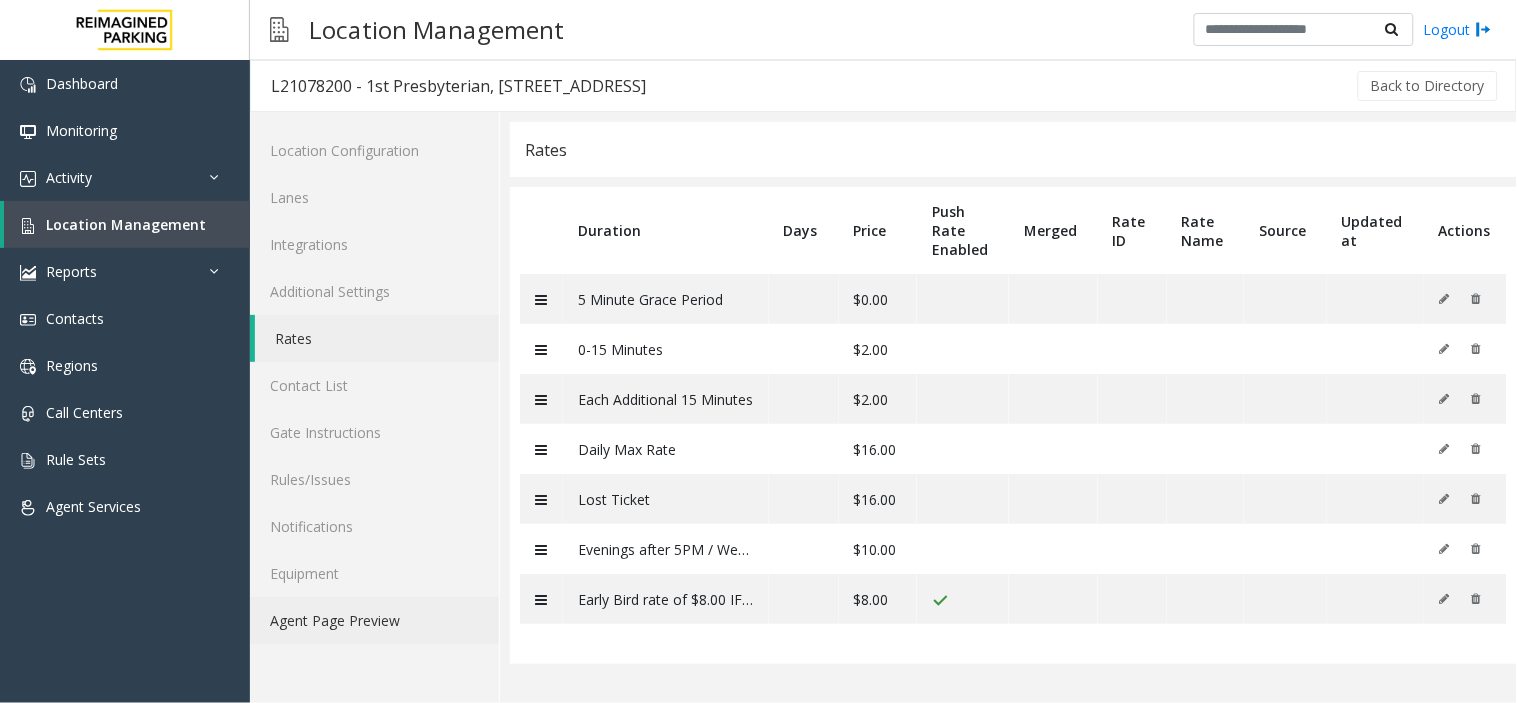 click on "Agent Page Preview" 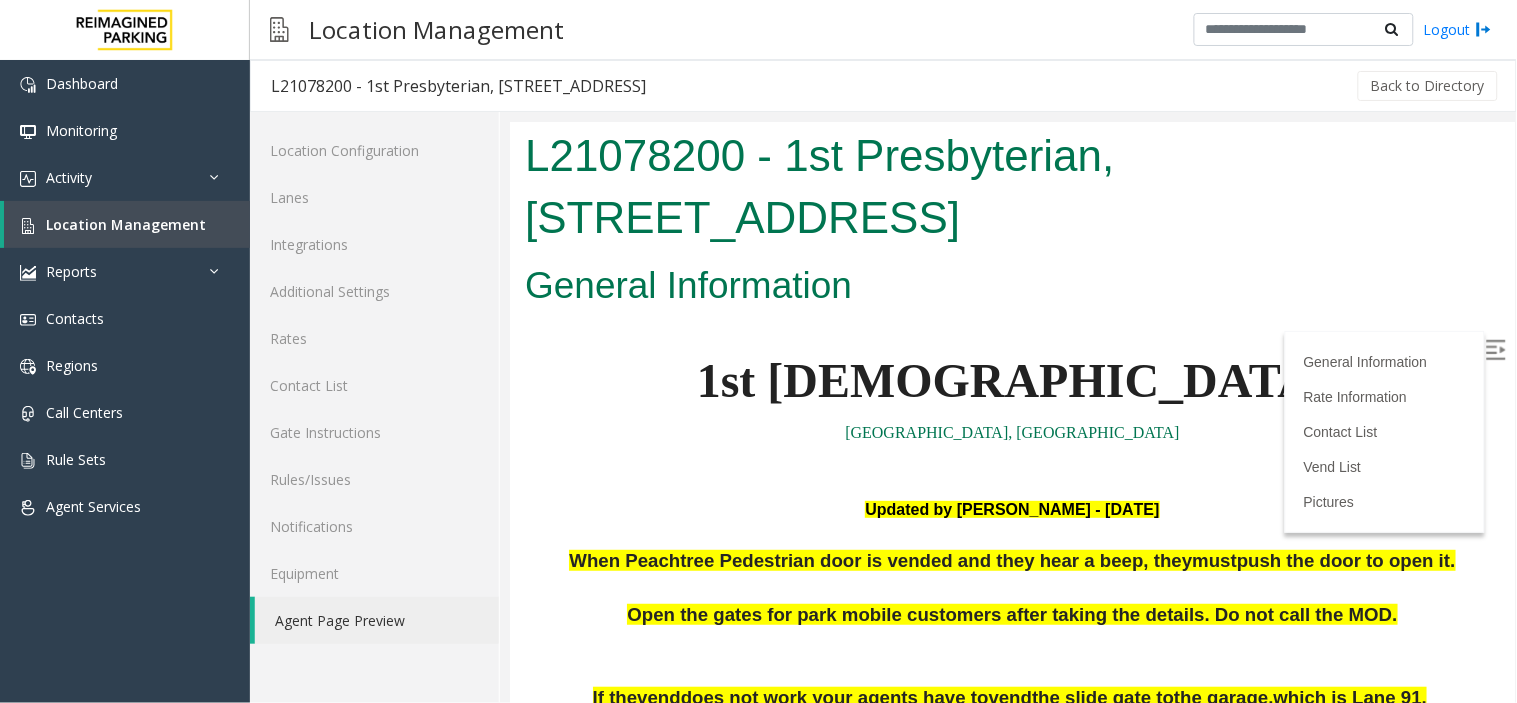 scroll, scrollTop: 0, scrollLeft: 0, axis: both 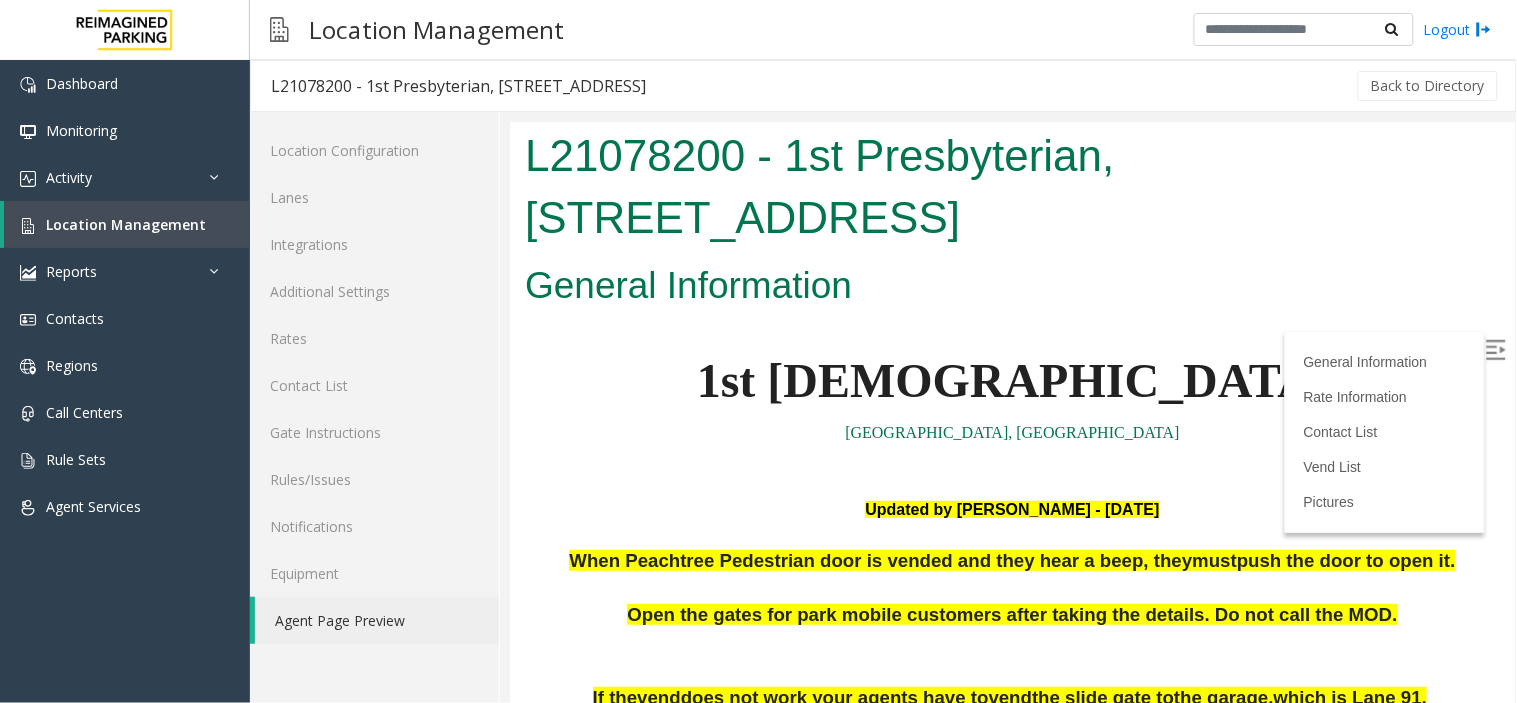 click at bounding box center (1497, 351) 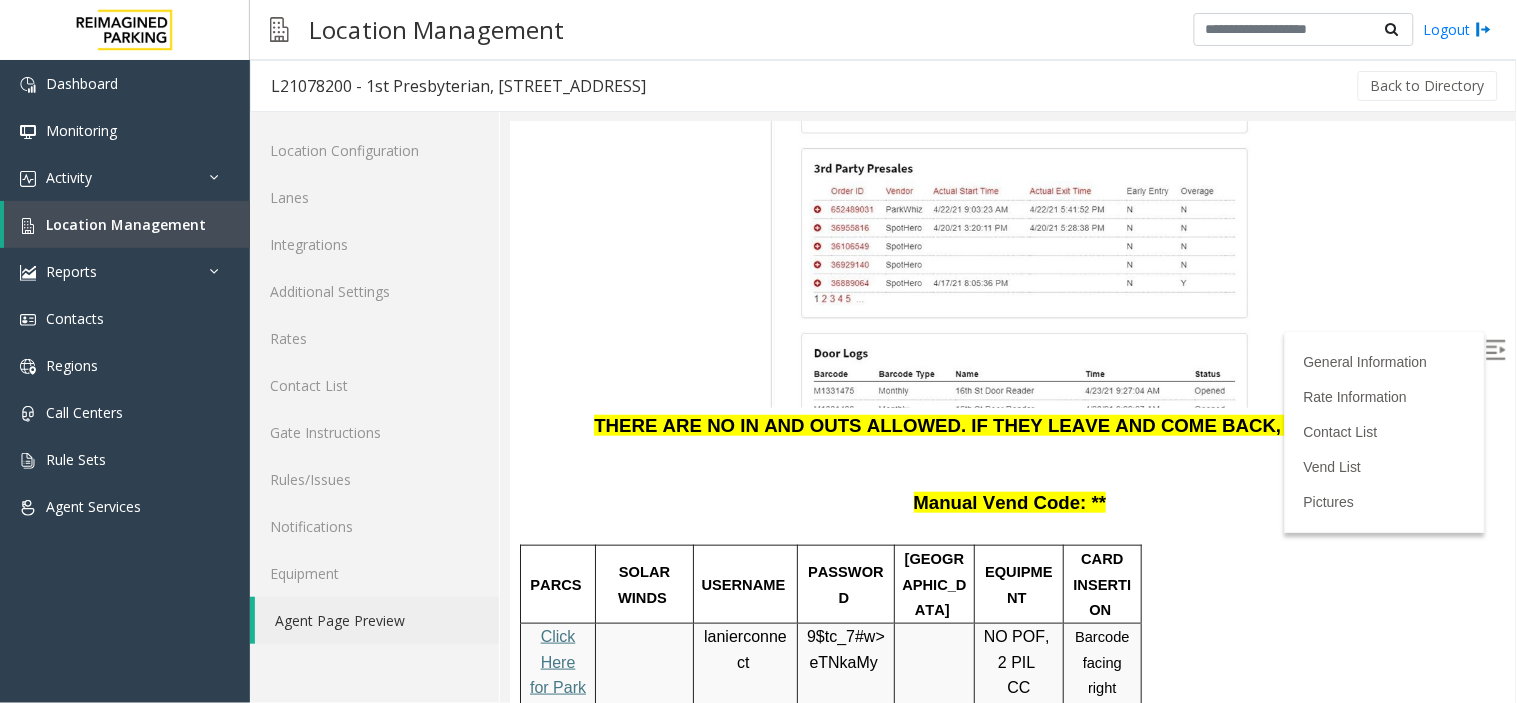 scroll, scrollTop: 2222, scrollLeft: 0, axis: vertical 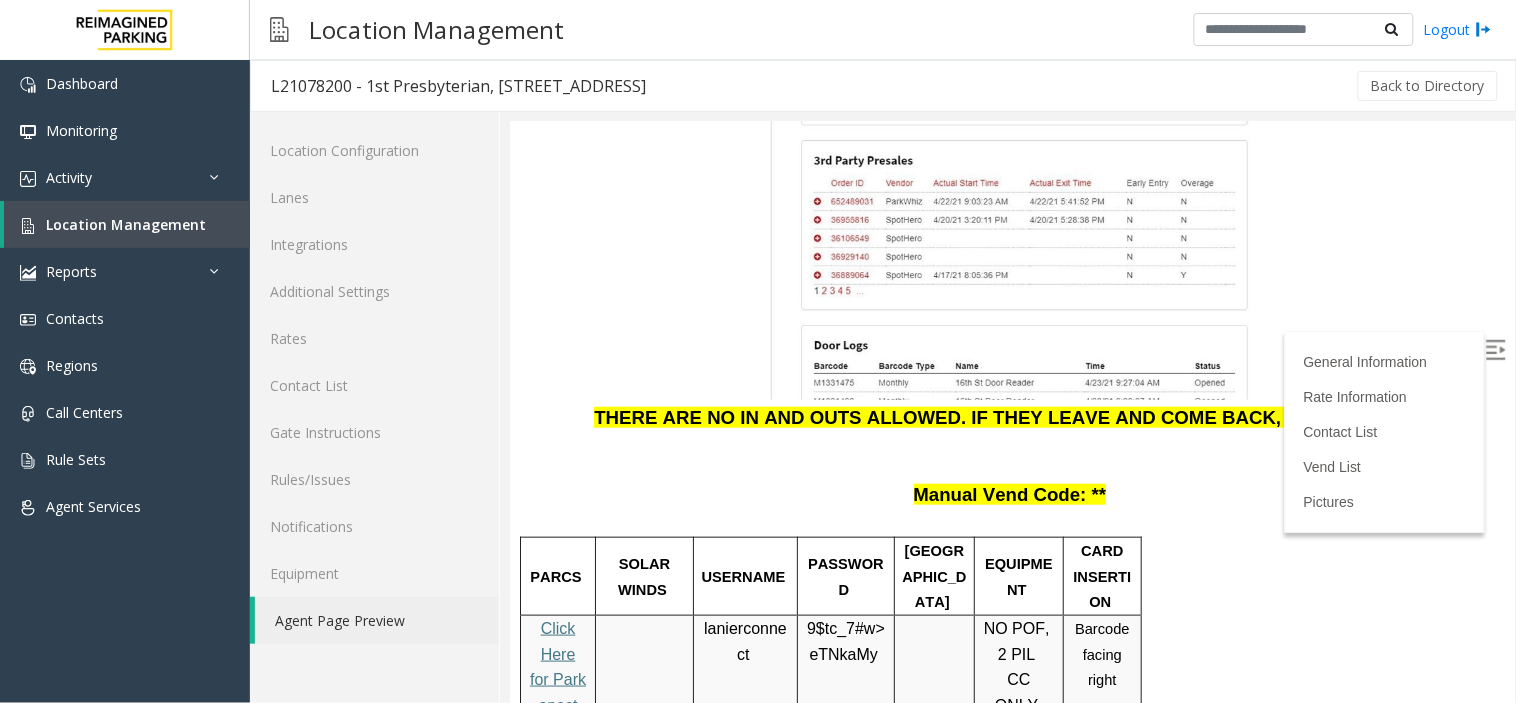 click on "Click Here for Parkonect Access" at bounding box center [557, 678] 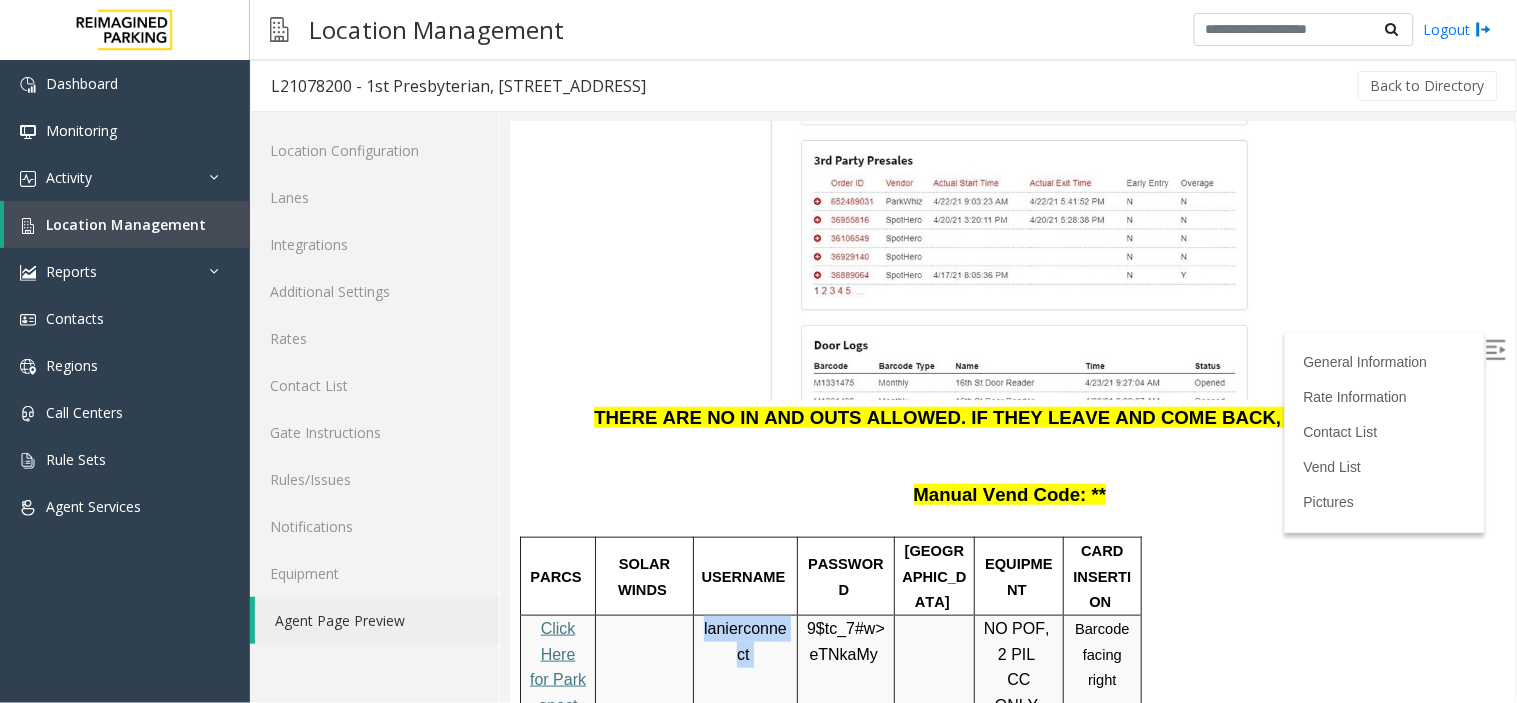 click on "lanierconnect" at bounding box center [744, 641] 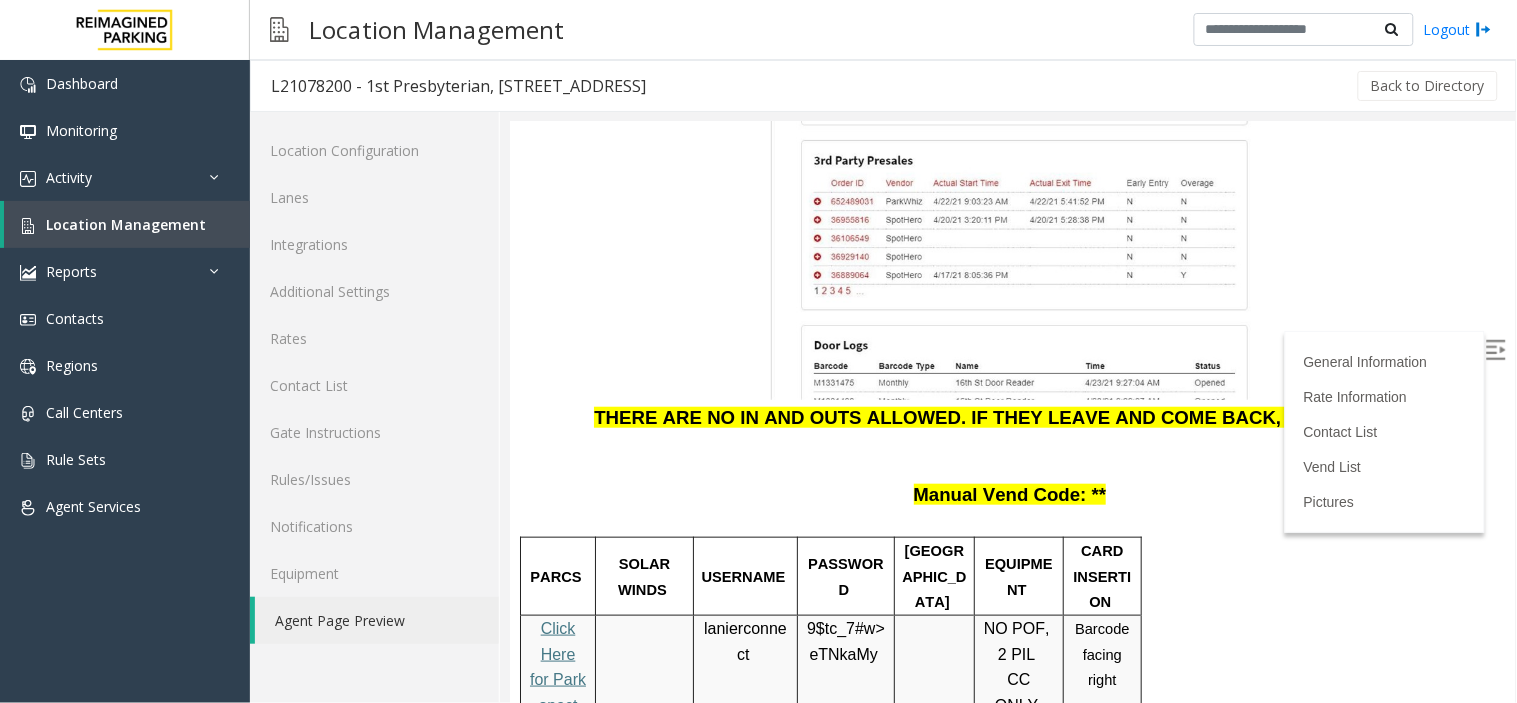 click on "9$tc_7#w>" at bounding box center [845, 627] 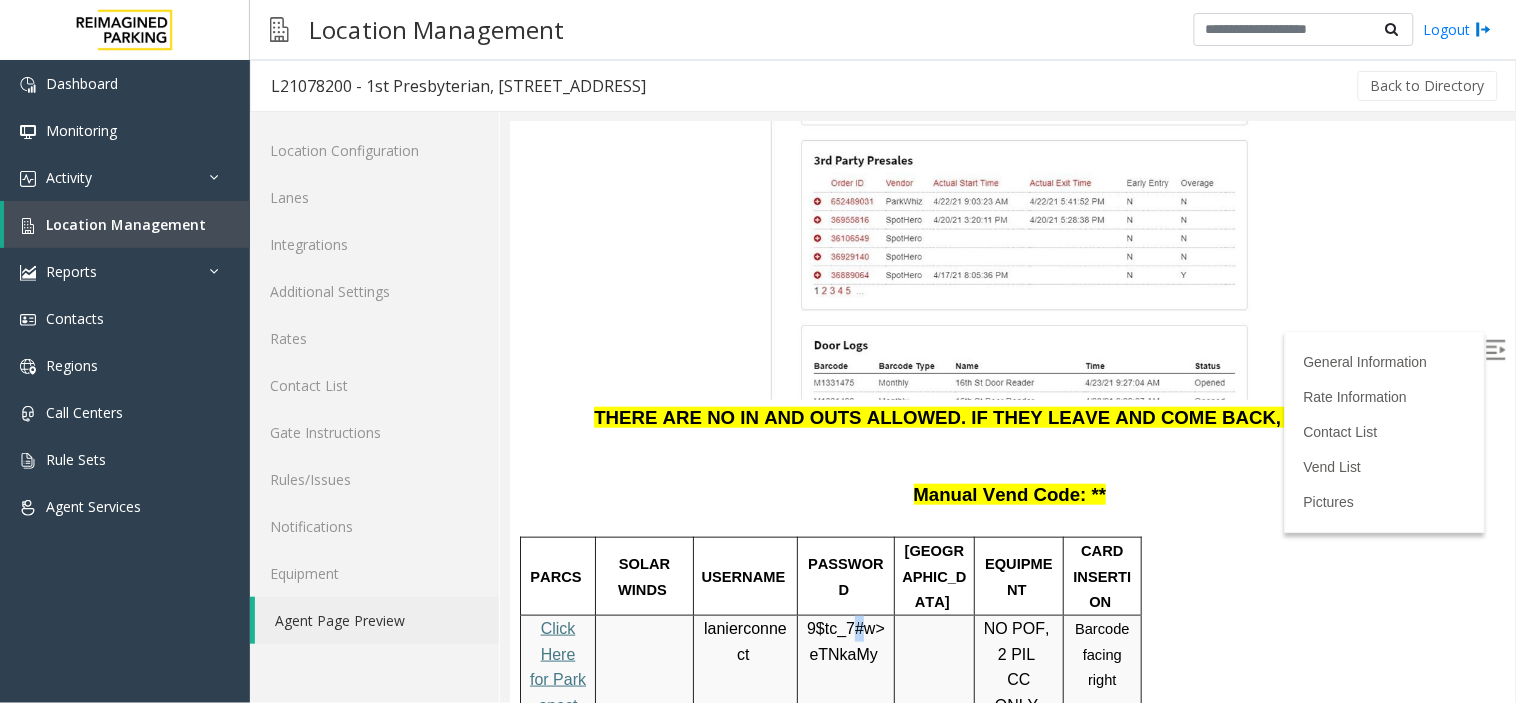click on "9$tc_7#w>" at bounding box center [845, 627] 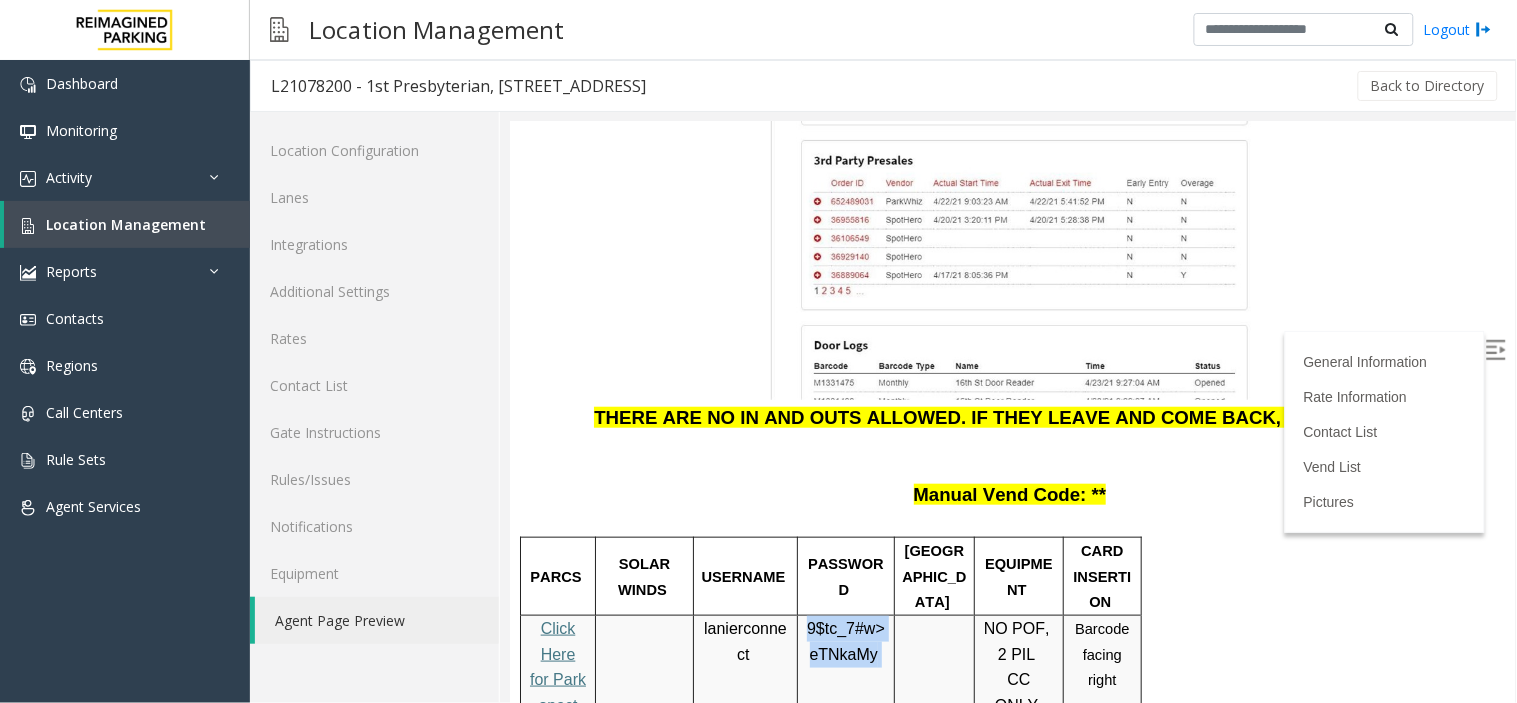 click on "9$tc_7#w>" at bounding box center [845, 627] 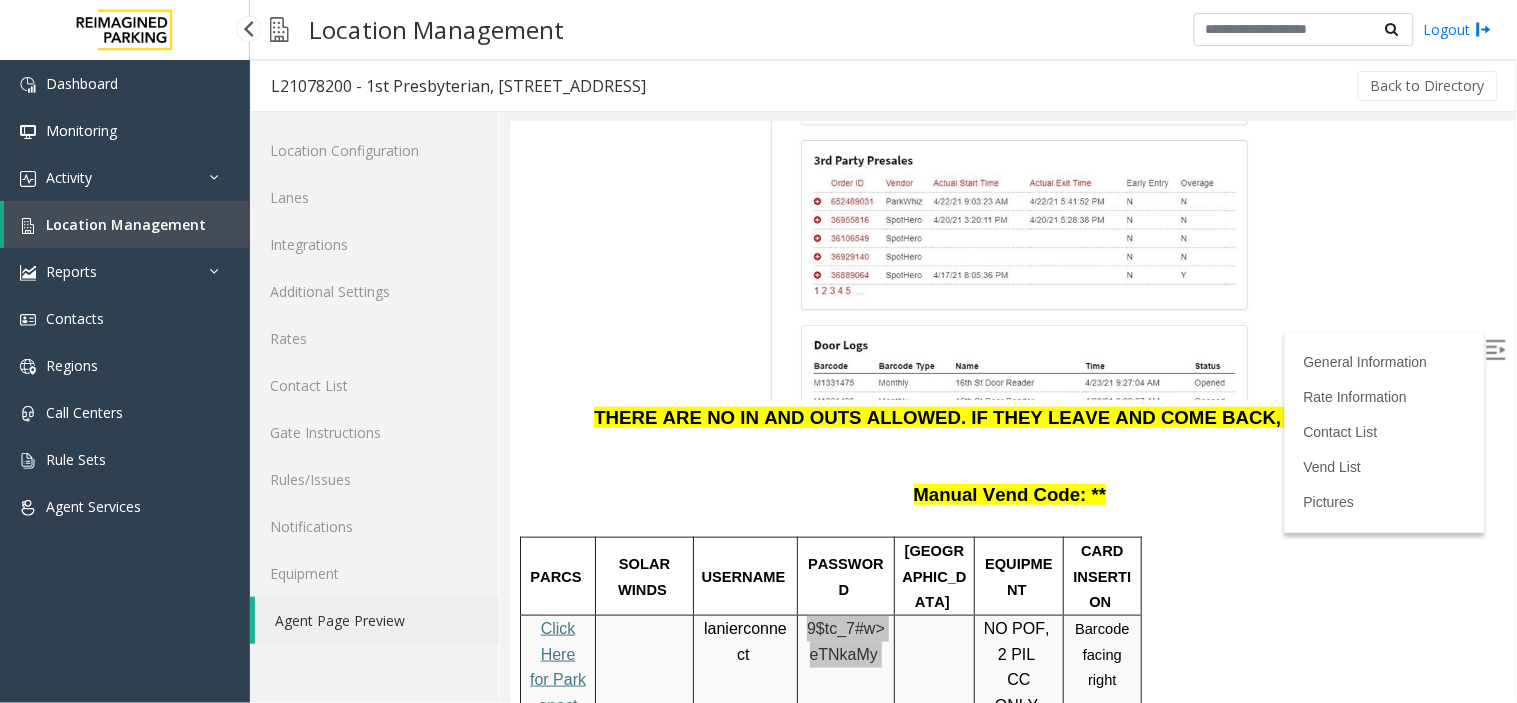 click on "Location Management" at bounding box center (127, 224) 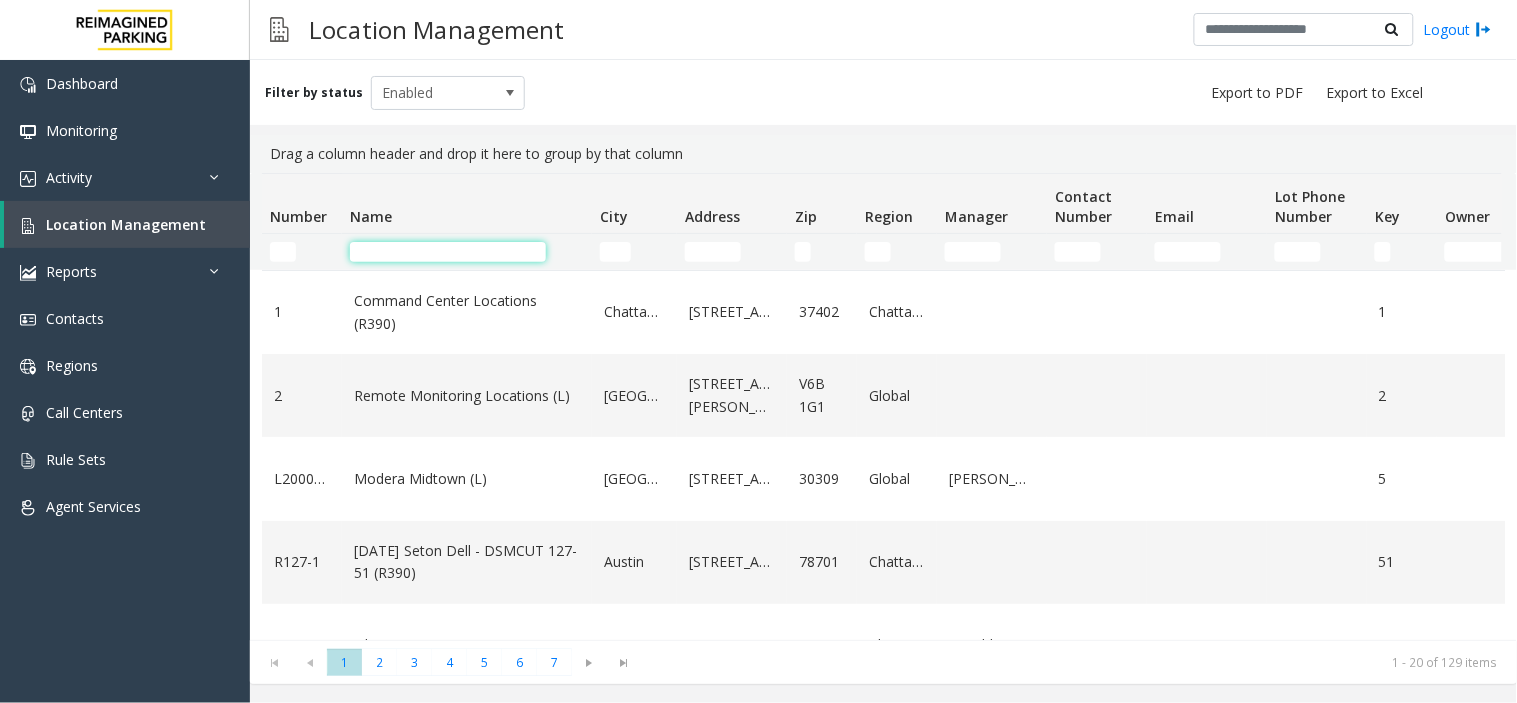 click 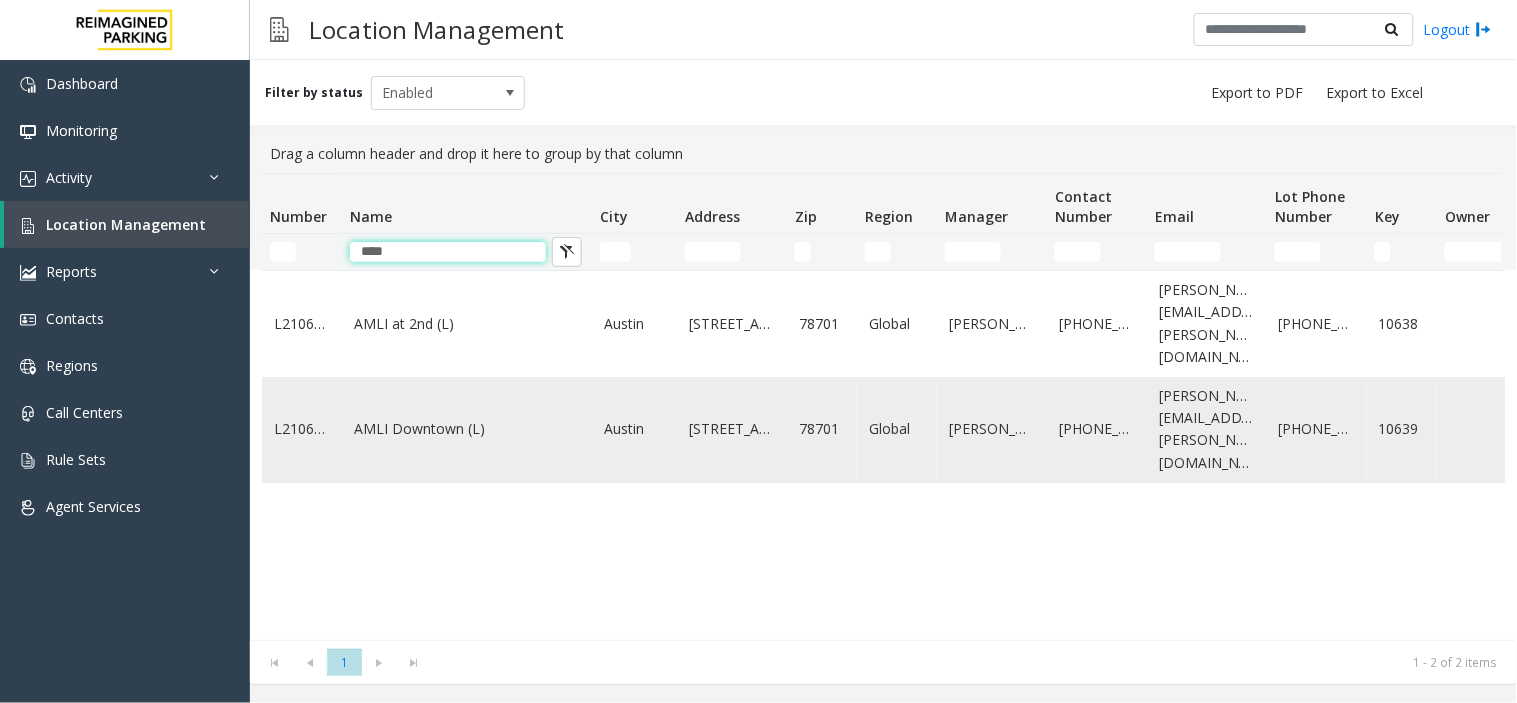 type on "****" 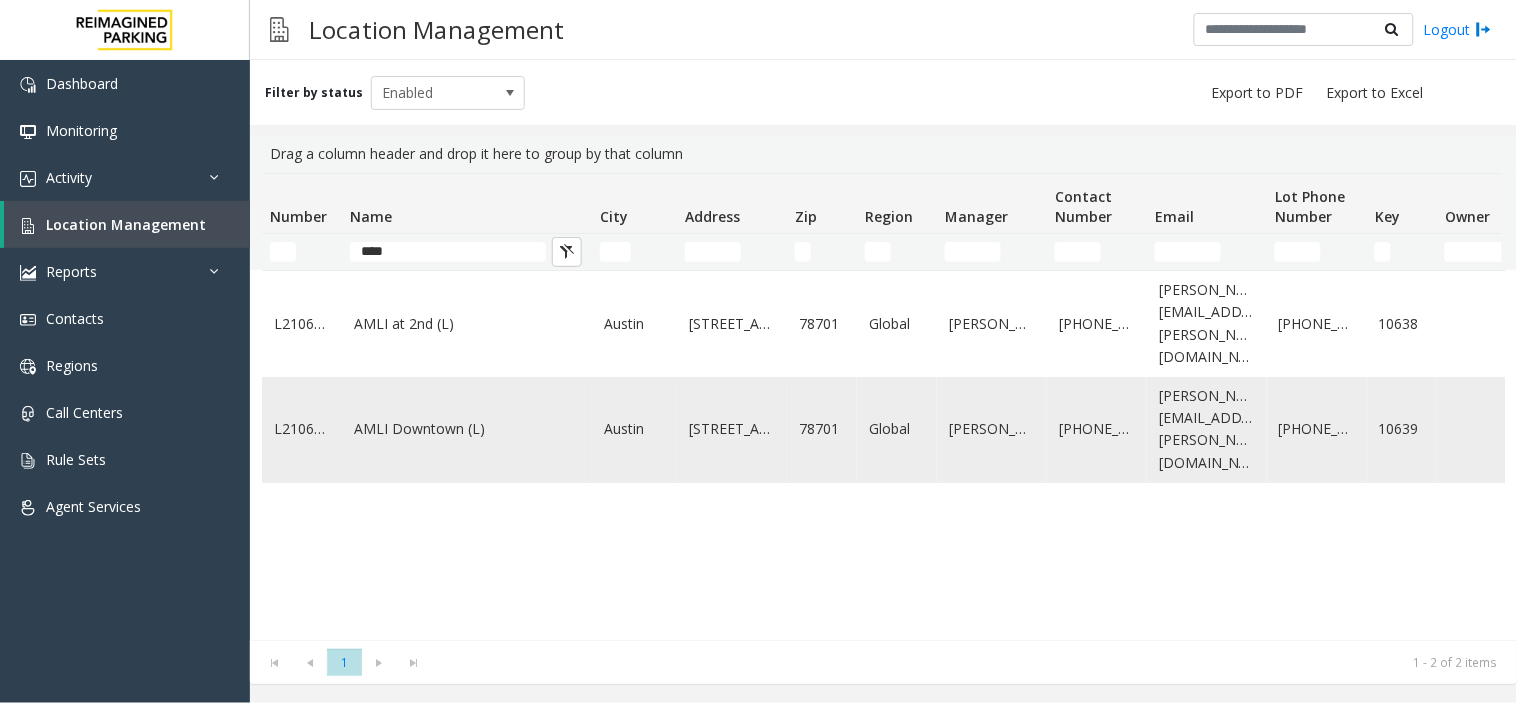 click on "AMLI Downtown (L)" 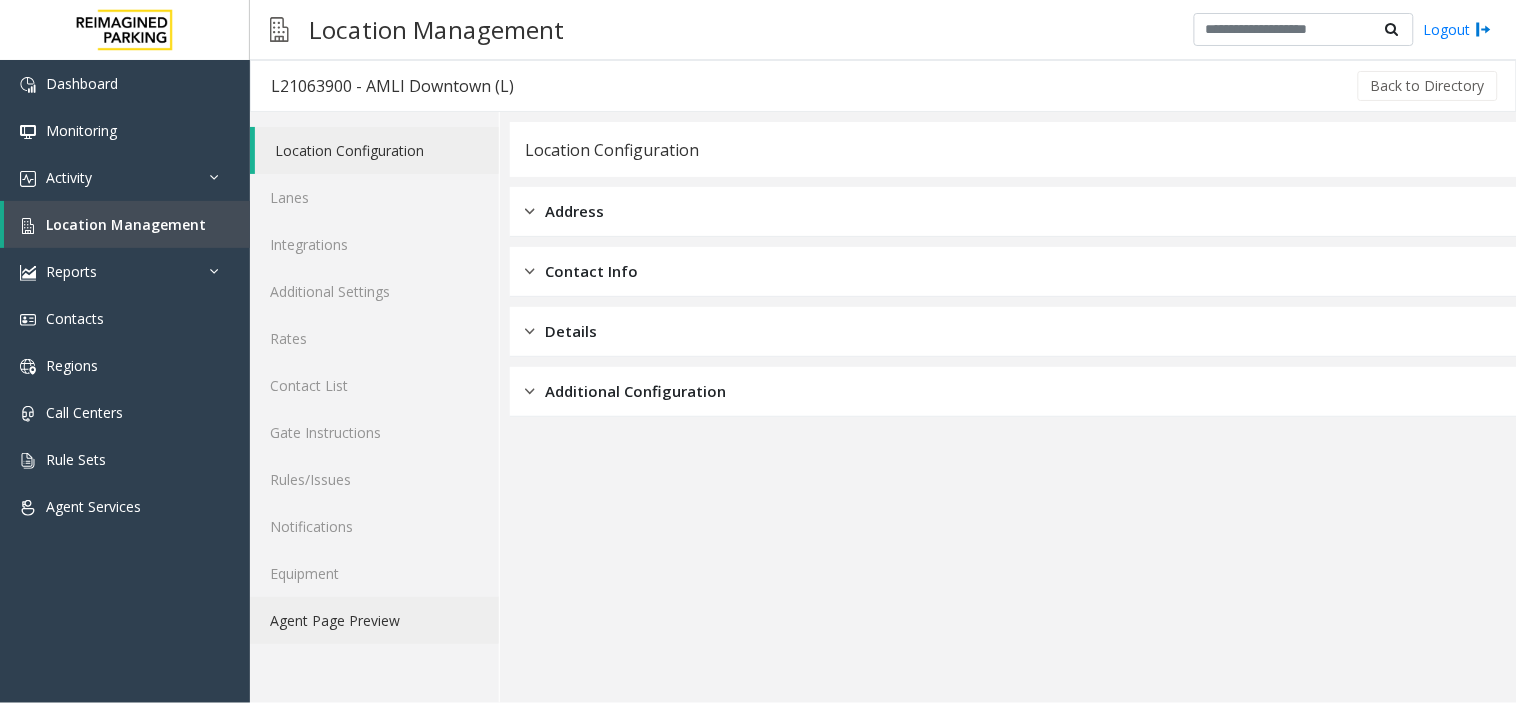 click on "Agent Page Preview" 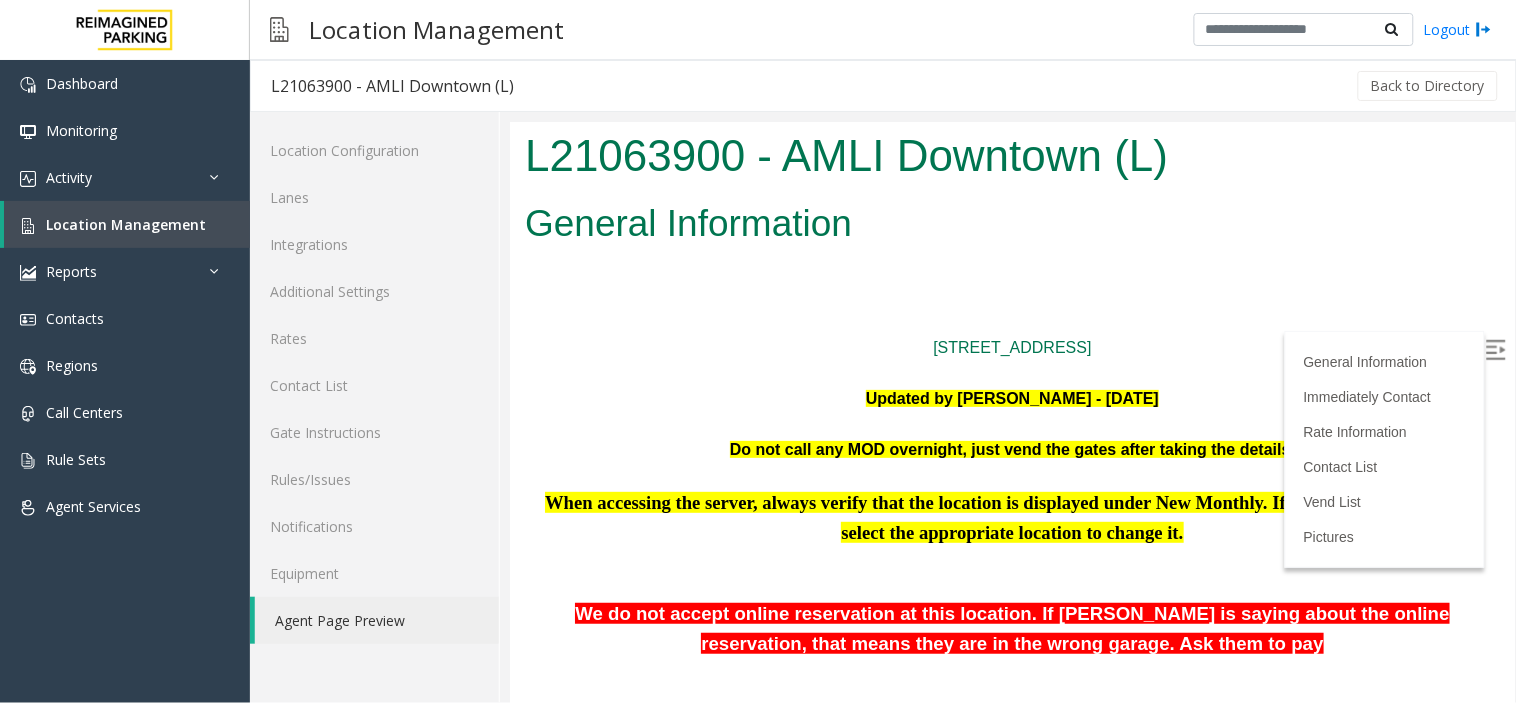 scroll, scrollTop: 0, scrollLeft: 0, axis: both 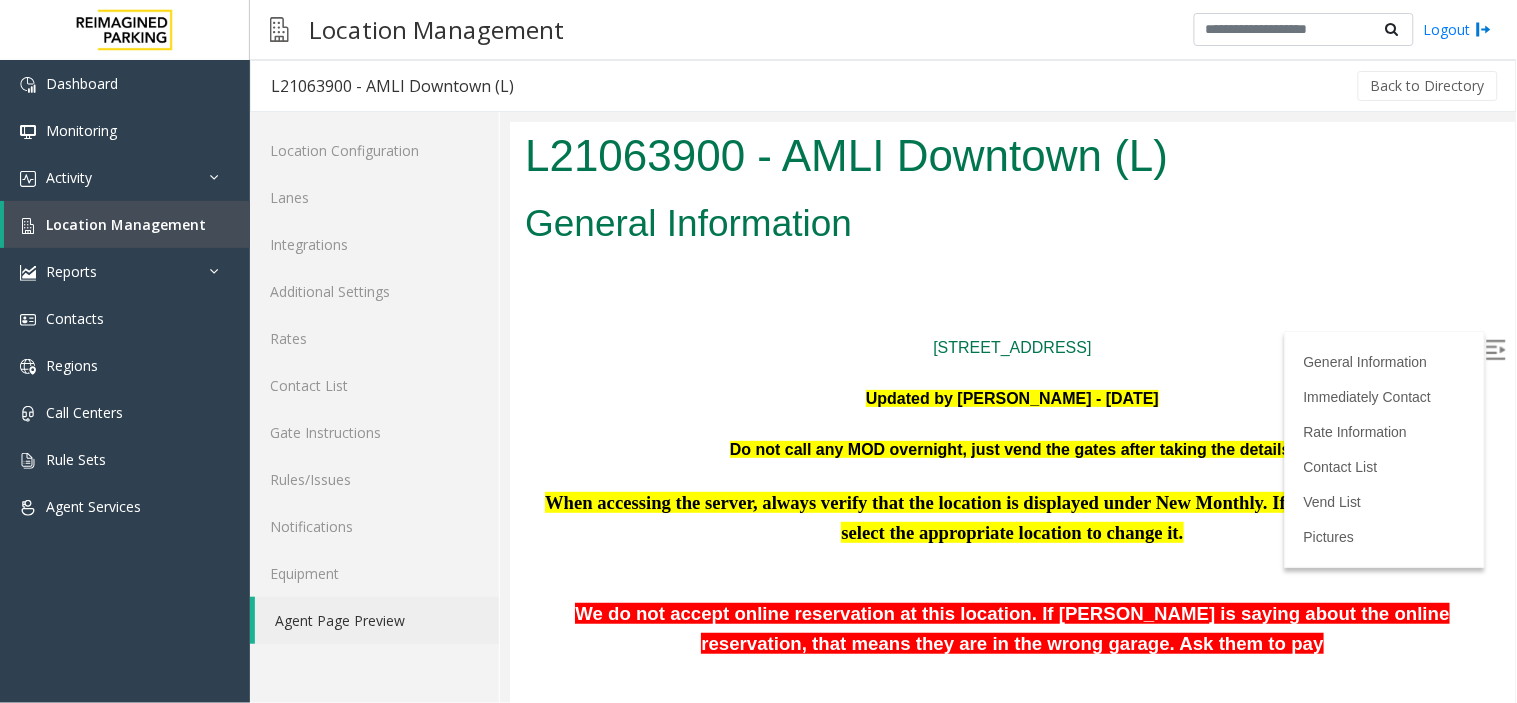 click at bounding box center (1495, 349) 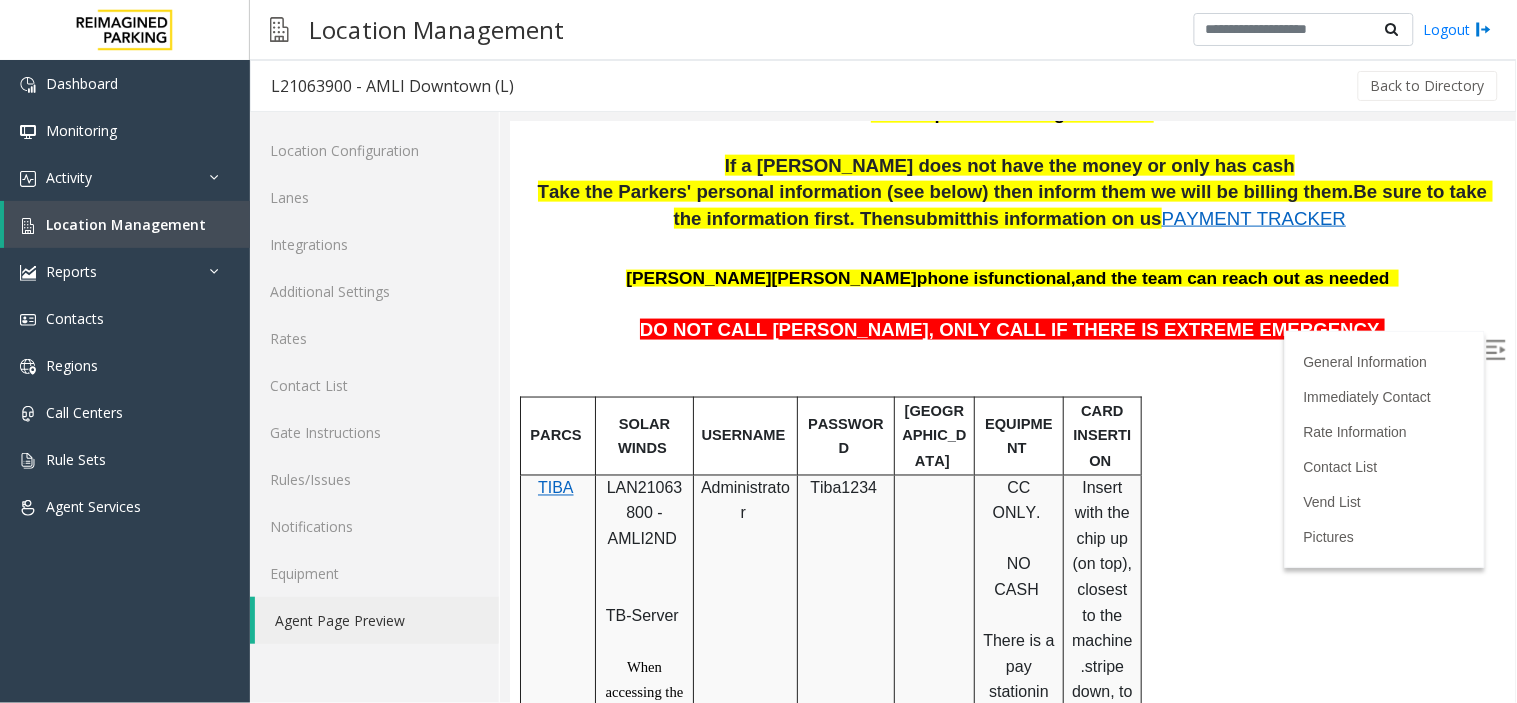 scroll, scrollTop: 777, scrollLeft: 0, axis: vertical 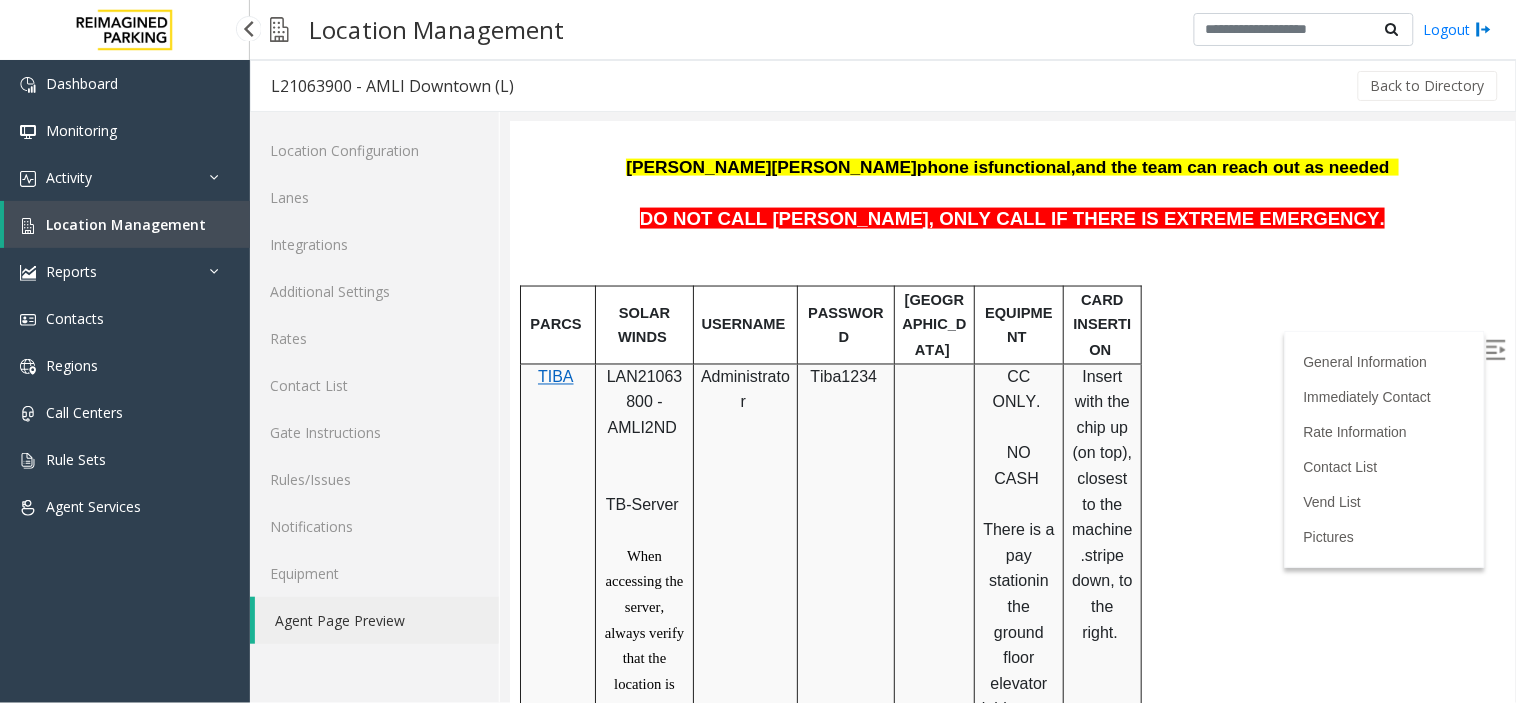click on "Location Management" at bounding box center (126, 224) 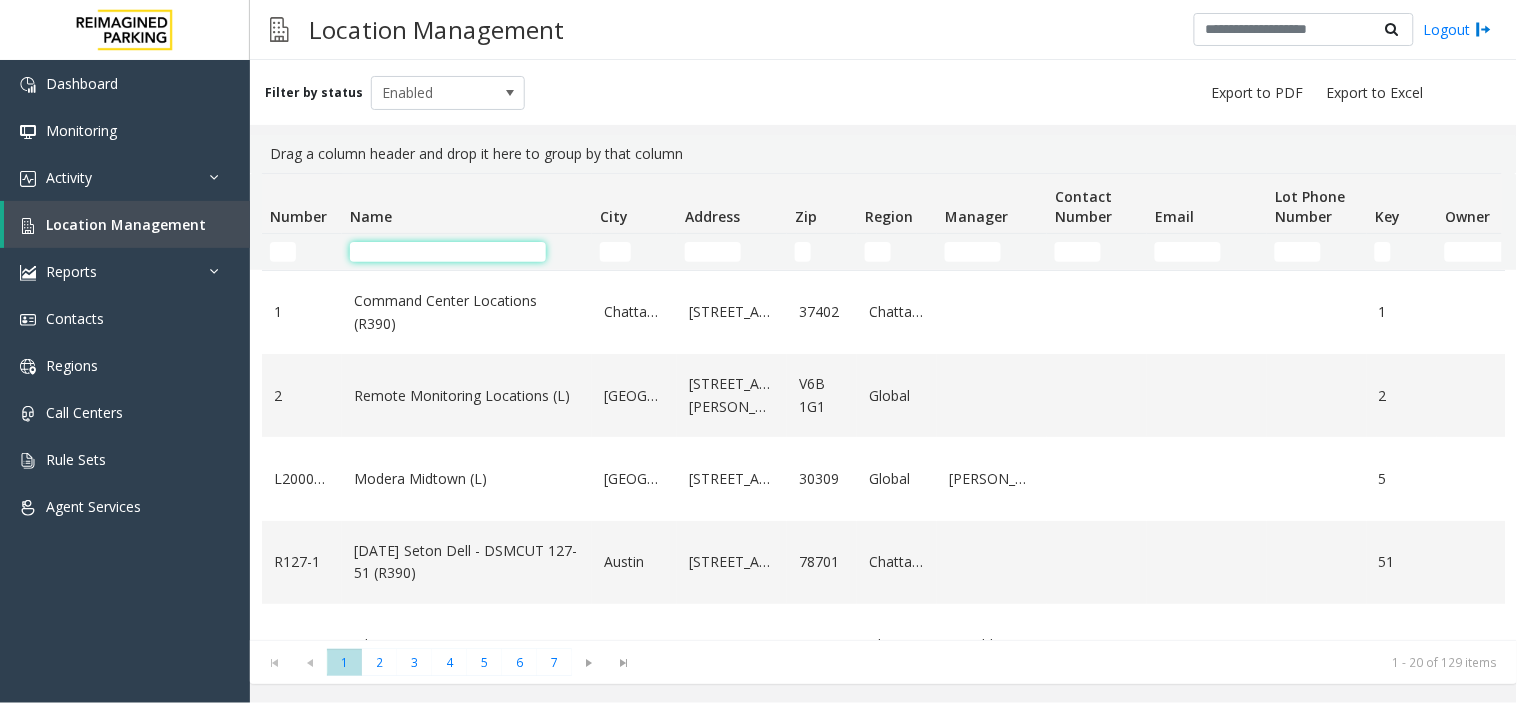 click 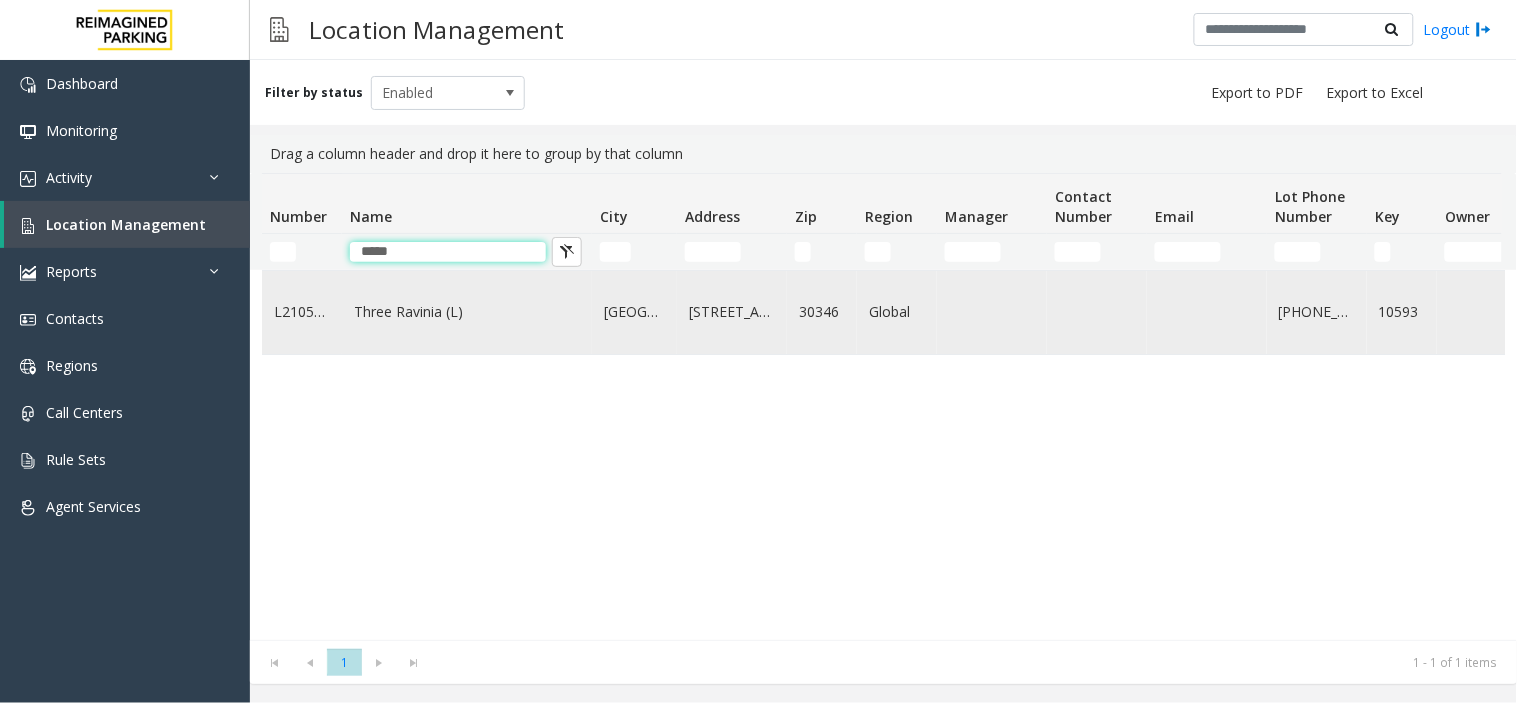 type on "*****" 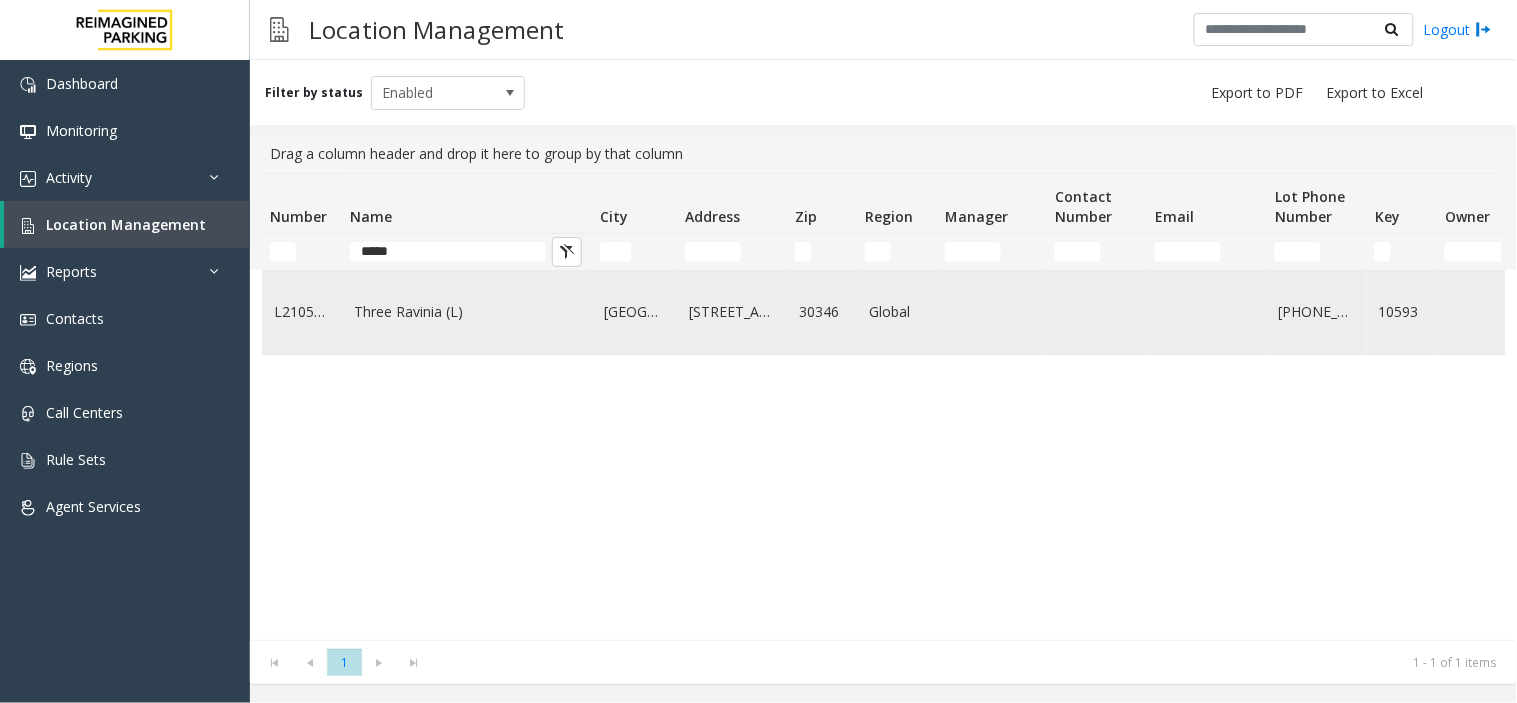 click on "Three Ravinia (L)" 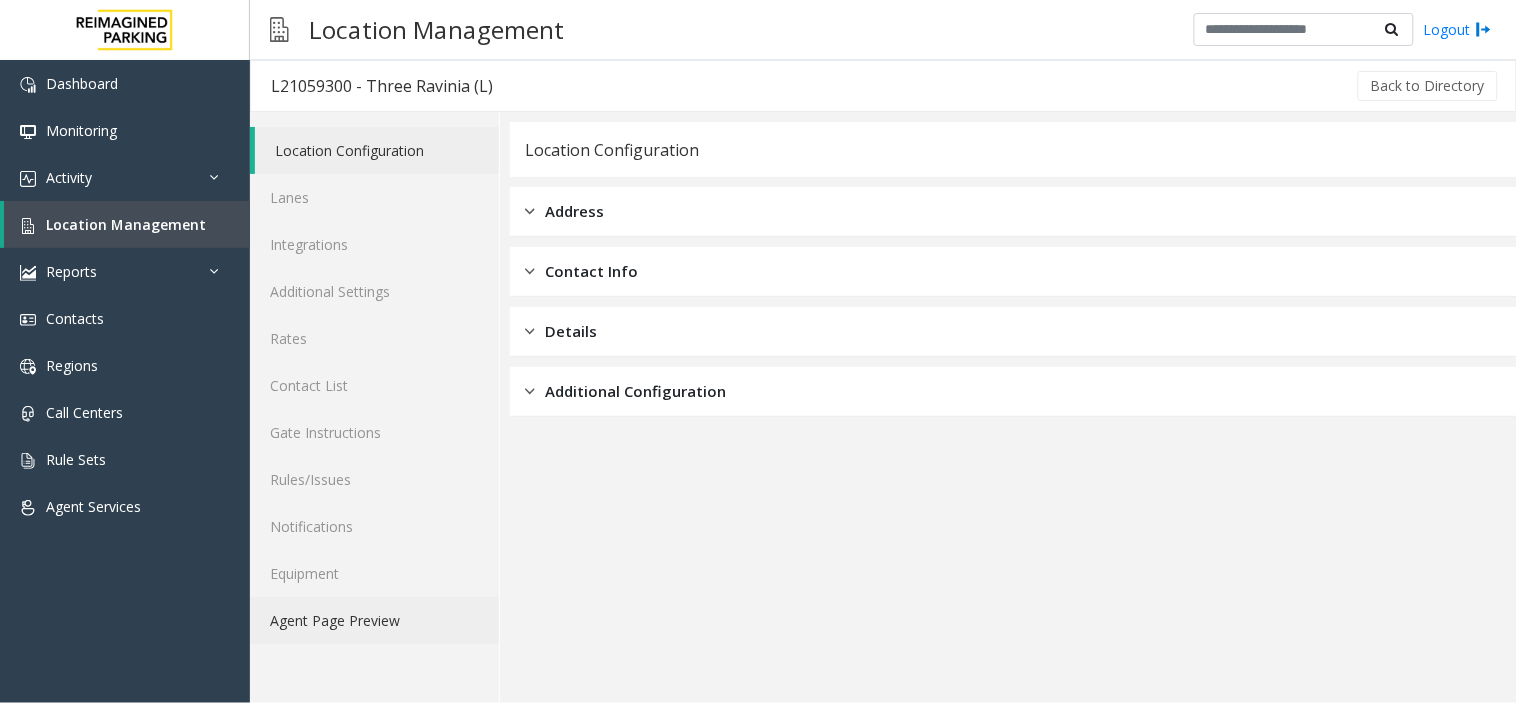 click on "Agent Page Preview" 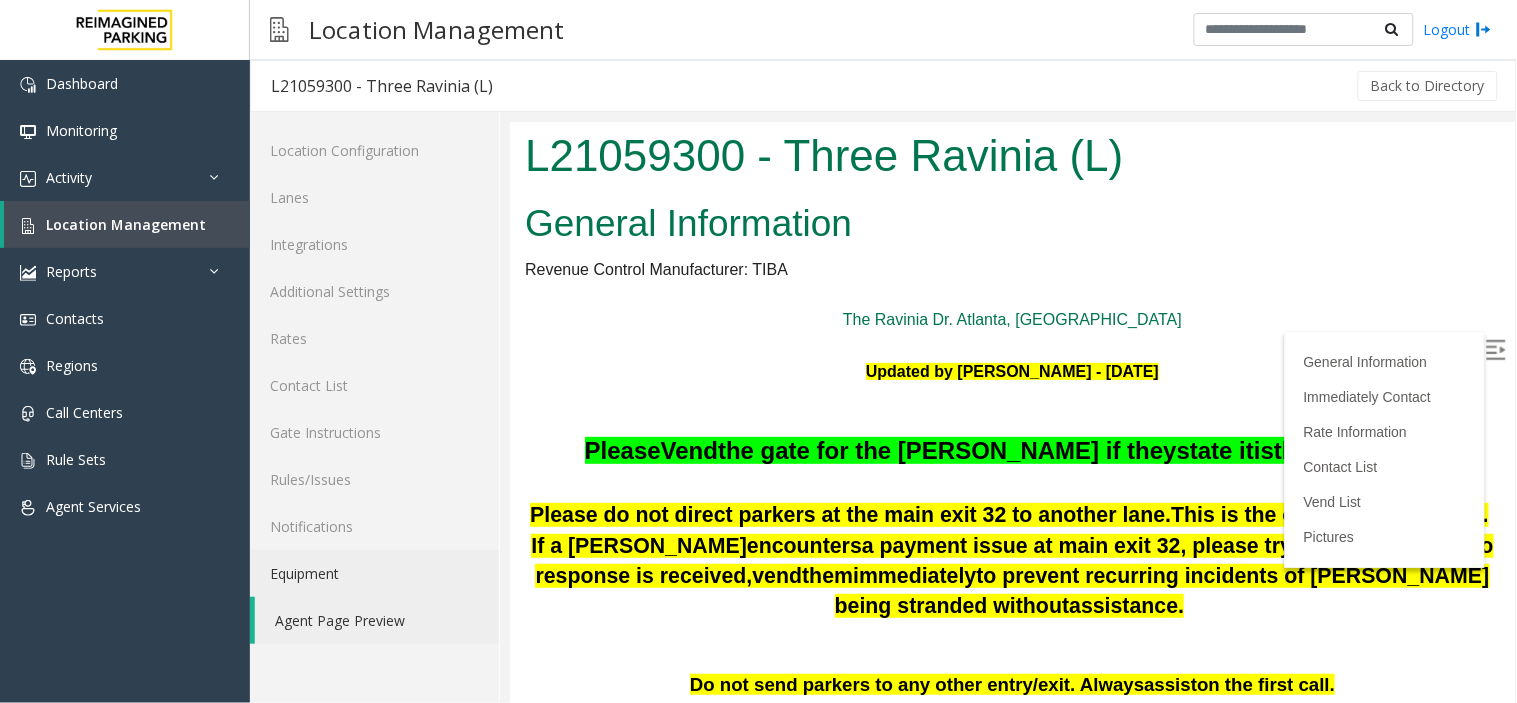 scroll, scrollTop: 0, scrollLeft: 0, axis: both 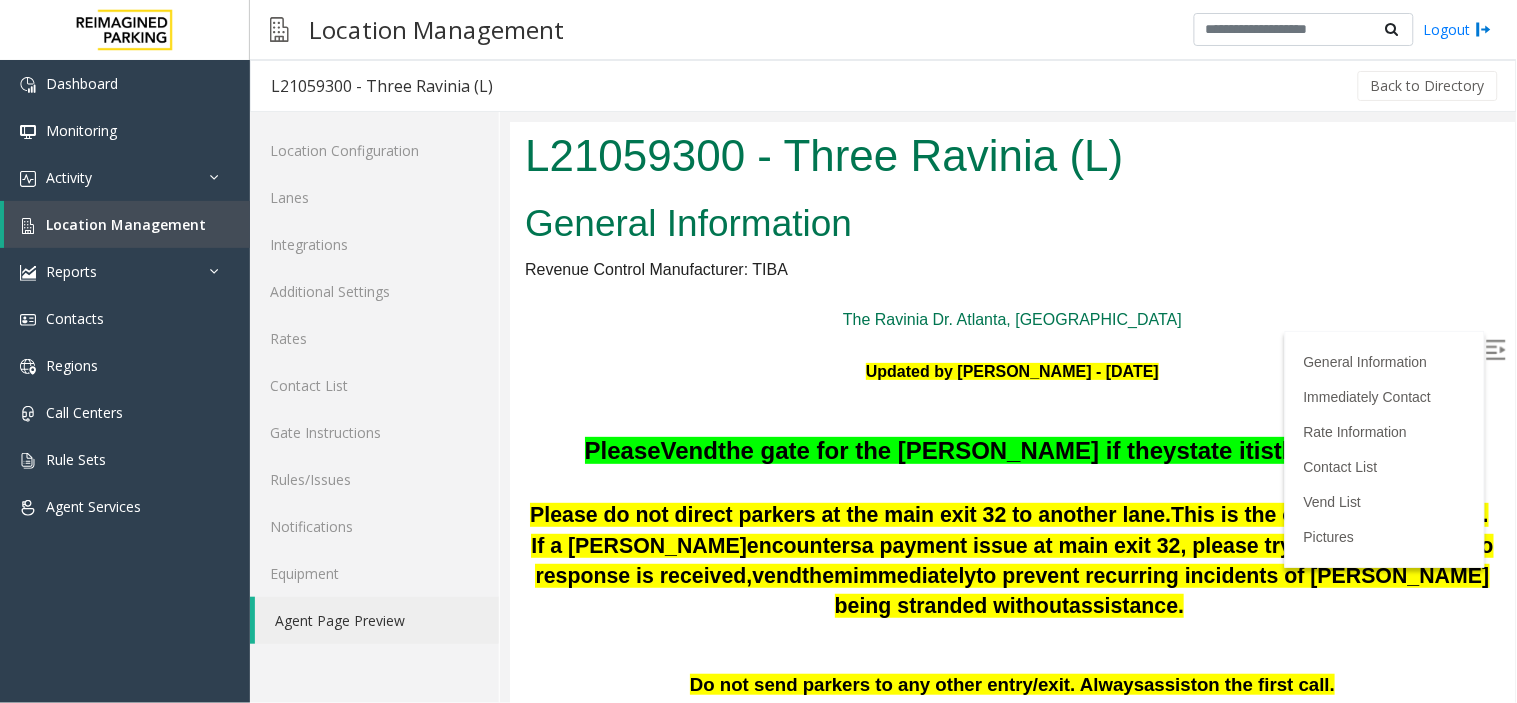 click at bounding box center [1495, 349] 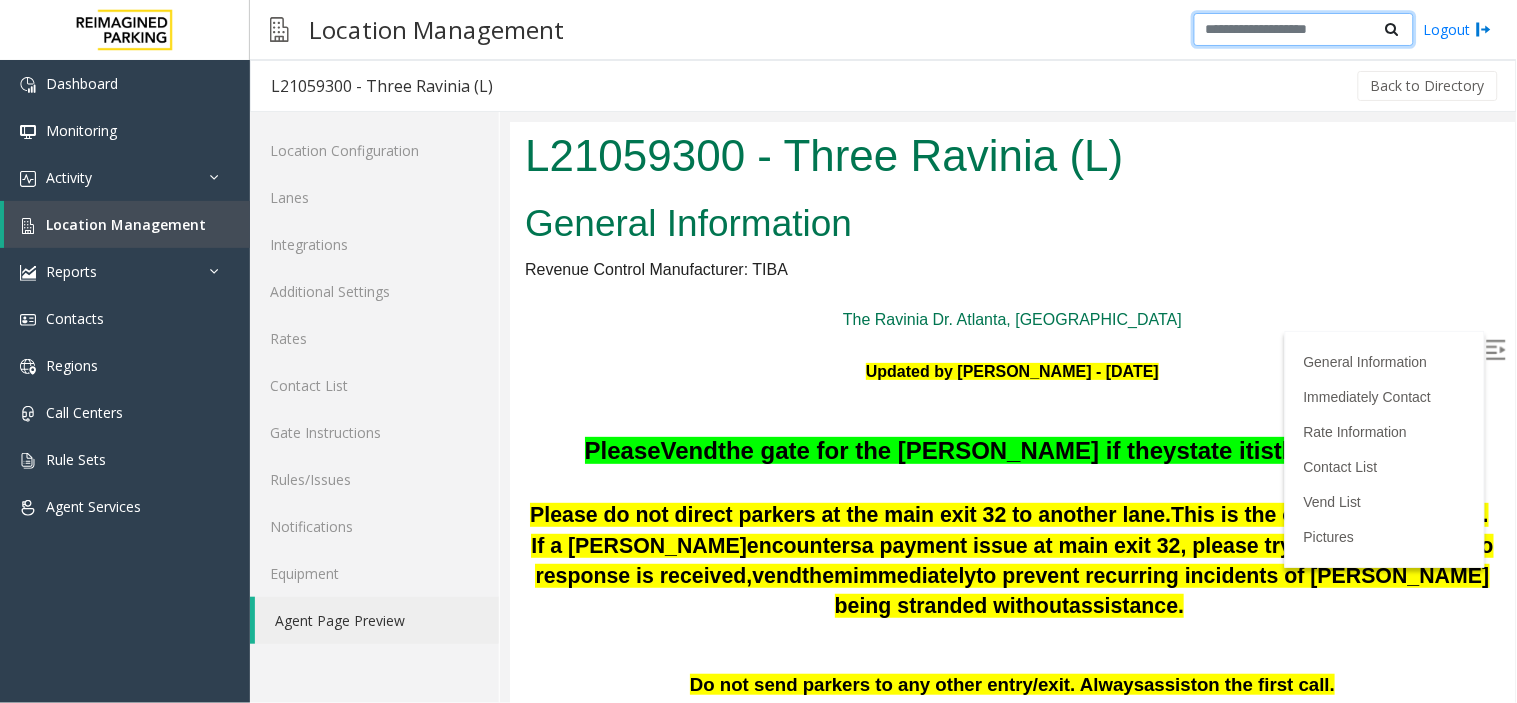 click at bounding box center (1304, 30) 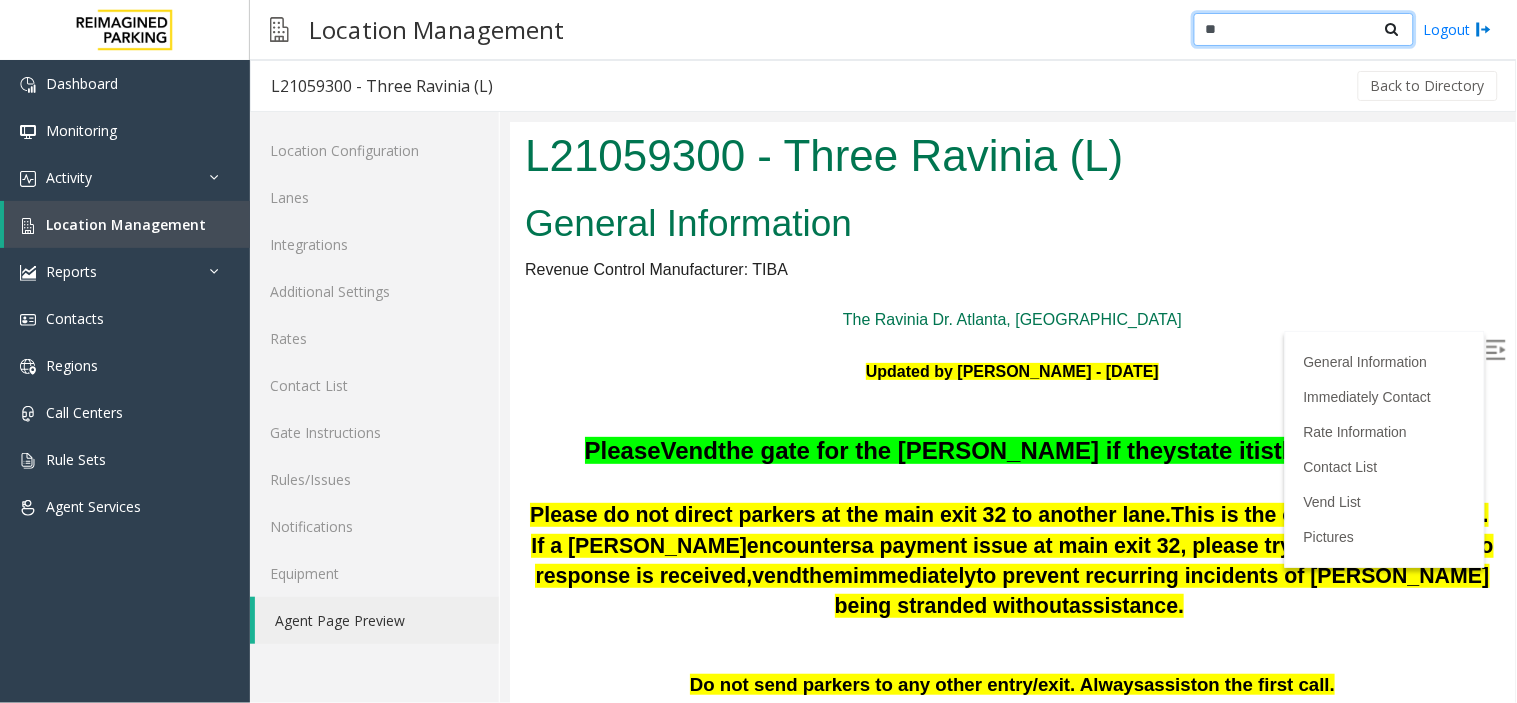 type on "*" 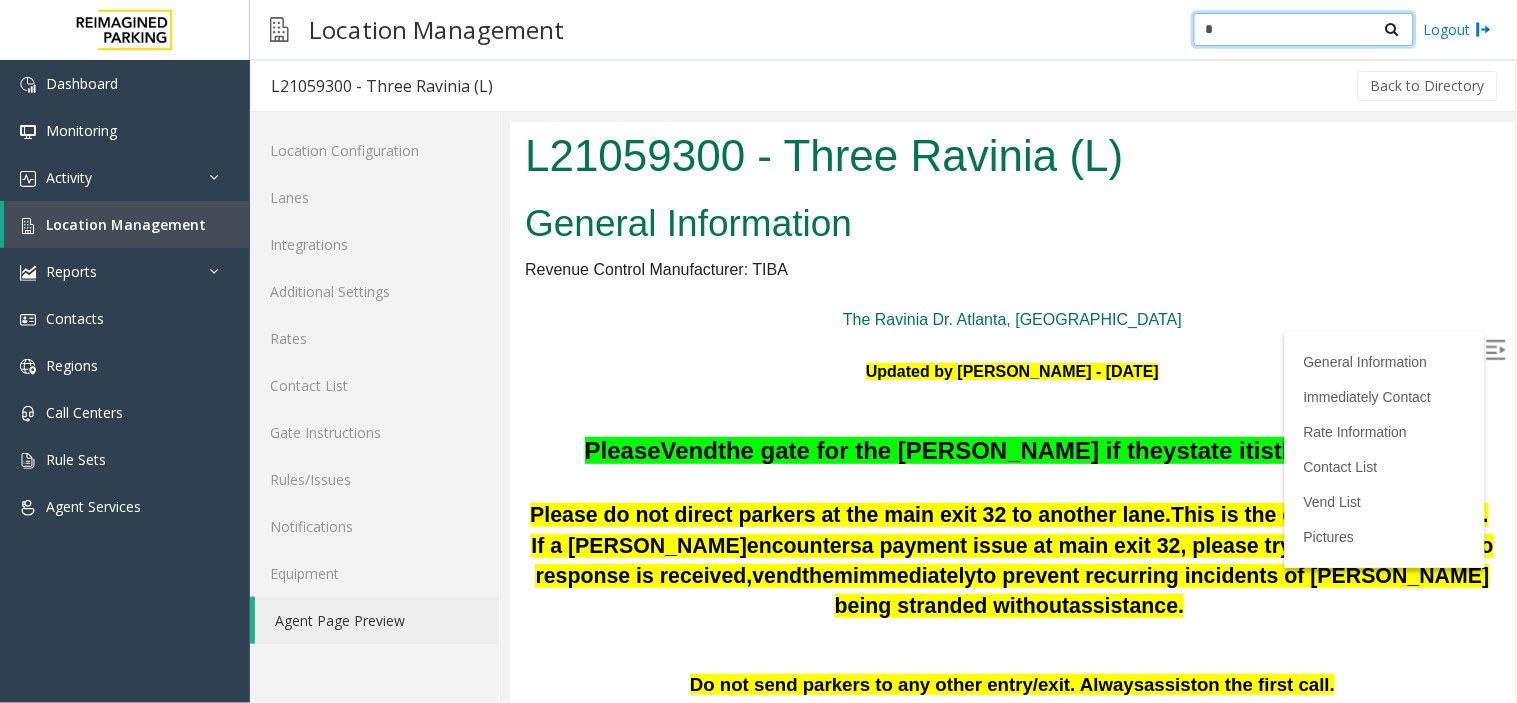 type 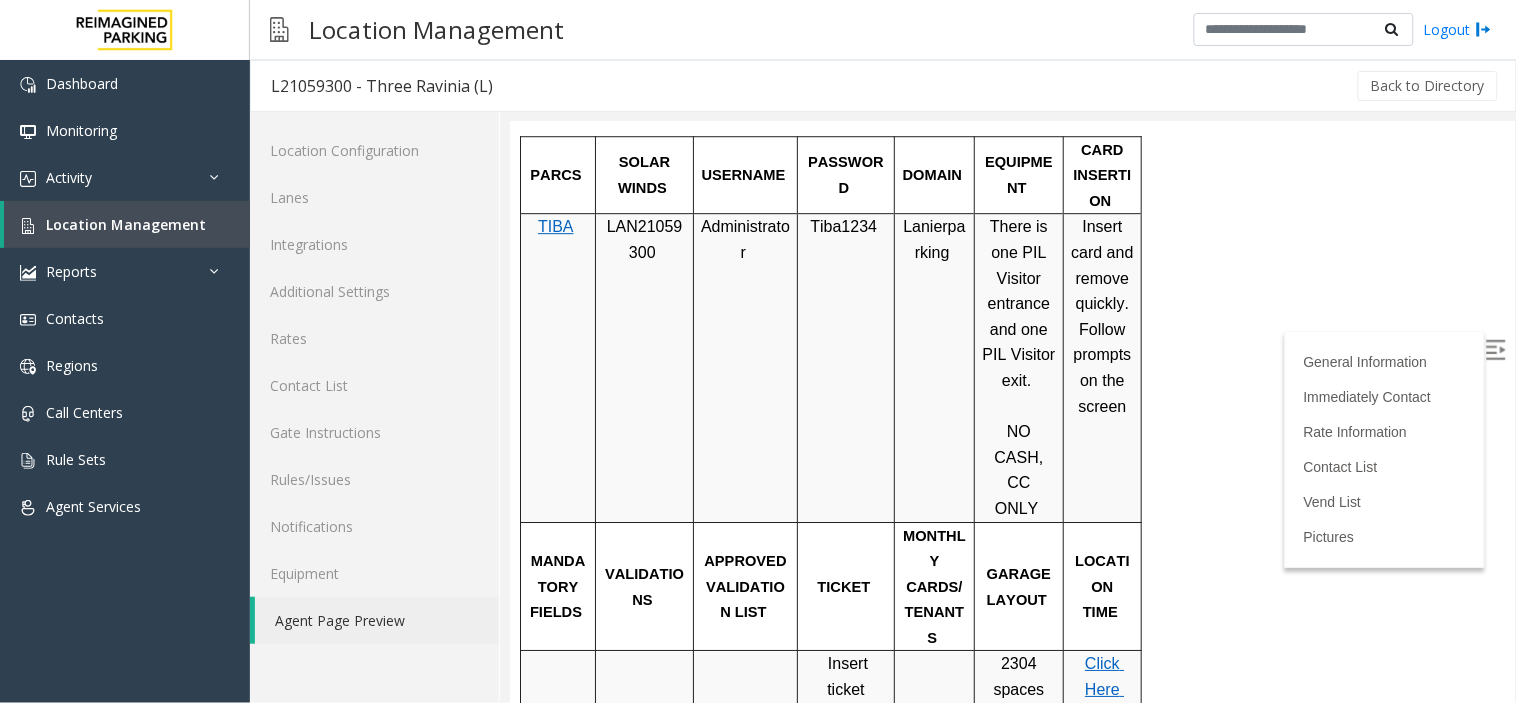 scroll, scrollTop: 3380, scrollLeft: 0, axis: vertical 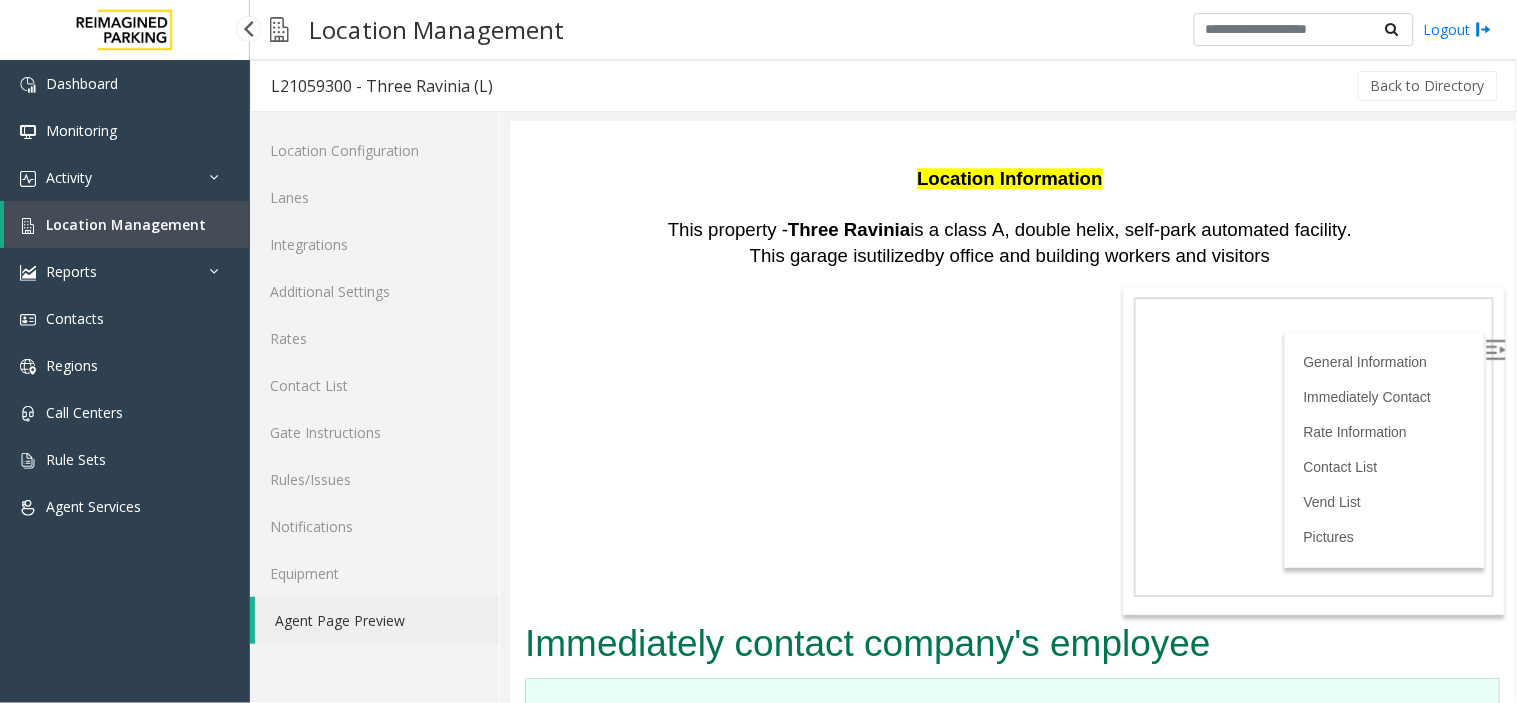 click on "Location Management" at bounding box center (126, 224) 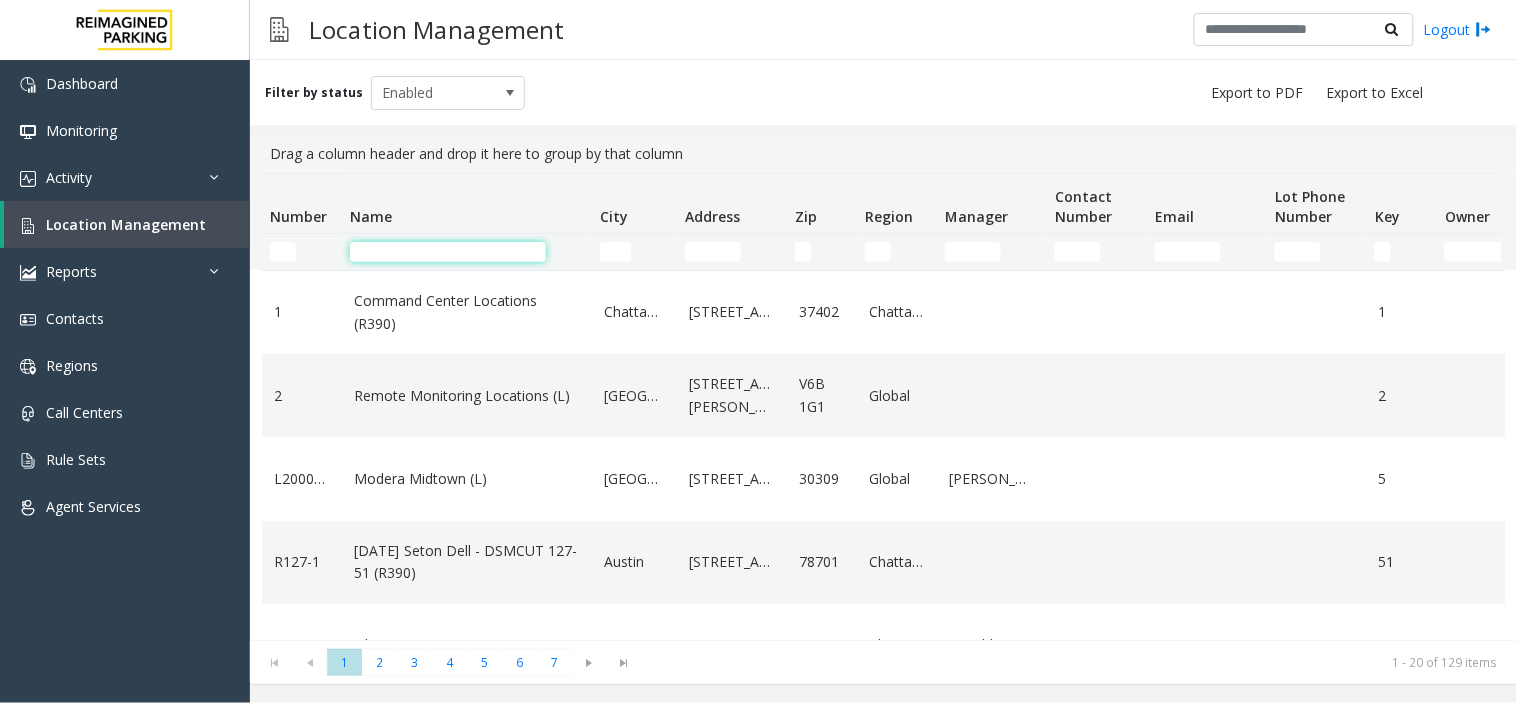 click 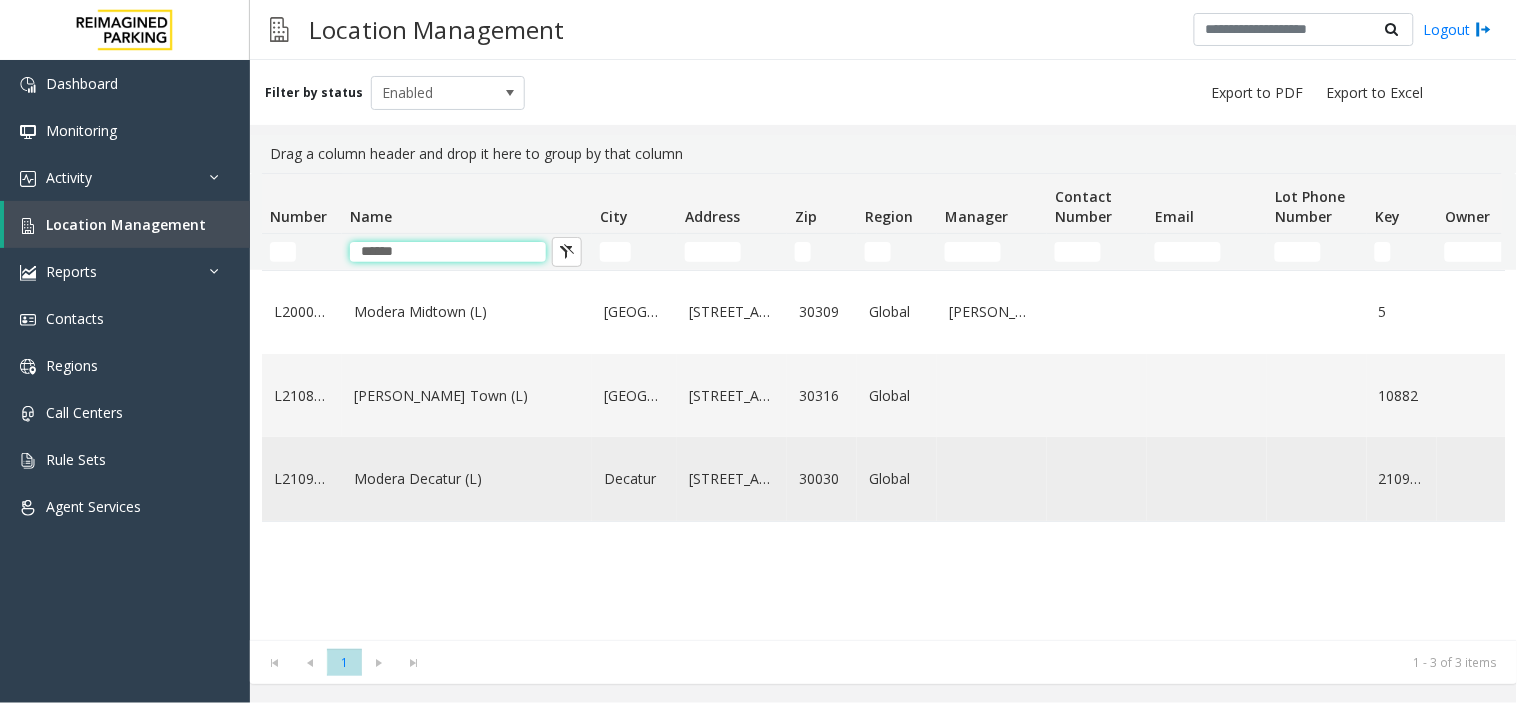 type on "******" 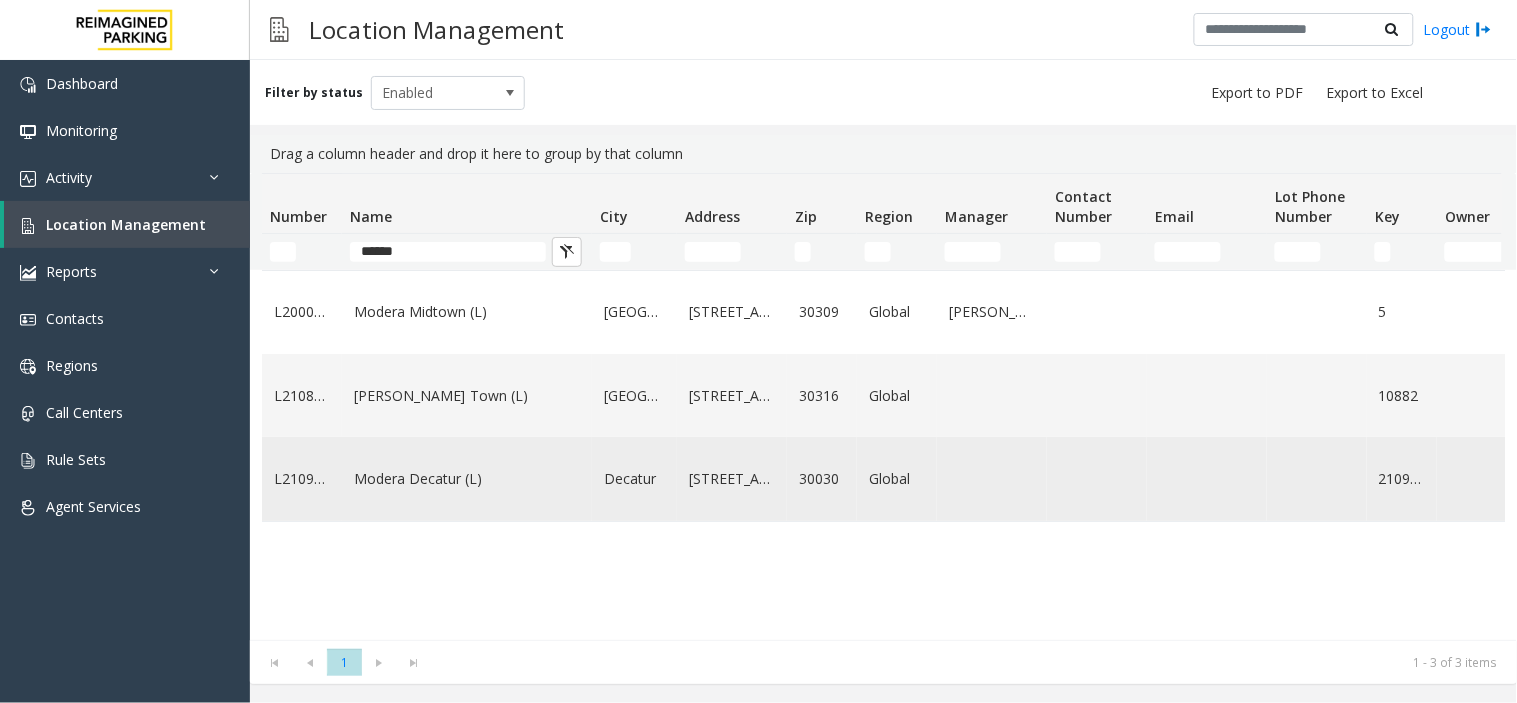 click on "Modera Decatur (L)" 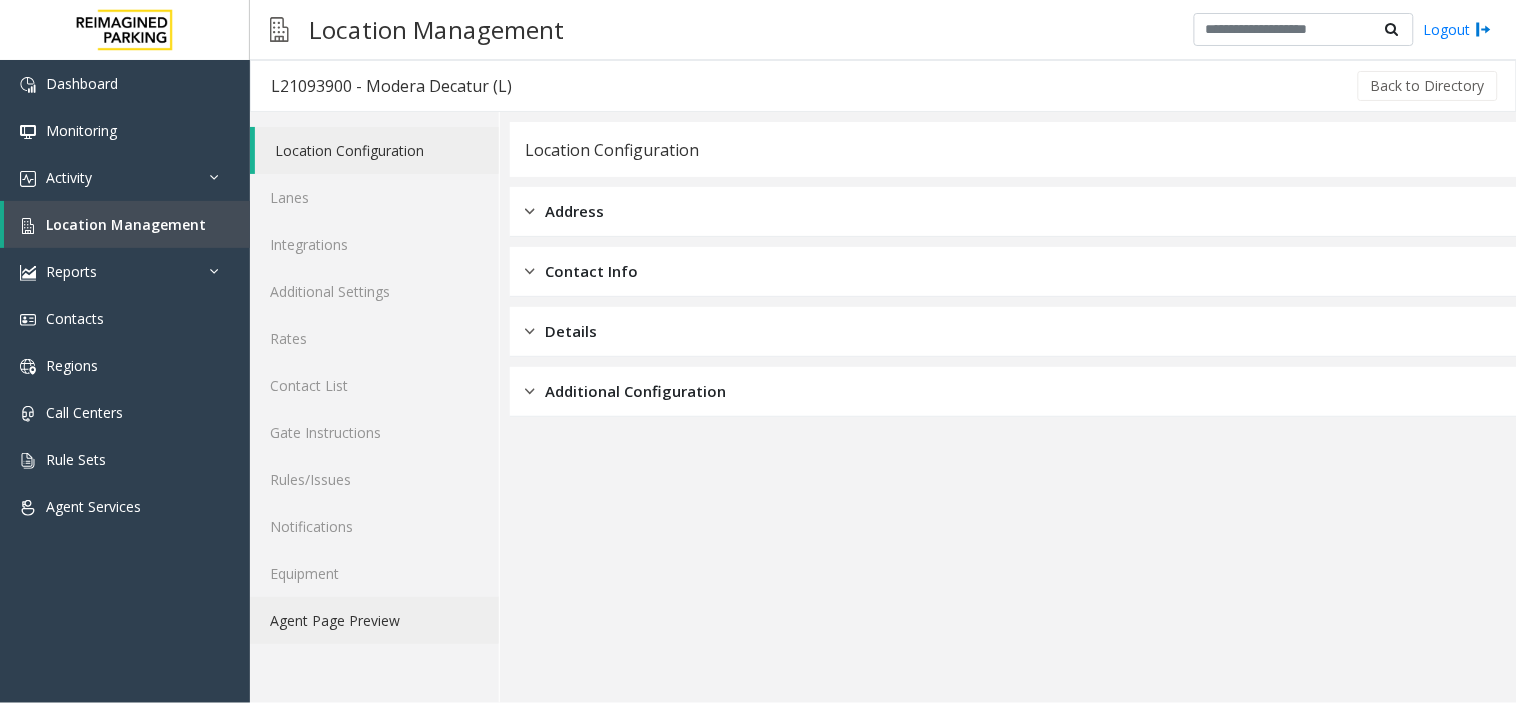 click on "Agent Page Preview" 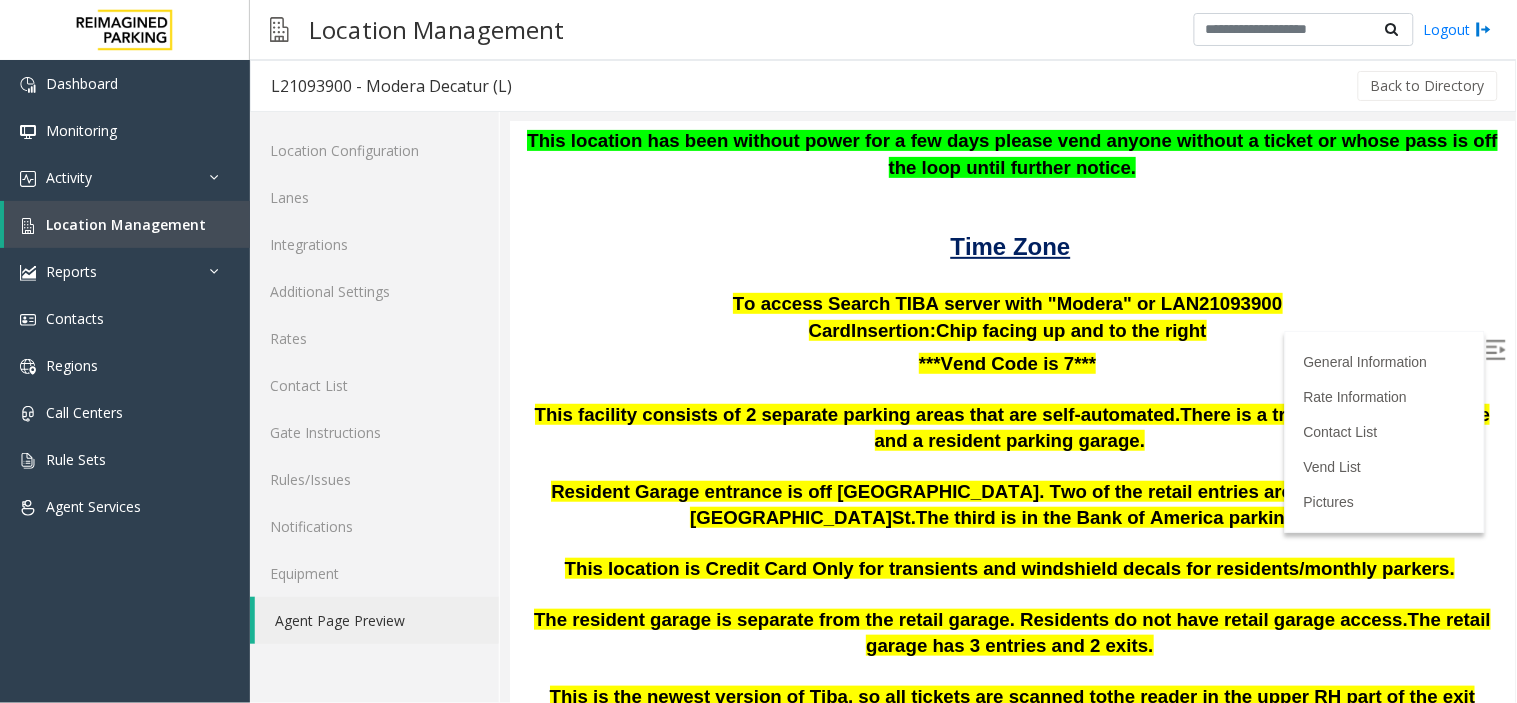 scroll, scrollTop: 222, scrollLeft: 0, axis: vertical 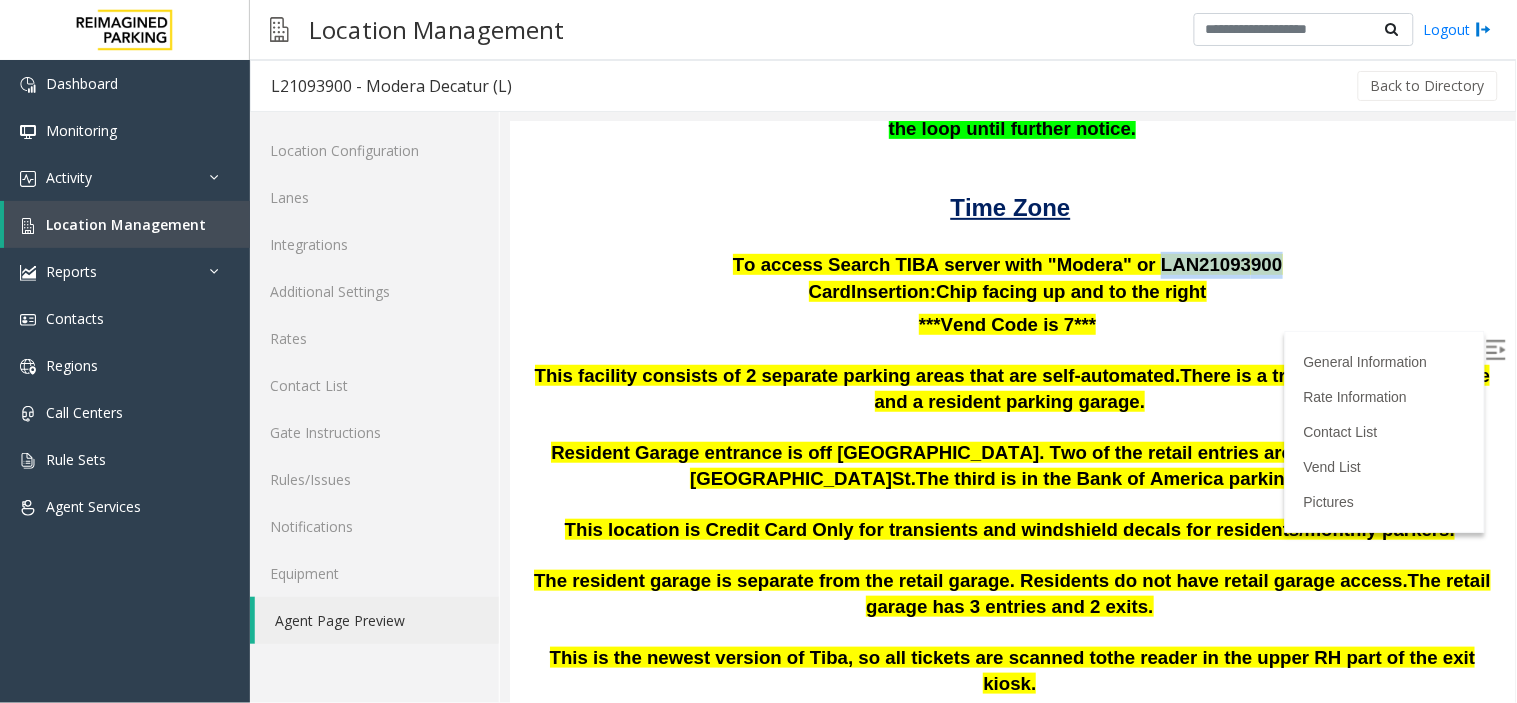 drag, startPoint x: 1127, startPoint y: 262, endPoint x: 1234, endPoint y: 266, distance: 107.07474 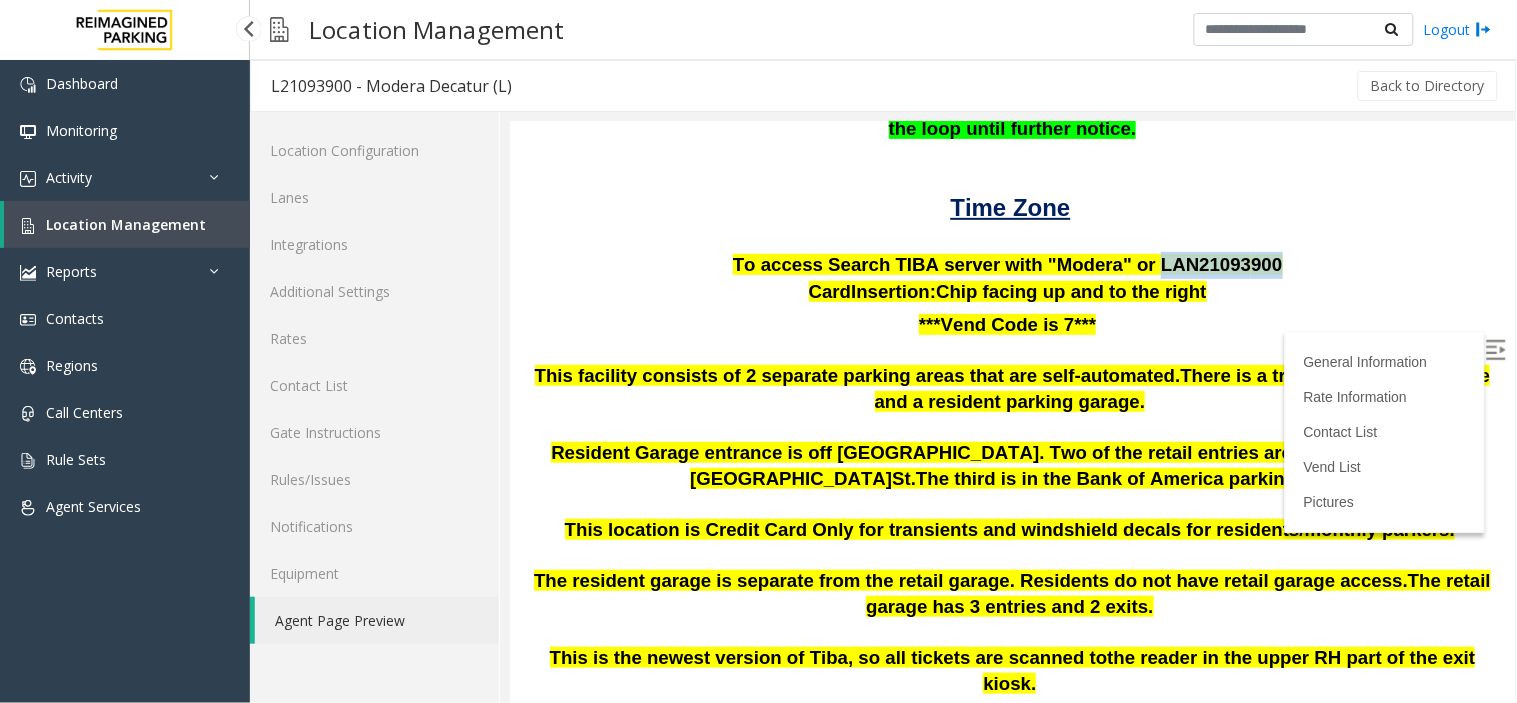 scroll, scrollTop: 333, scrollLeft: 0, axis: vertical 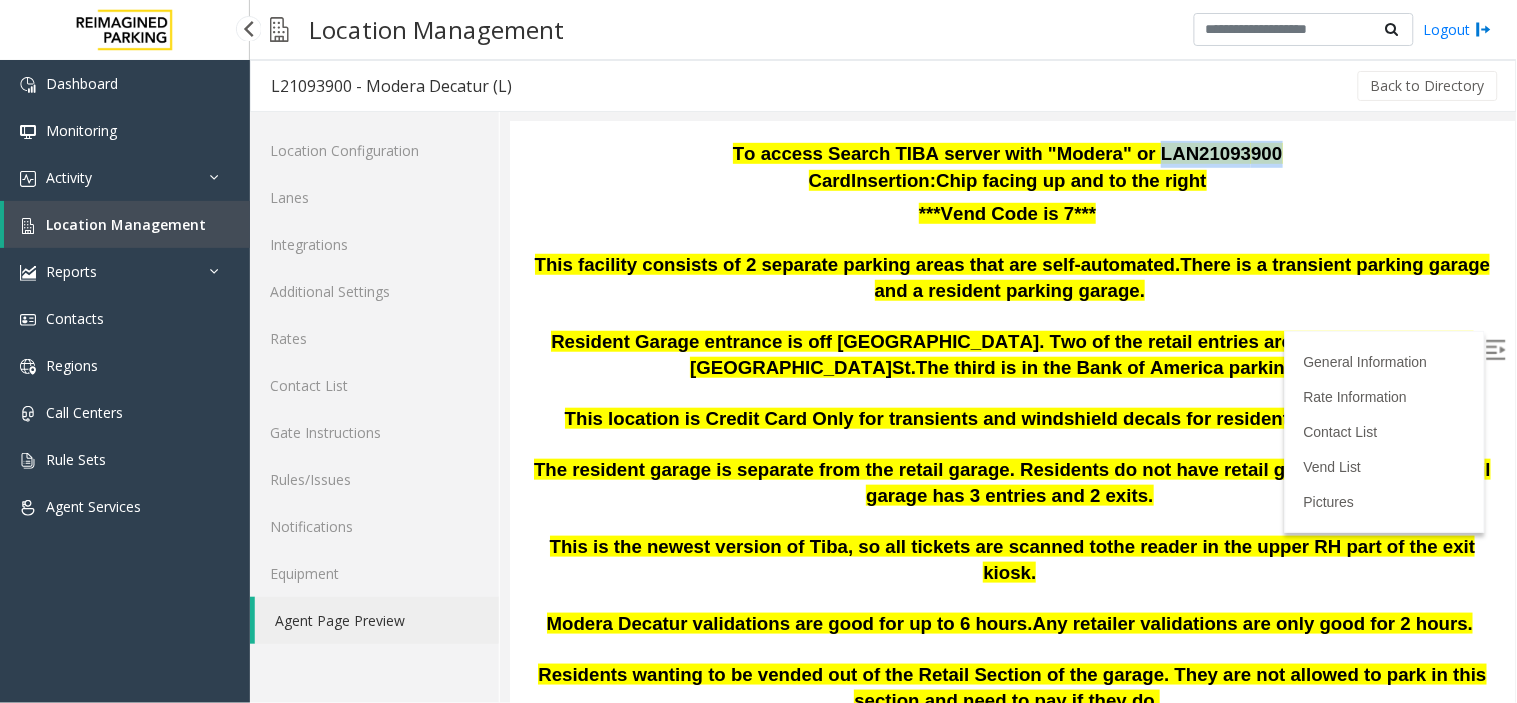 click at bounding box center [1495, 349] 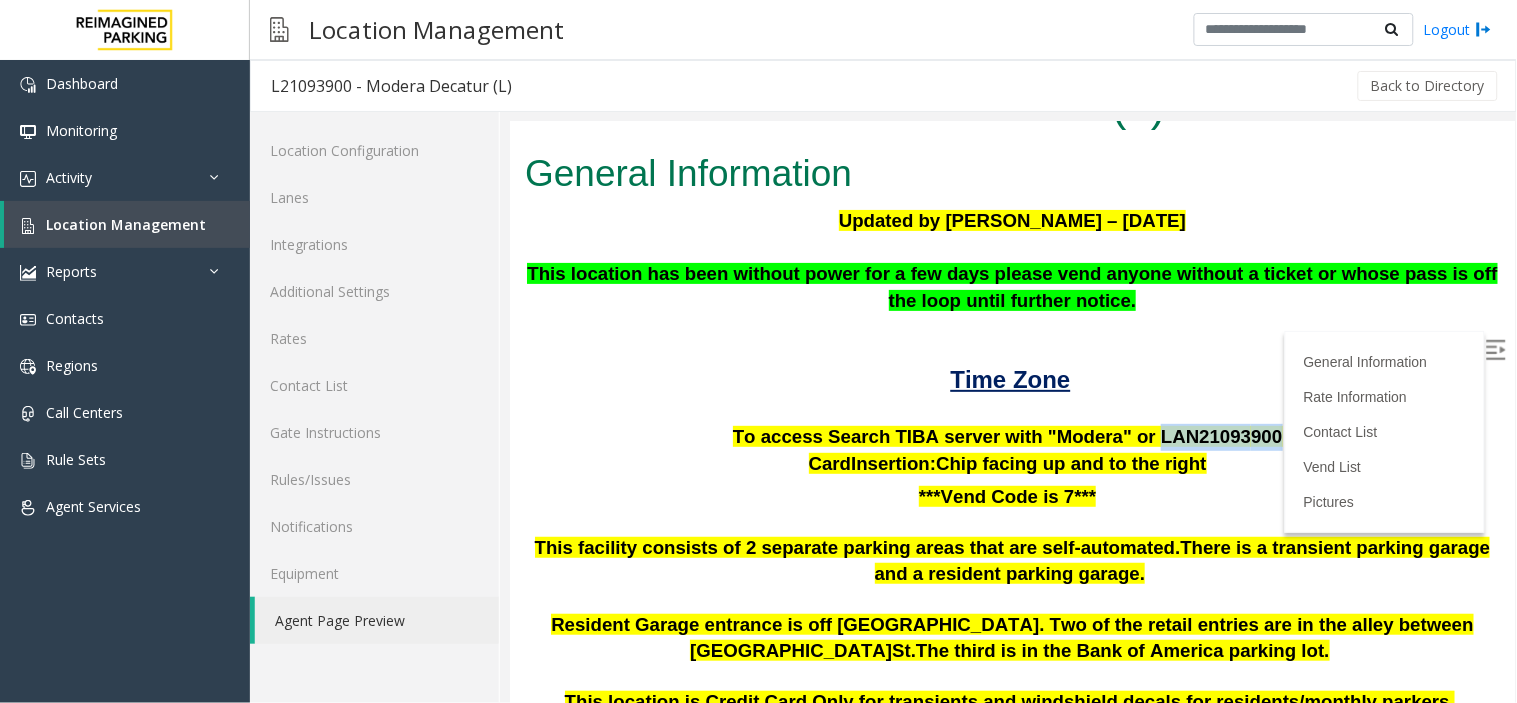 scroll, scrollTop: 0, scrollLeft: 0, axis: both 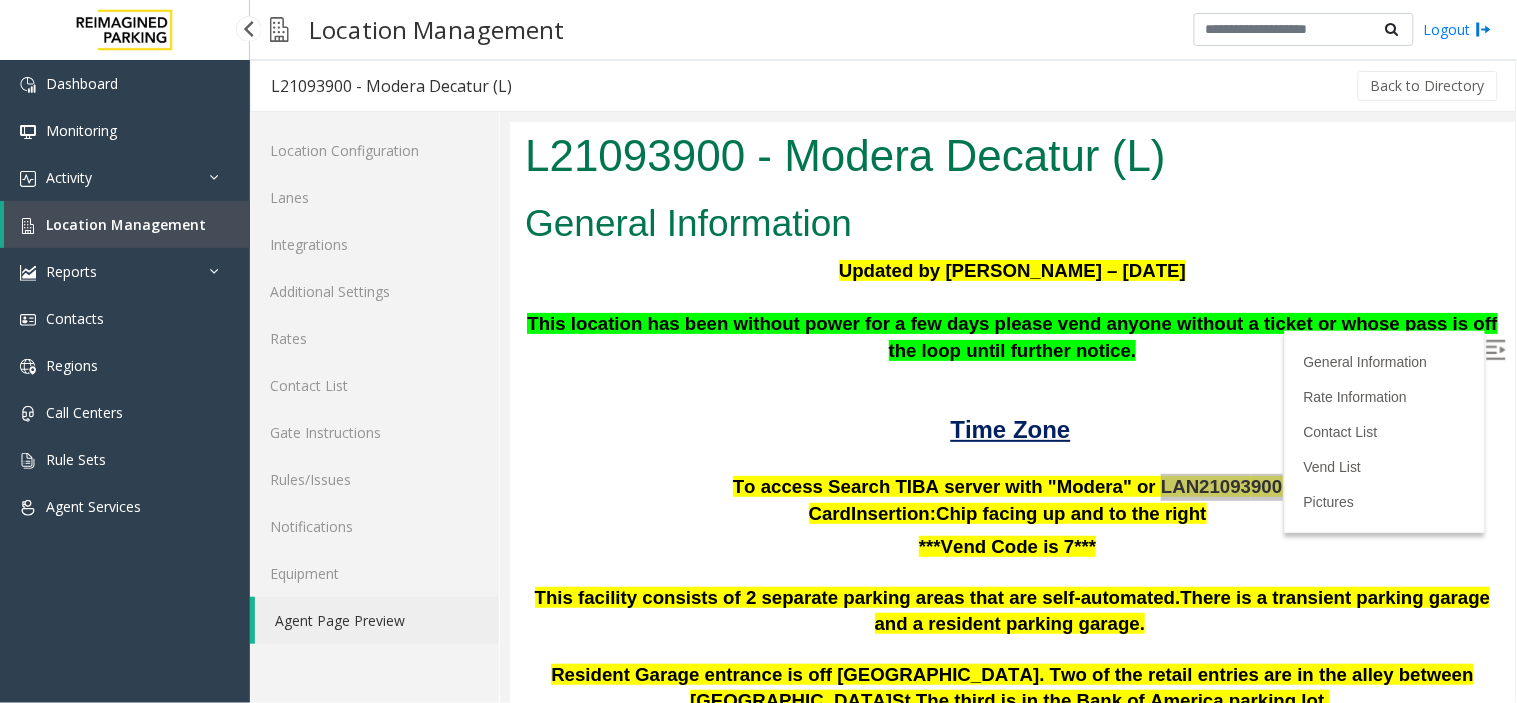 click on "Location Management" at bounding box center (126, 224) 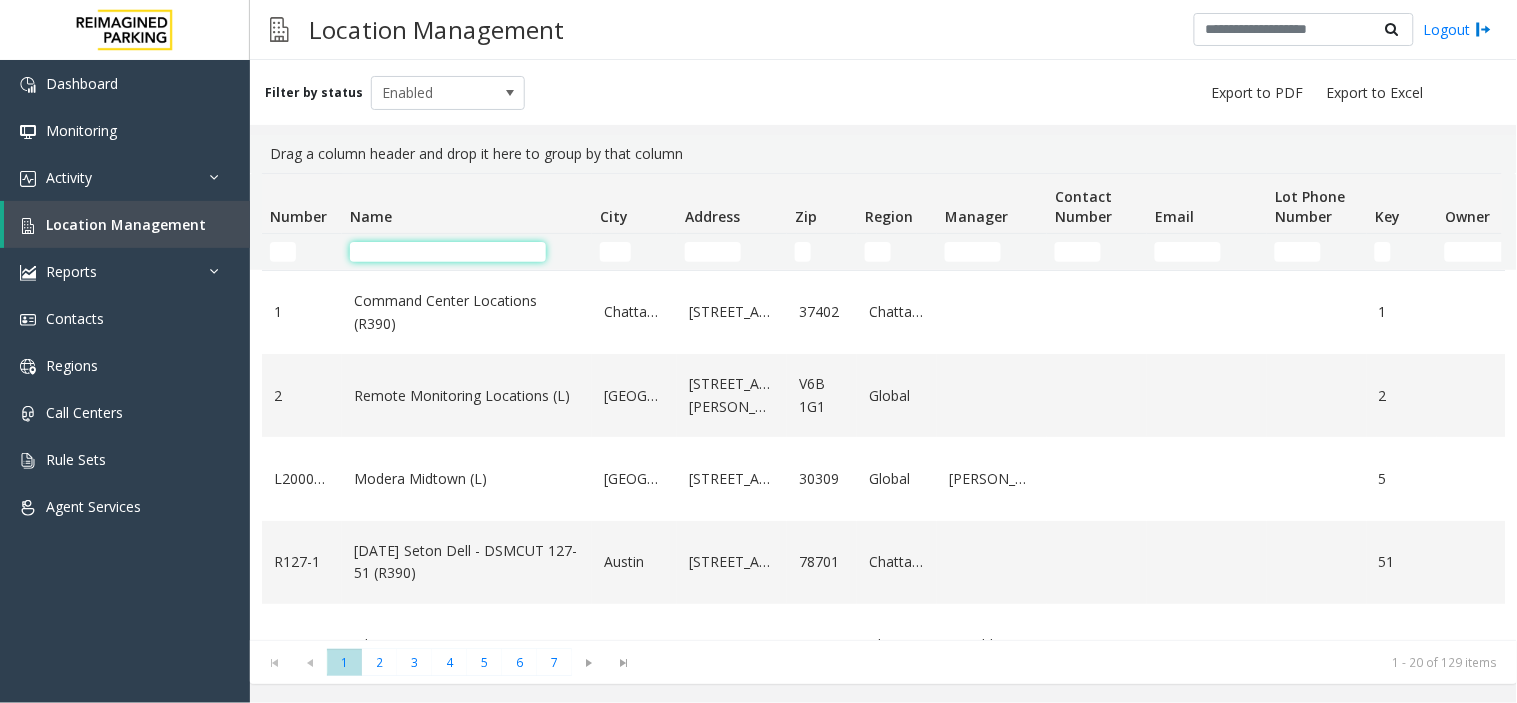 click 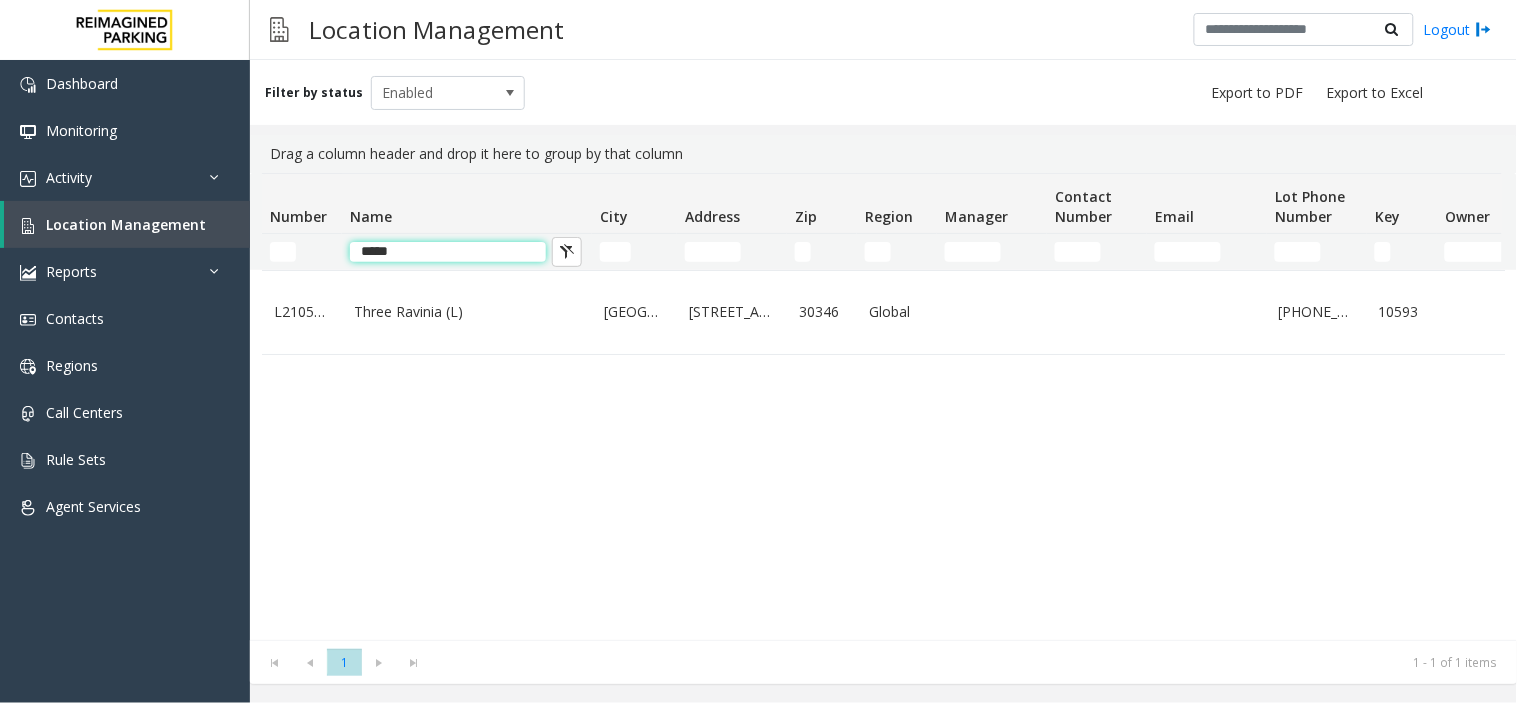 click on "*****" 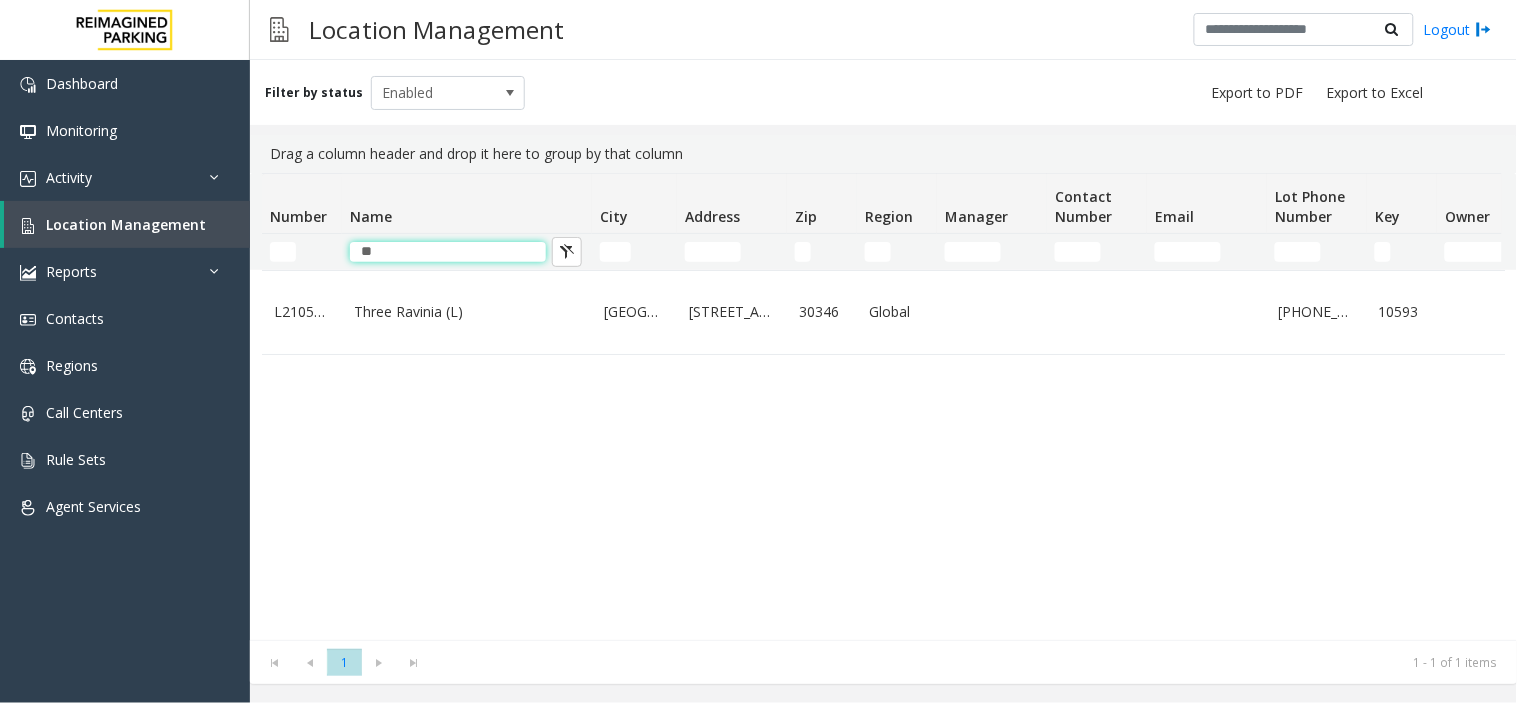type on "*" 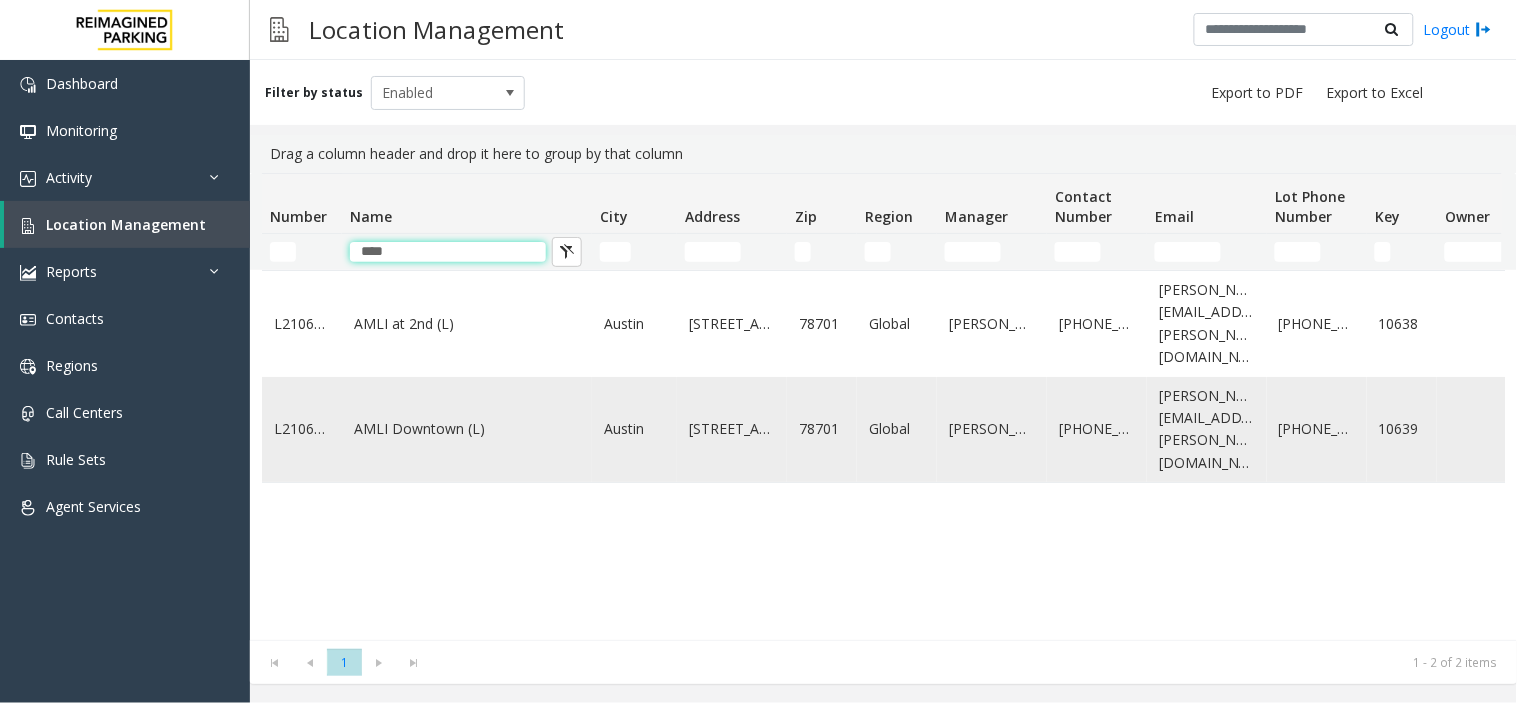 type on "****" 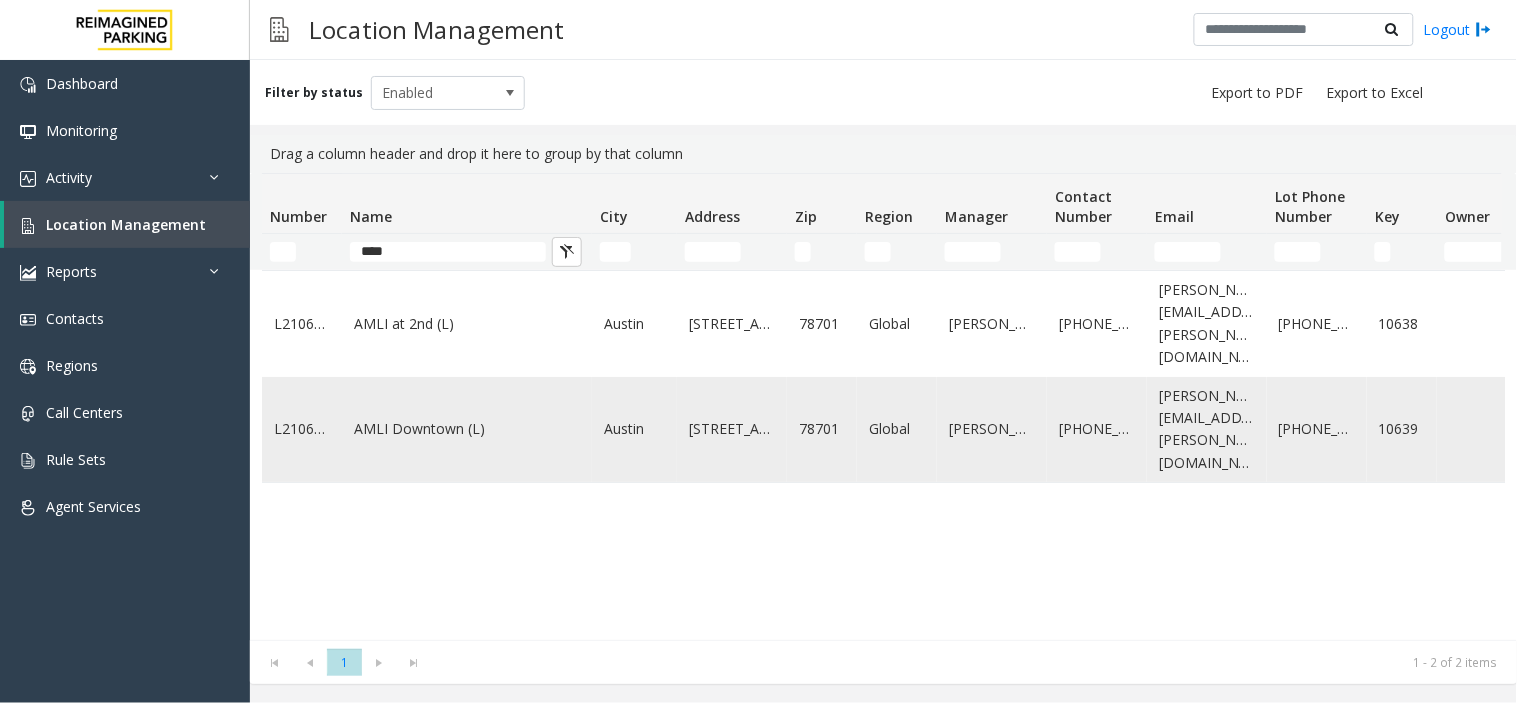click on "AMLI Downtown (L)" 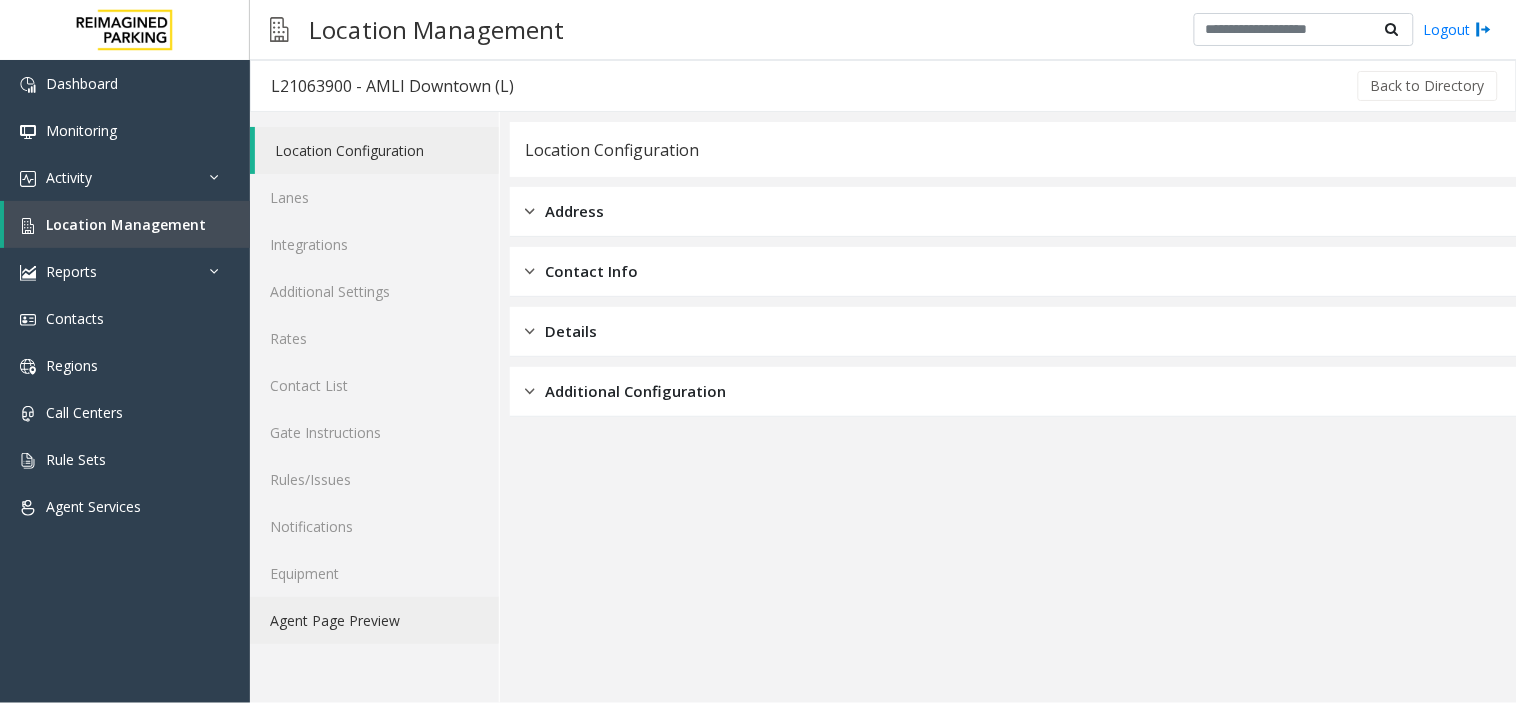 click on "Agent Page Preview" 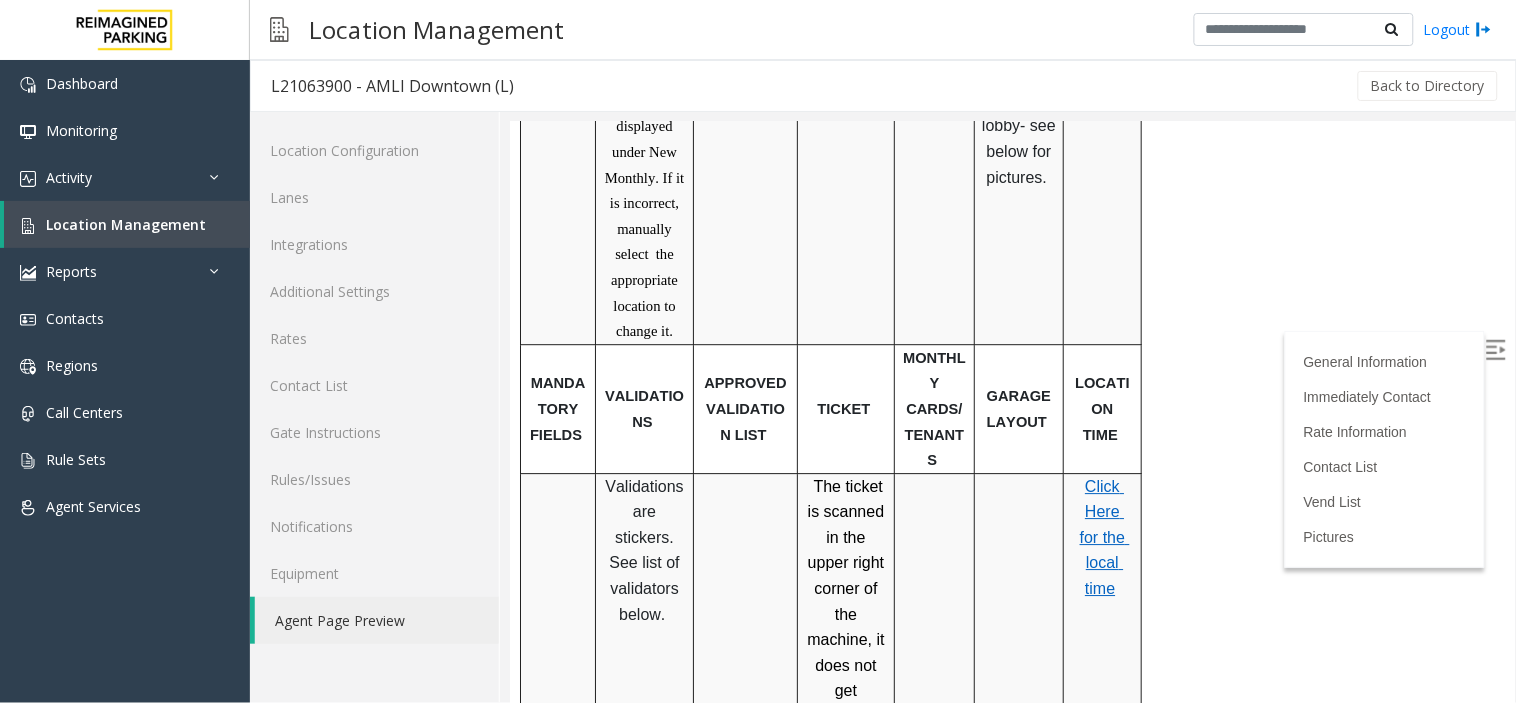 scroll, scrollTop: 1444, scrollLeft: 0, axis: vertical 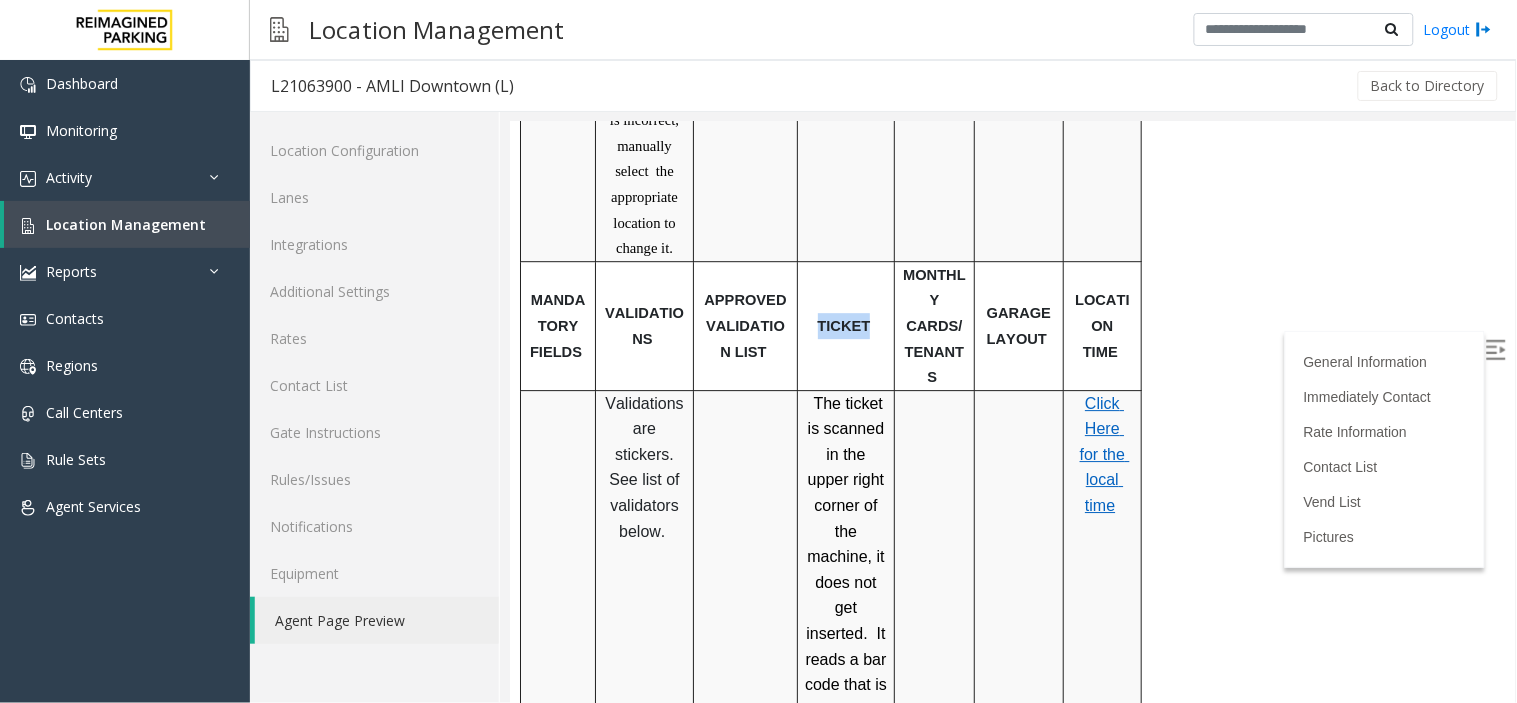 click at bounding box center [1495, 349] 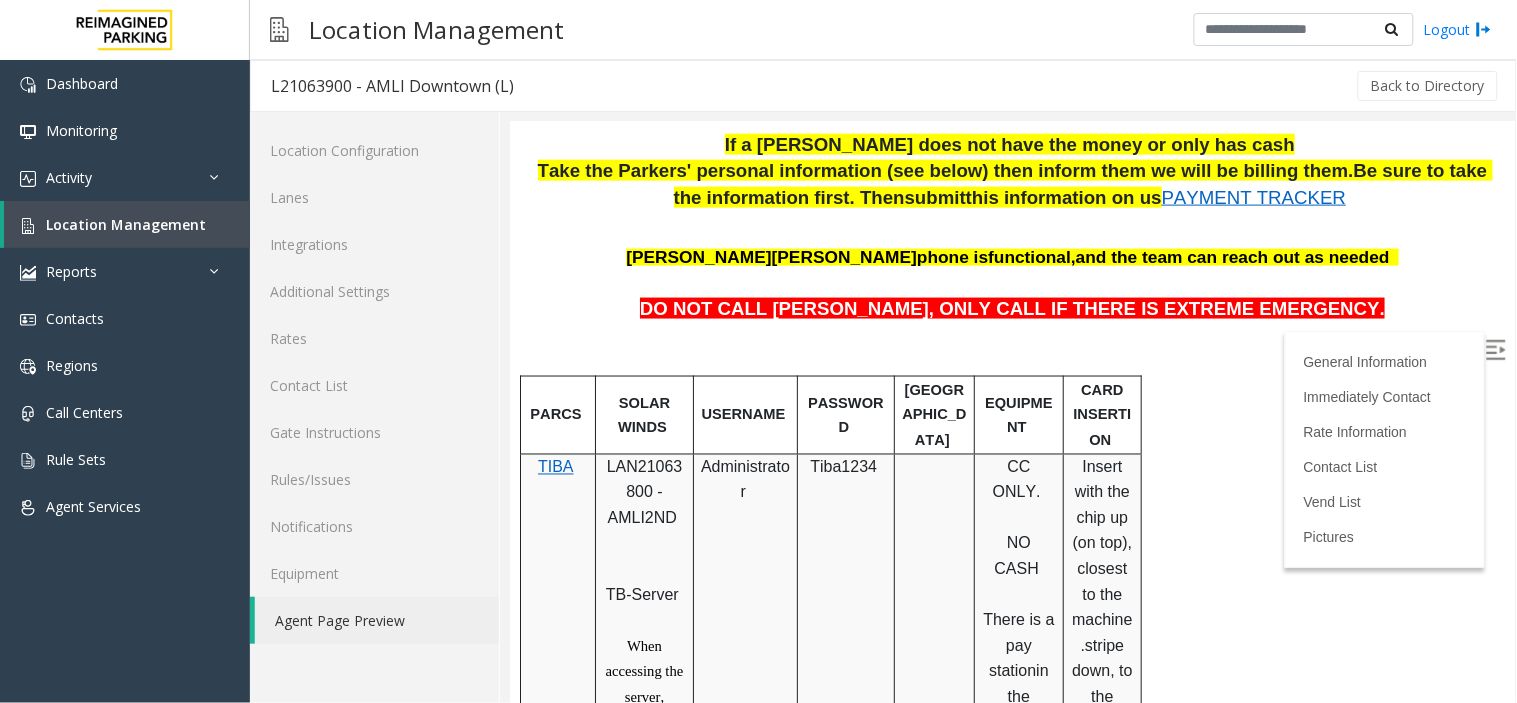 scroll, scrollTop: 666, scrollLeft: 0, axis: vertical 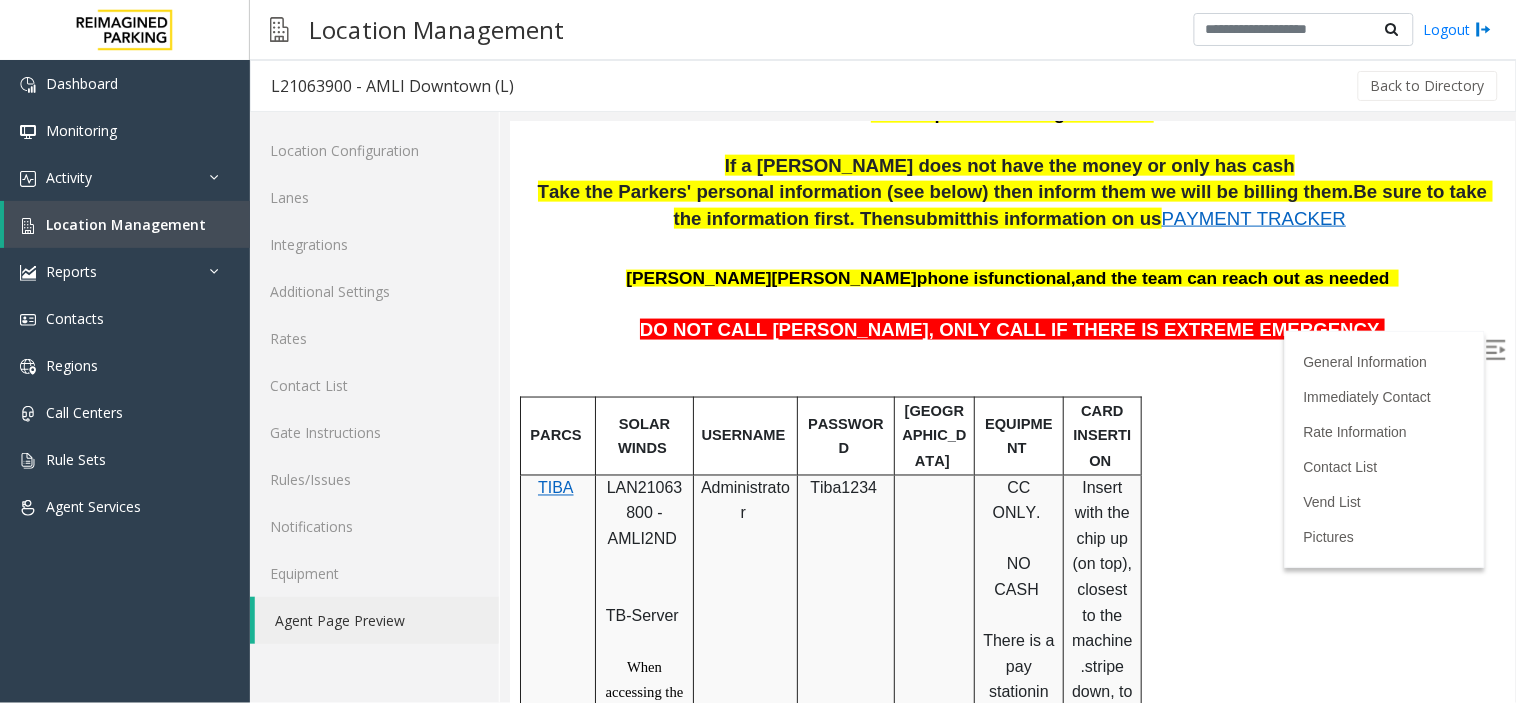 click on "PARCS   SOLAR WINDS   USERNAME   PASSWORD   PARIS   EQUIPMENT   CARD INSERTION   TIBA     LAN21063800 - AMLI2ND       TB-Server     When accessing the server, always verify that the location is displayed under New Monthly. If it is incorrect, manually select  the appropriate location to change it. Administrator   Tiba1234     CC ONLY .      NO CASH     There is a   pay station  in the ground floor elevator lobby- see below for pictures.   I nsert with the chip up   (on top), closest to the machine .  stripe down, to the right.     MANDATORY FIELDS   VALIDATIONS   APPROVED VALIDATION LIST   TICKET   MONTHLY CARDS/TENANTS   GARAGE LAYOUT   LOCATION TIME     Validations are stickers. See list of validators below.       The ticket is scanned in the upper right corner of the machine, it does not get inserted.  It reads a bar code that is printed on the ticket.           Click Here for the local time   APPROVED VENDOR   DO NOT VEND FOR   ENTRANCE/EXIT LANE INFO" at bounding box center [1009, 1077] 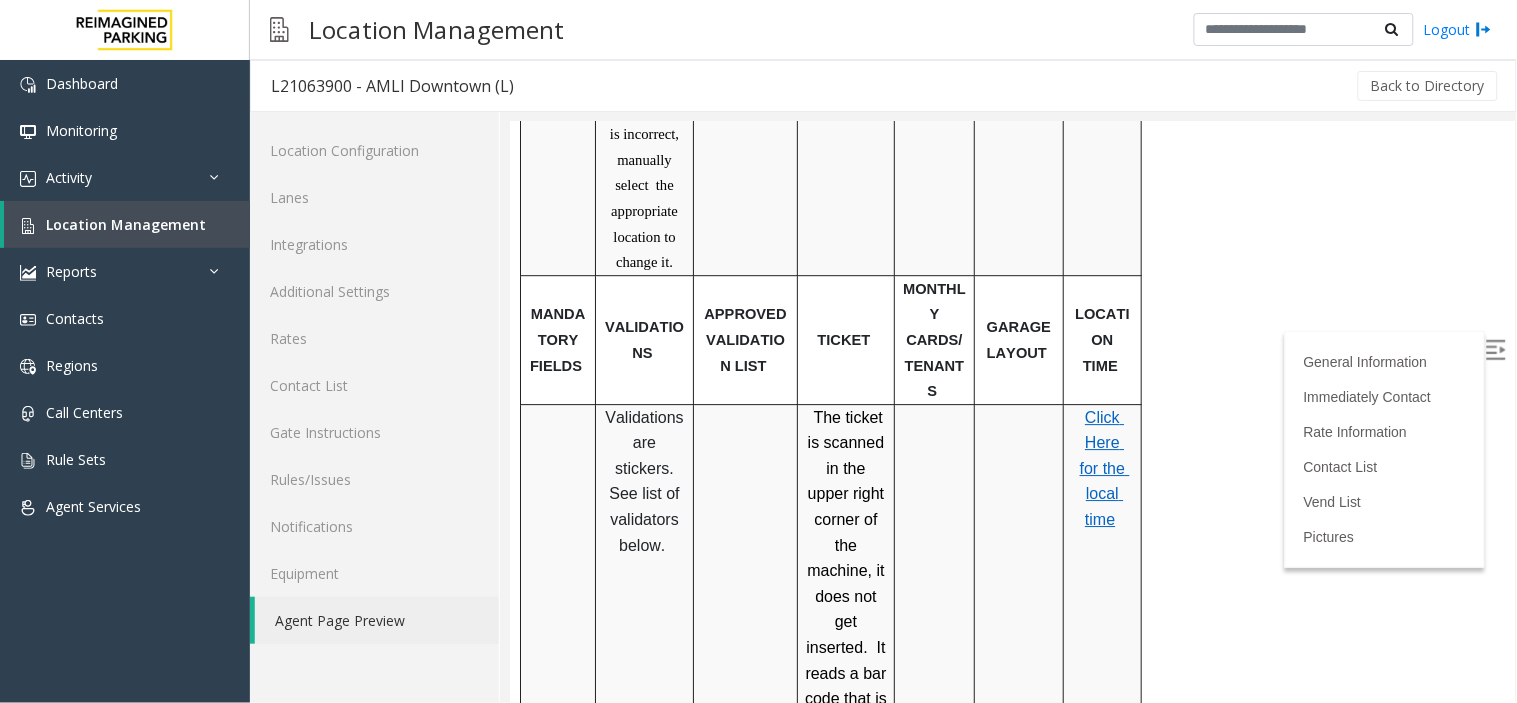 scroll, scrollTop: 1333, scrollLeft: 0, axis: vertical 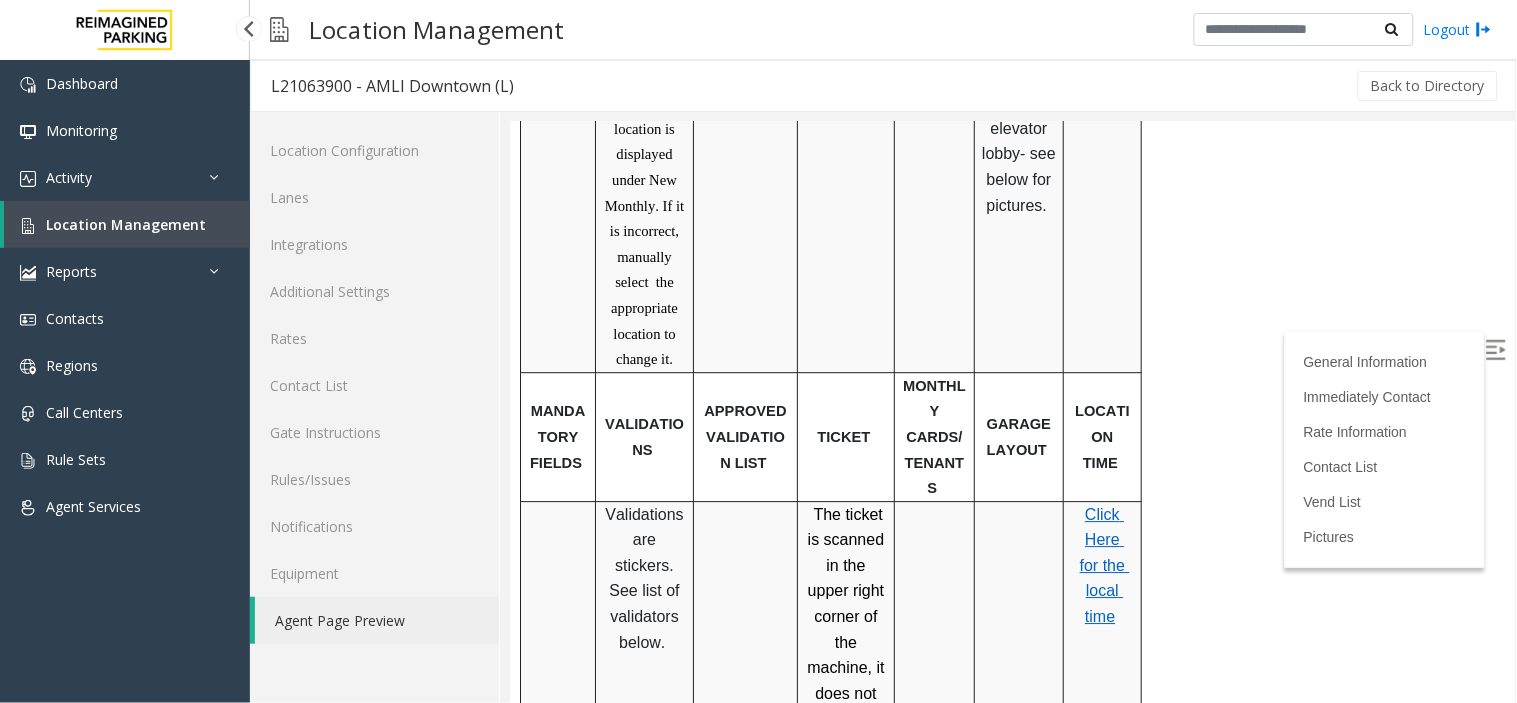 click on "Location Management" at bounding box center (127, 224) 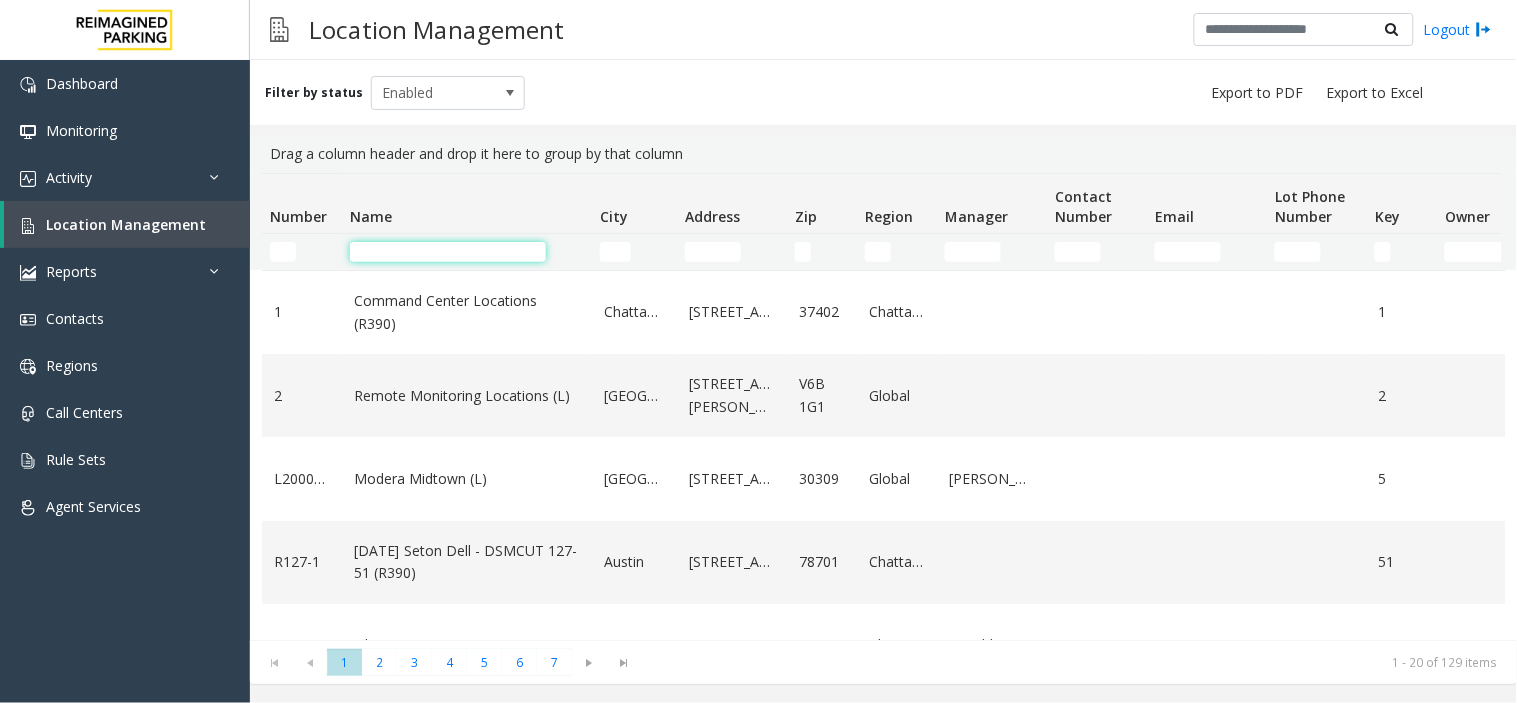 click 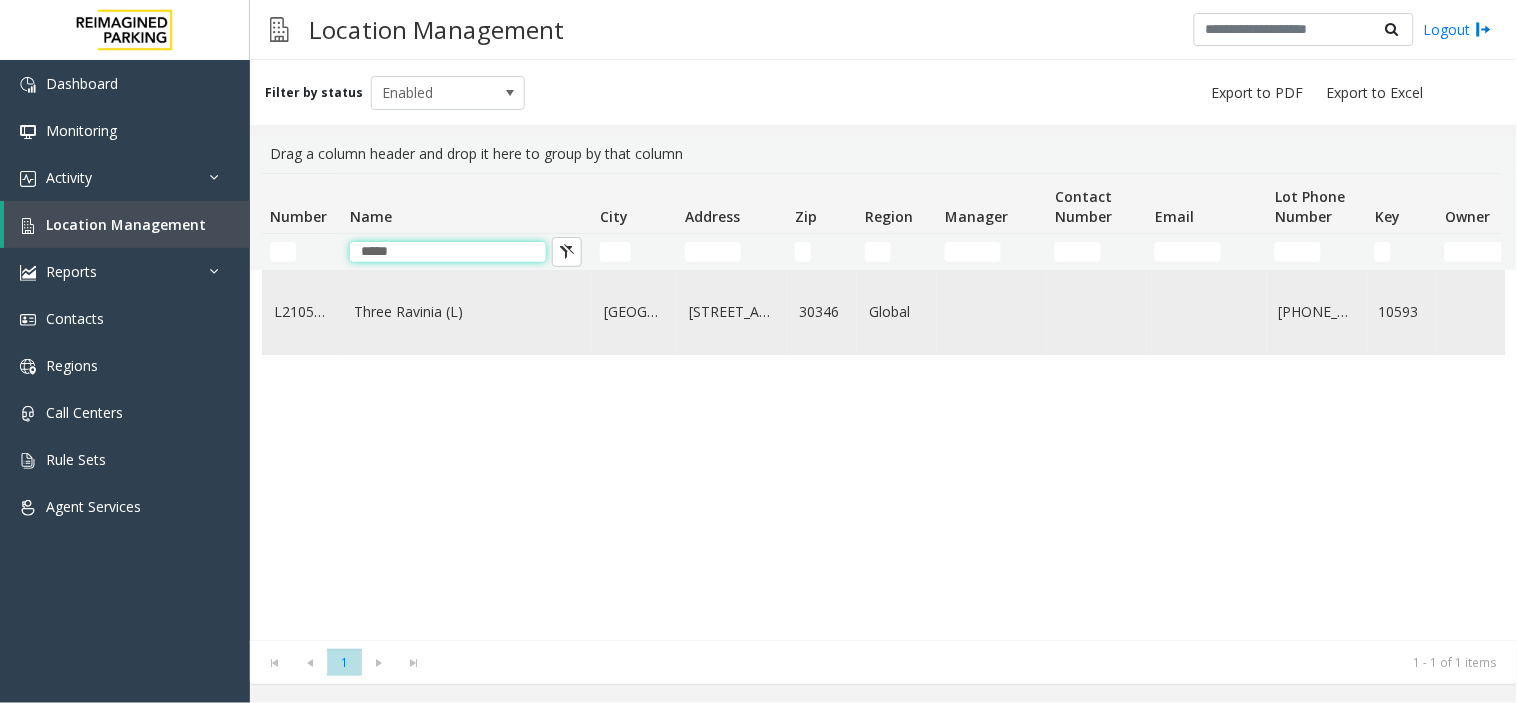 type on "*****" 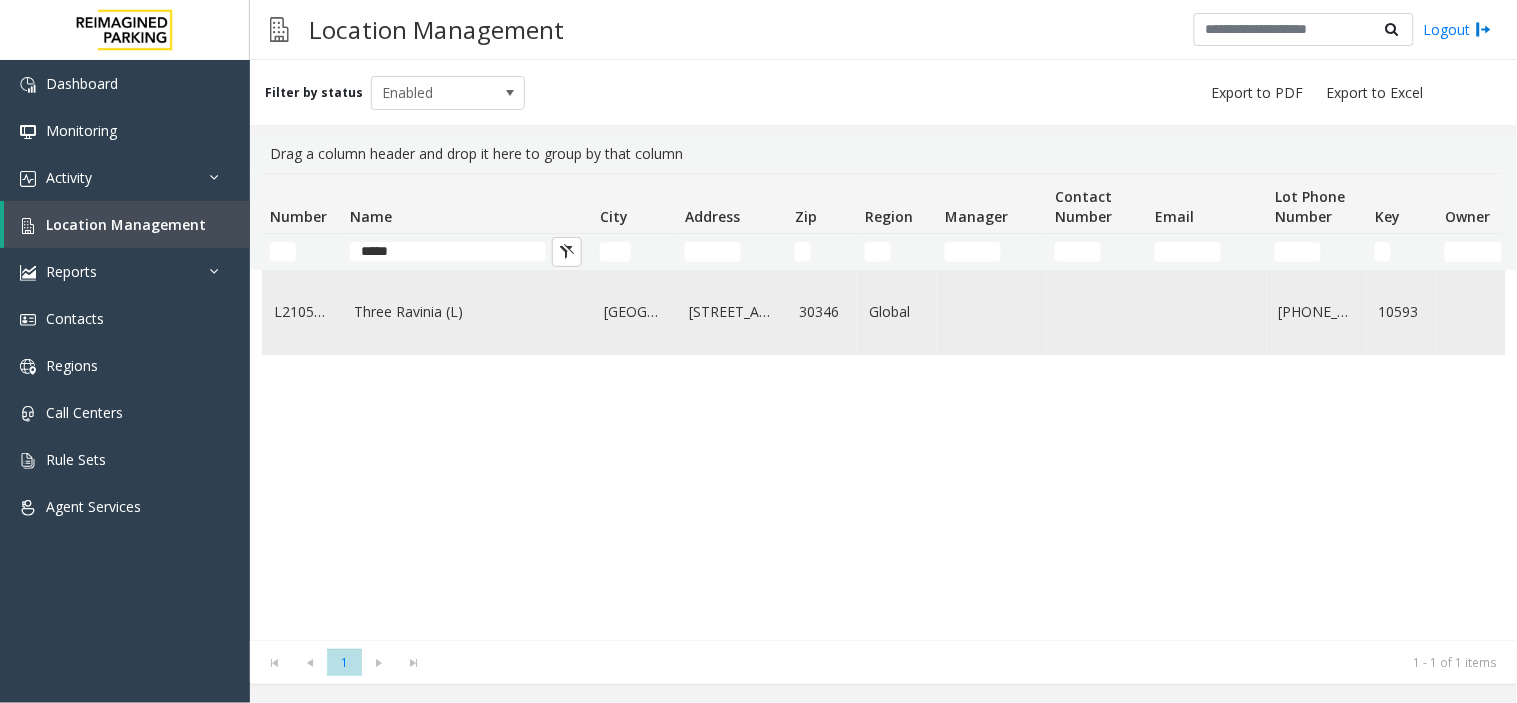 click on "Three Ravinia (L)" 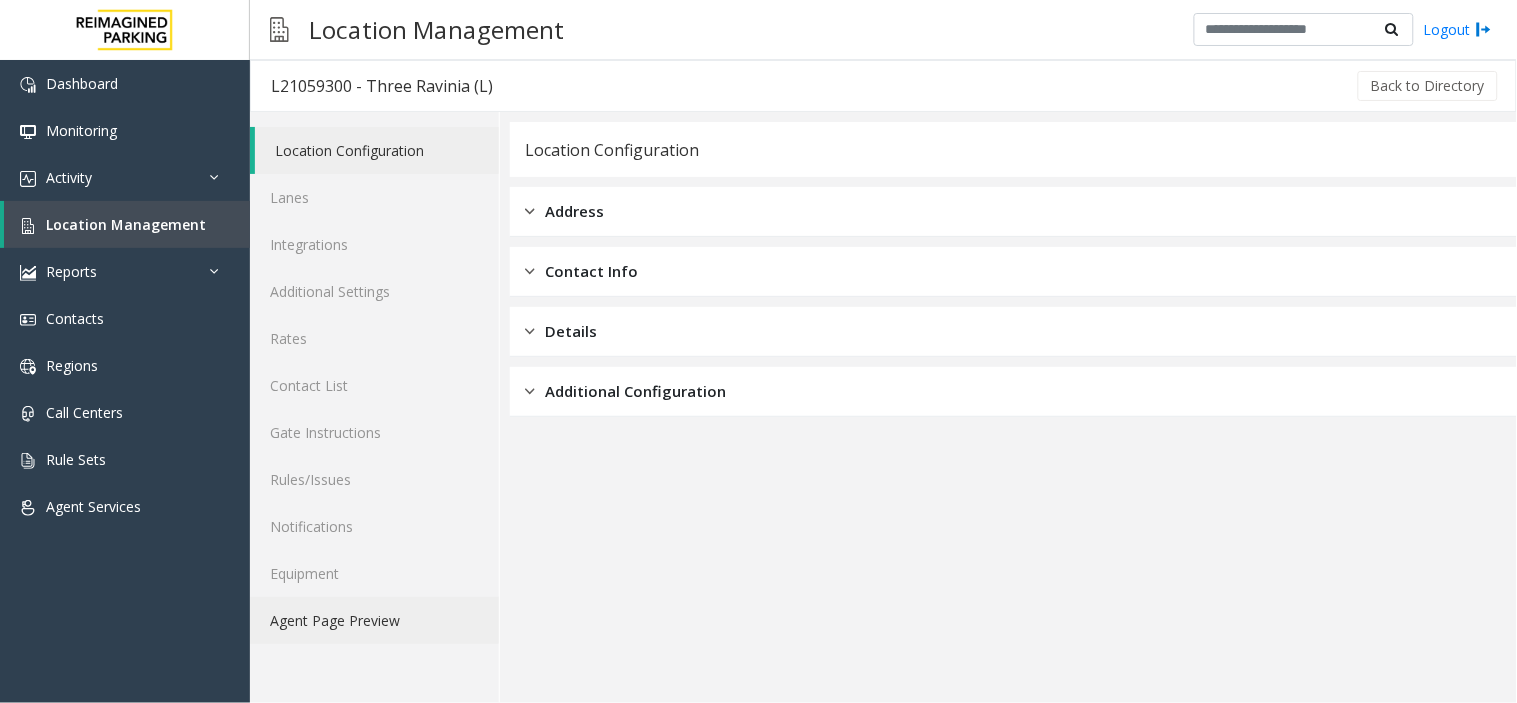 click on "Agent Page Preview" 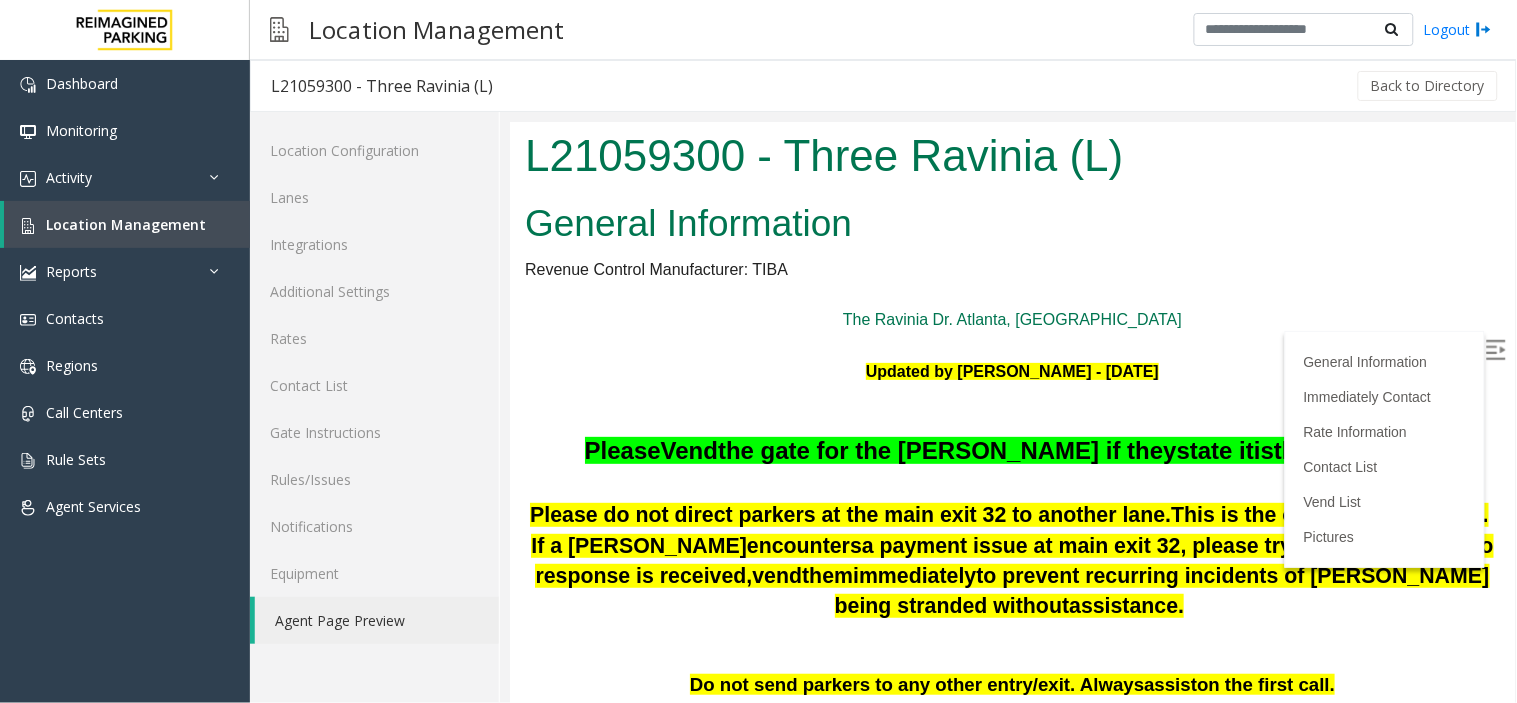 scroll, scrollTop: 0, scrollLeft: 0, axis: both 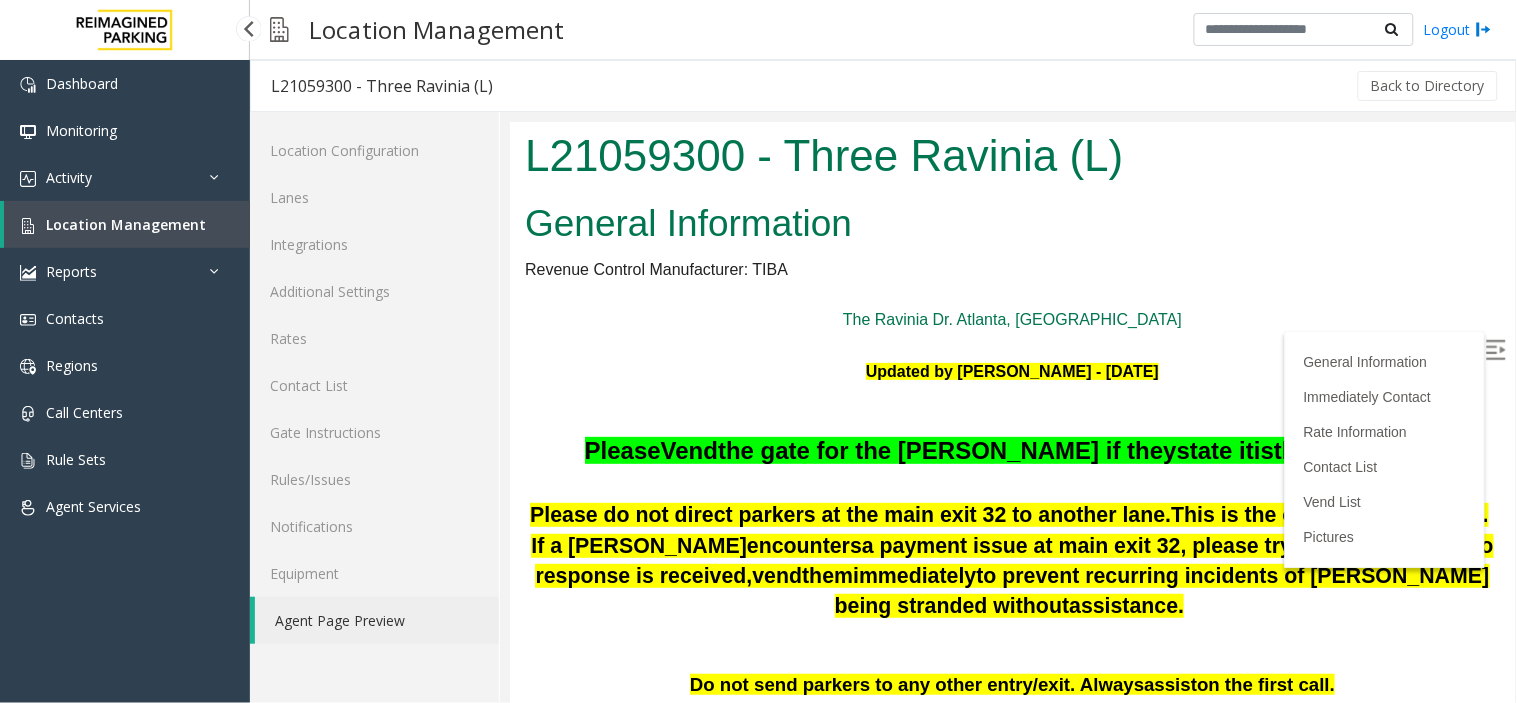 click on "Location Management" at bounding box center (126, 224) 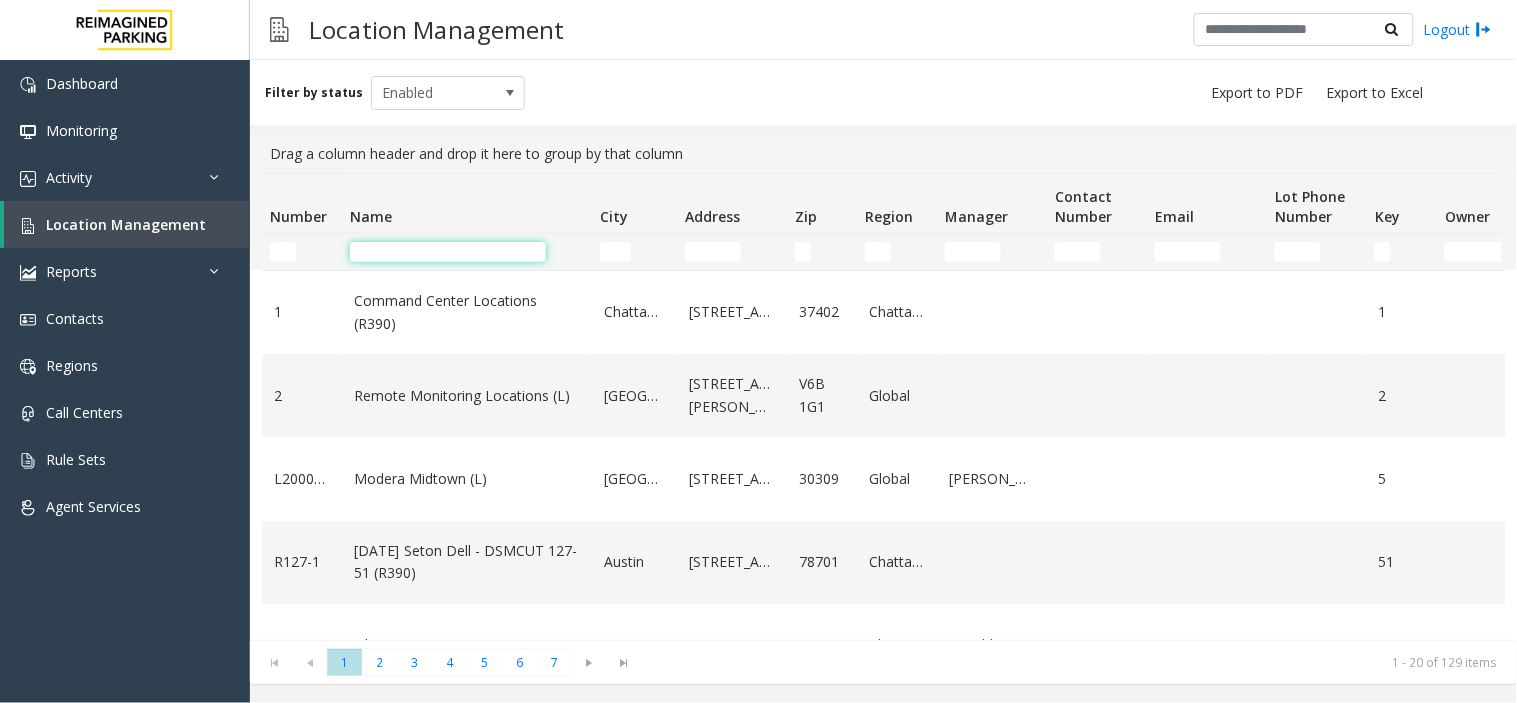 click 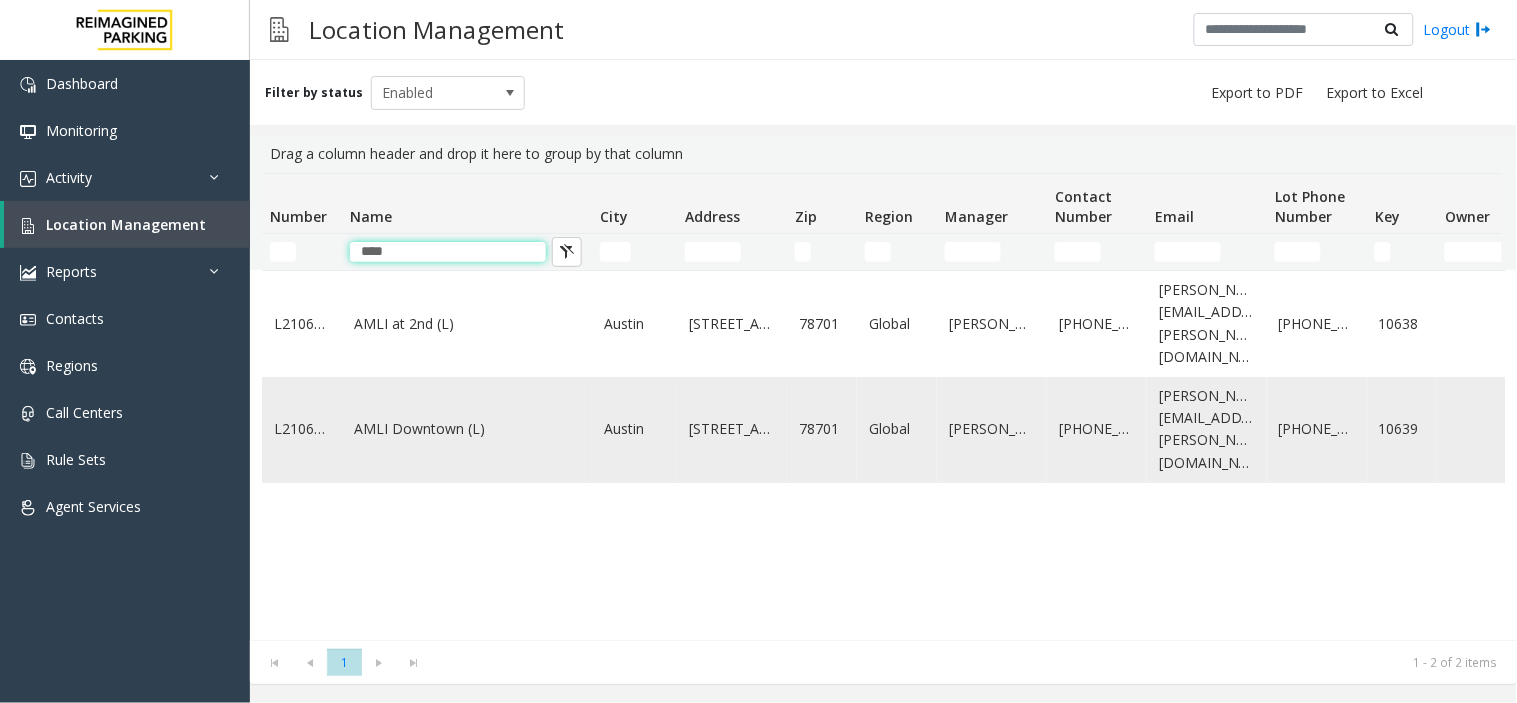 type on "****" 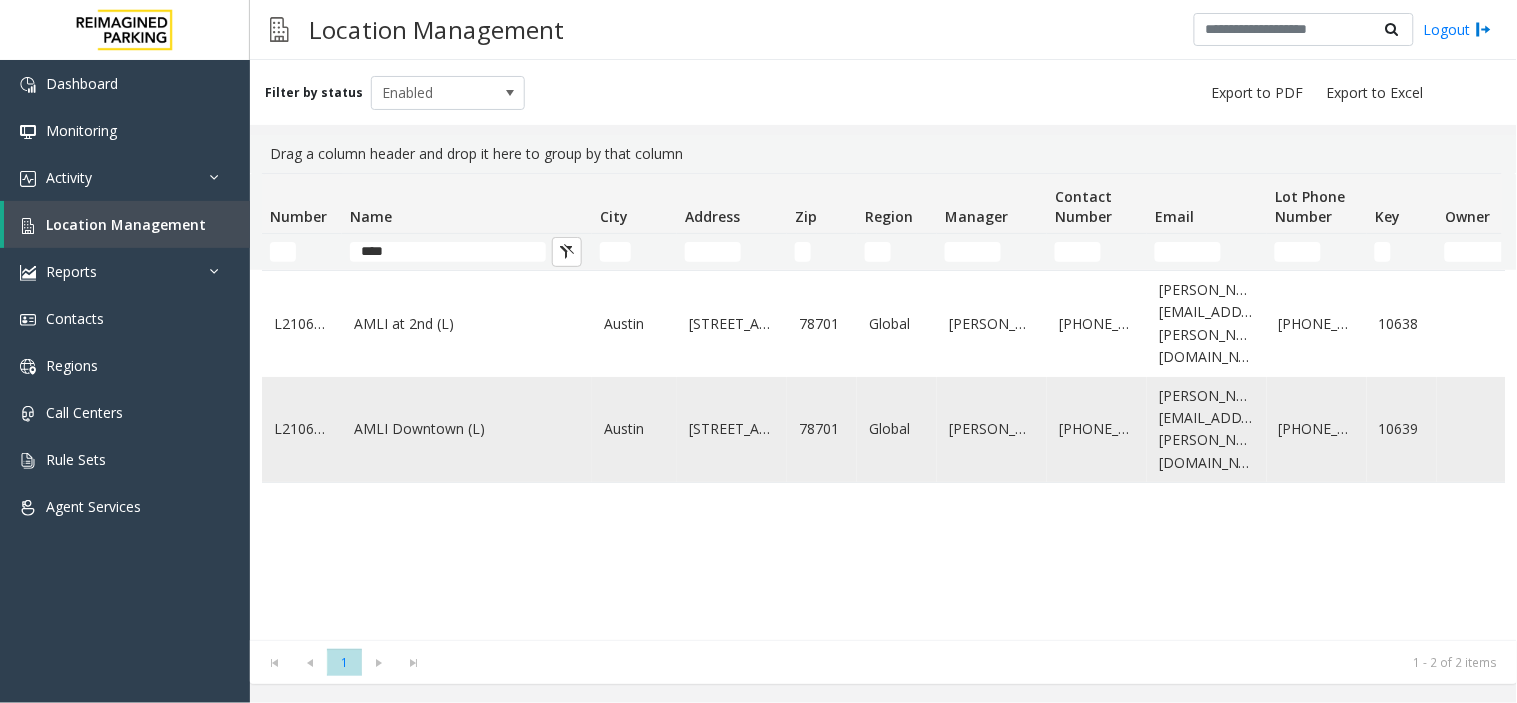 click on "AMLI Downtown (L)" 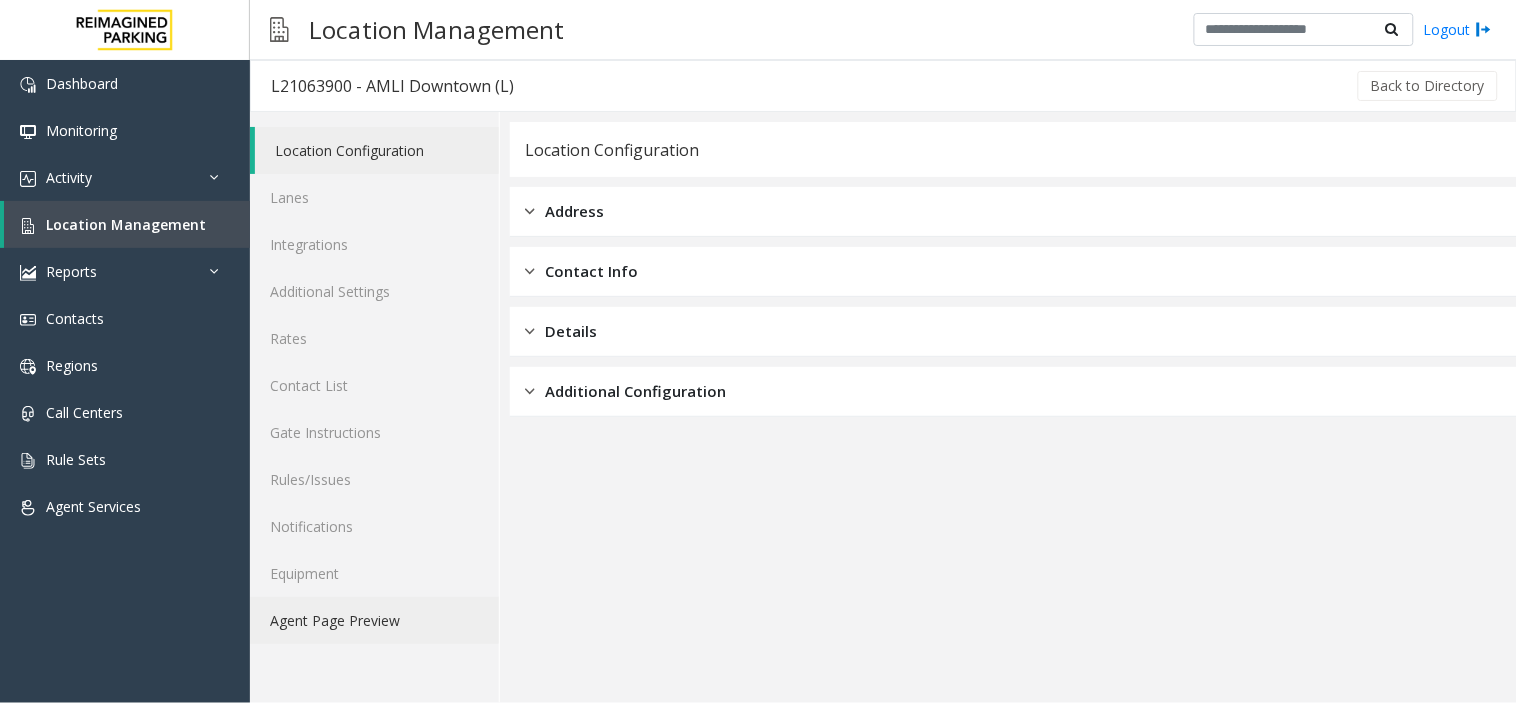 click on "Agent Page Preview" 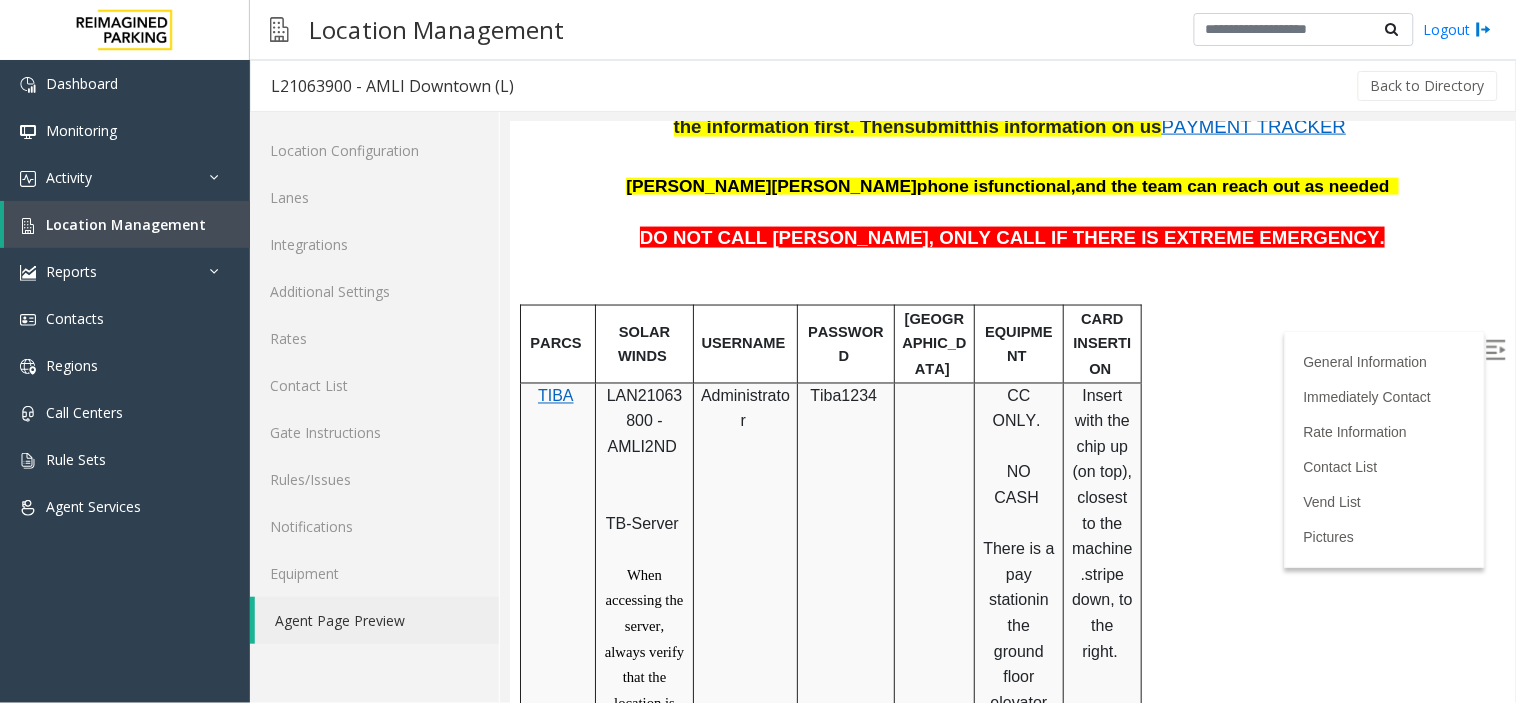 scroll, scrollTop: 777, scrollLeft: 0, axis: vertical 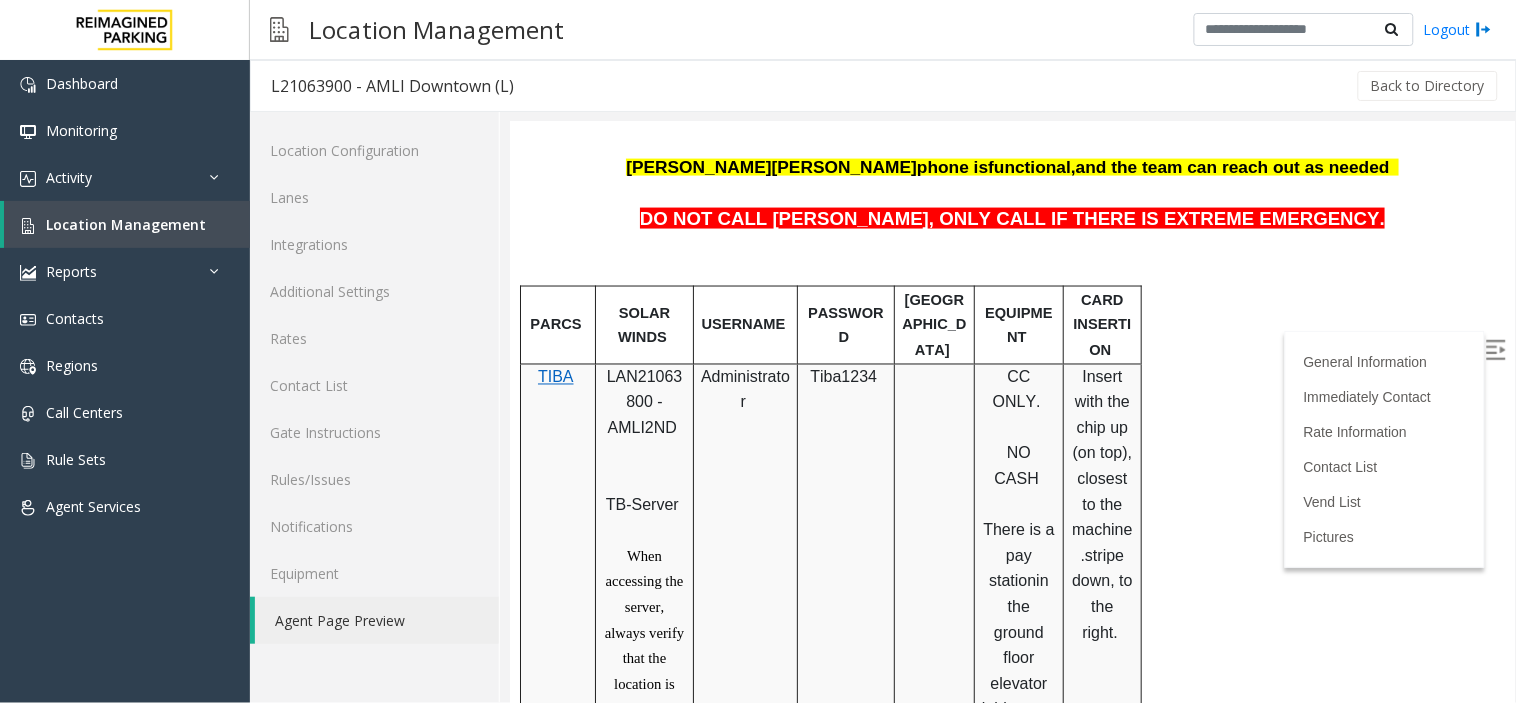 click at bounding box center [1495, 349] 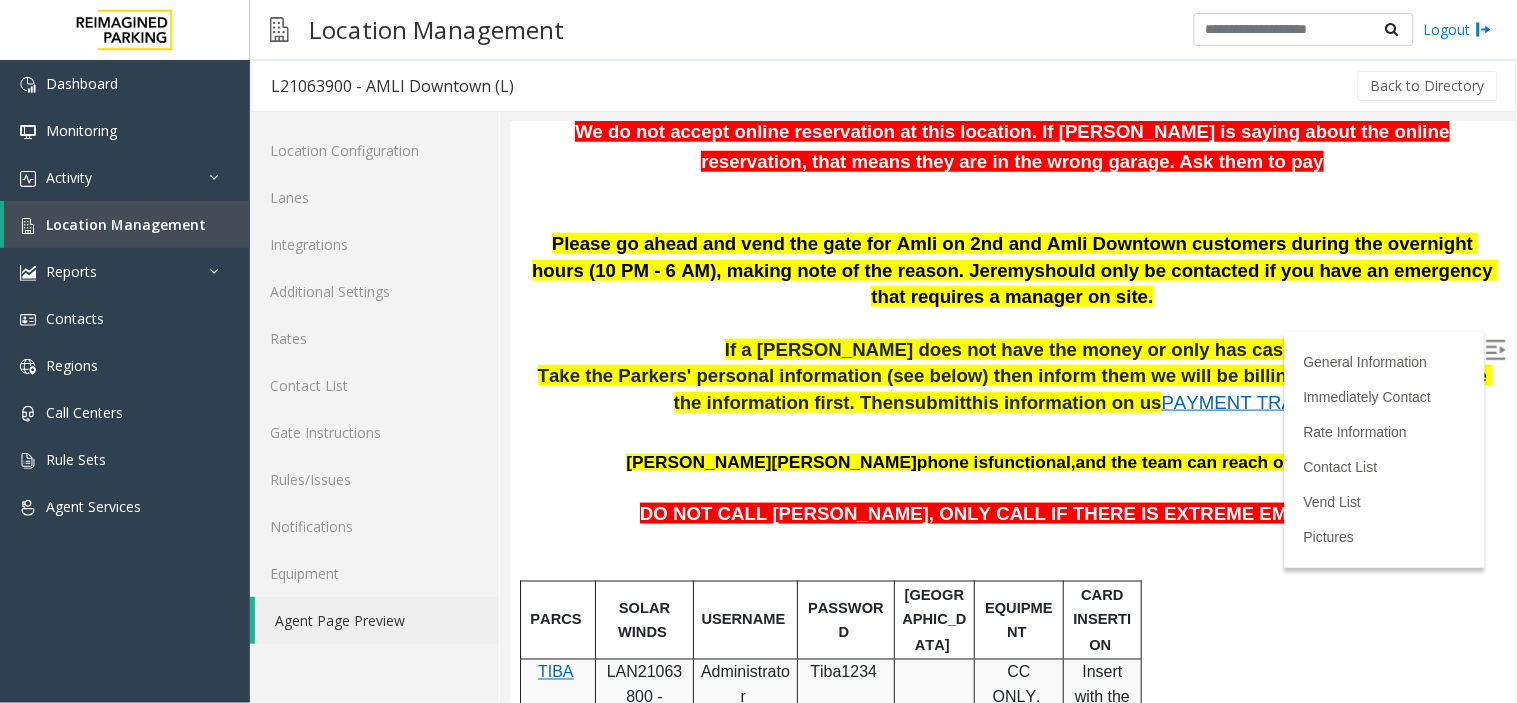 scroll, scrollTop: 444, scrollLeft: 0, axis: vertical 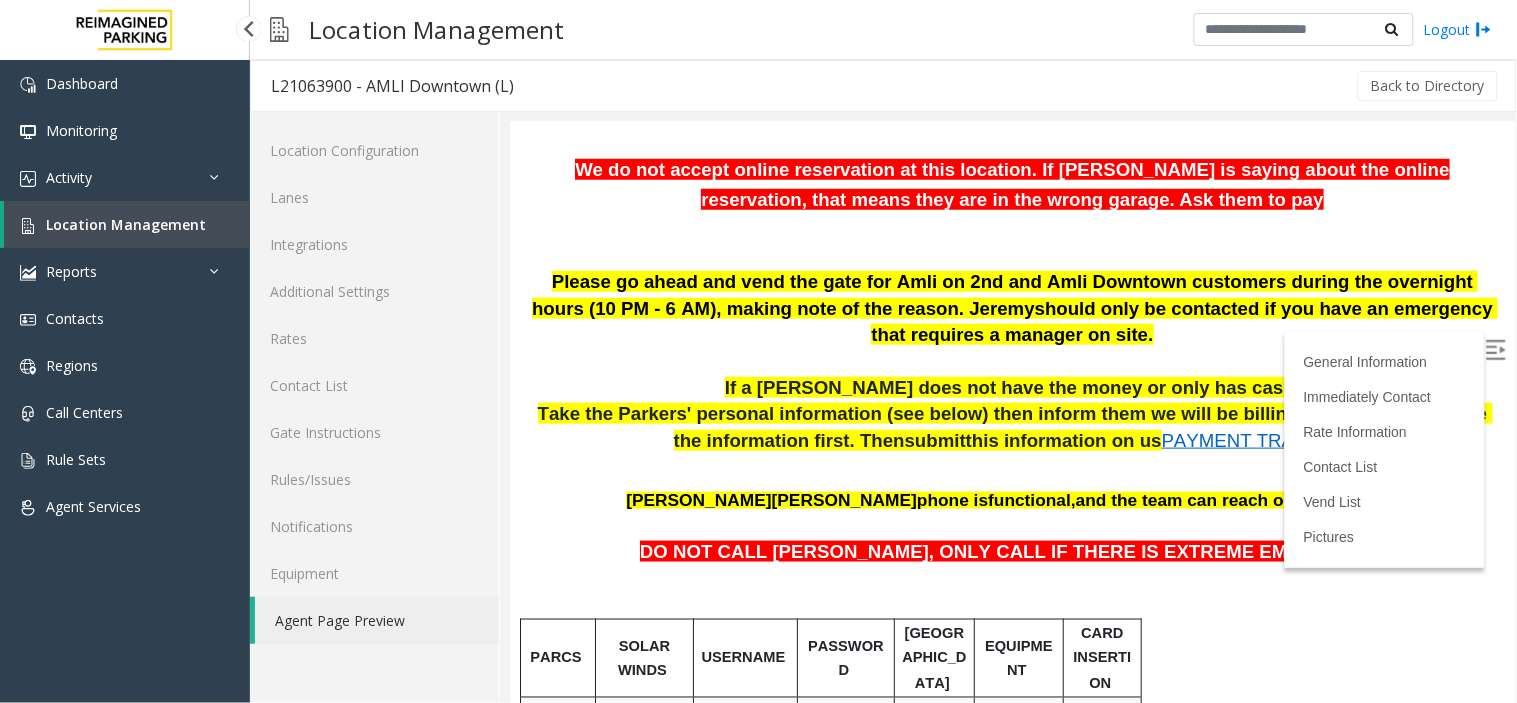 click on "Location Management" at bounding box center (126, 224) 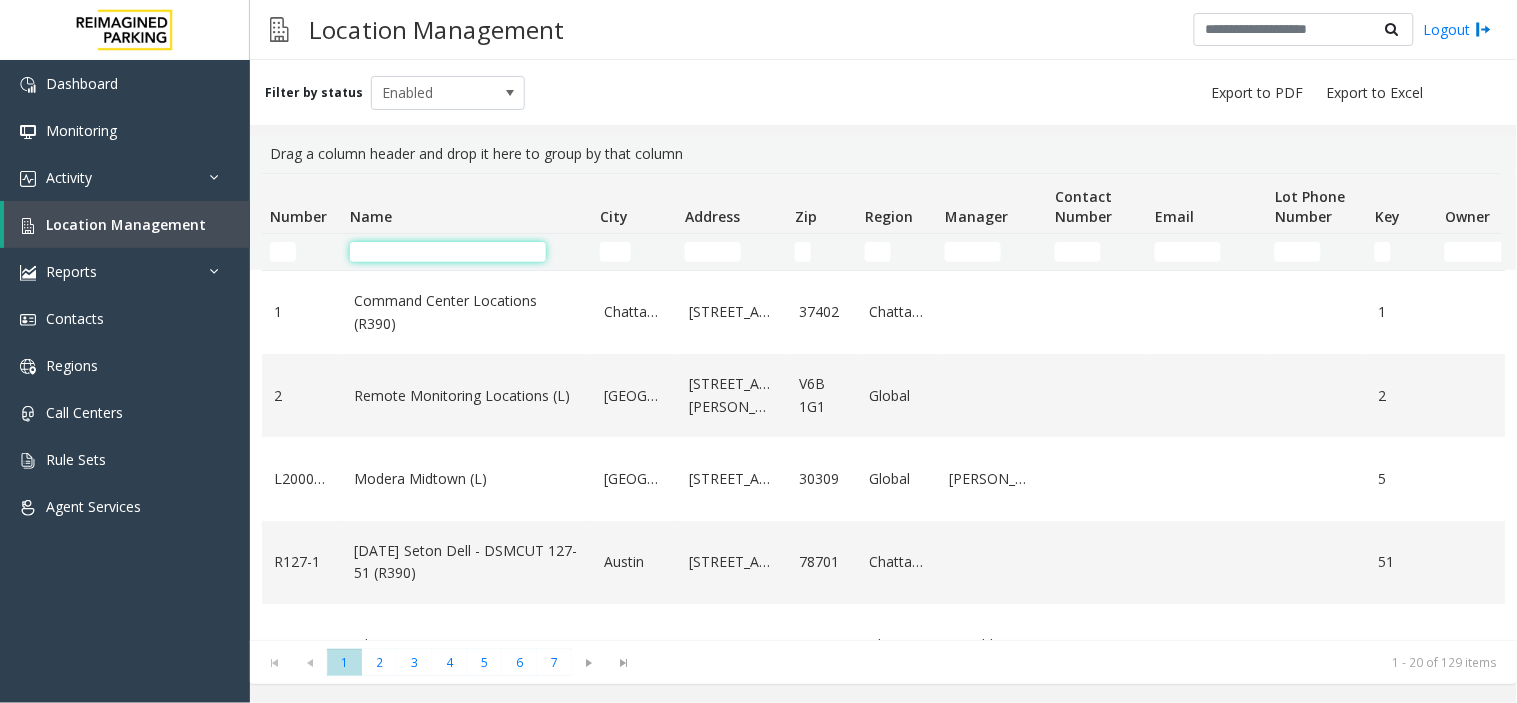 click 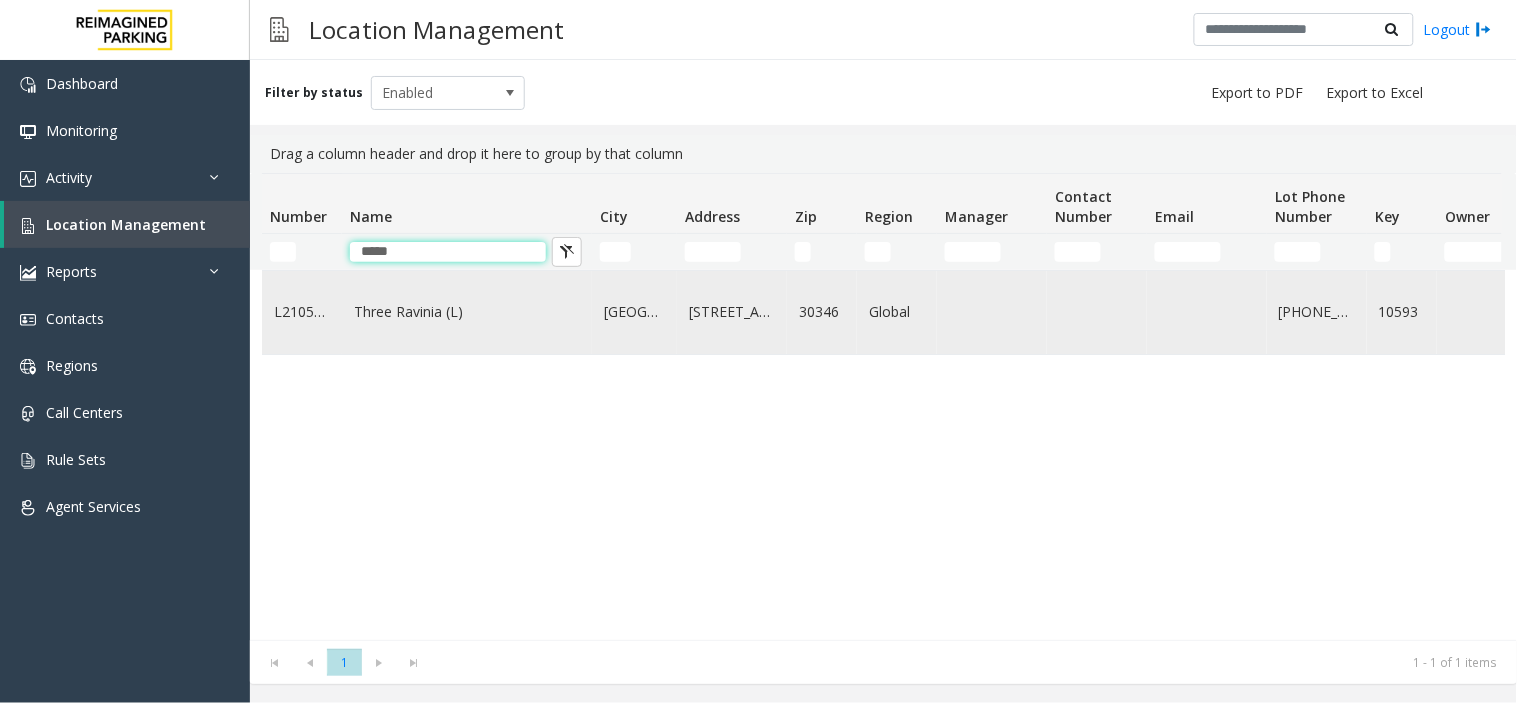 type on "*****" 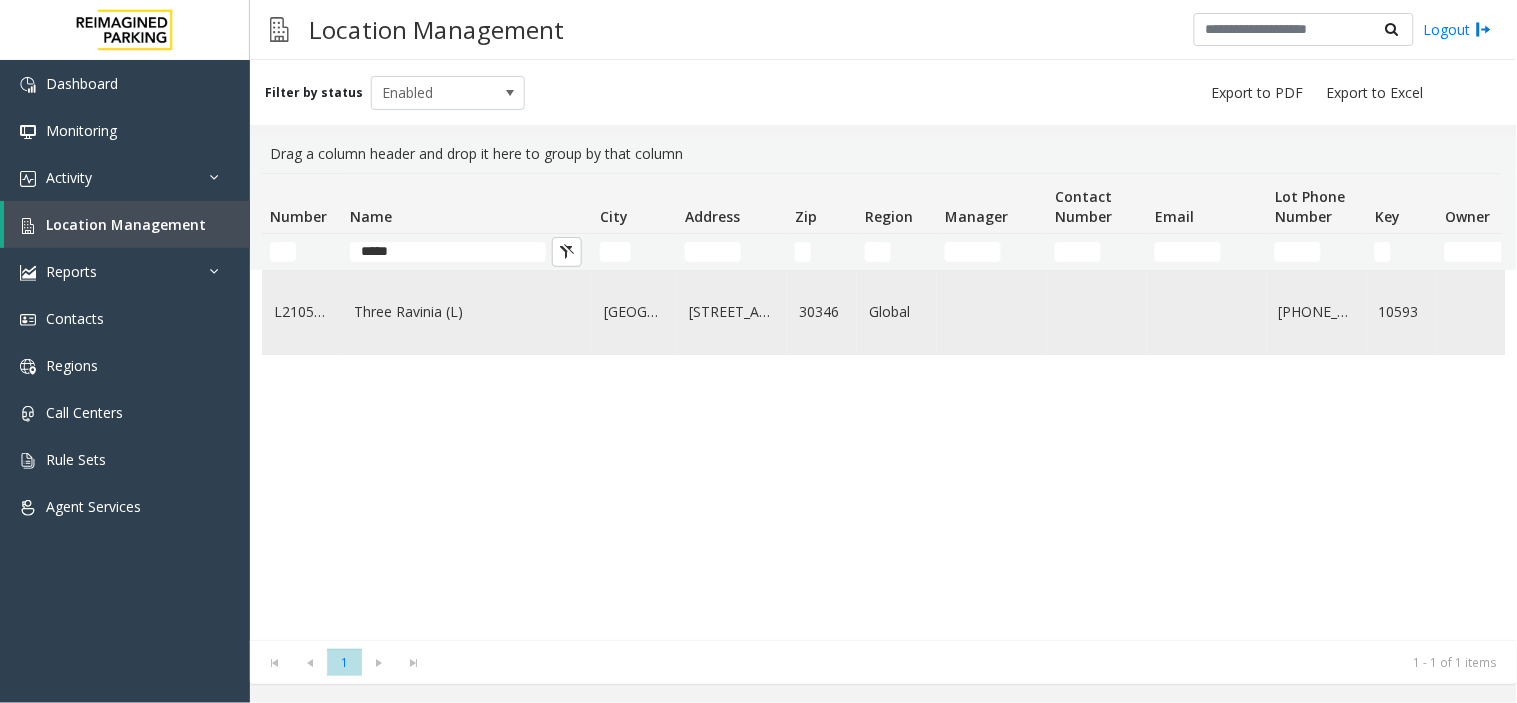 click on "Three Ravinia (L)" 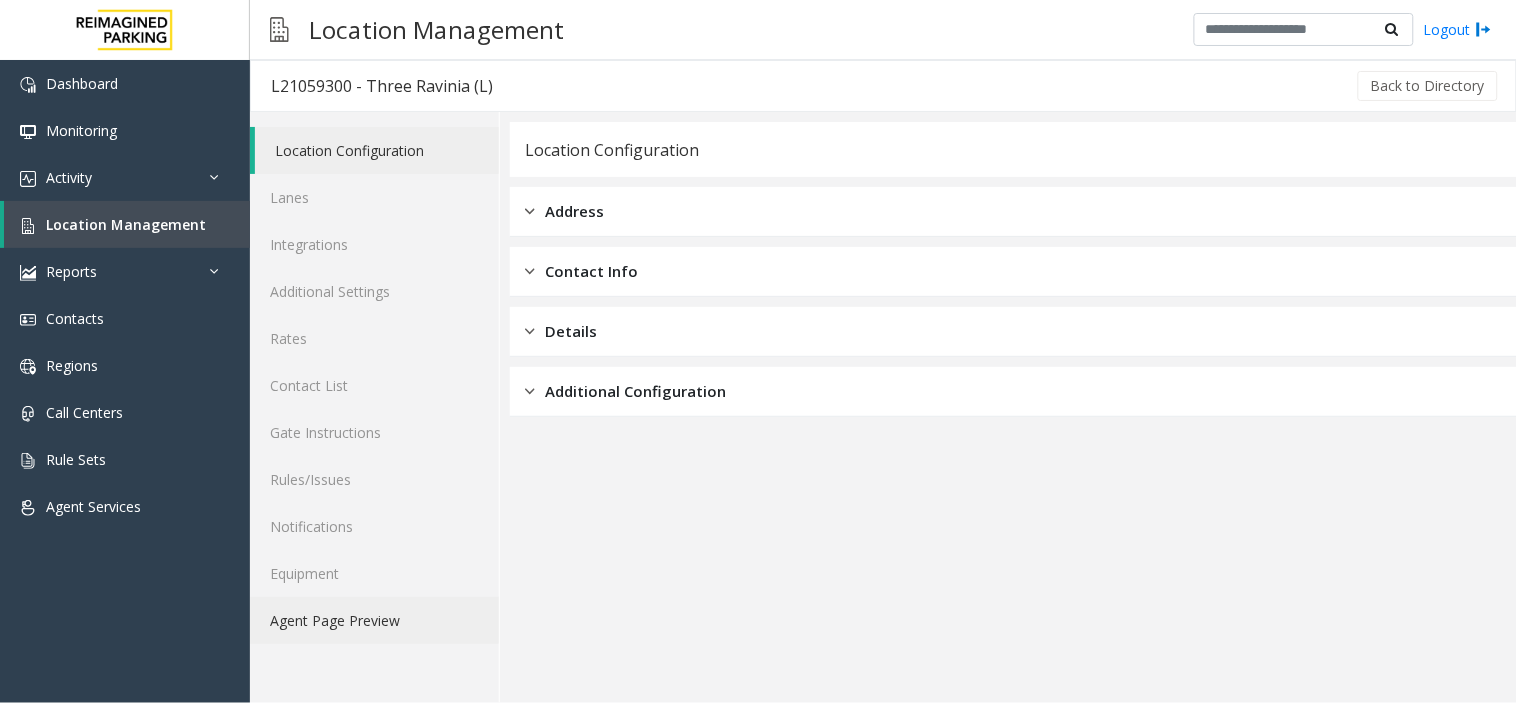 click on "Agent Page Preview" 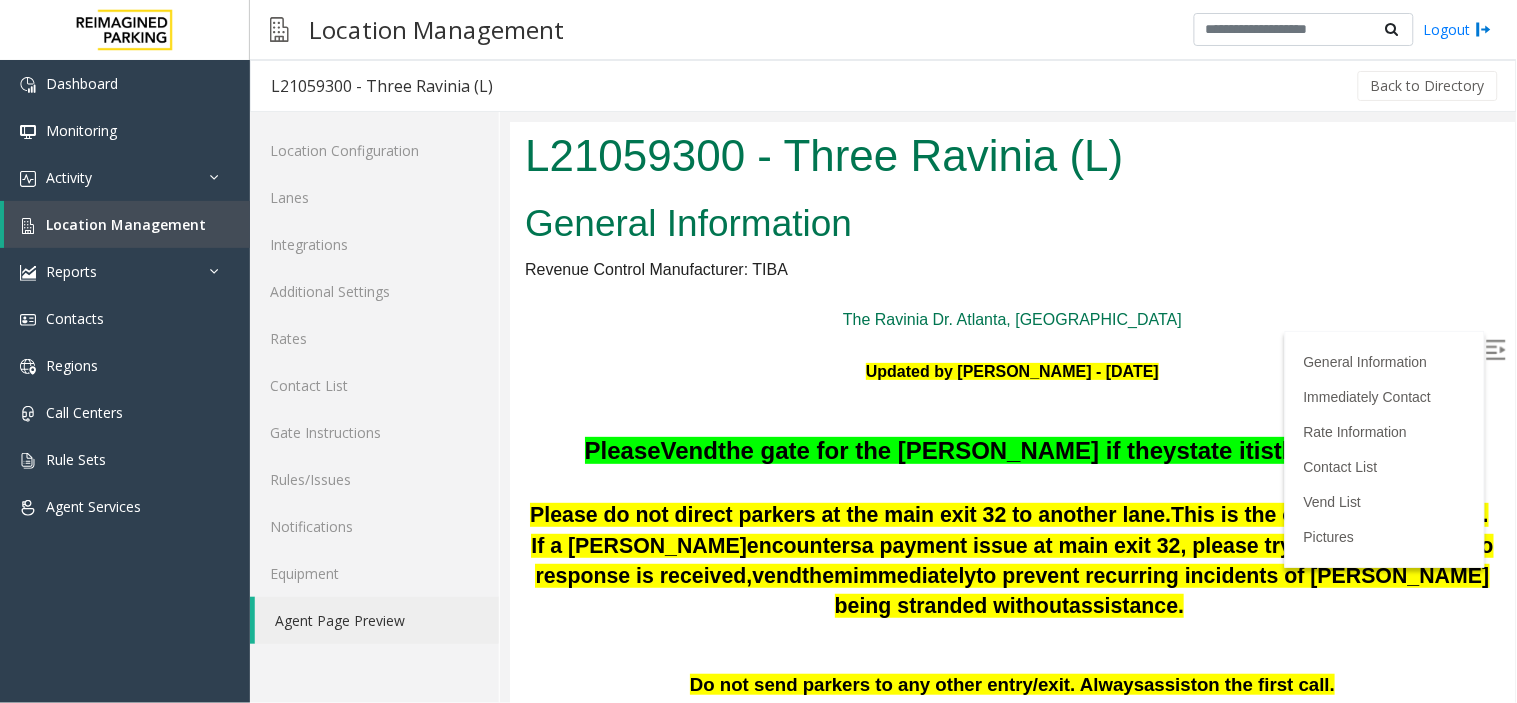 scroll, scrollTop: 0, scrollLeft: 0, axis: both 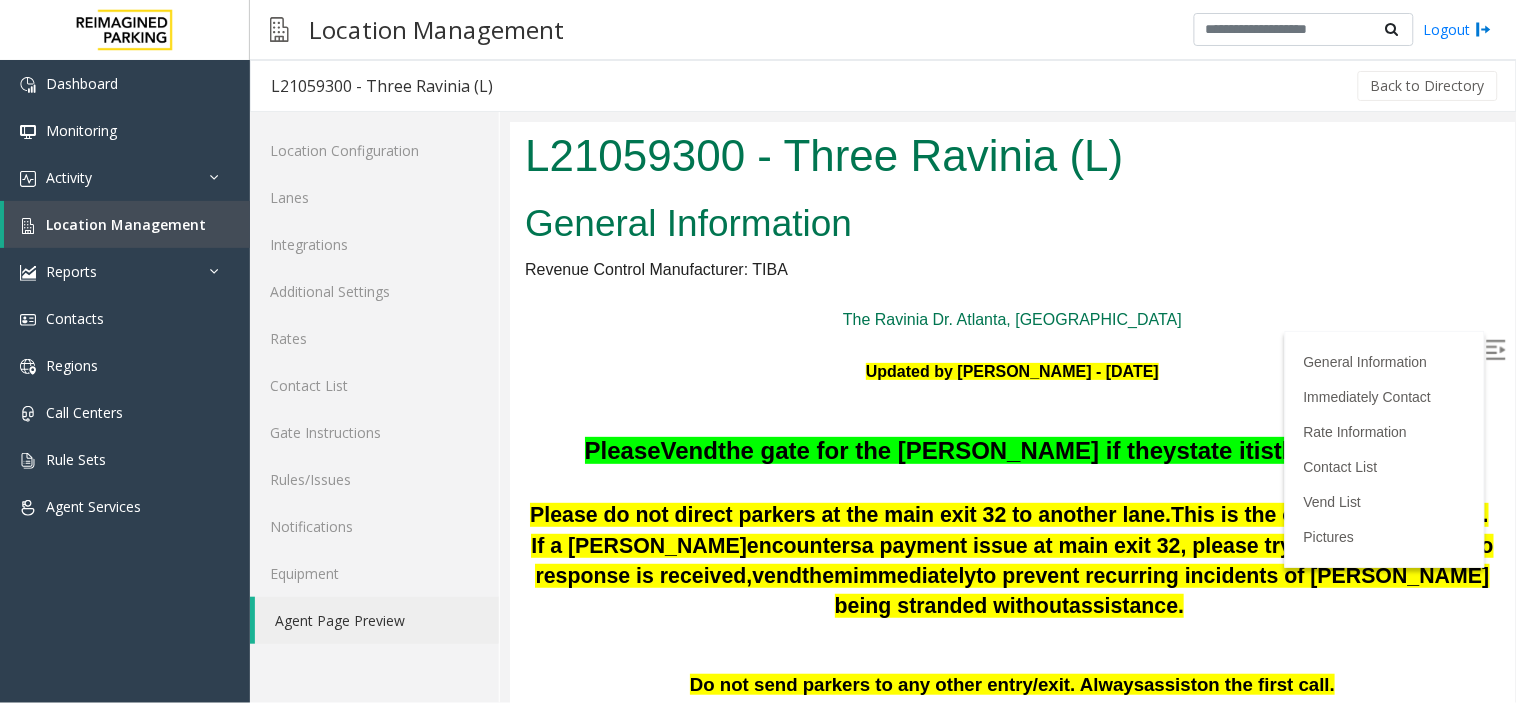 click at bounding box center (1495, 349) 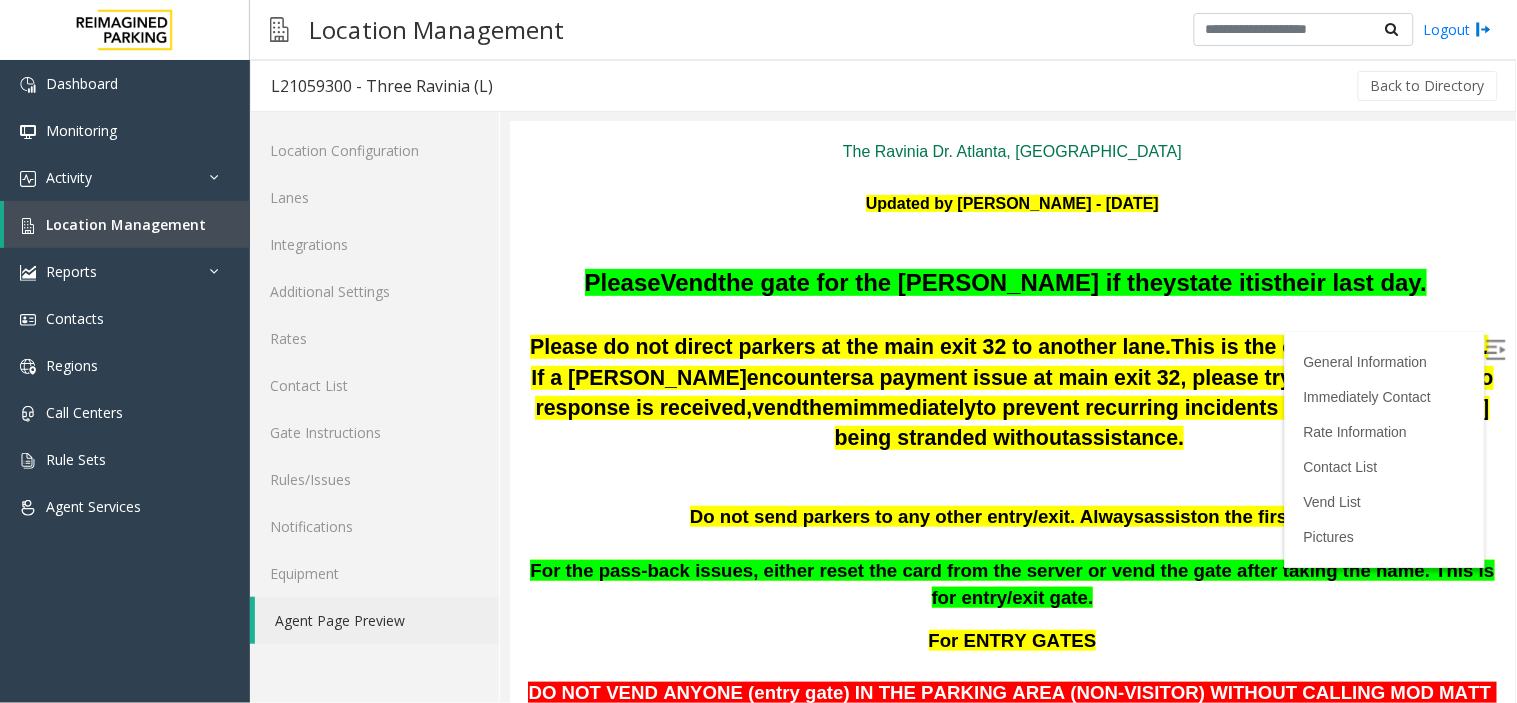 scroll, scrollTop: 222, scrollLeft: 0, axis: vertical 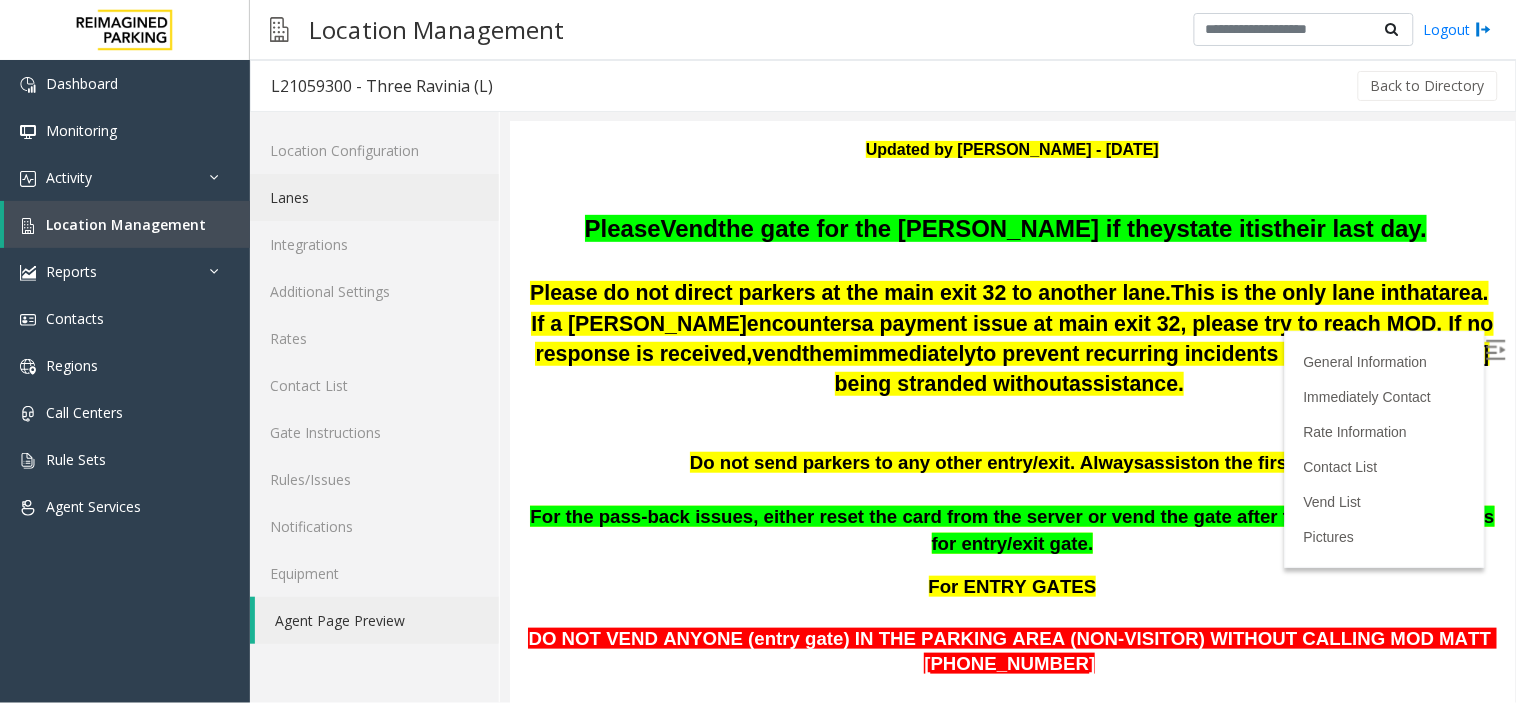 click on "Lanes" 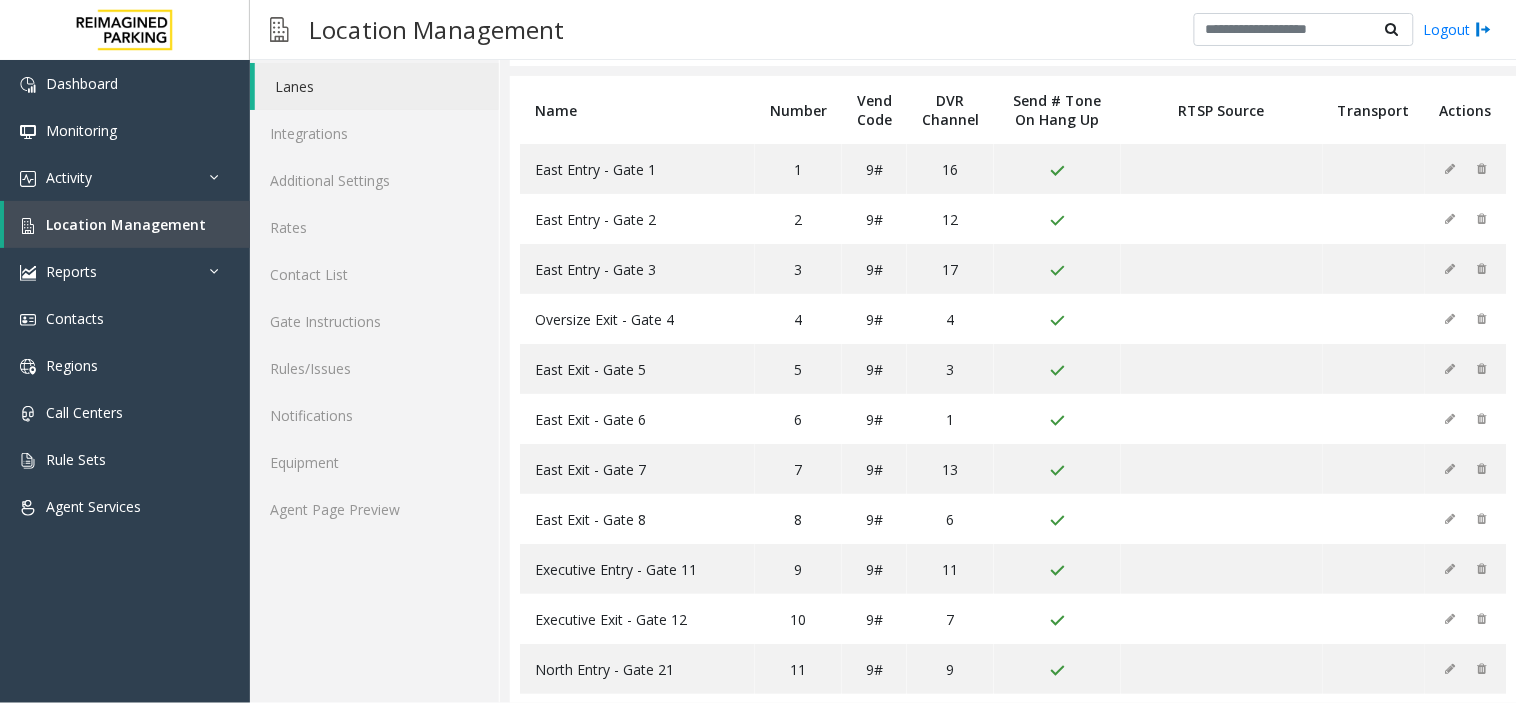 scroll, scrollTop: 0, scrollLeft: 0, axis: both 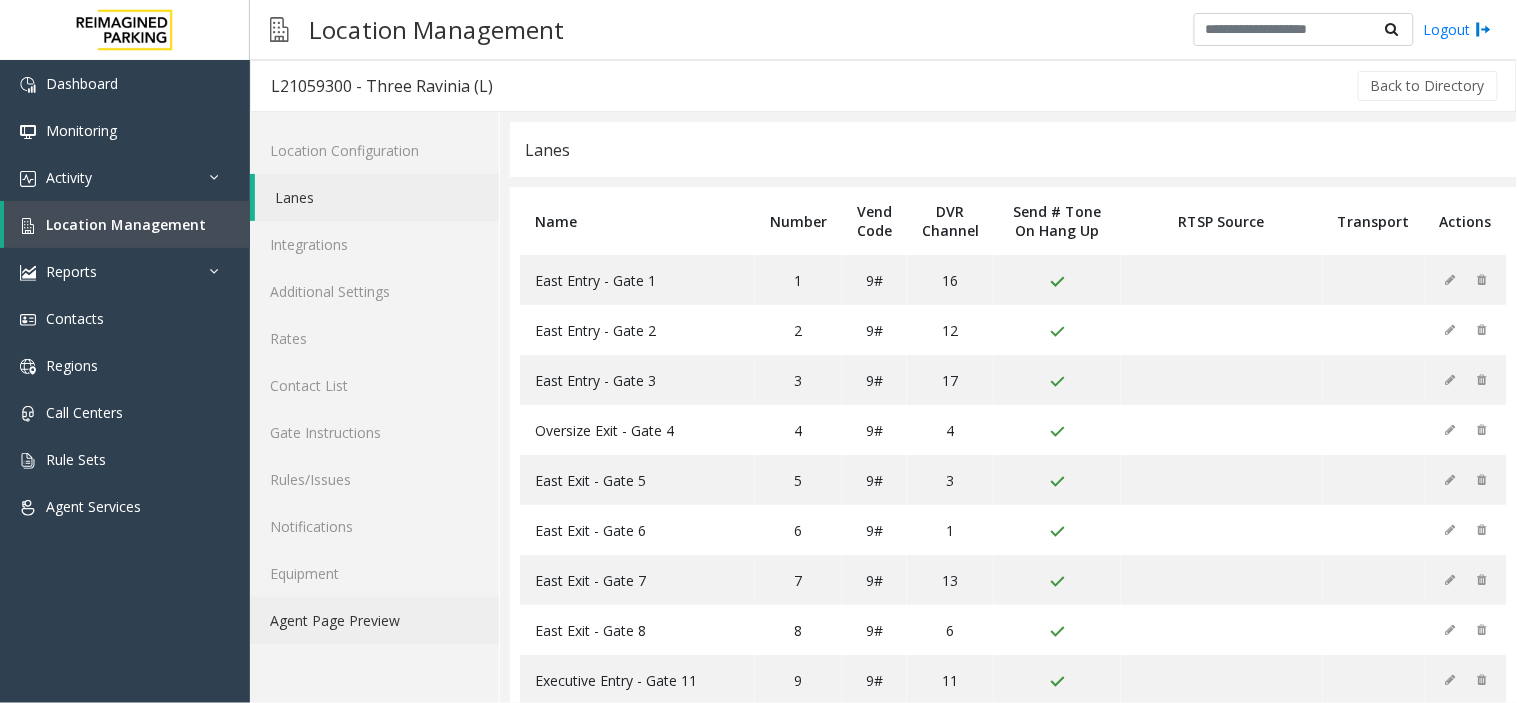 click on "Agent Page Preview" 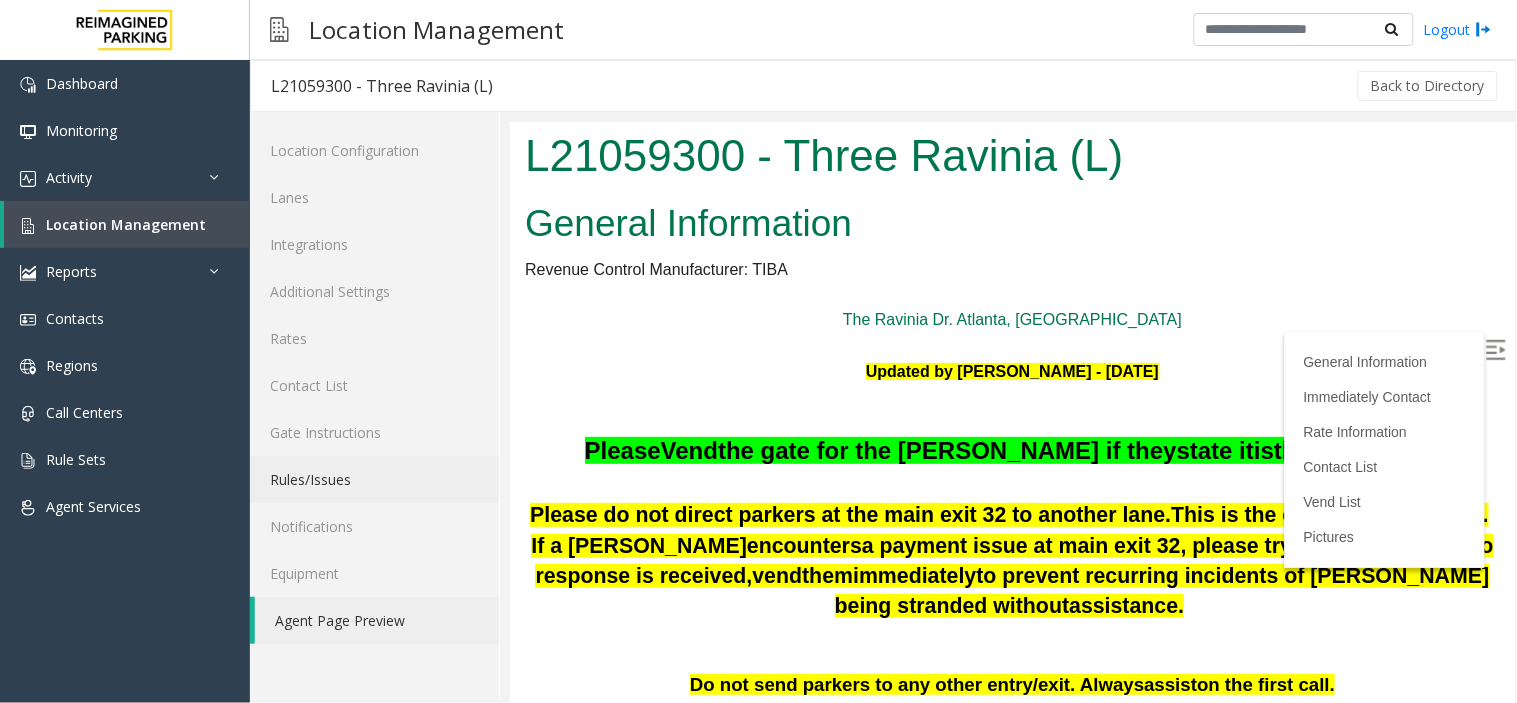 scroll, scrollTop: 0, scrollLeft: 0, axis: both 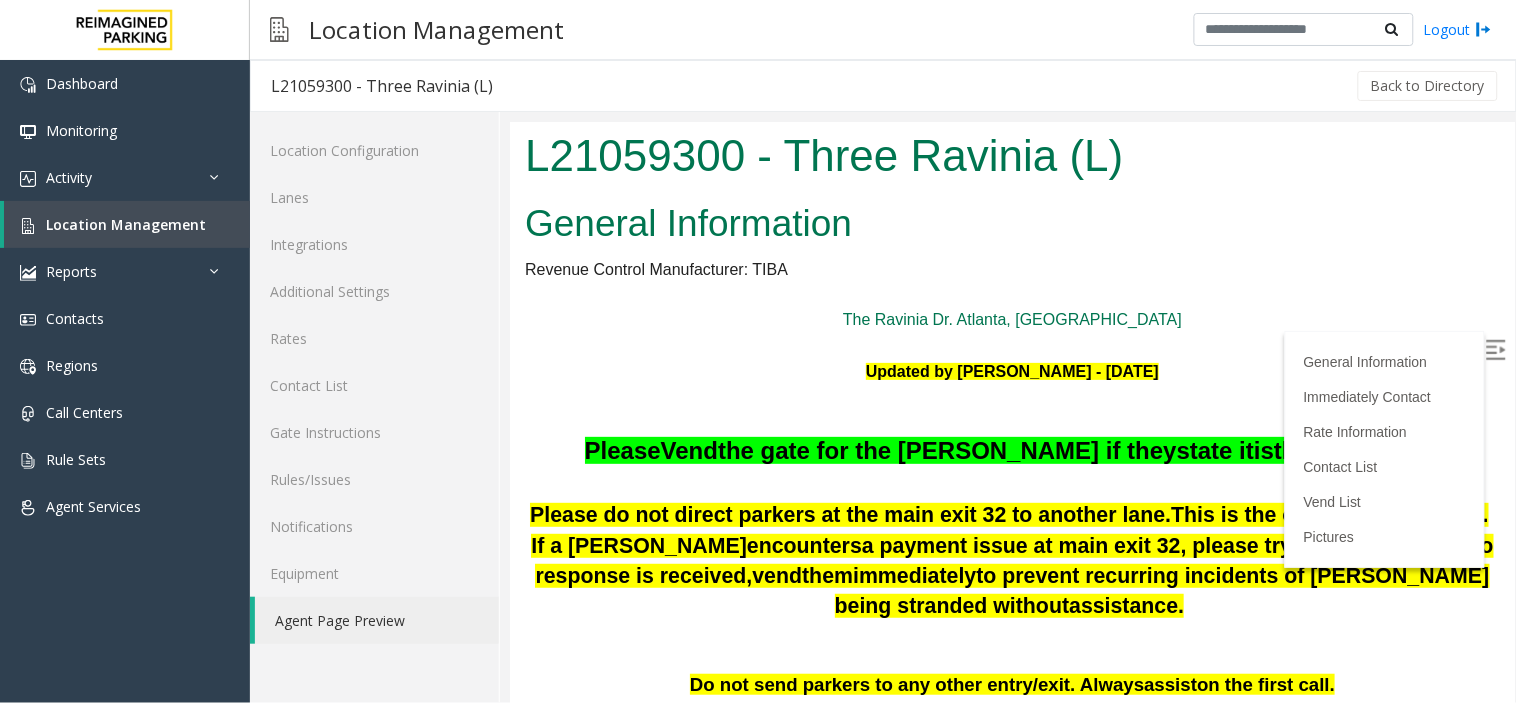 click at bounding box center (1495, 349) 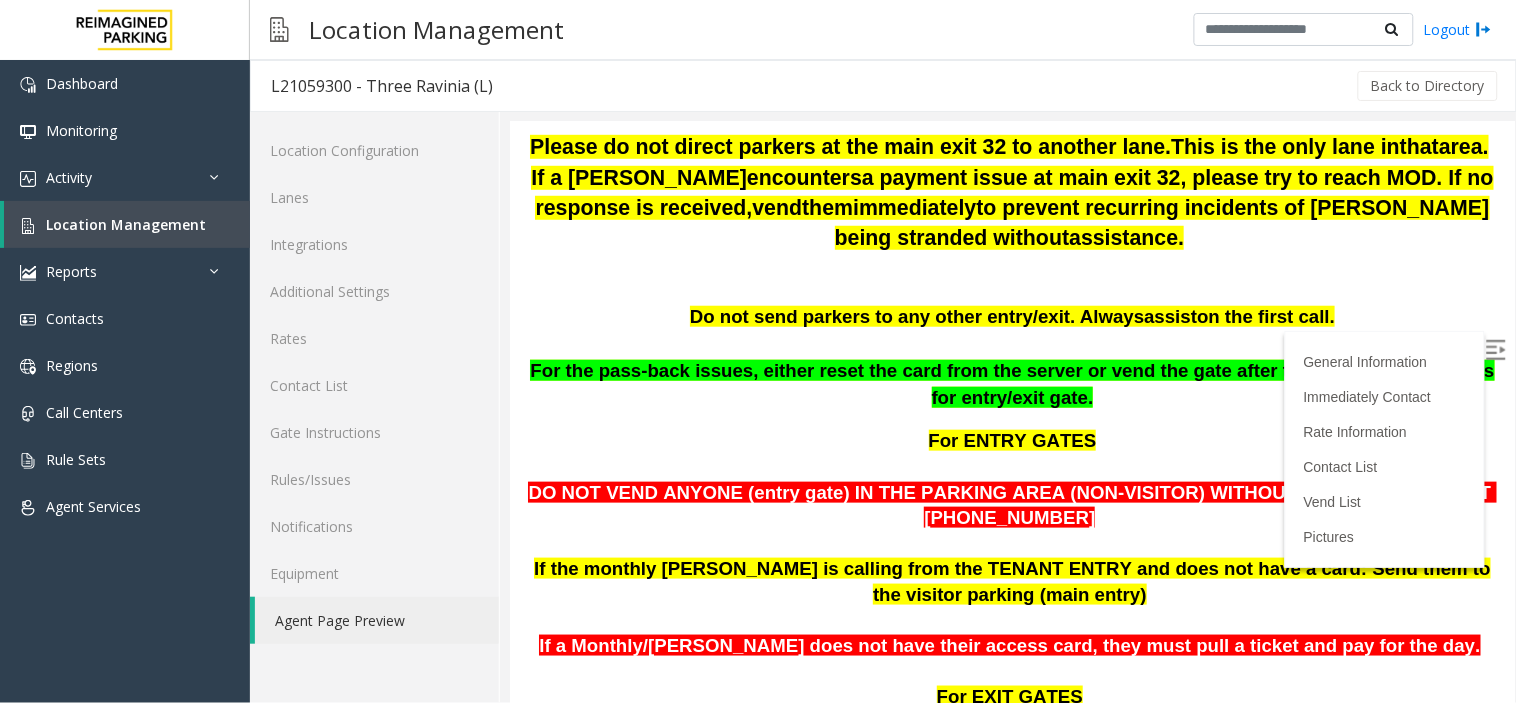 scroll, scrollTop: 333, scrollLeft: 0, axis: vertical 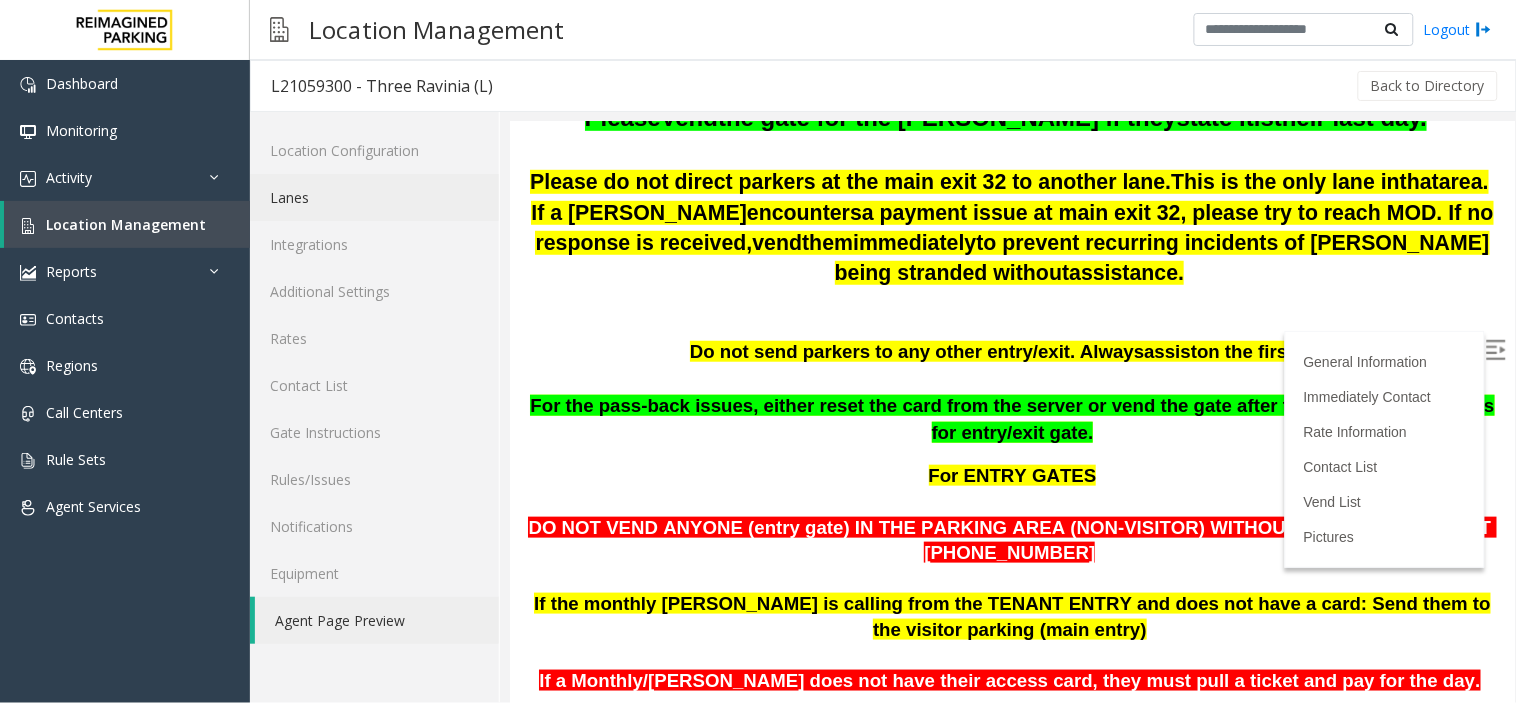 click on "Lanes" 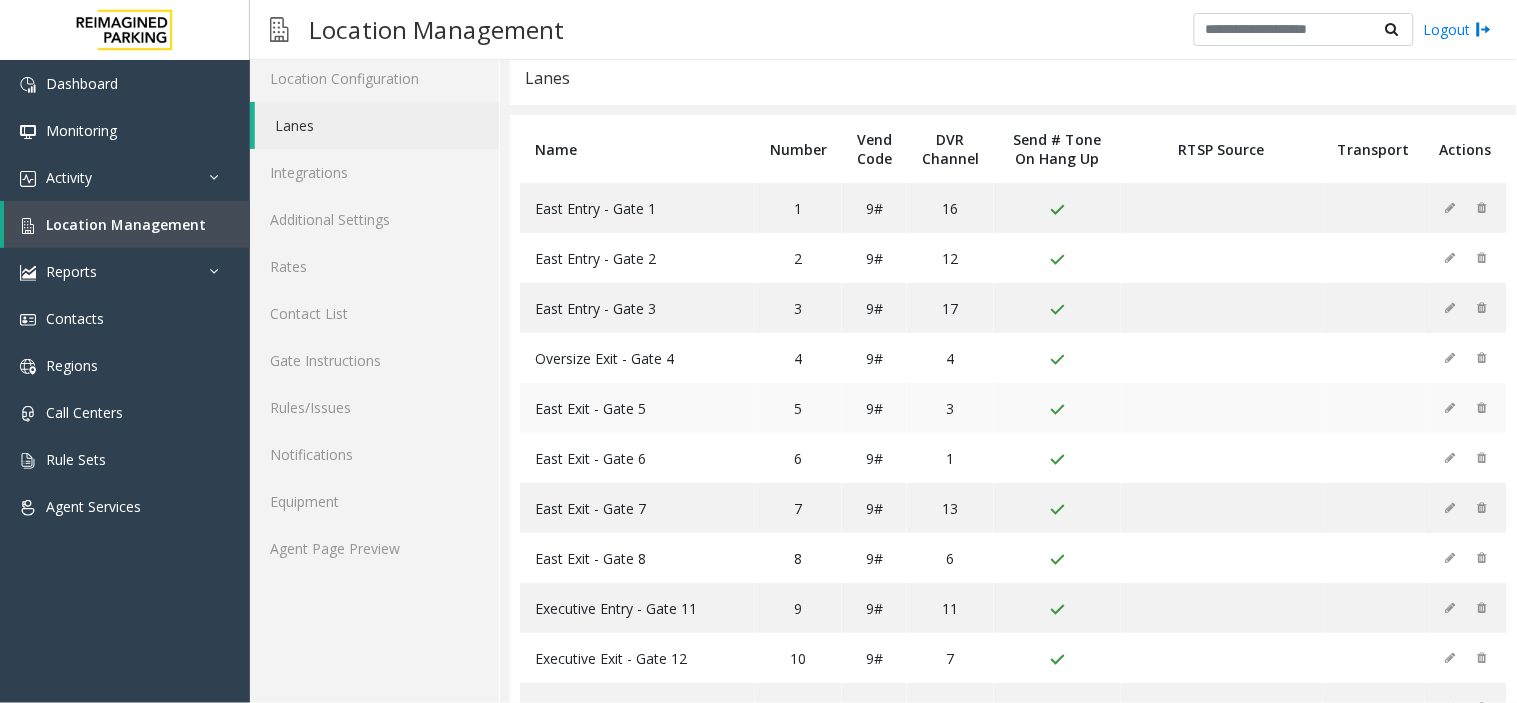 scroll, scrollTop: 111, scrollLeft: 0, axis: vertical 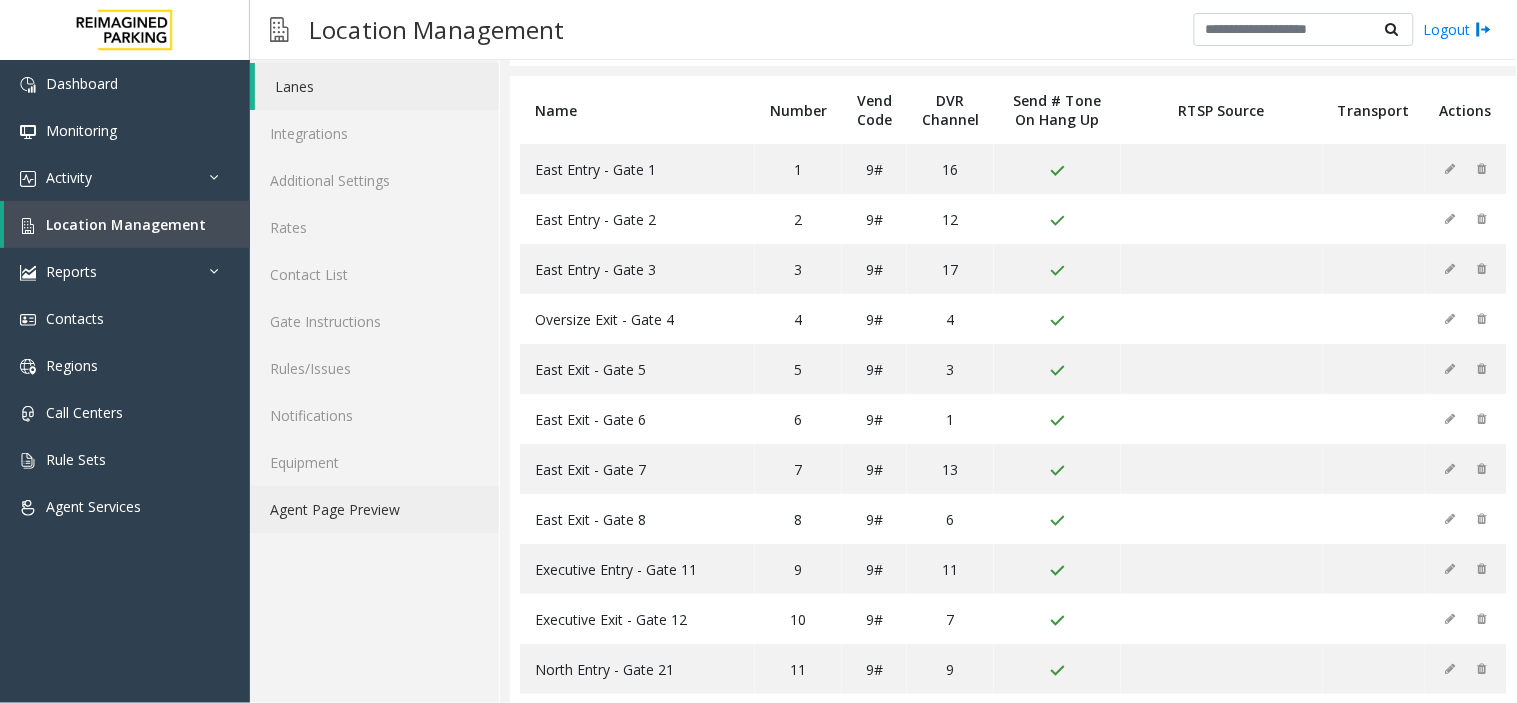 click on "Agent Page Preview" 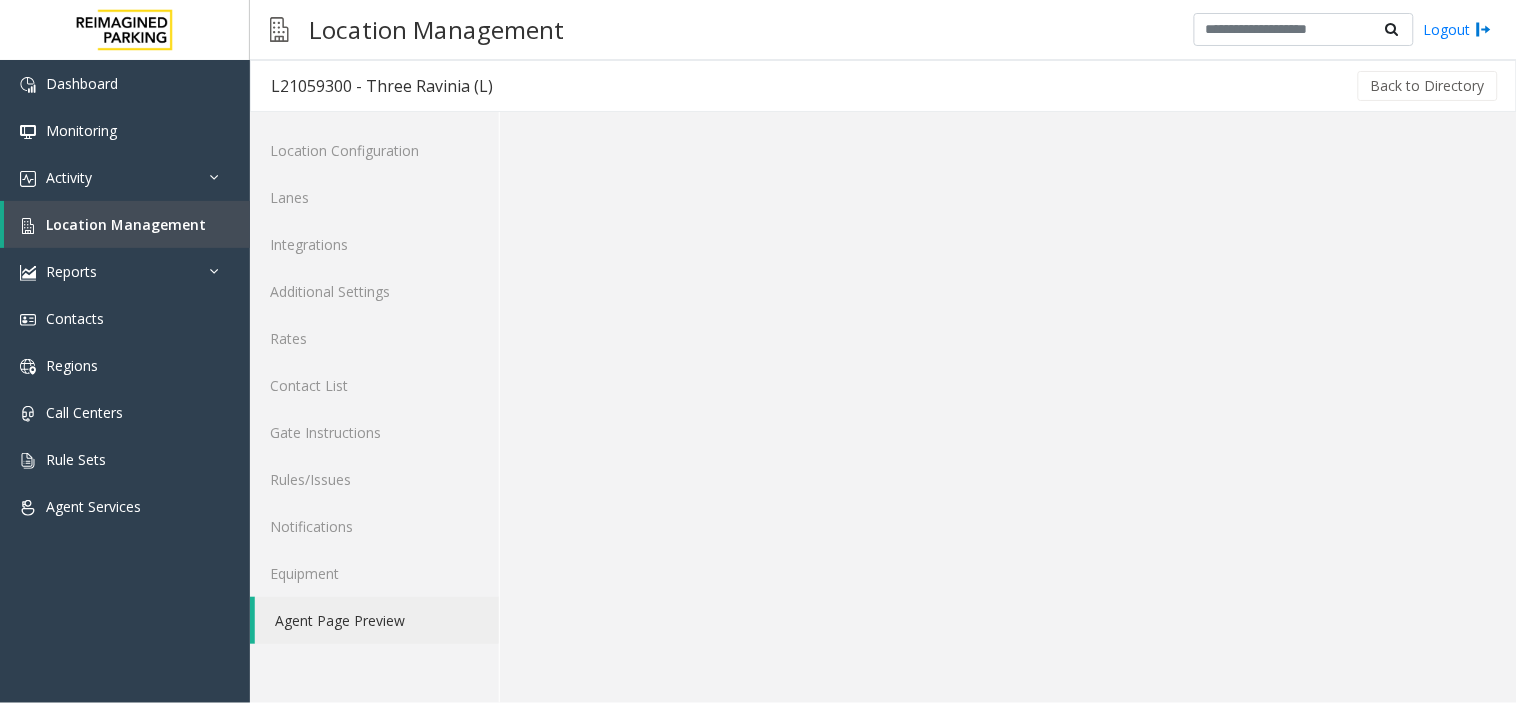 scroll, scrollTop: 0, scrollLeft: 0, axis: both 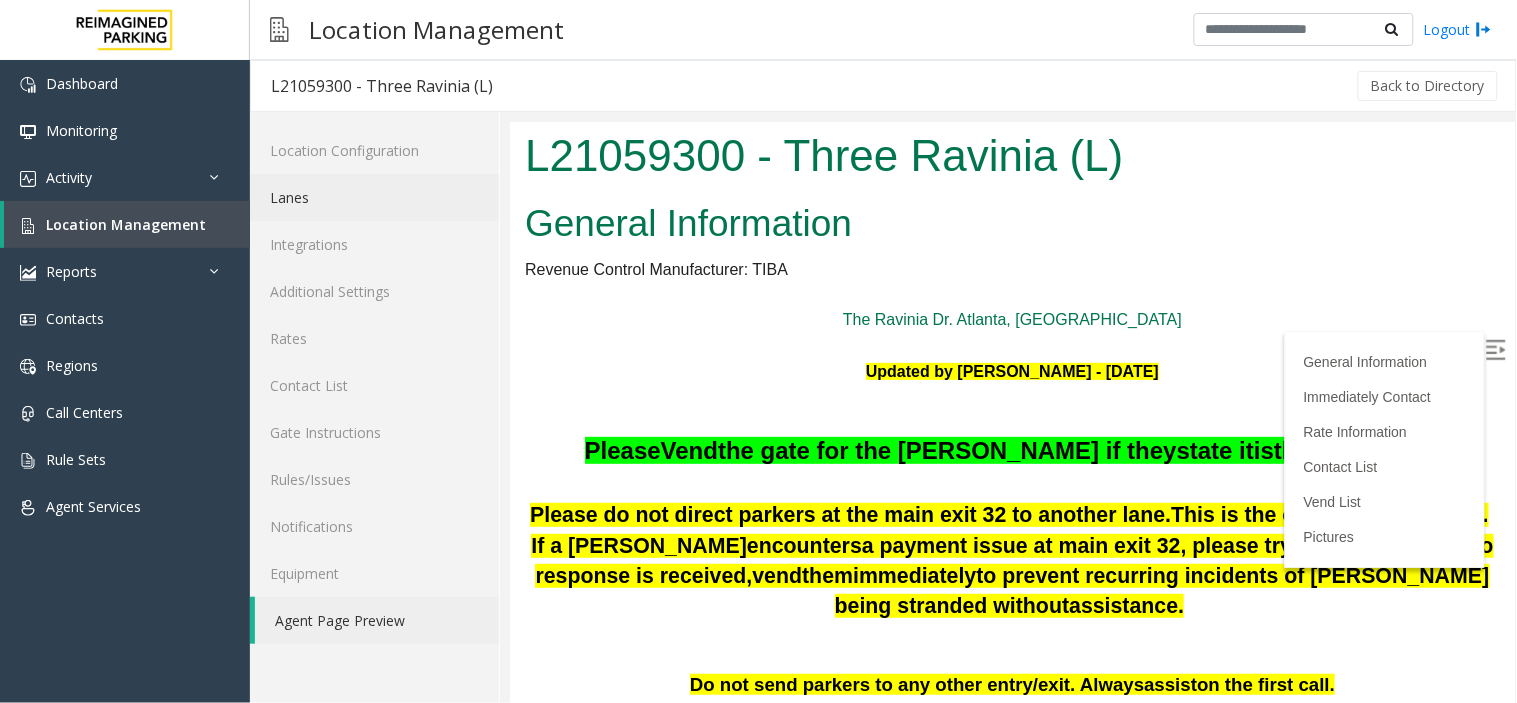 click on "Lanes" 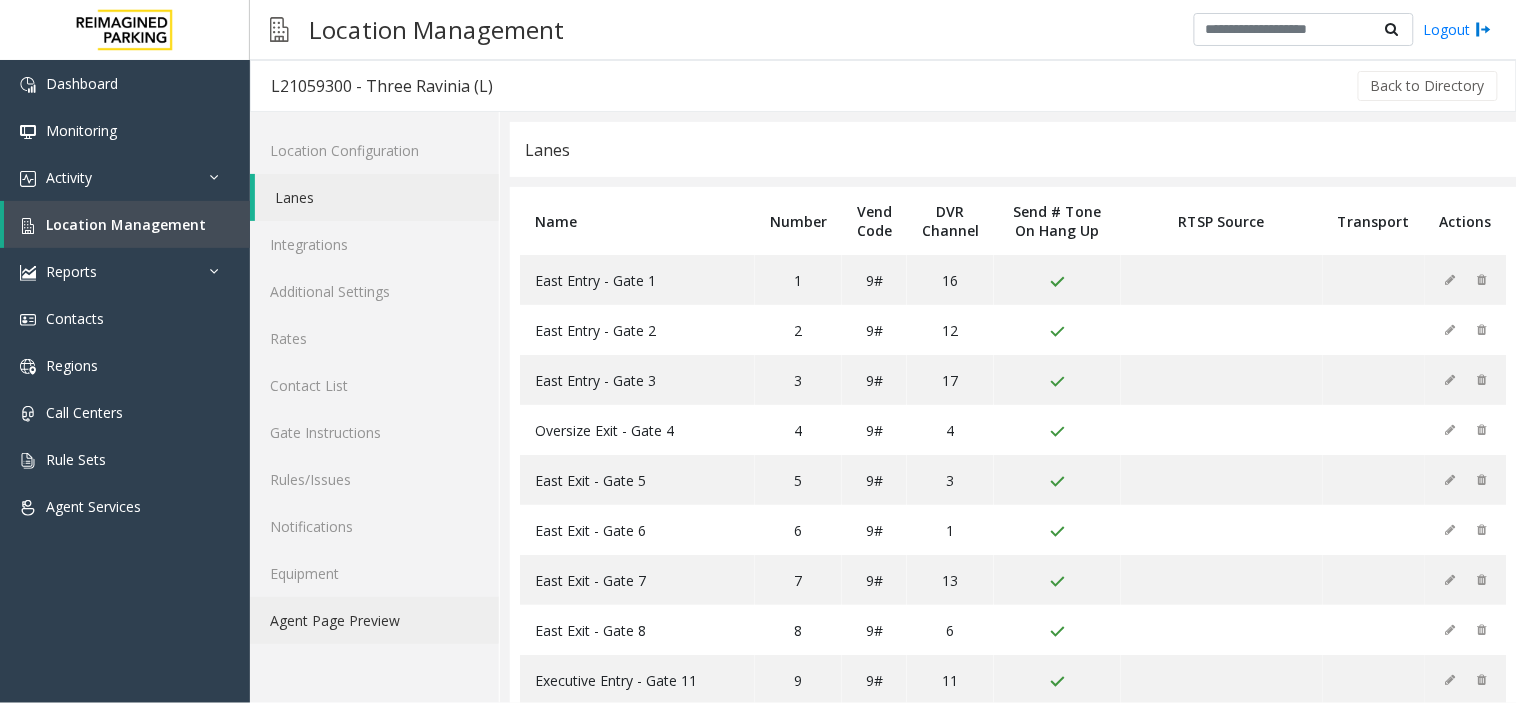 click on "Agent Page Preview" 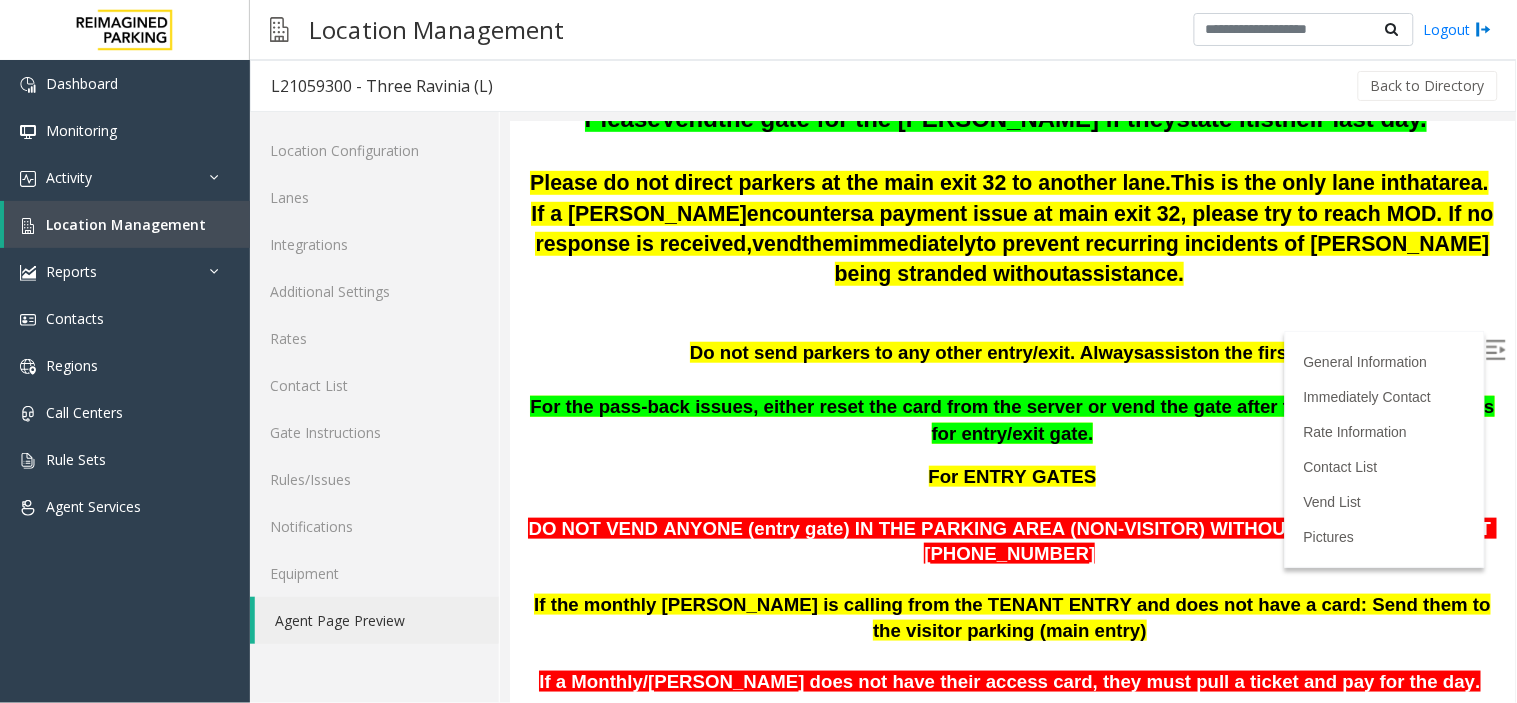 scroll, scrollTop: 333, scrollLeft: 0, axis: vertical 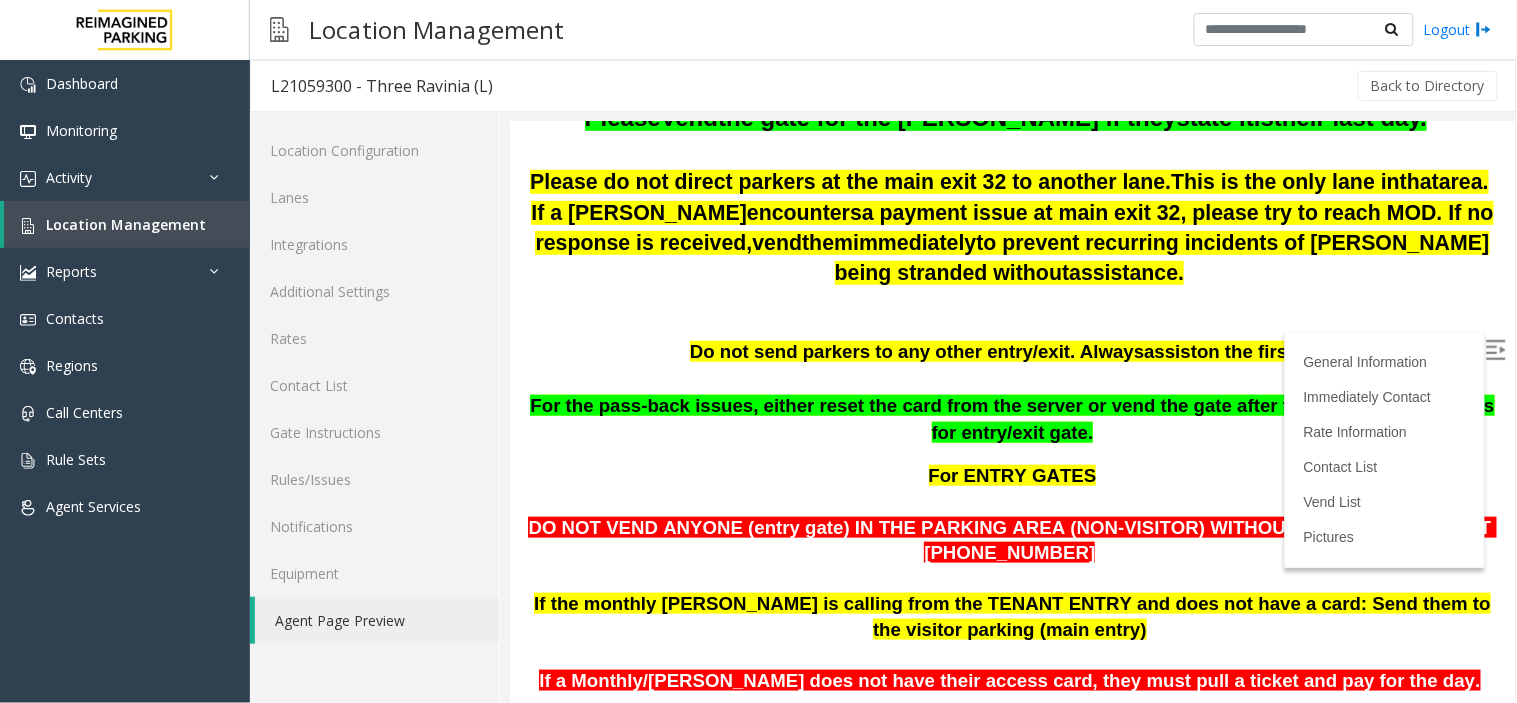 click at bounding box center (1495, 349) 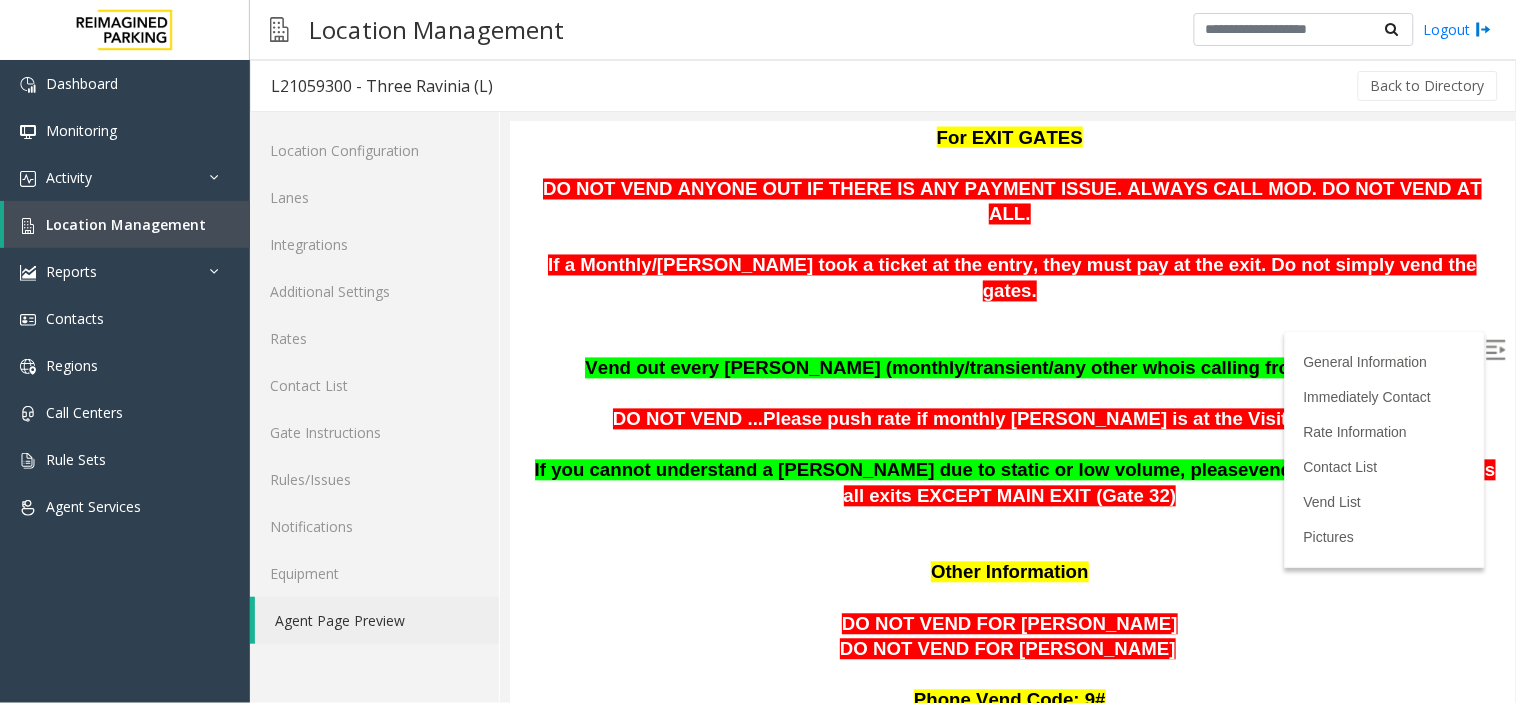 scroll, scrollTop: 888, scrollLeft: 0, axis: vertical 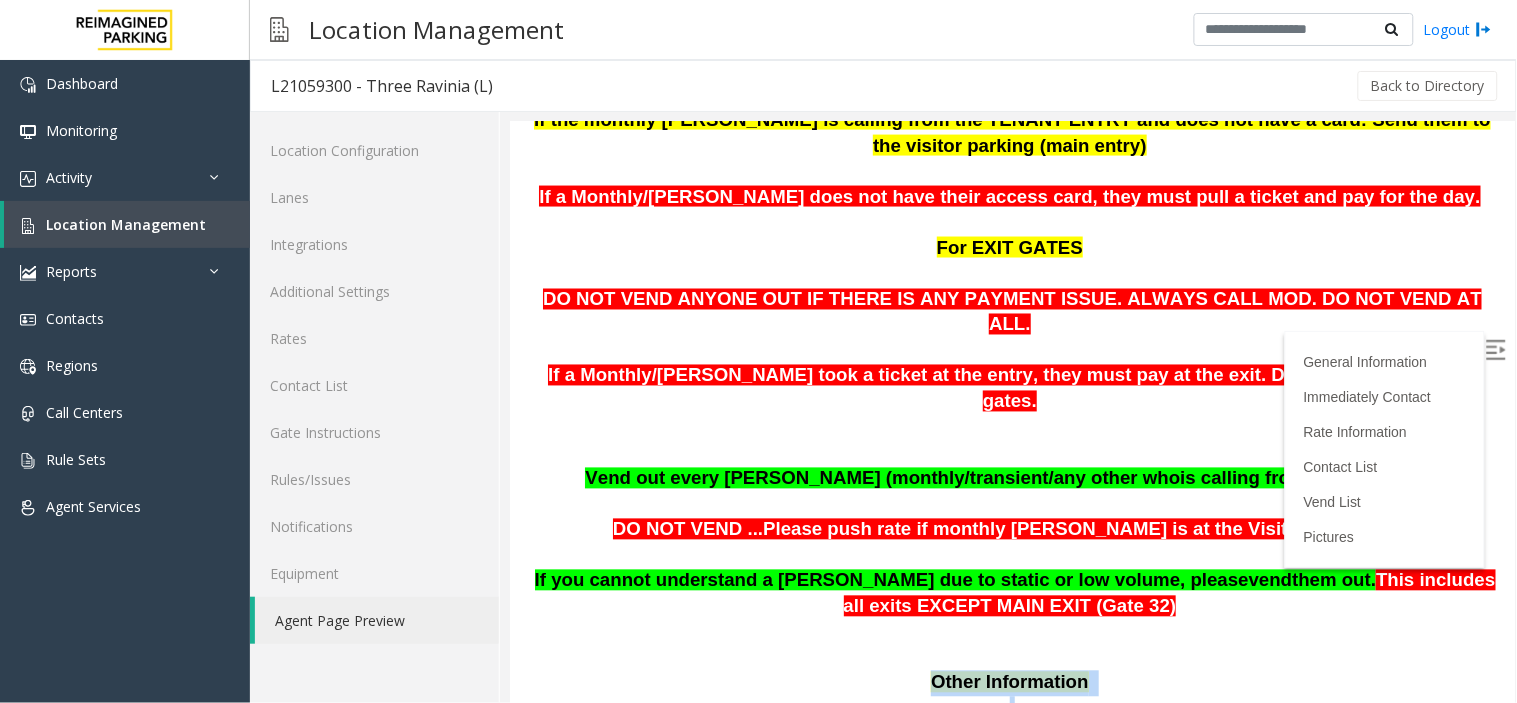 drag, startPoint x: 859, startPoint y: 563, endPoint x: 727, endPoint y: 572, distance: 132.30646 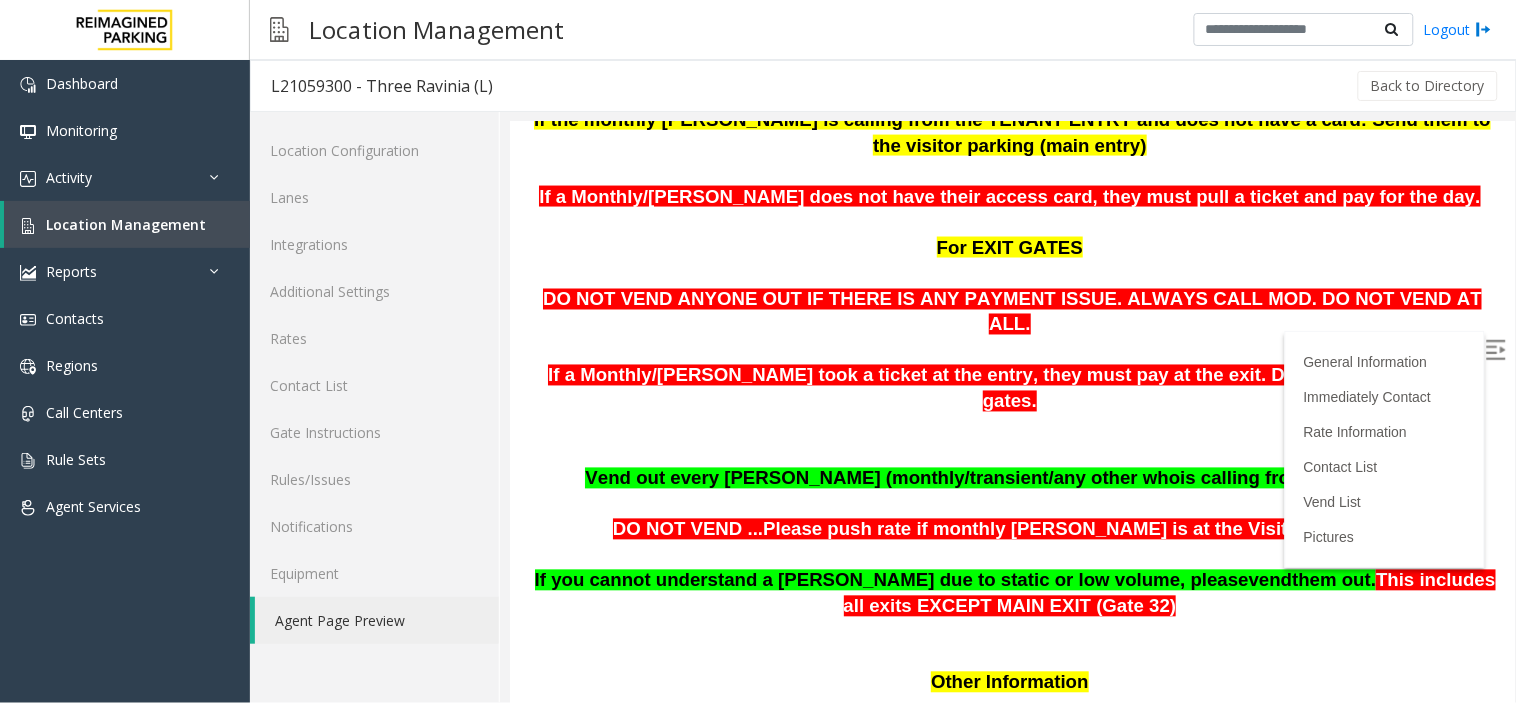 click at bounding box center (1011, 658) 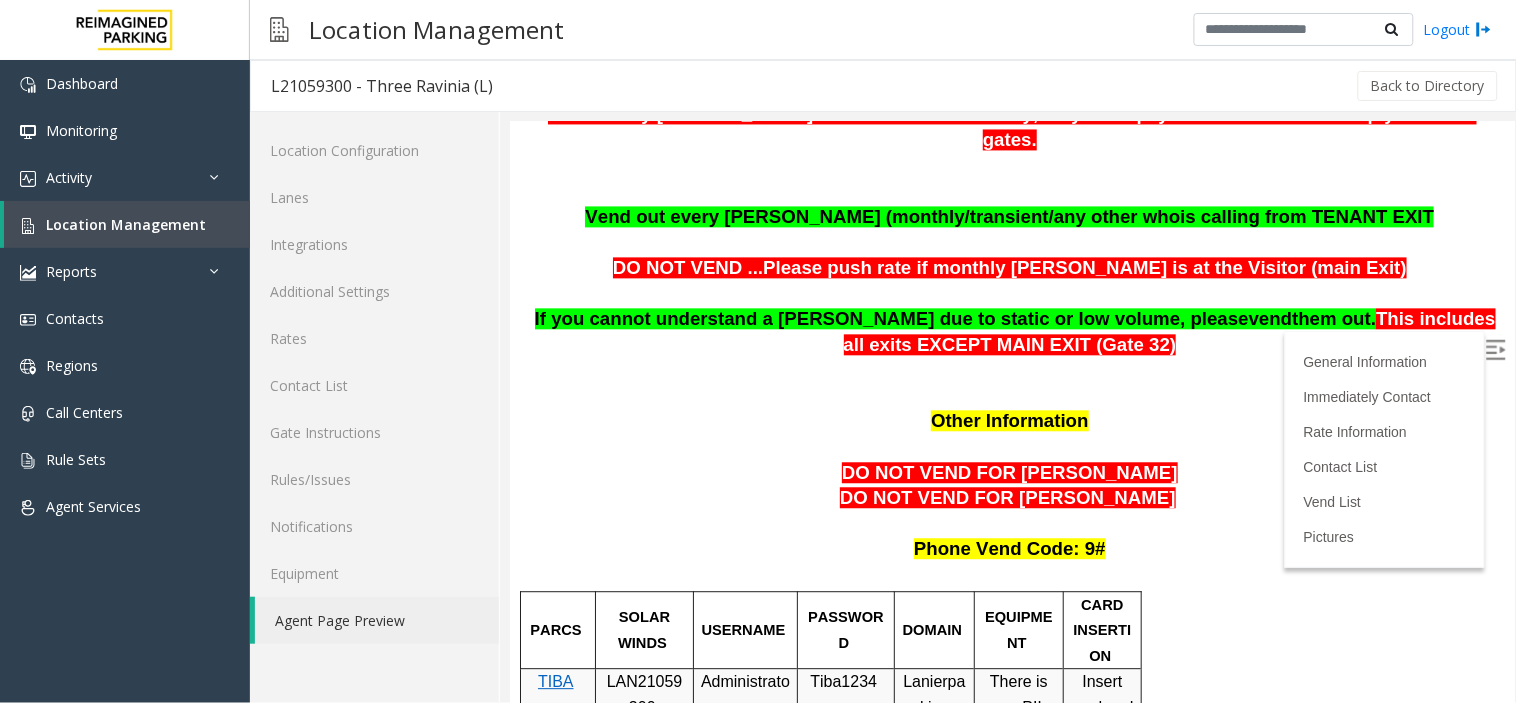 scroll, scrollTop: 1040, scrollLeft: 0, axis: vertical 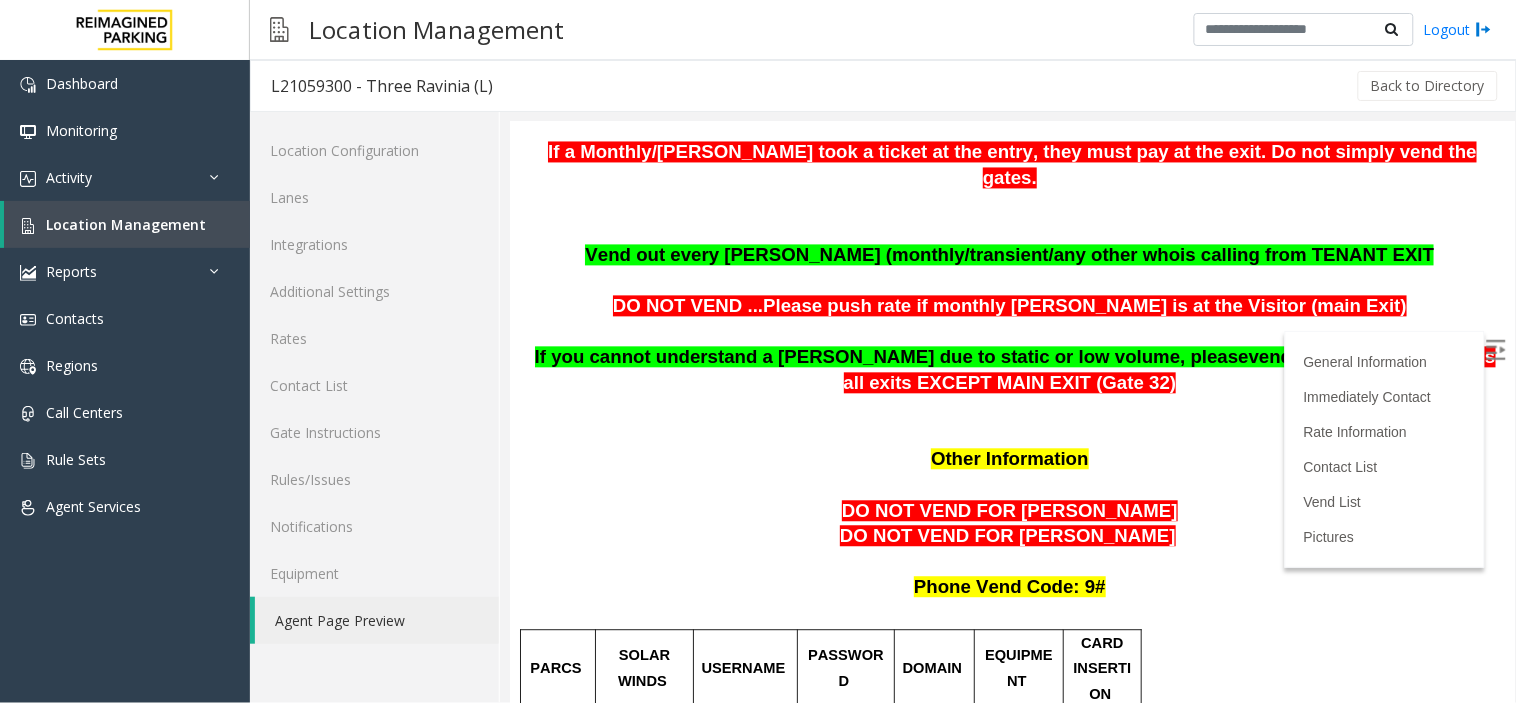 click at bounding box center (530, 356) 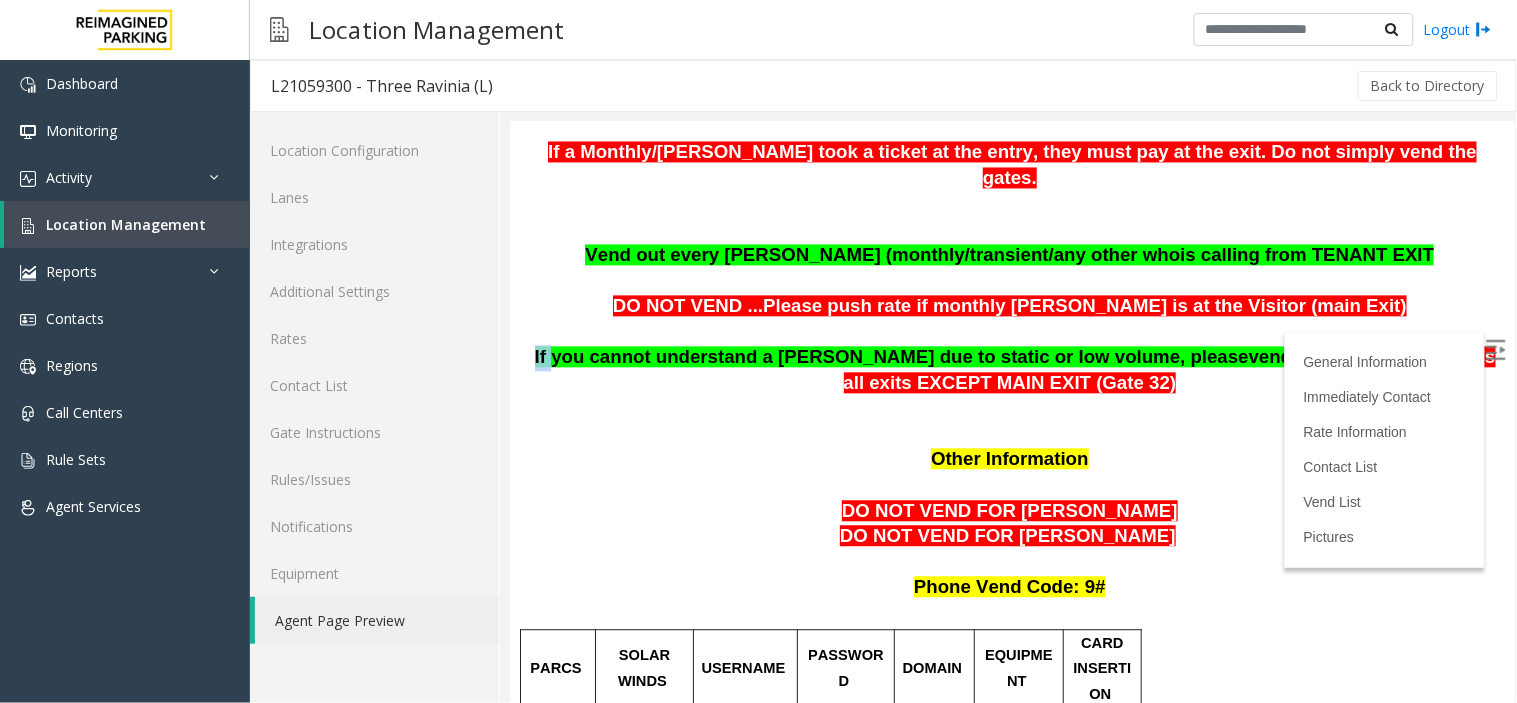 click on "If you cannot understand a parker due to static or low volume, please  vend  them out." at bounding box center [951, 357] 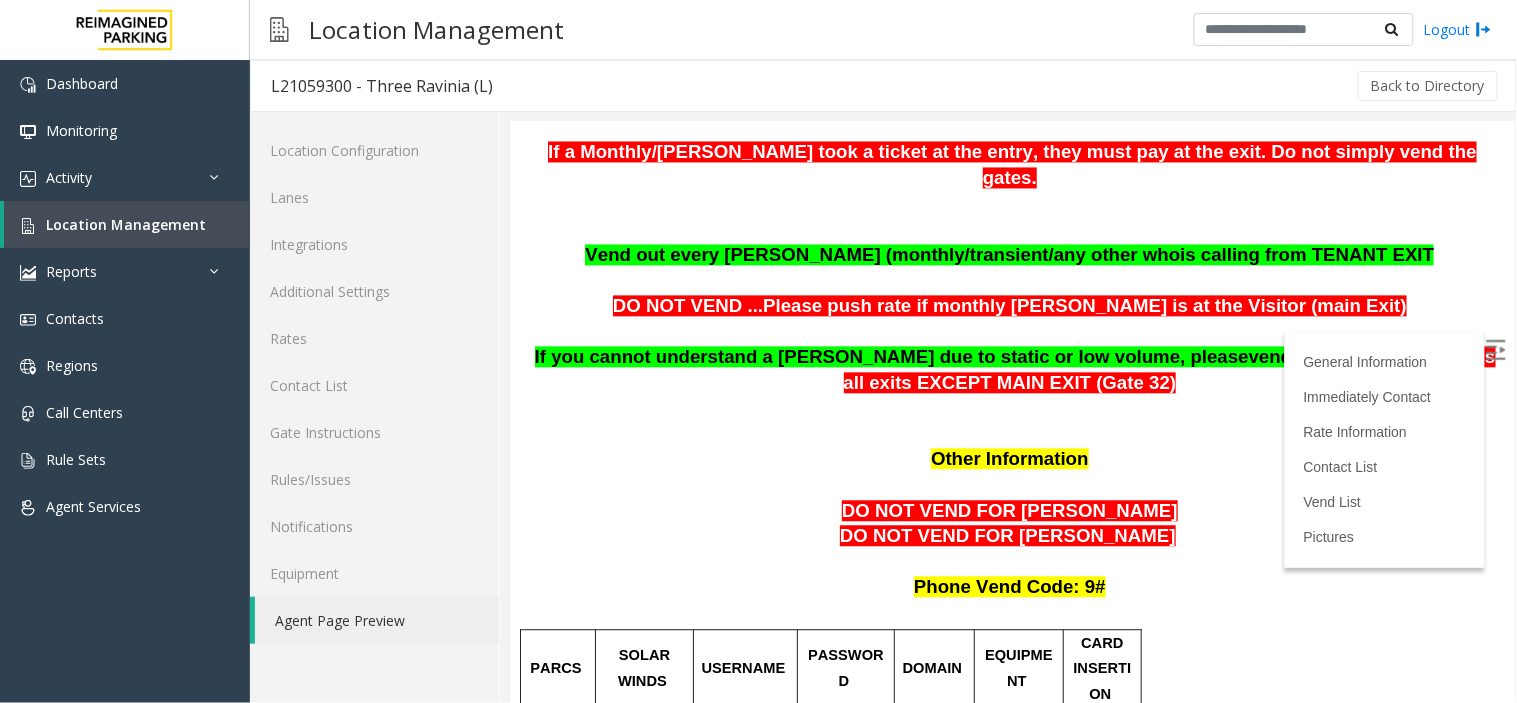 click at bounding box center [1011, 409] 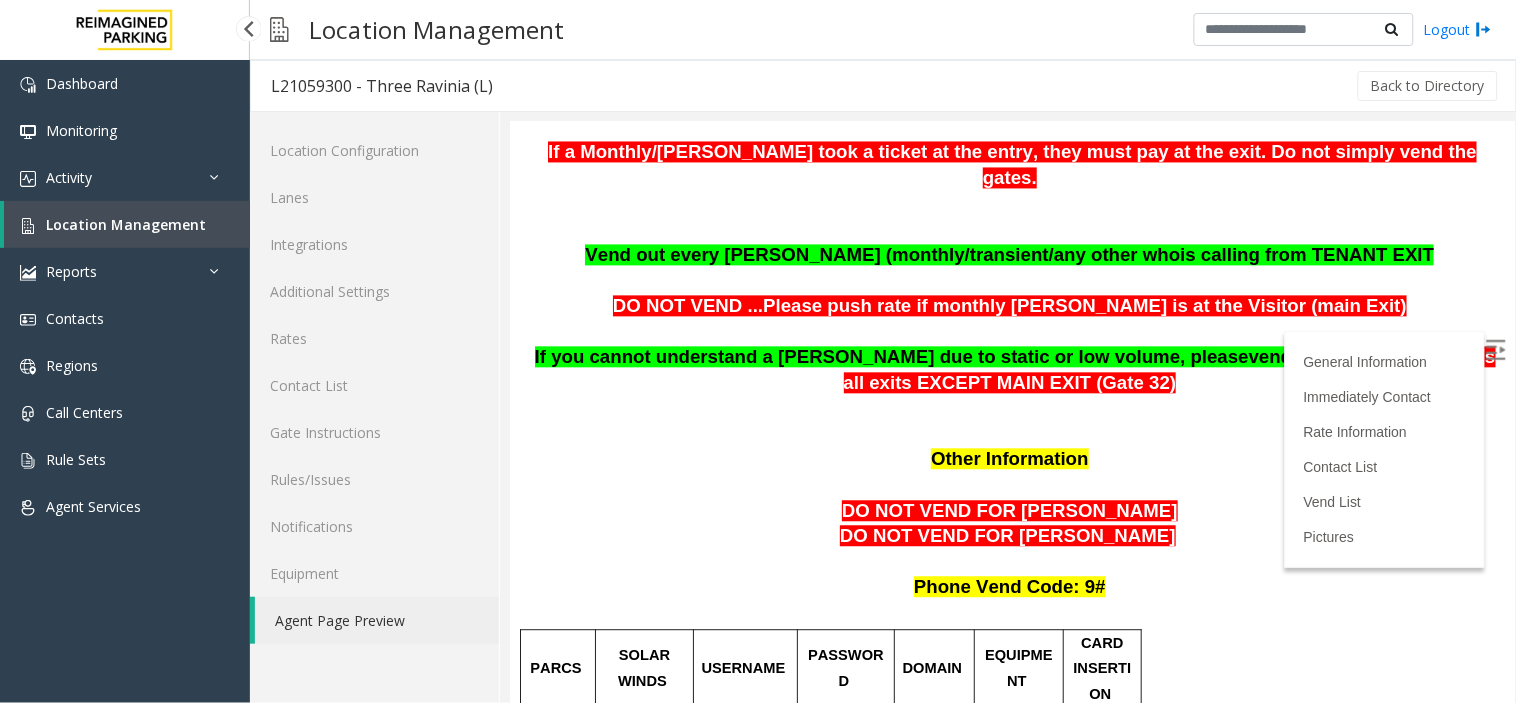 click on "Location Management" at bounding box center (127, 224) 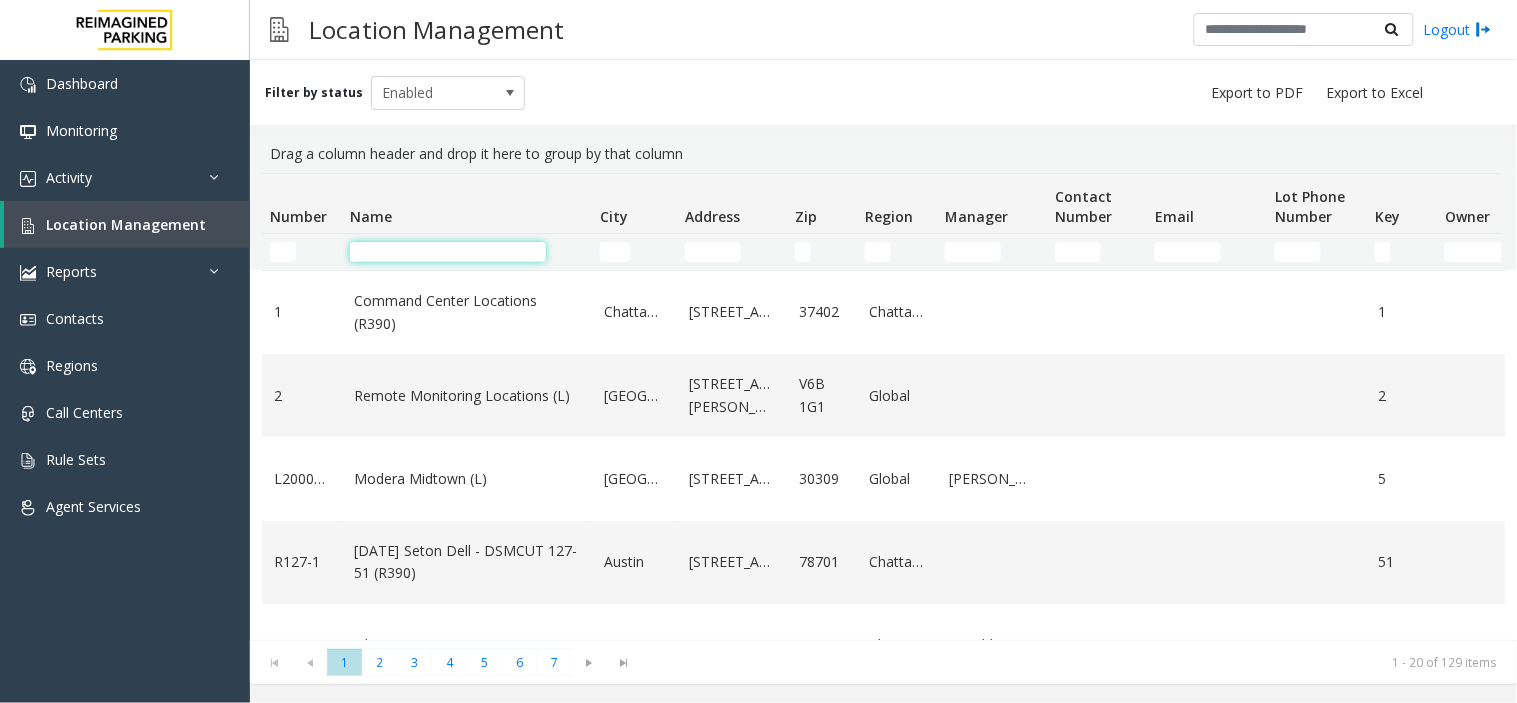 click 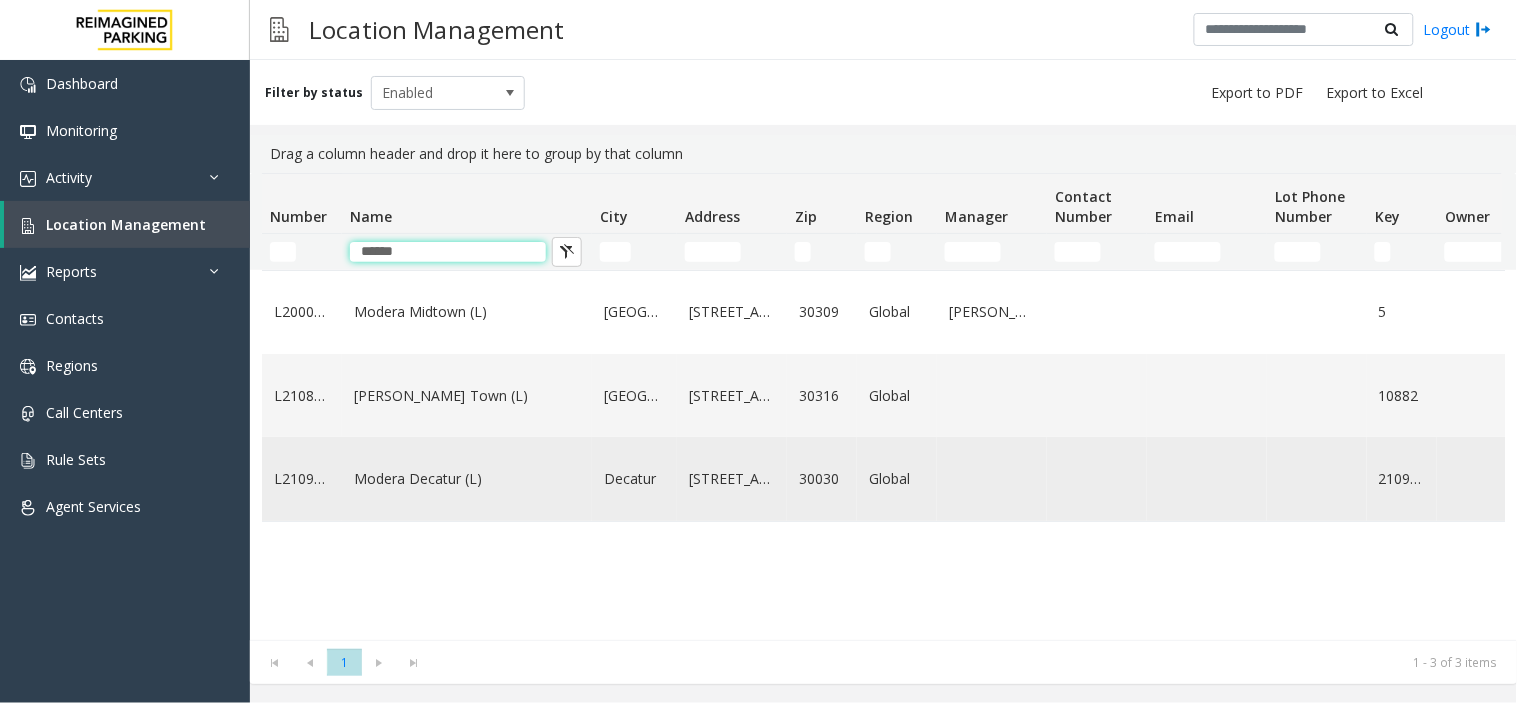 type on "******" 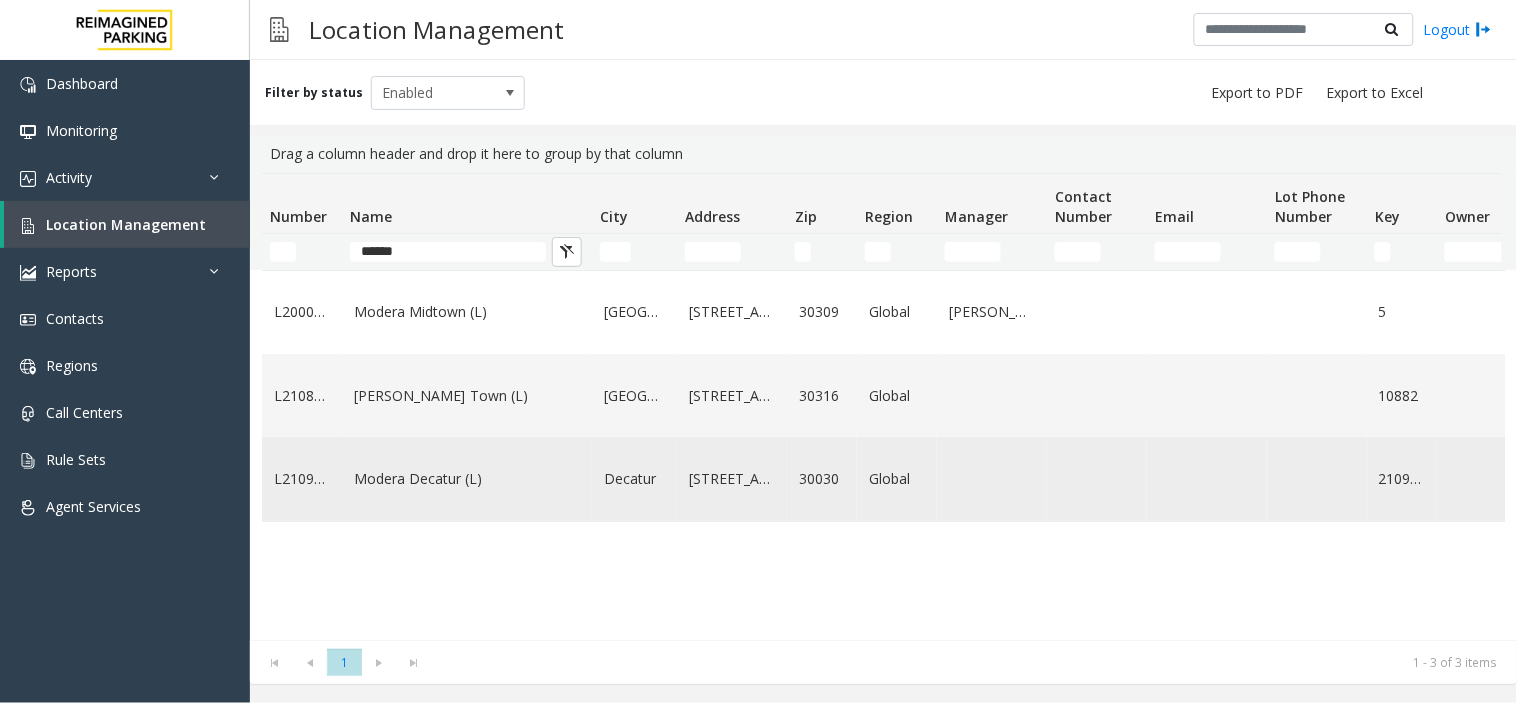 click on "Modera Decatur (L)" 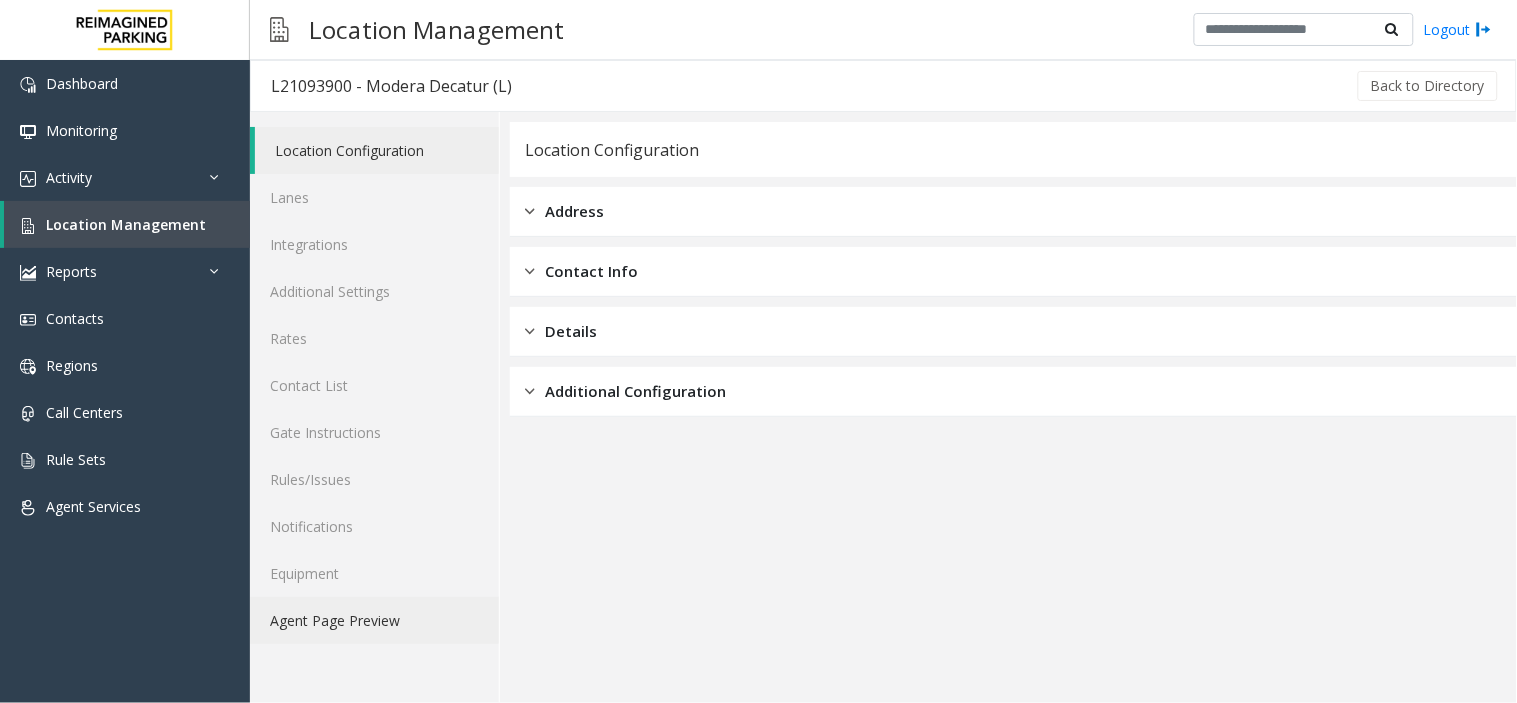 click on "Agent Page Preview" 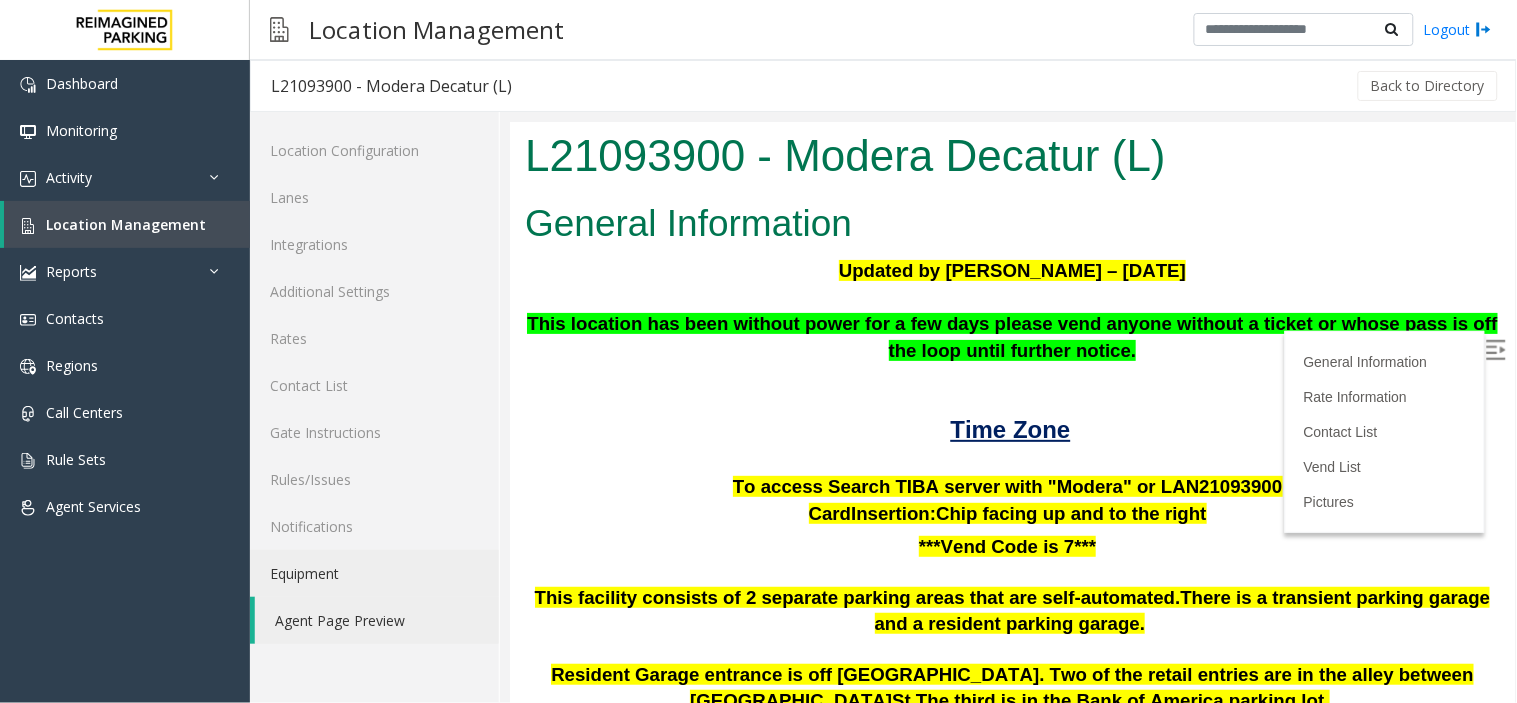 scroll, scrollTop: 0, scrollLeft: 0, axis: both 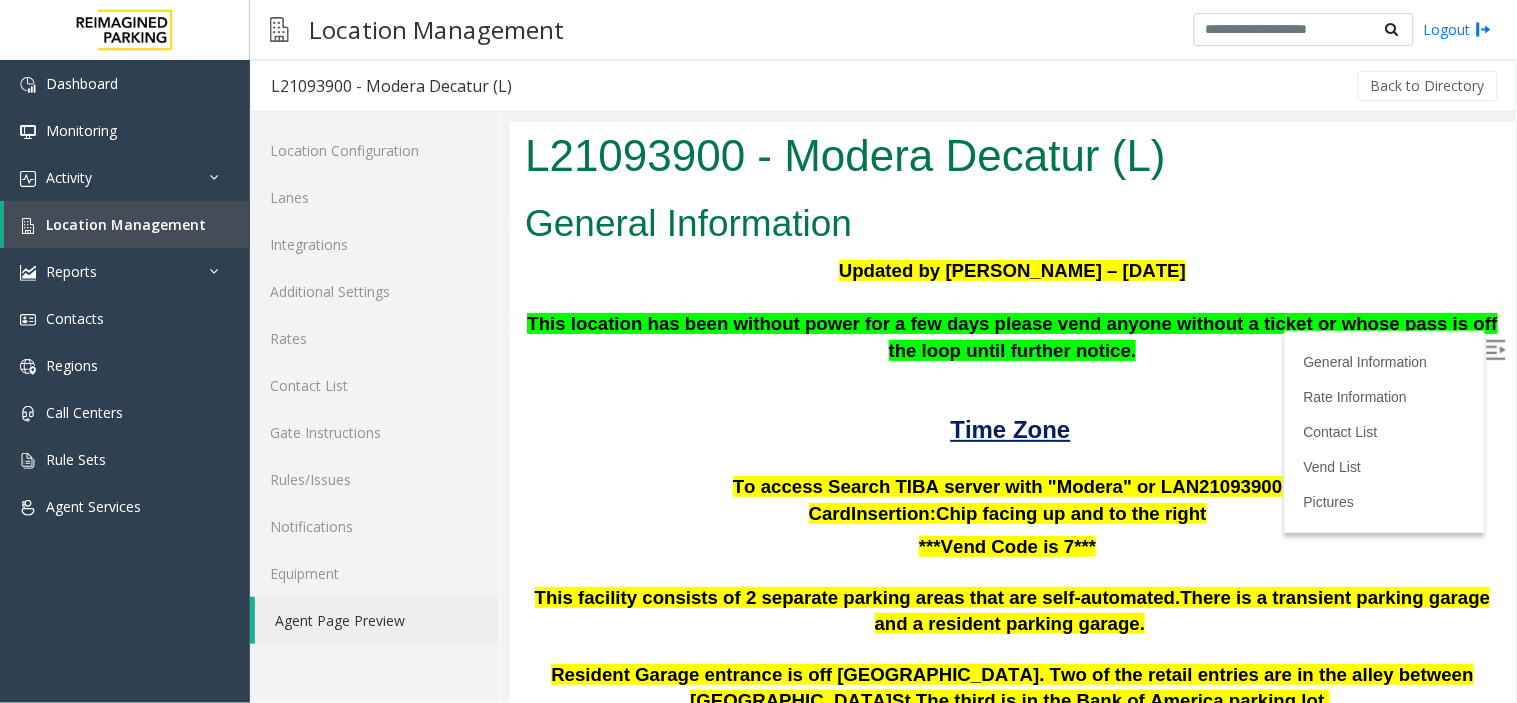 click at bounding box center (1497, 351) 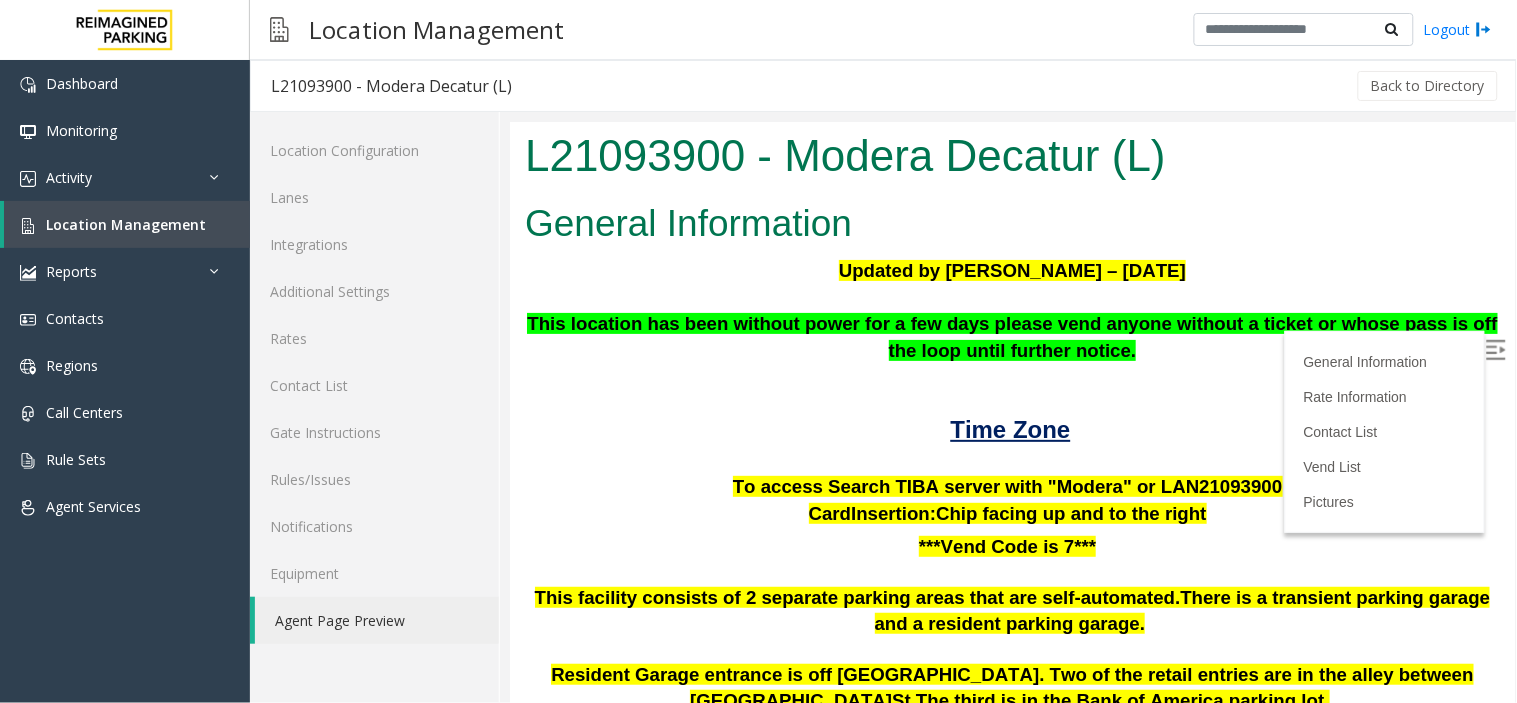click at bounding box center [1495, 349] 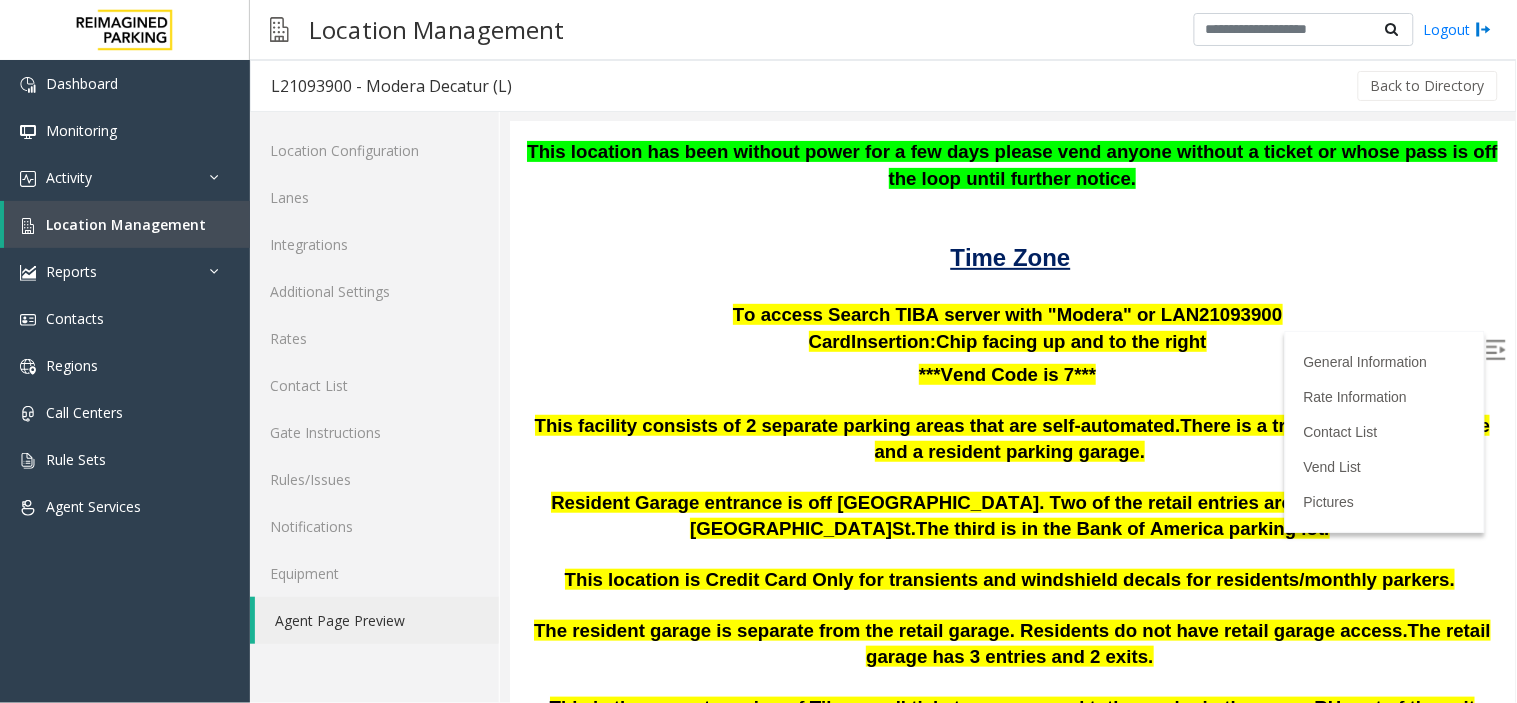 scroll, scrollTop: 222, scrollLeft: 0, axis: vertical 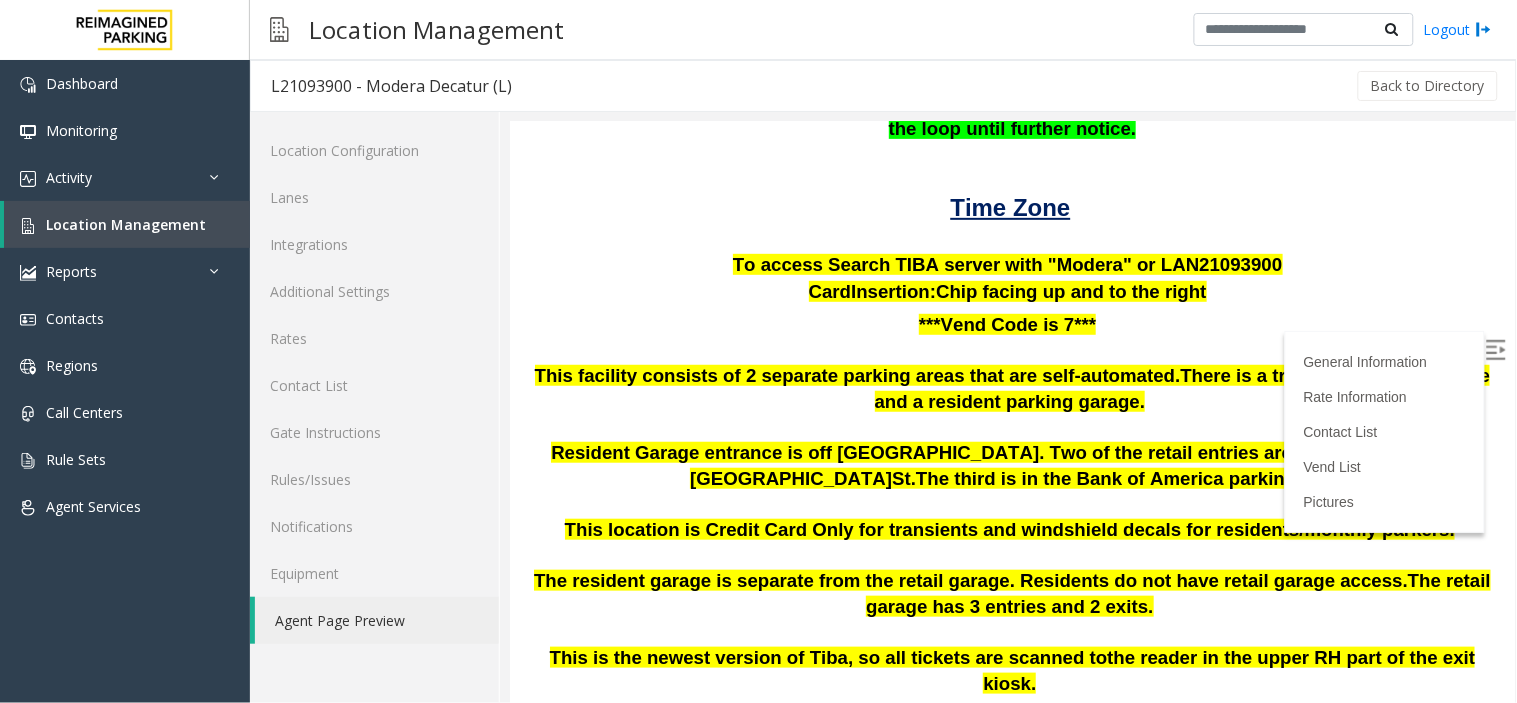 click at bounding box center (1495, 349) 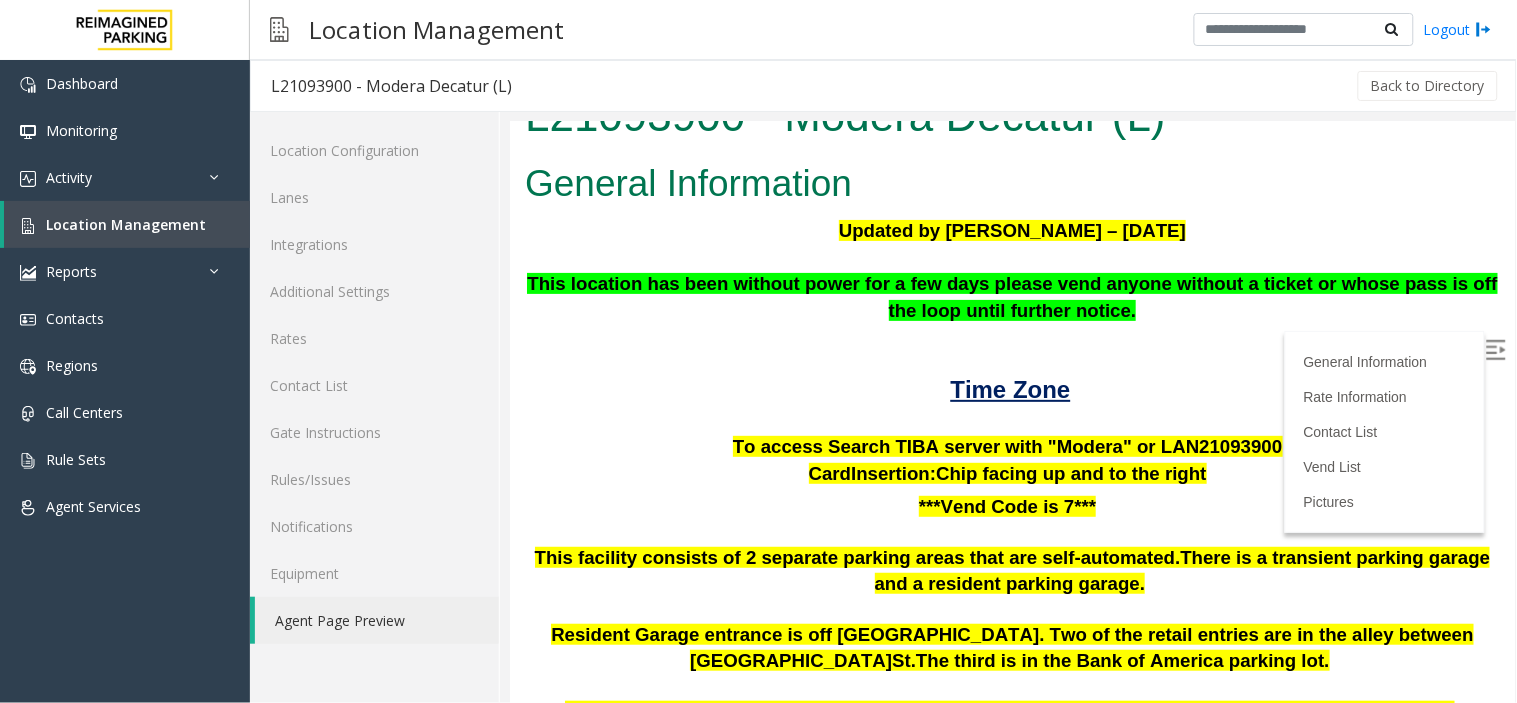 scroll, scrollTop: 111, scrollLeft: 0, axis: vertical 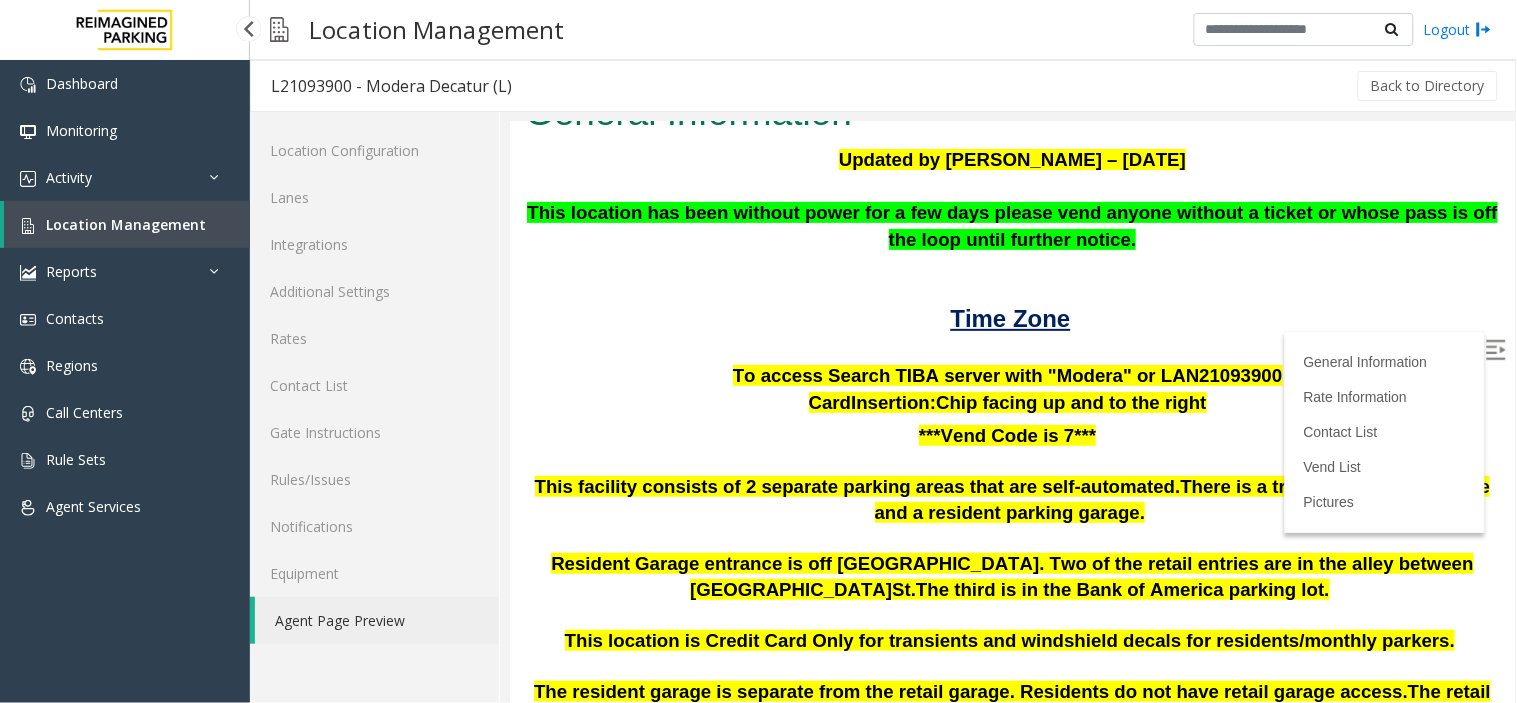 click on "Location Management" at bounding box center [127, 224] 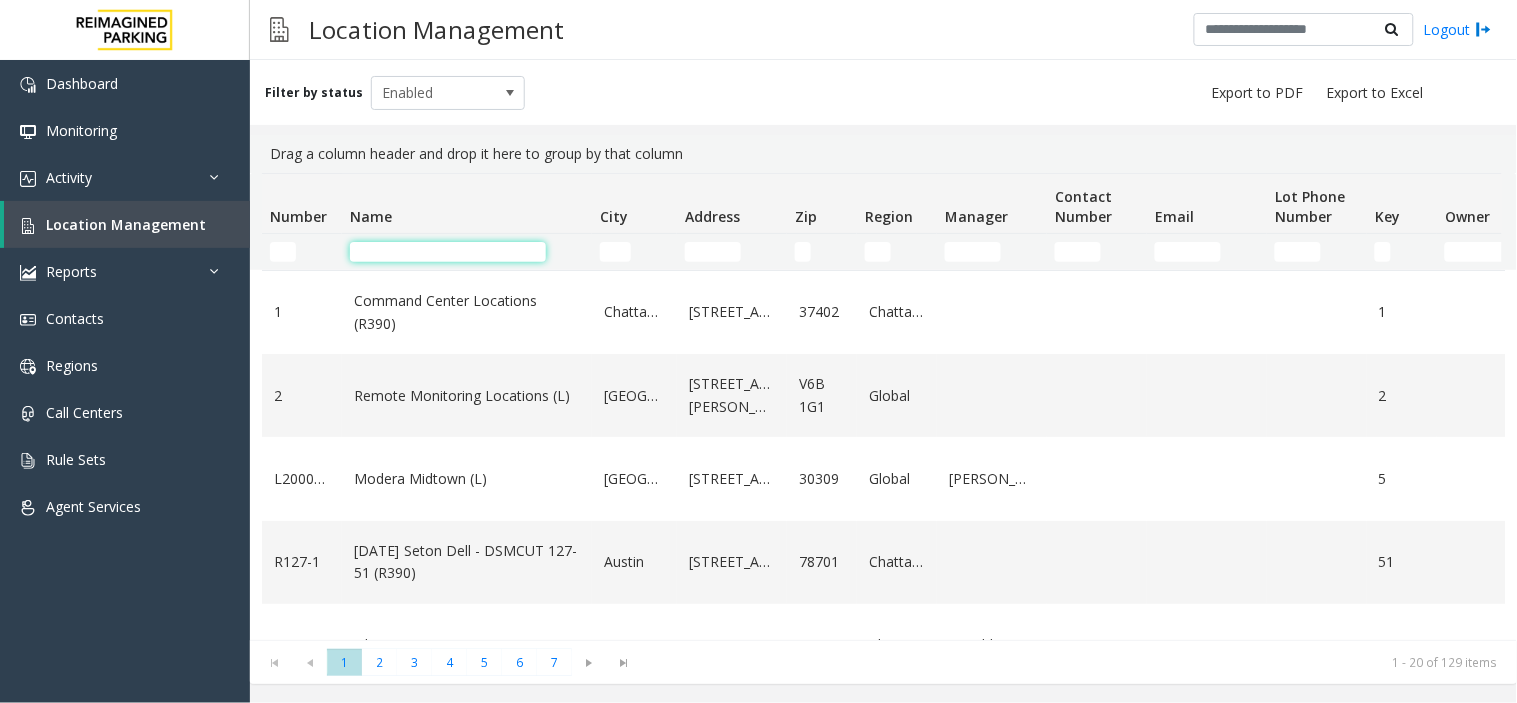 click 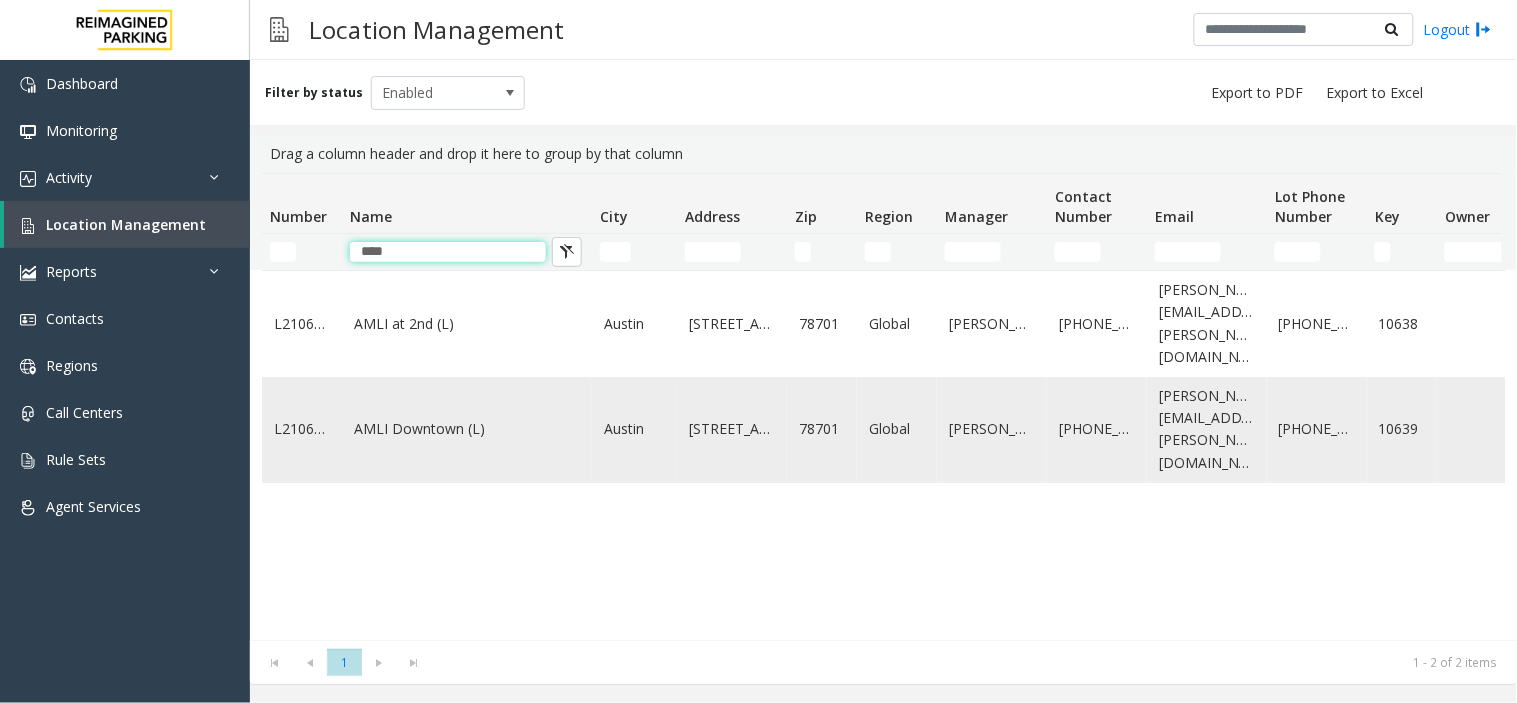 type on "****" 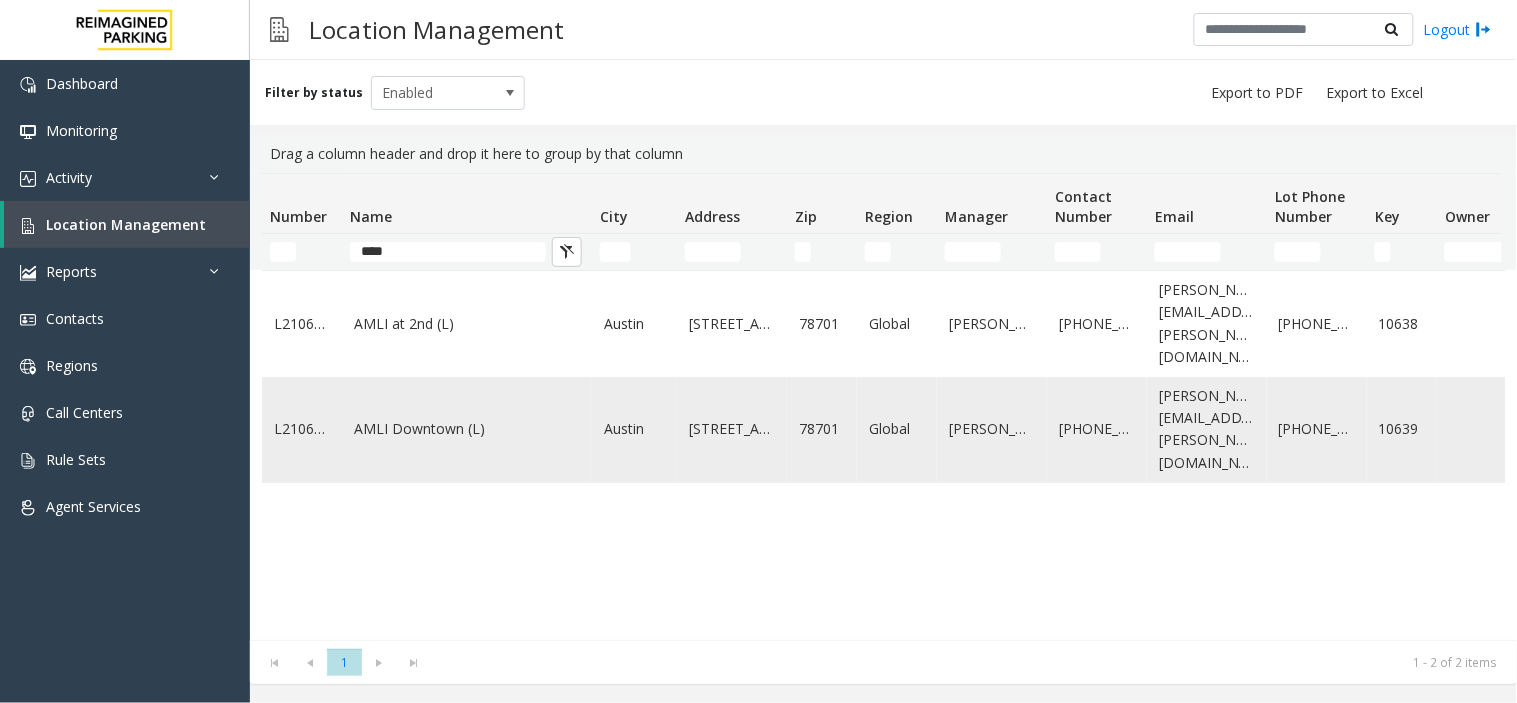 click on "AMLI Downtown (L)" 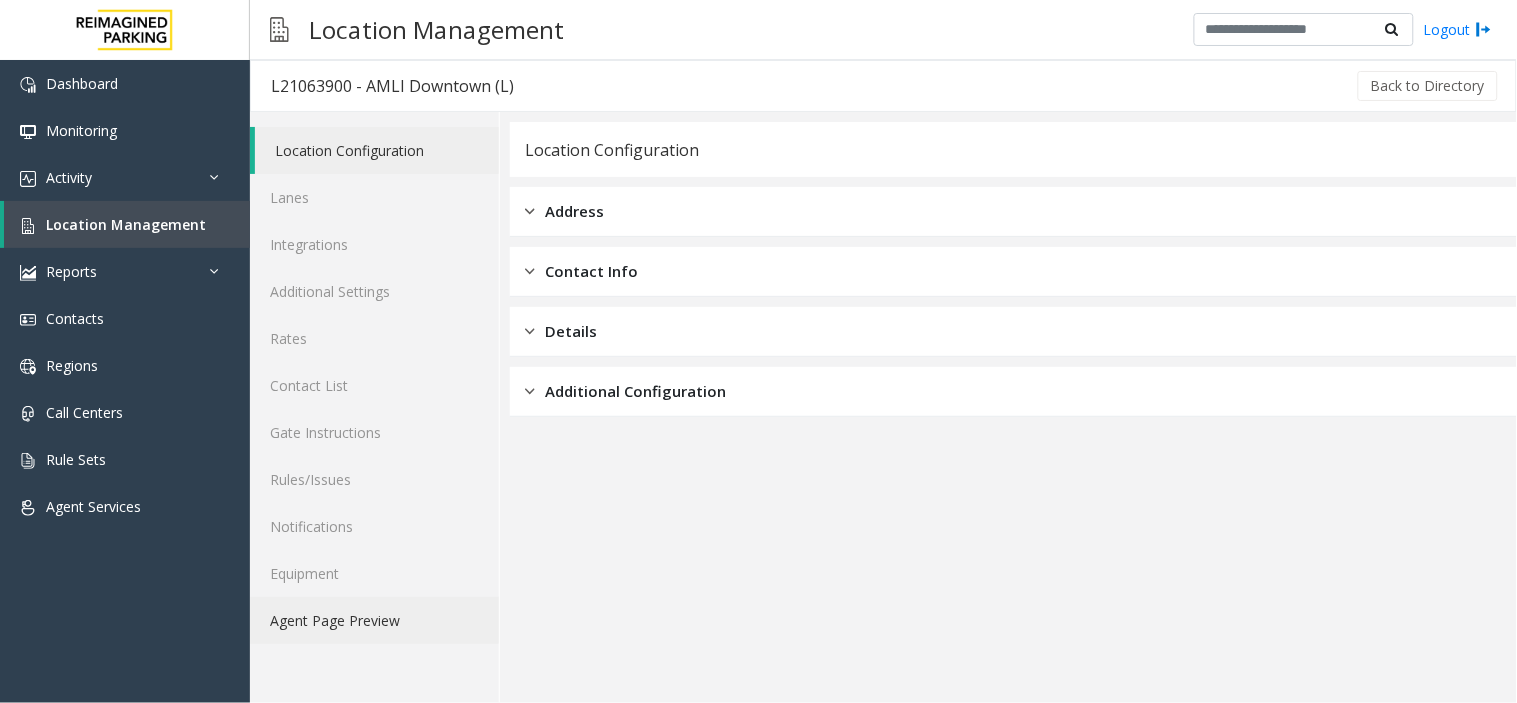 click on "Agent Page Preview" 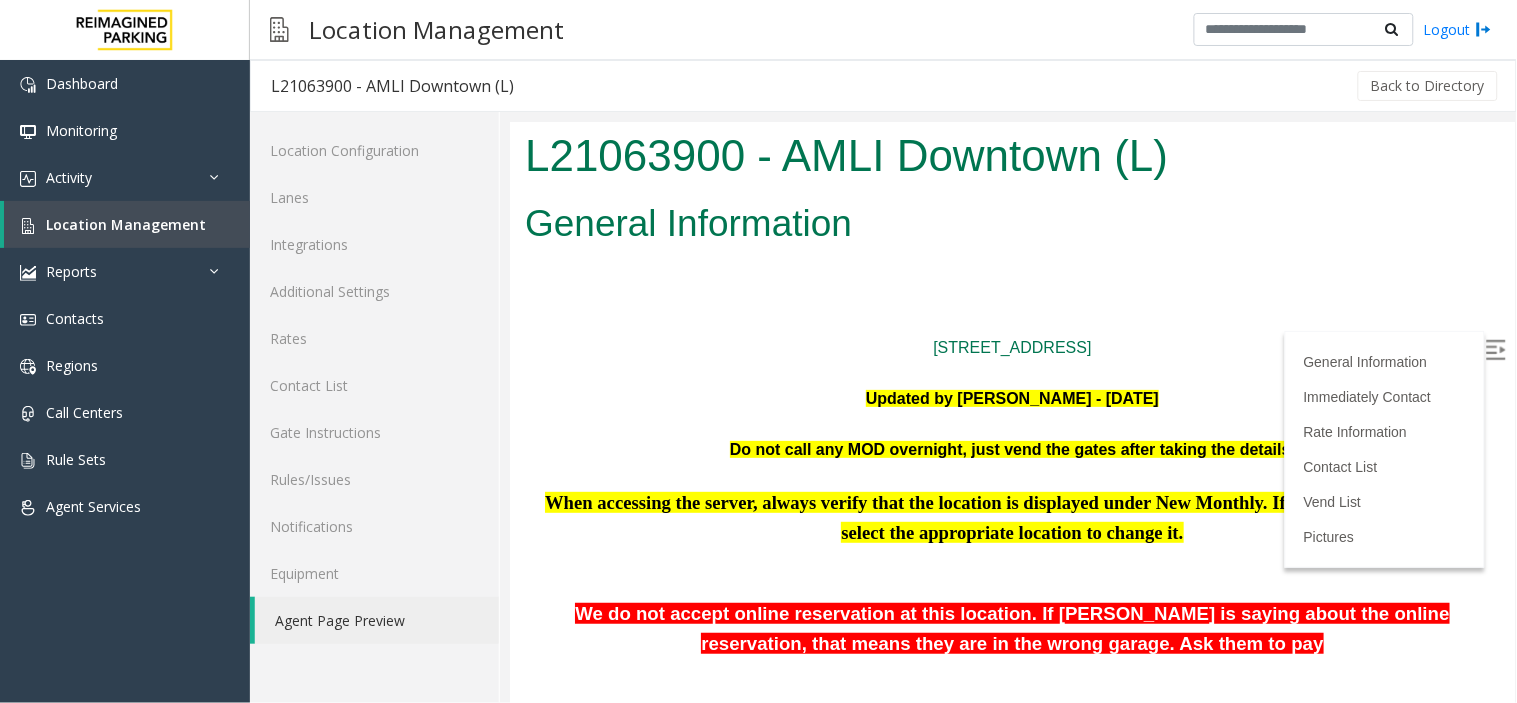 scroll, scrollTop: 0, scrollLeft: 0, axis: both 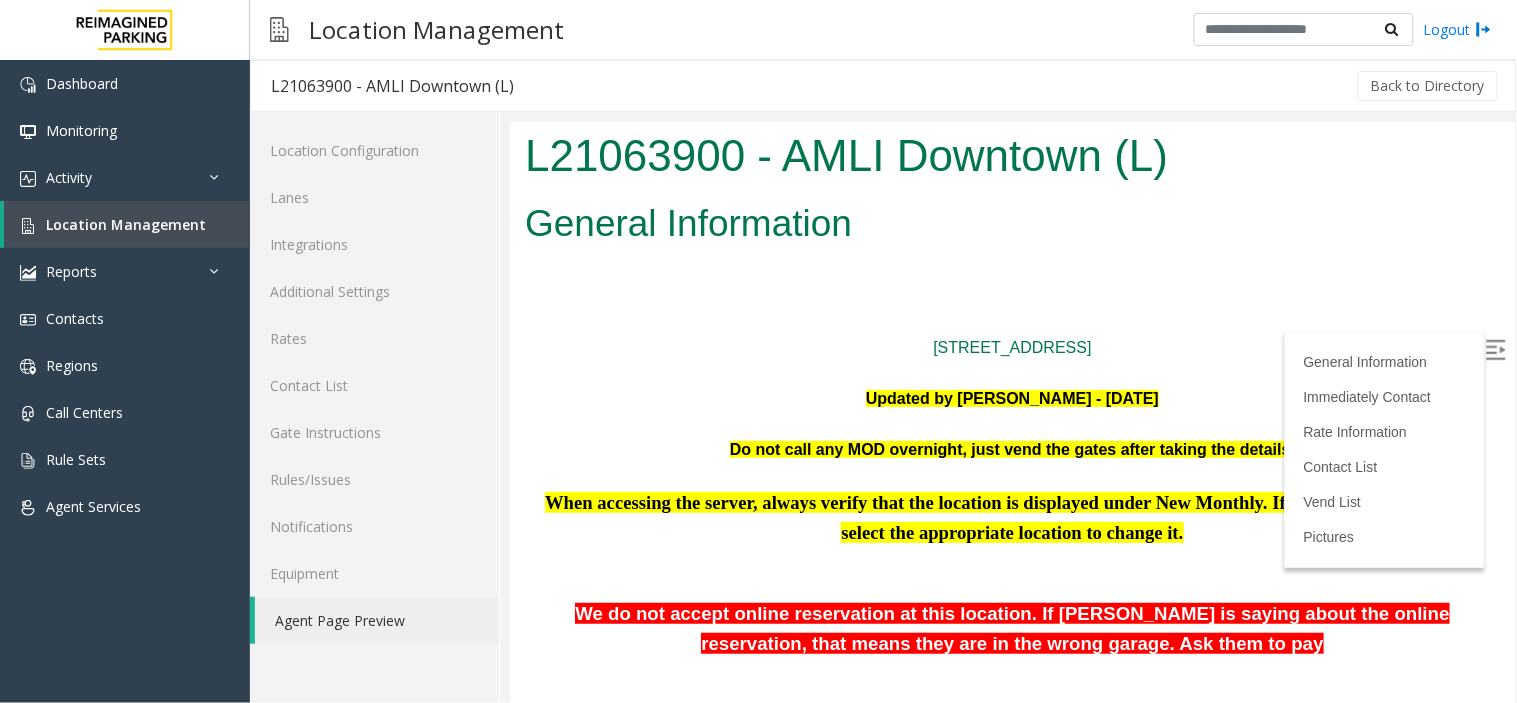 click at bounding box center (1495, 349) 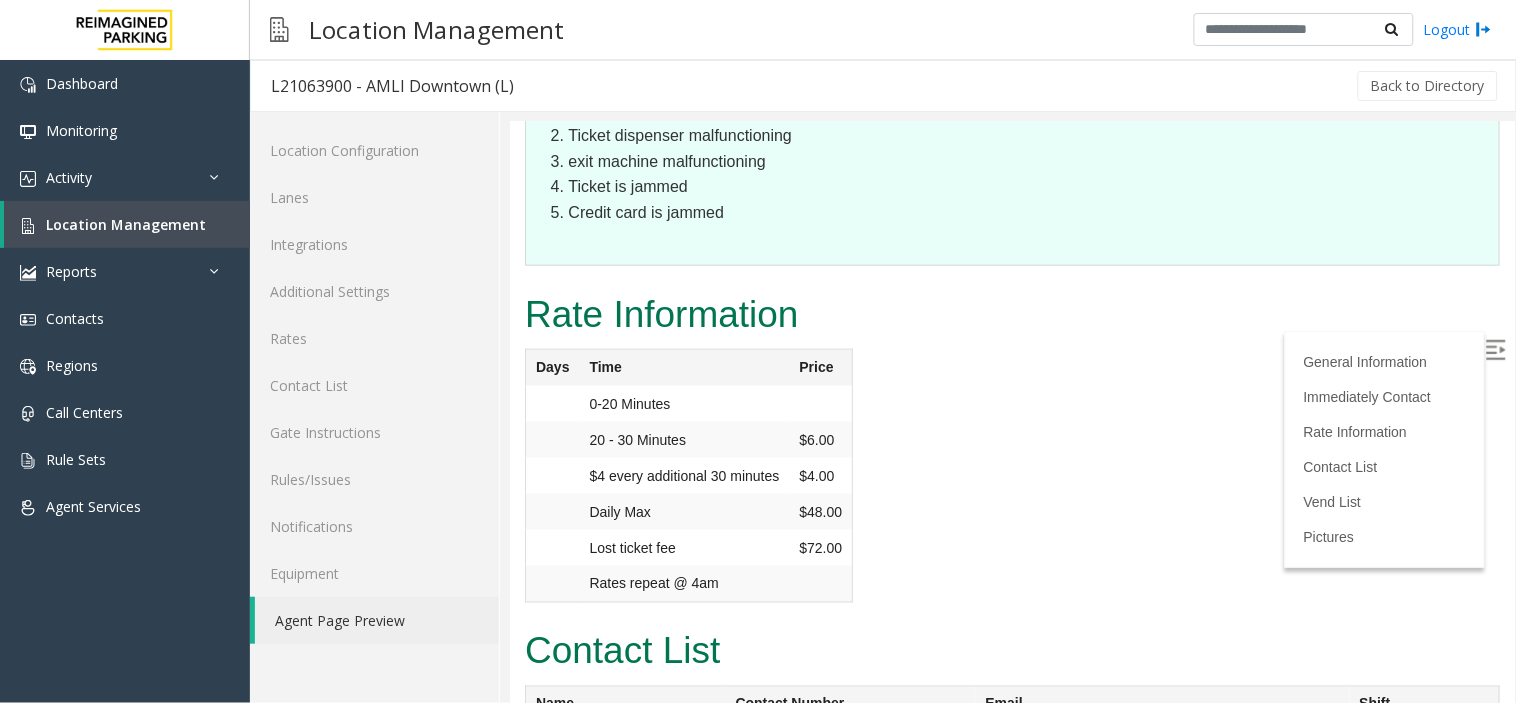 scroll, scrollTop: 4555, scrollLeft: 0, axis: vertical 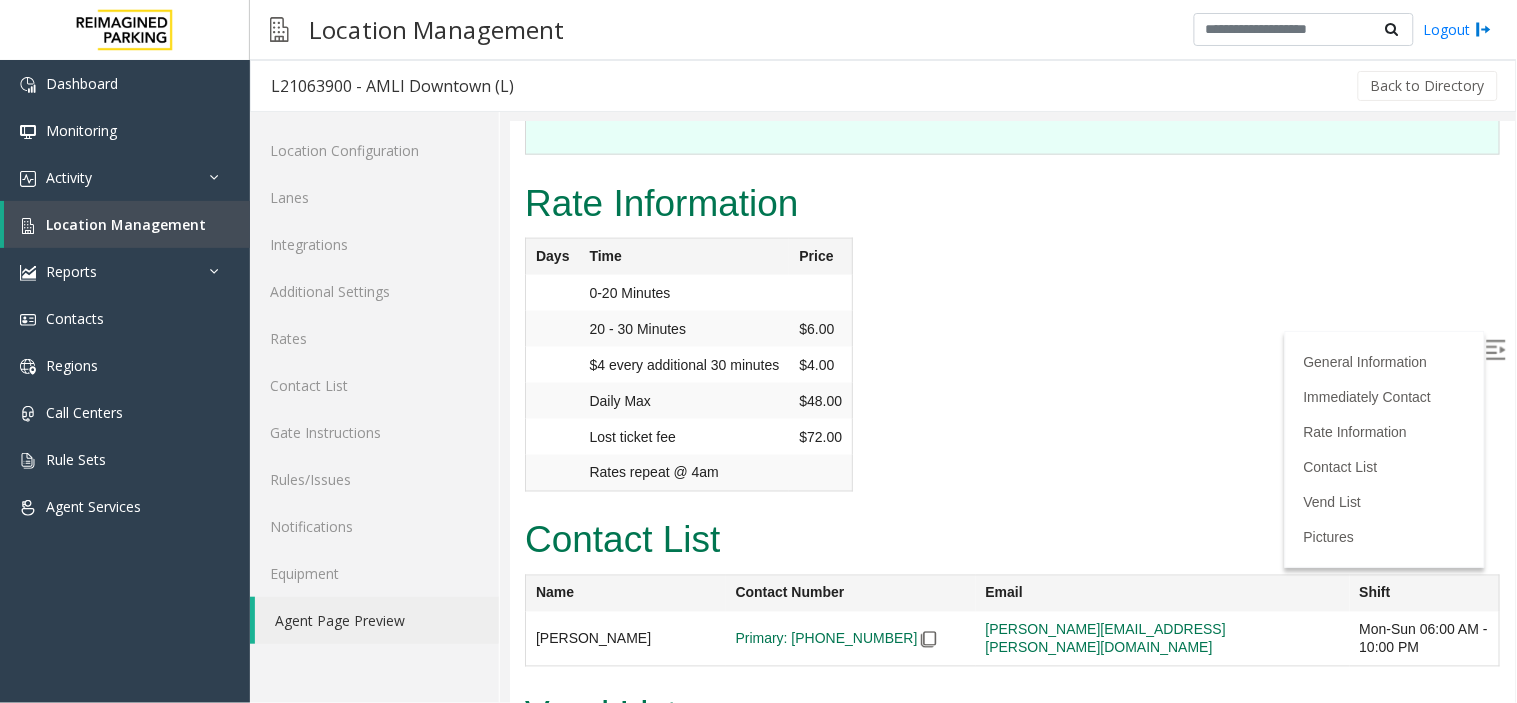 click on "Rate Information
Days
Time
Price
0-20 Minutes
20 - 30 Minutes
$6.00
$4 every additional 30 minutes
$4.00
Daily Max
$48.00
Lost ticket fee $72.00 Rates repeat @ 4am" at bounding box center [1011, 342] 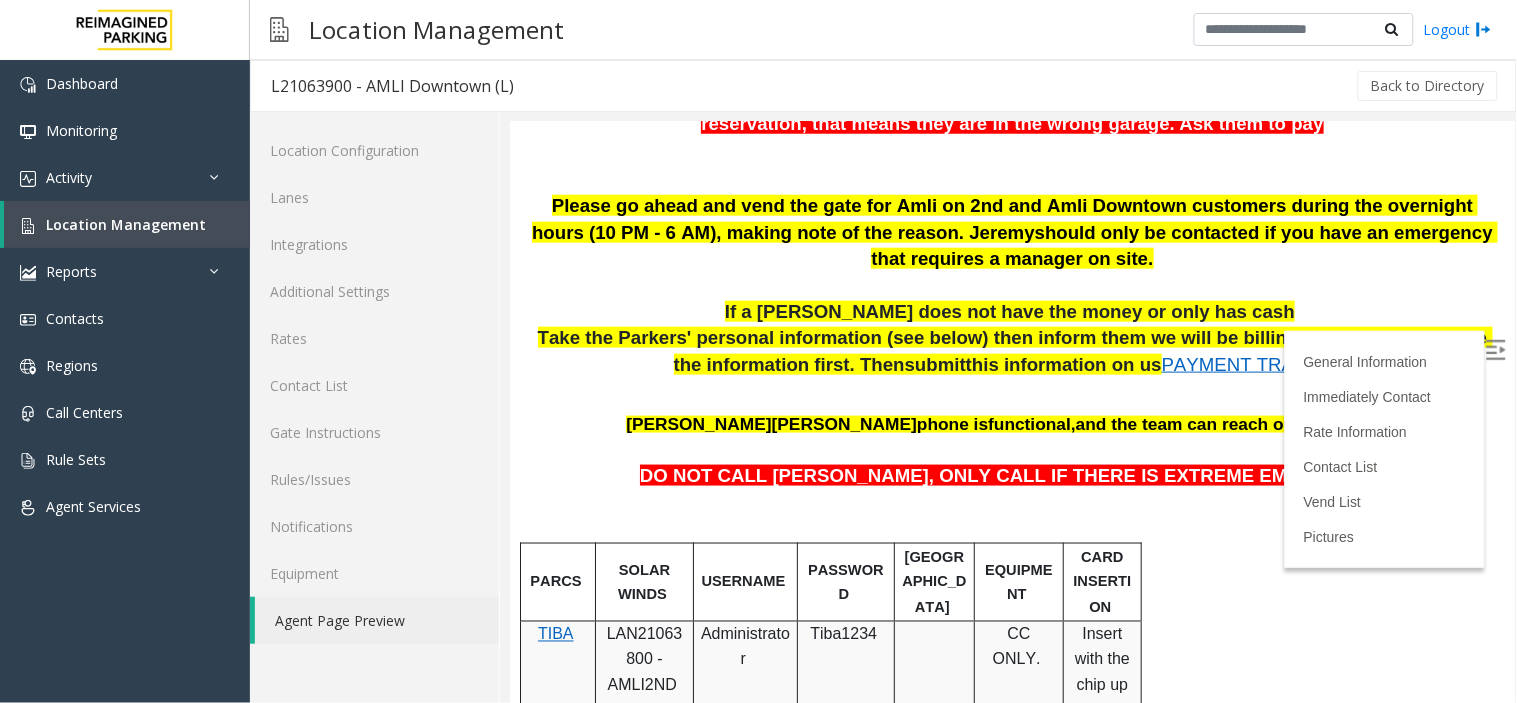 scroll, scrollTop: 555, scrollLeft: 0, axis: vertical 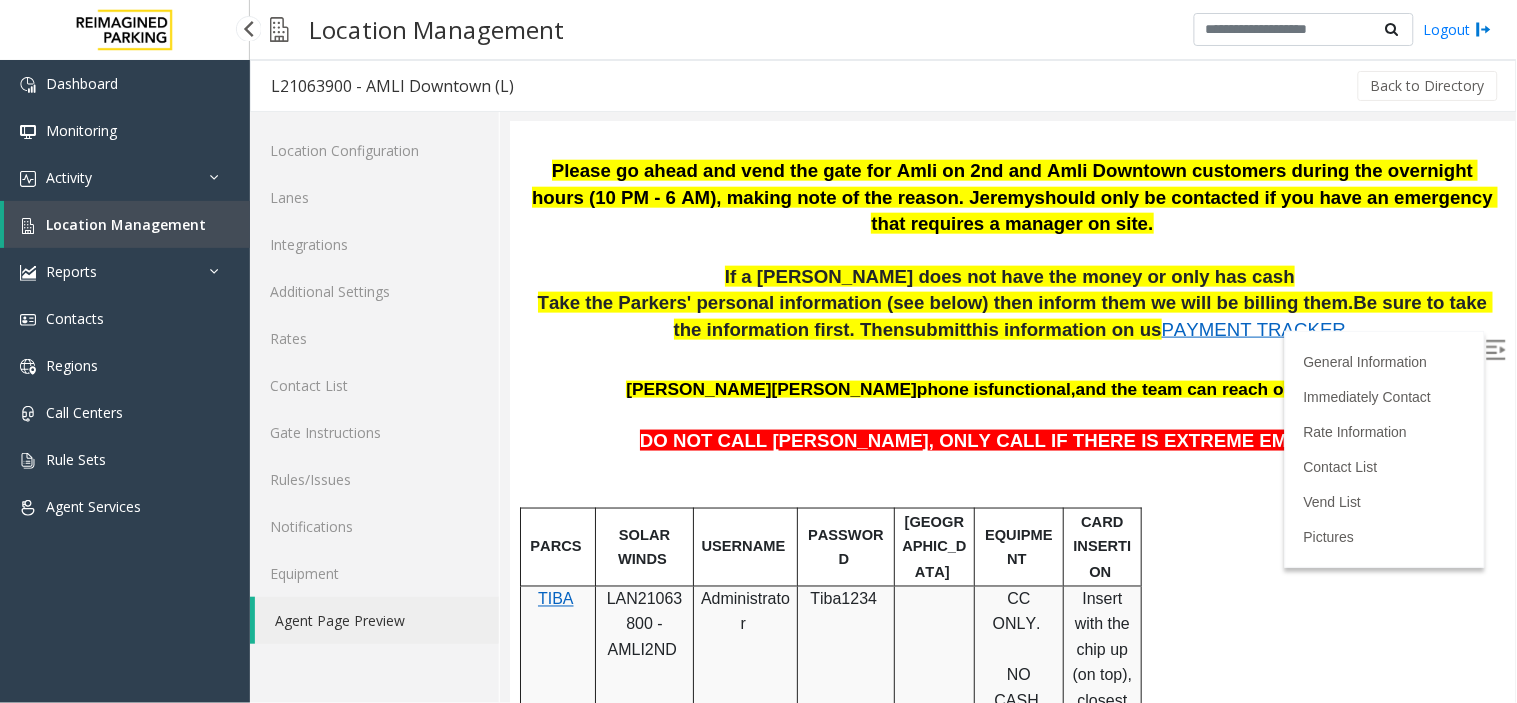 click on "Location Management" at bounding box center [126, 224] 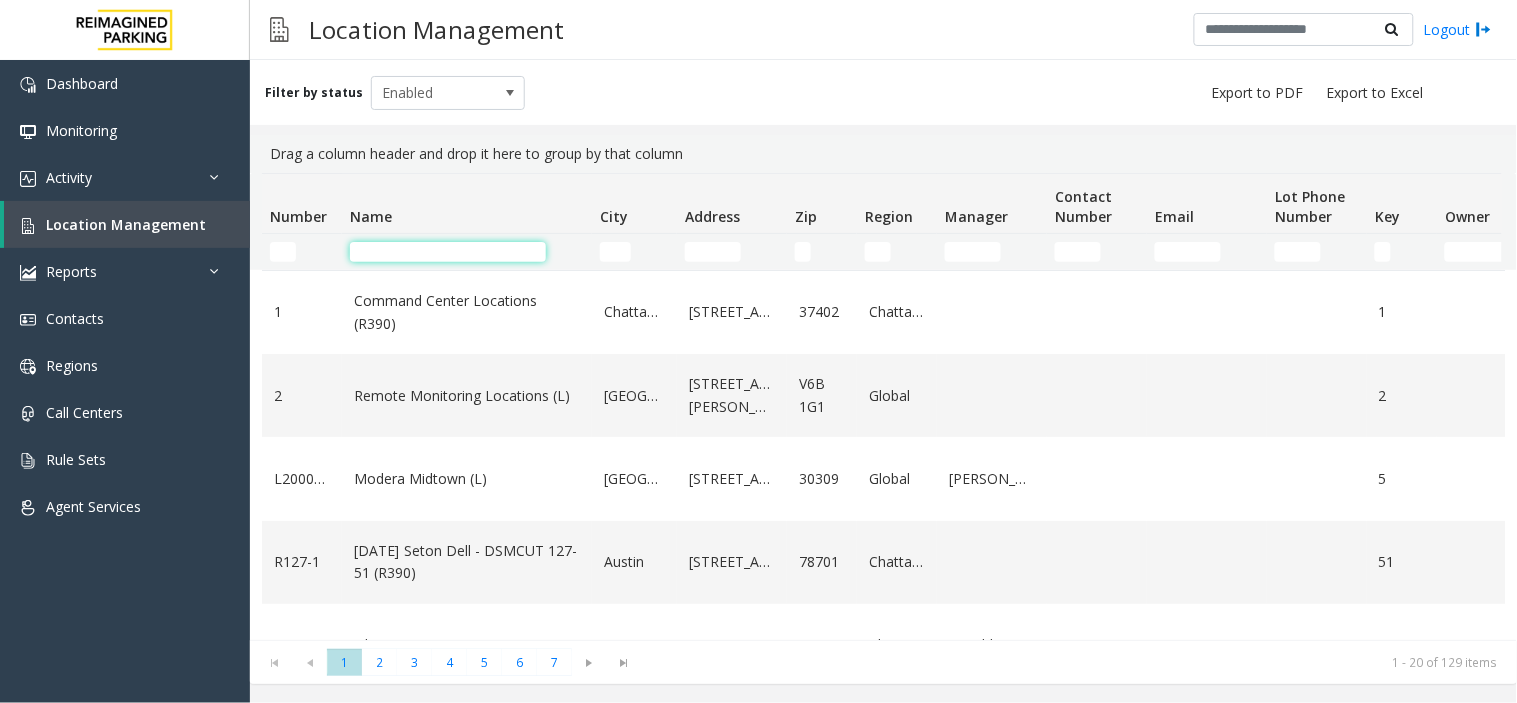 click 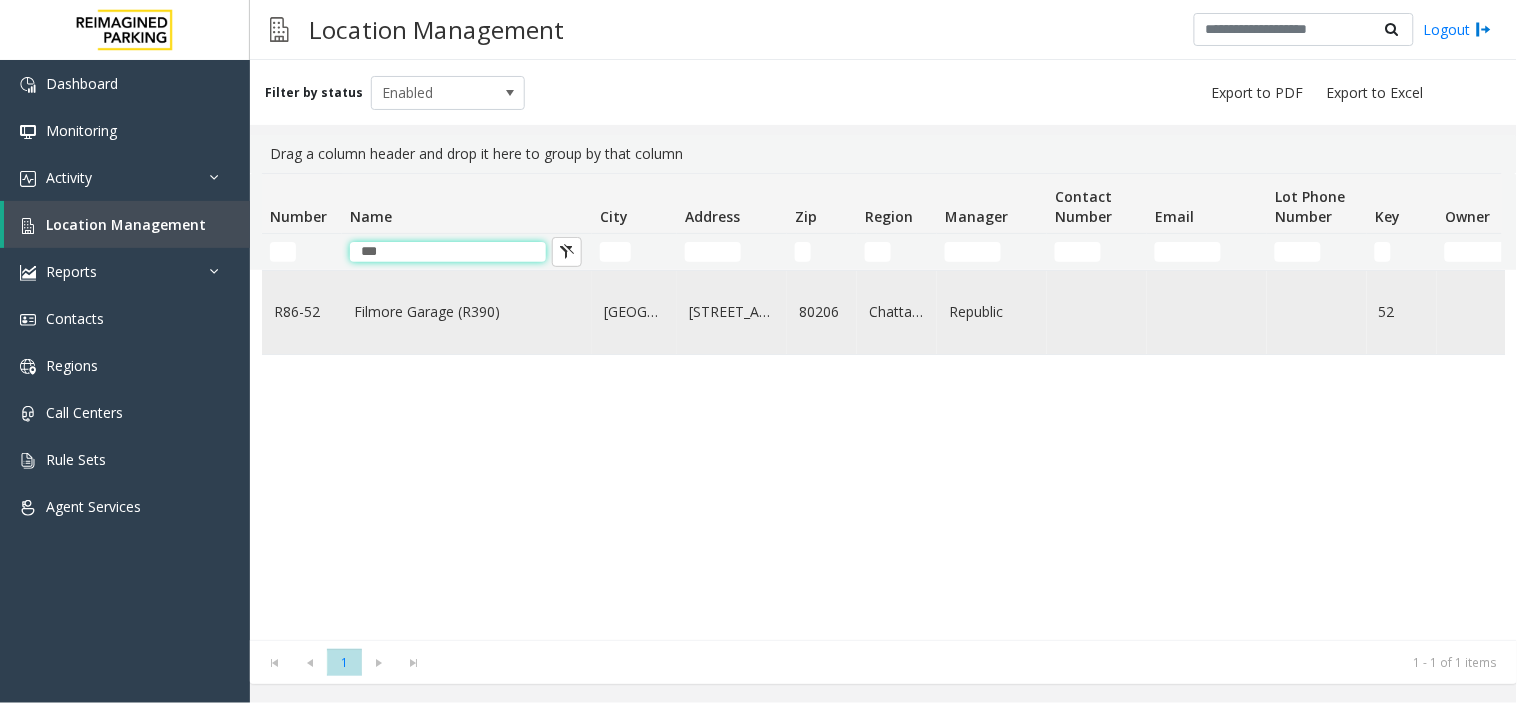 type on "***" 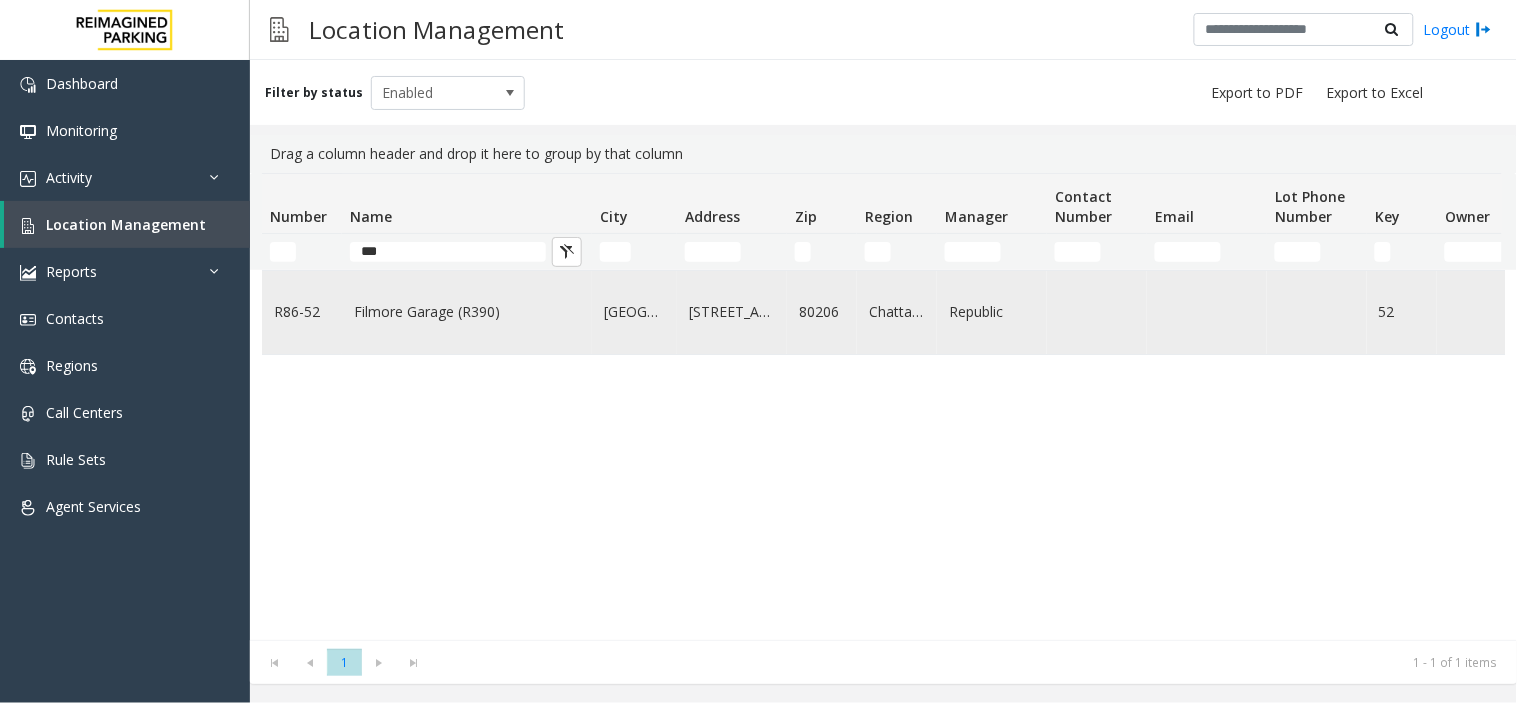 click on "Filmore Garage (R390)" 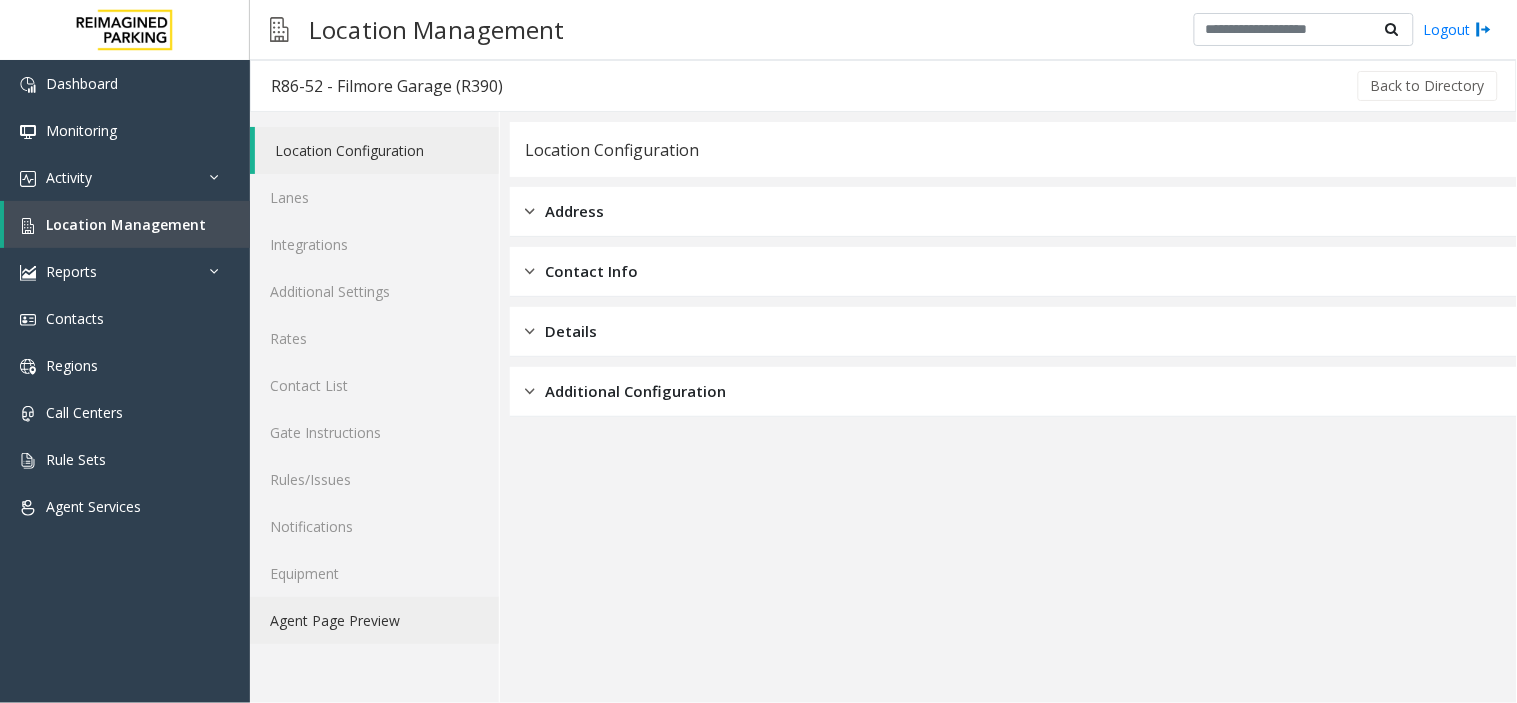 click on "Agent Page Preview" 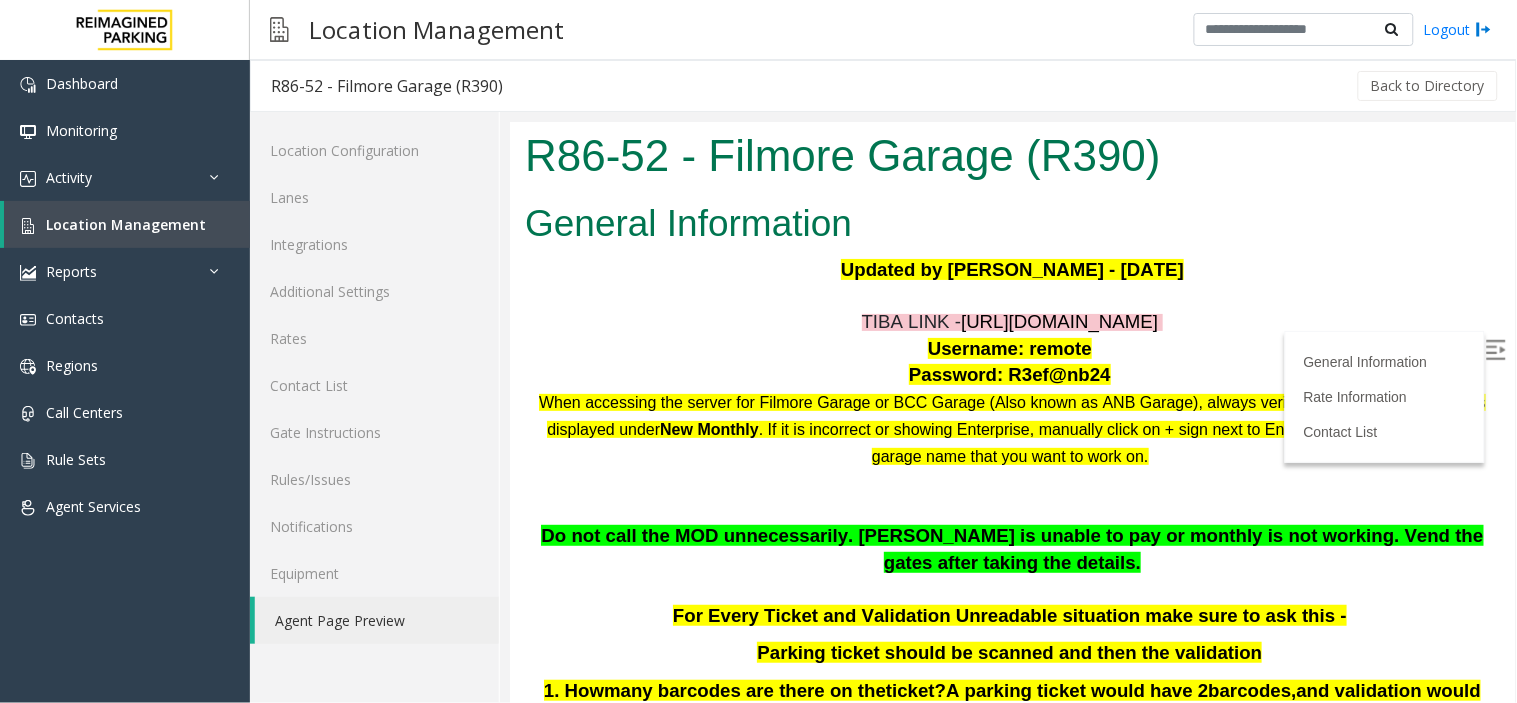 scroll, scrollTop: 0, scrollLeft: 0, axis: both 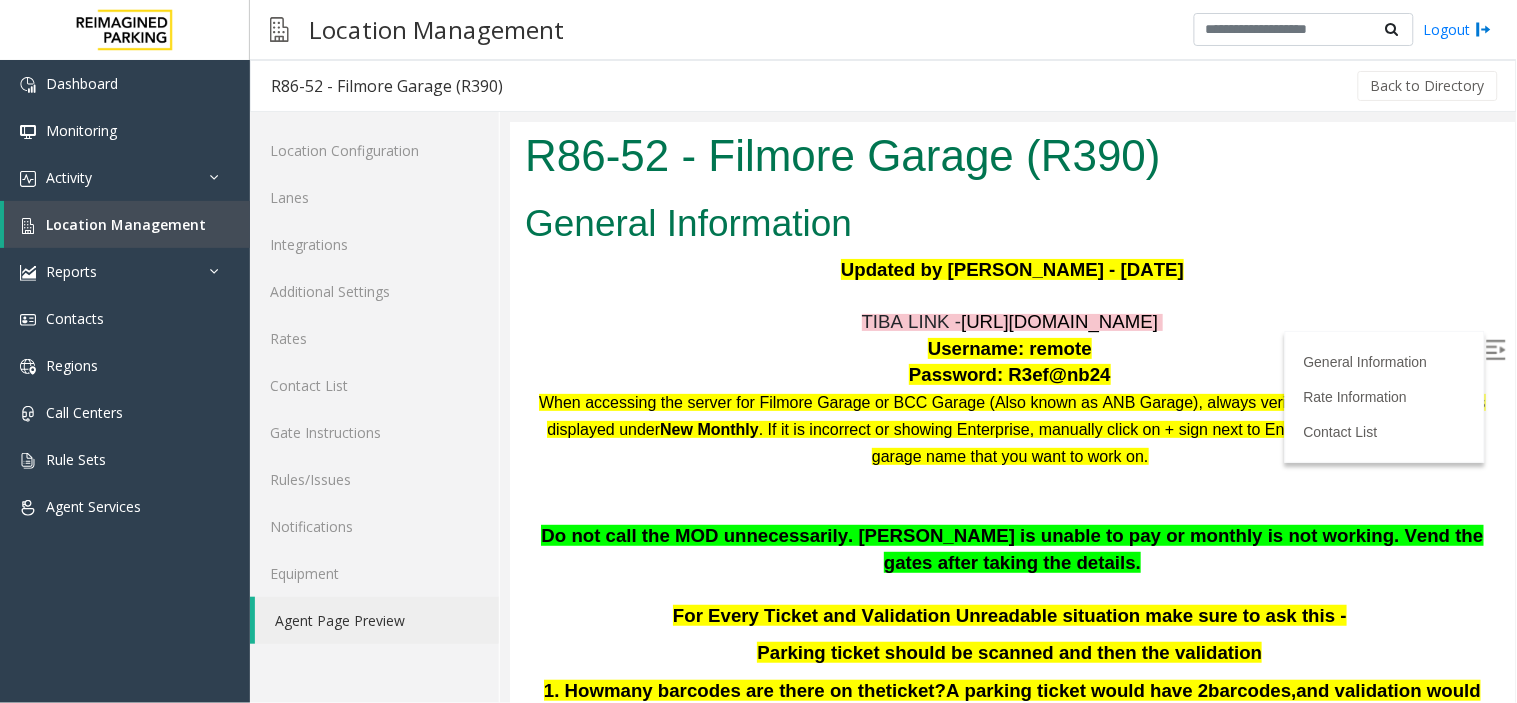 click at bounding box center [1495, 349] 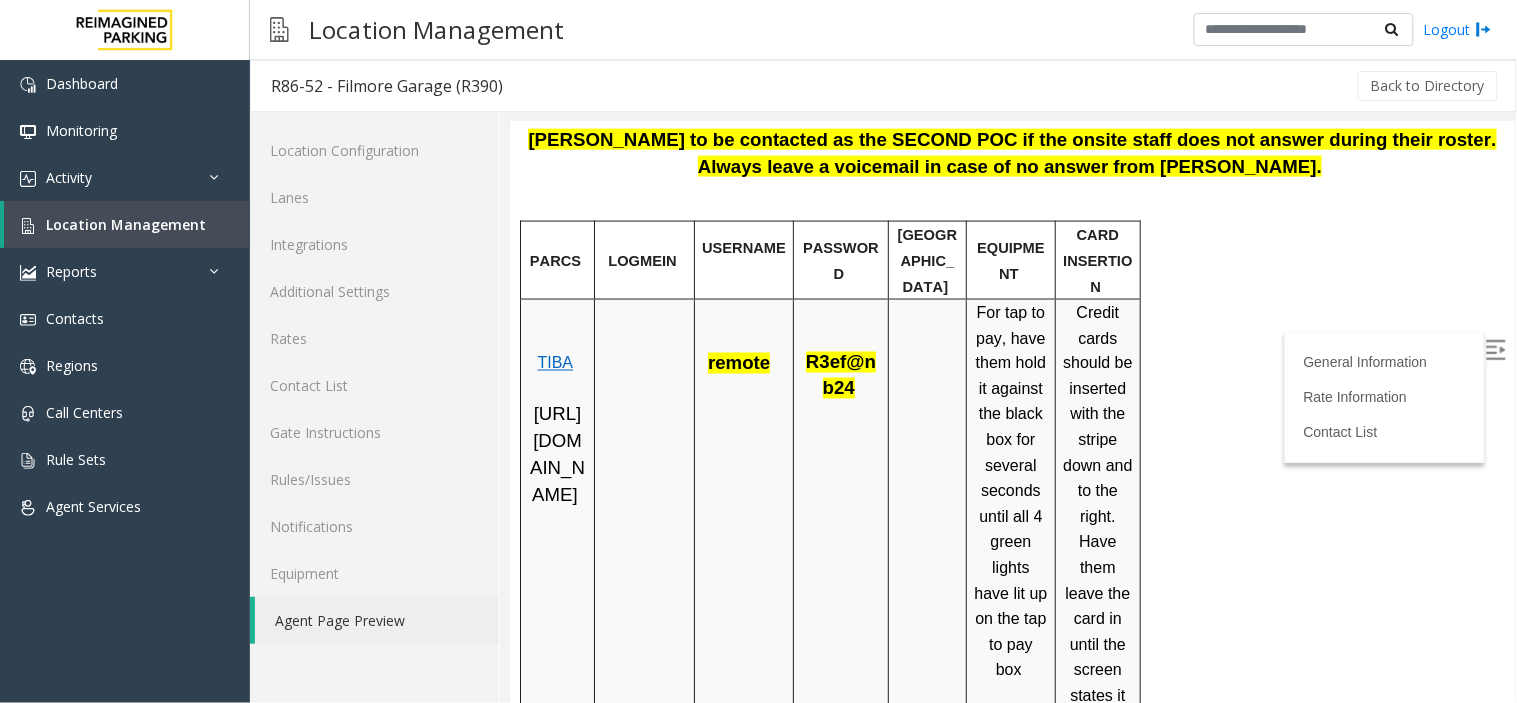scroll, scrollTop: 777, scrollLeft: 0, axis: vertical 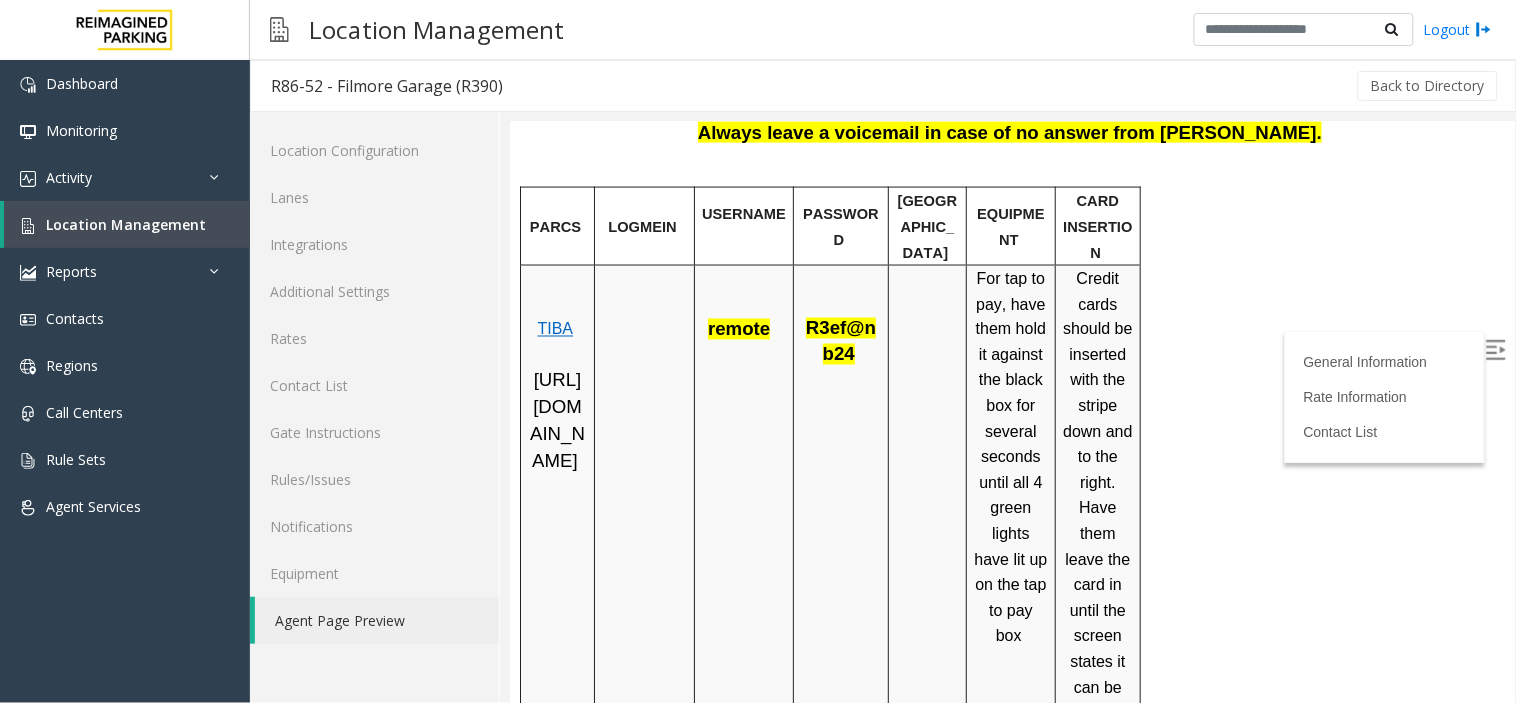 click on "TIBA" at bounding box center (554, 328) 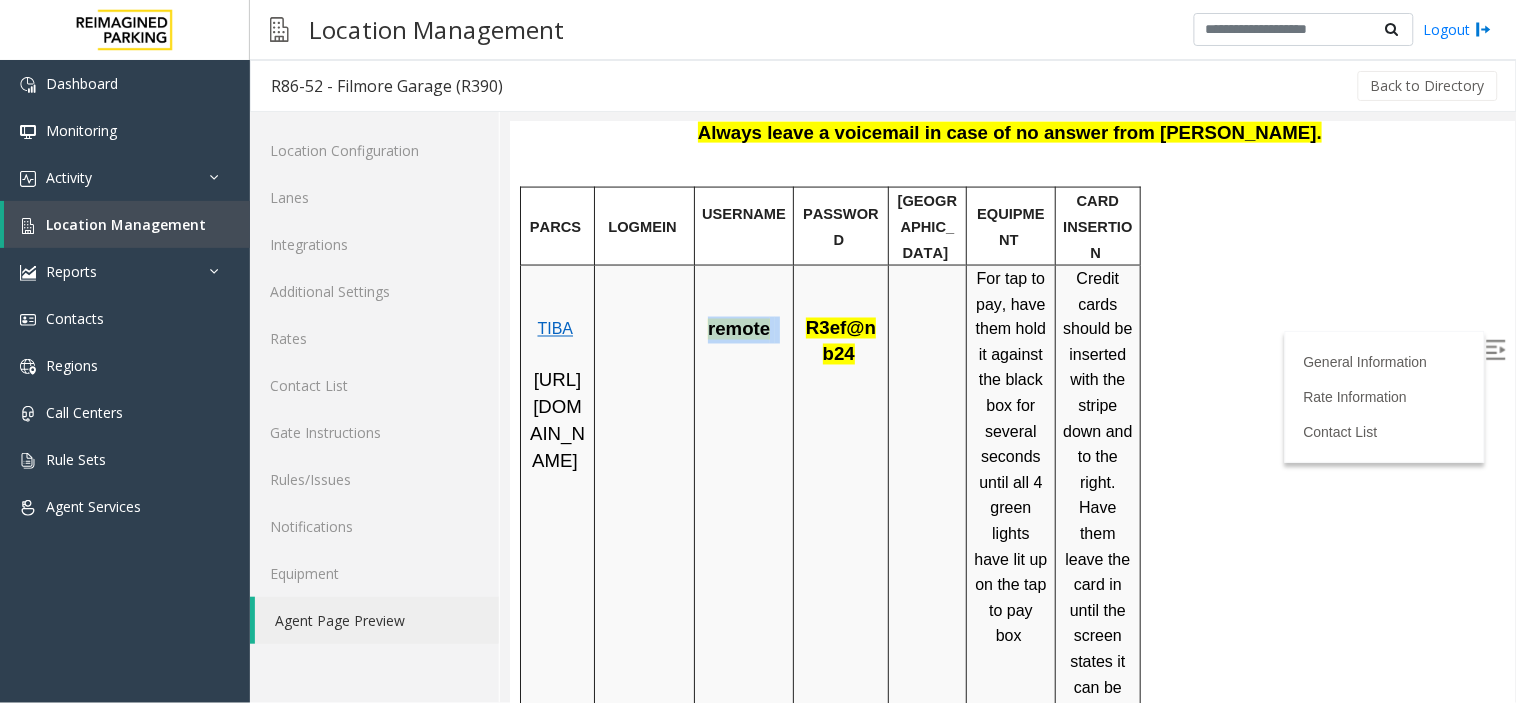click on "remote" at bounding box center [738, 328] 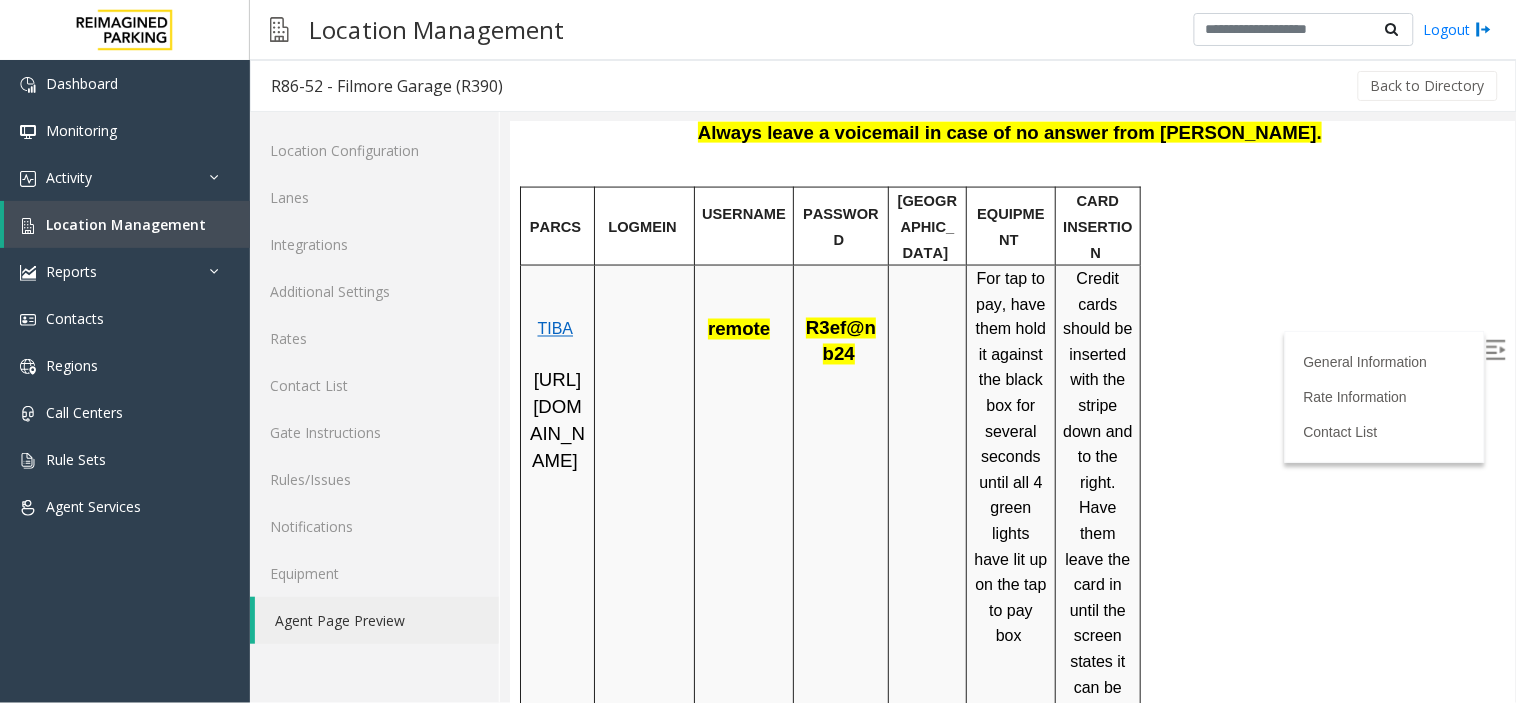 drag, startPoint x: 841, startPoint y: 373, endPoint x: 825, endPoint y: 349, distance: 28.84441 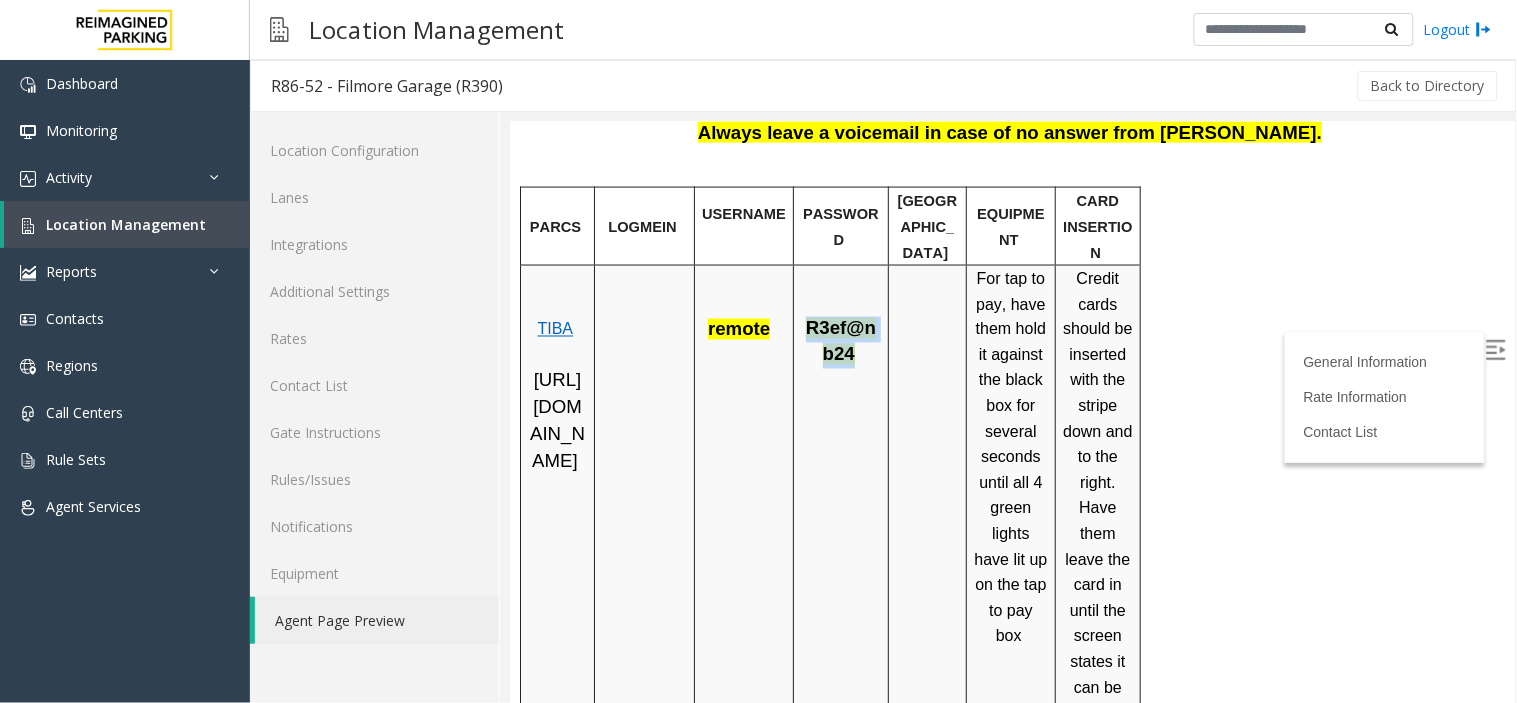 drag, startPoint x: 803, startPoint y: 323, endPoint x: 847, endPoint y: 353, distance: 53.25411 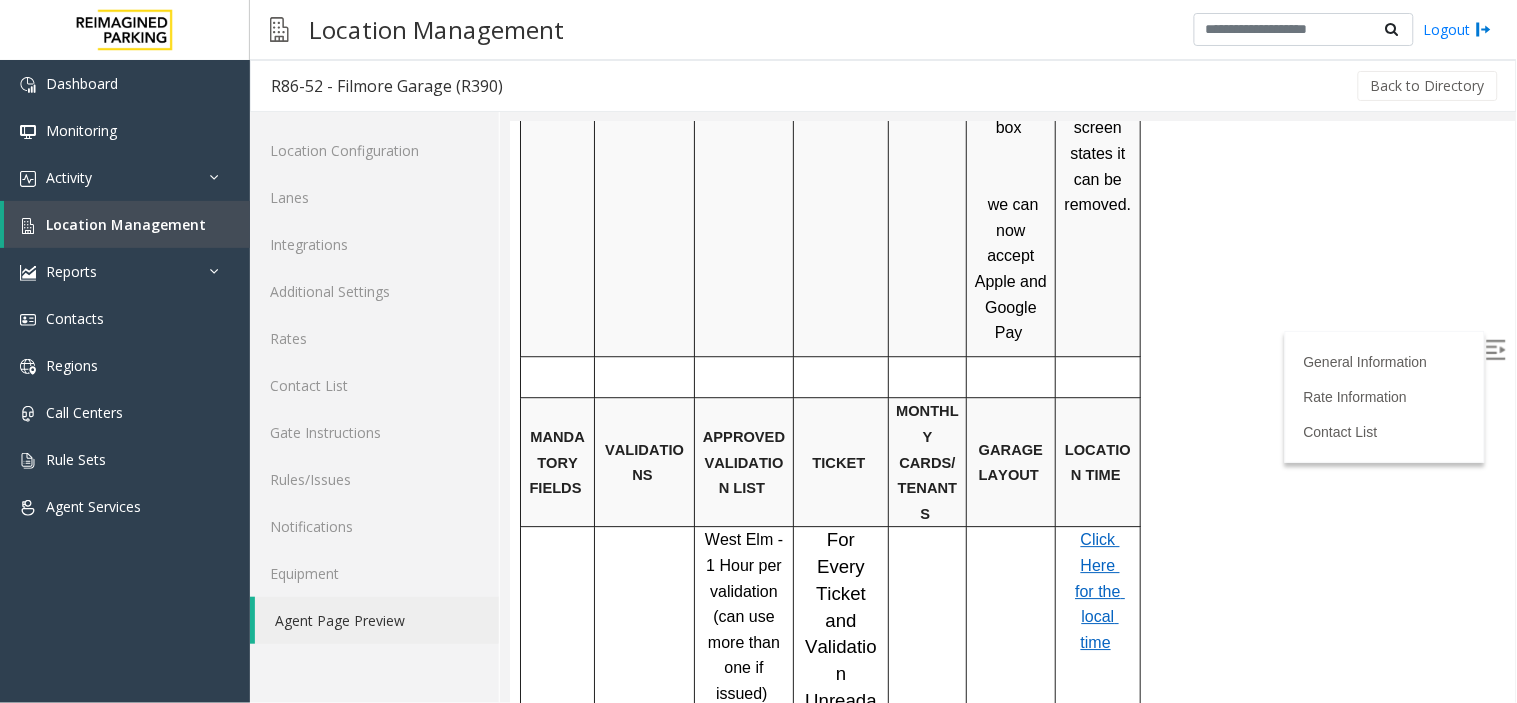 scroll, scrollTop: 1333, scrollLeft: 0, axis: vertical 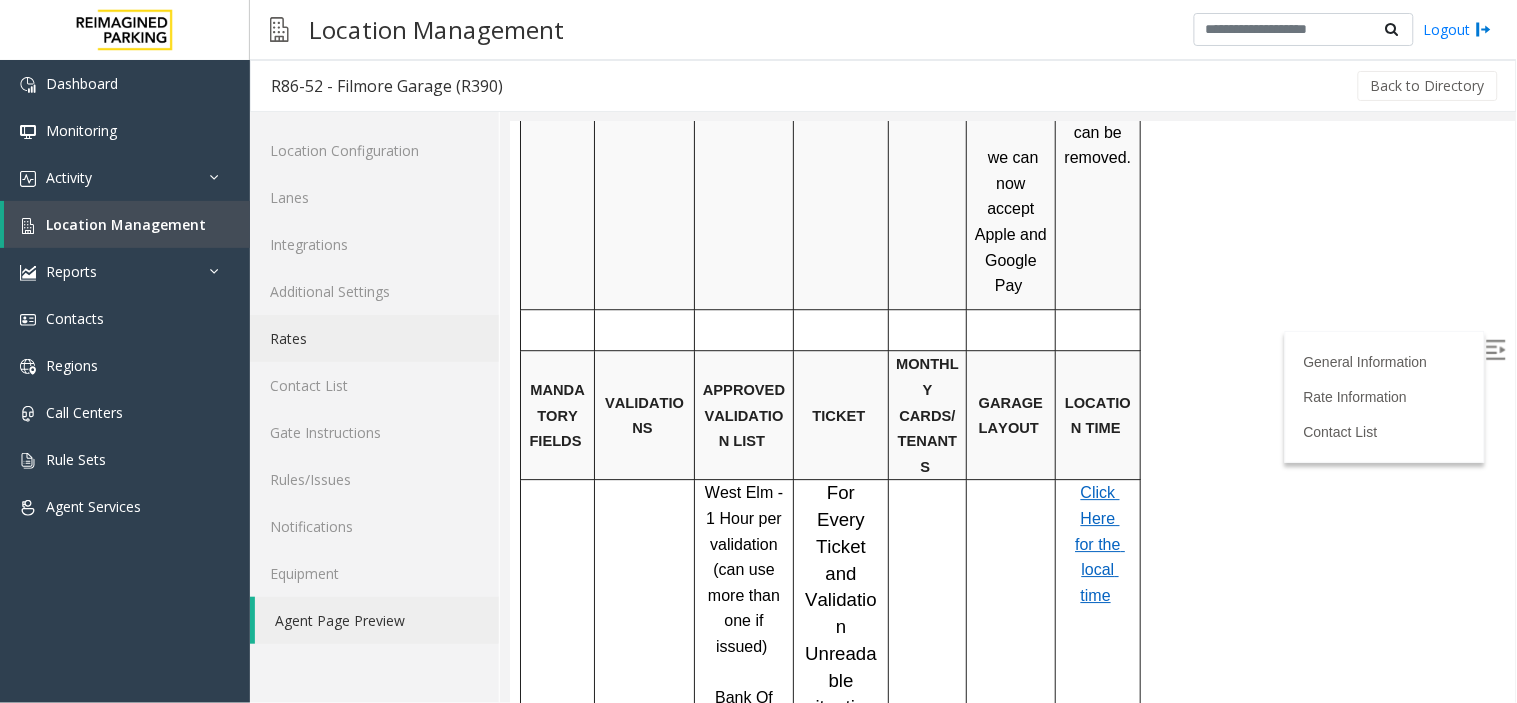 click on "Rates" 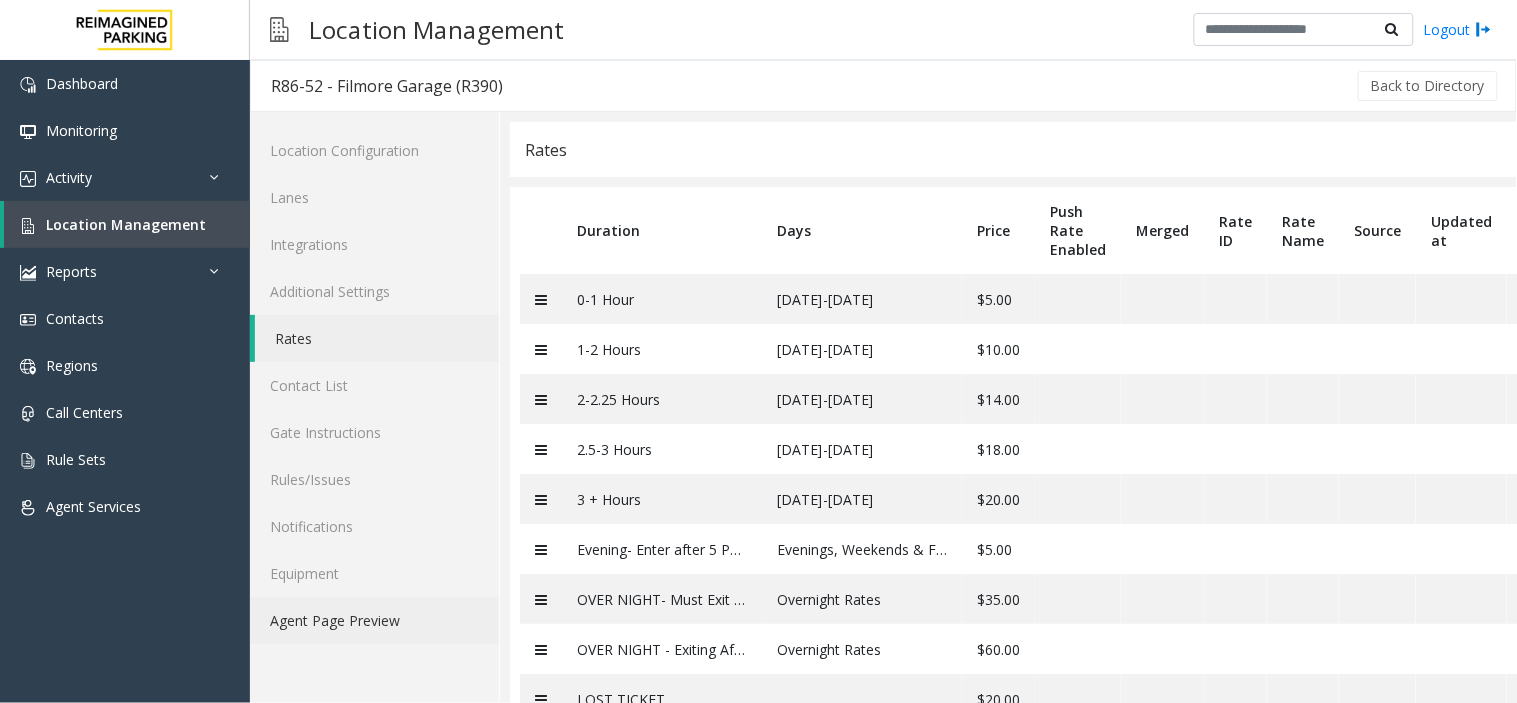 click on "Agent Page Preview" 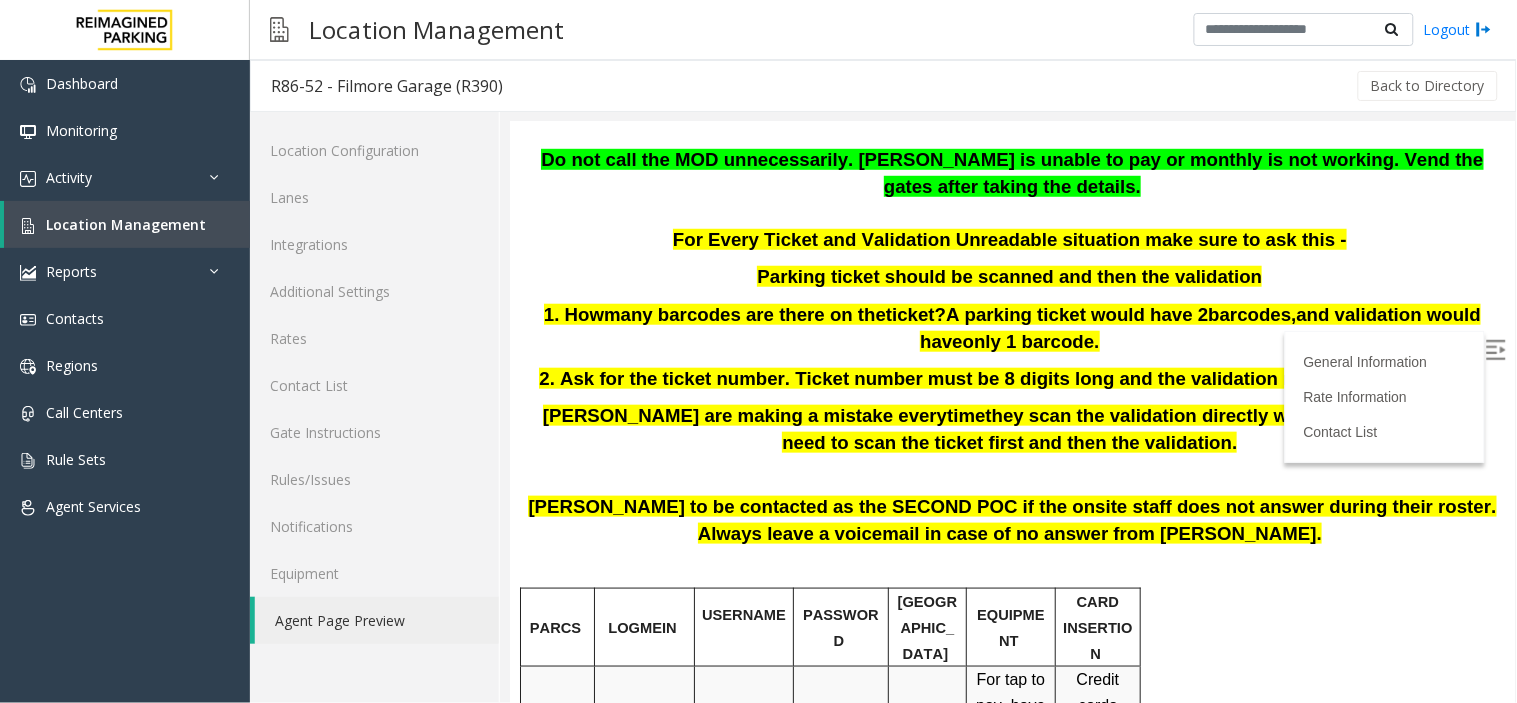 scroll, scrollTop: 444, scrollLeft: 0, axis: vertical 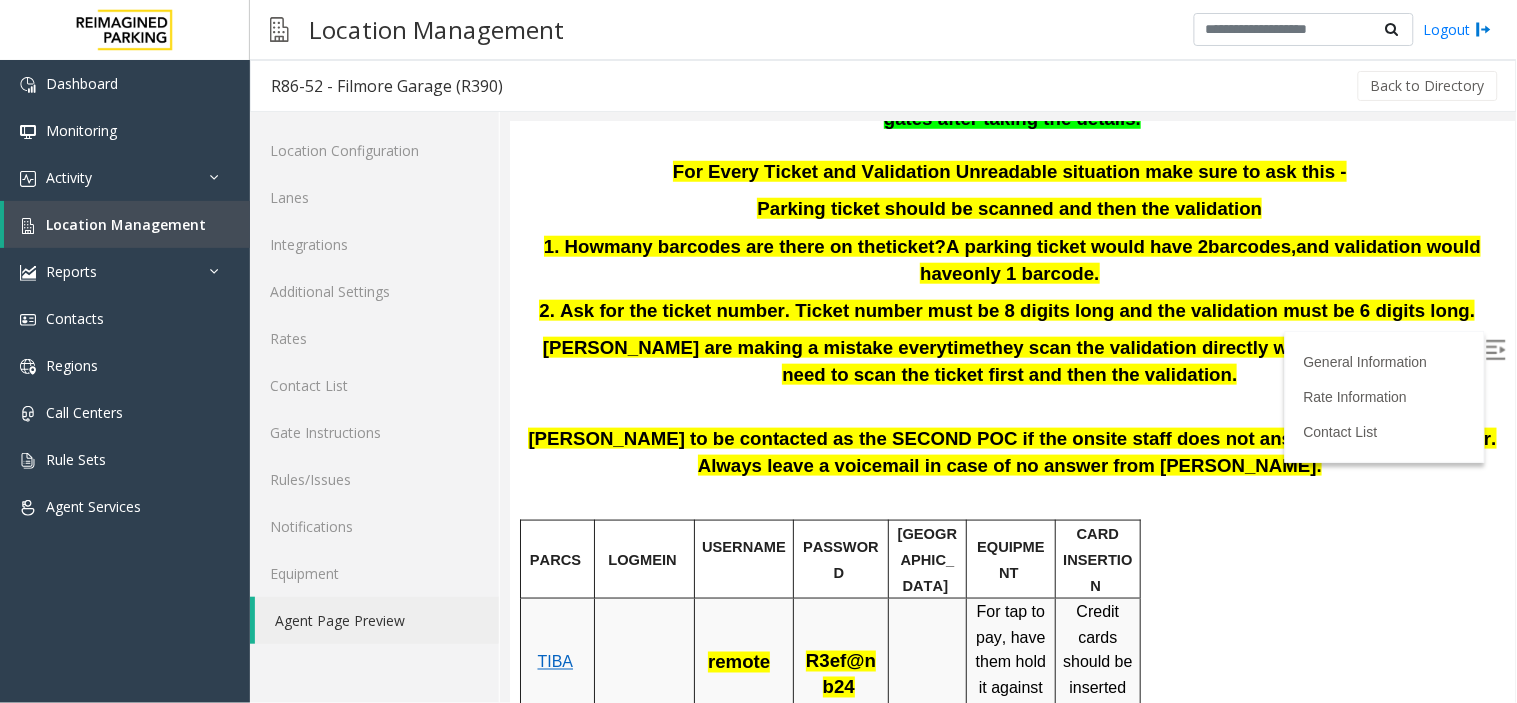 click at bounding box center [1495, 349] 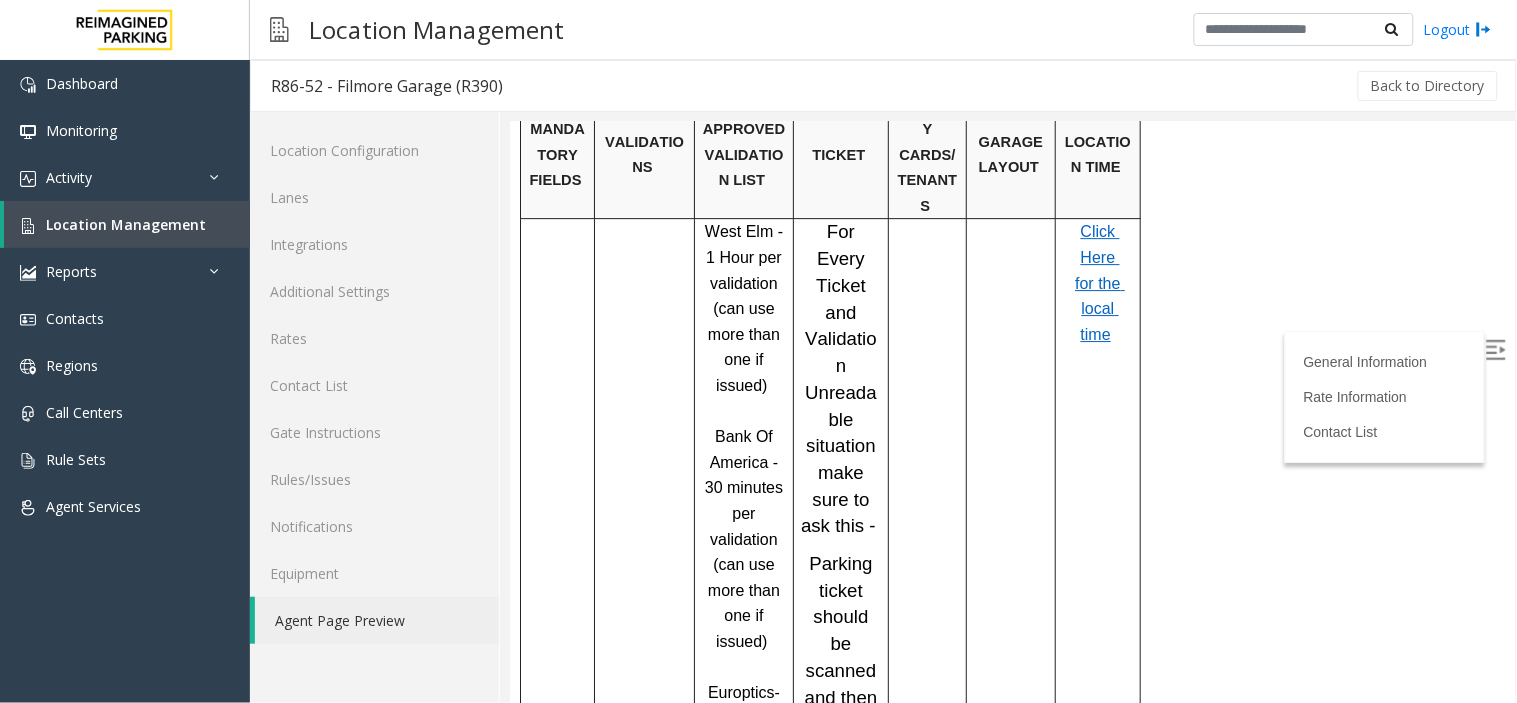 scroll, scrollTop: 1555, scrollLeft: 0, axis: vertical 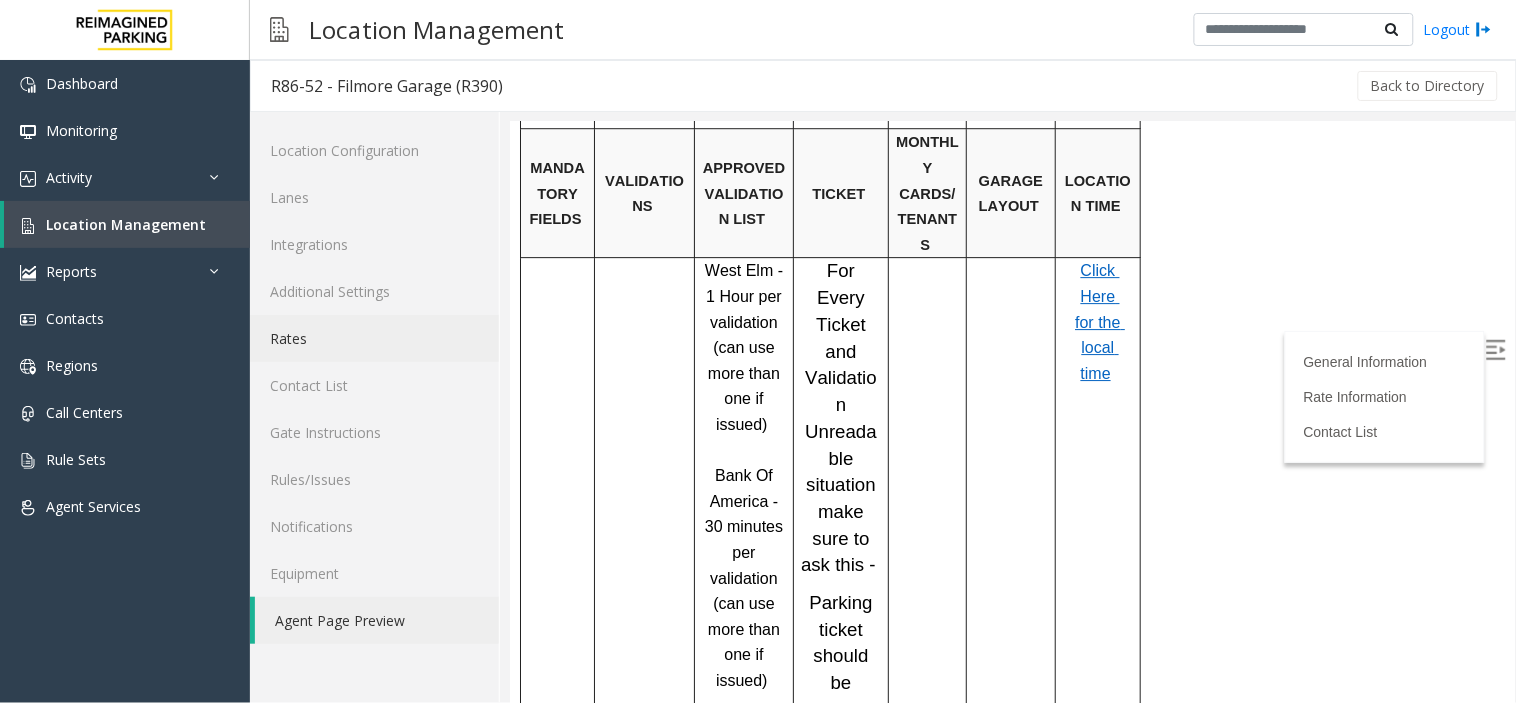click on "Rates" 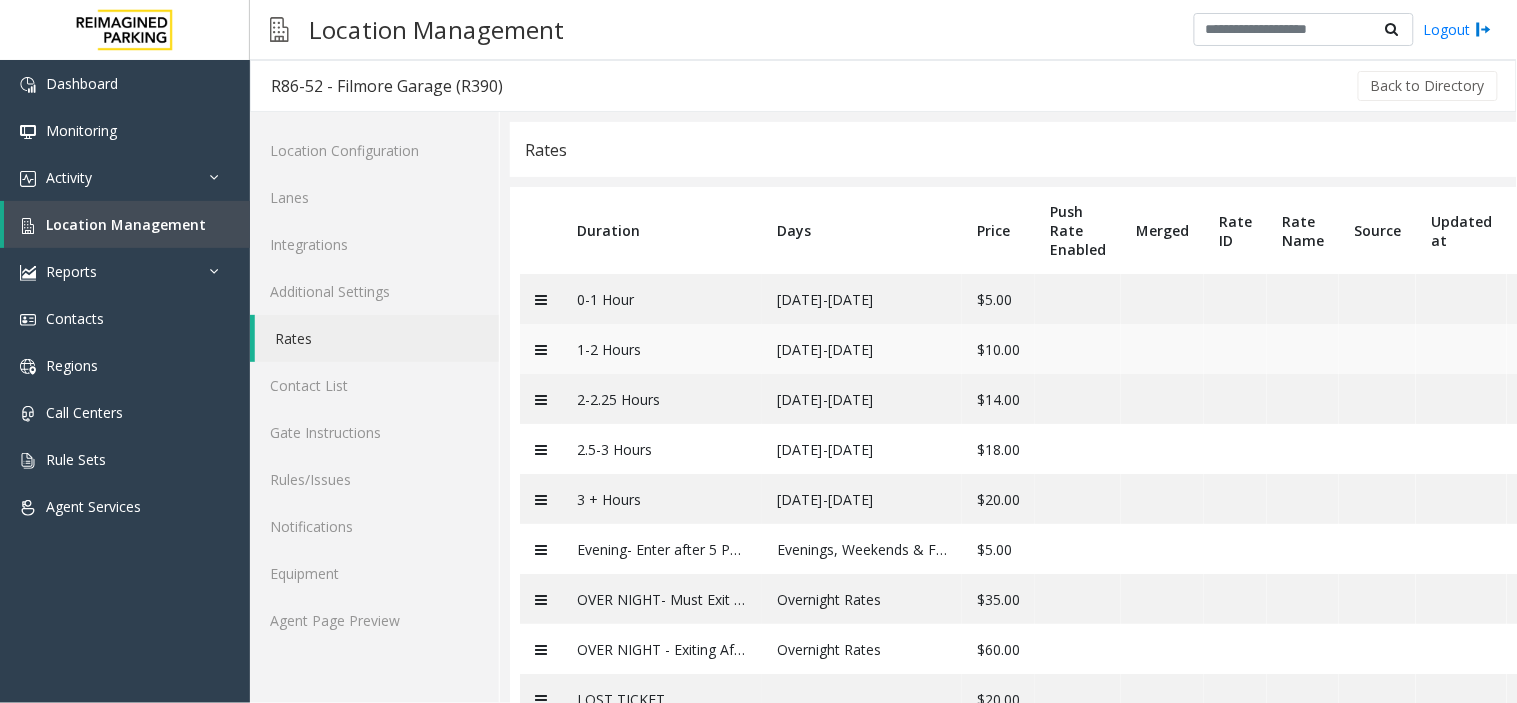 scroll, scrollTop: 78, scrollLeft: 0, axis: vertical 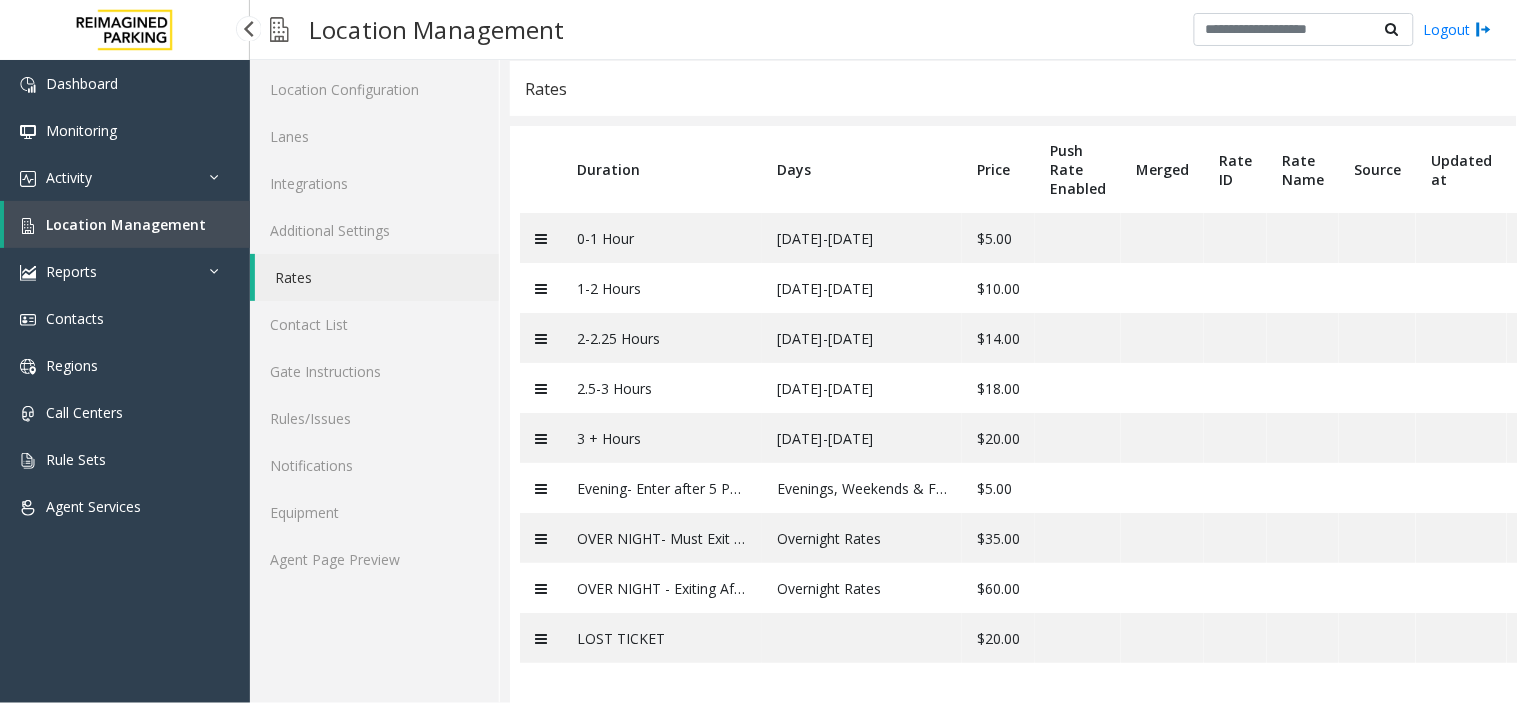 click on "Location Management" at bounding box center (127, 224) 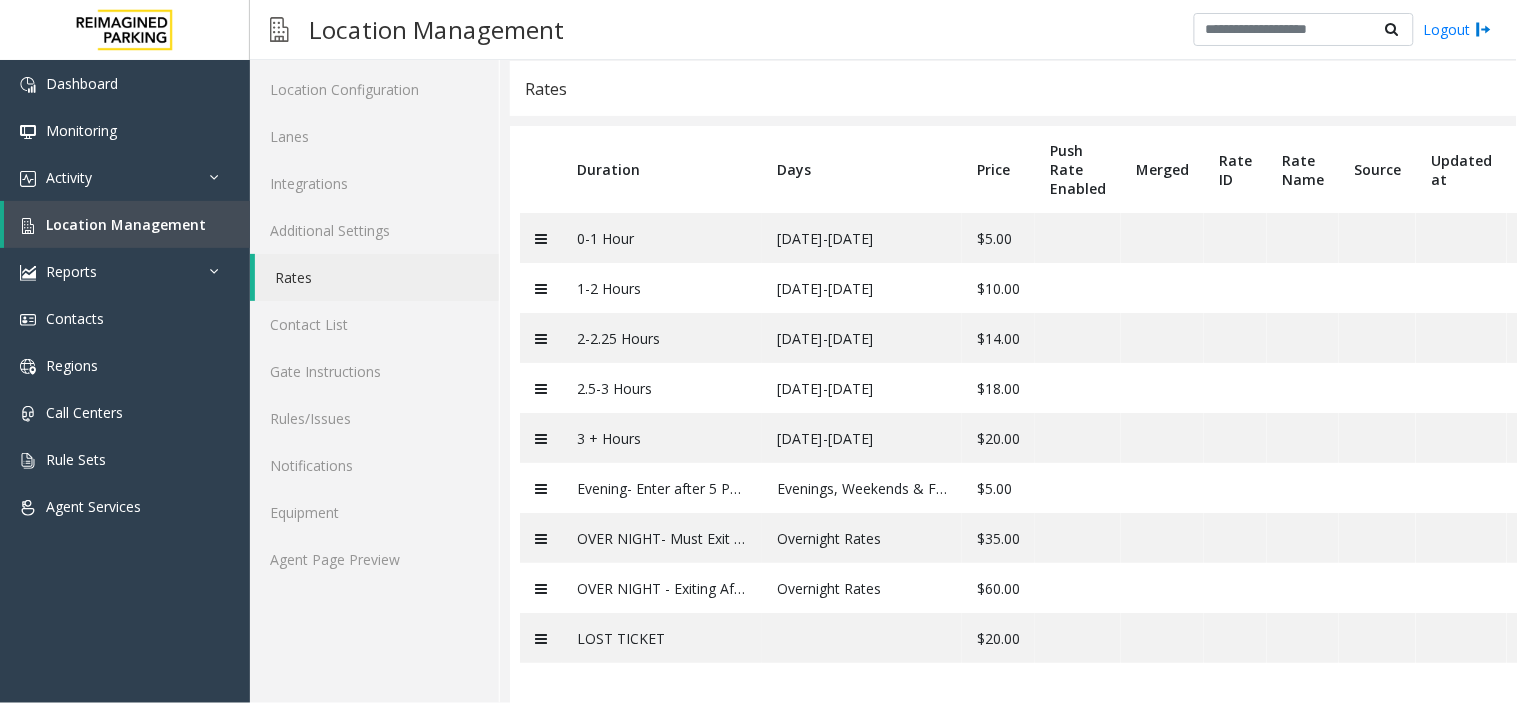 scroll, scrollTop: 0, scrollLeft: 0, axis: both 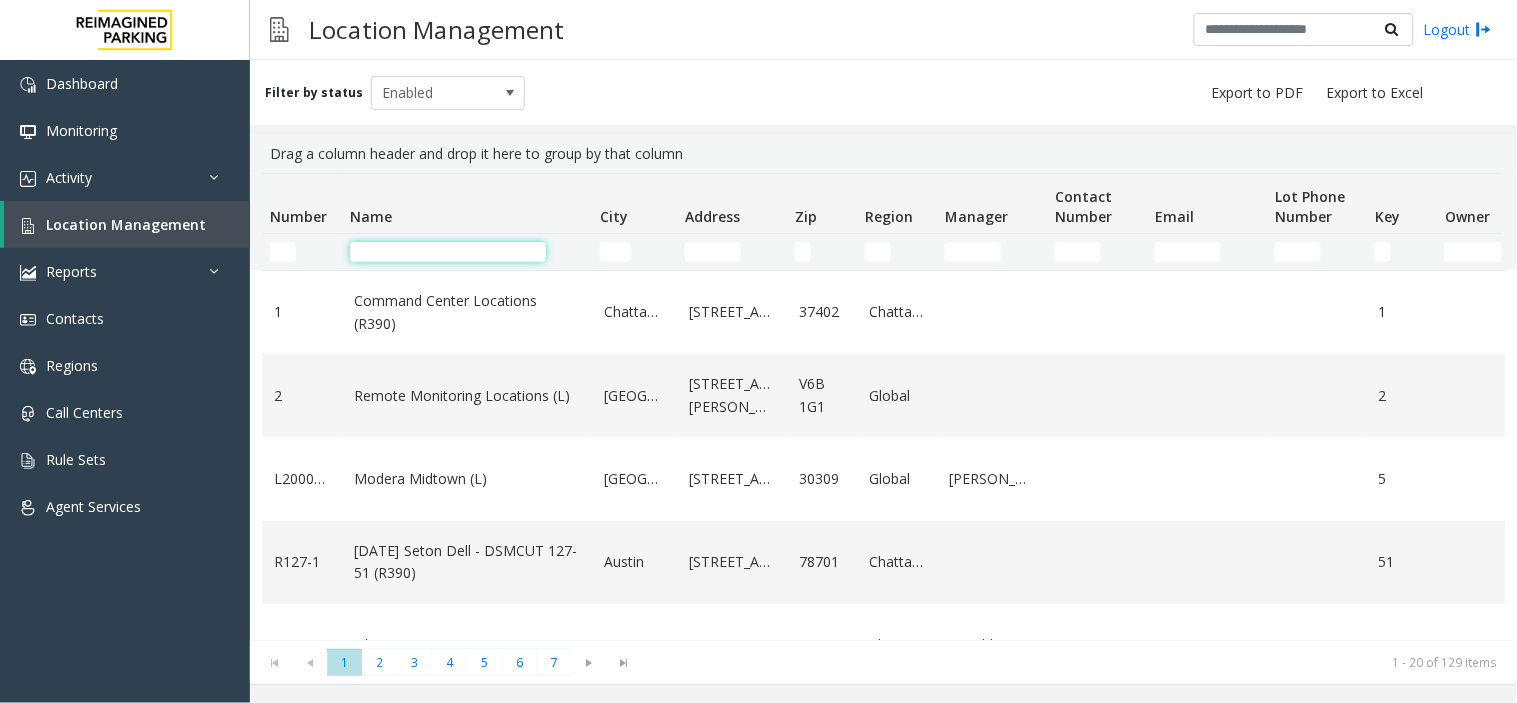 click 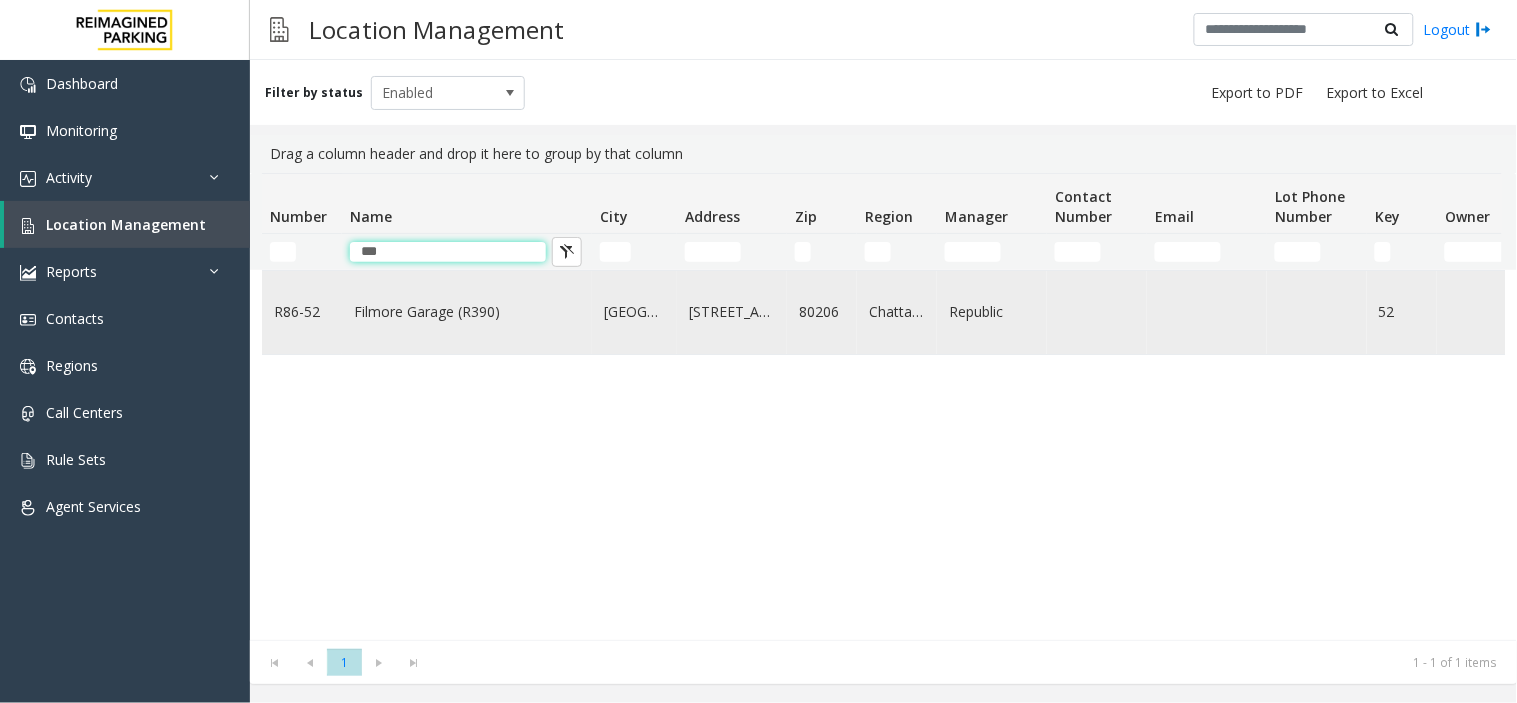 type on "***" 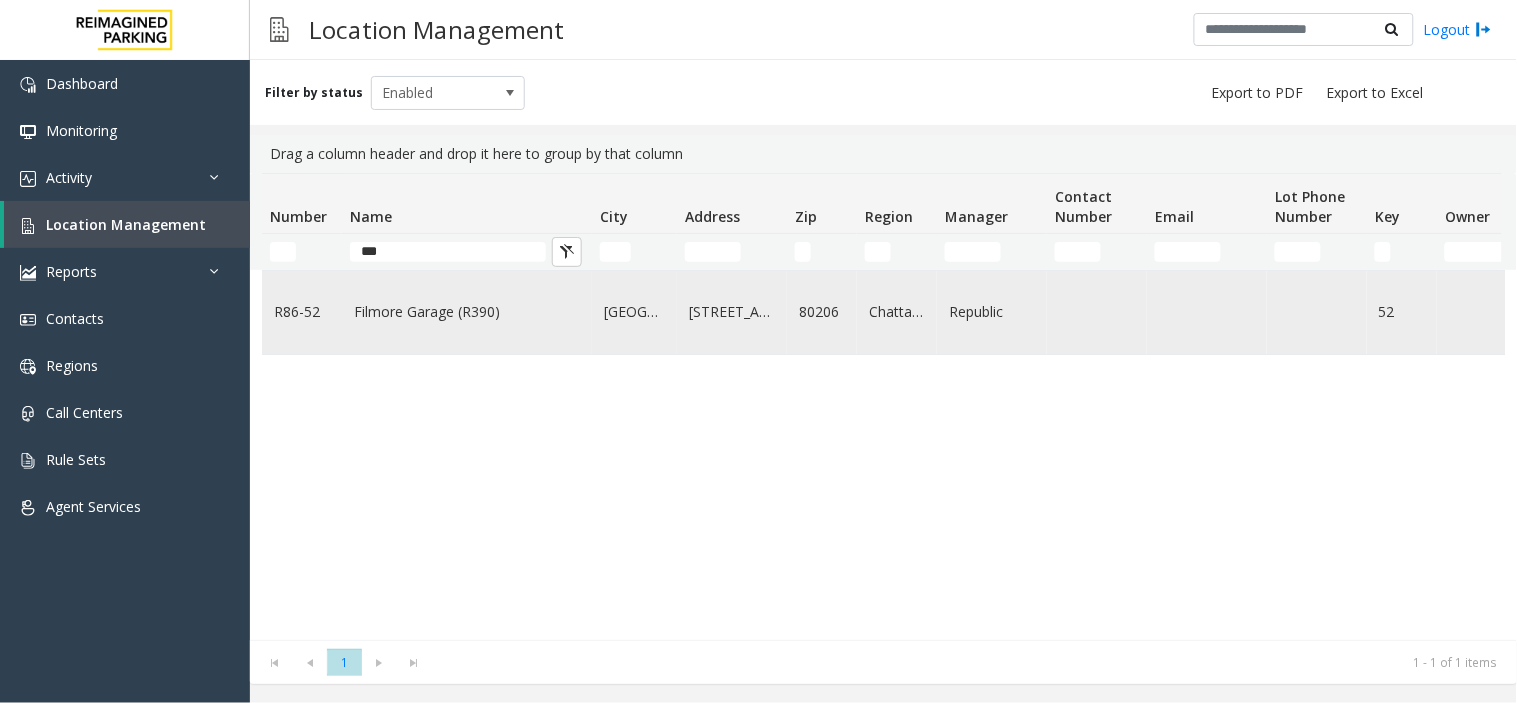 click on "Filmore Garage (R390)" 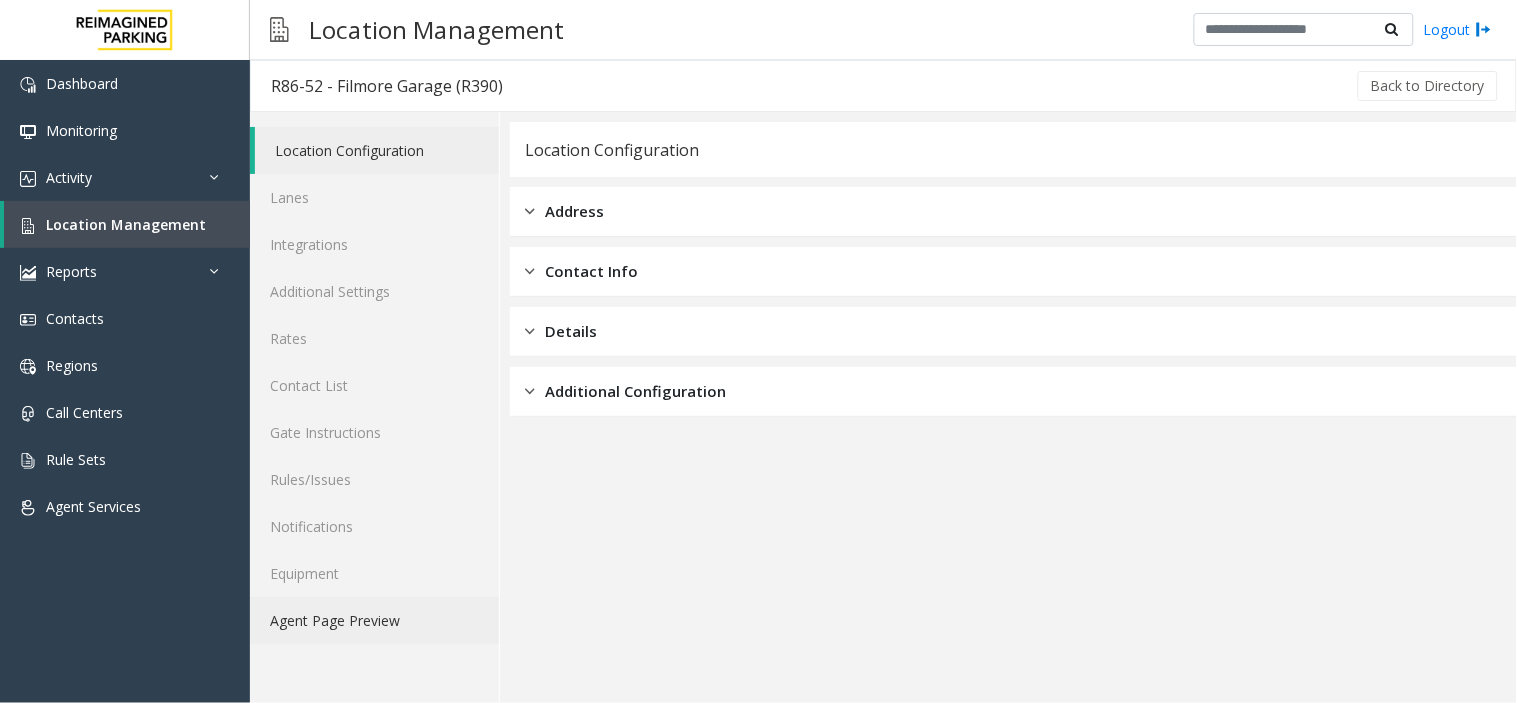 click on "Agent Page Preview" 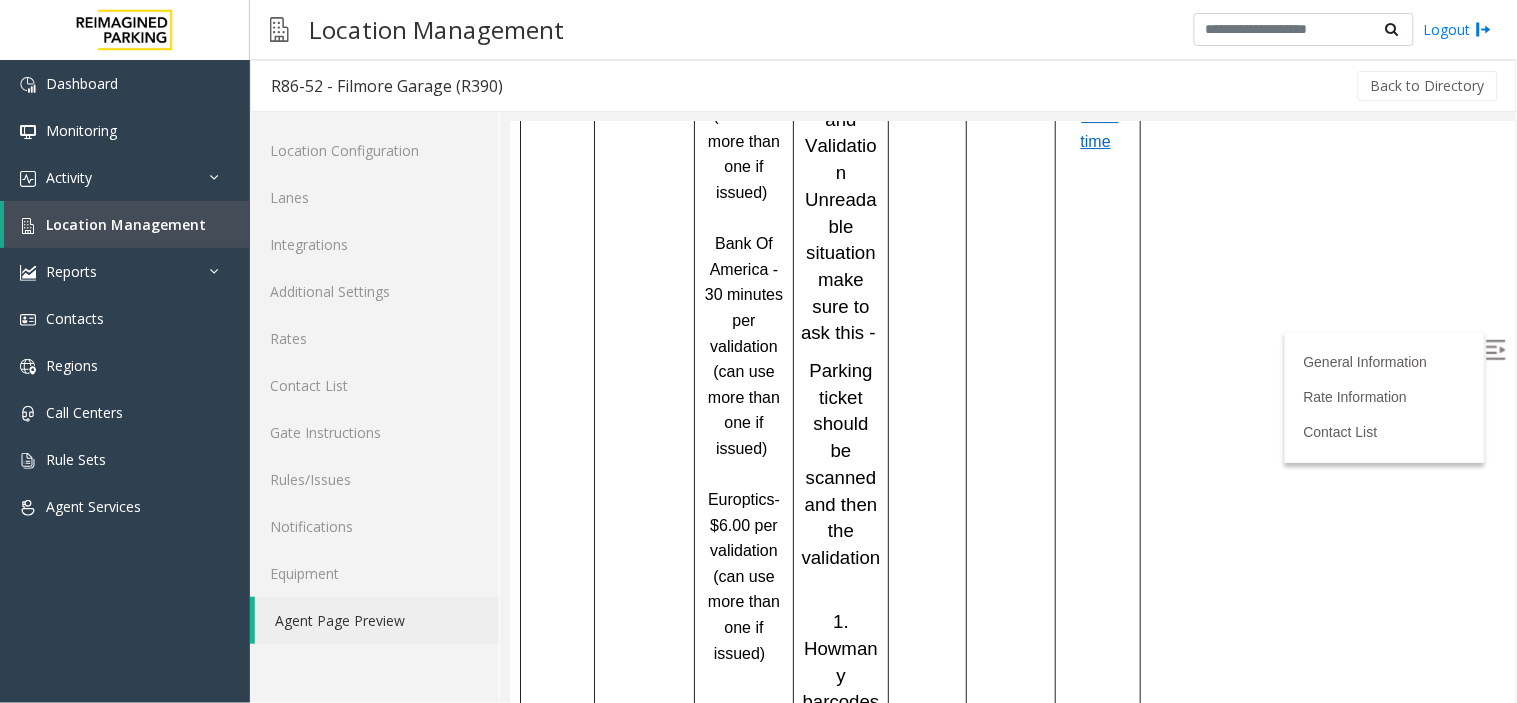 scroll, scrollTop: 1777, scrollLeft: 0, axis: vertical 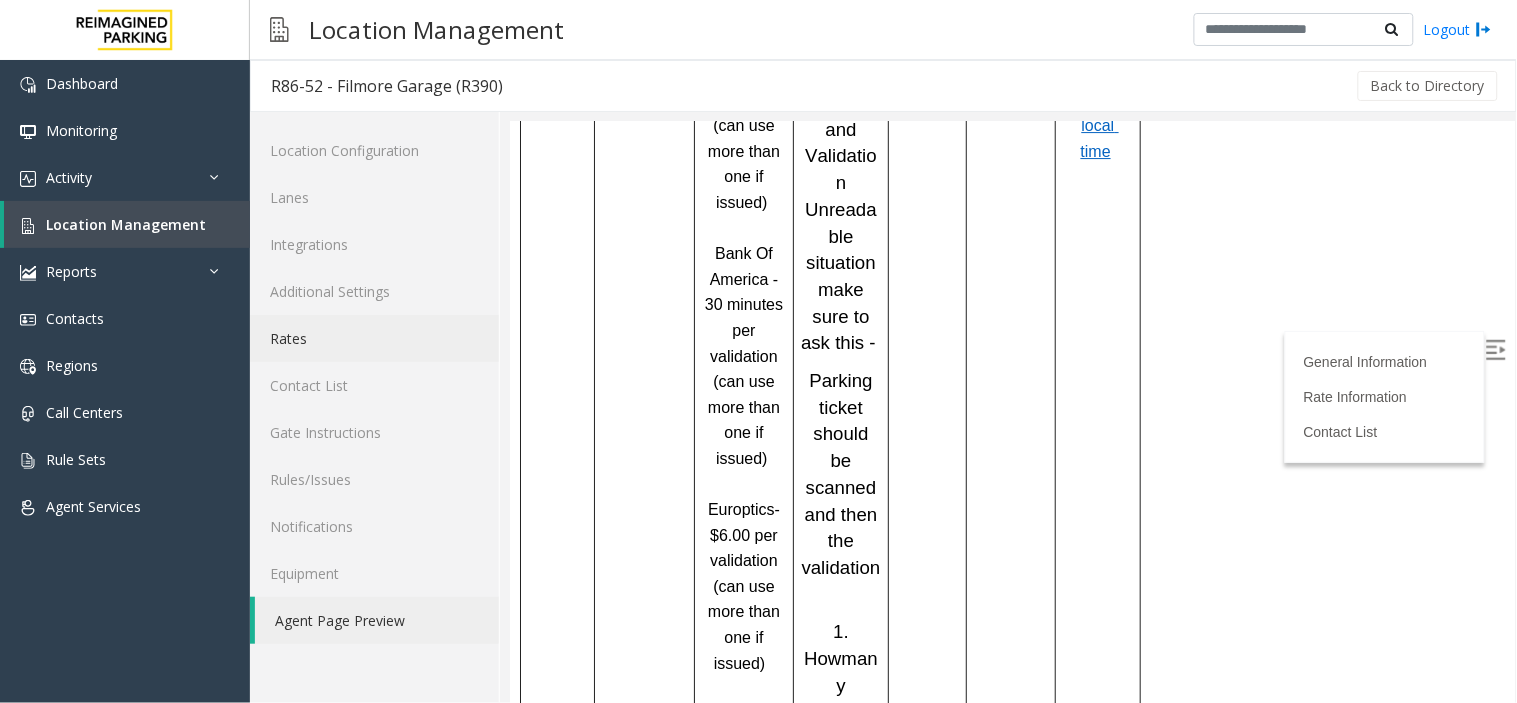 click on "Rates" 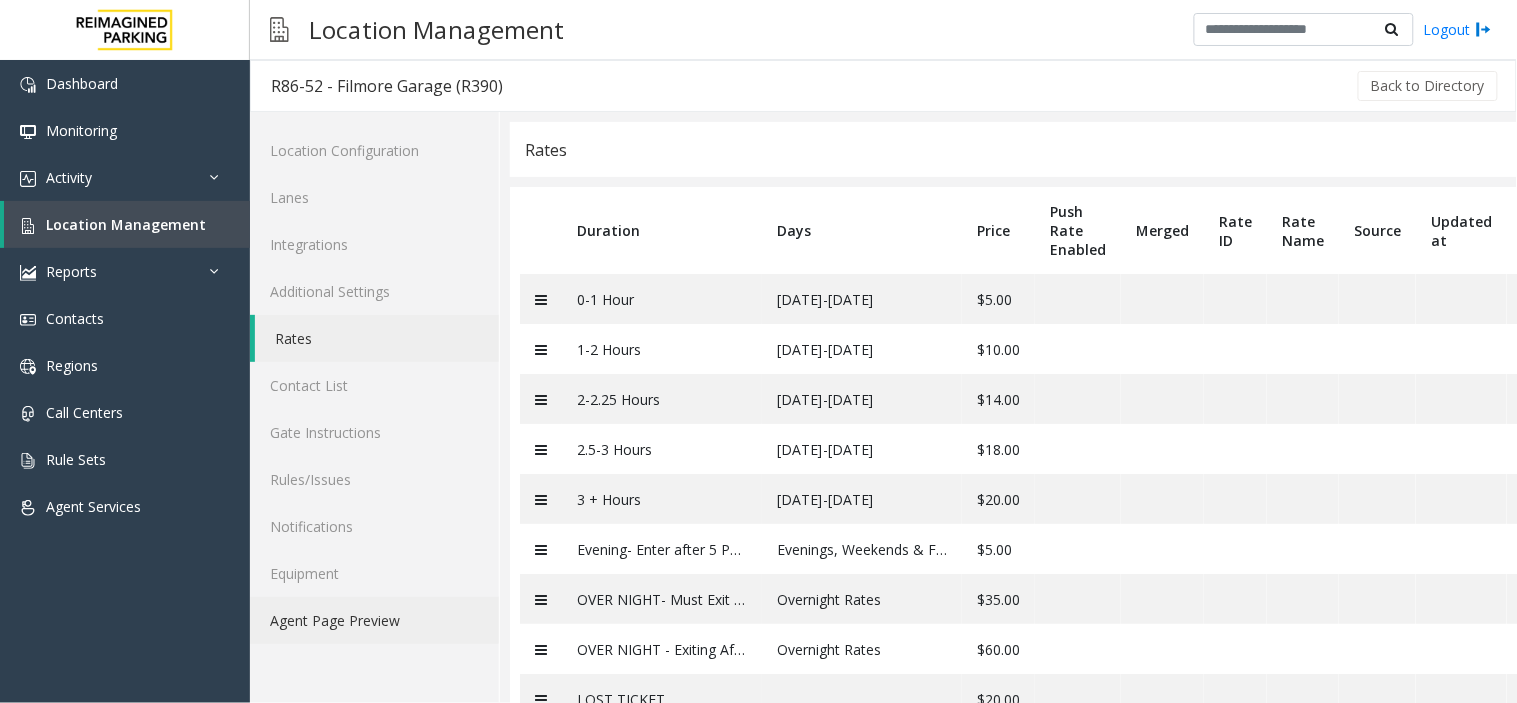 click on "Agent Page Preview" 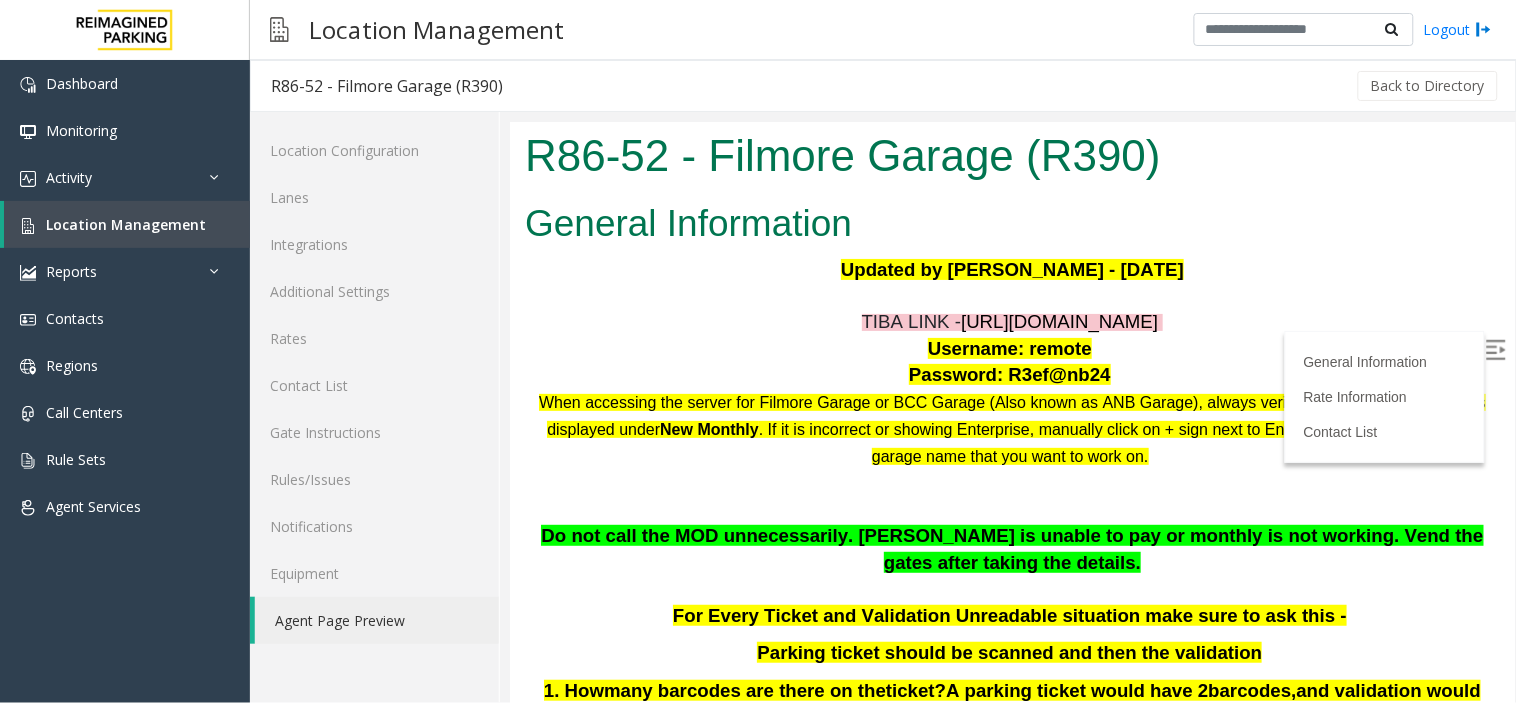 scroll, scrollTop: 0, scrollLeft: 0, axis: both 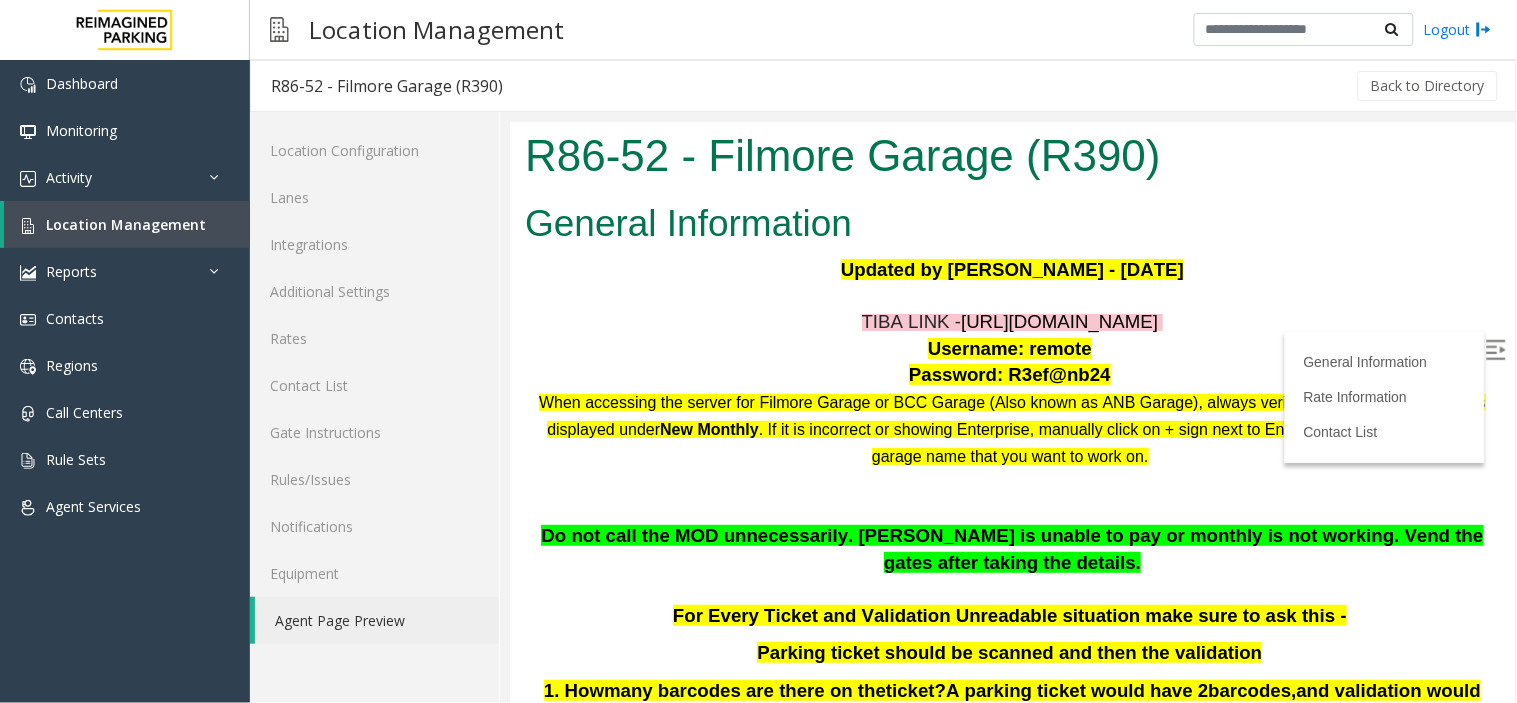 click at bounding box center [1495, 349] 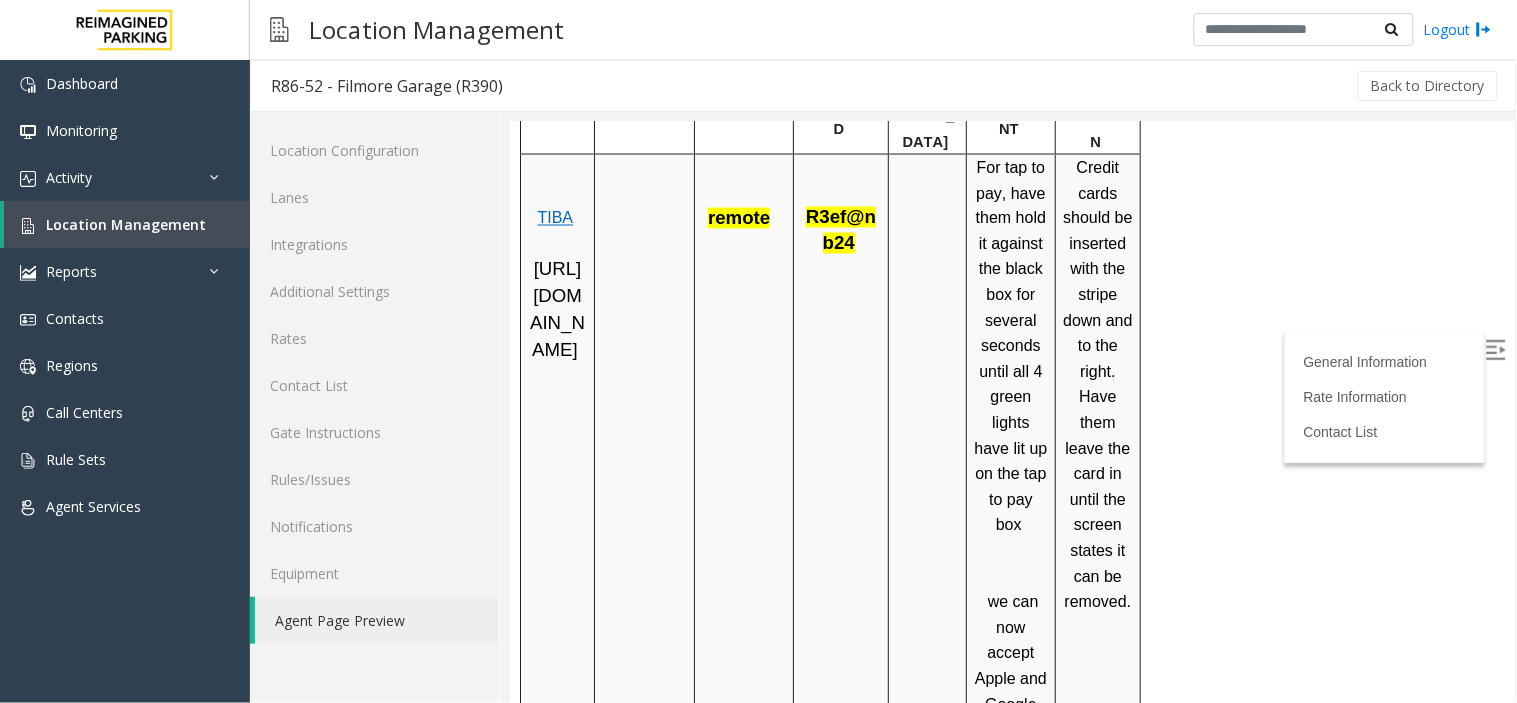 scroll, scrollTop: 777, scrollLeft: 0, axis: vertical 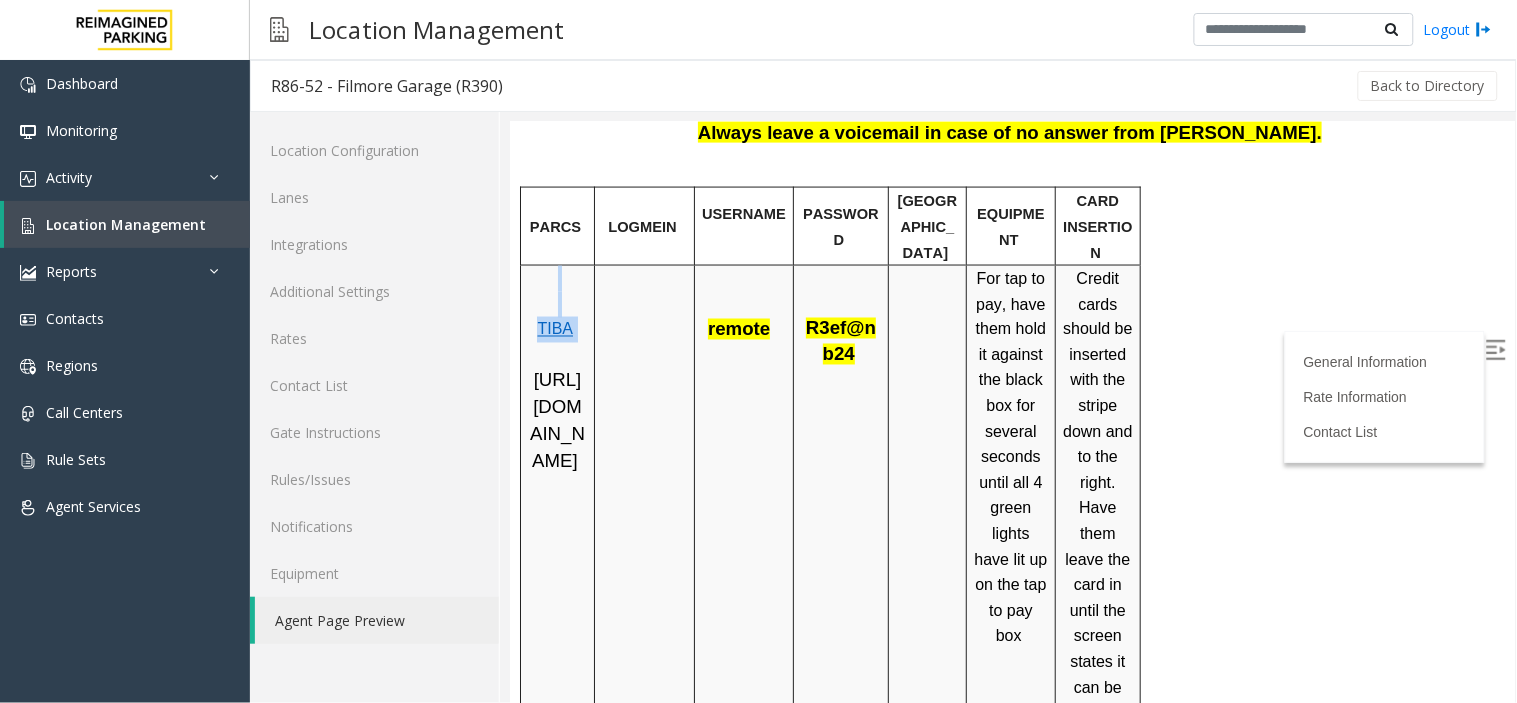 drag, startPoint x: 576, startPoint y: 325, endPoint x: 517, endPoint y: 366, distance: 71.84706 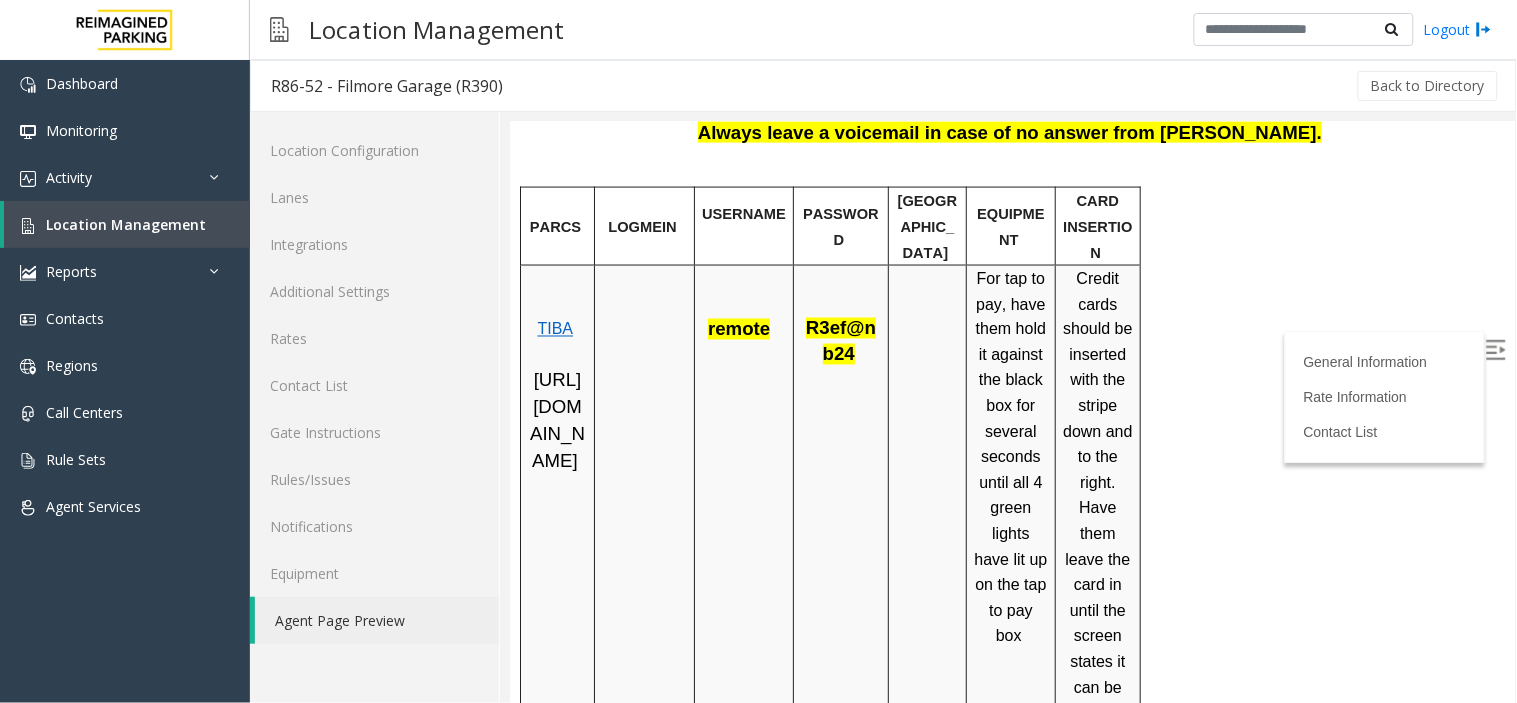 click at bounding box center [644, 565] 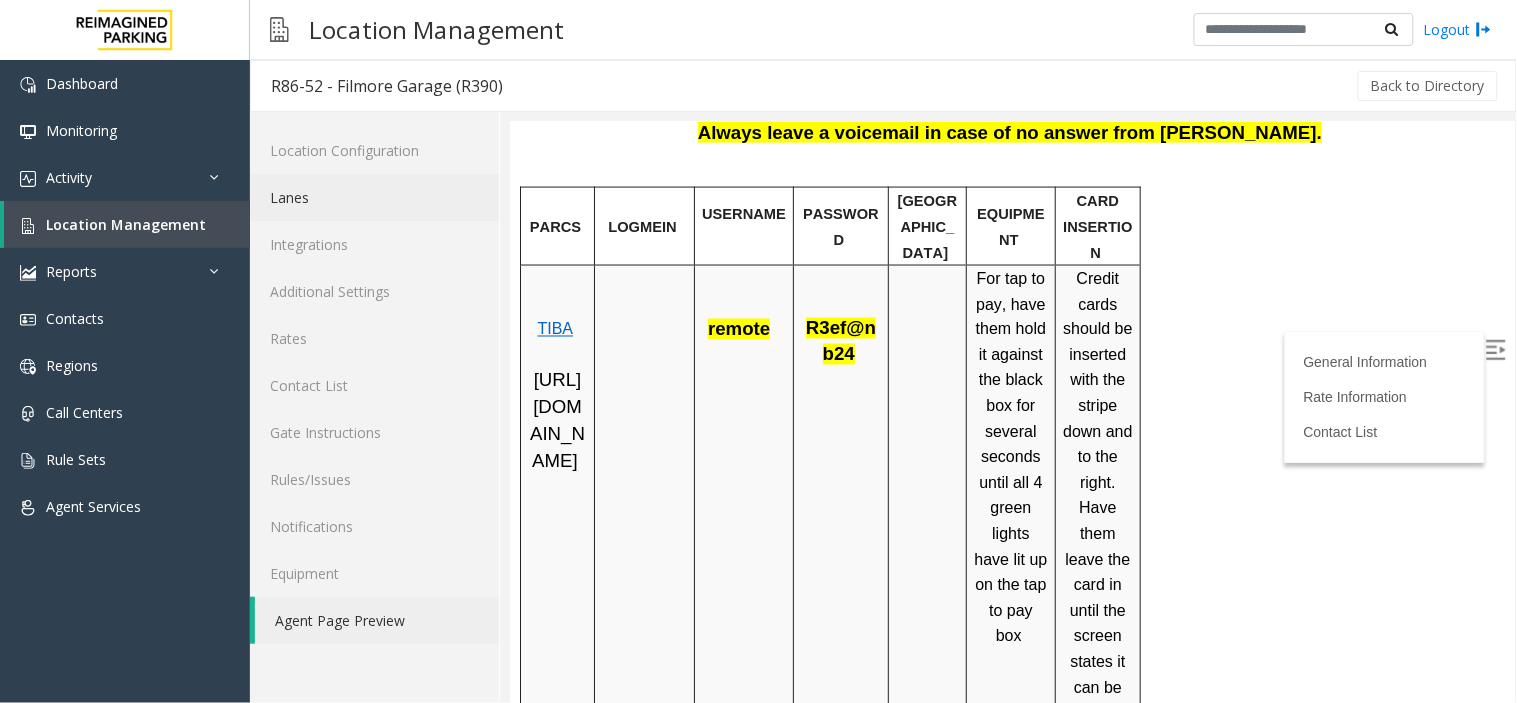 click on "Lanes" 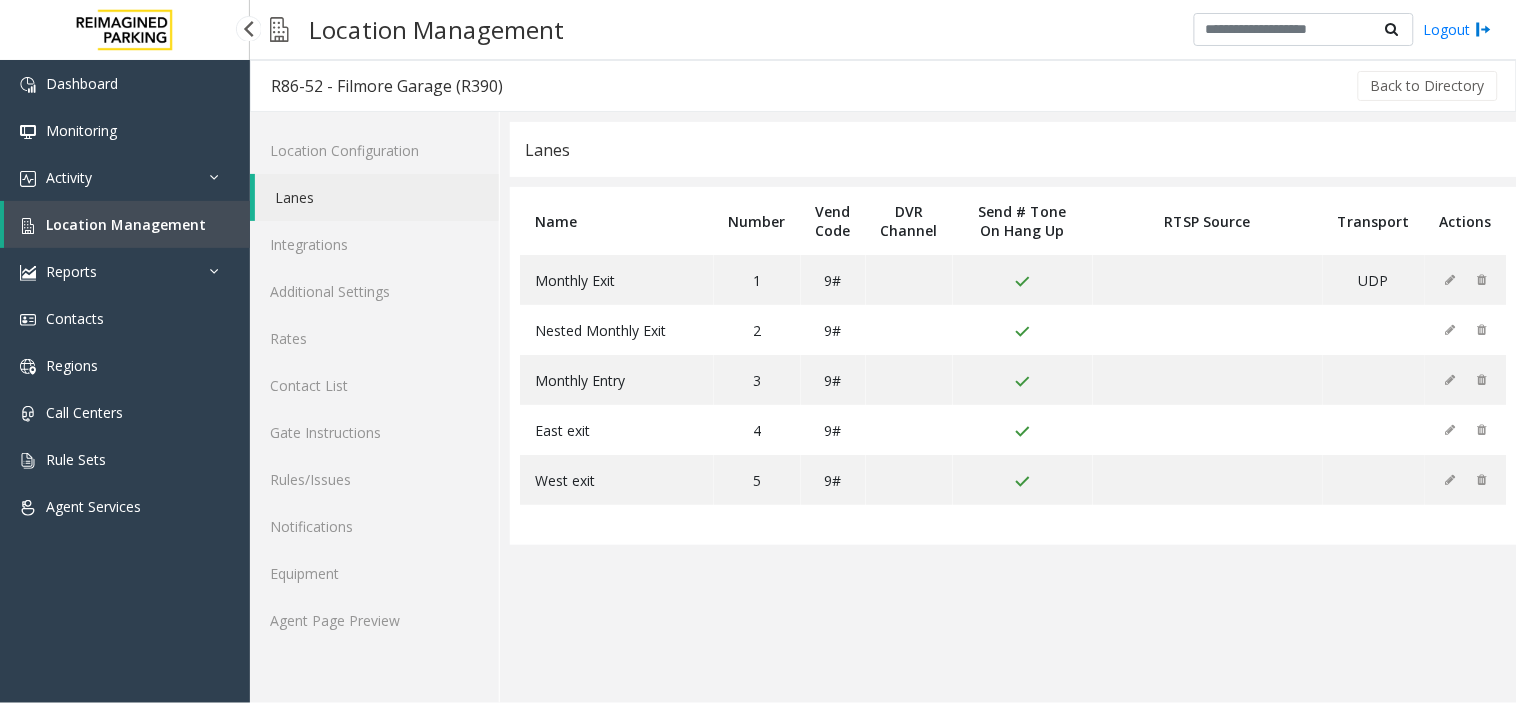 click on "Location Management" at bounding box center [126, 224] 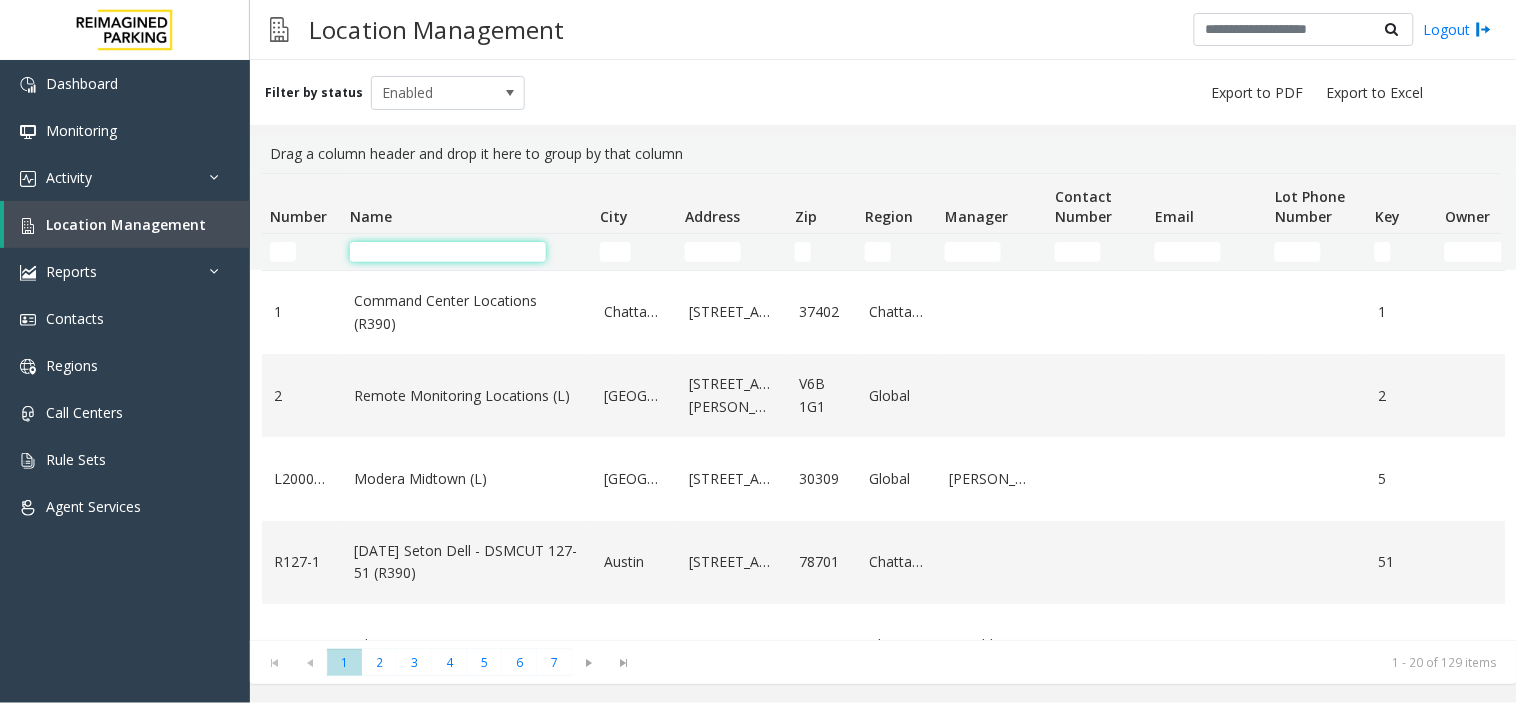 click 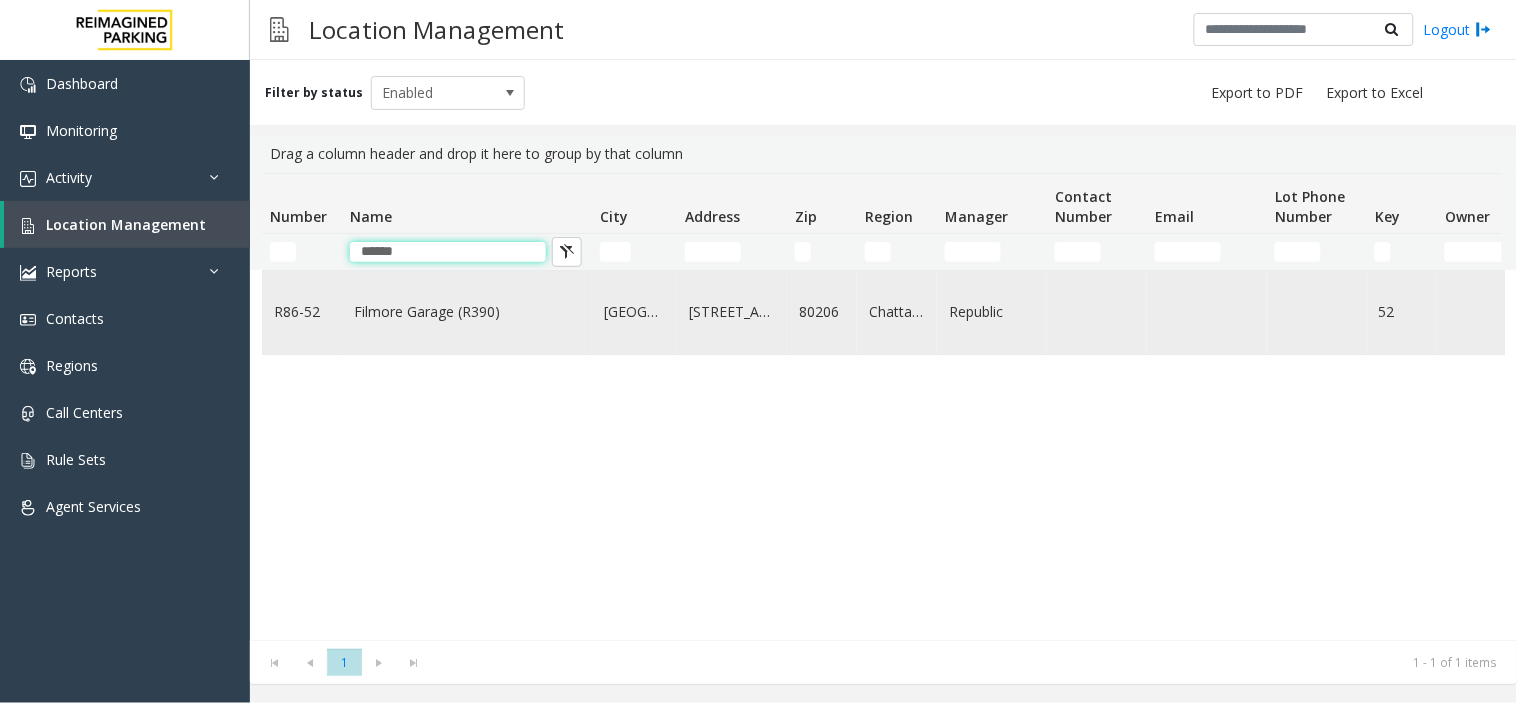 type on "******" 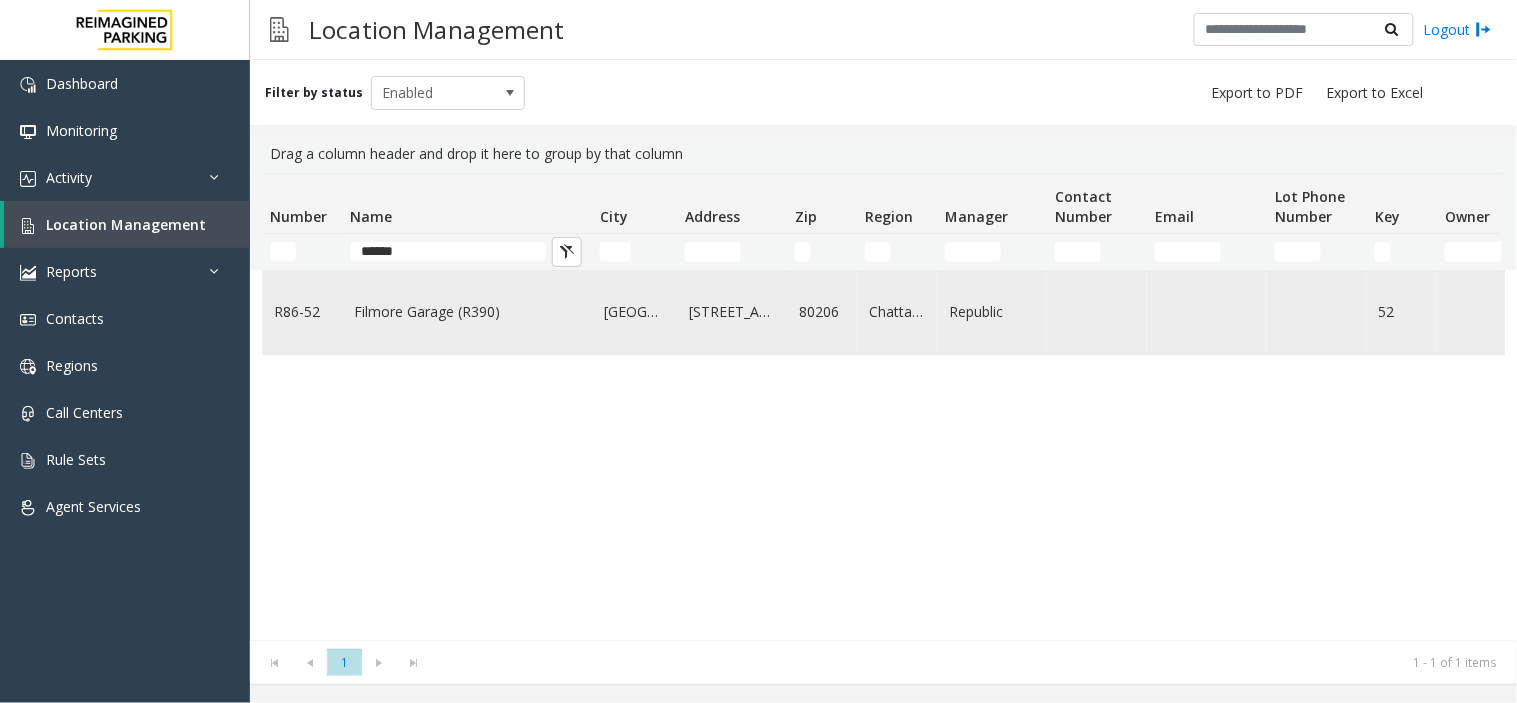 click on "Filmore Garage (R390)" 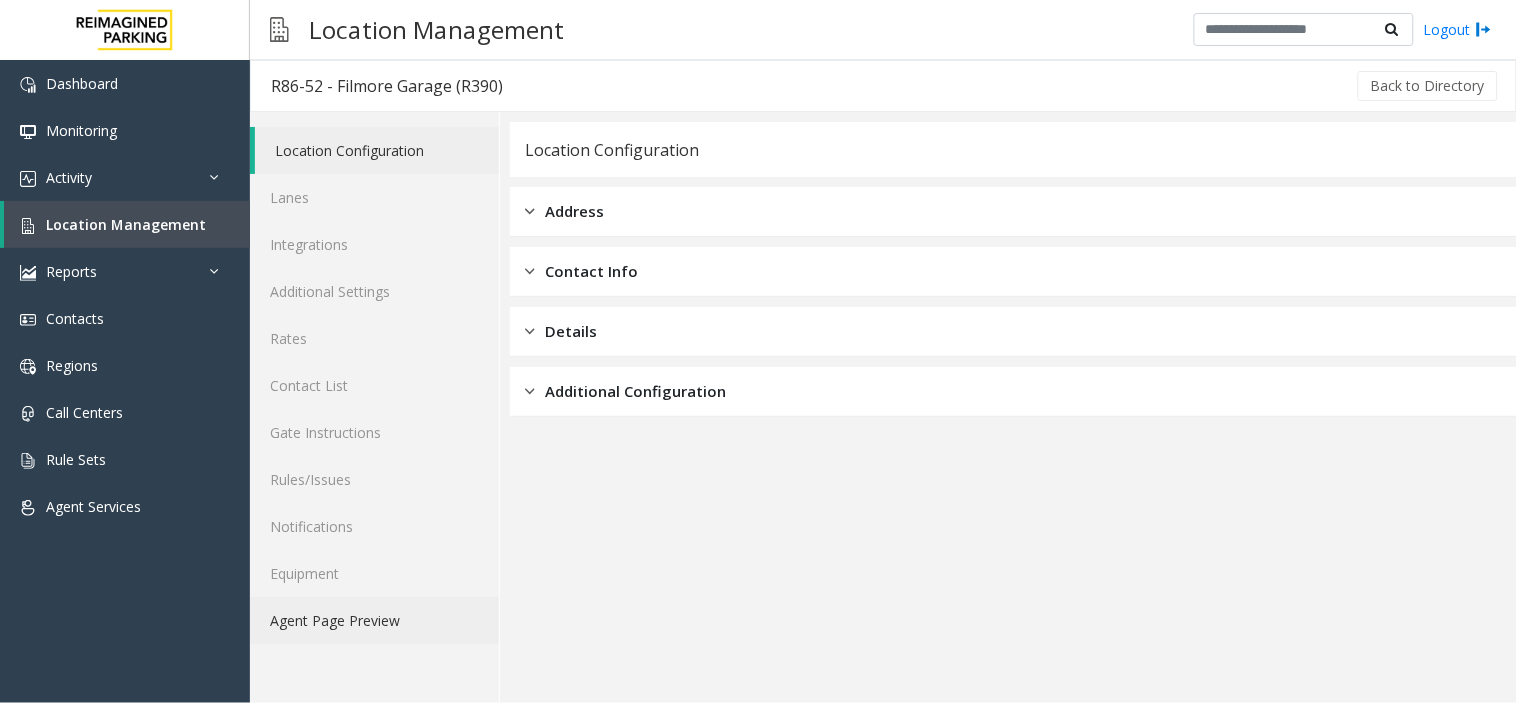 click on "Agent Page Preview" 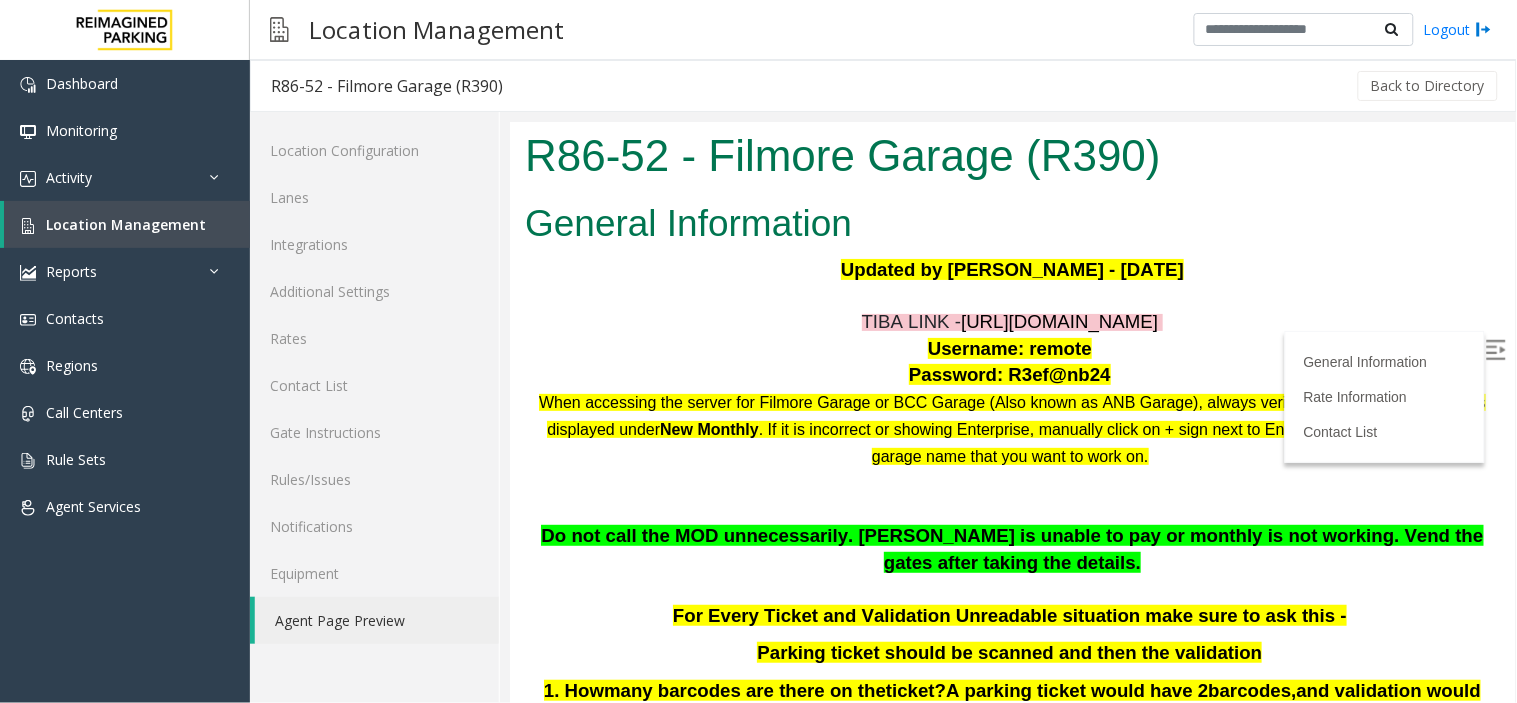 scroll, scrollTop: 0, scrollLeft: 0, axis: both 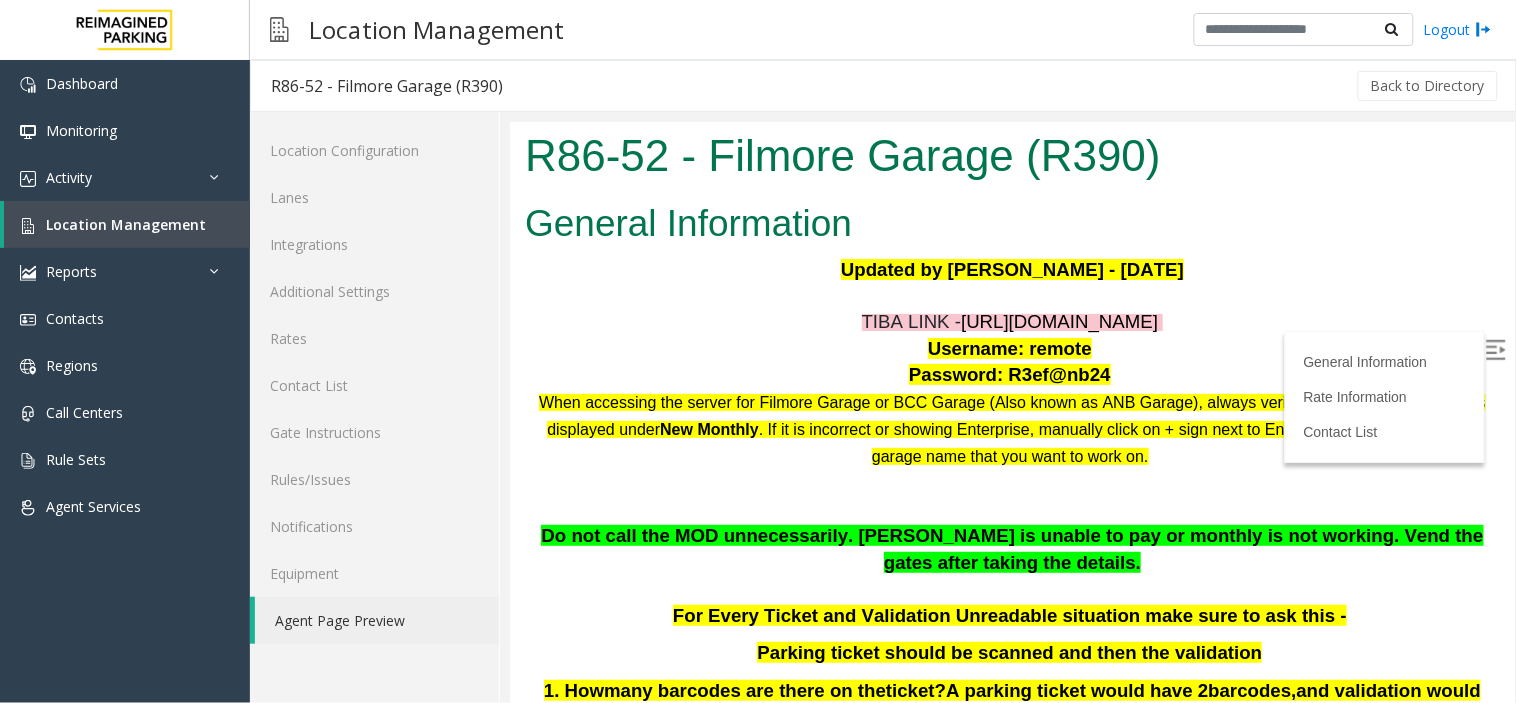 click at bounding box center (1495, 349) 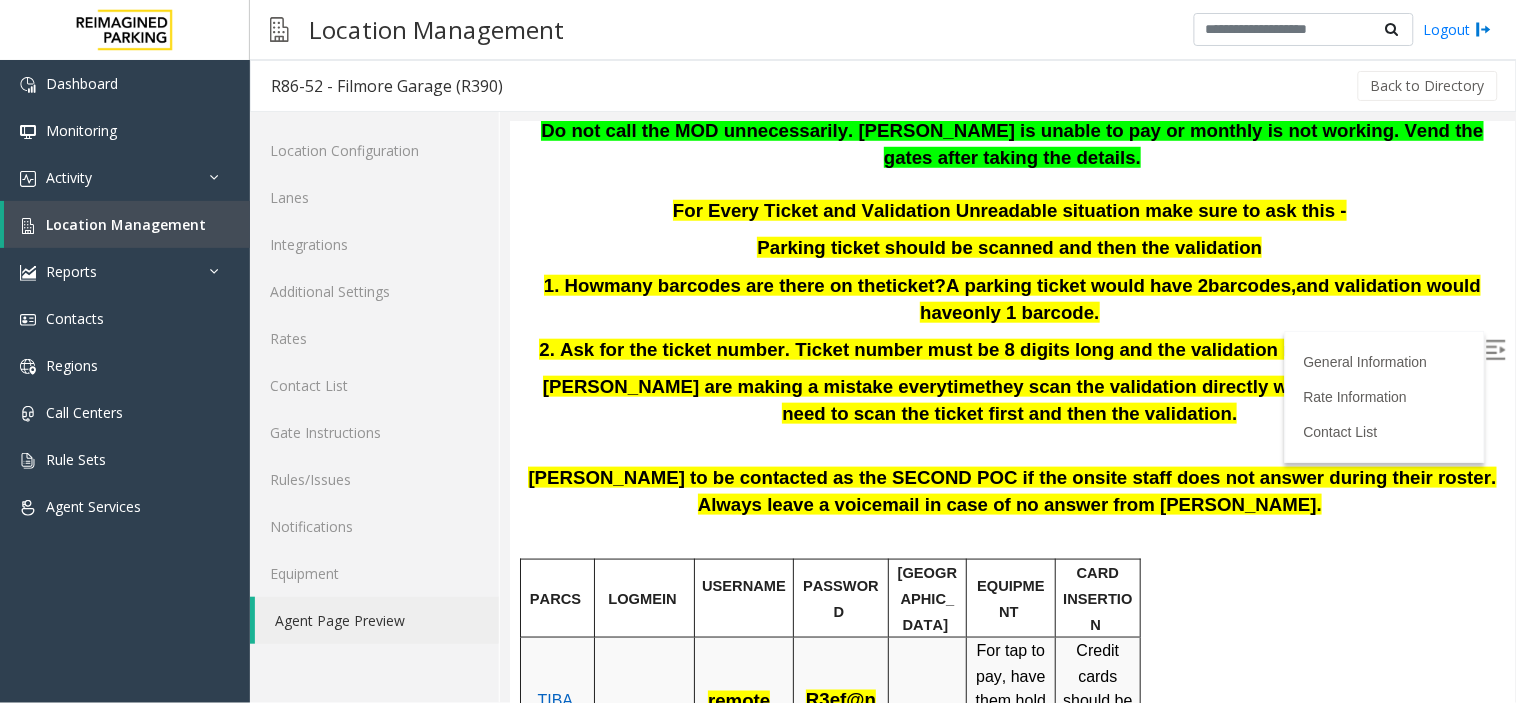 scroll, scrollTop: 444, scrollLeft: 0, axis: vertical 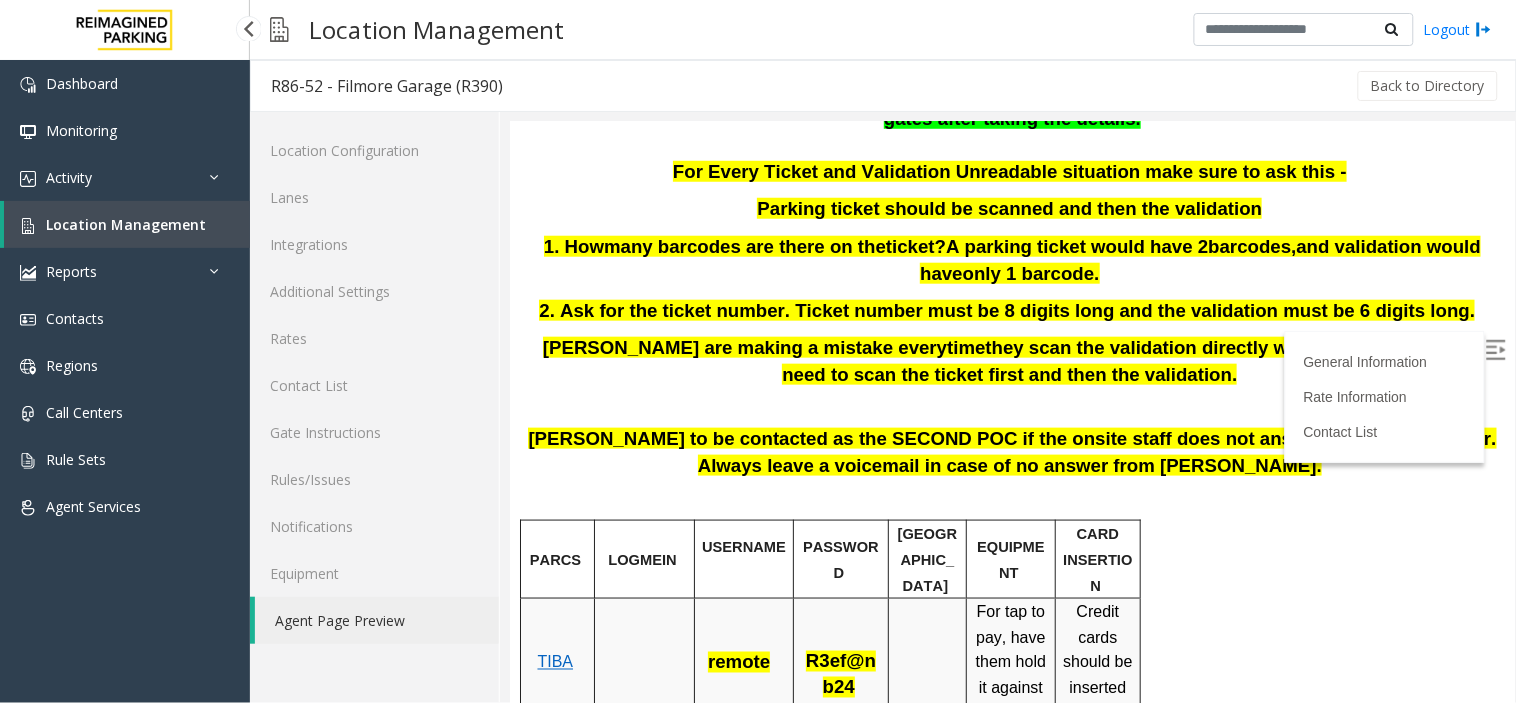 click on "Location Management" at bounding box center (127, 224) 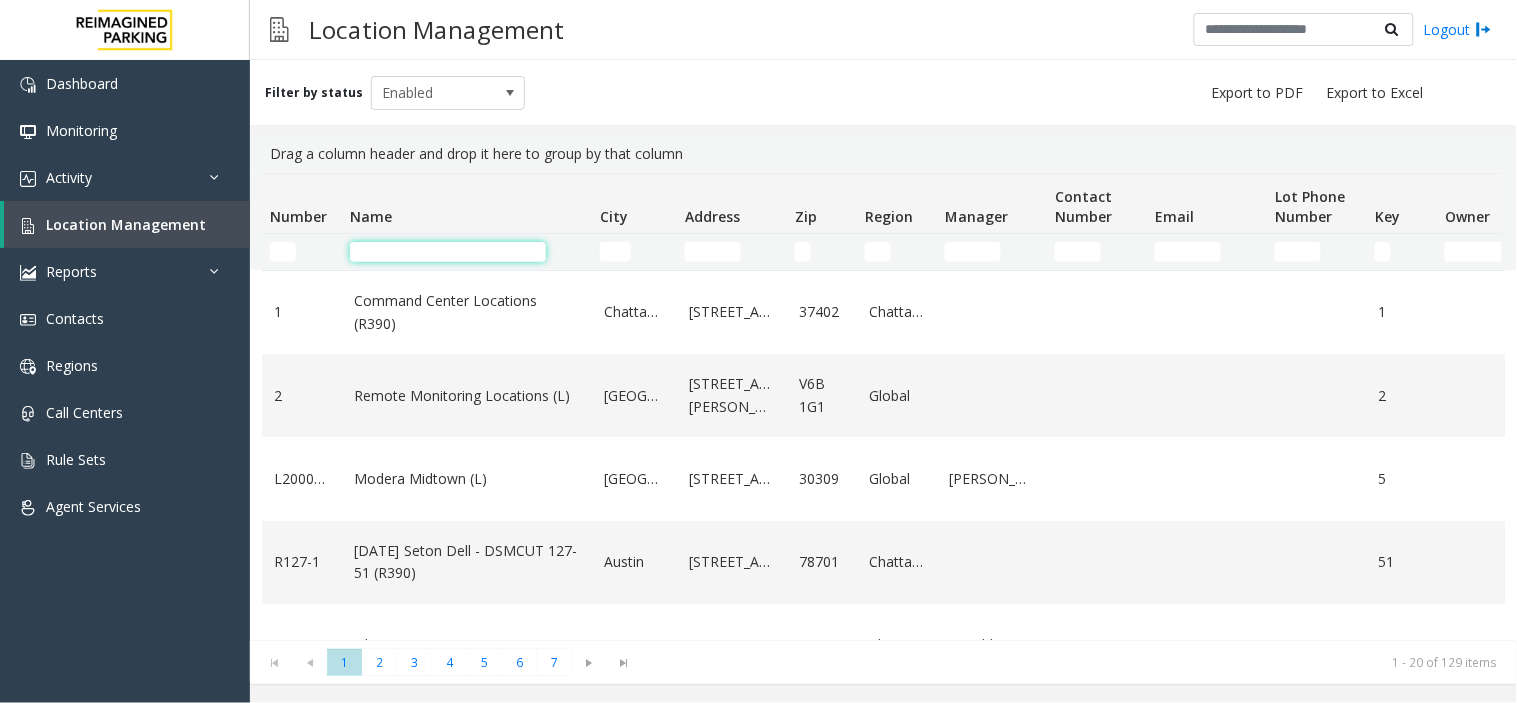 click 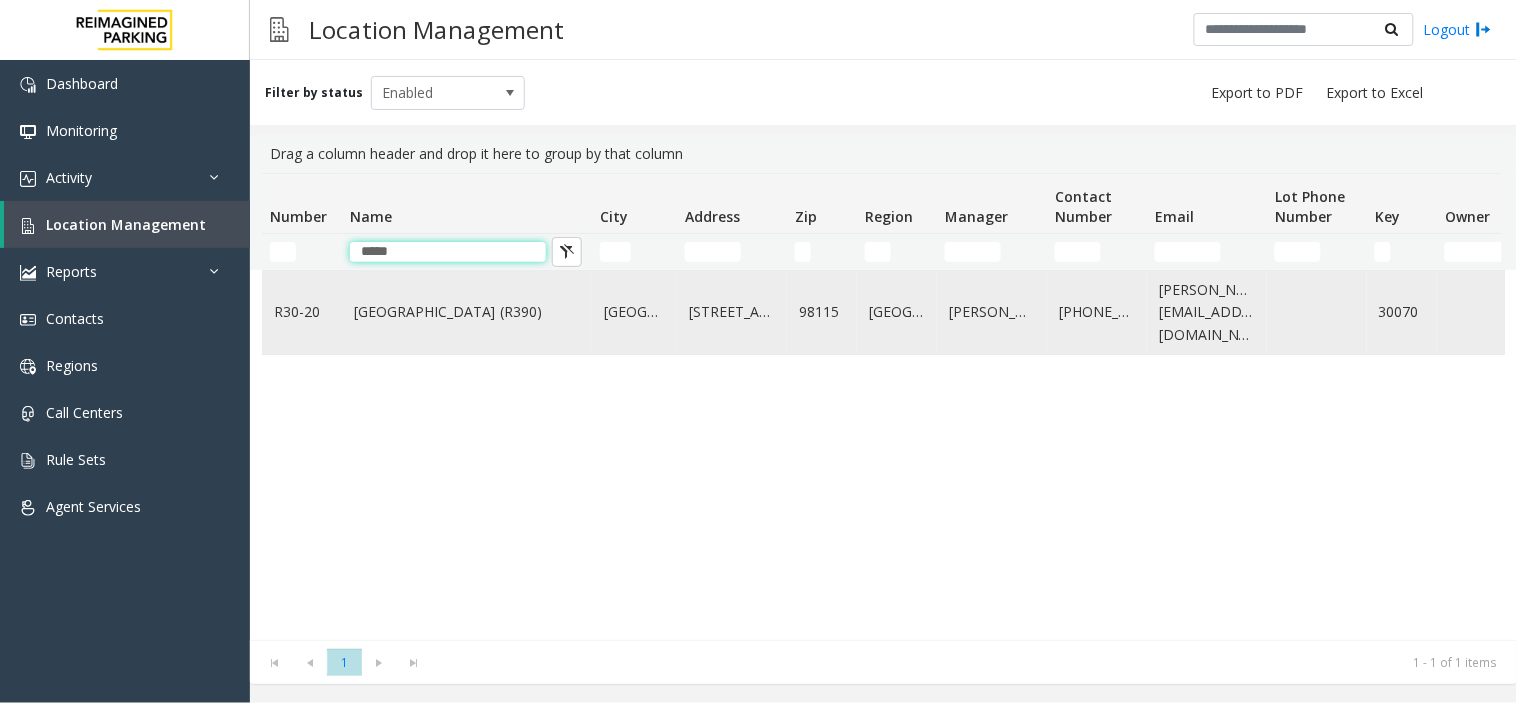 type on "*****" 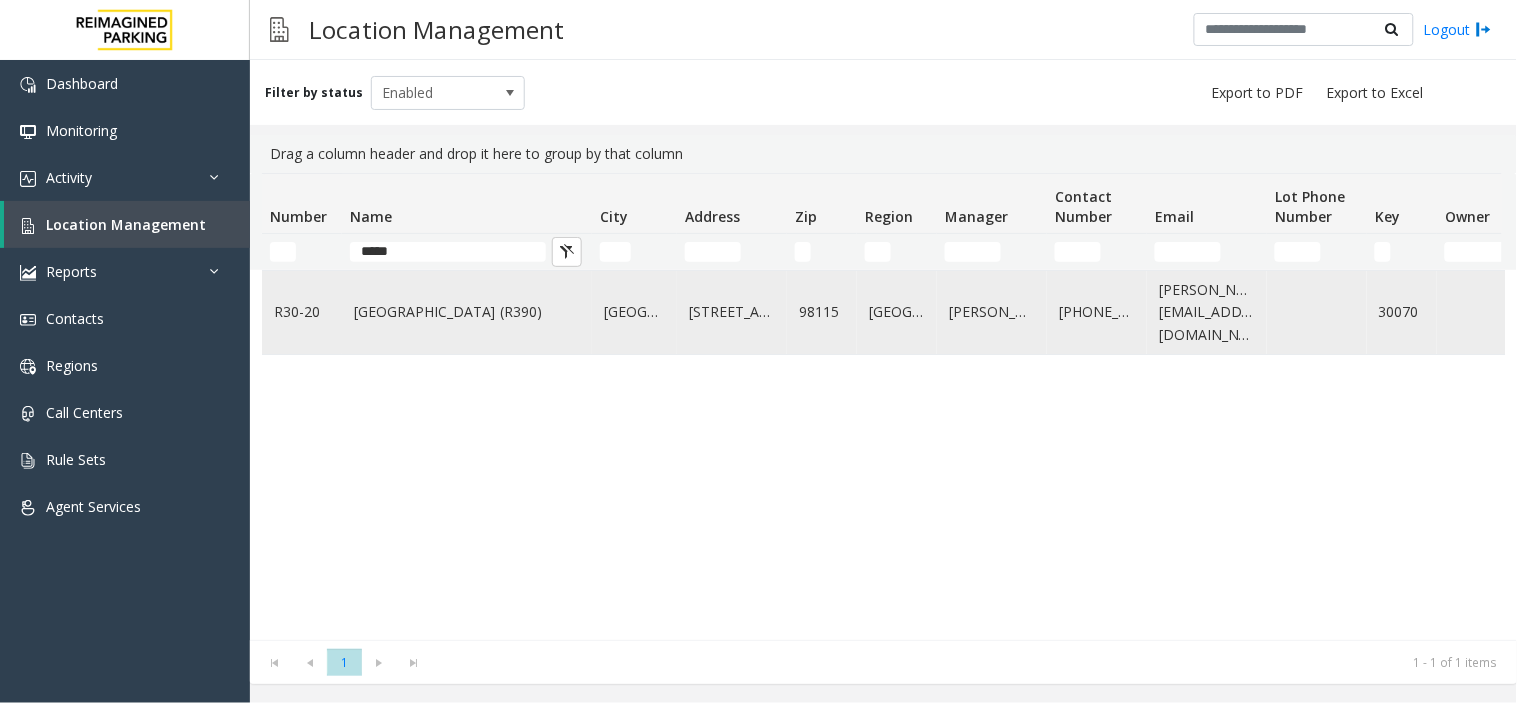click on "Green Lake Village (R390)" 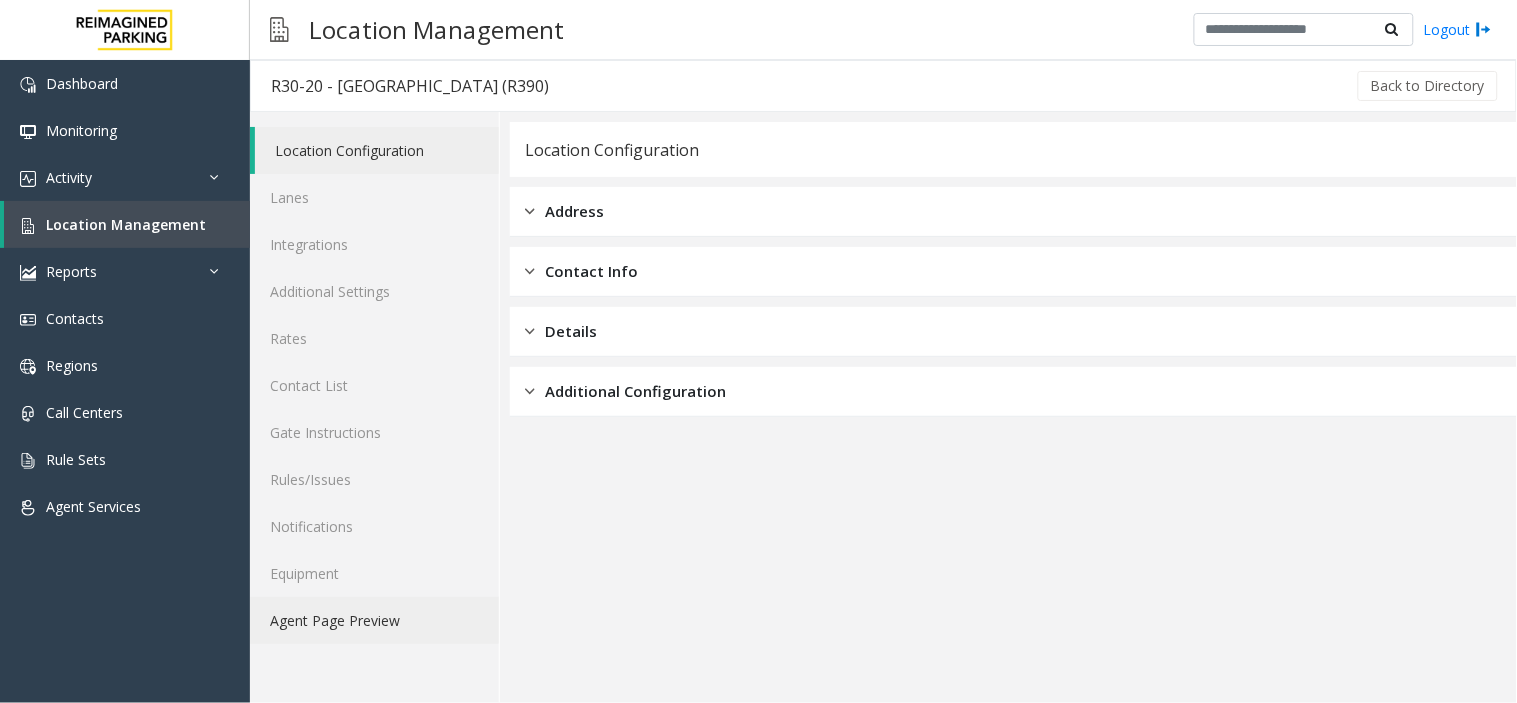 click on "Agent Page Preview" 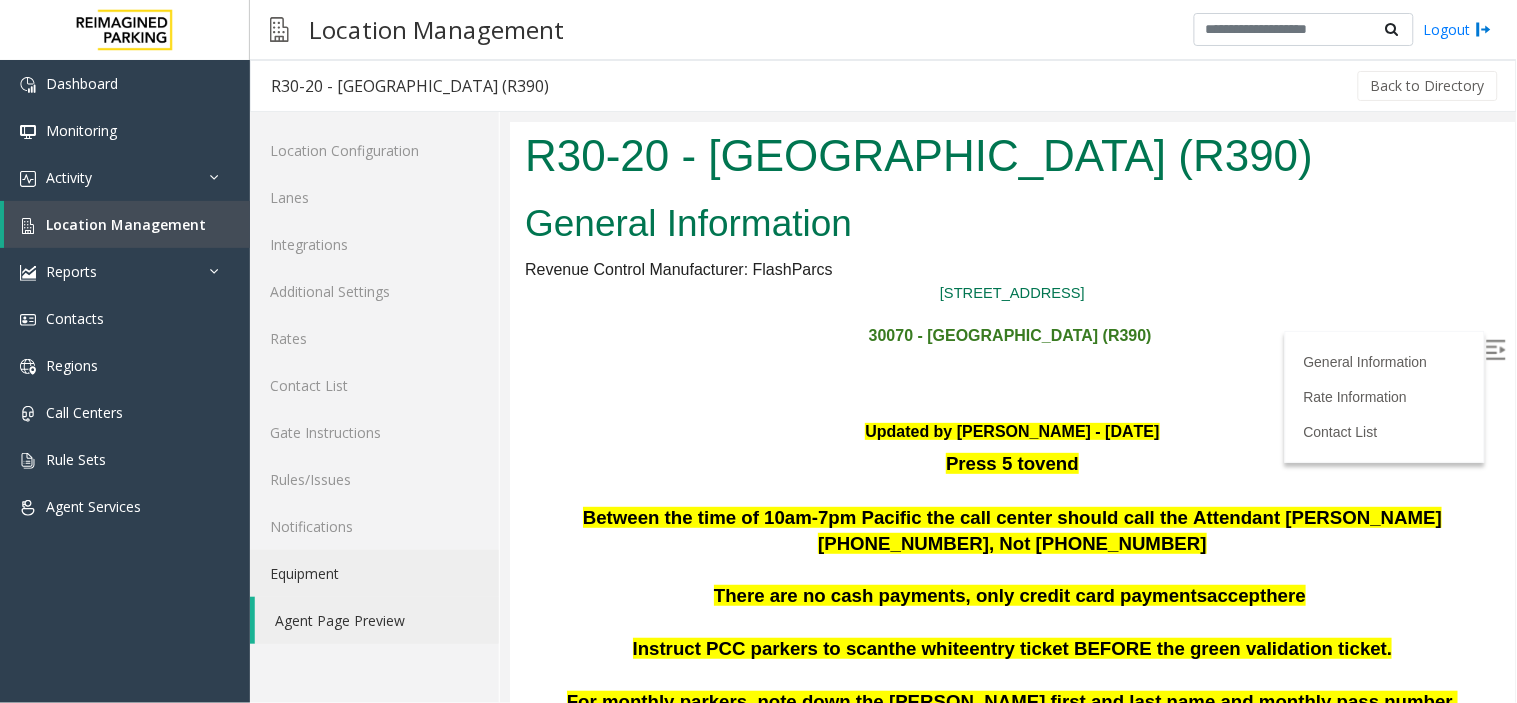 scroll, scrollTop: 0, scrollLeft: 0, axis: both 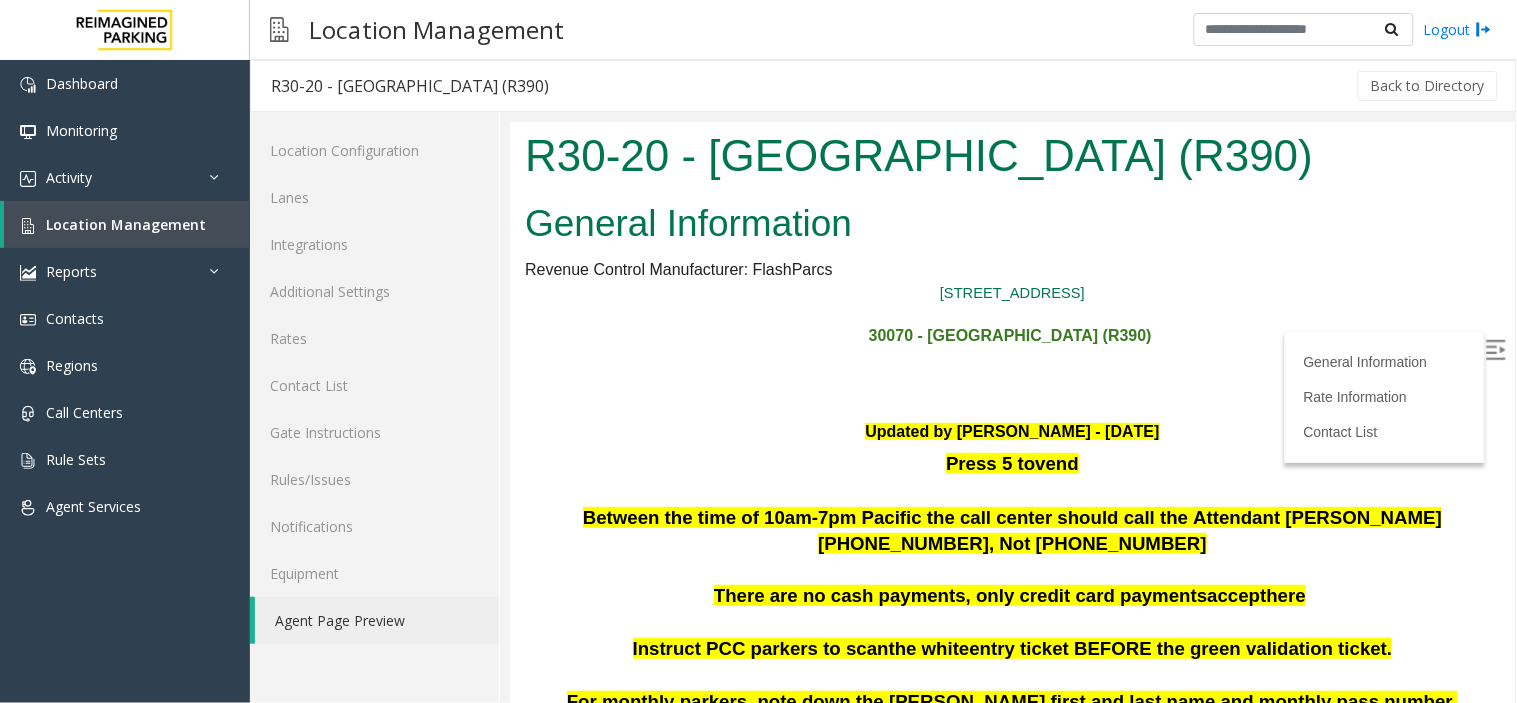click at bounding box center [1495, 349] 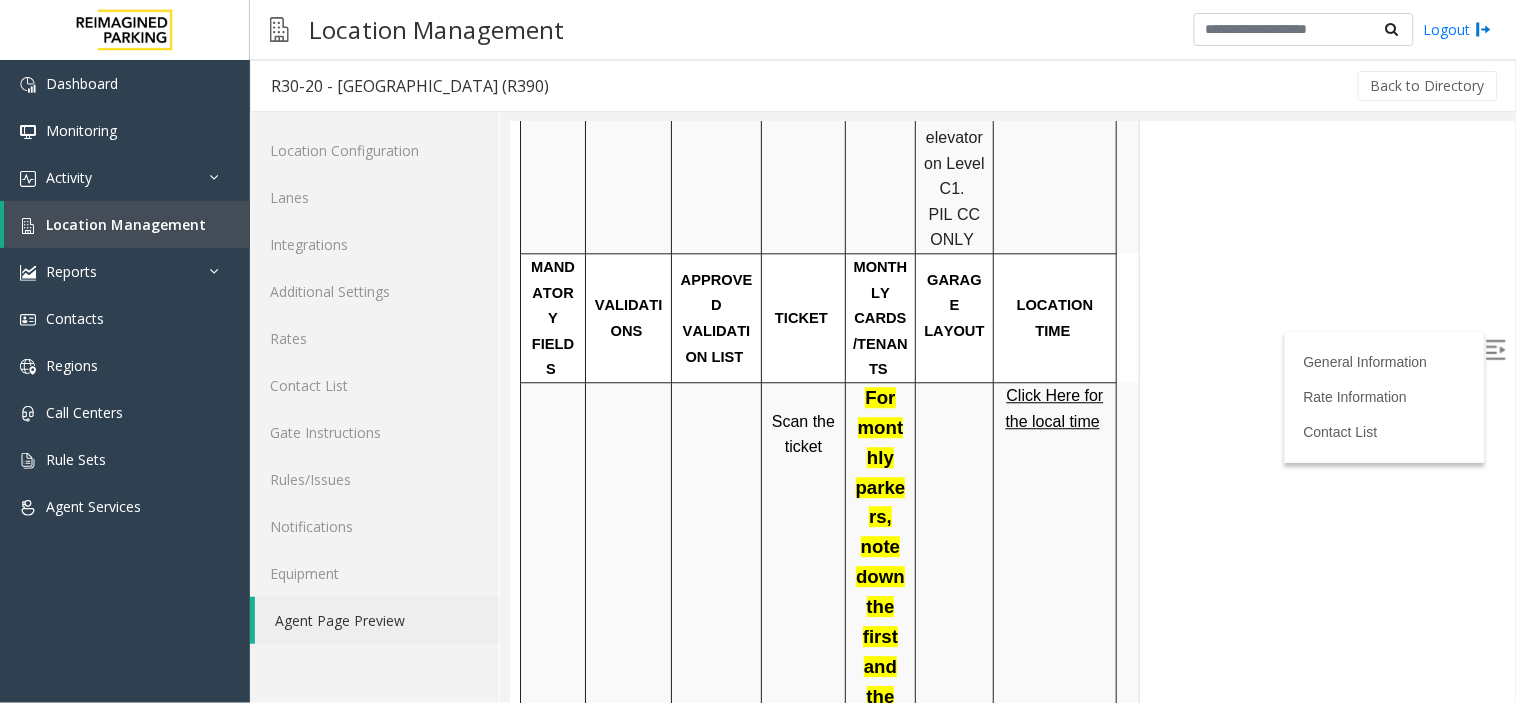 scroll, scrollTop: 1111, scrollLeft: 0, axis: vertical 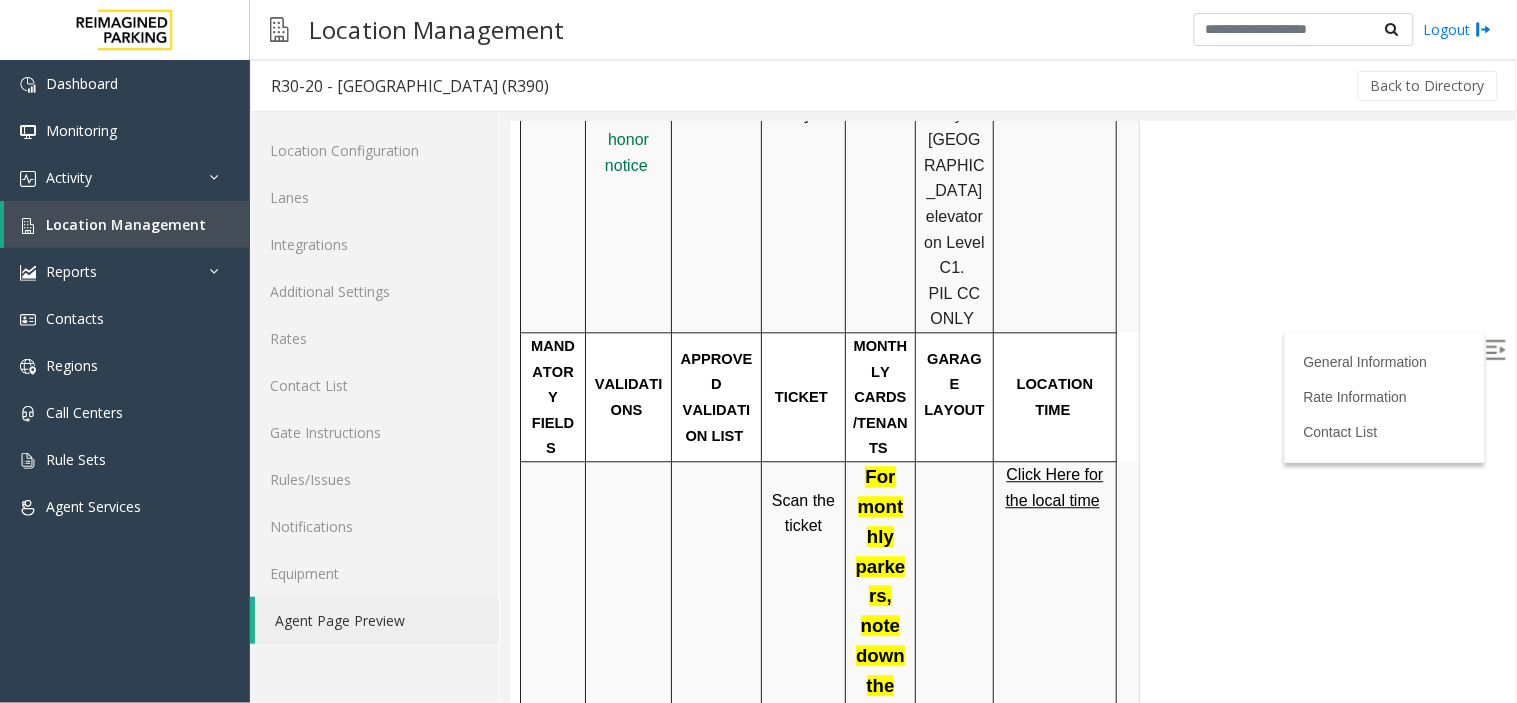 click on "Click Here for the local time" at bounding box center (1054, 486) 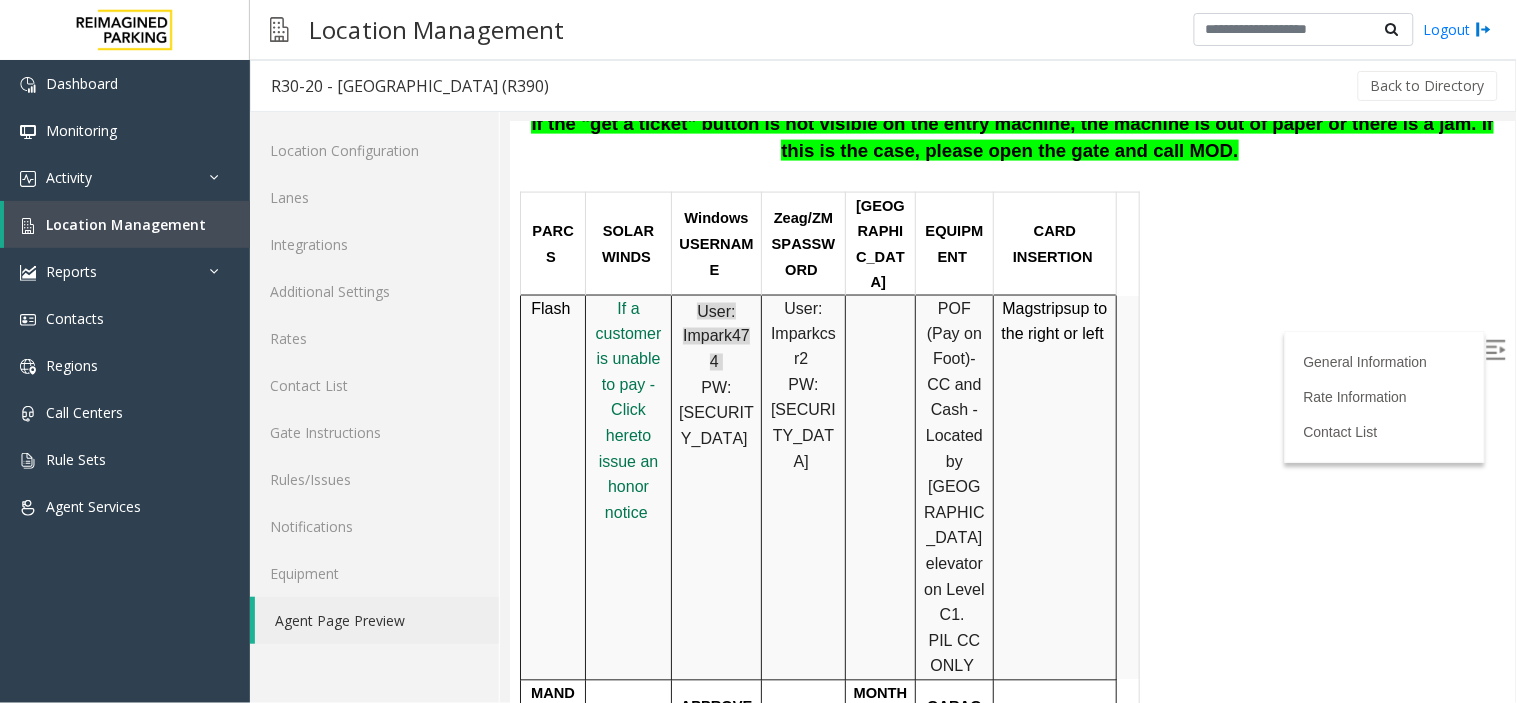 scroll, scrollTop: 666, scrollLeft: 0, axis: vertical 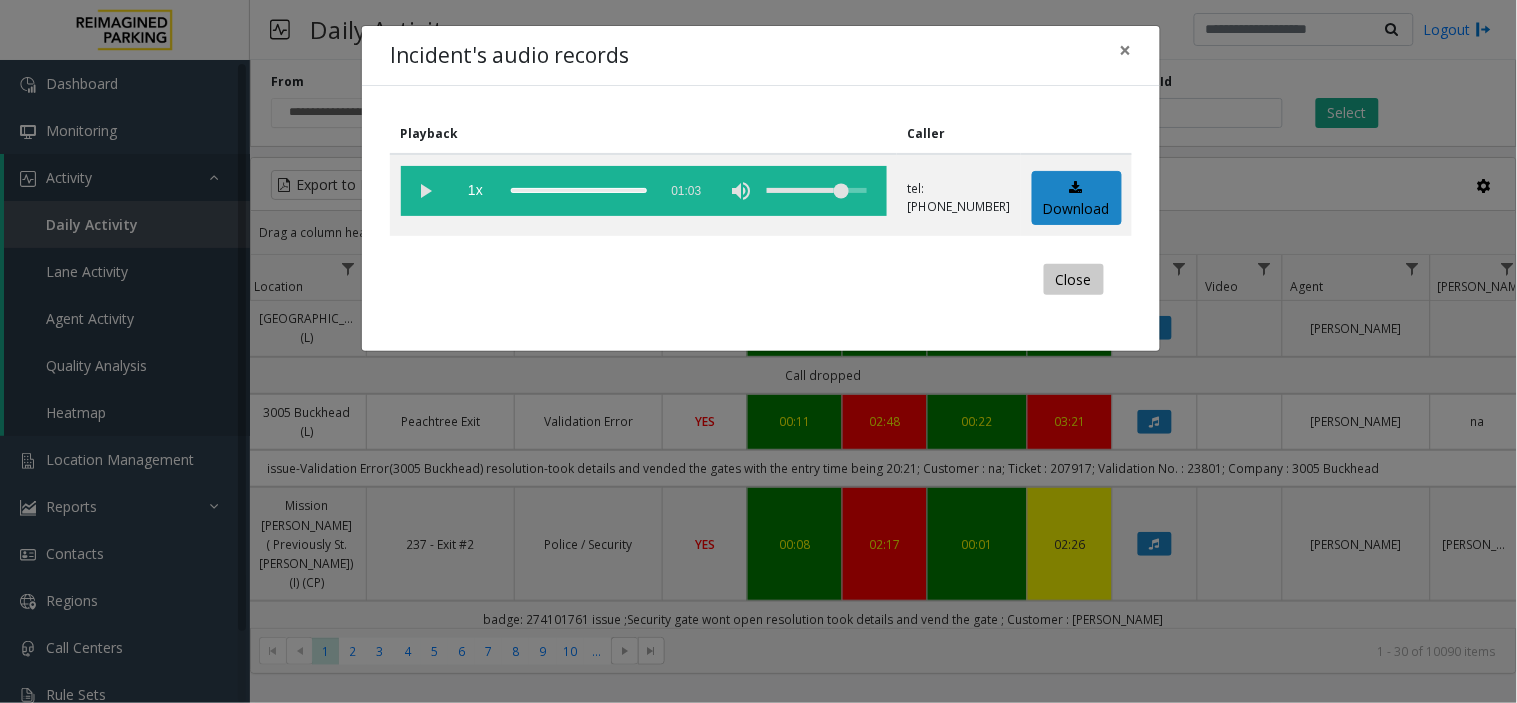 click on "Close" 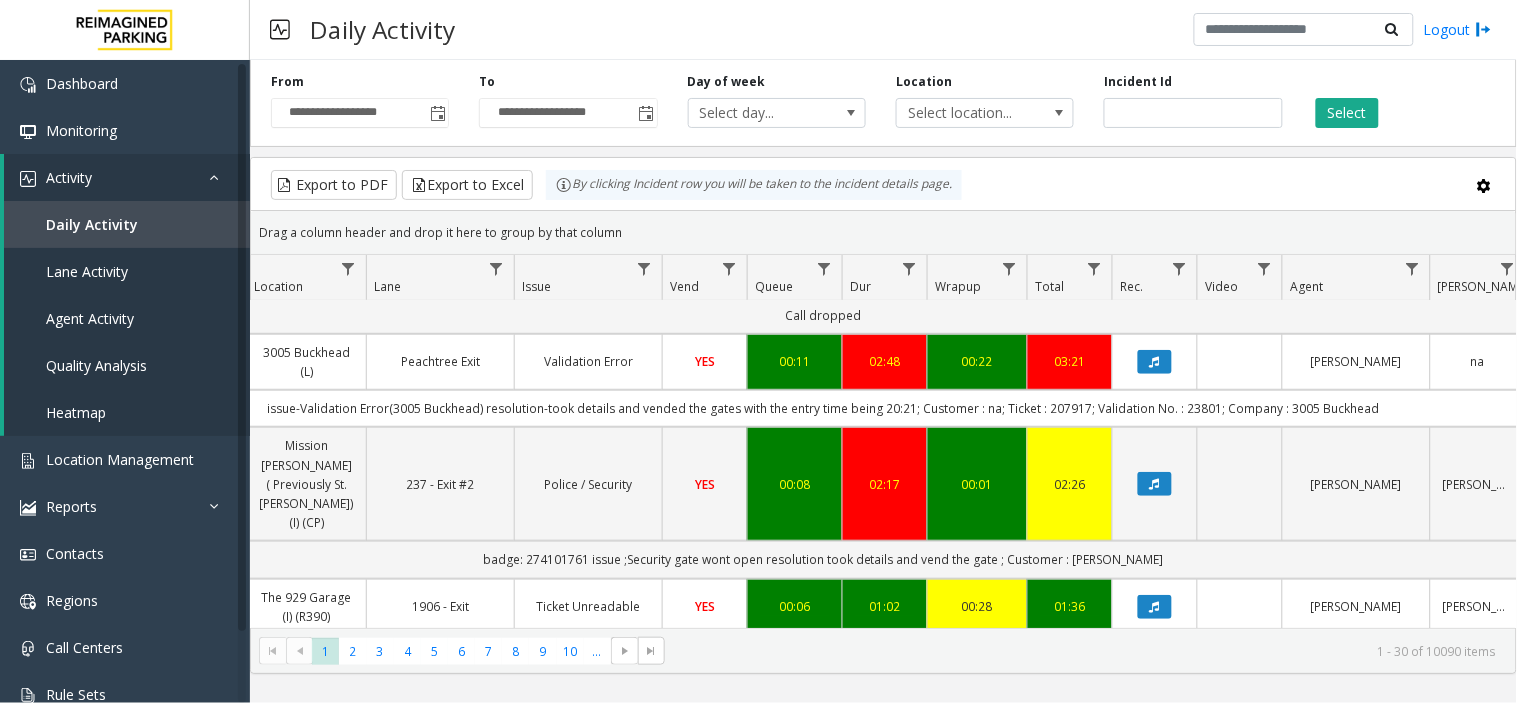 scroll, scrollTop: 411, scrollLeft: 361, axis: both 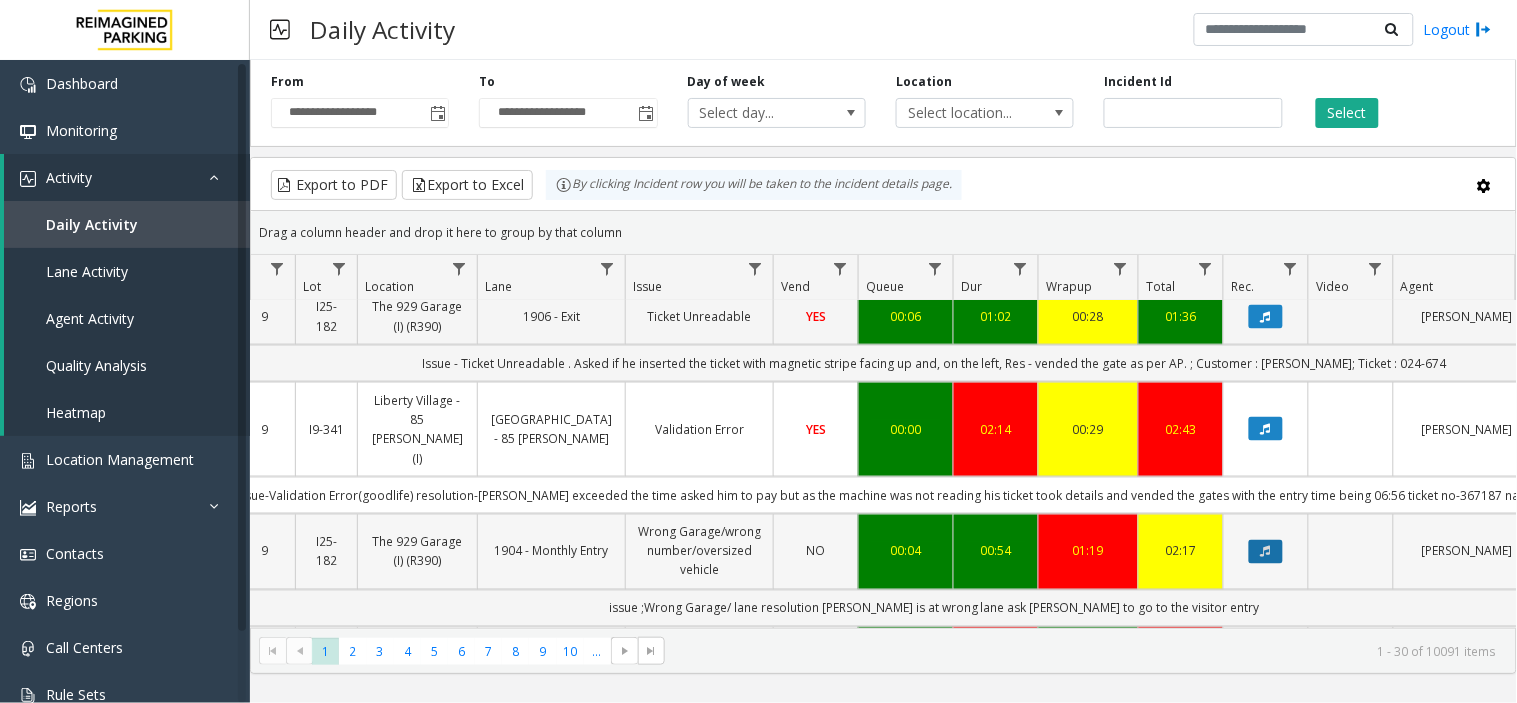 click 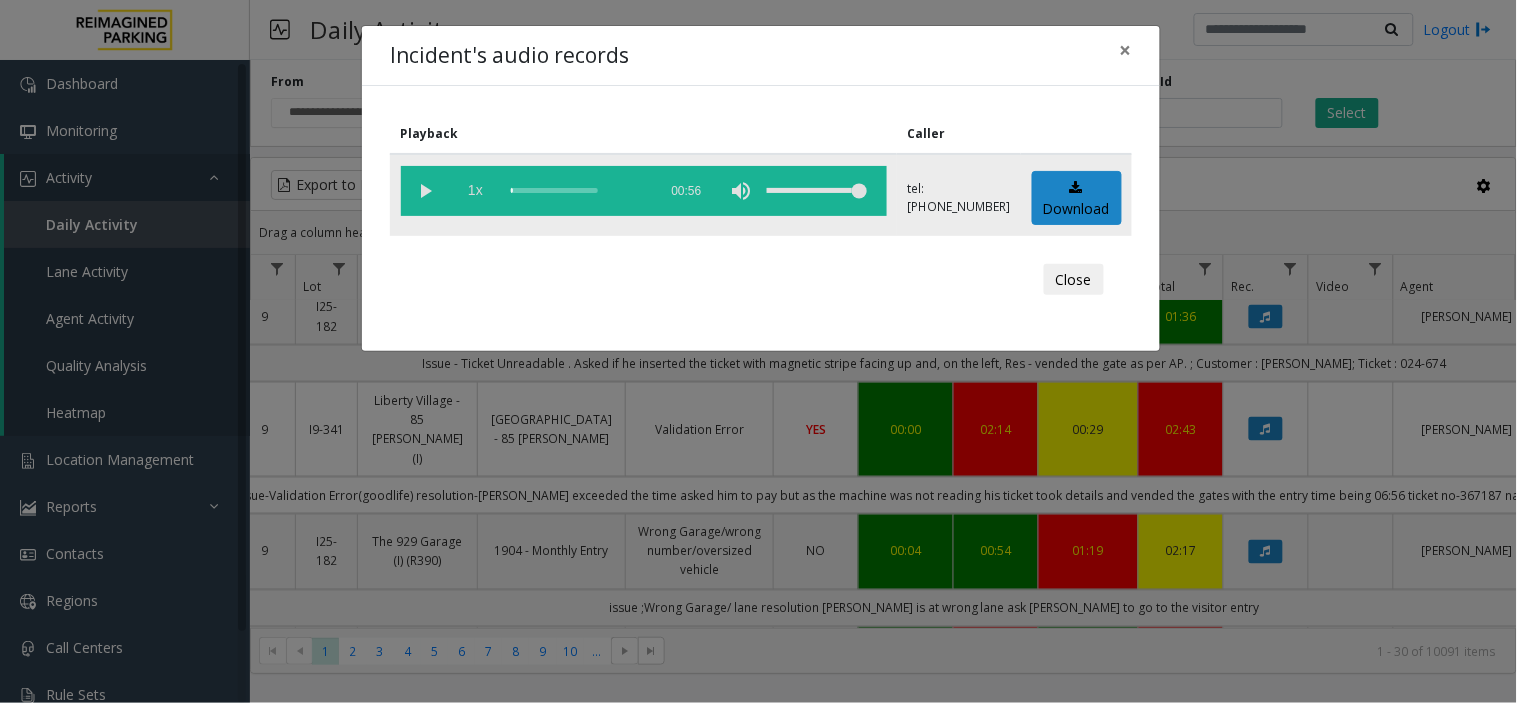 drag, startPoint x: 423, startPoint y: 178, endPoint x: 496, endPoint y: 202, distance: 76.843994 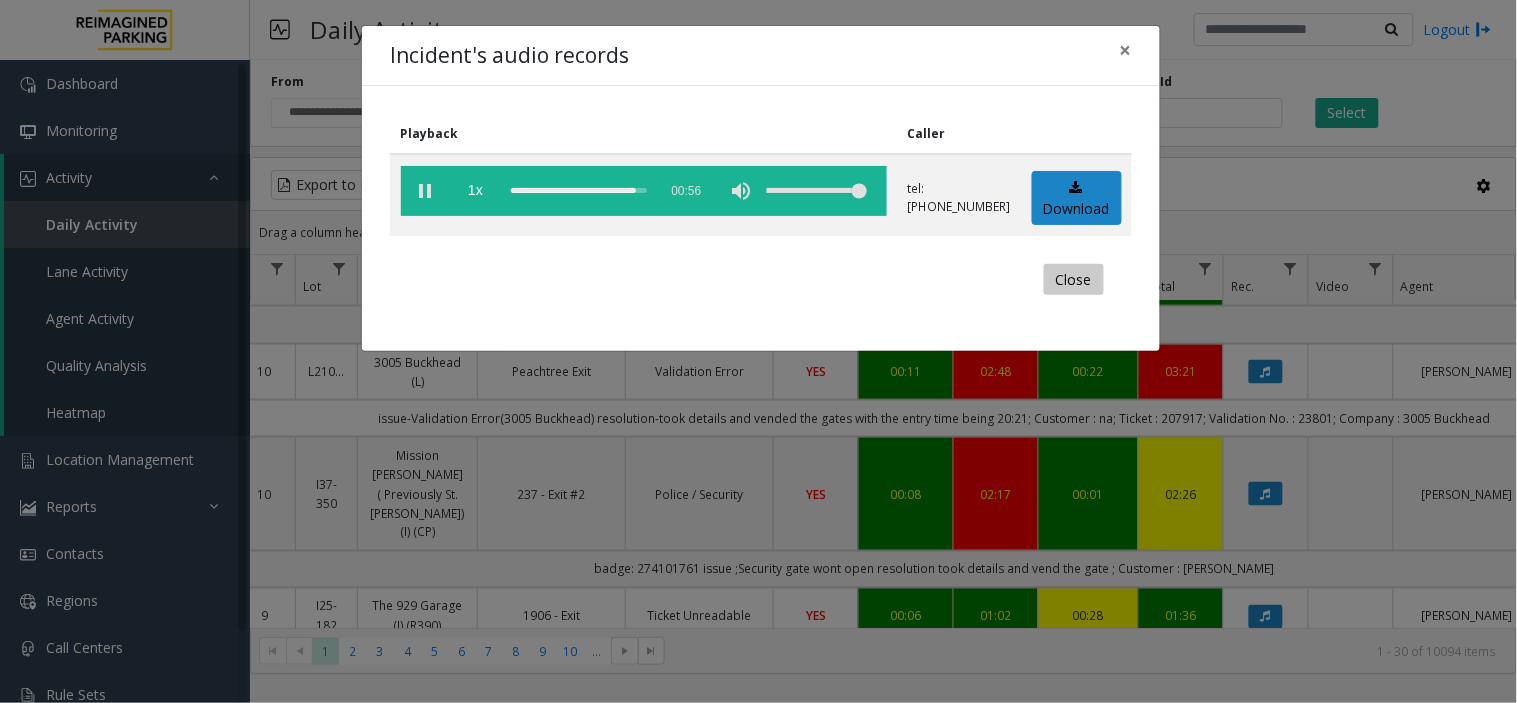 click on "Close" 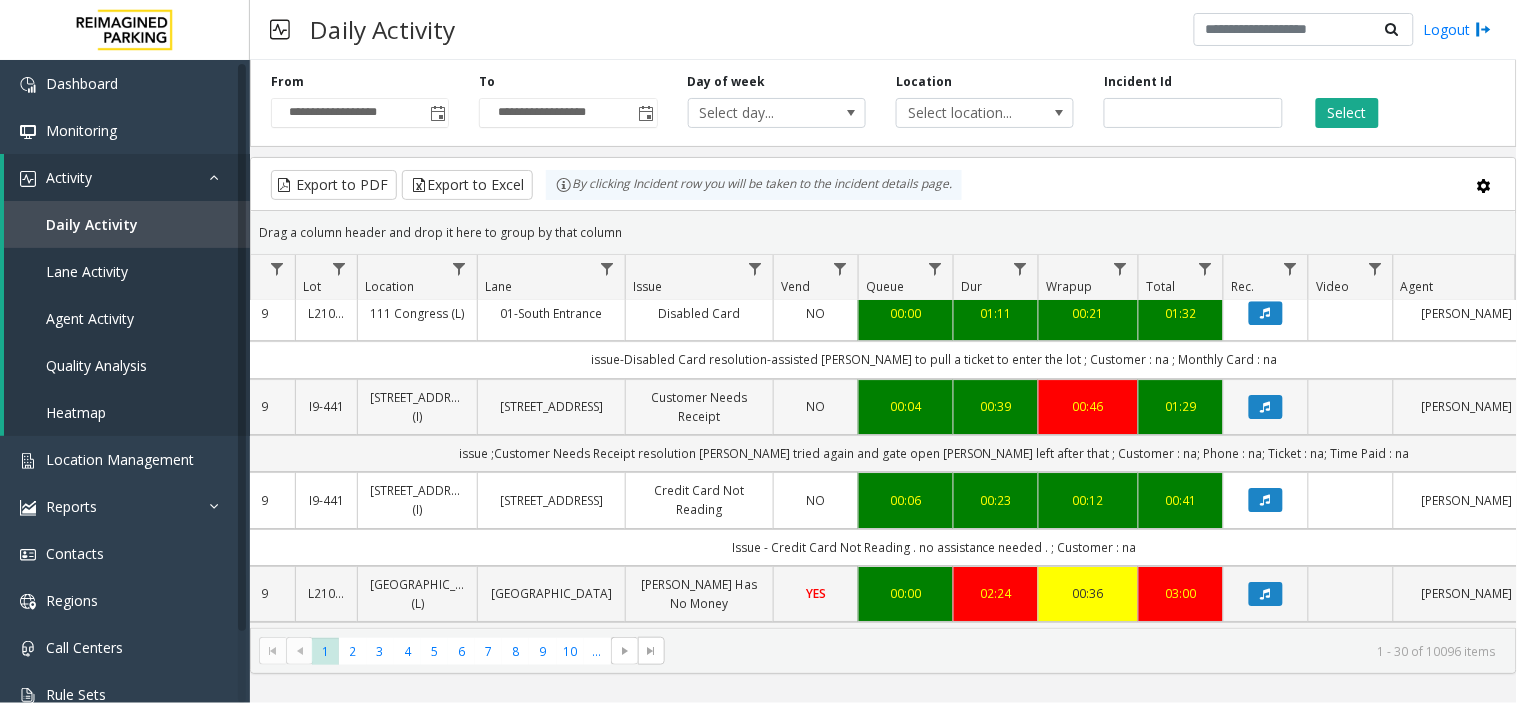 scroll, scrollTop: 1744, scrollLeft: 250, axis: both 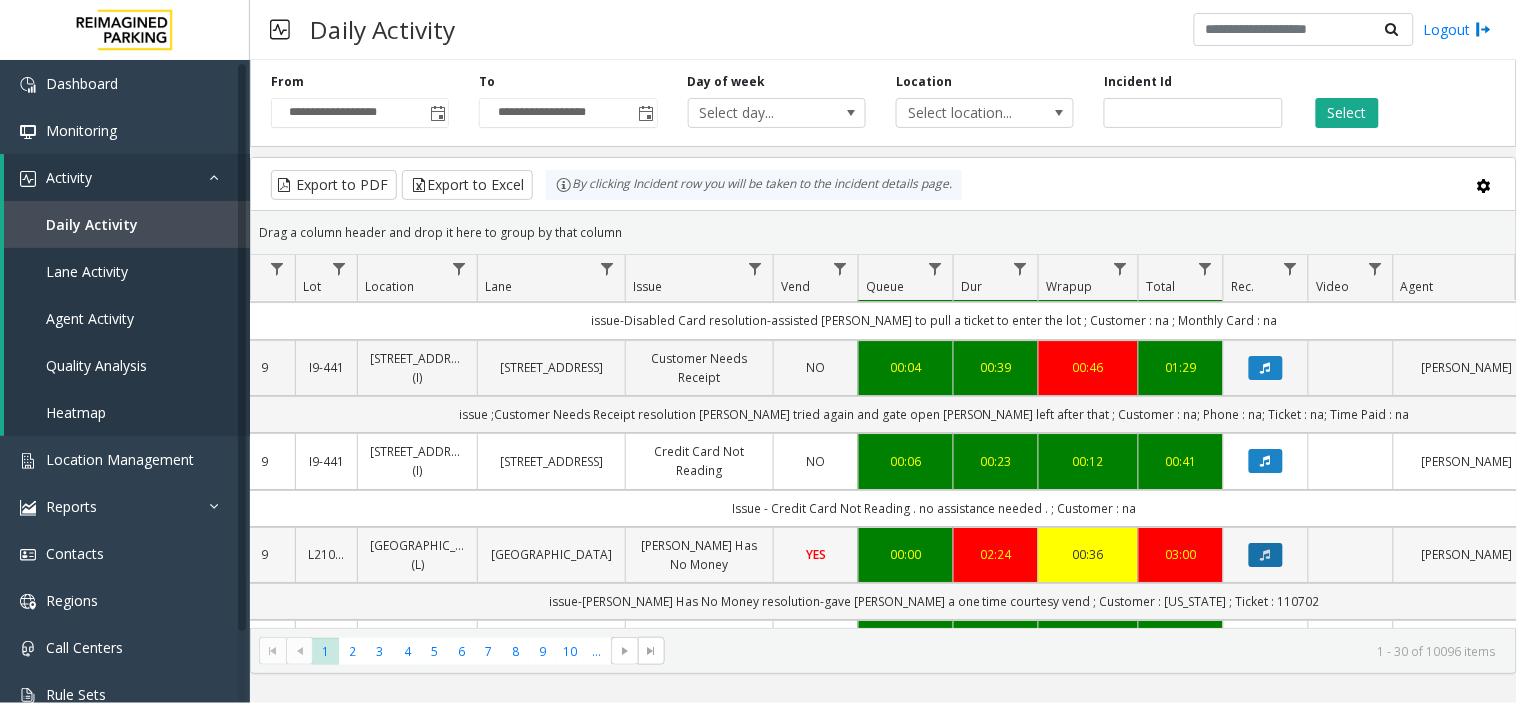 click 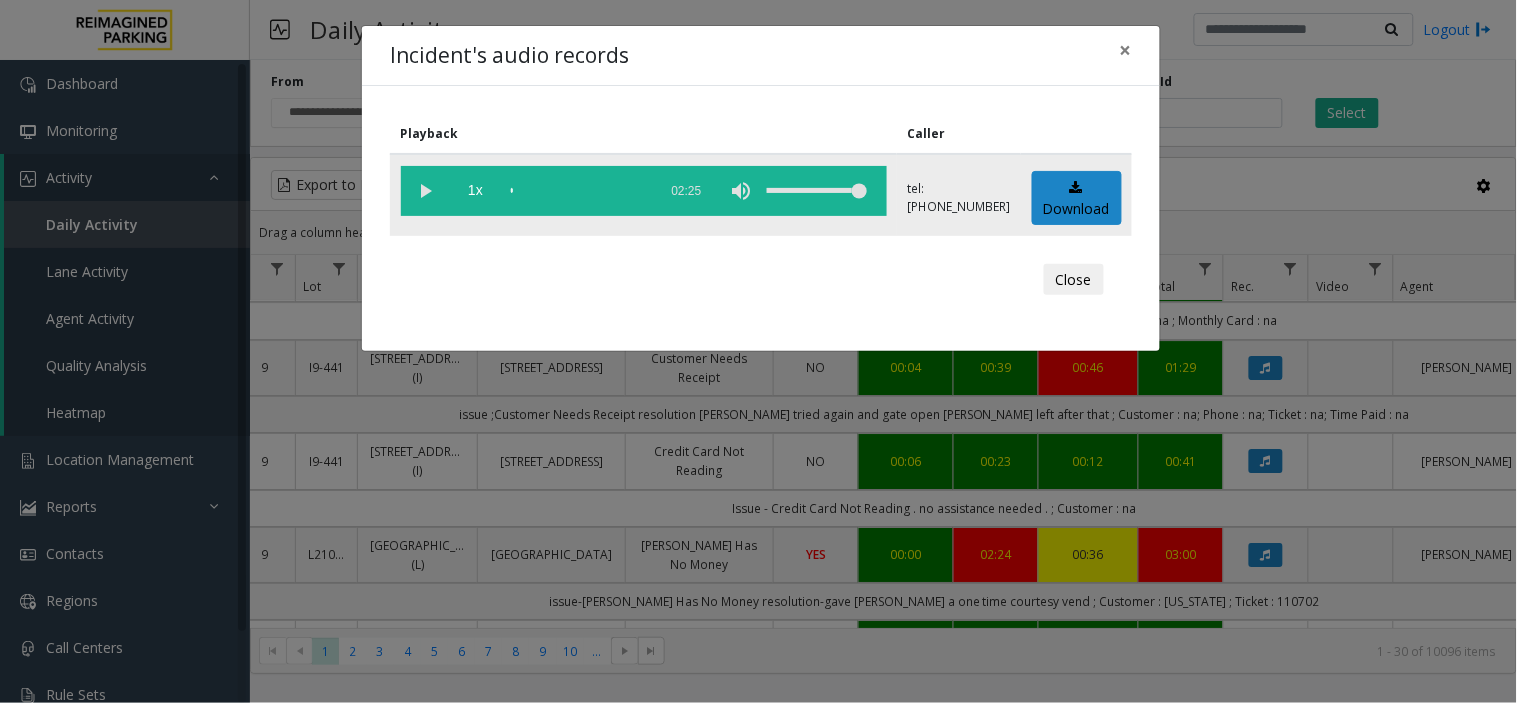 click 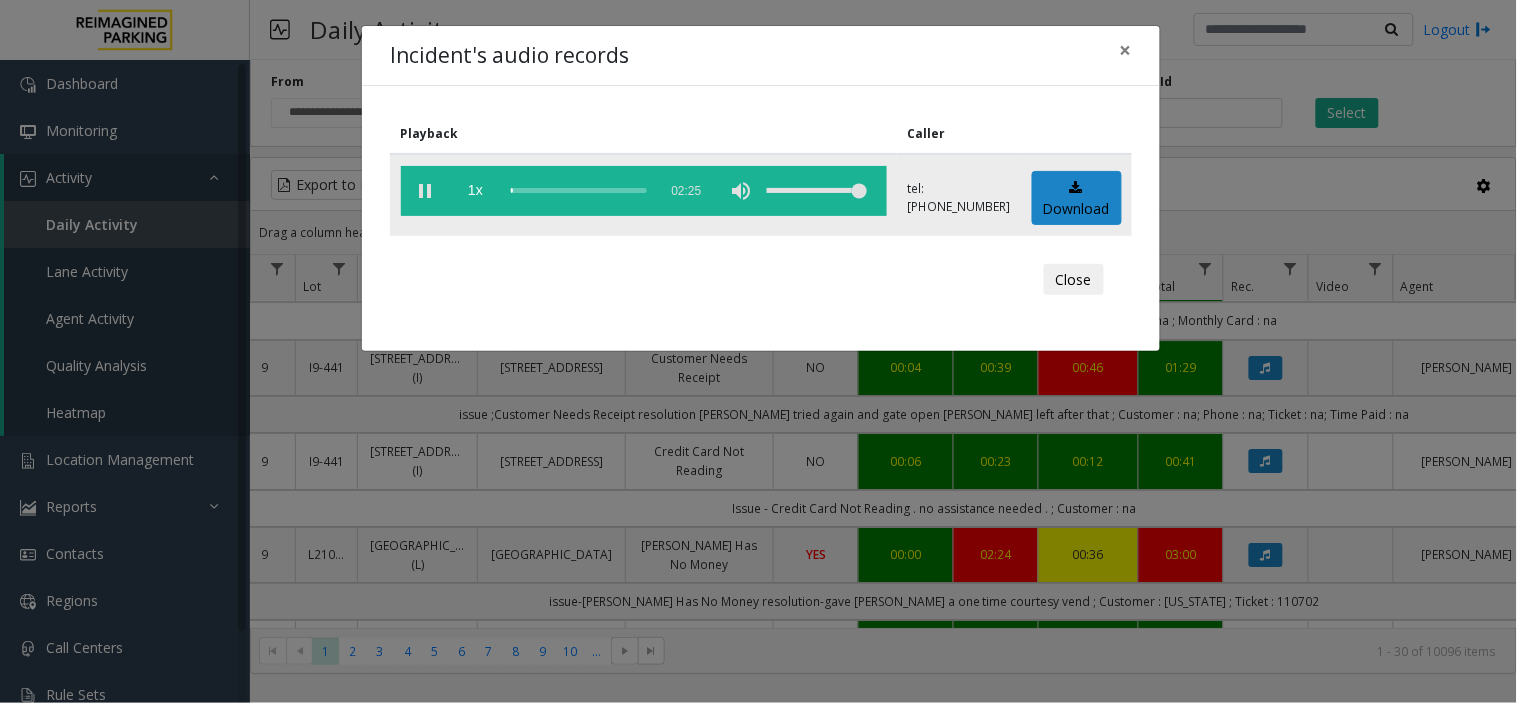click 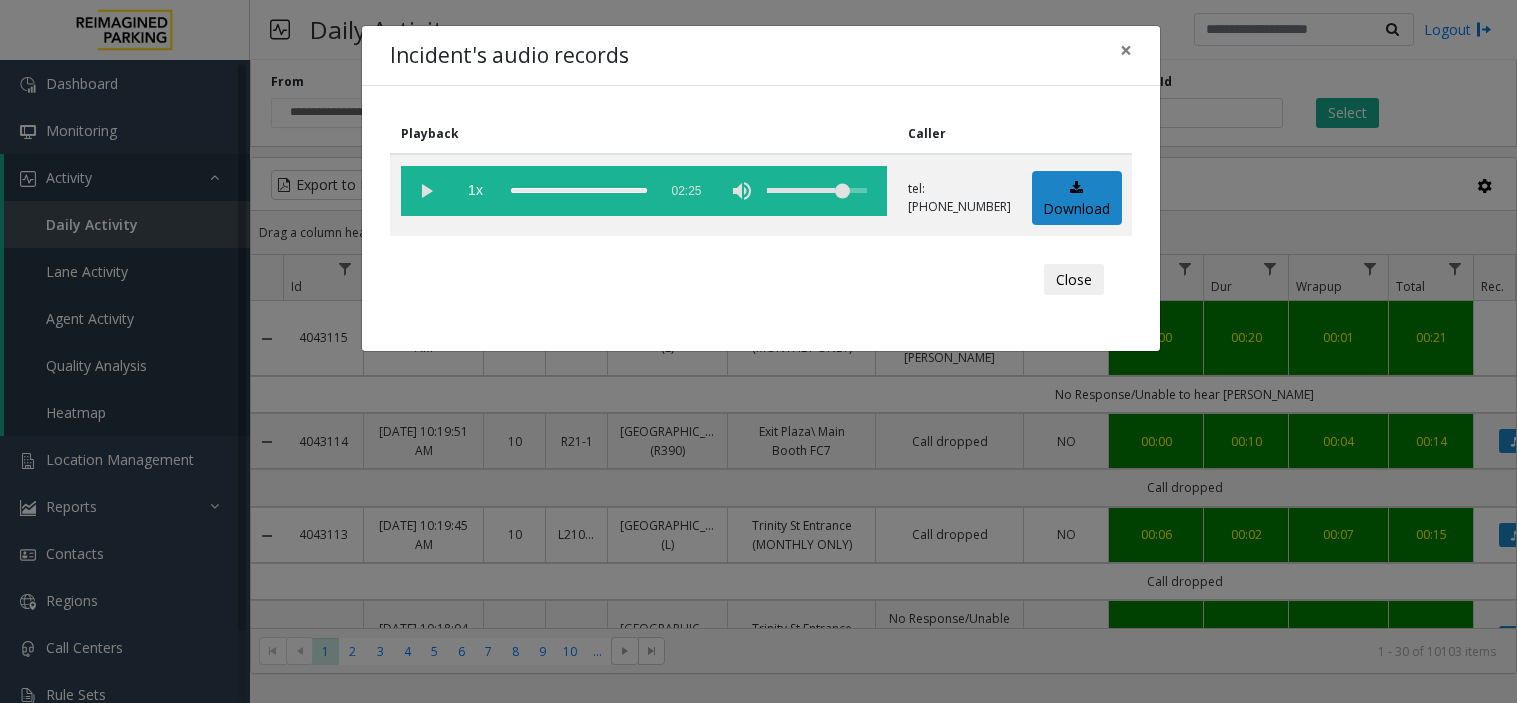 scroll, scrollTop: 0, scrollLeft: 0, axis: both 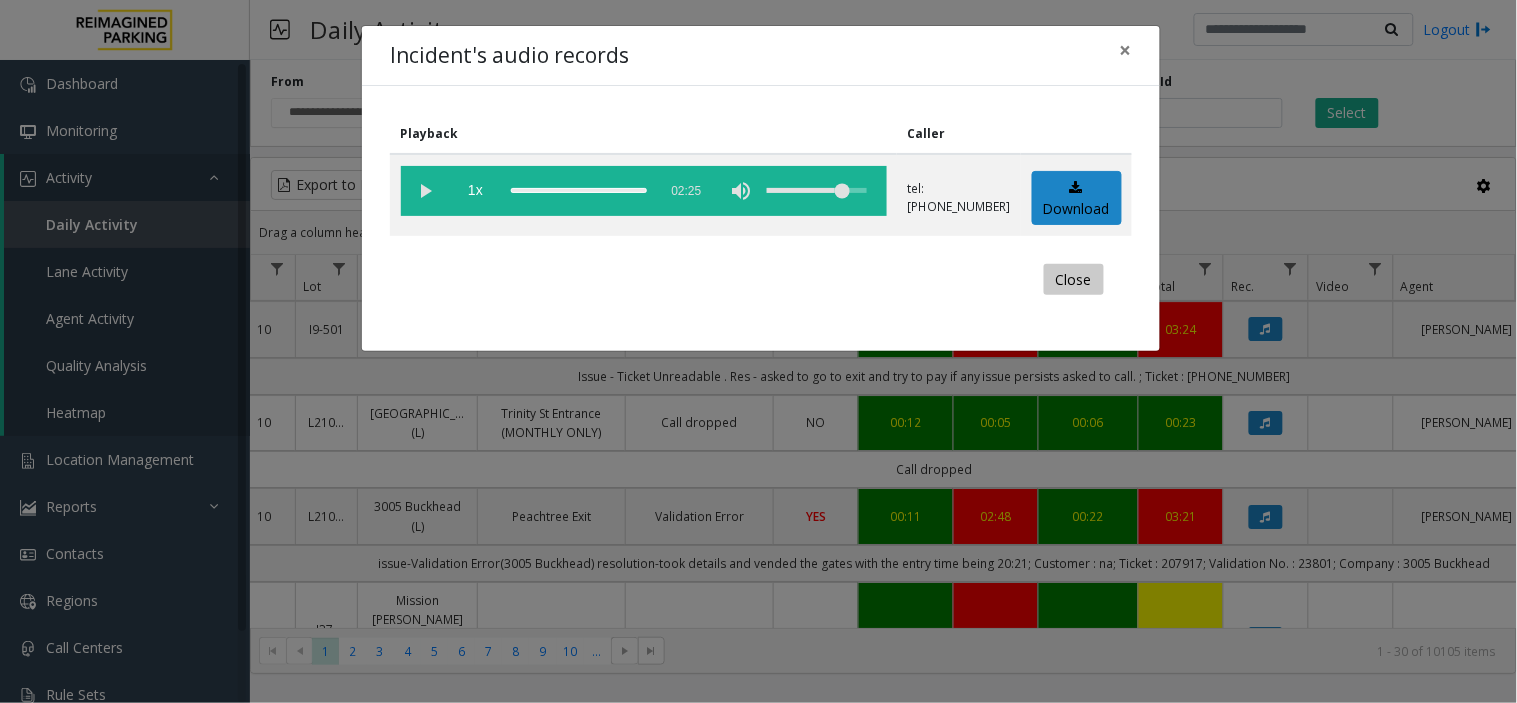 click on "Close" 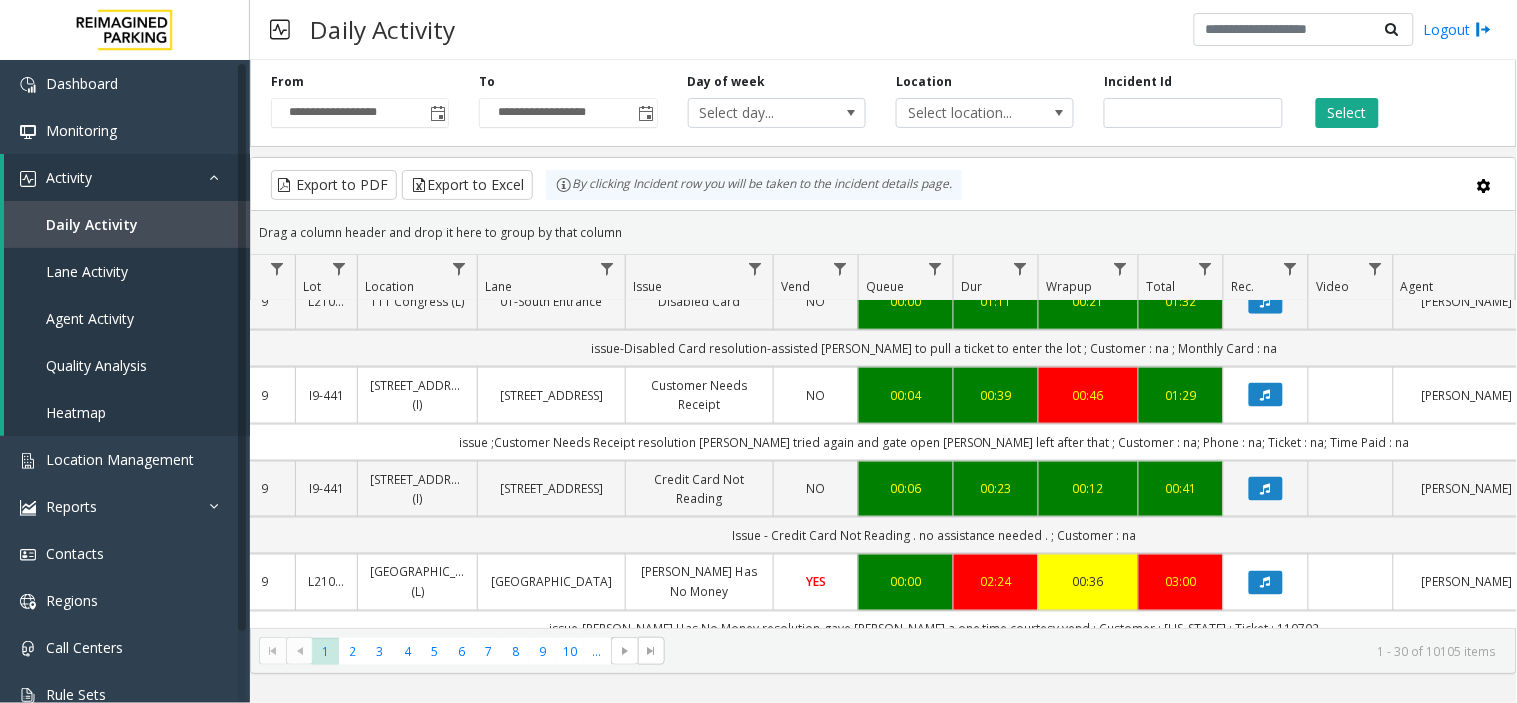 scroll, scrollTop: 2661, scrollLeft: 250, axis: both 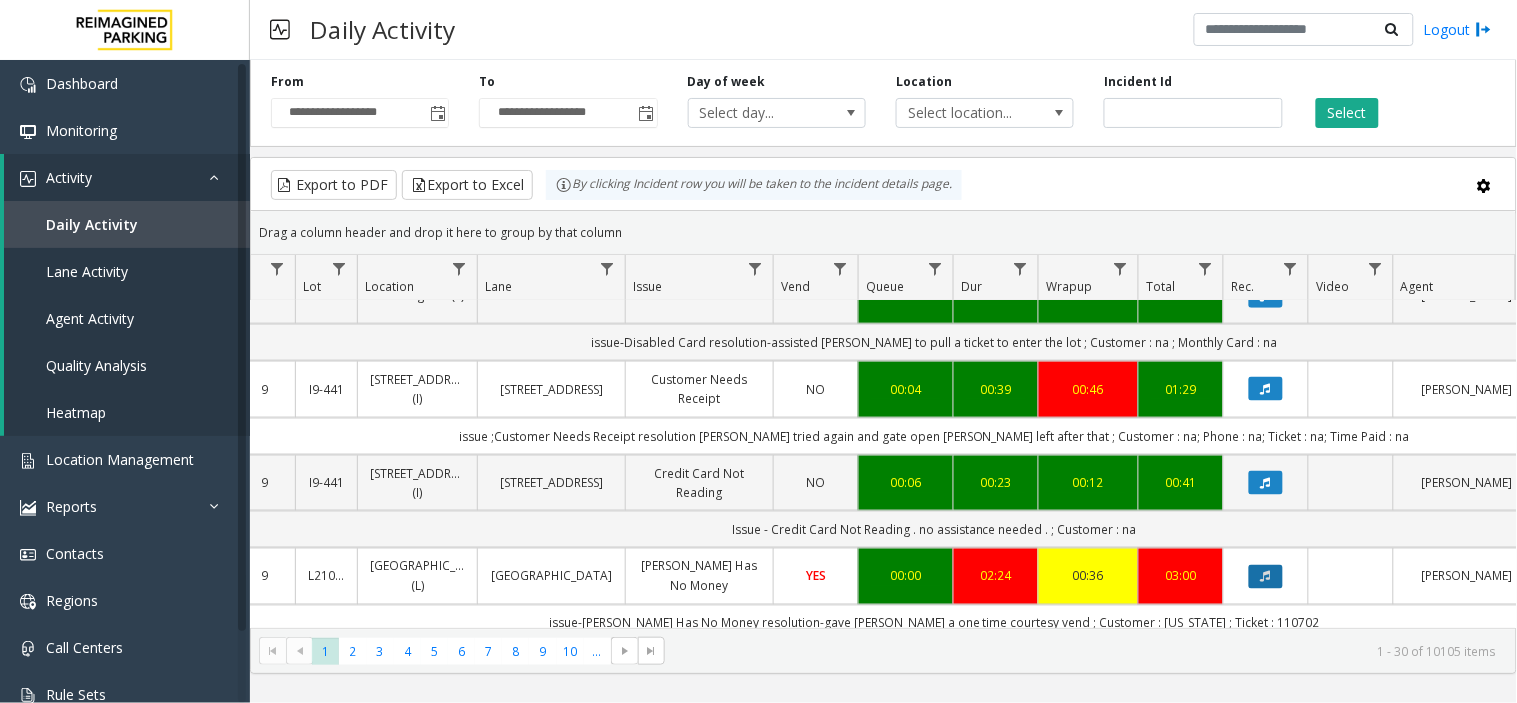 click 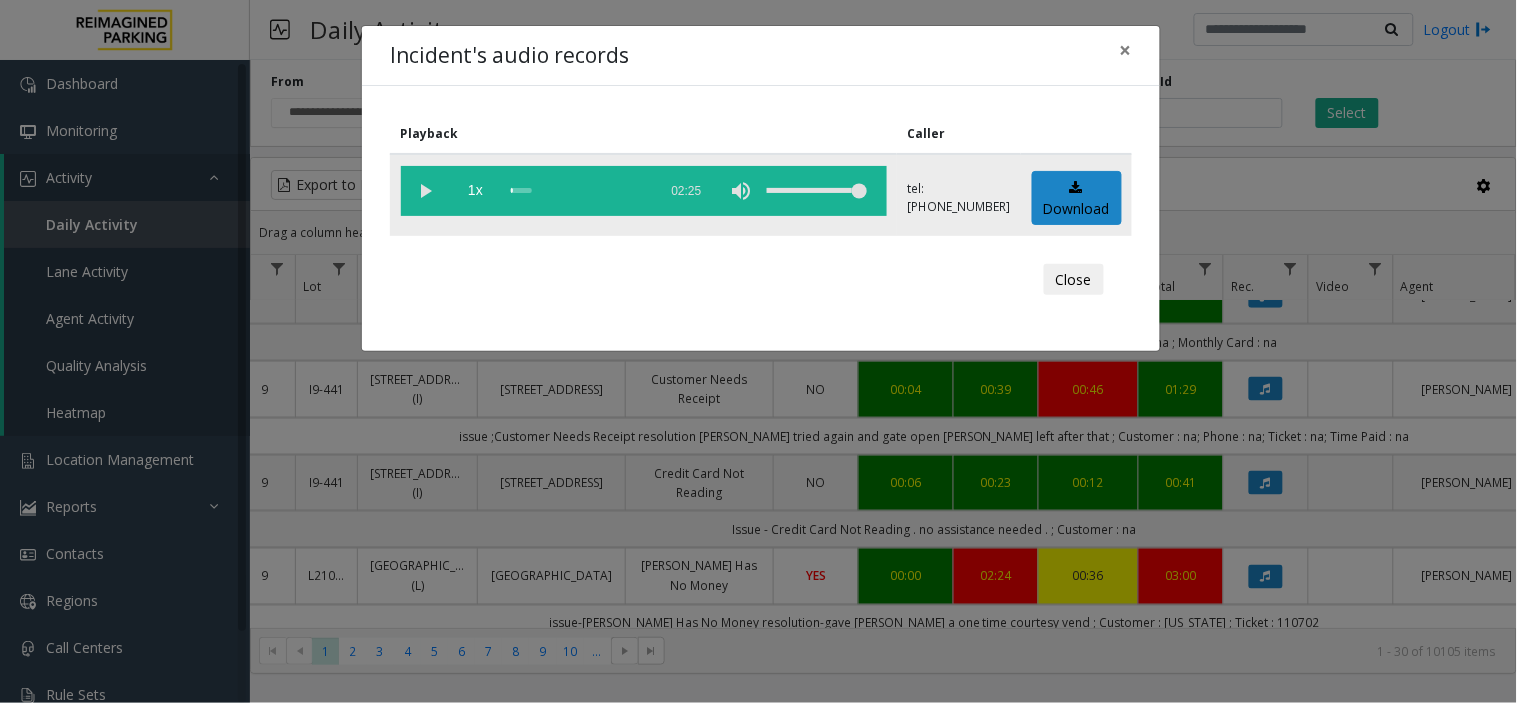click 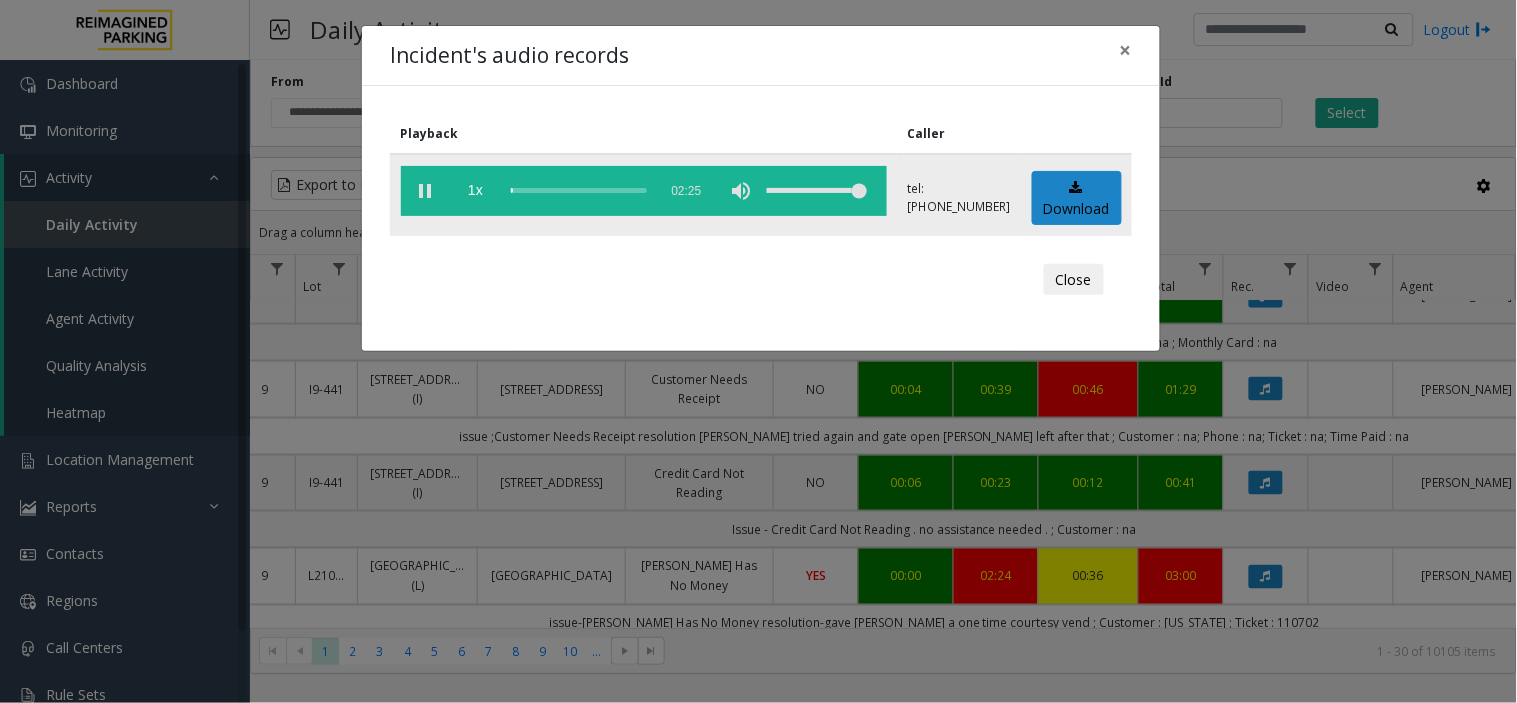 click 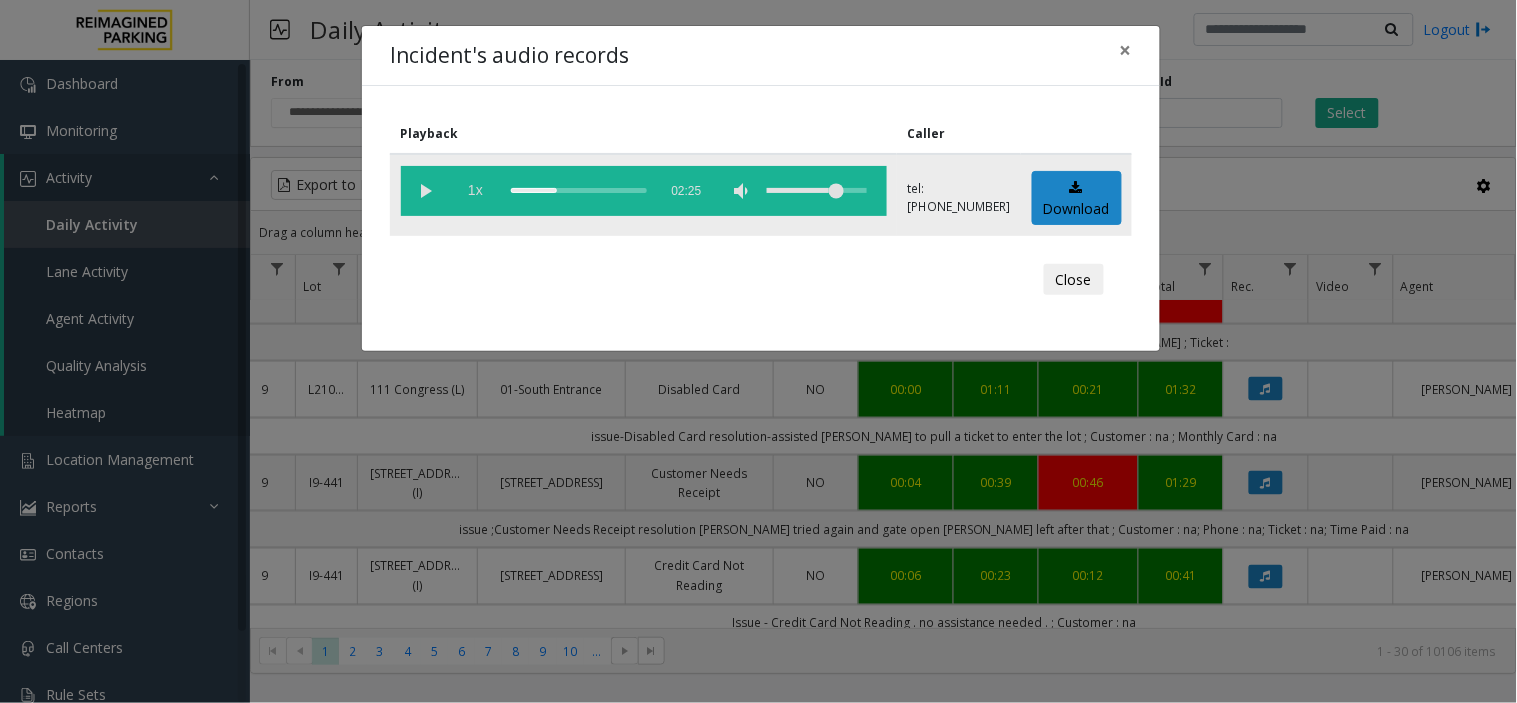 drag, startPoint x: 524, startPoint y: 186, endPoint x: 497, endPoint y: 190, distance: 27.294687 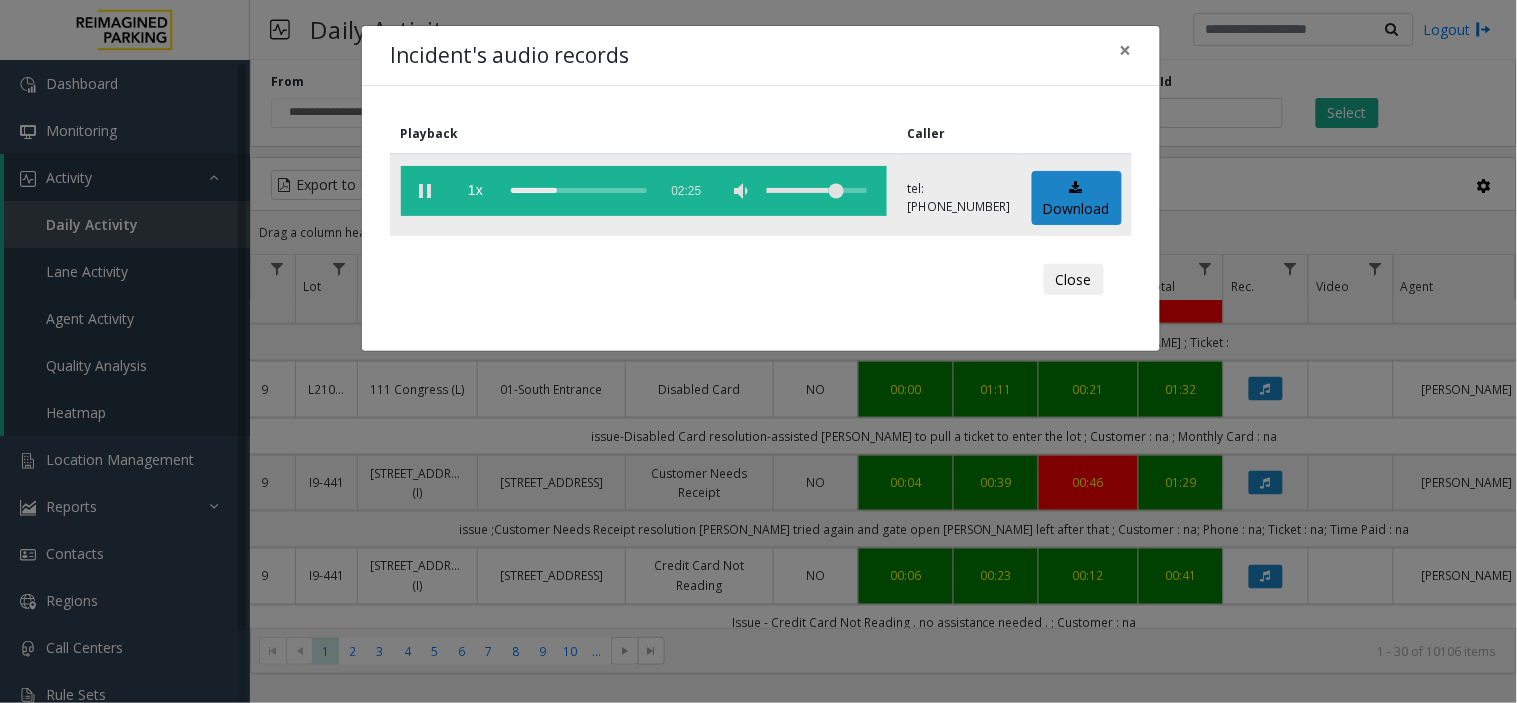 click 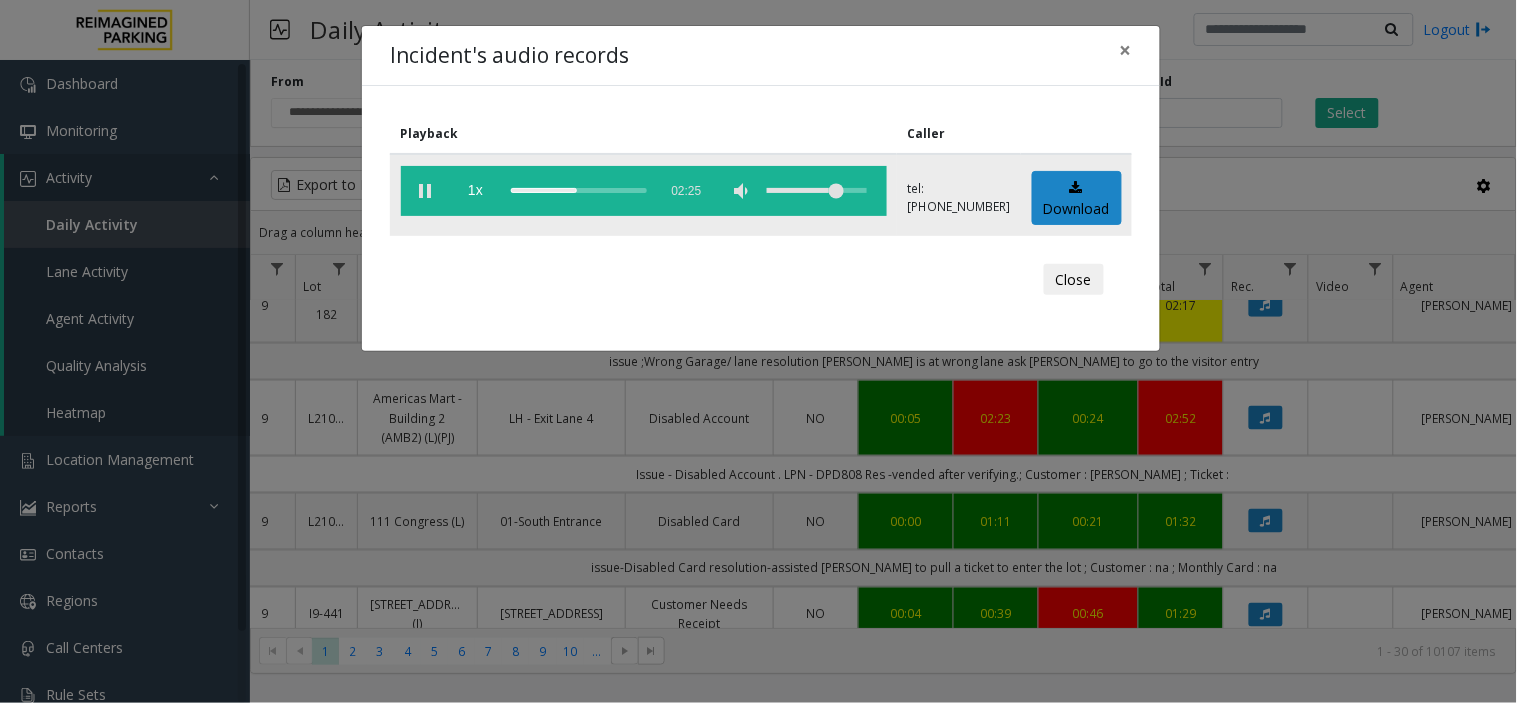 click 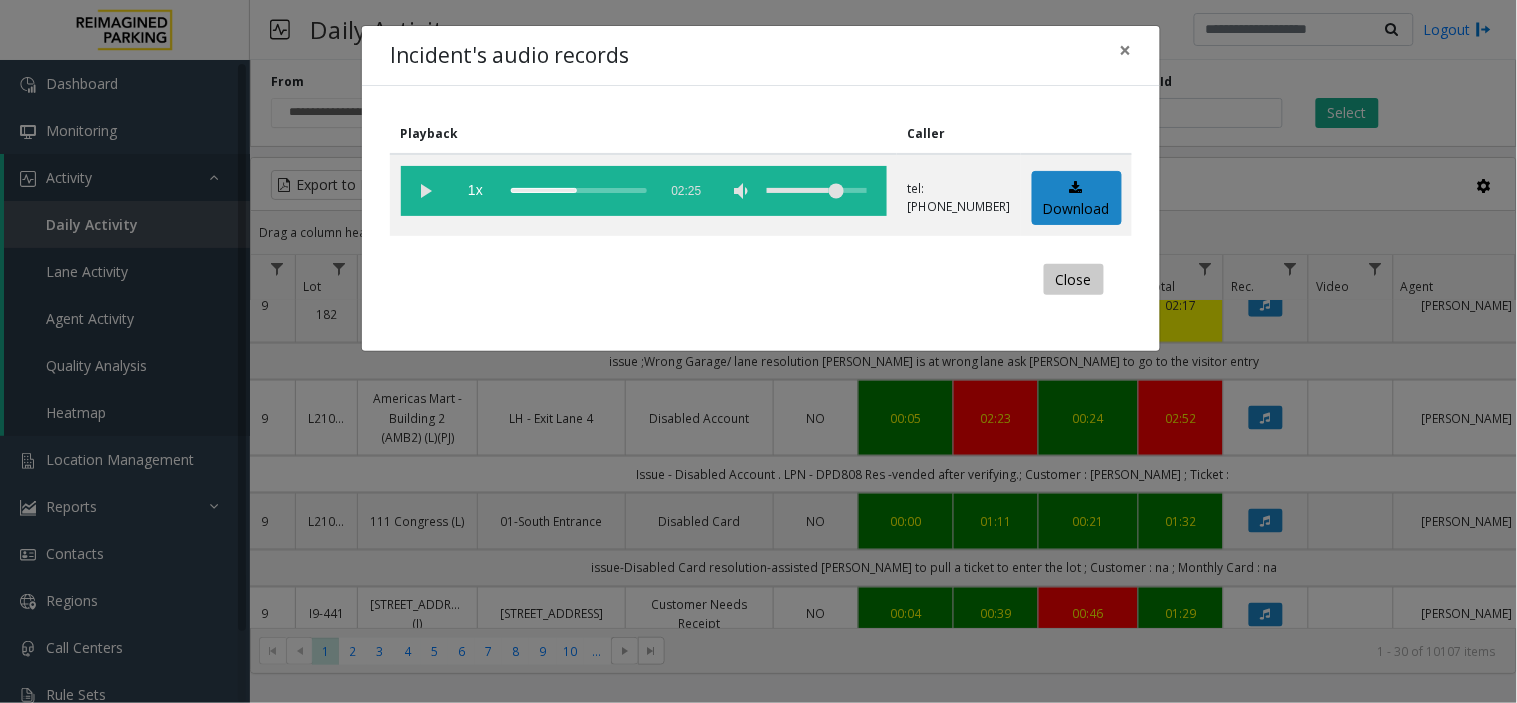 click on "Close" 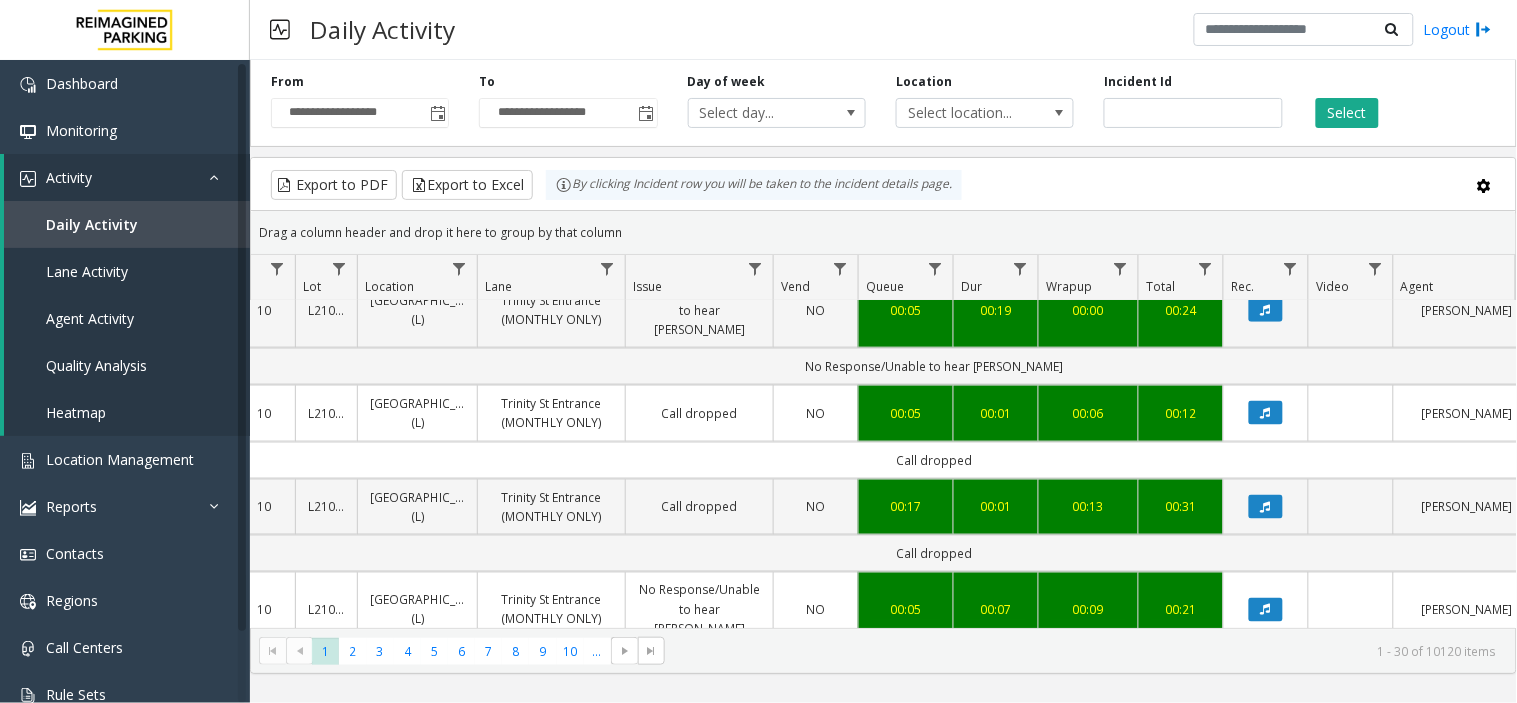 scroll, scrollTop: 2756, scrollLeft: 250, axis: both 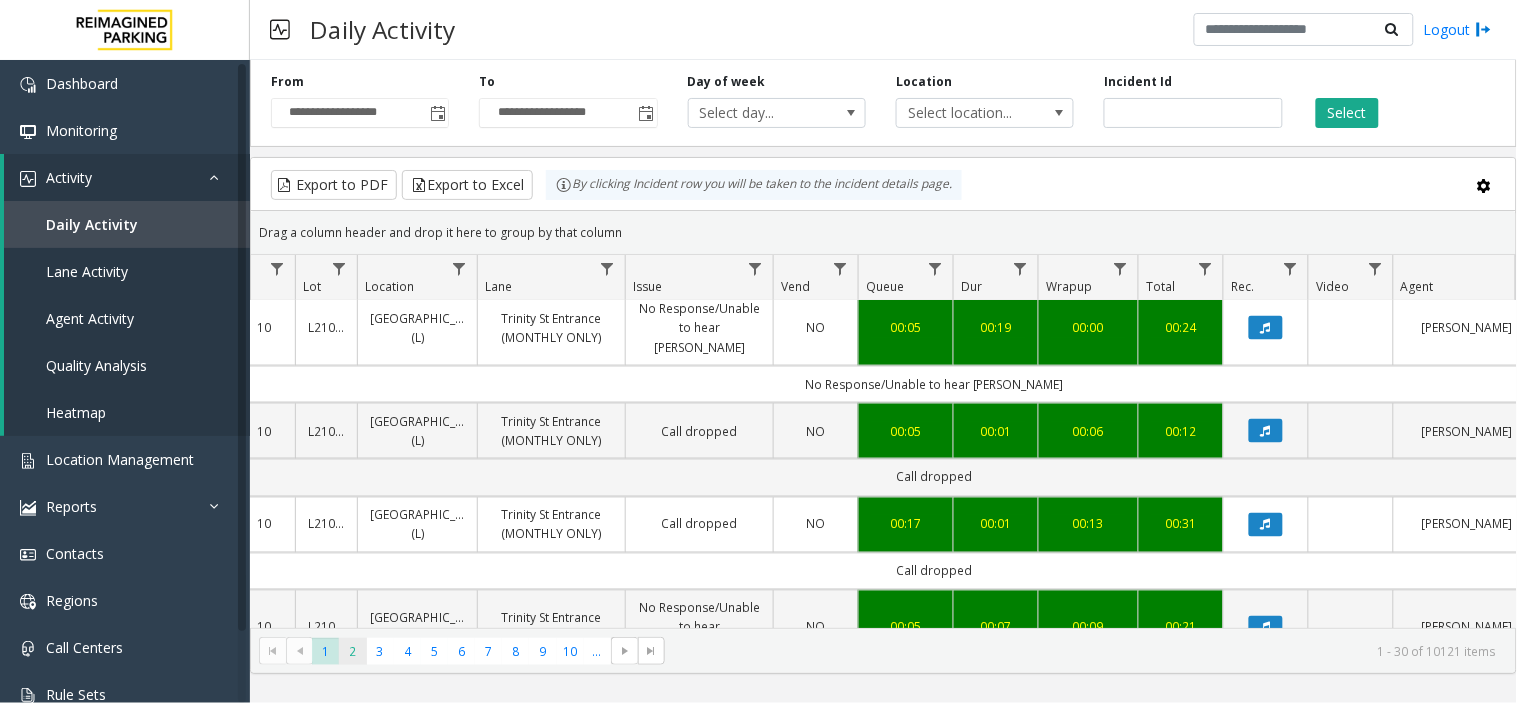 click on "2" 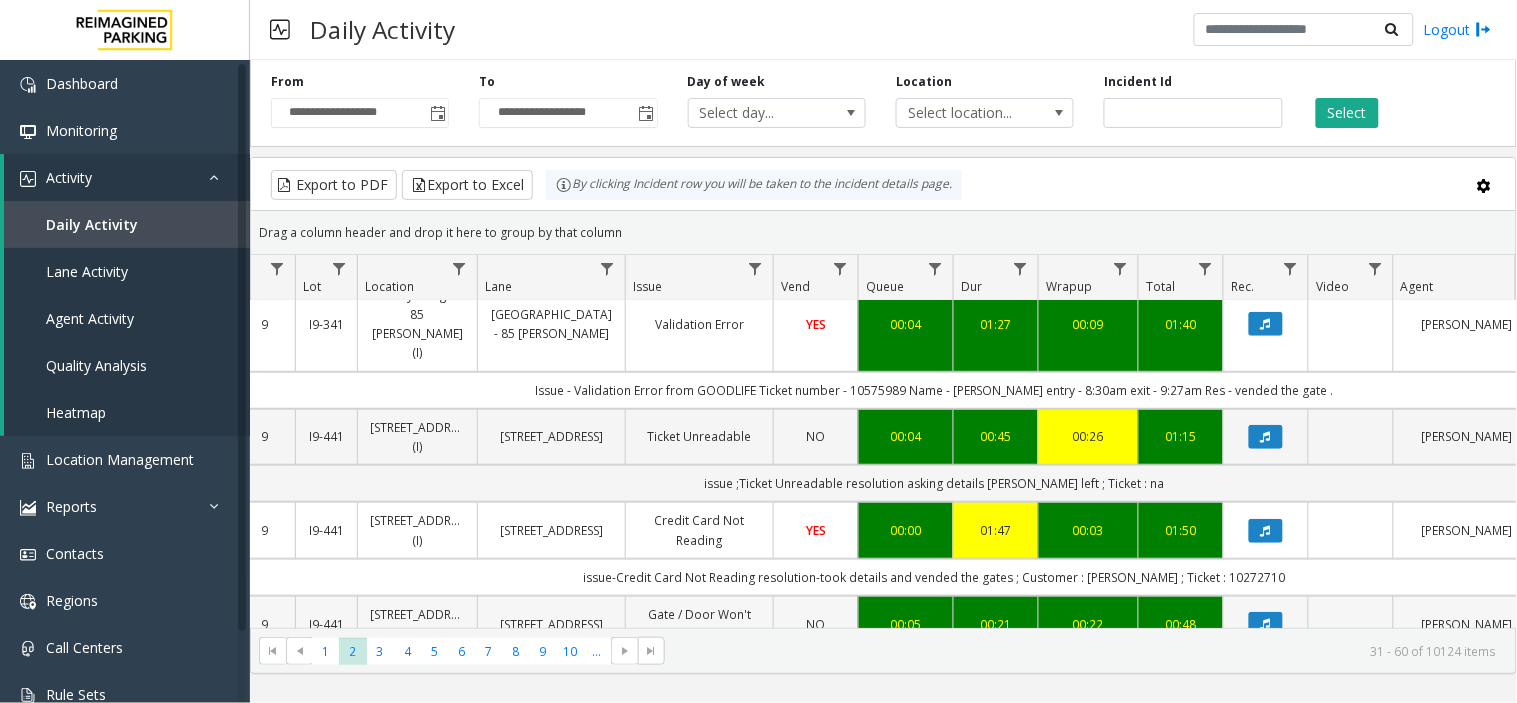 scroll, scrollTop: 2333, scrollLeft: 250, axis: both 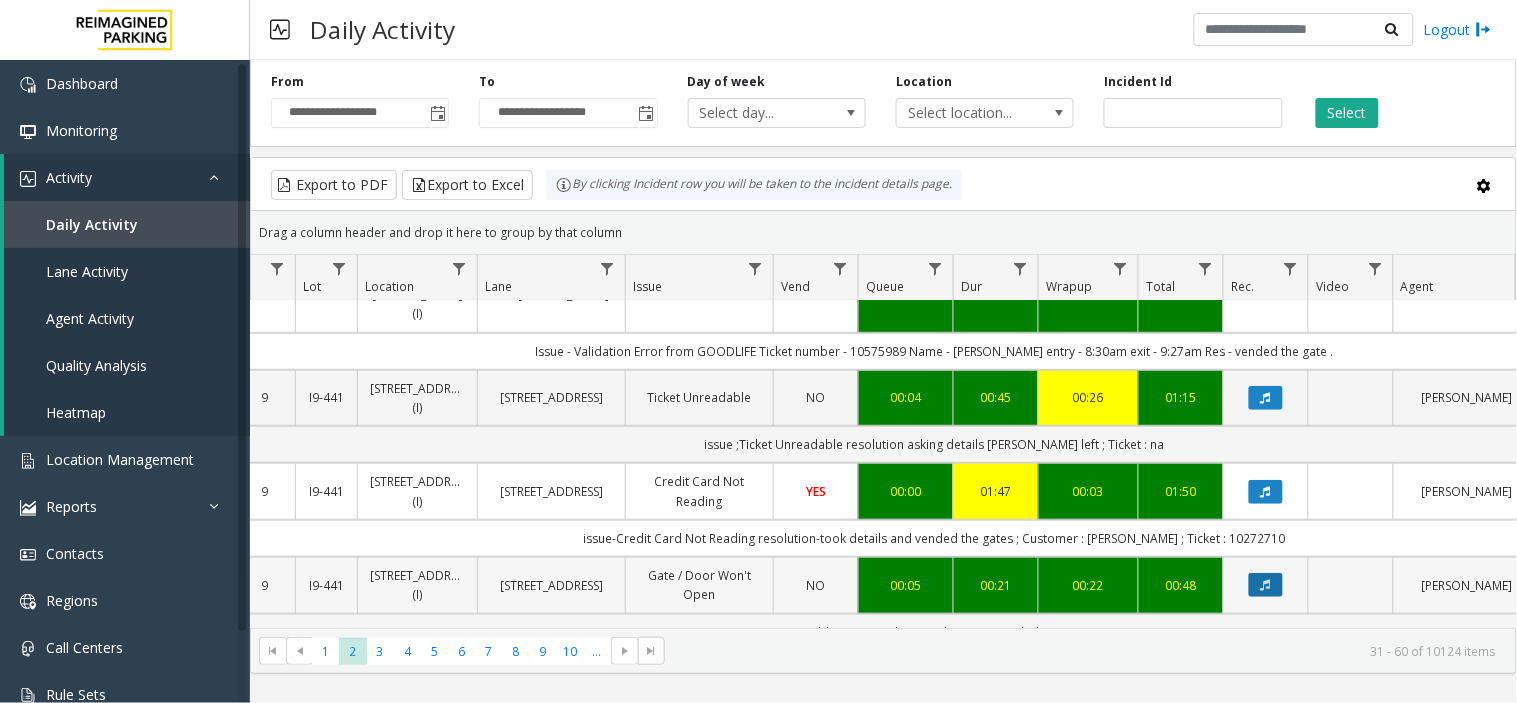 click 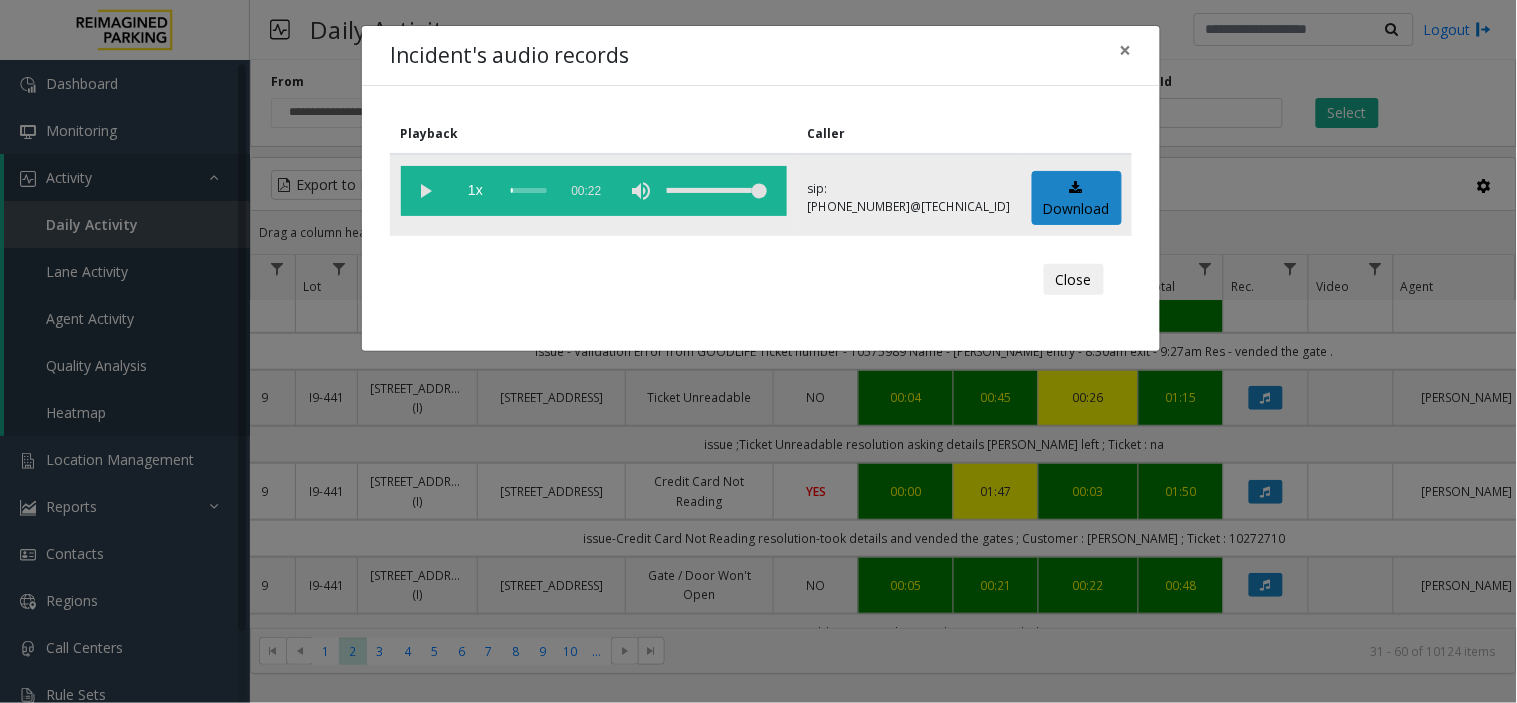 click 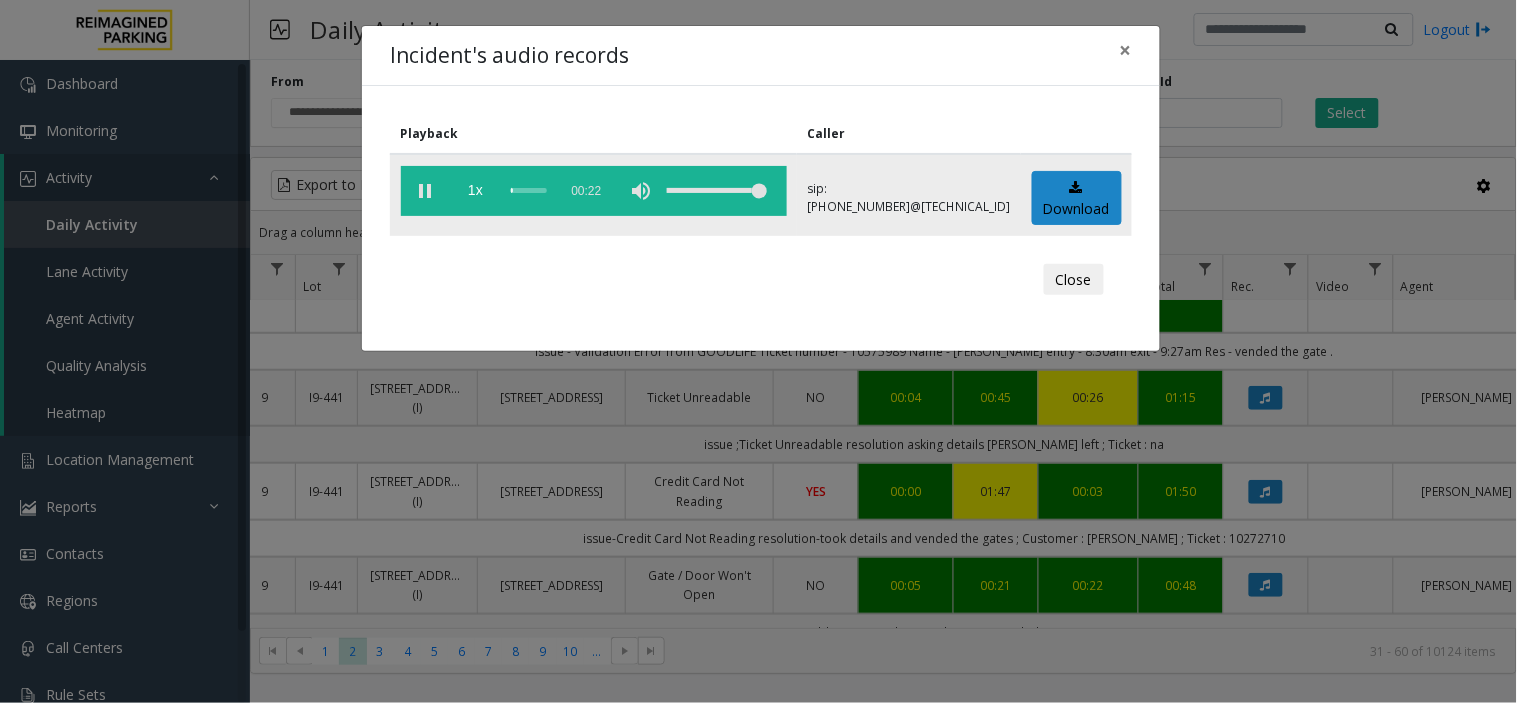 click 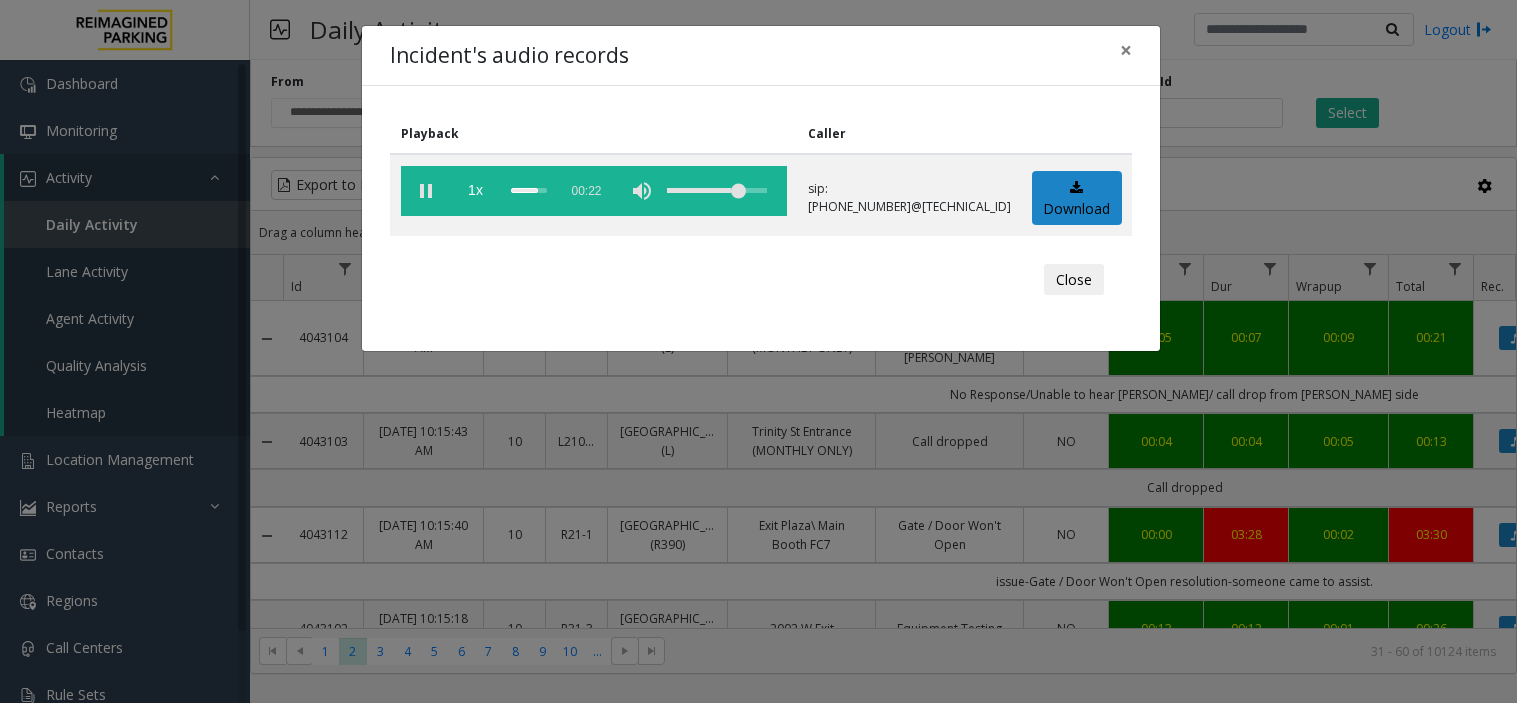 scroll, scrollTop: 0, scrollLeft: 0, axis: both 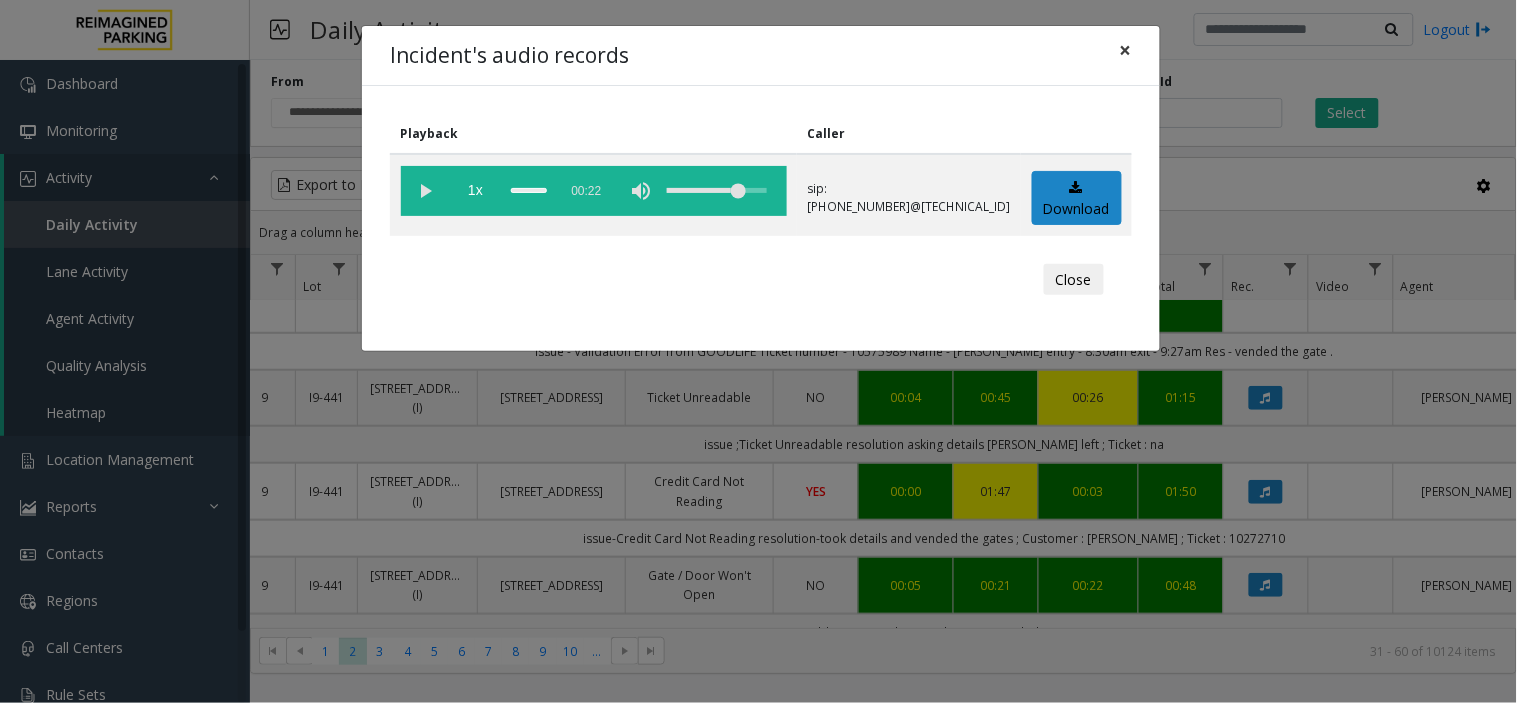 click on "×" 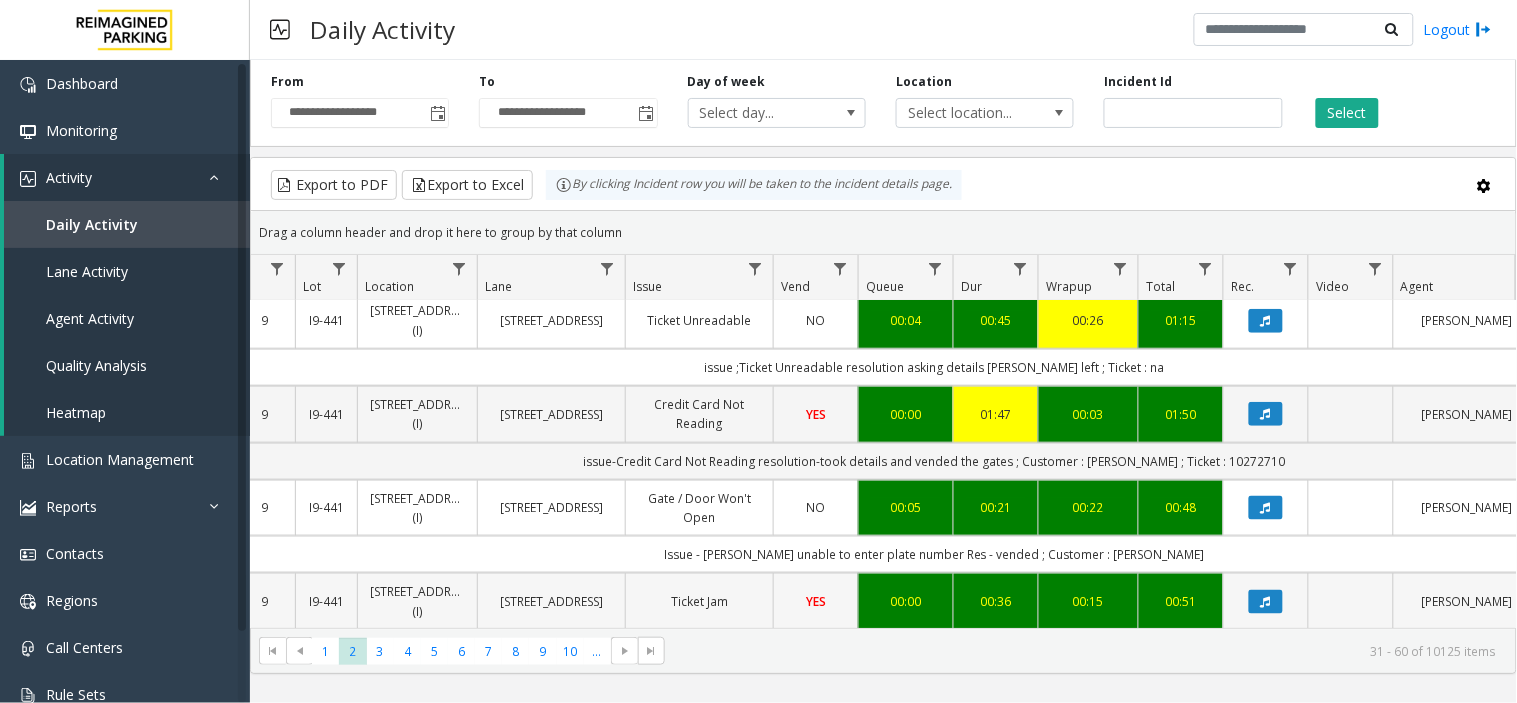 scroll, scrollTop: 2555, scrollLeft: 250, axis: both 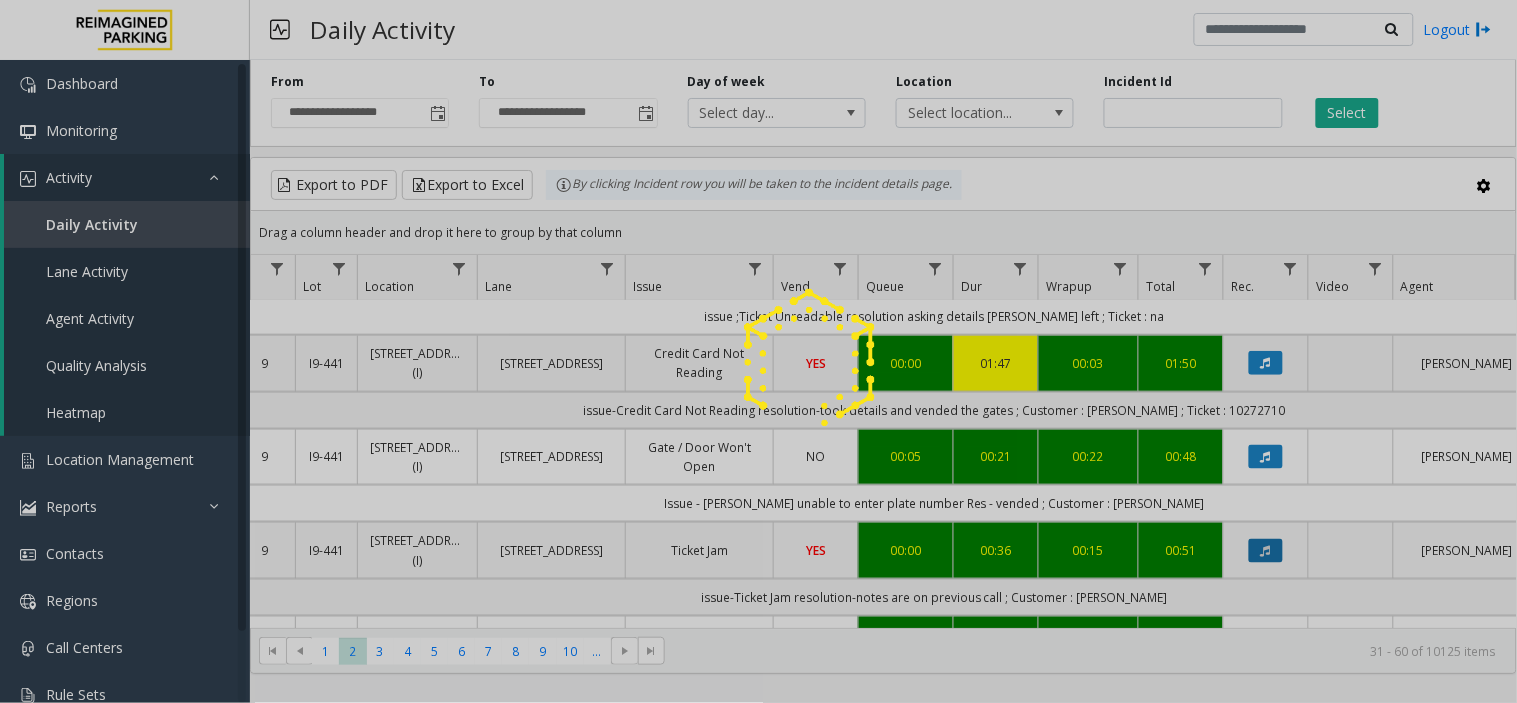 click on "**********" at bounding box center [758, 351] 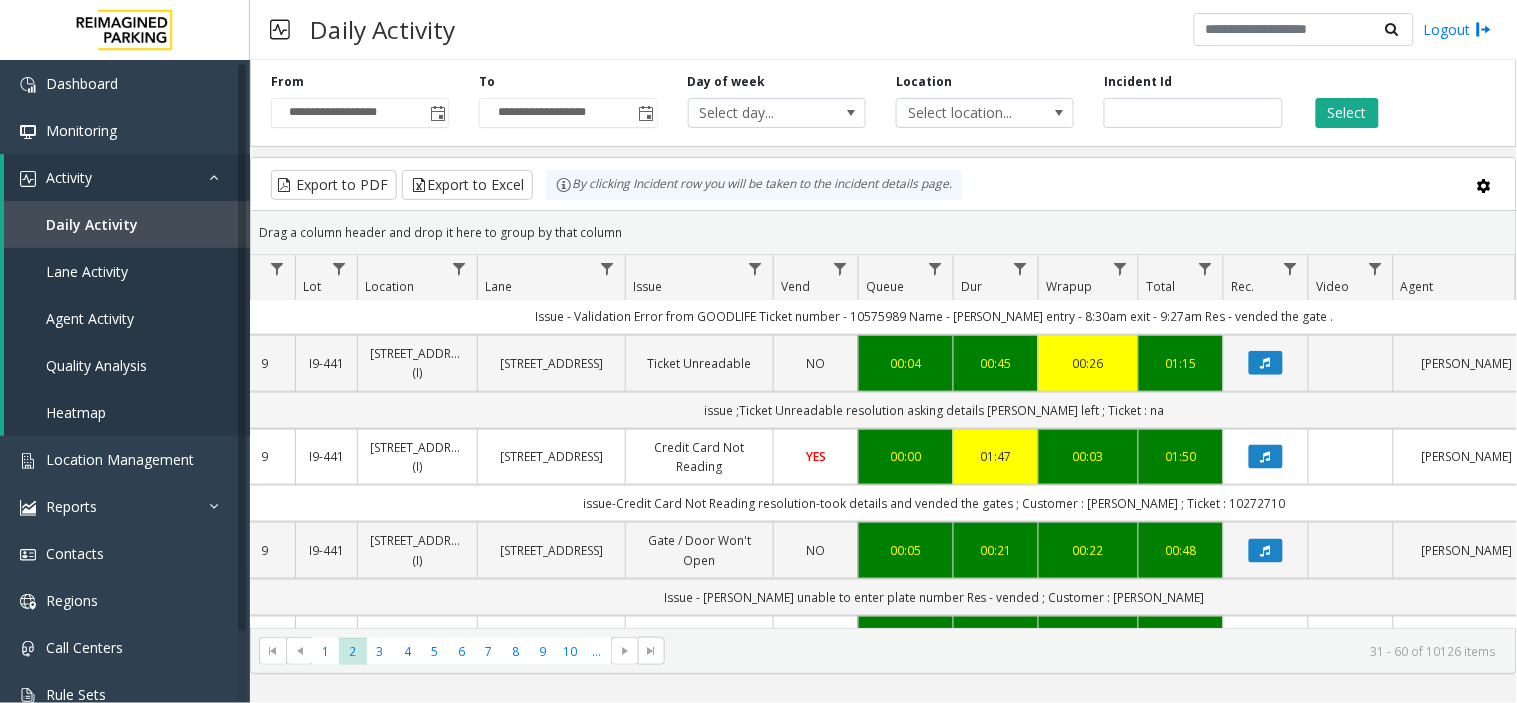click 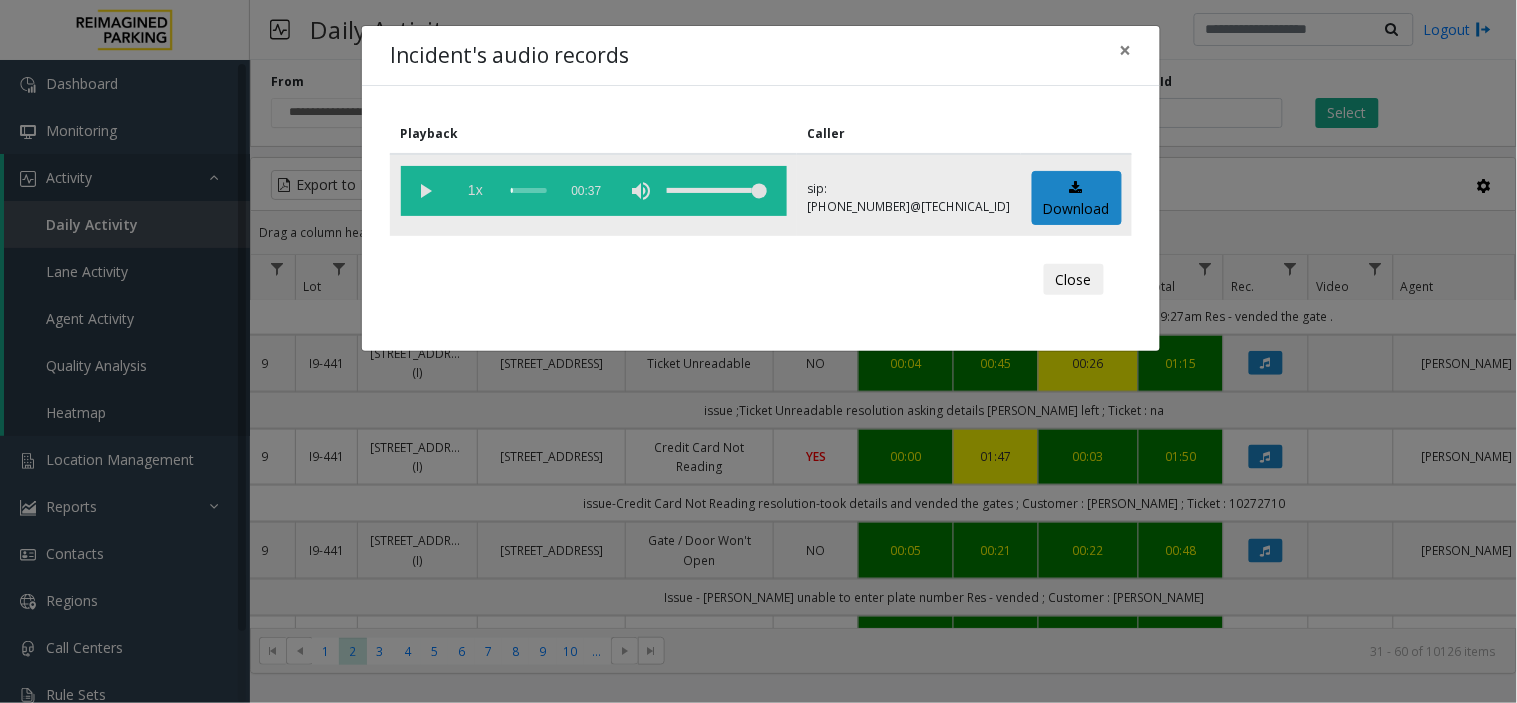 click on "1x" 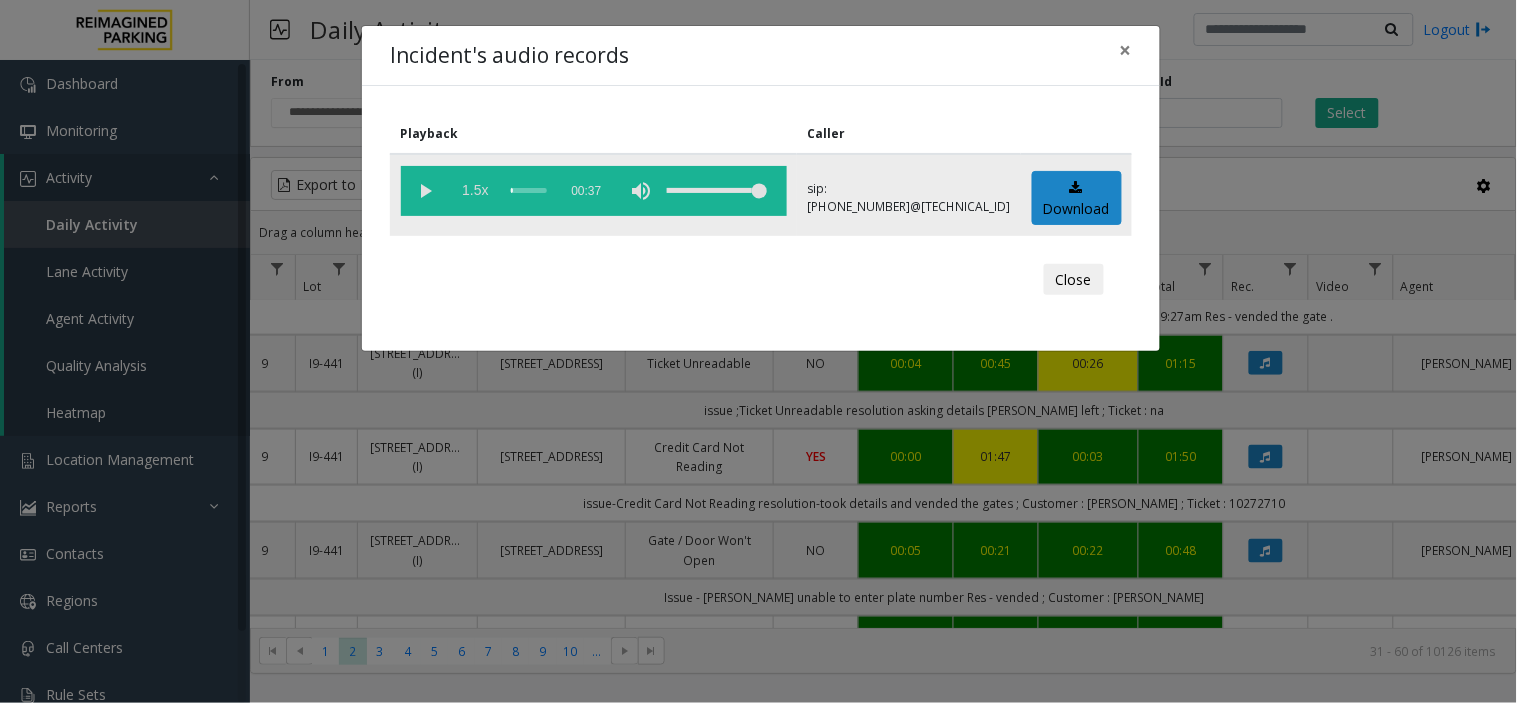 click on "1.5x" 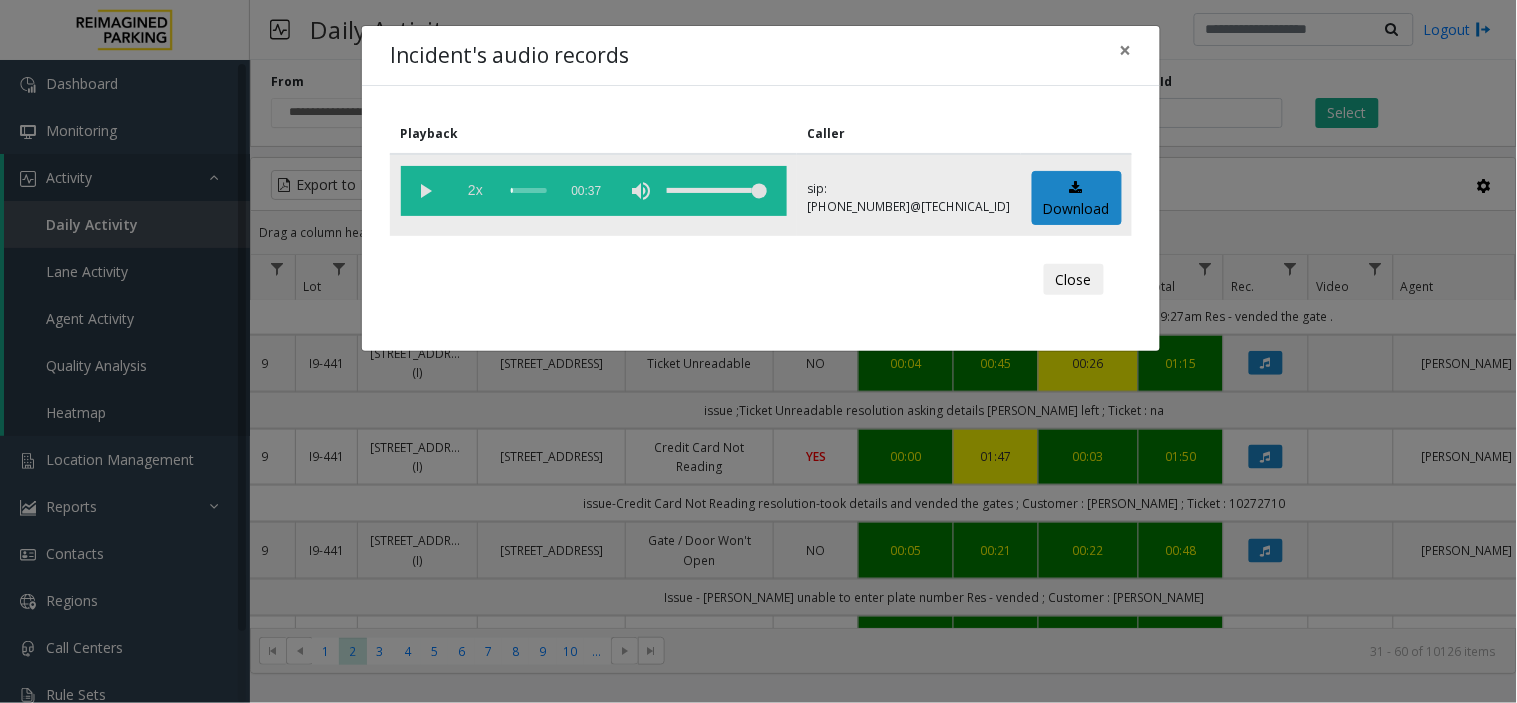 click on "2x" 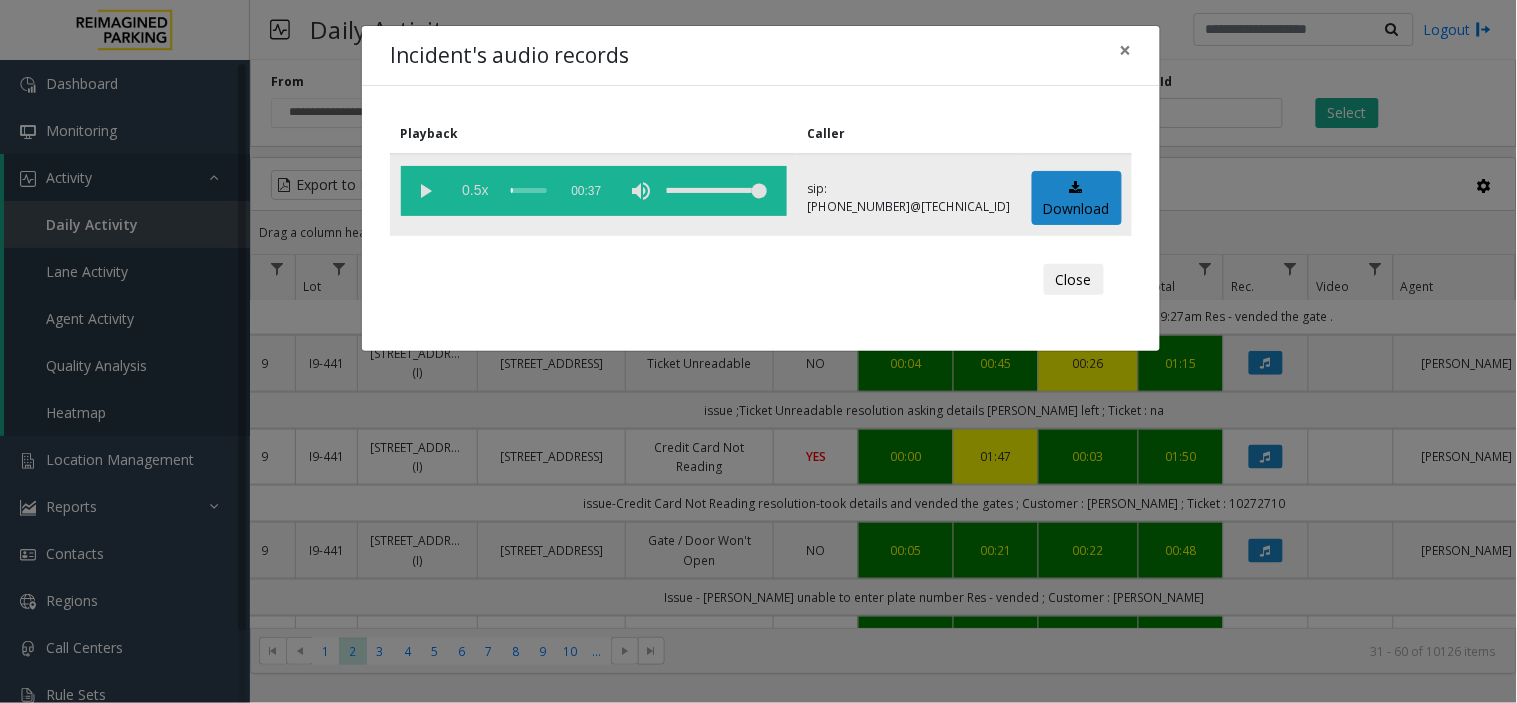 click on "0.5x" 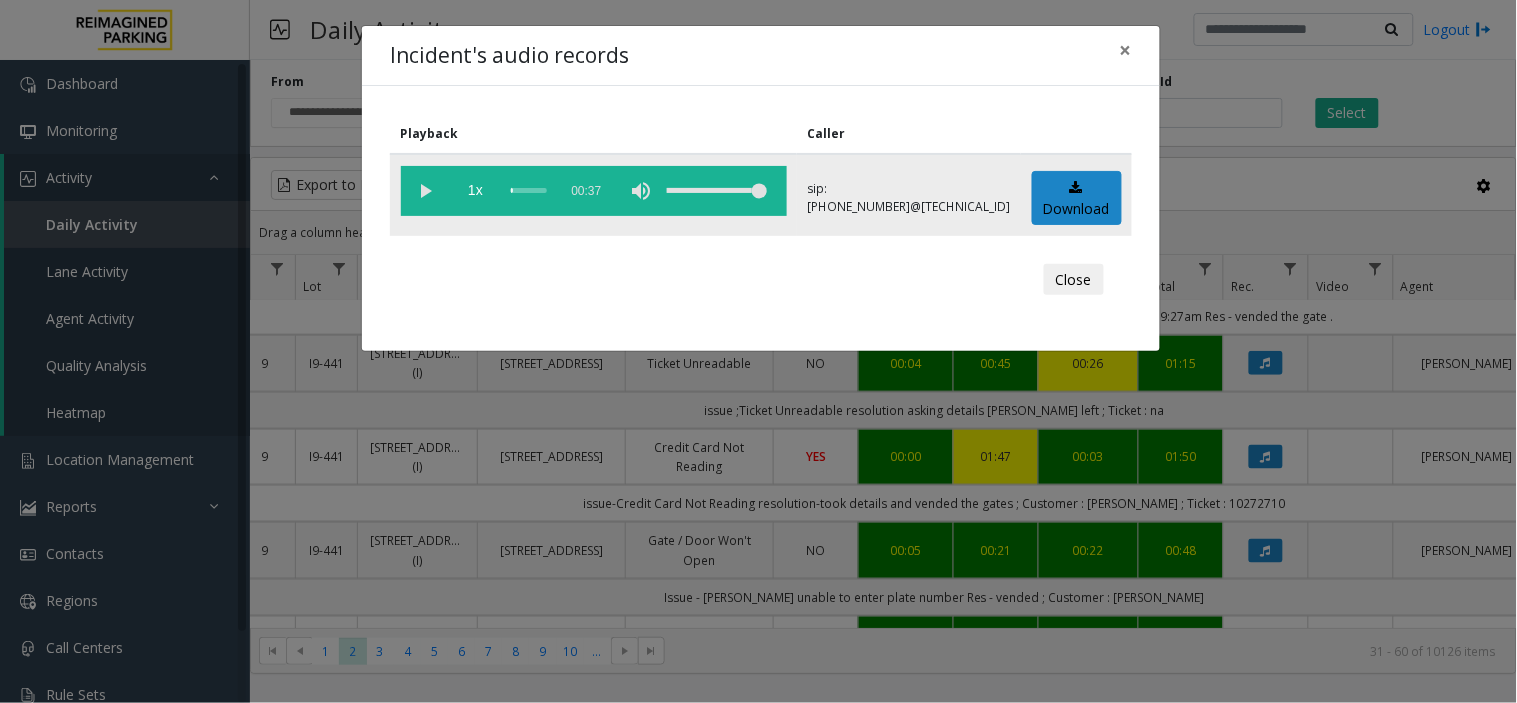click 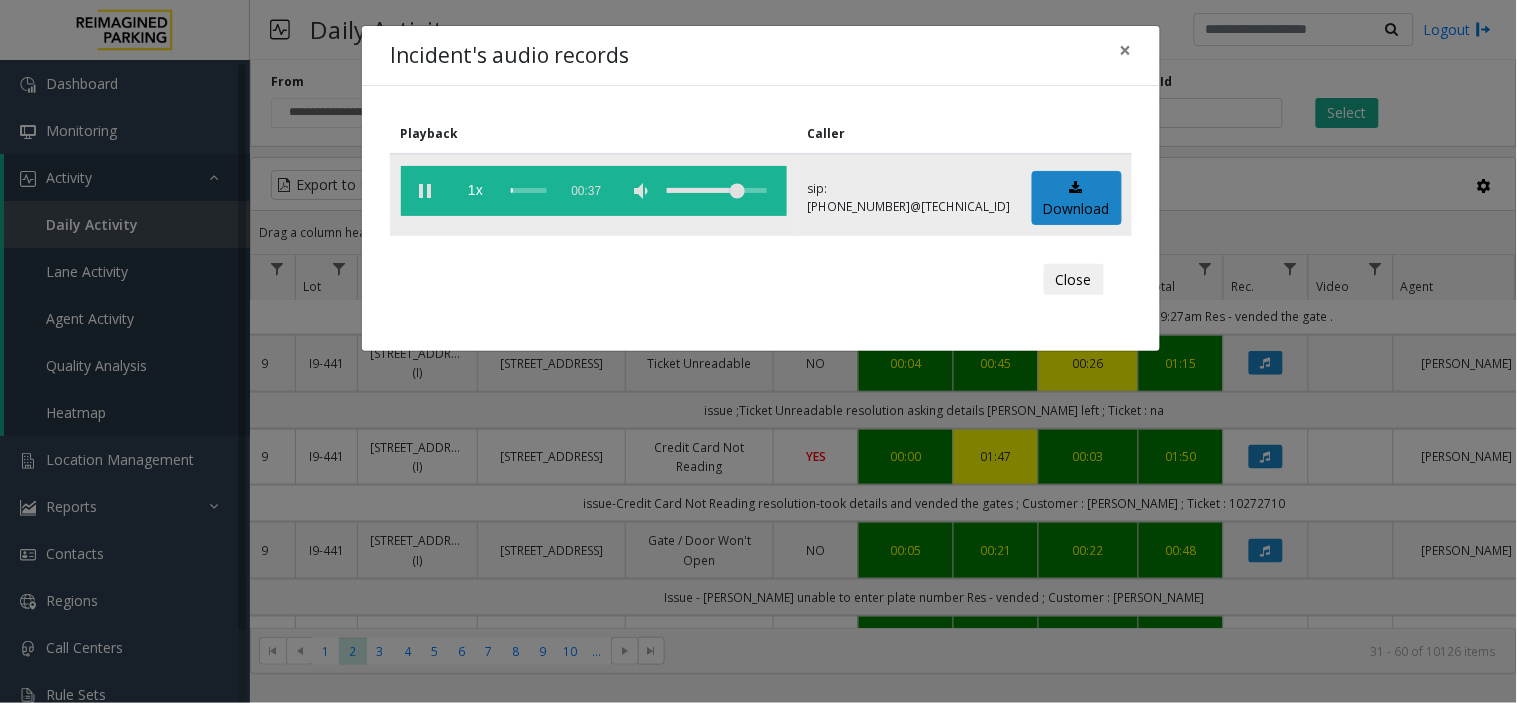 click 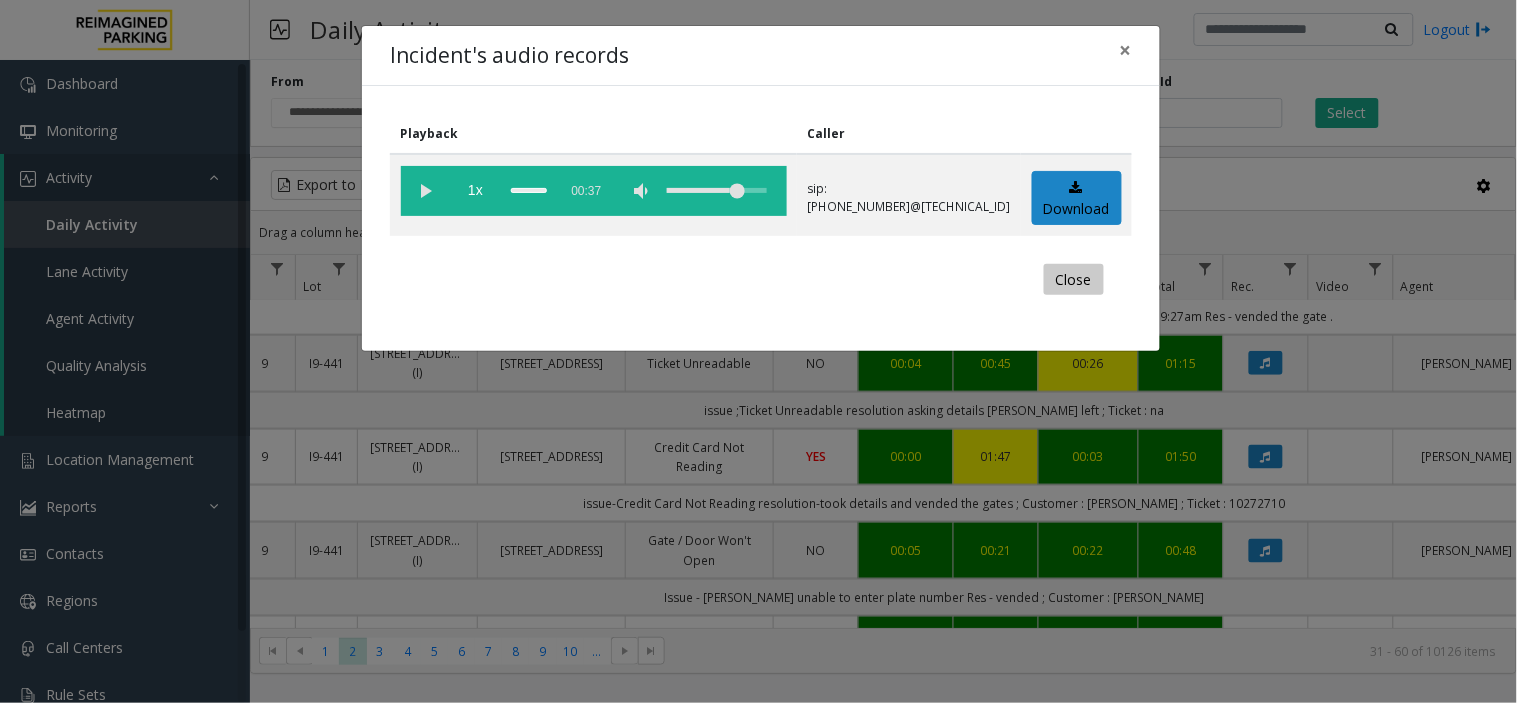 click on "Close" 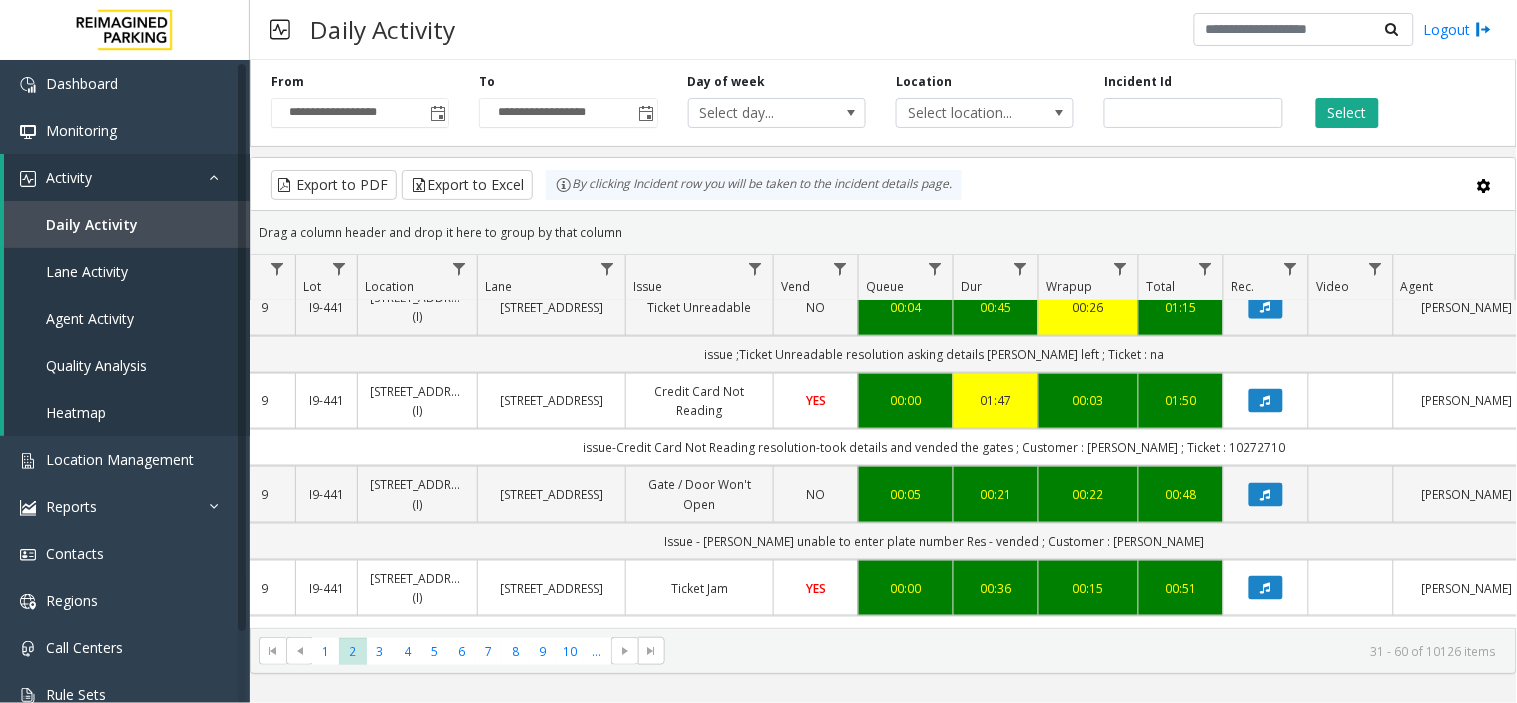scroll, scrollTop: 2641, scrollLeft: 250, axis: both 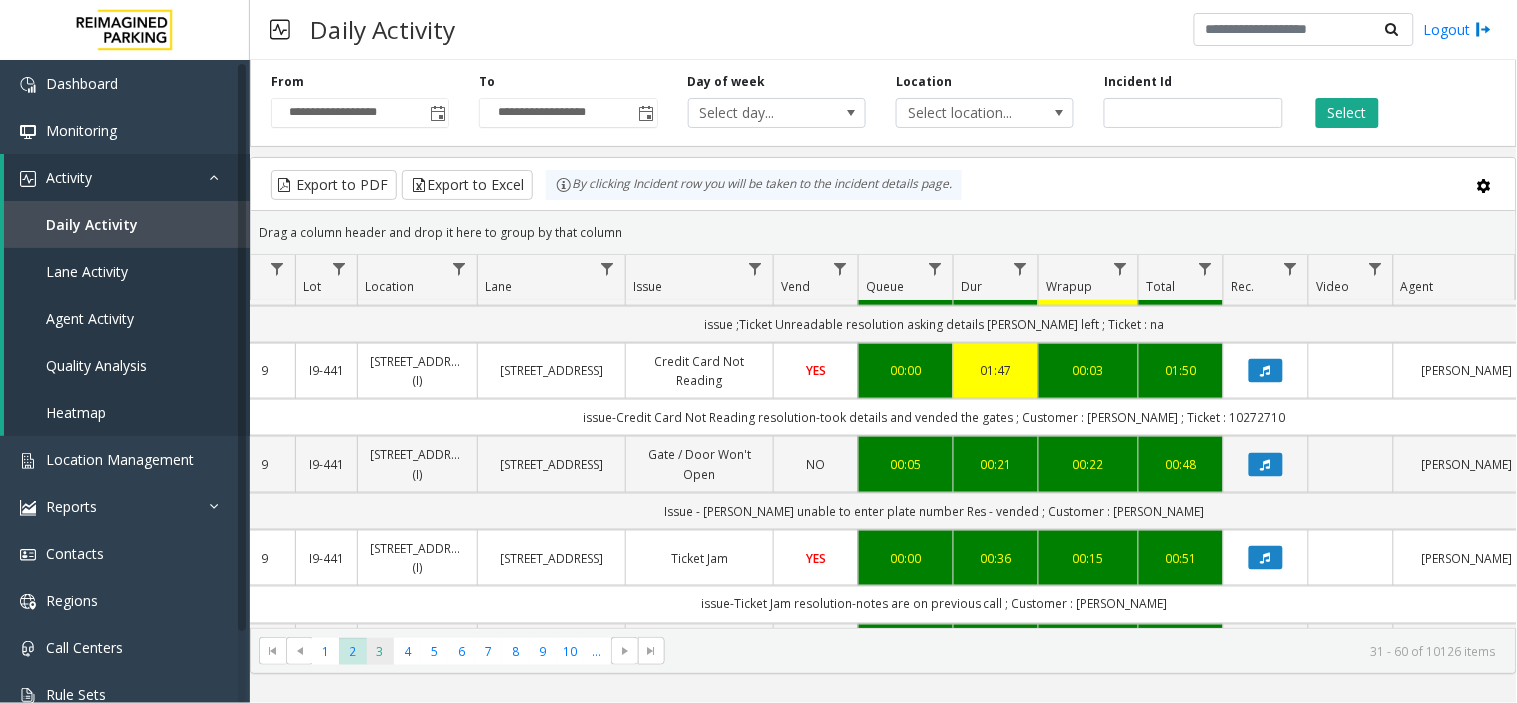 click on "3" 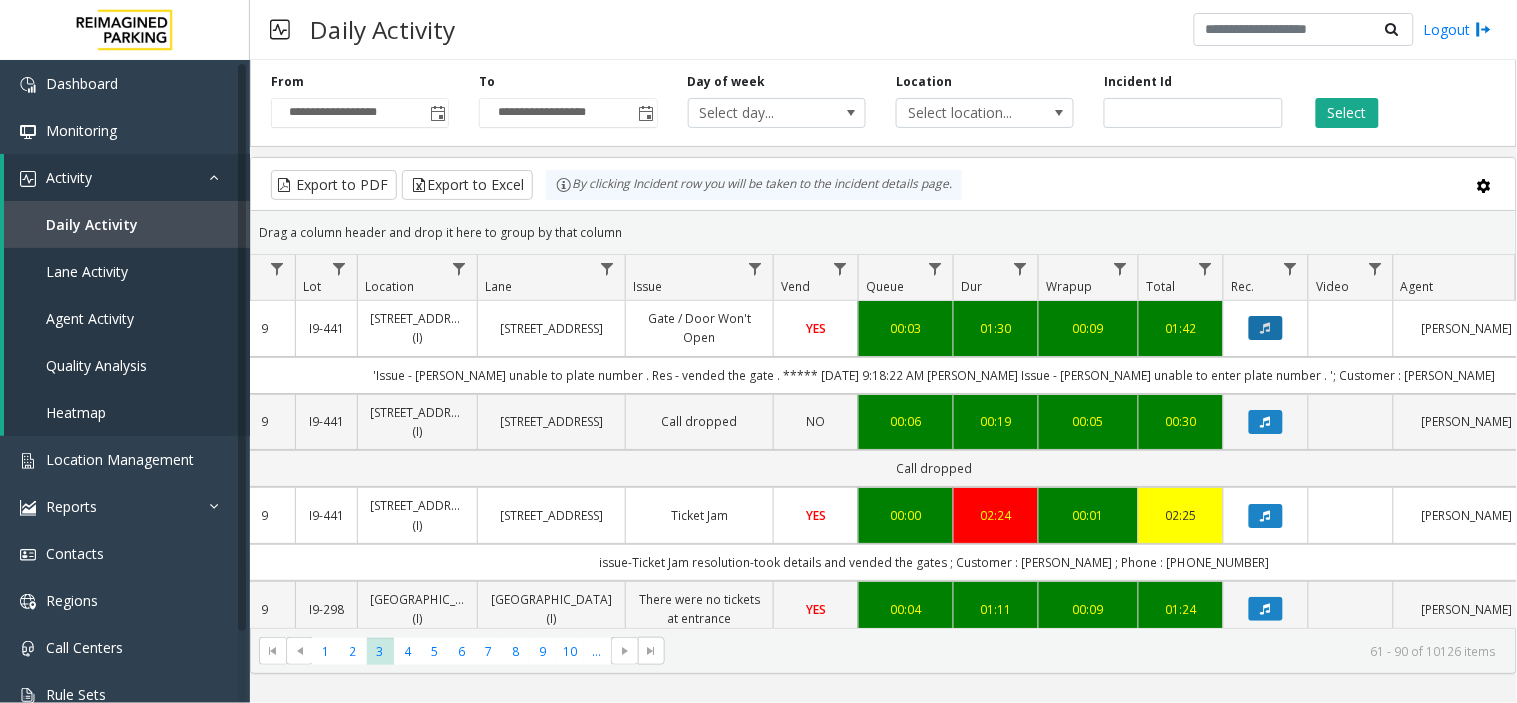 click 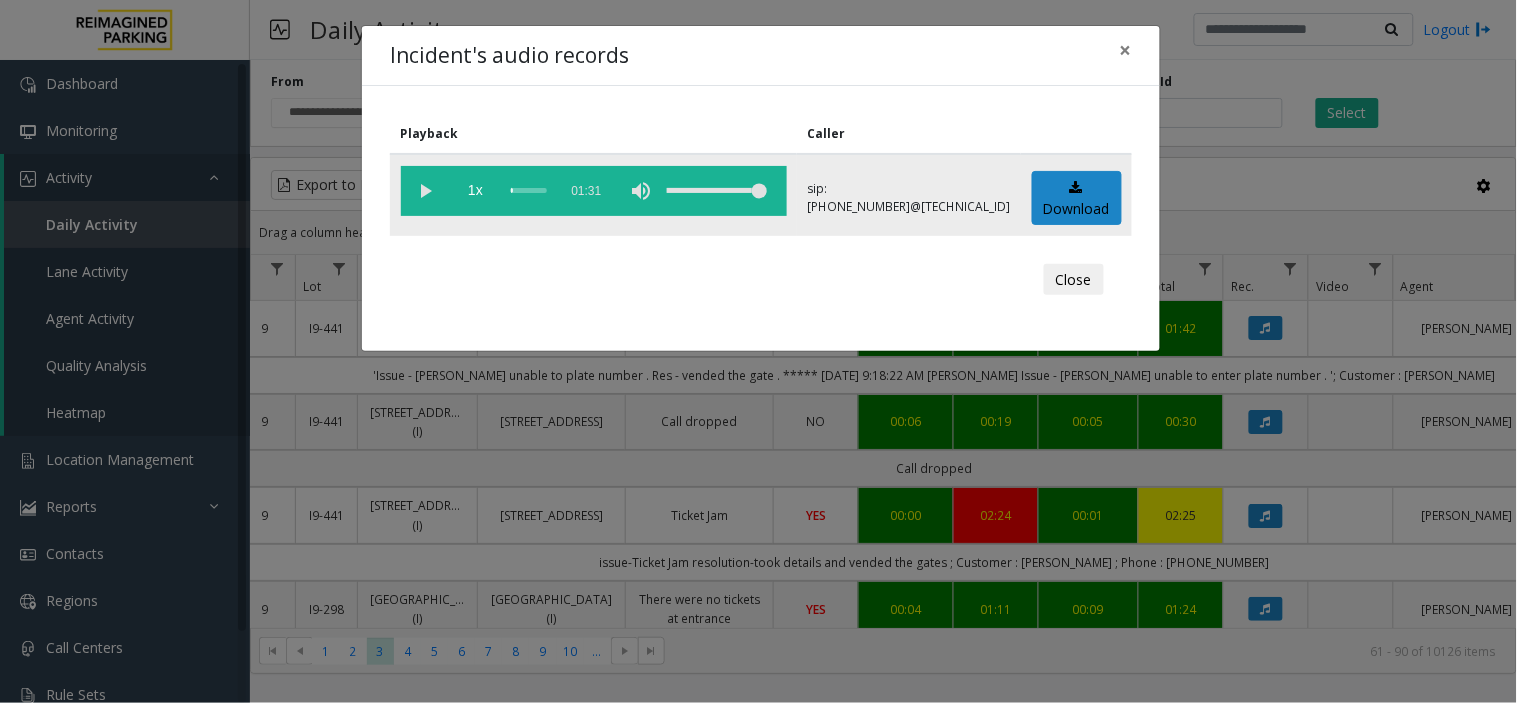 click 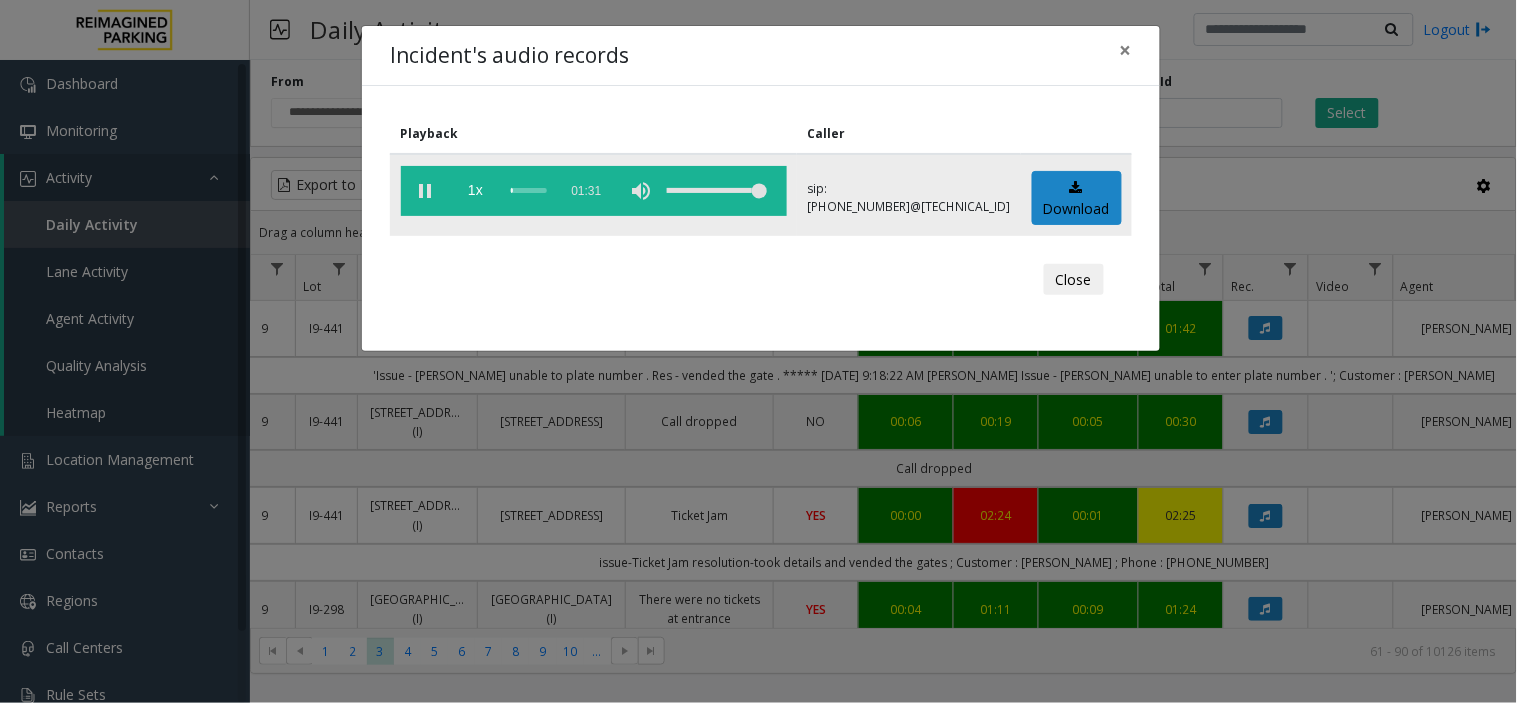 click 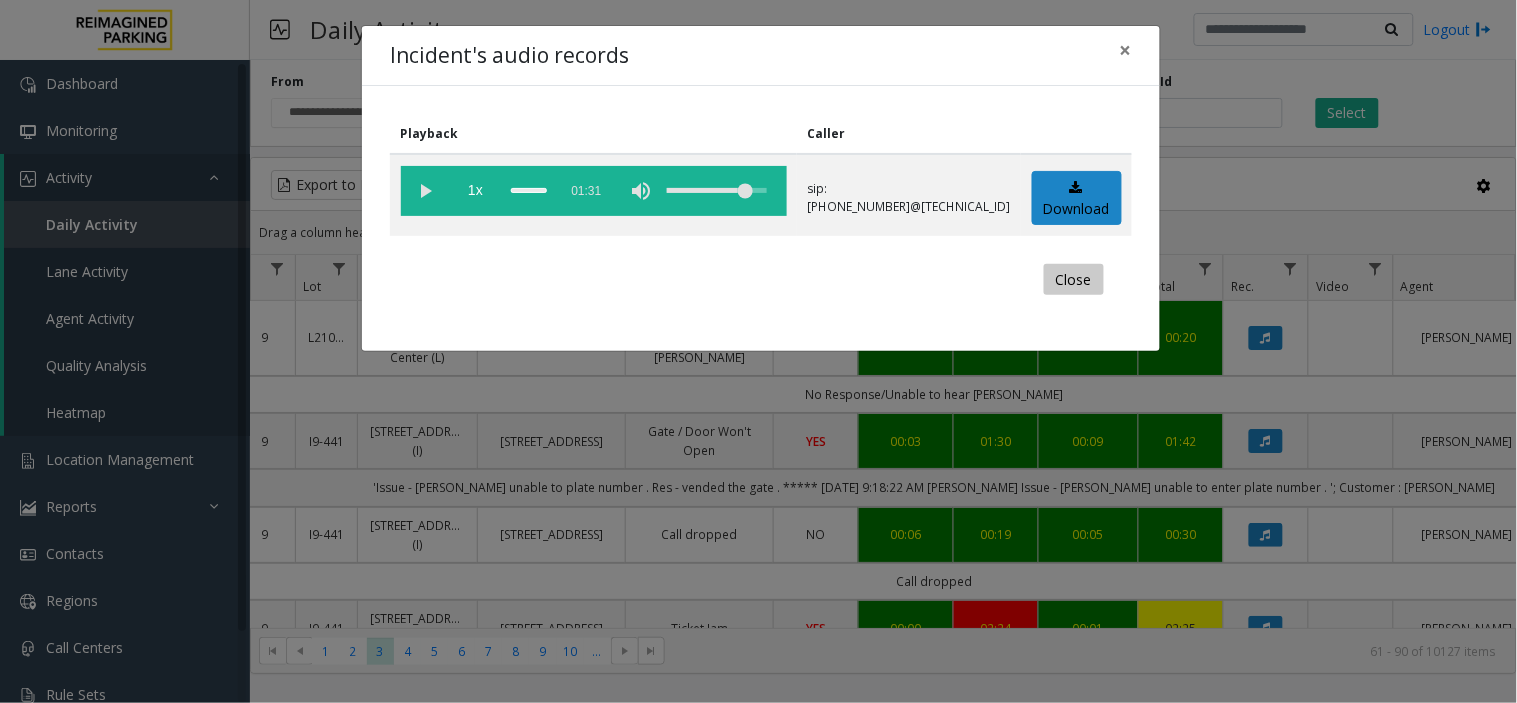 click on "Close" 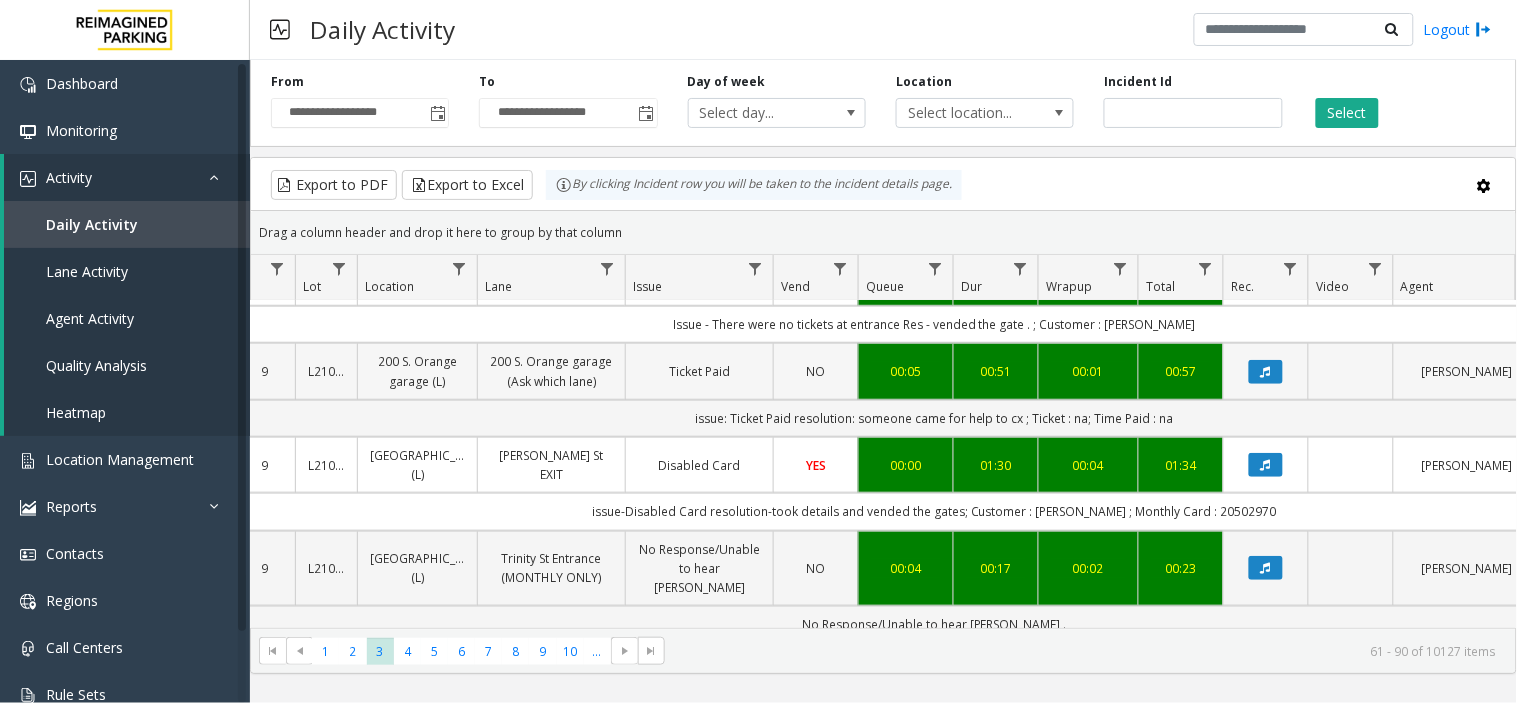 scroll, scrollTop: 555, scrollLeft: 250, axis: both 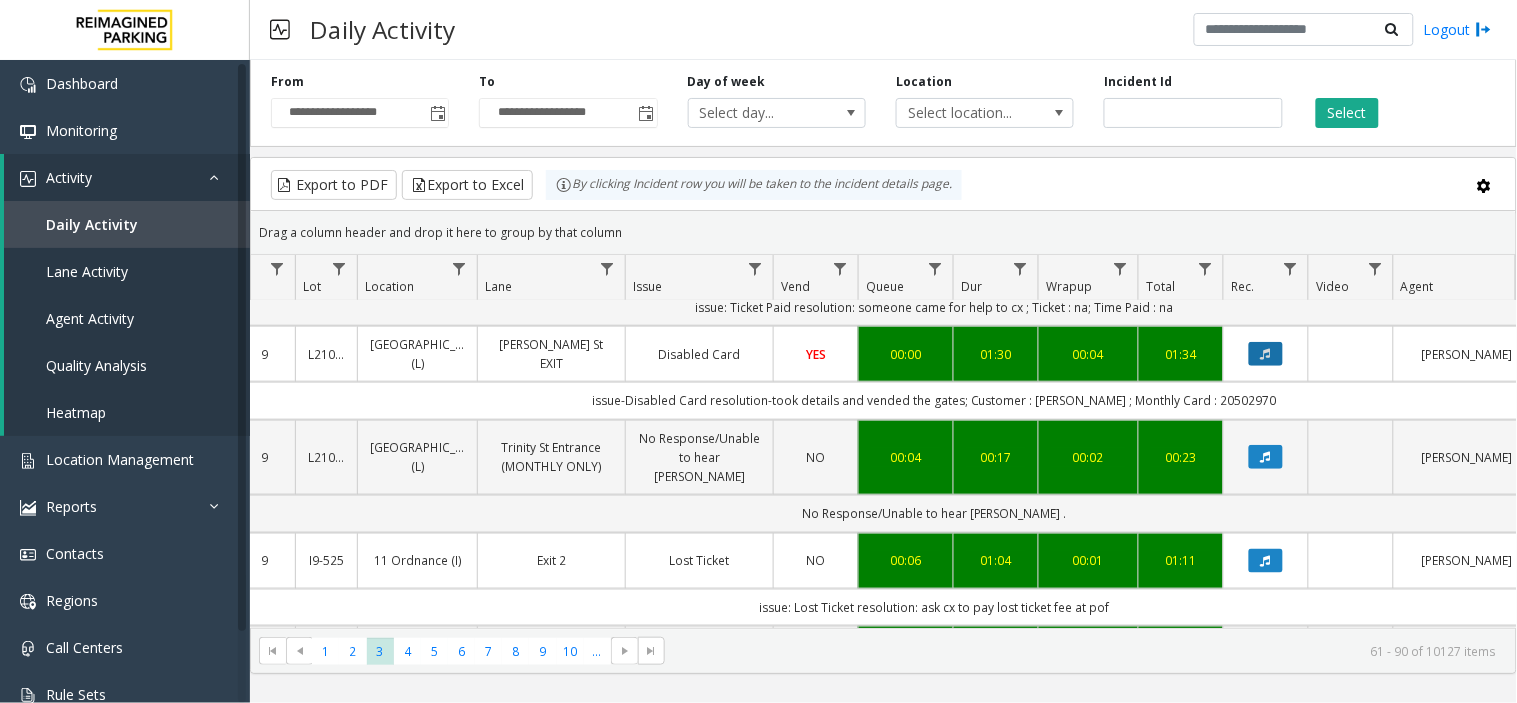 click 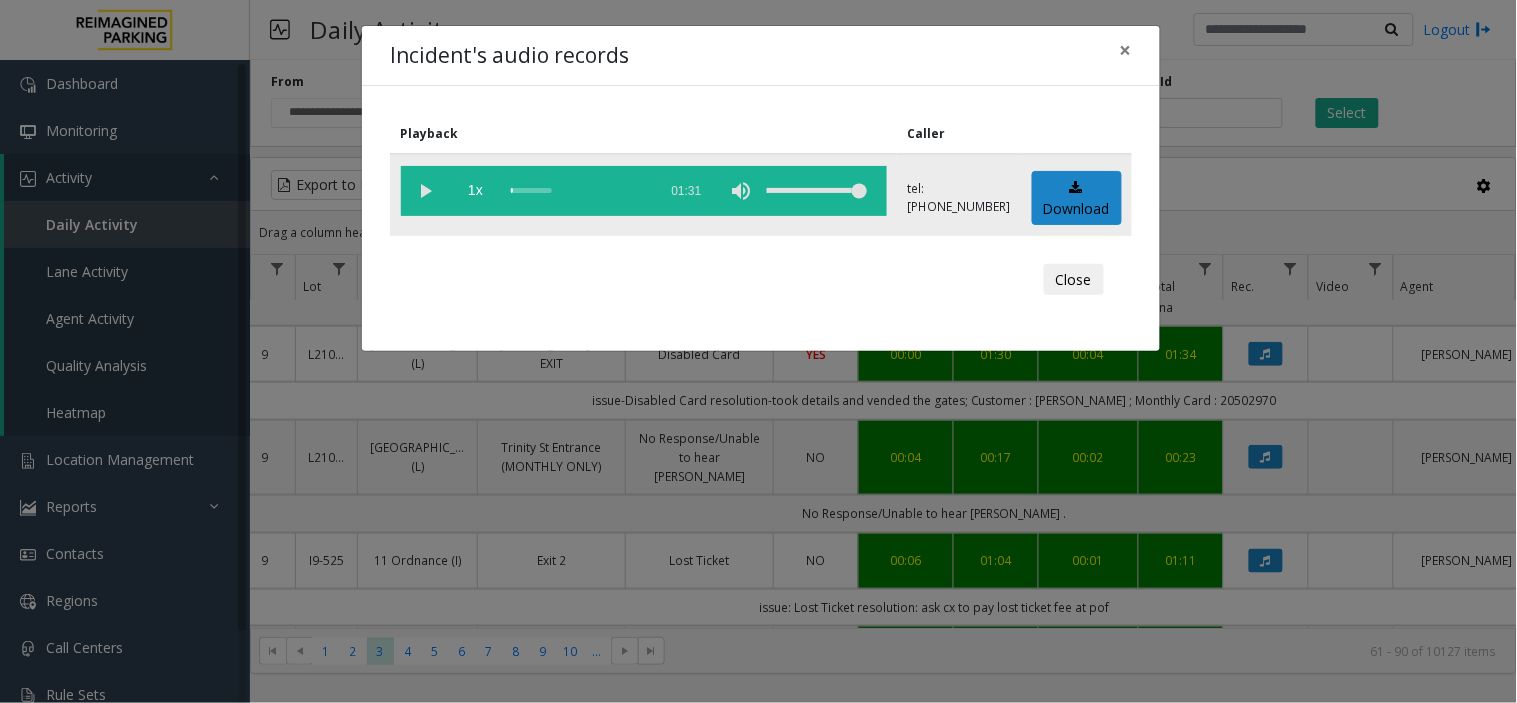 click 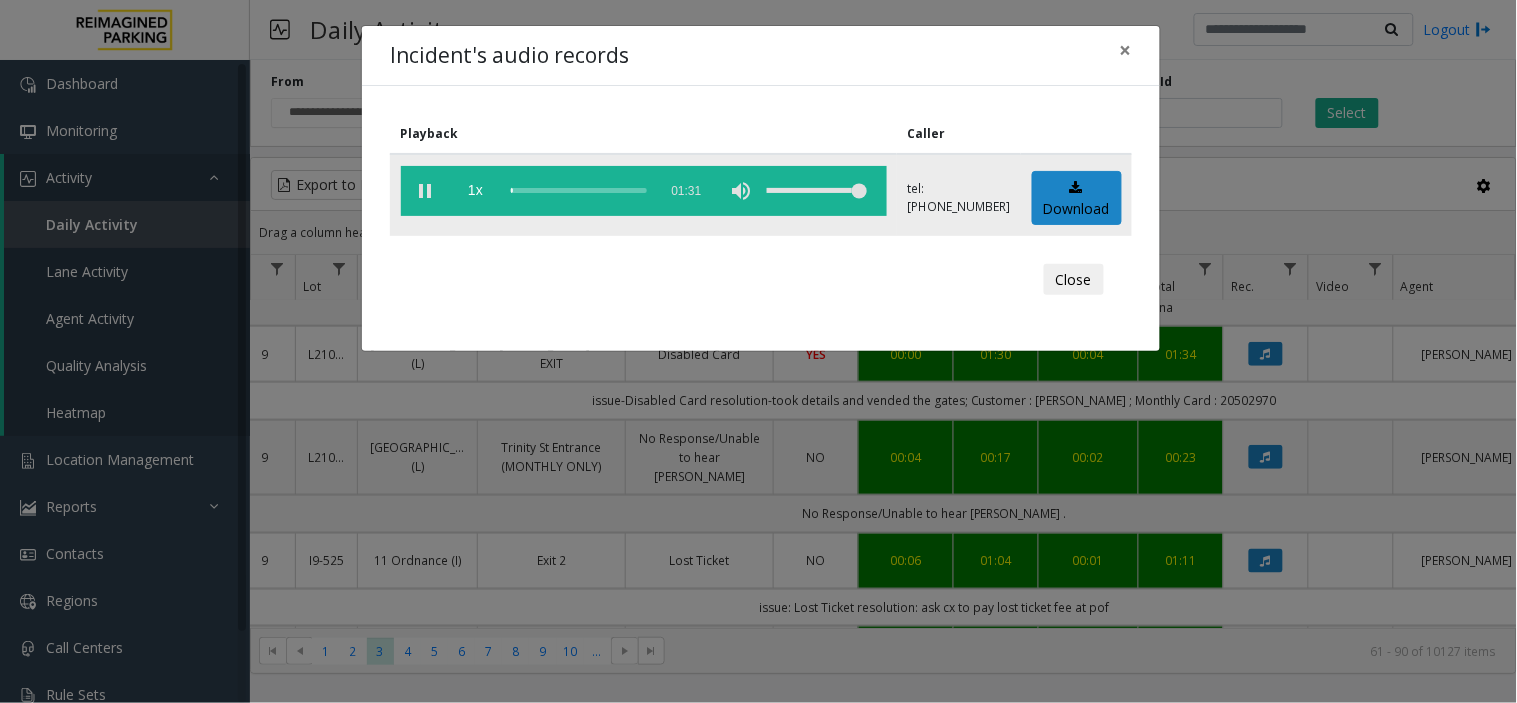 click 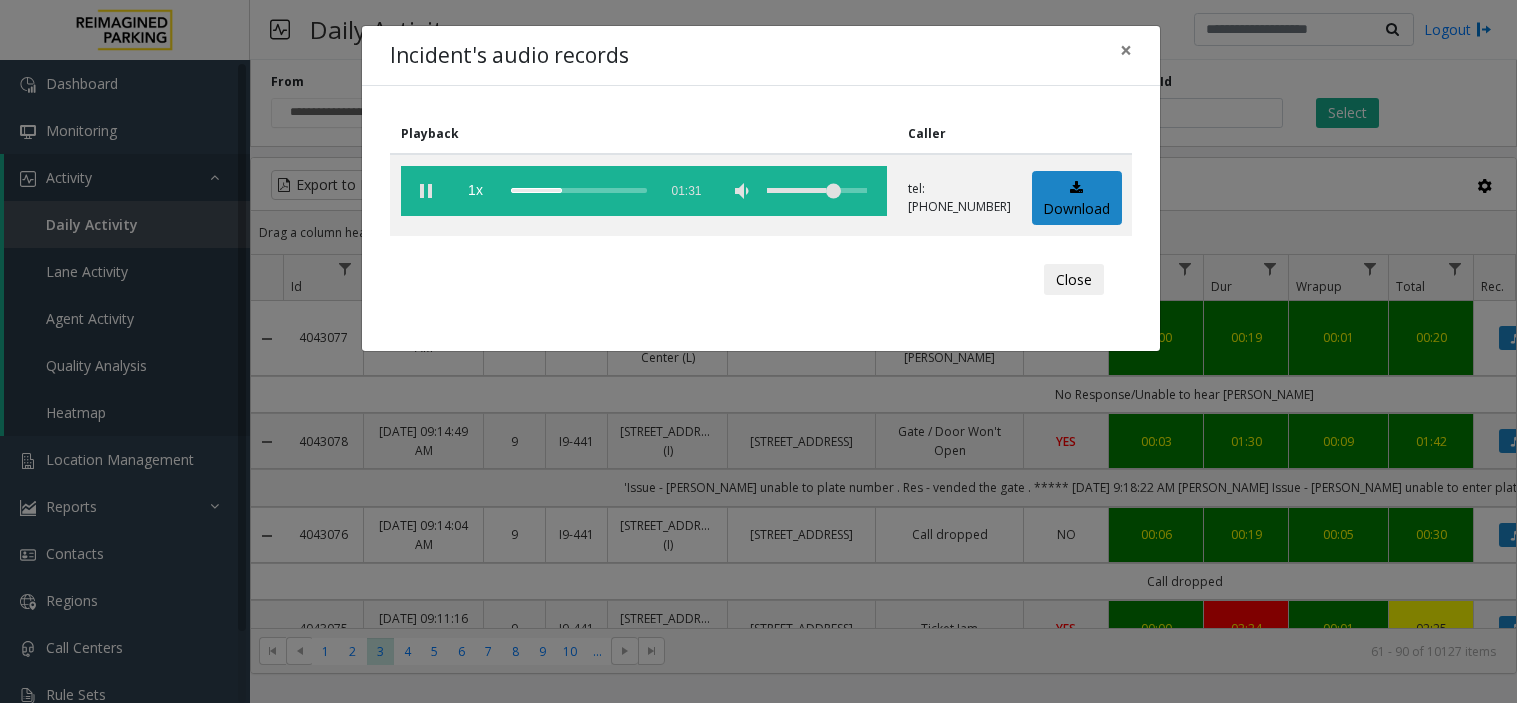 scroll, scrollTop: 0, scrollLeft: 0, axis: both 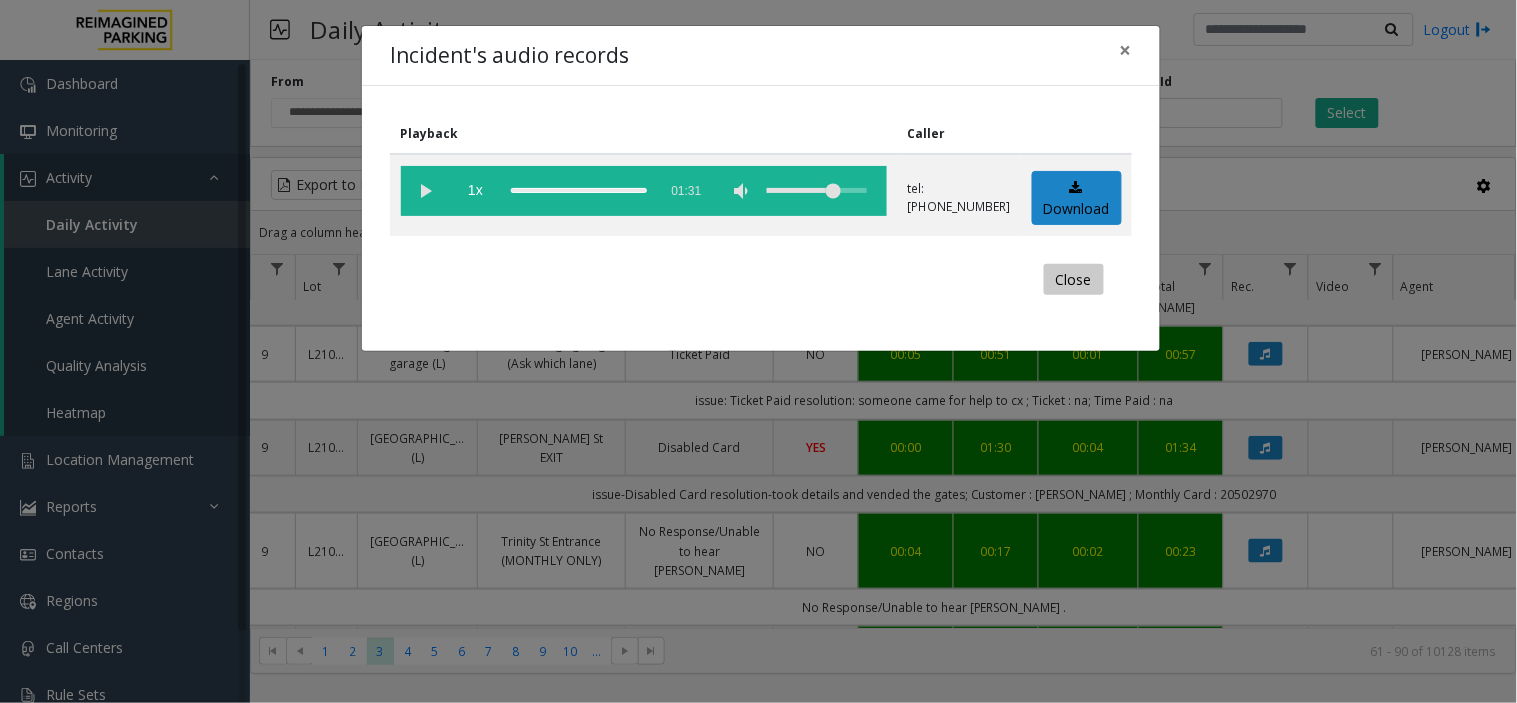 click on "Close" 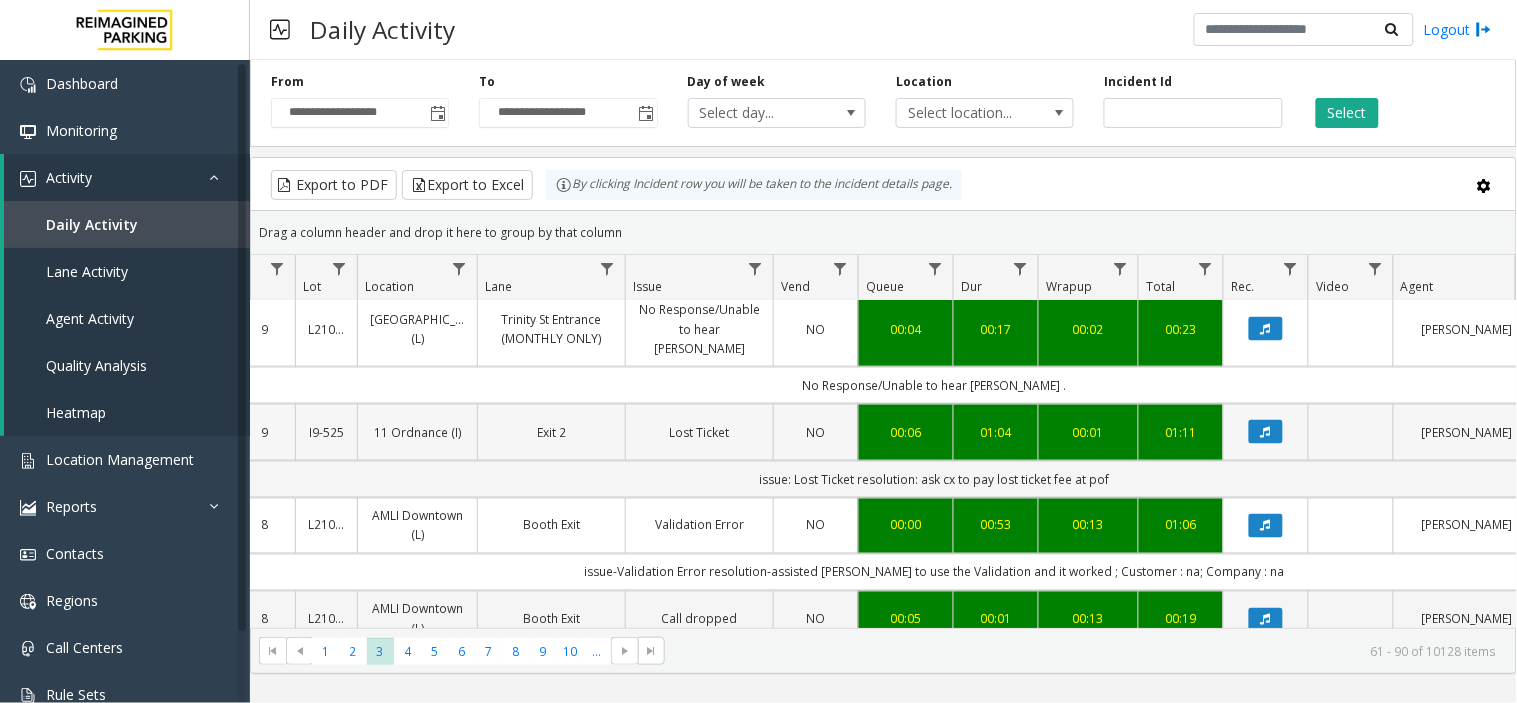 scroll, scrollTop: 888, scrollLeft: 250, axis: both 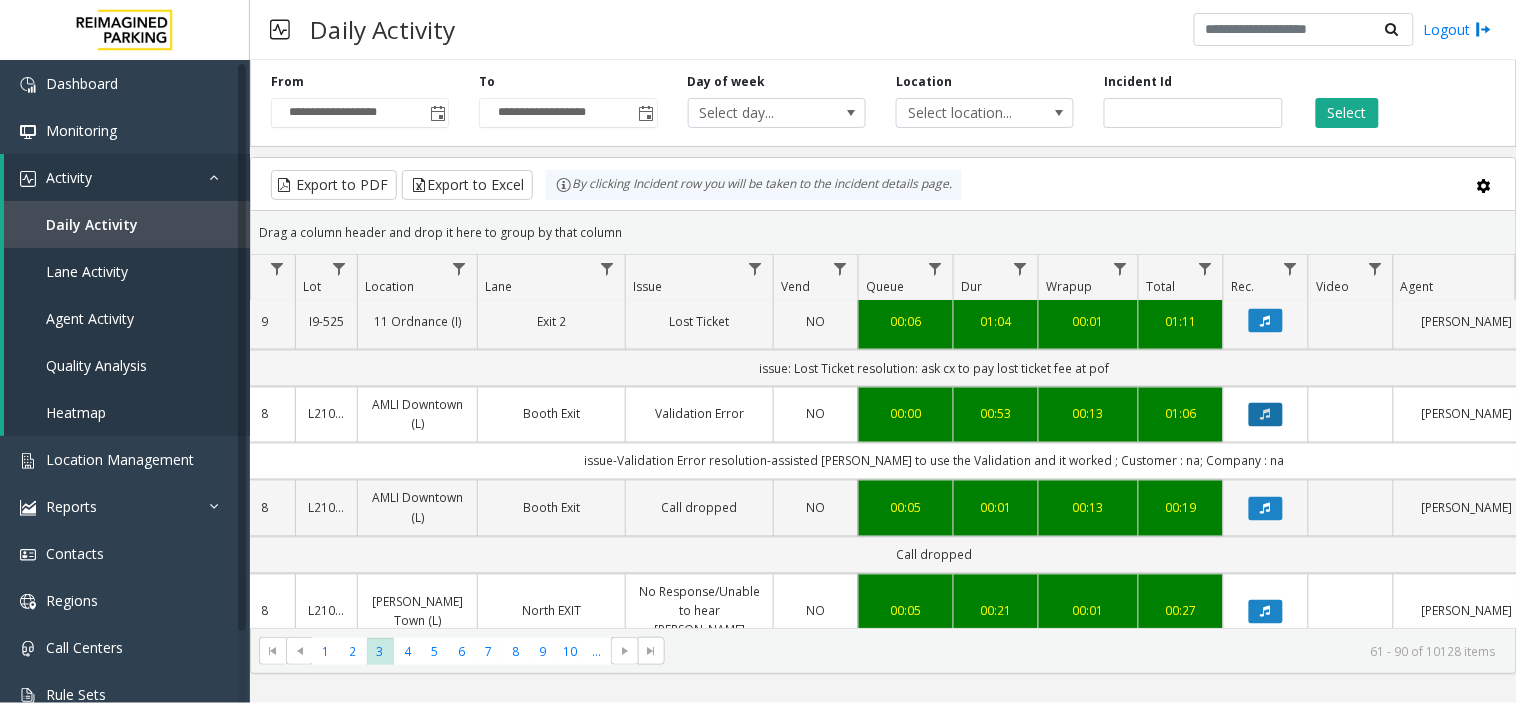 click 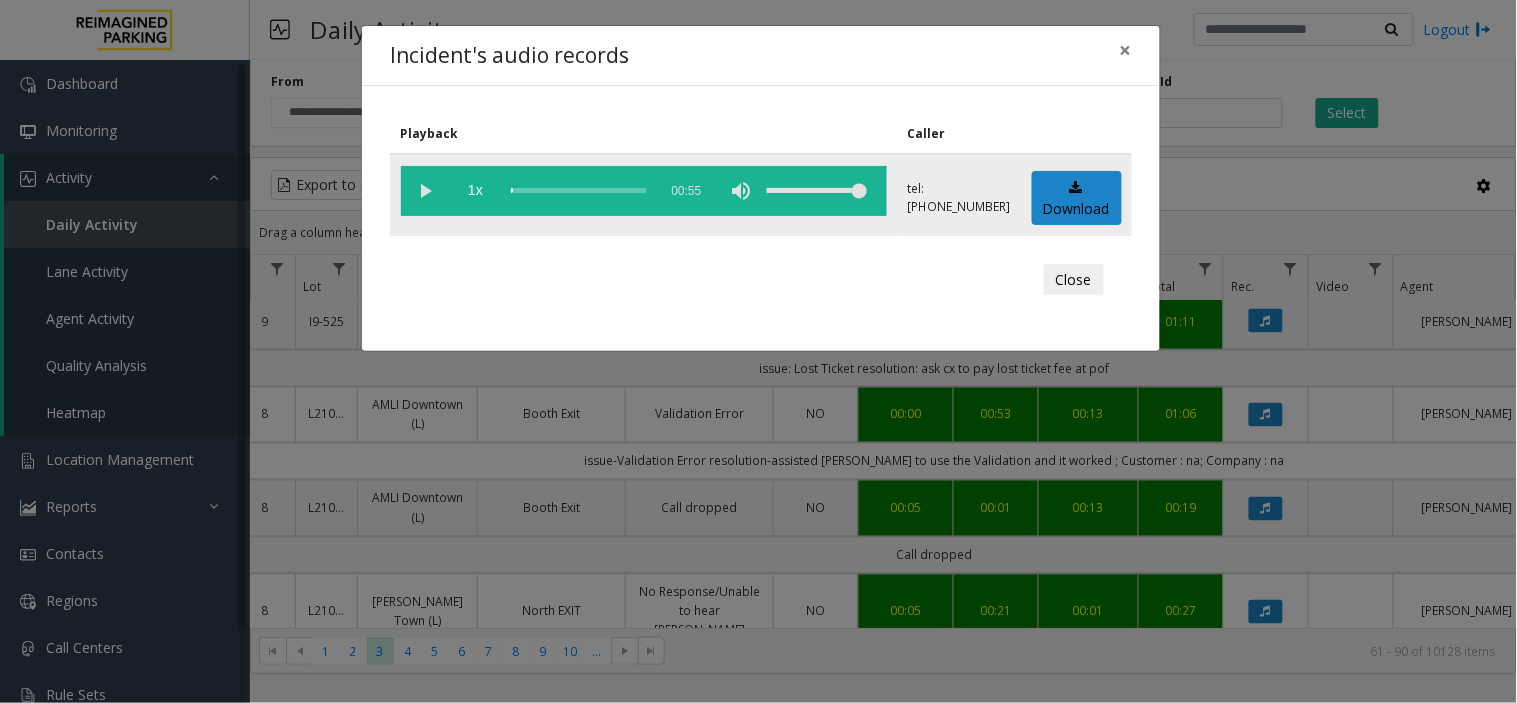 click 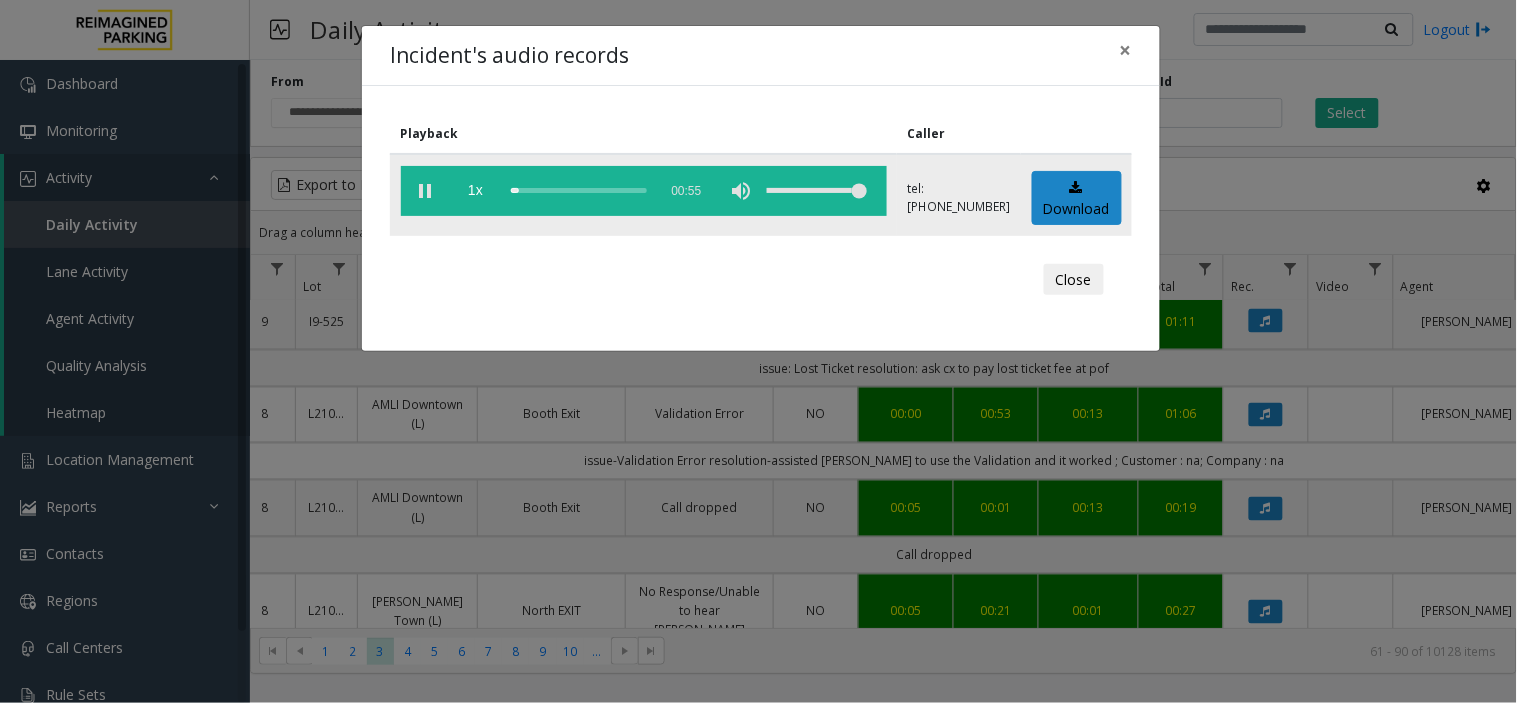 click 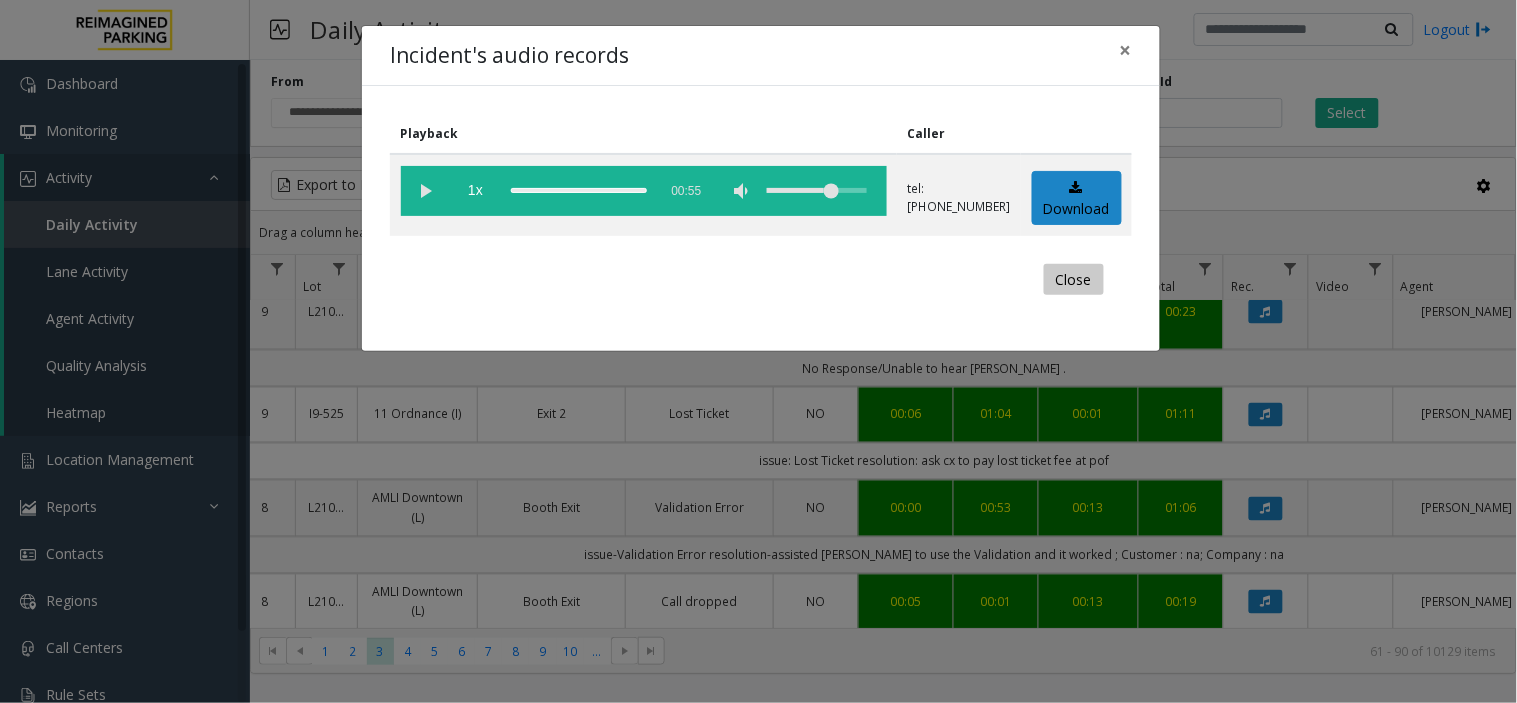 click on "Close" 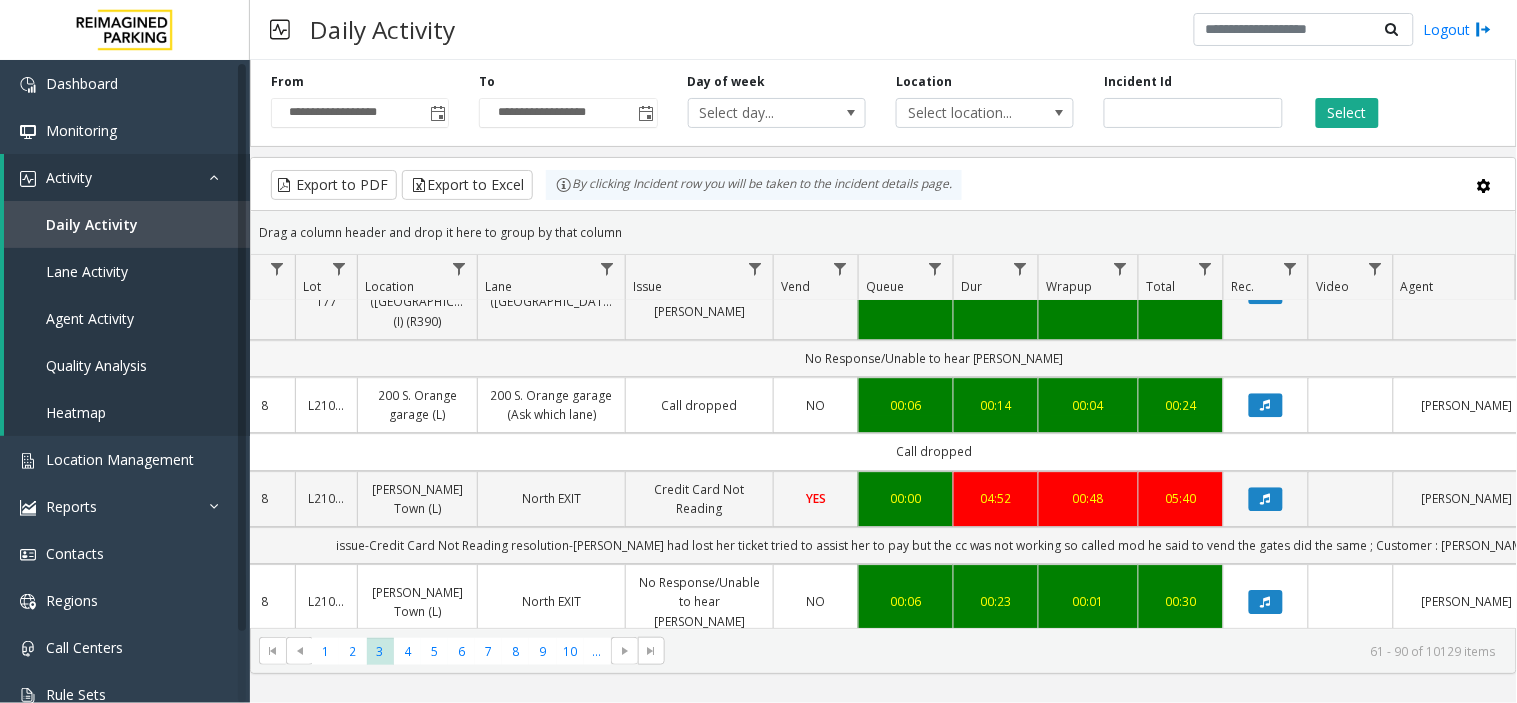 scroll, scrollTop: 1555, scrollLeft: 250, axis: both 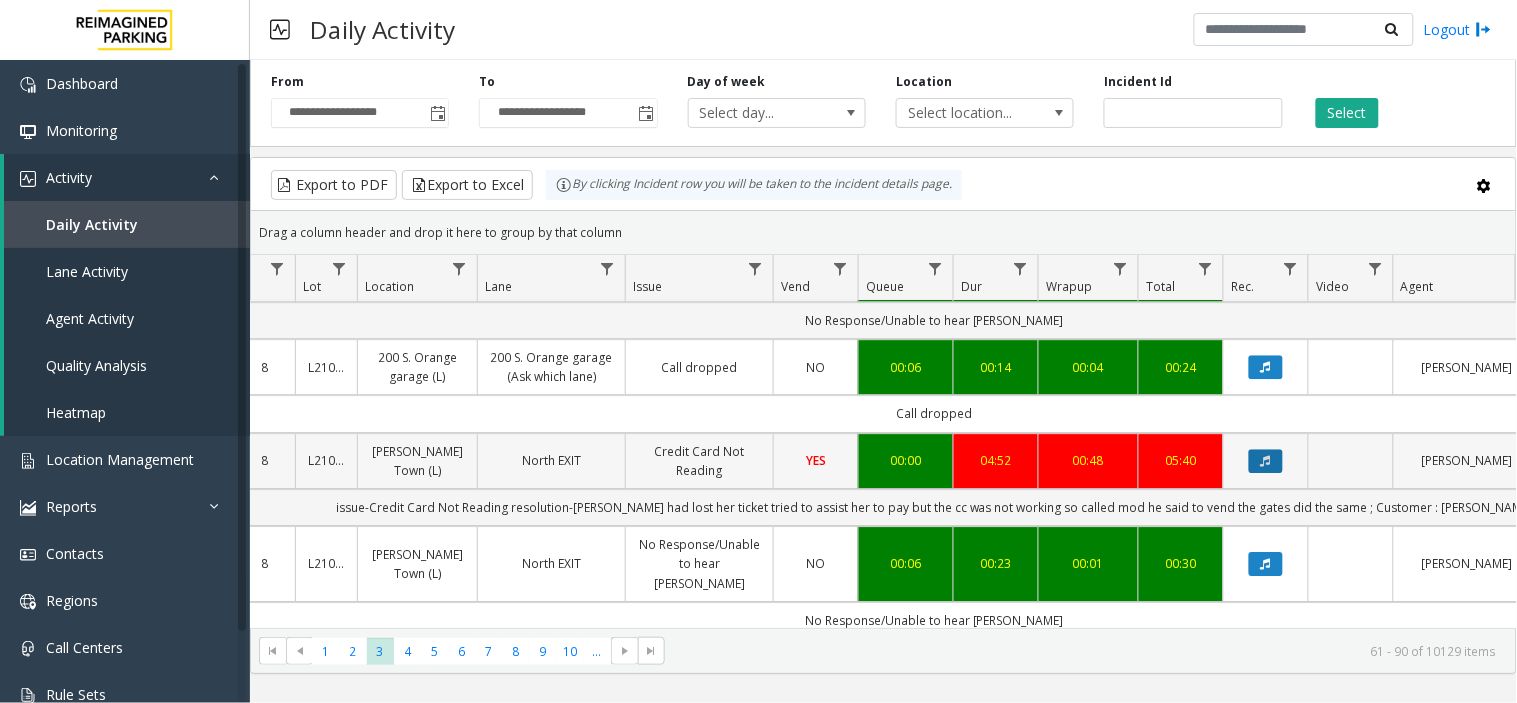 click 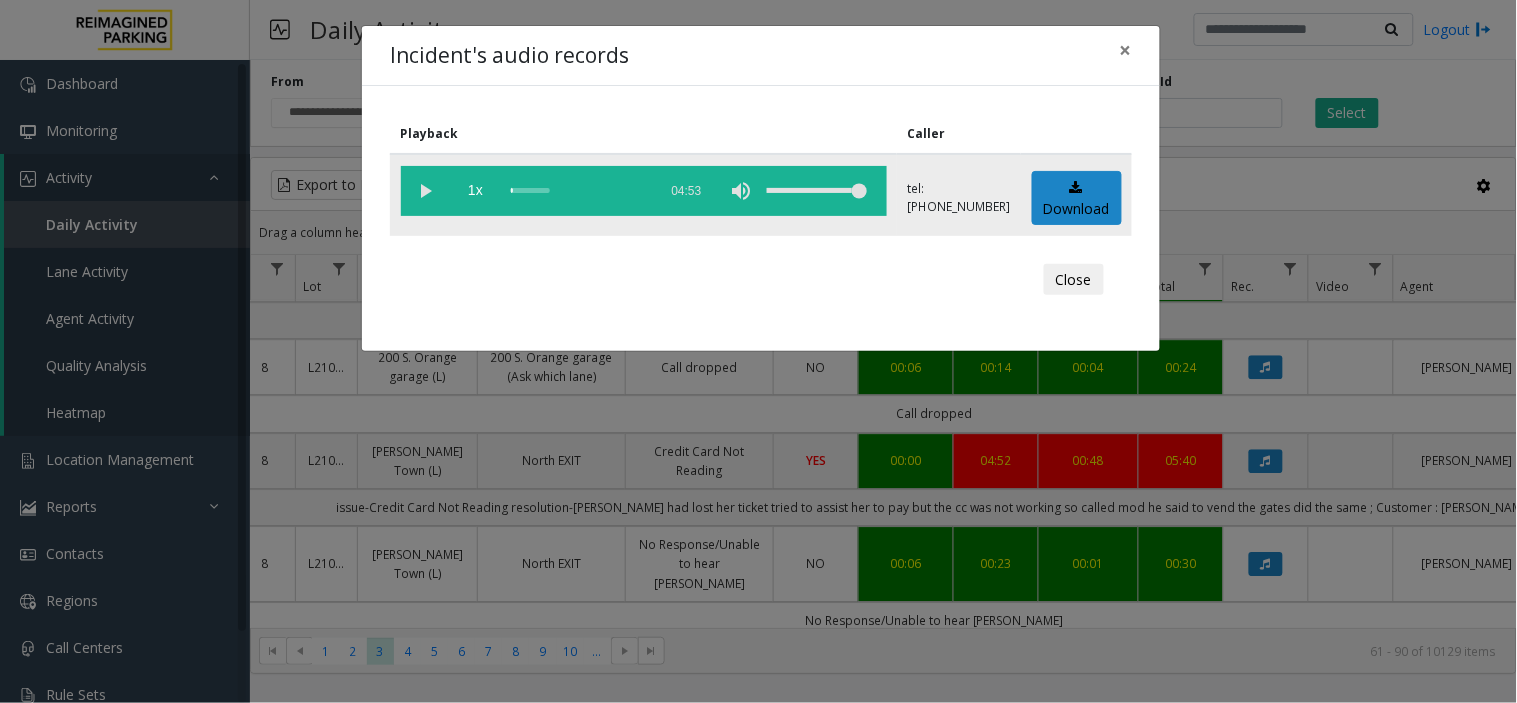 click 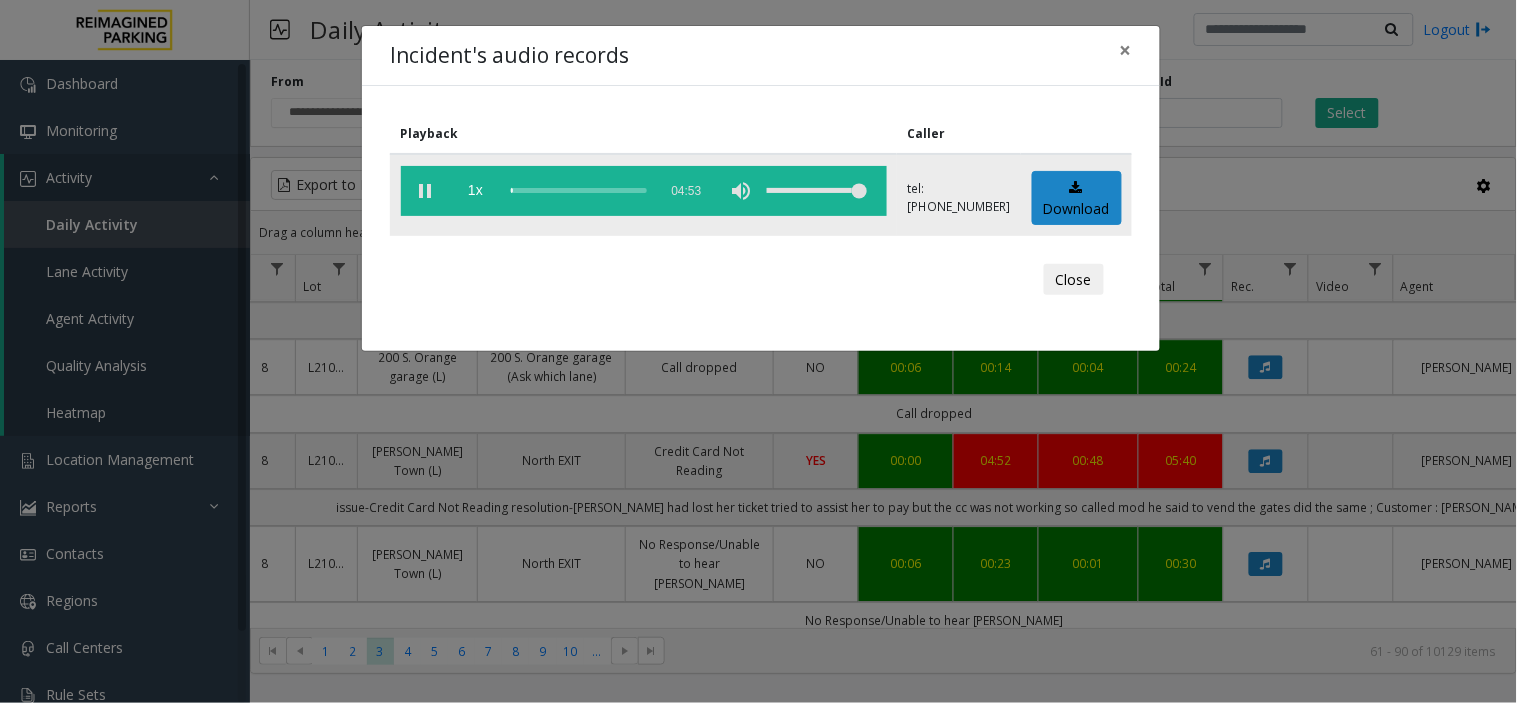 click 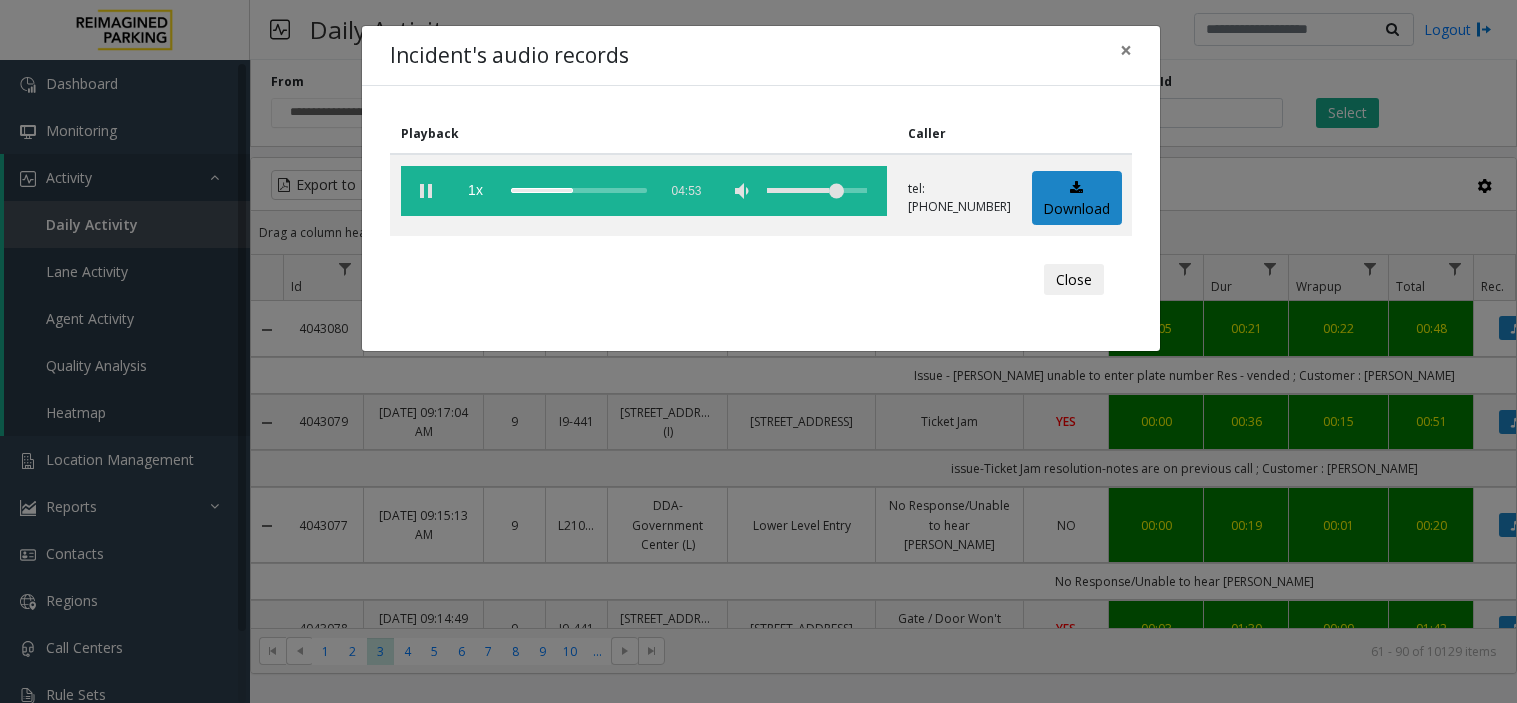 scroll, scrollTop: 0, scrollLeft: 0, axis: both 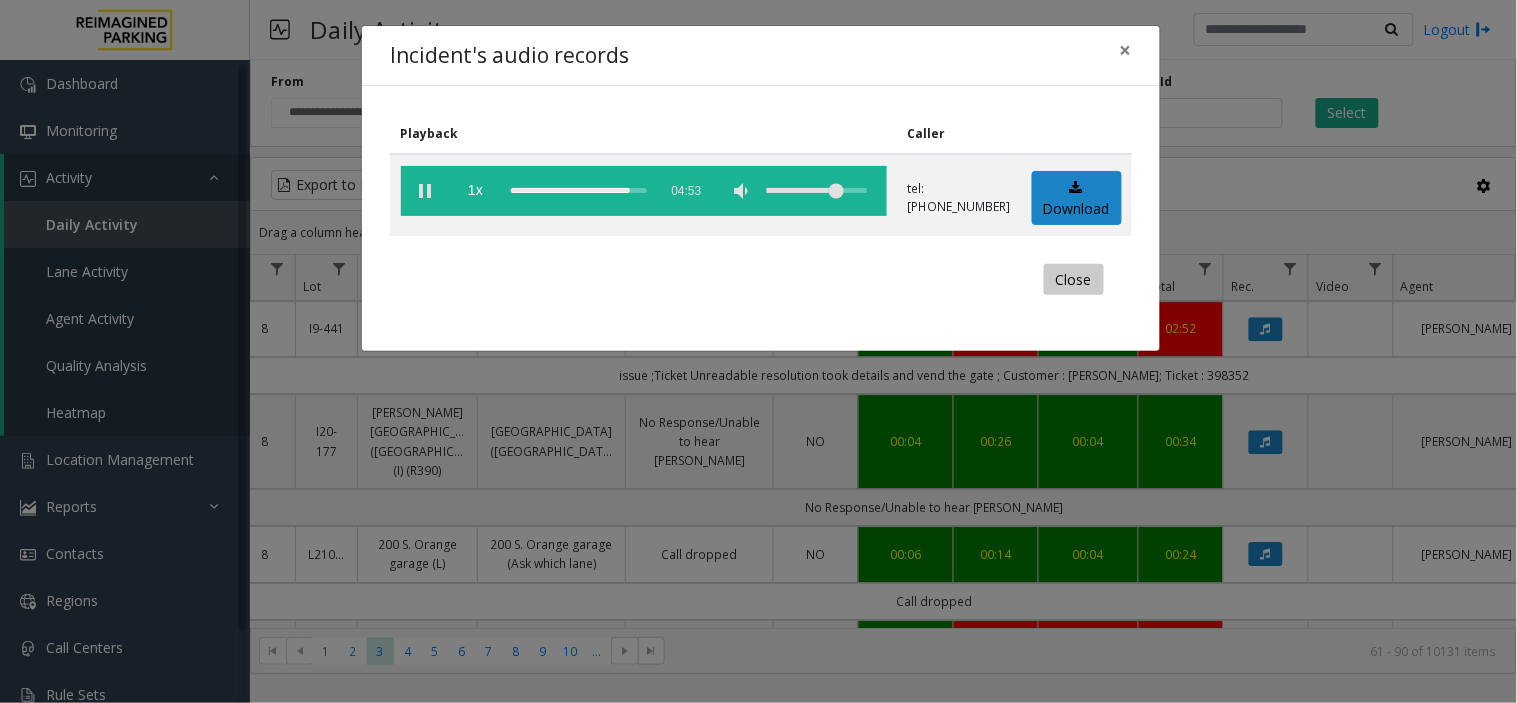 click on "Close" 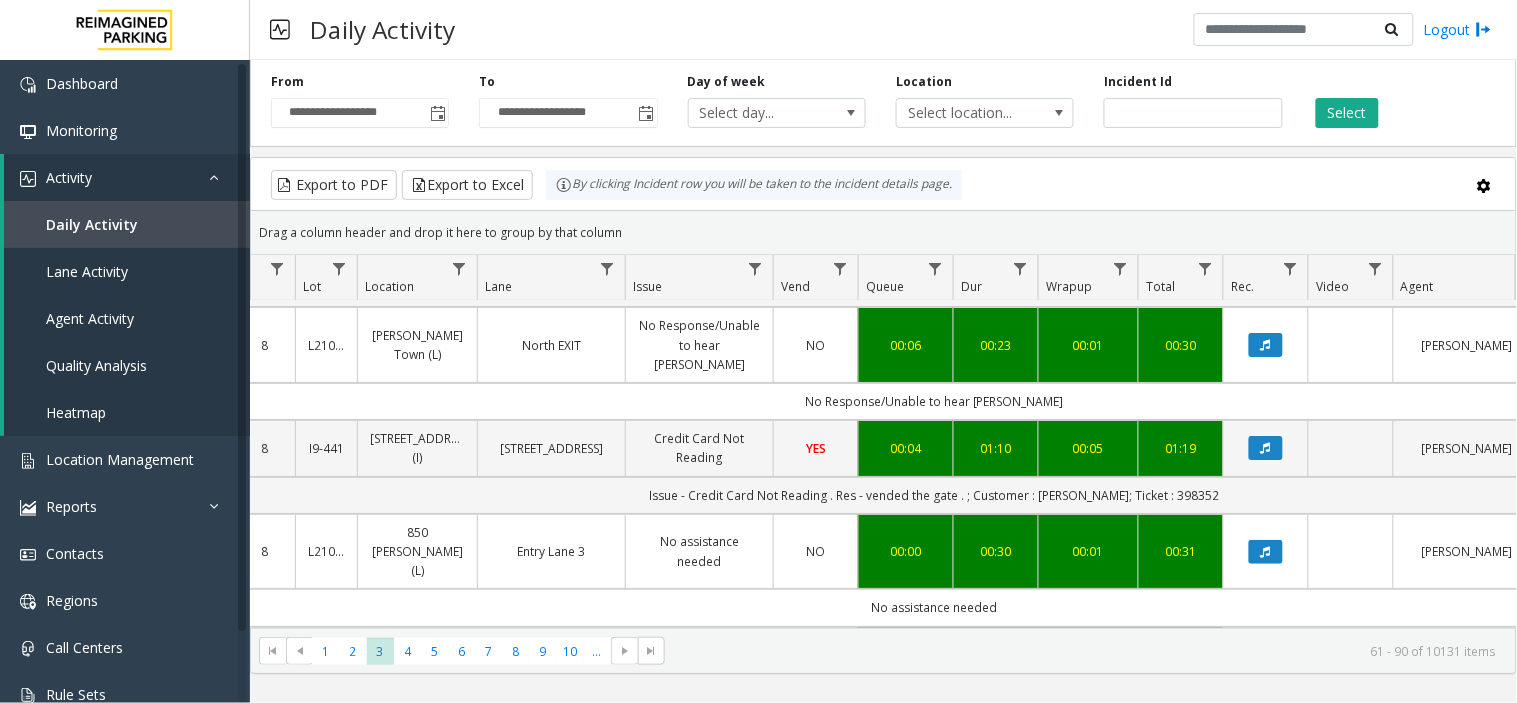 scroll, scrollTop: 2000, scrollLeft: 250, axis: both 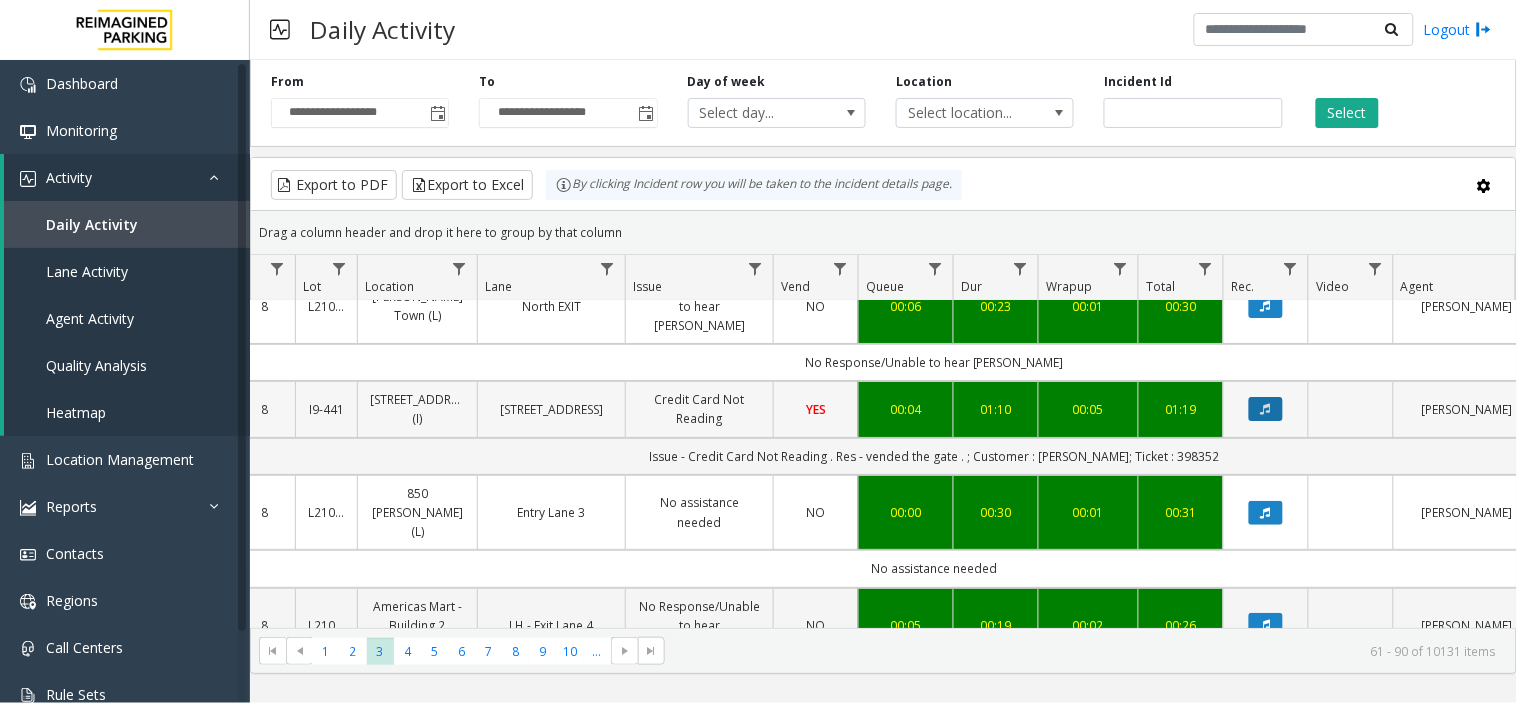 click 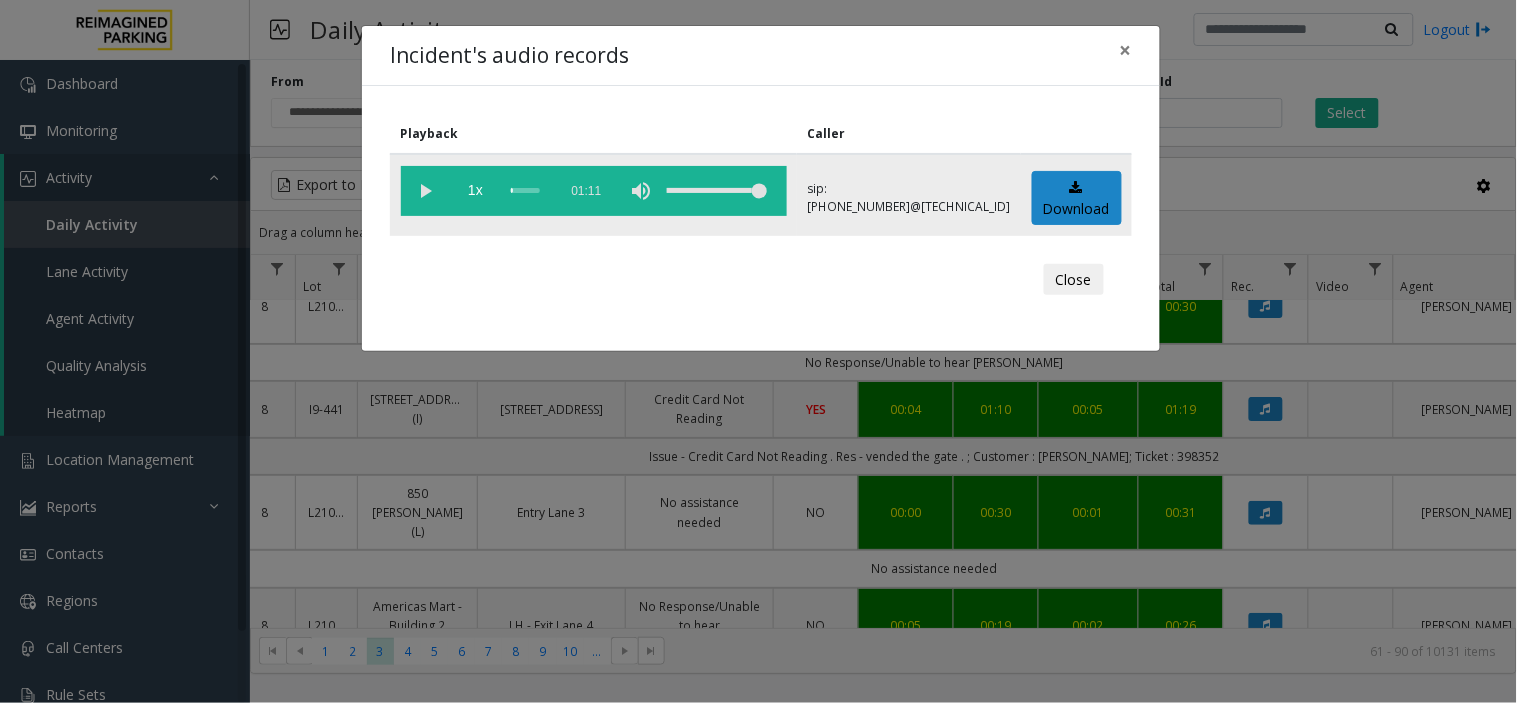 click 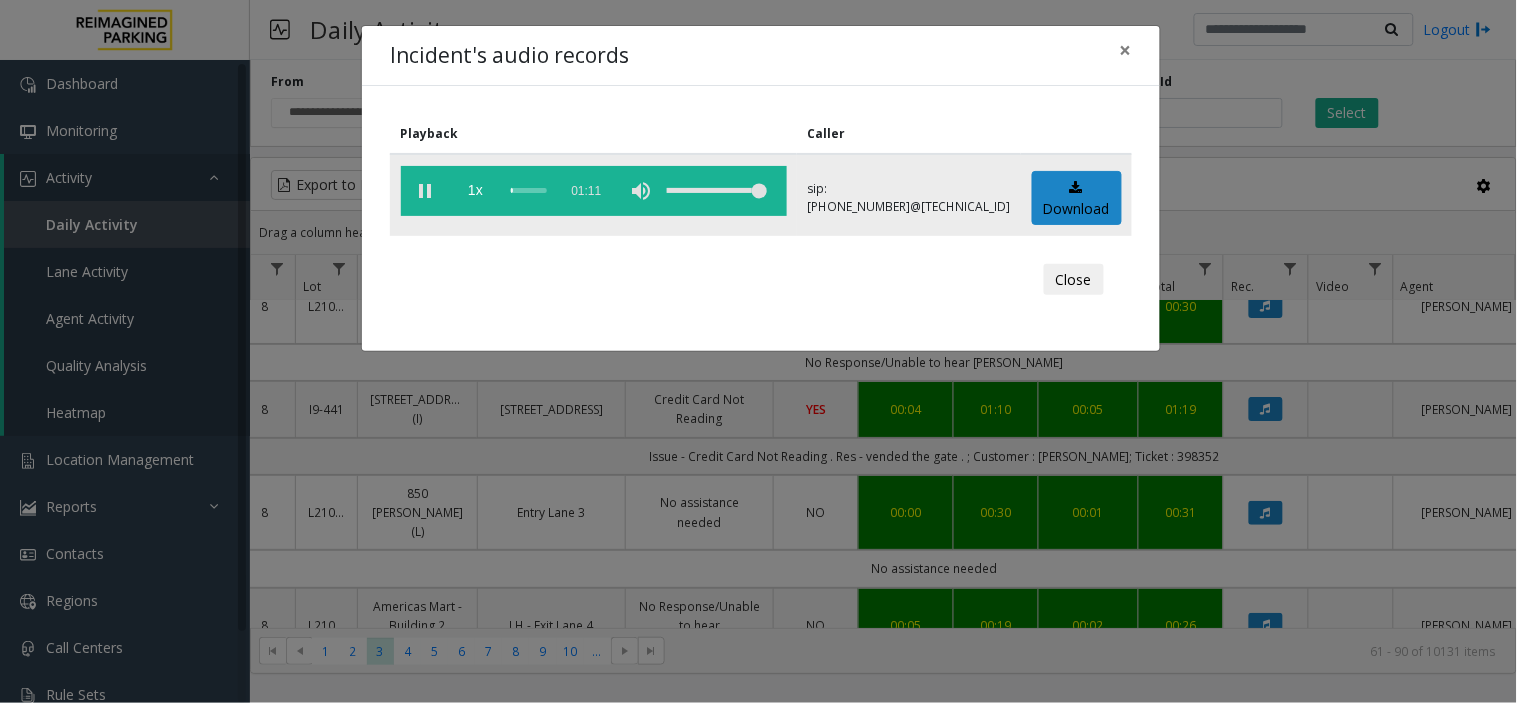 click 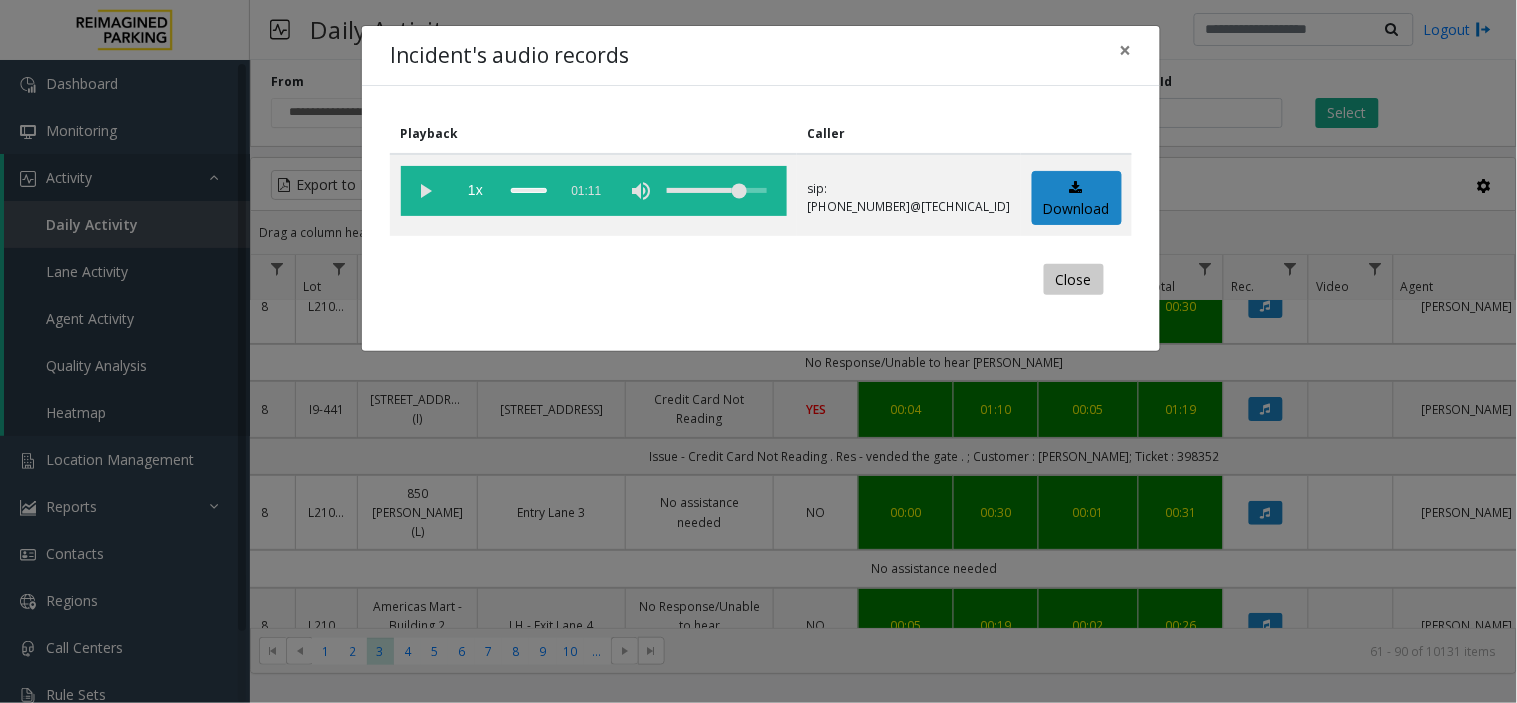 click on "Close" 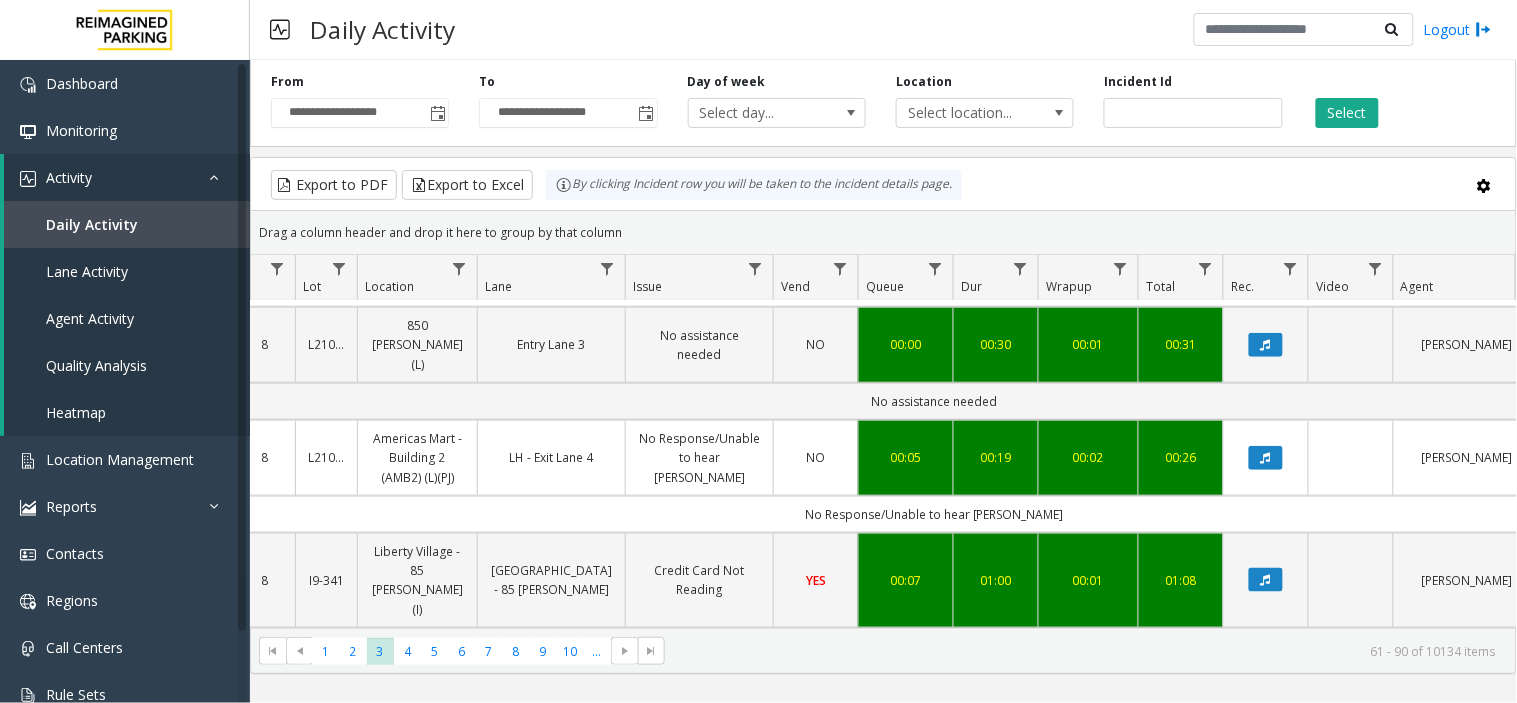 scroll, scrollTop: 2555, scrollLeft: 250, axis: both 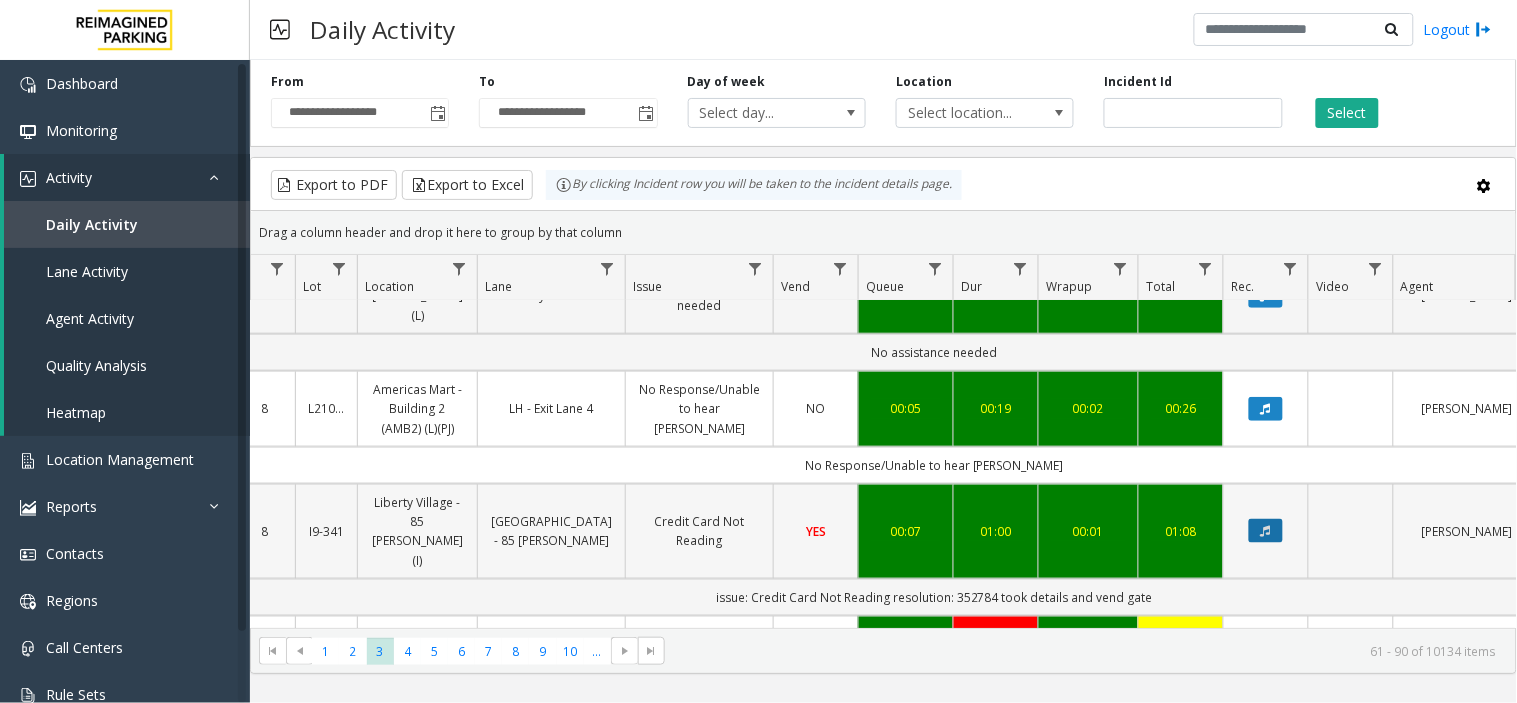 click 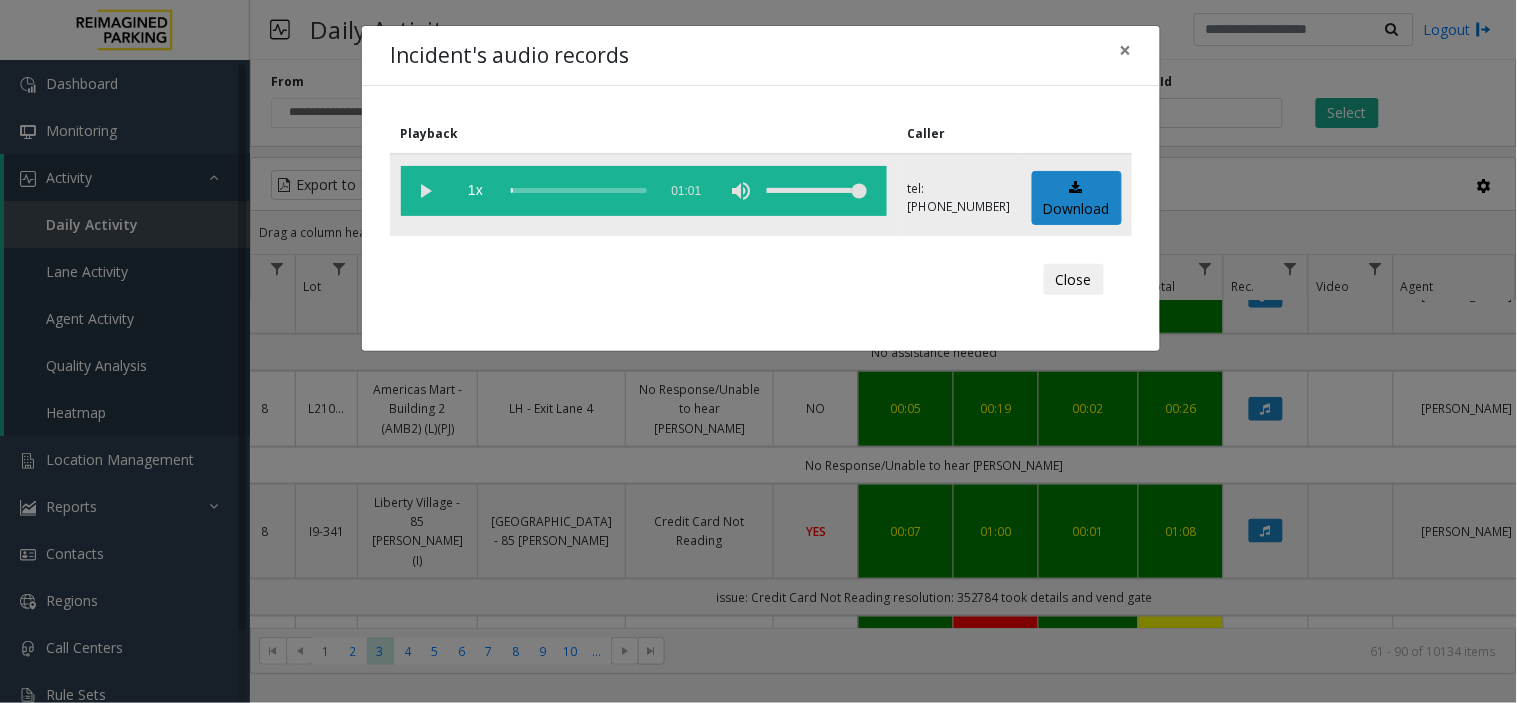 click 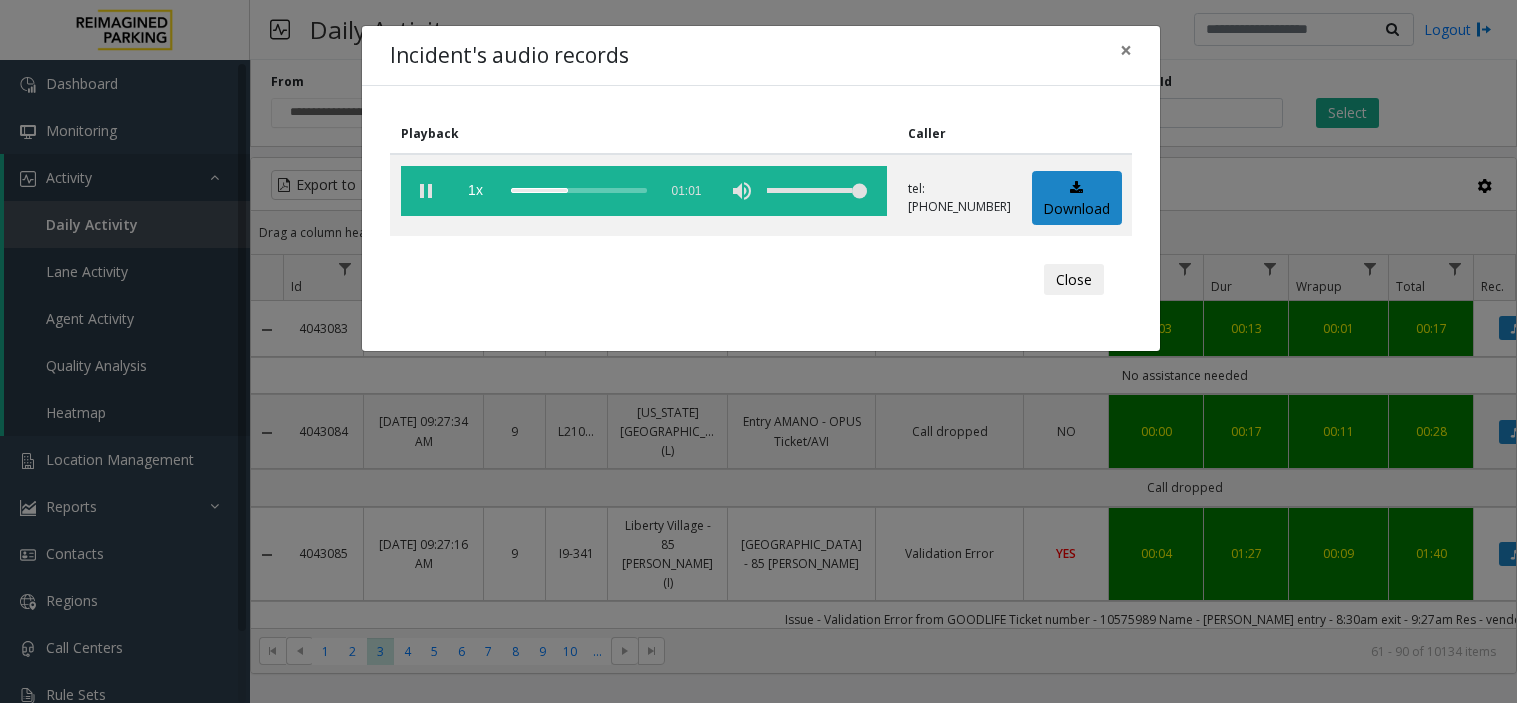 scroll, scrollTop: 0, scrollLeft: 0, axis: both 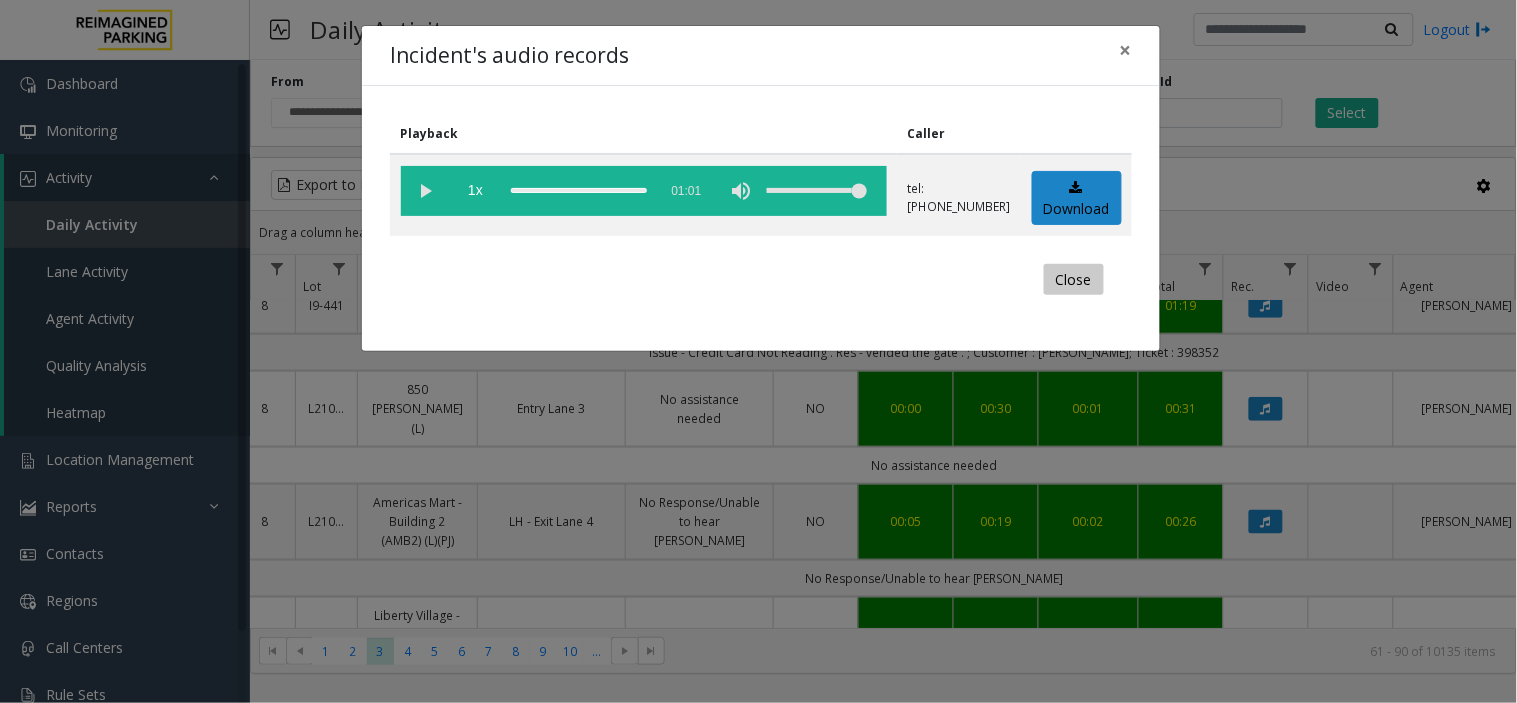 click on "Close" 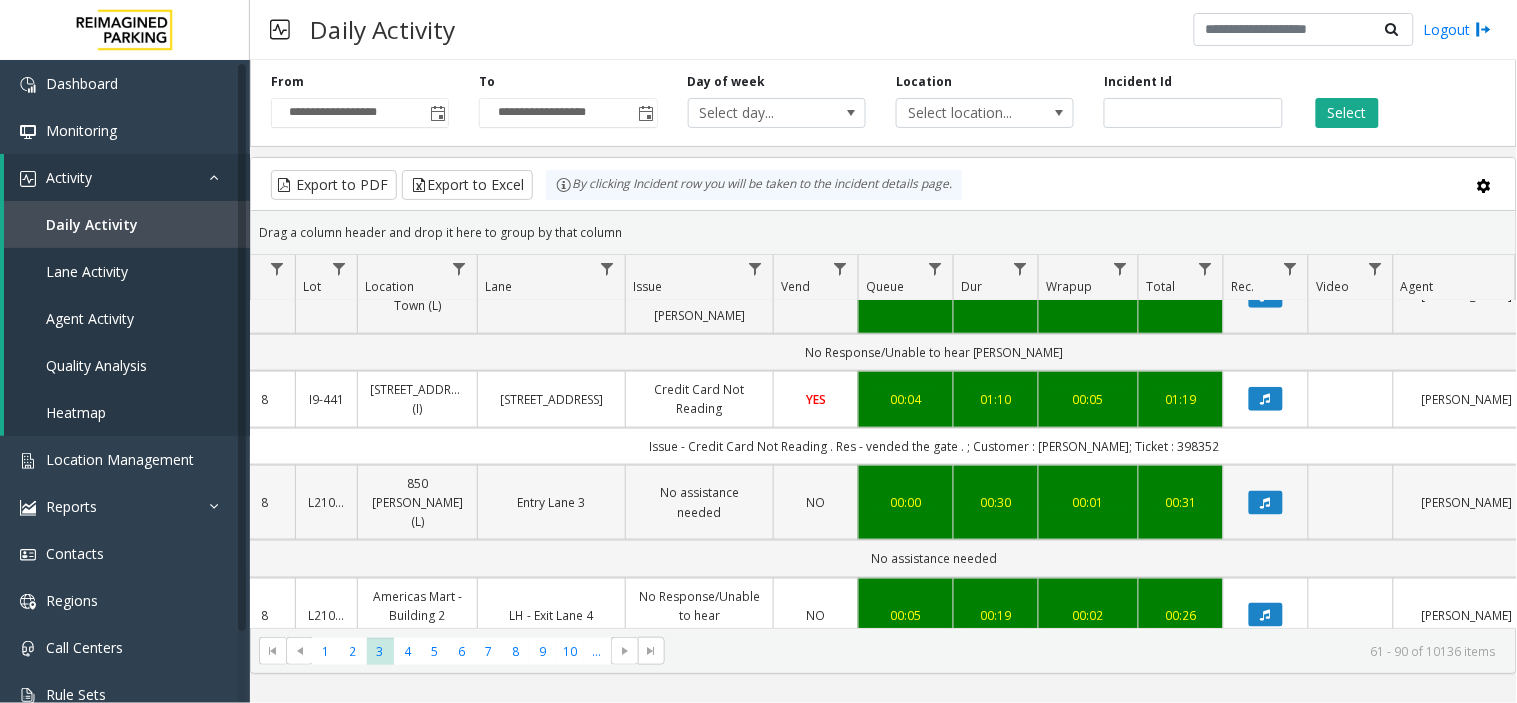 scroll, scrollTop: 2641, scrollLeft: 250, axis: both 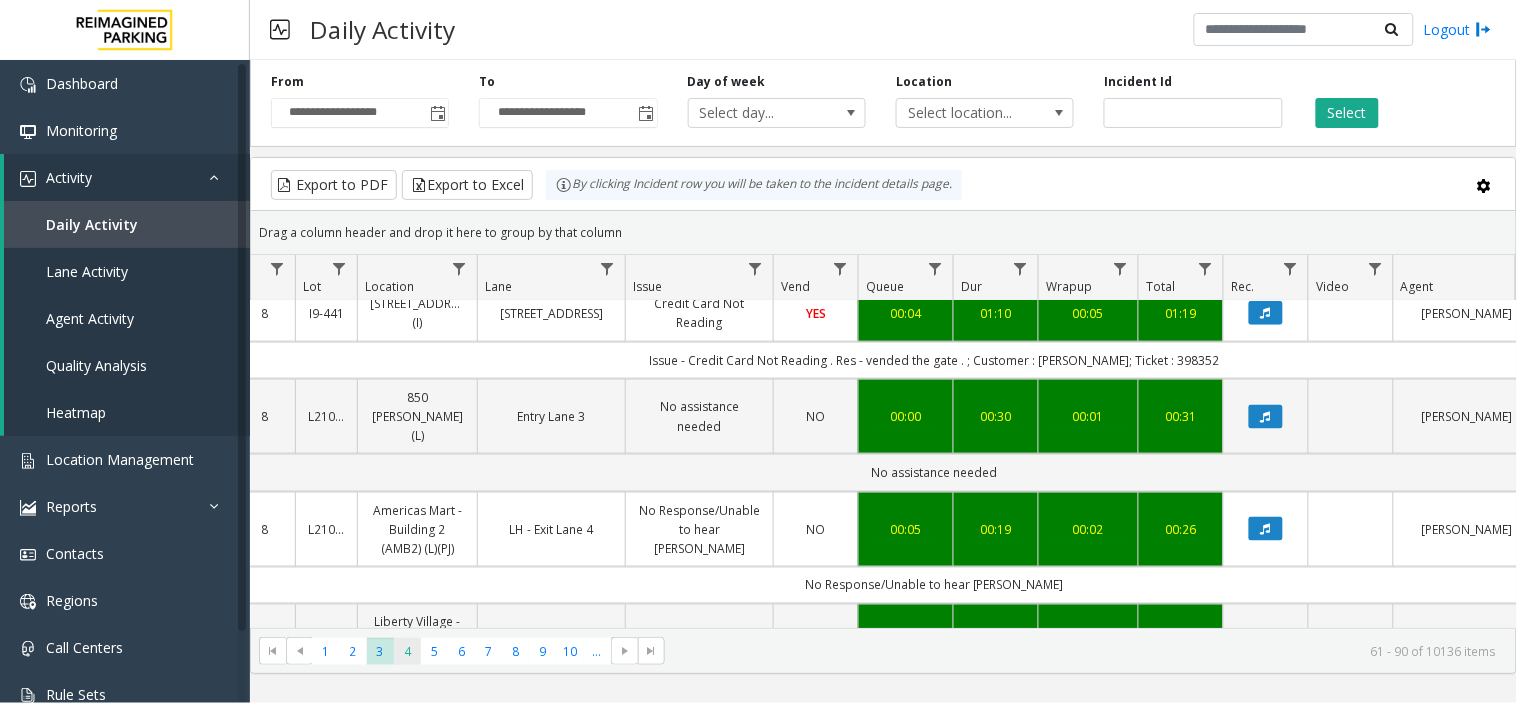 click on "4" 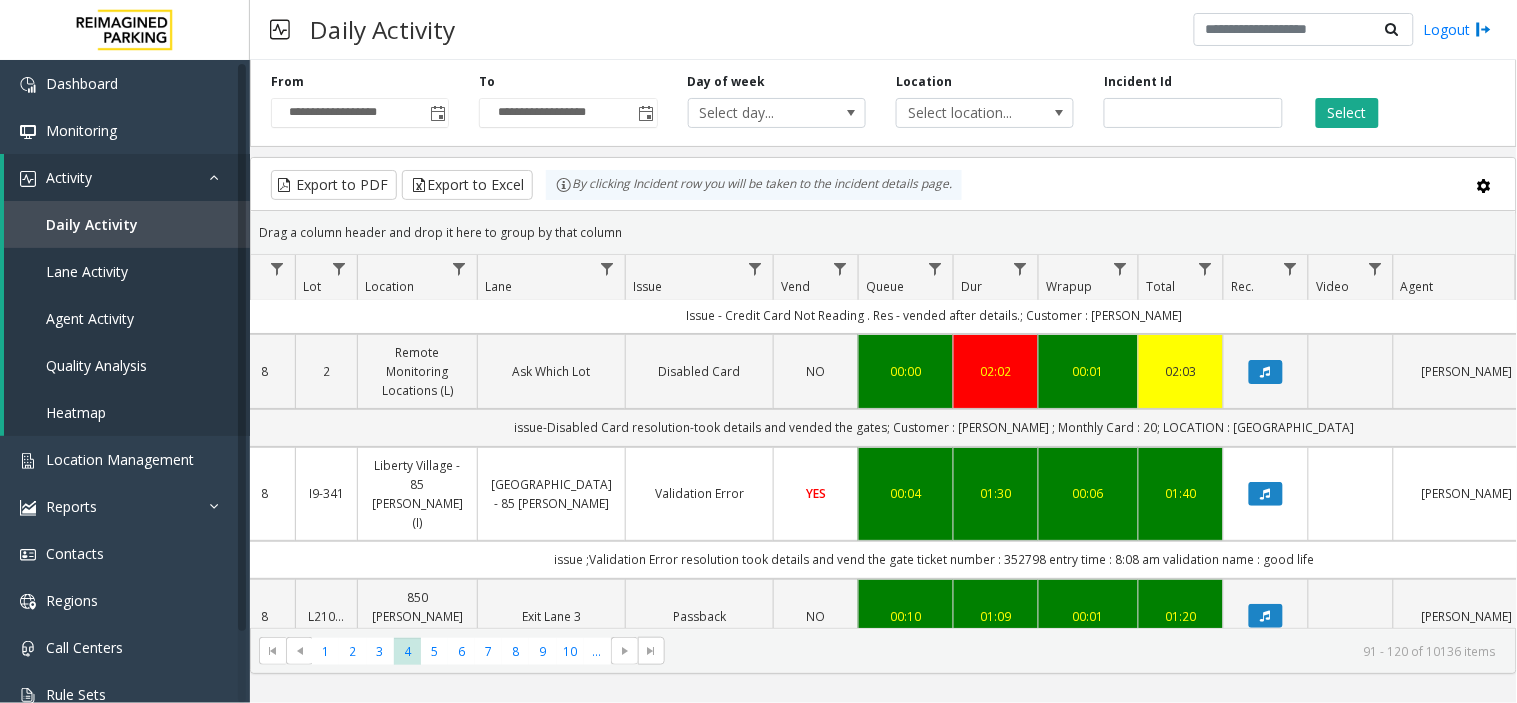 scroll, scrollTop: 111, scrollLeft: 250, axis: both 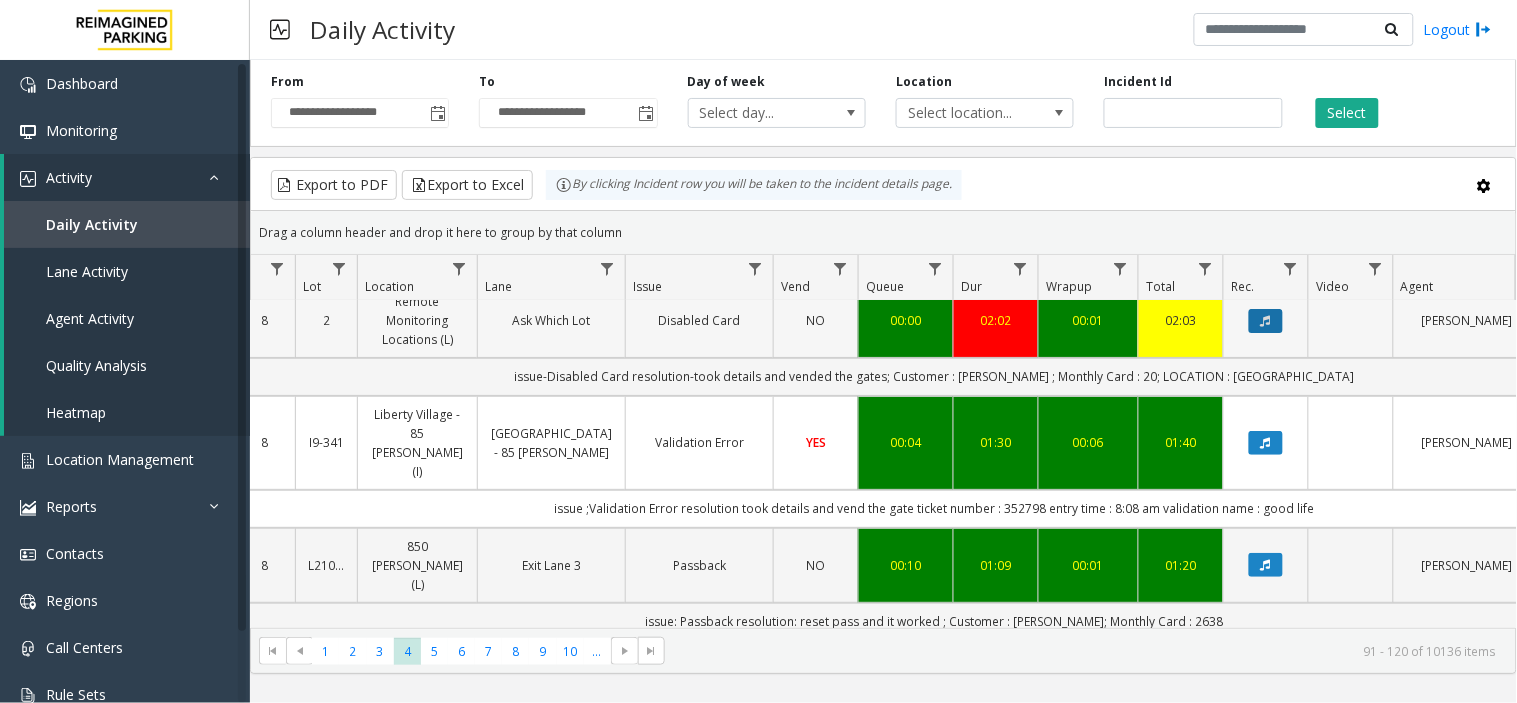 click 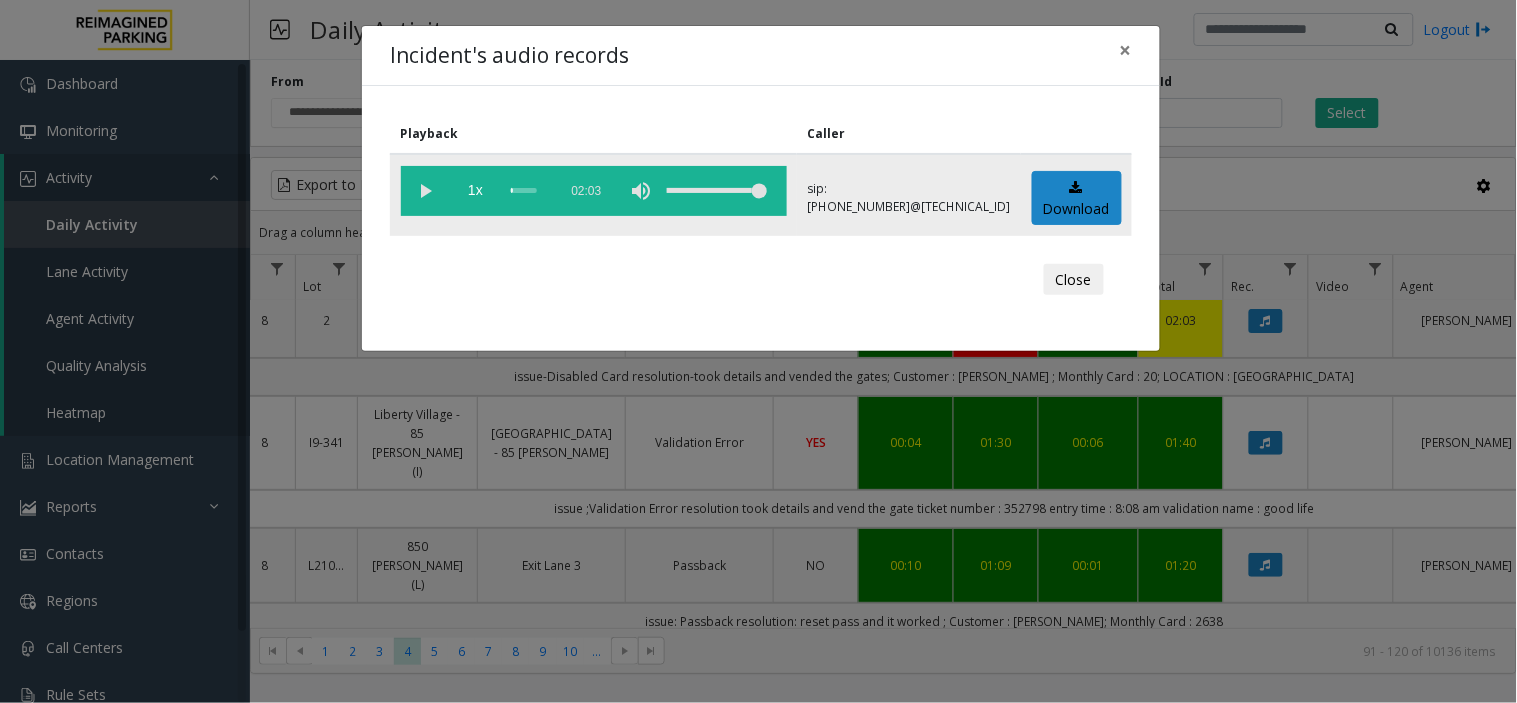 click 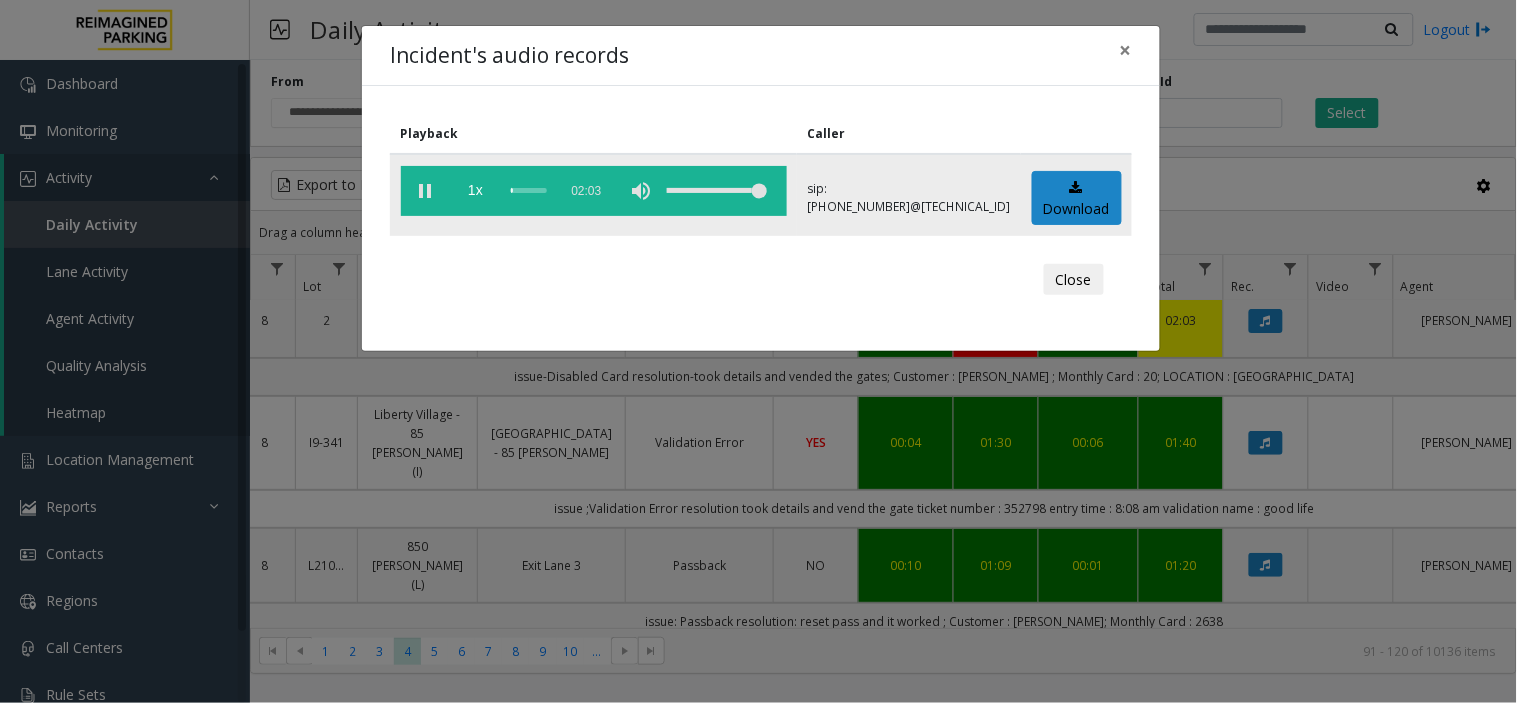 click 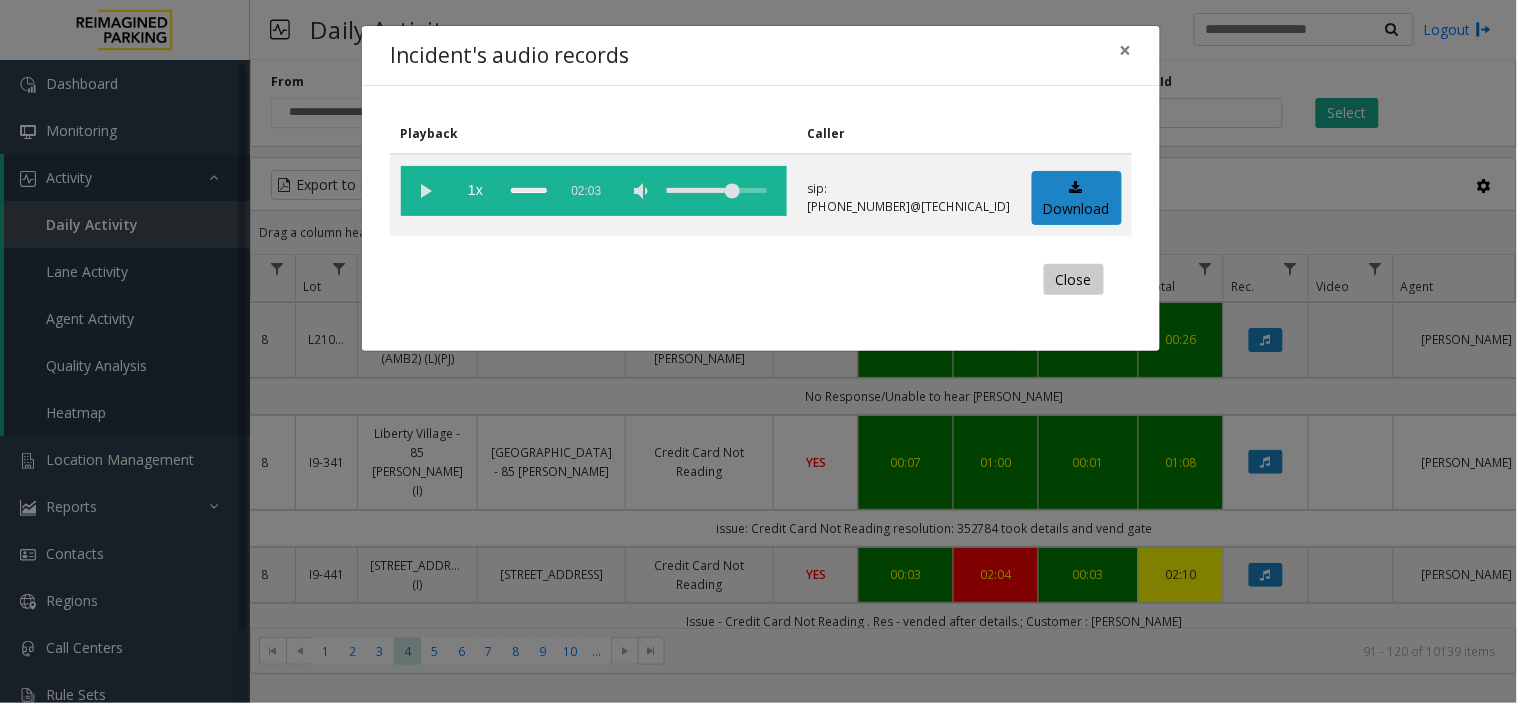 click on "Close" 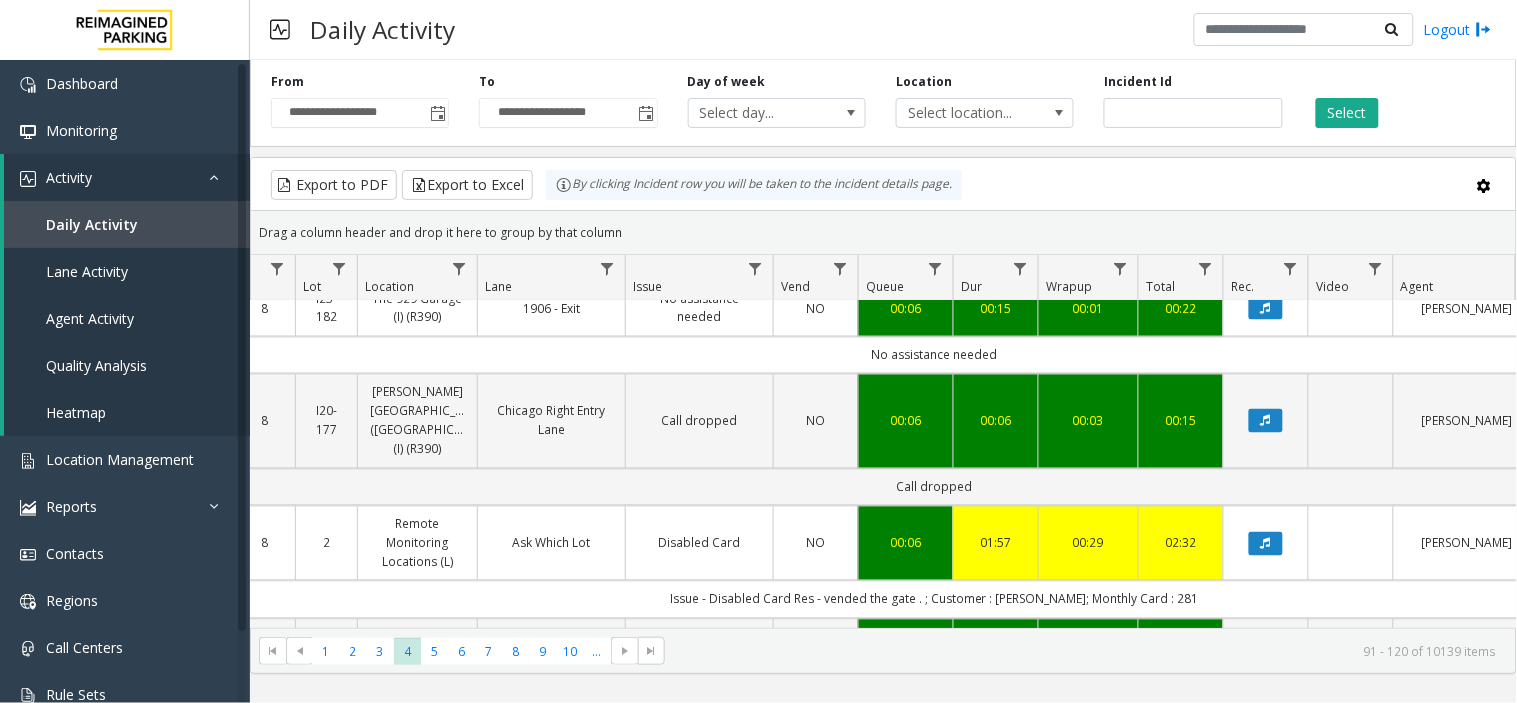 scroll, scrollTop: 1000, scrollLeft: 250, axis: both 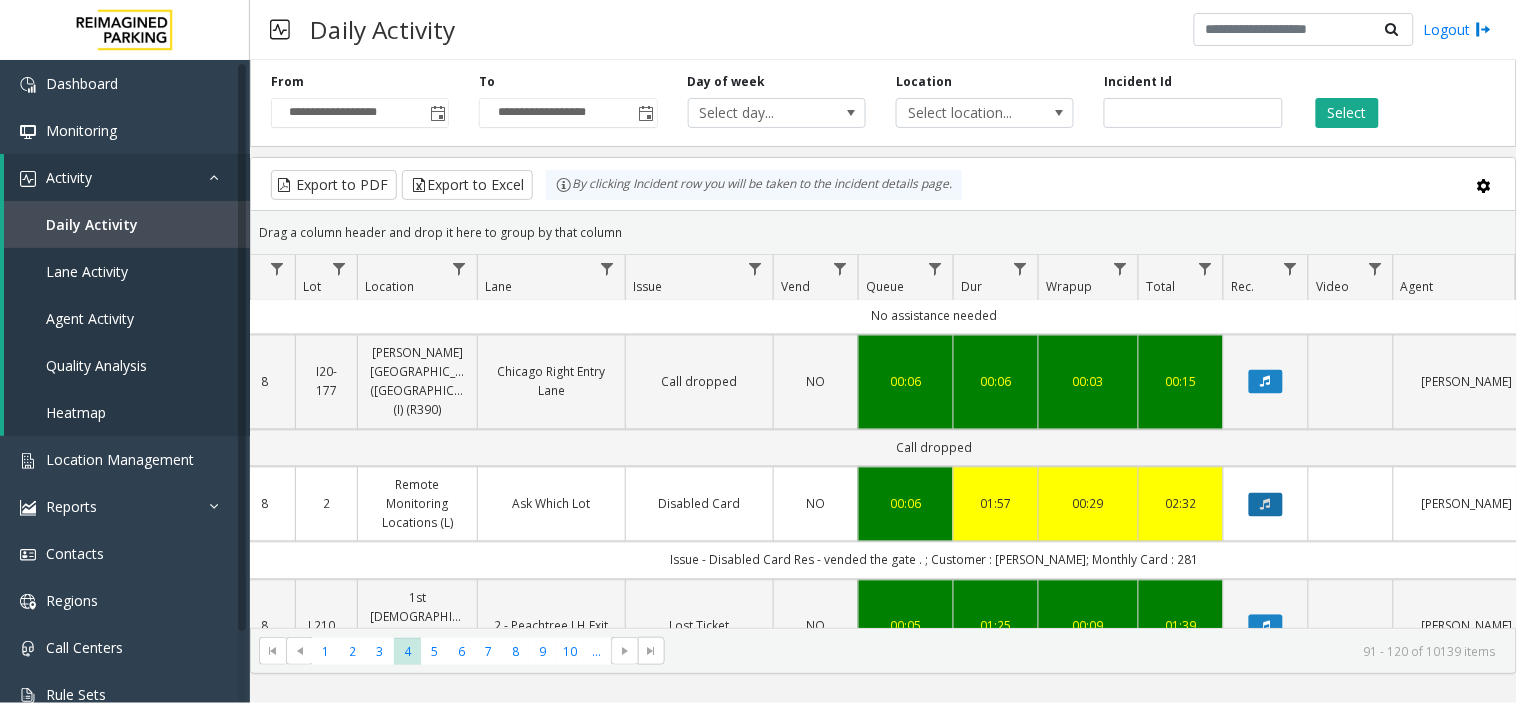 click 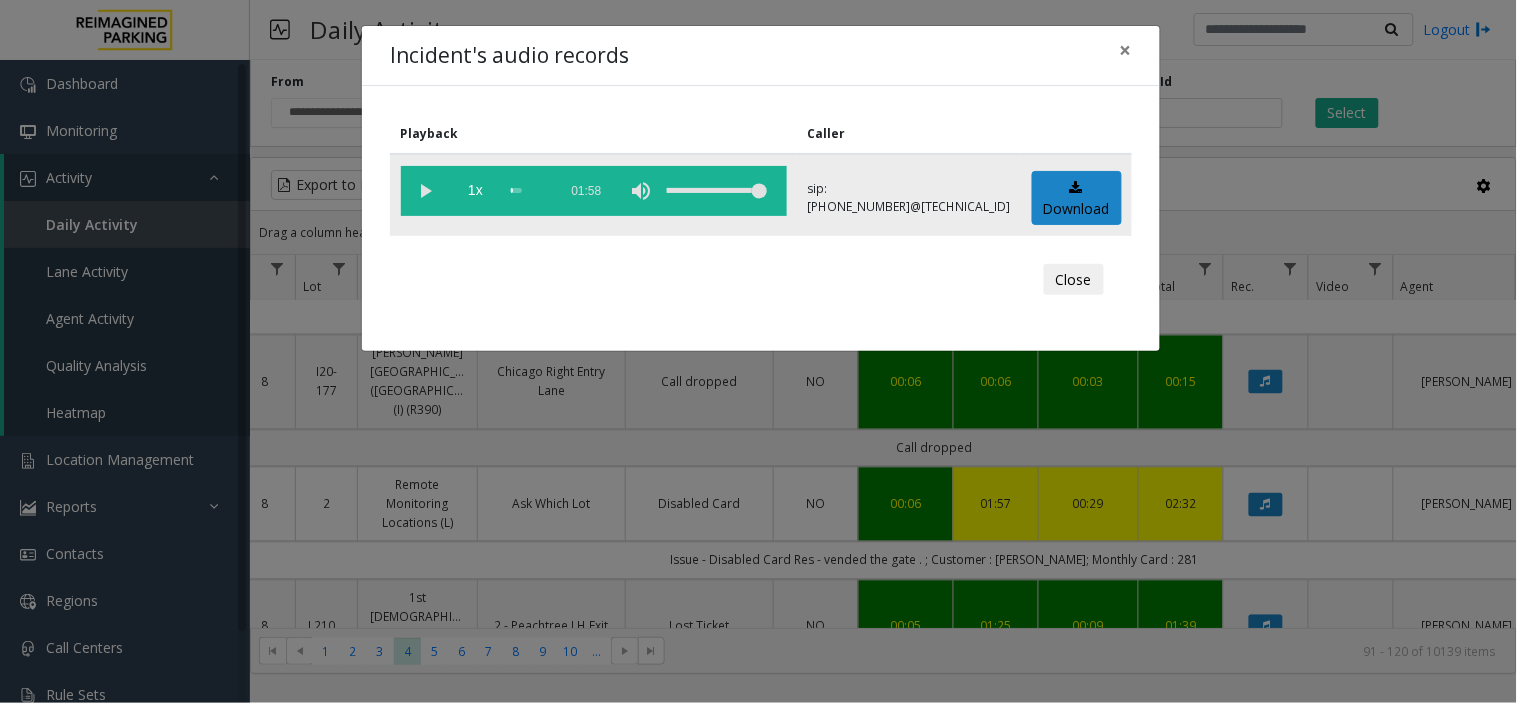 click 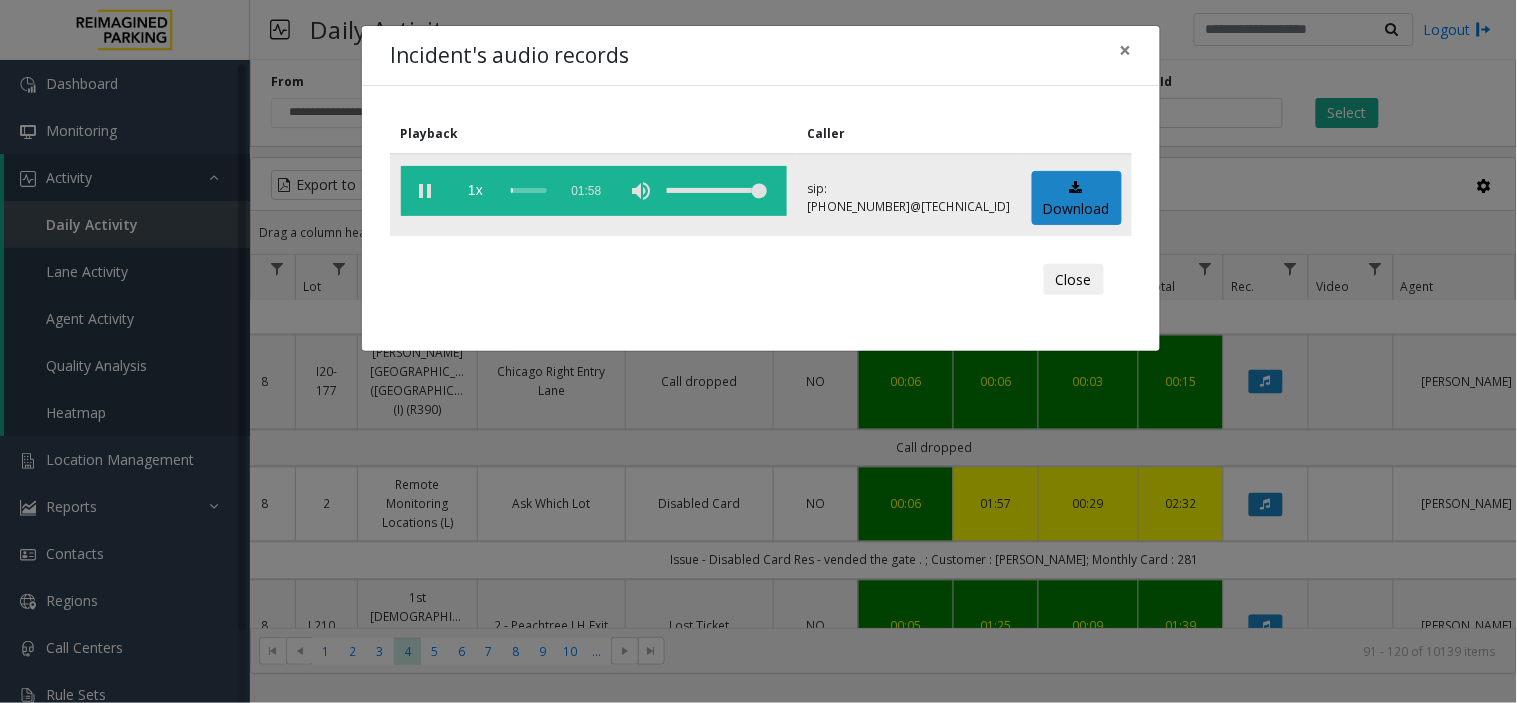 click 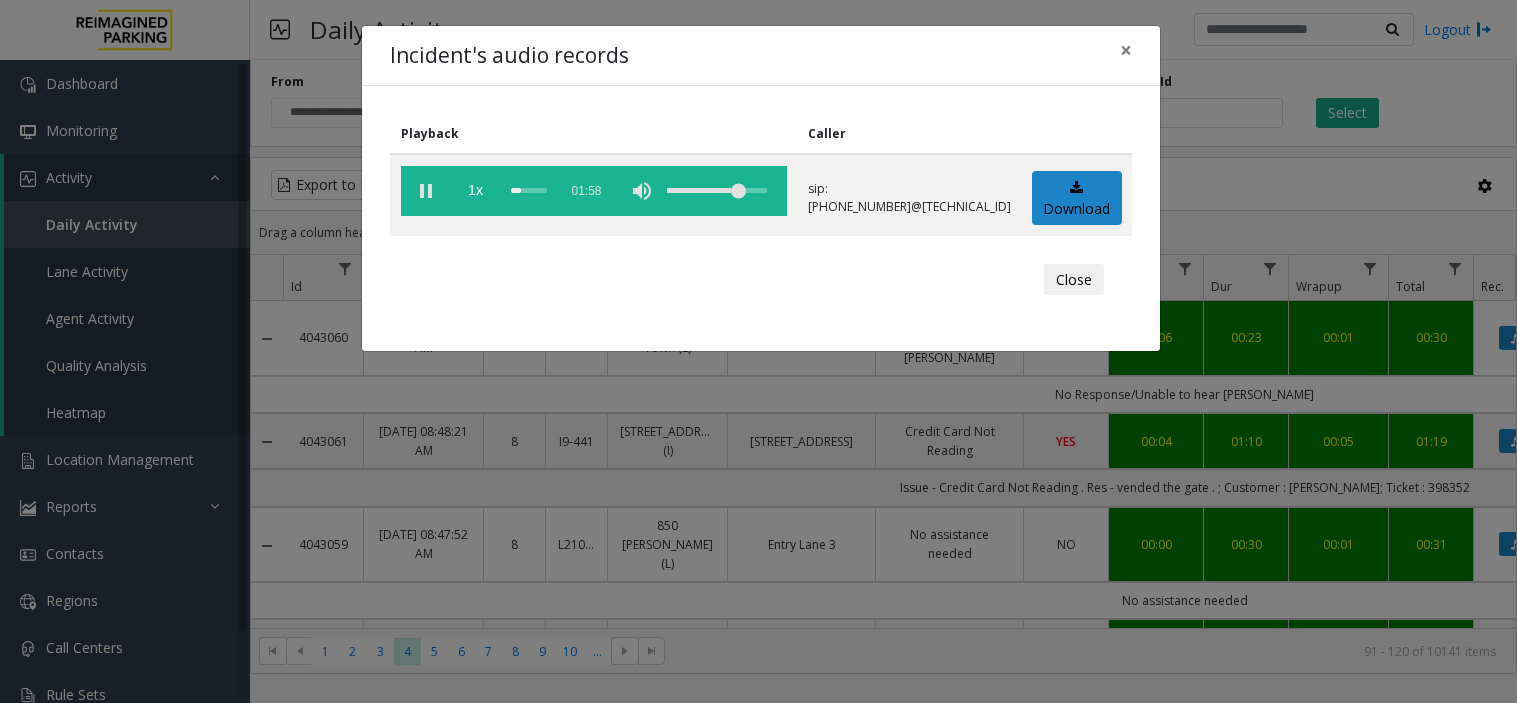 scroll, scrollTop: 0, scrollLeft: 0, axis: both 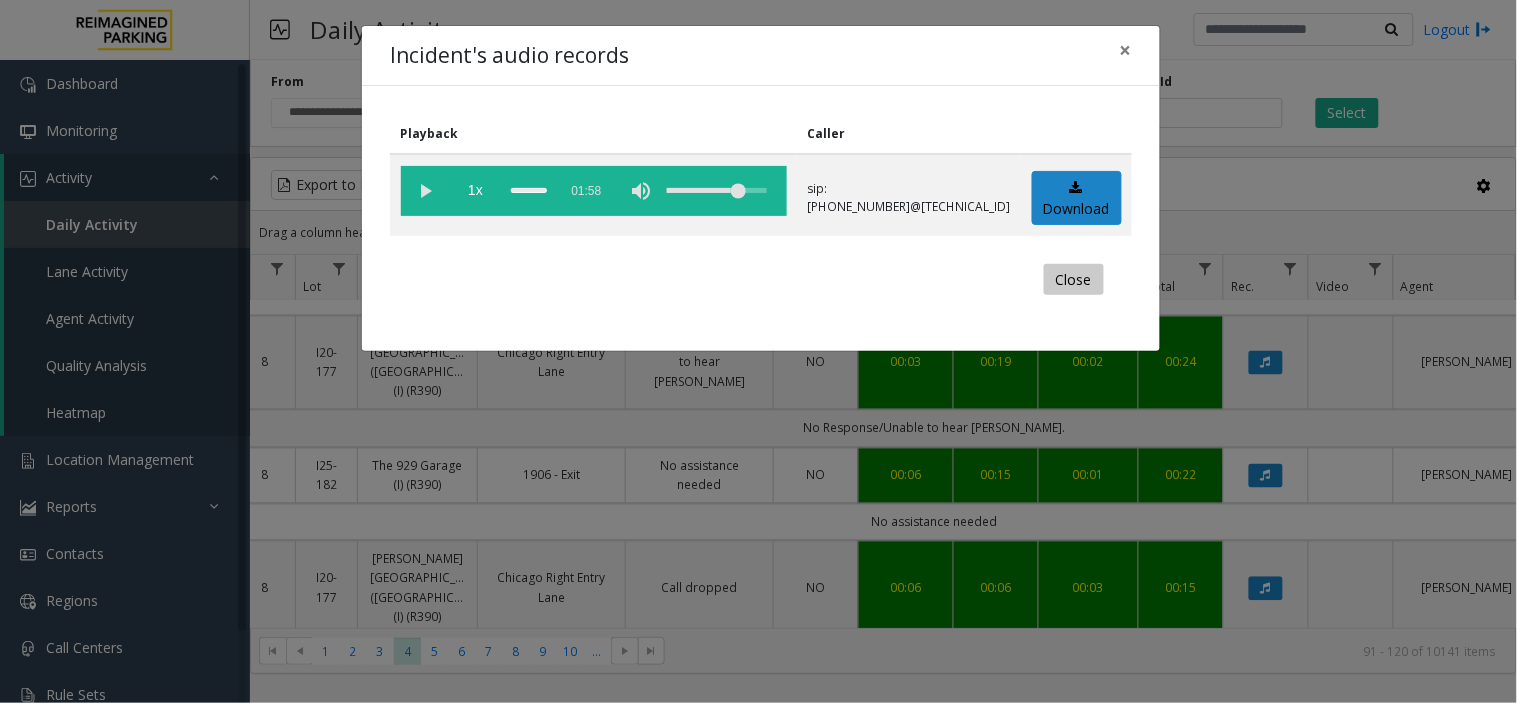 click on "Close" 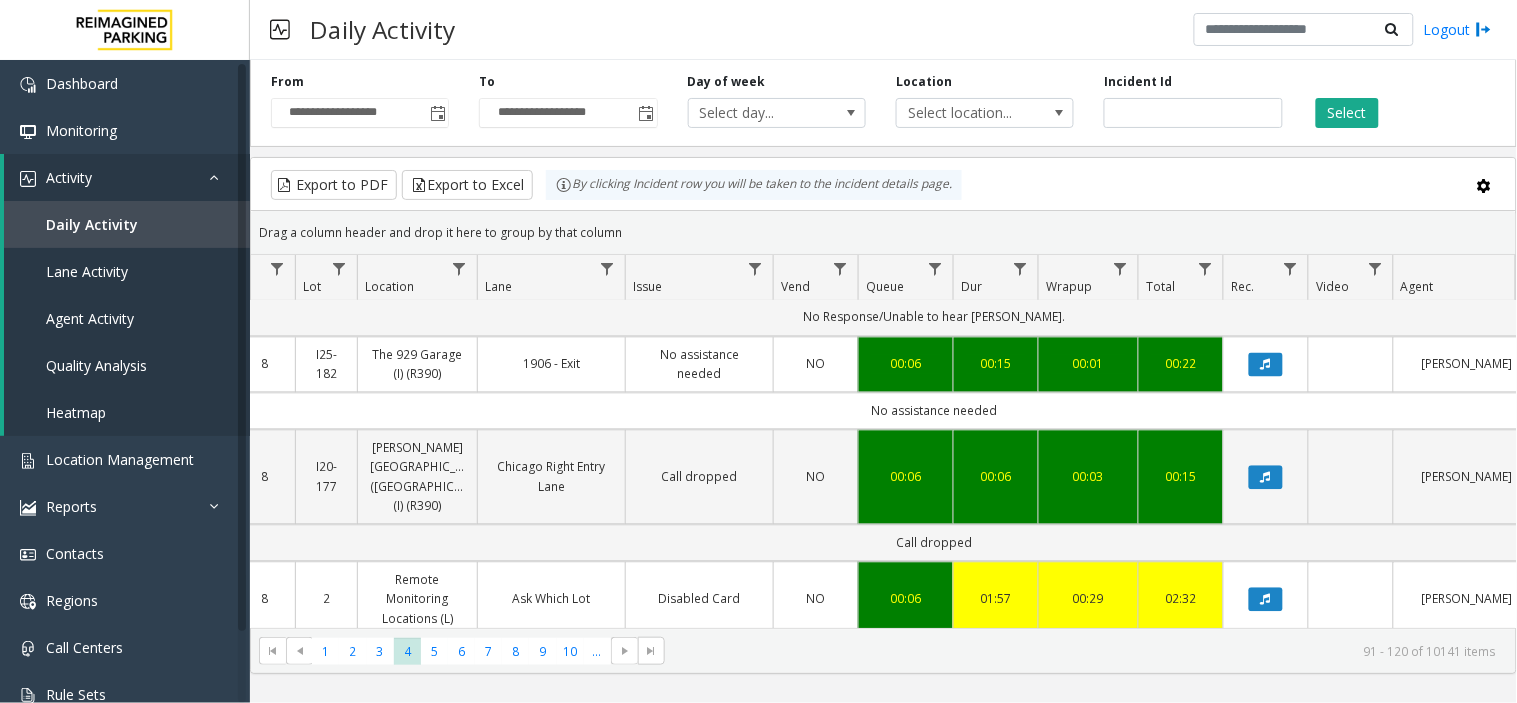 scroll, scrollTop: 1222, scrollLeft: 250, axis: both 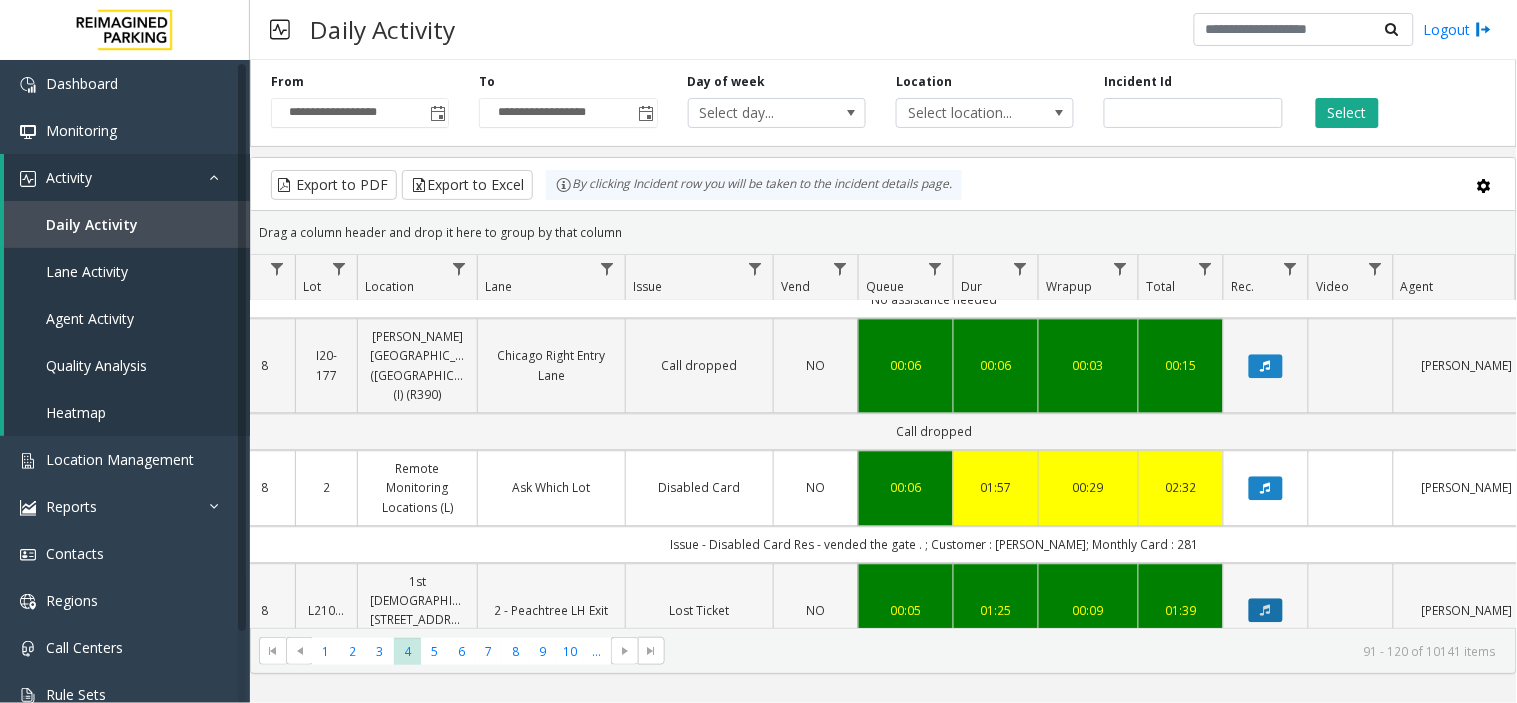 click 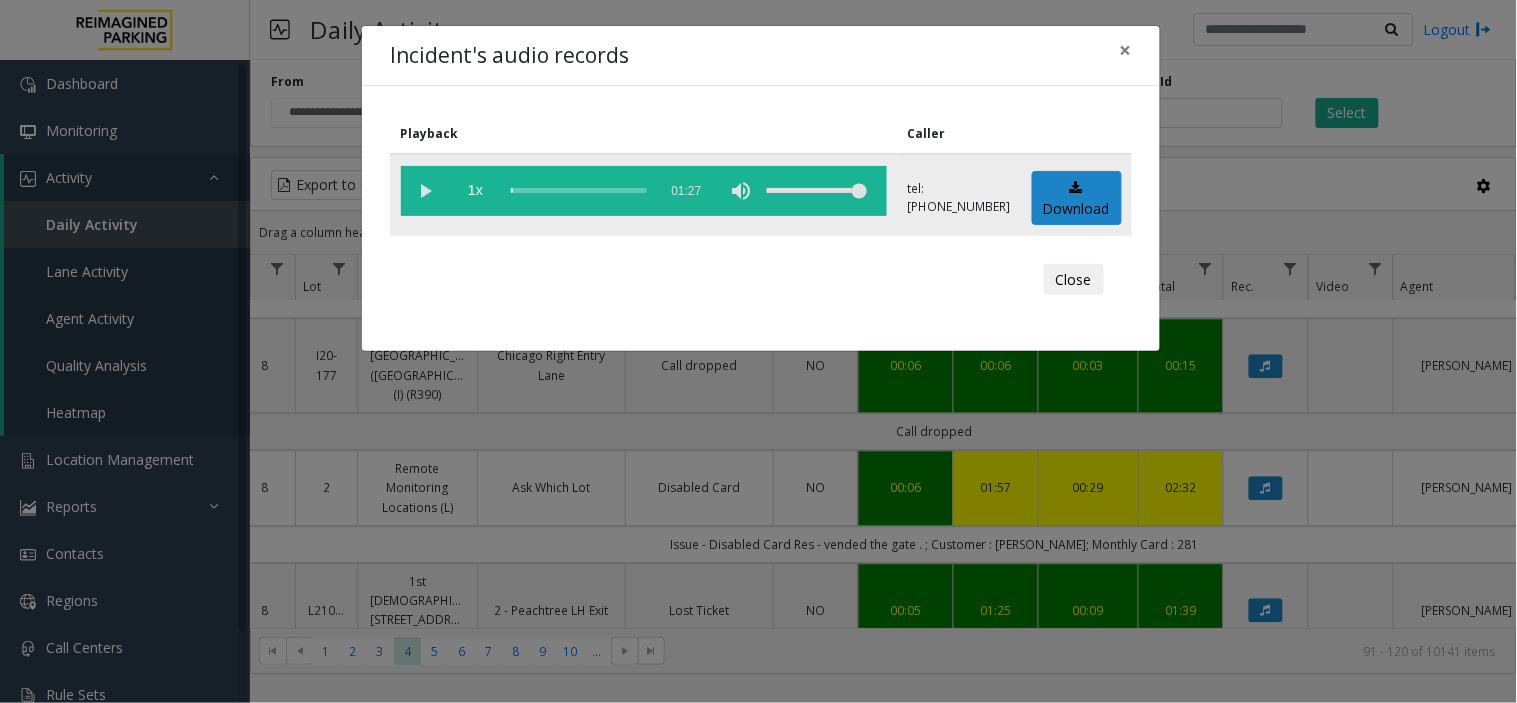 click 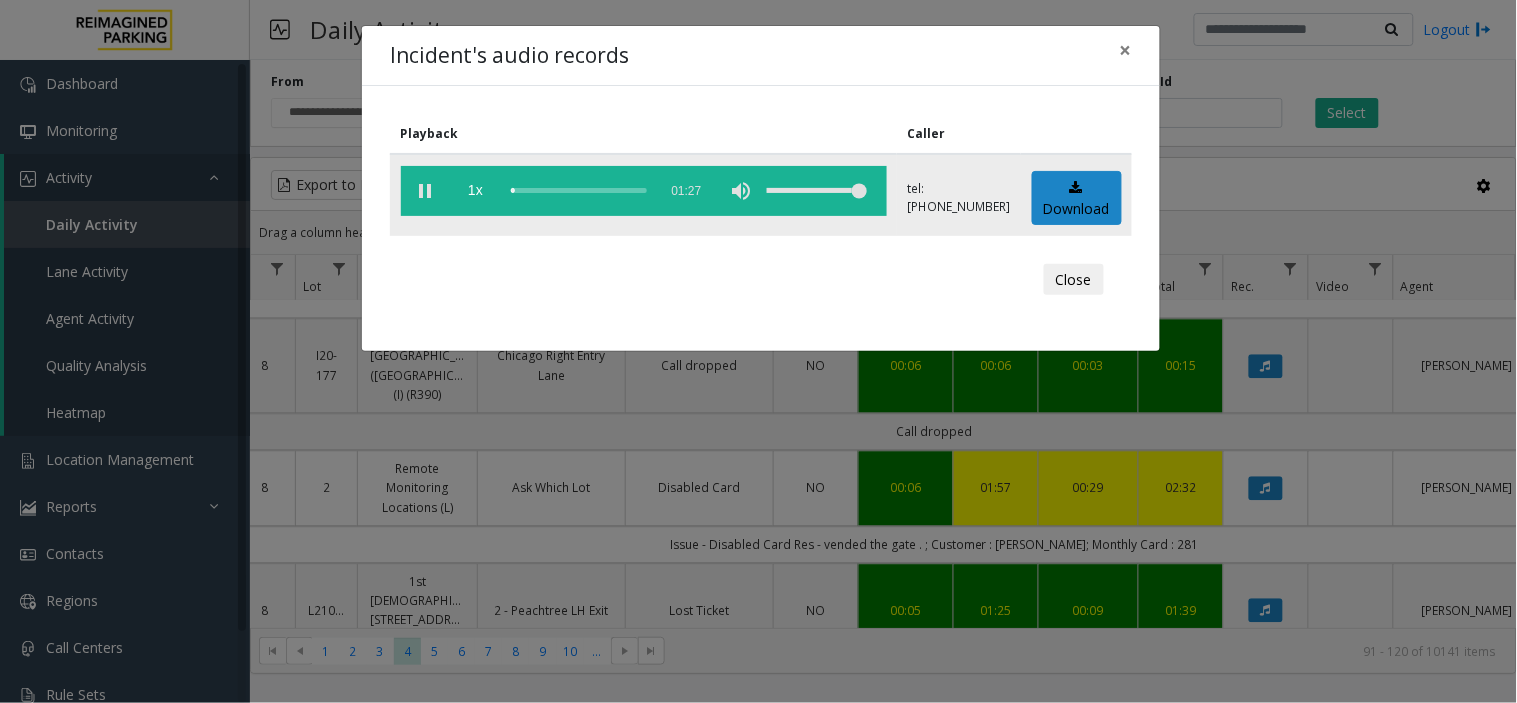click 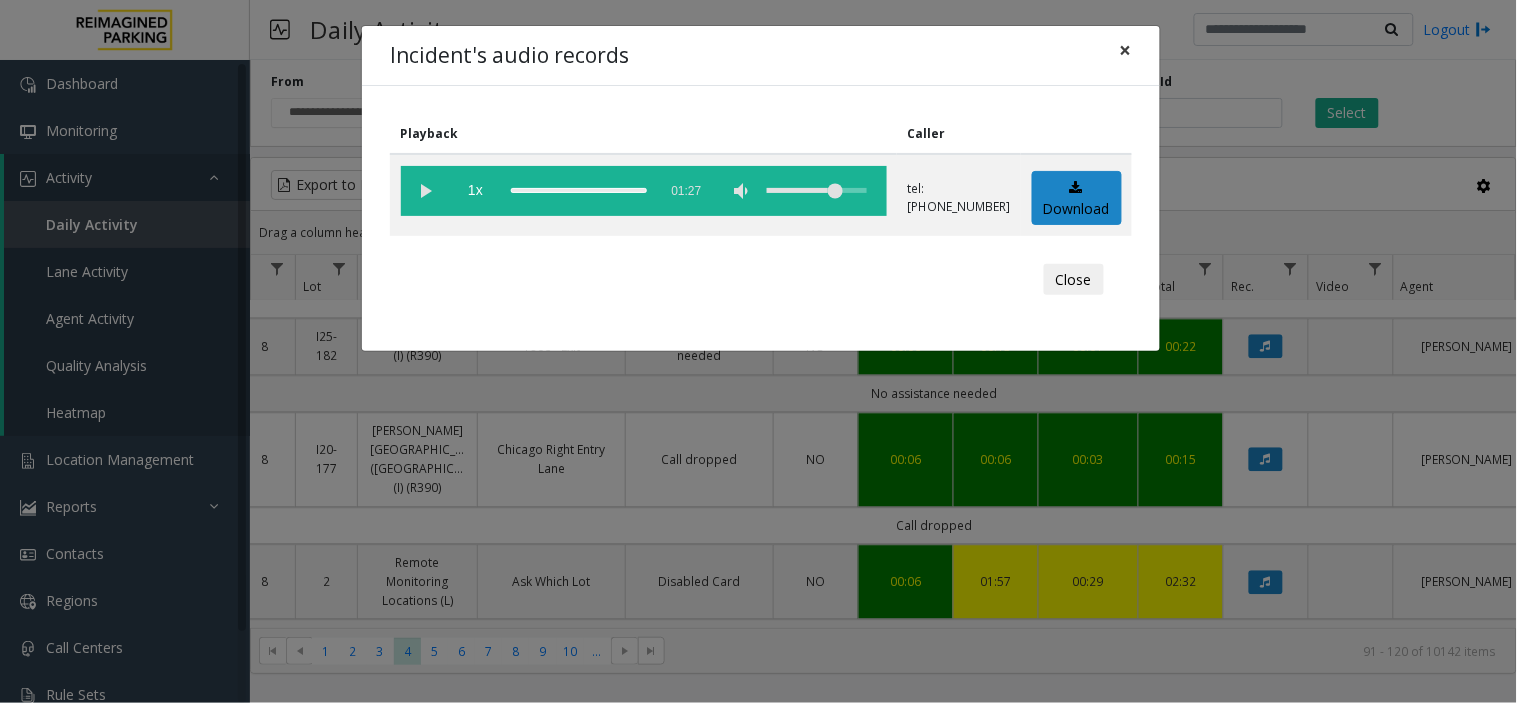 click on "×" 